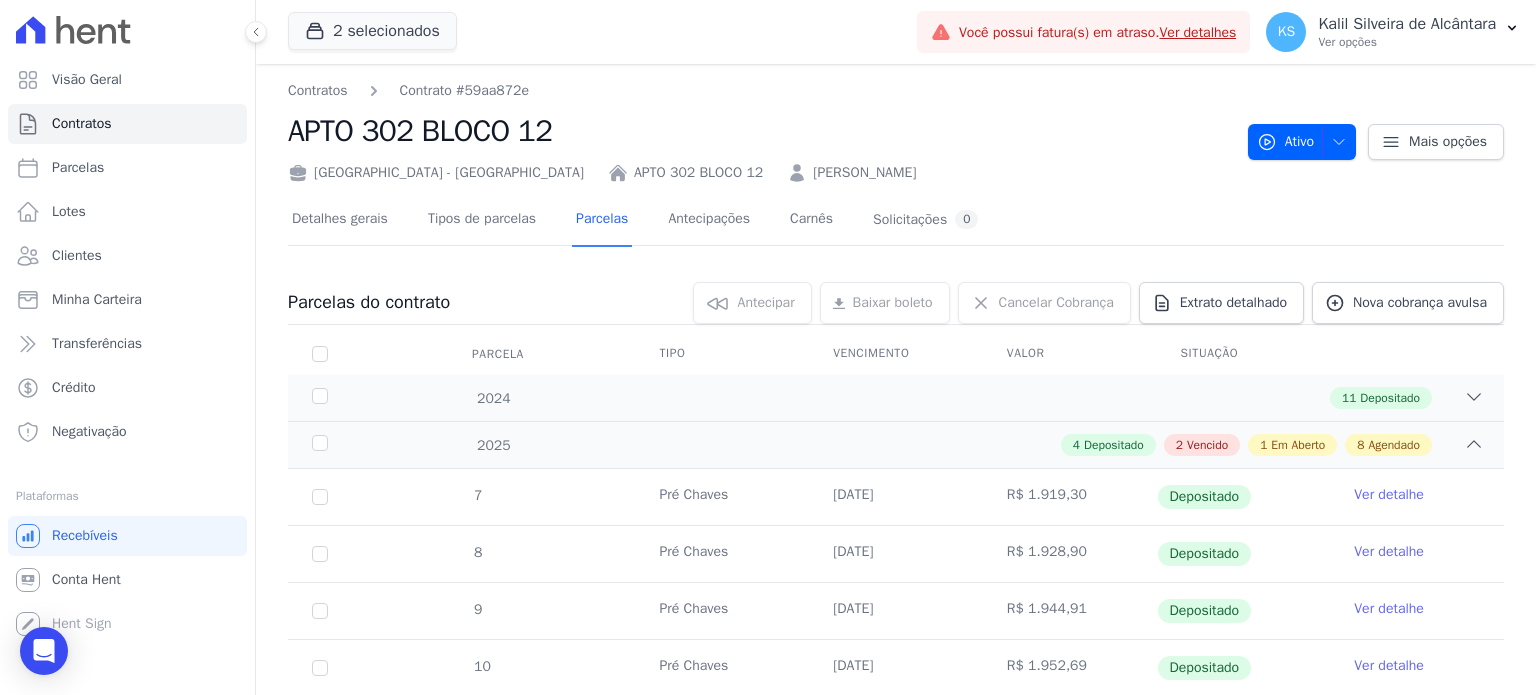 scroll, scrollTop: 0, scrollLeft: 0, axis: both 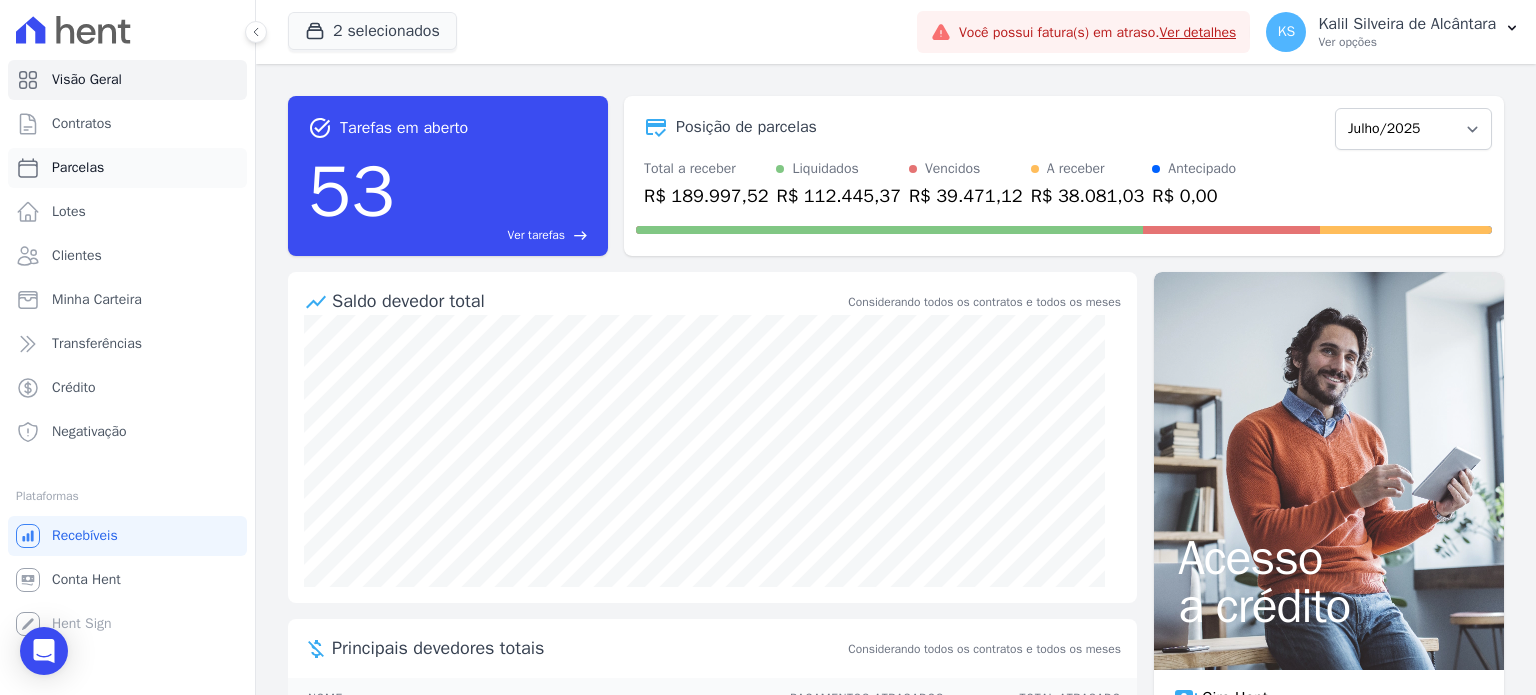 click on "Parcelas" at bounding box center [127, 168] 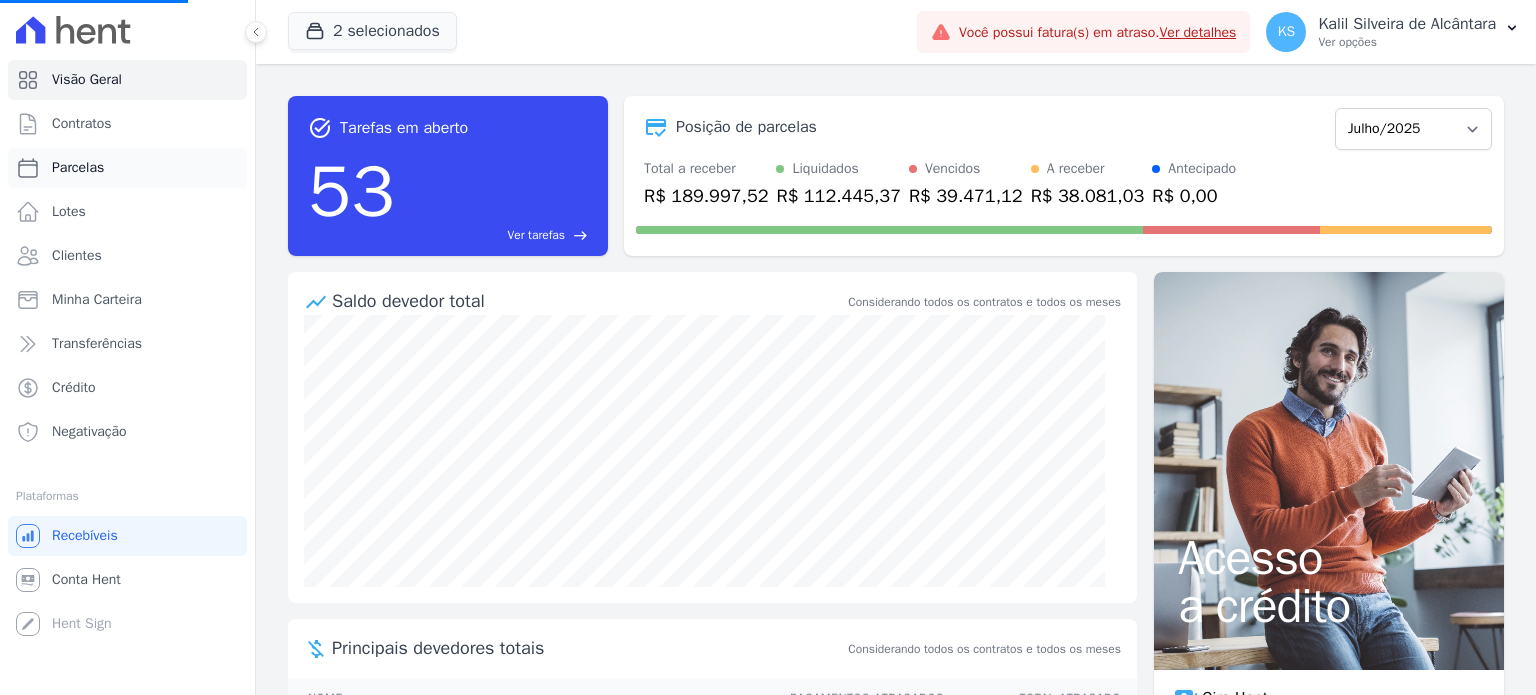 select 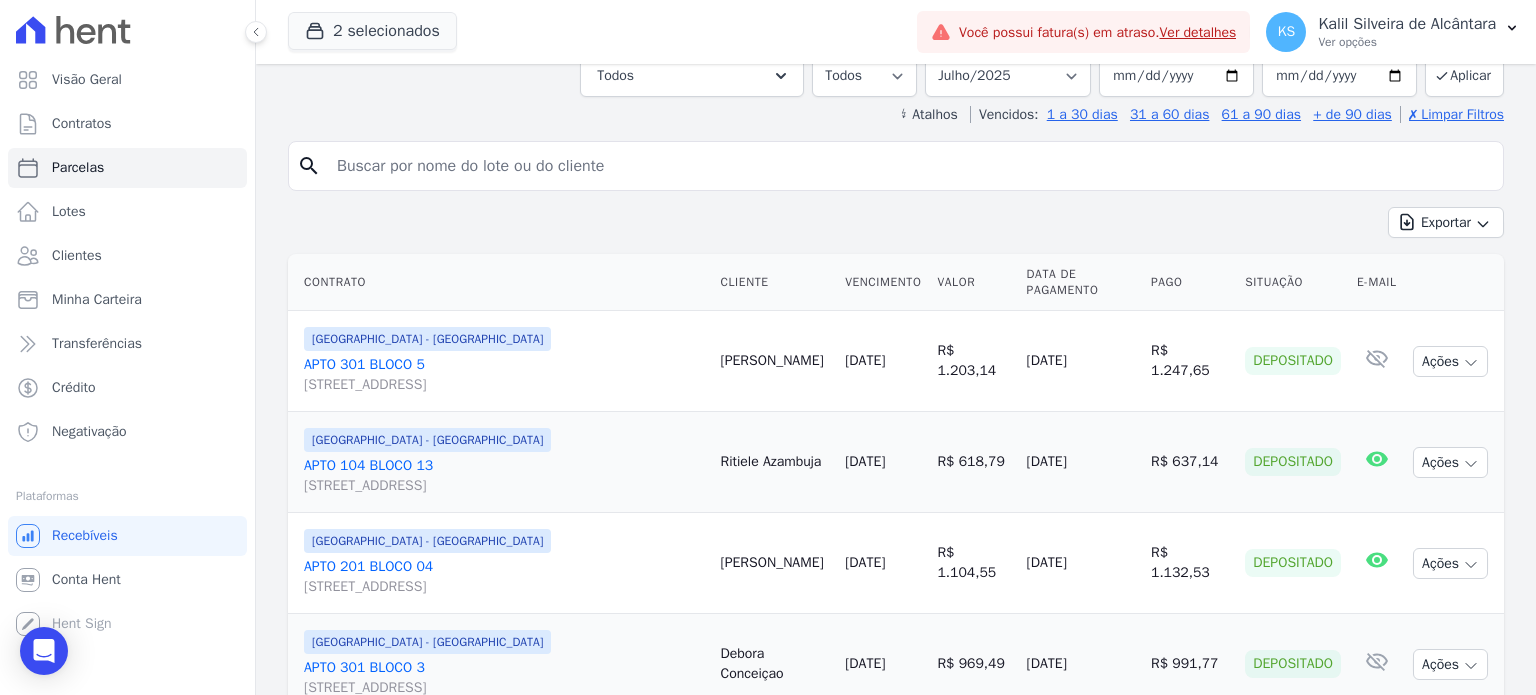 scroll, scrollTop: 0, scrollLeft: 0, axis: both 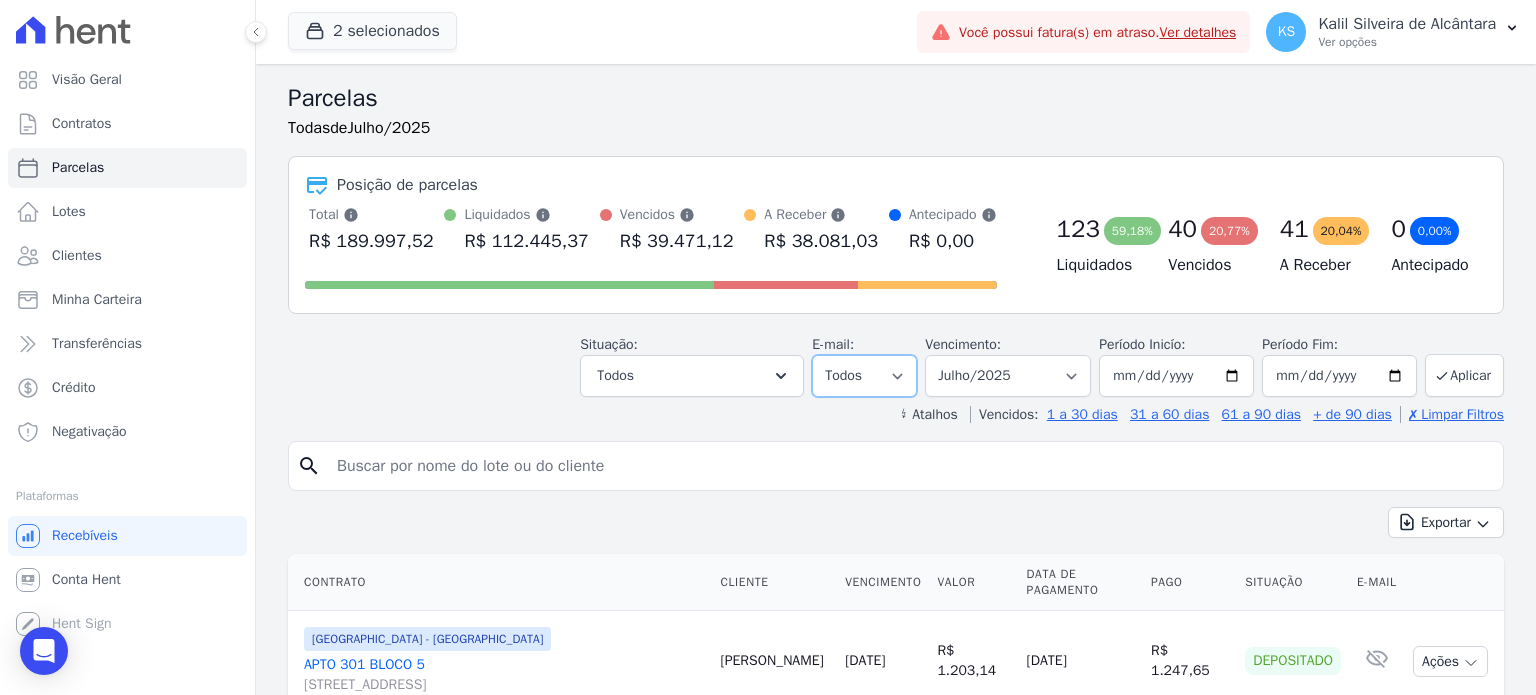 click on "Todos
Lido
Não-lido" at bounding box center (864, 376) 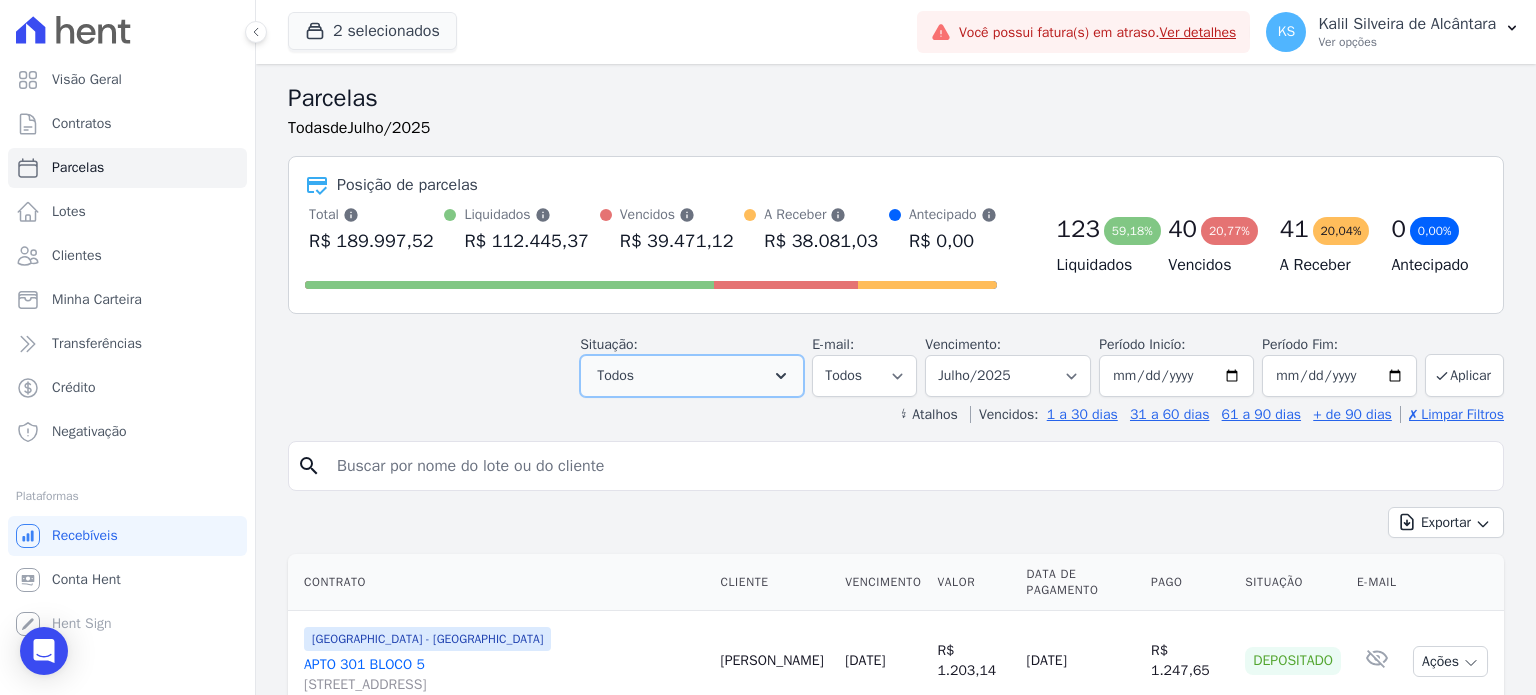 click on "Todos" at bounding box center (692, 376) 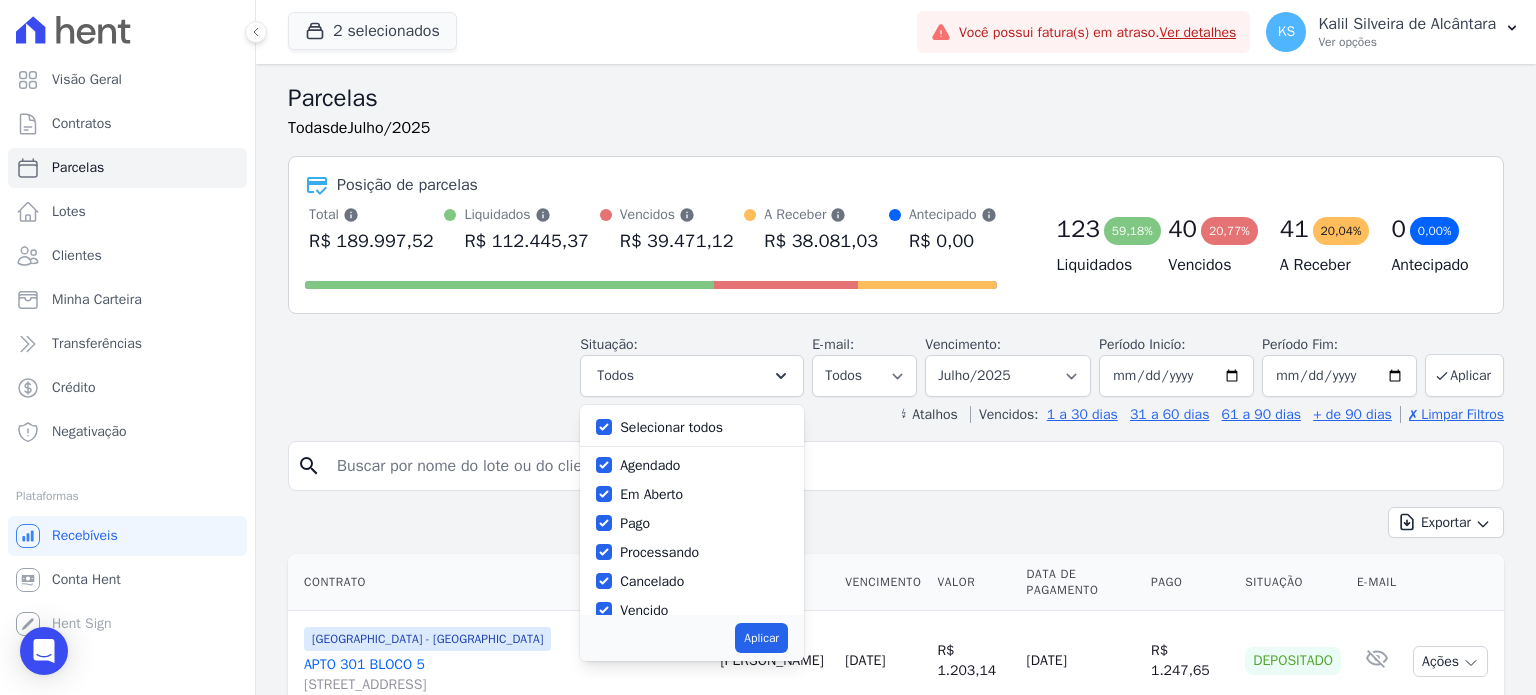 click on "Selecionar todos" at bounding box center (671, 427) 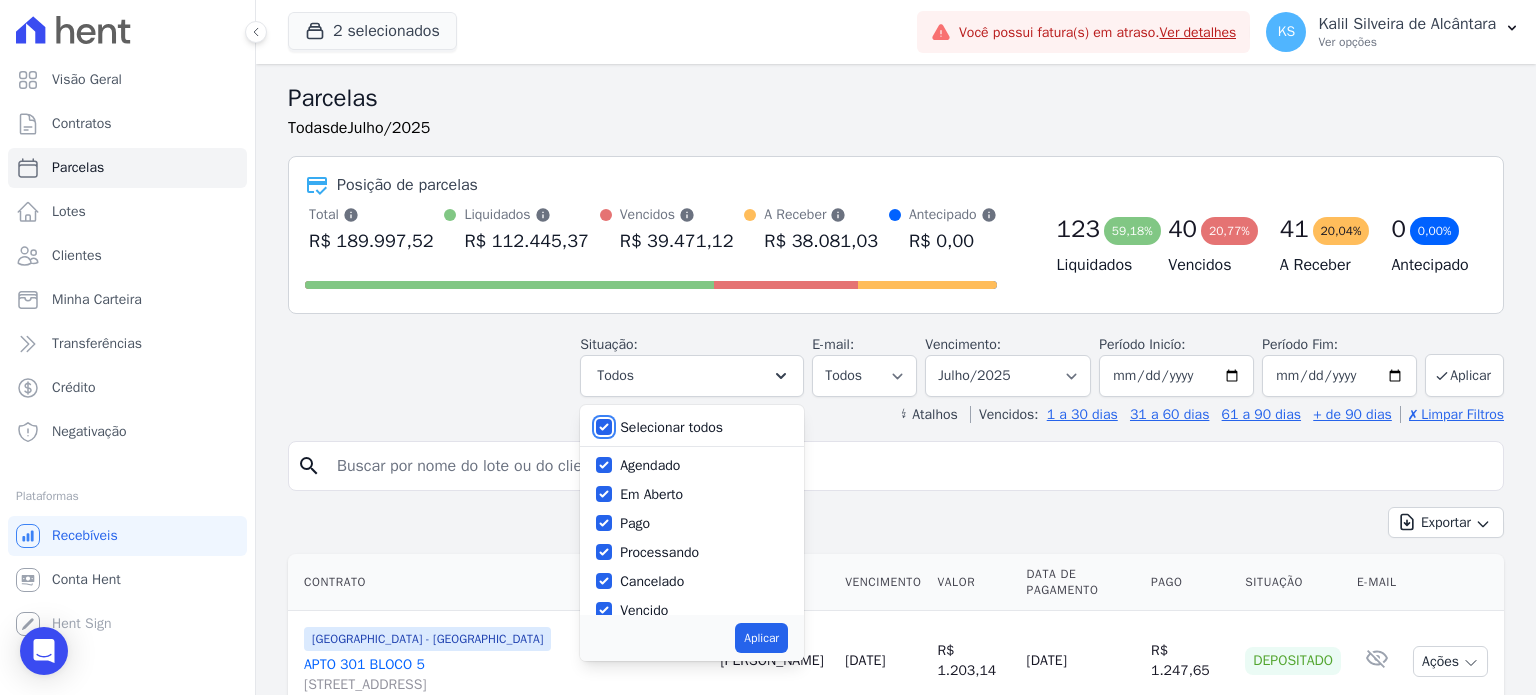 click on "Selecionar todos" at bounding box center [604, 427] 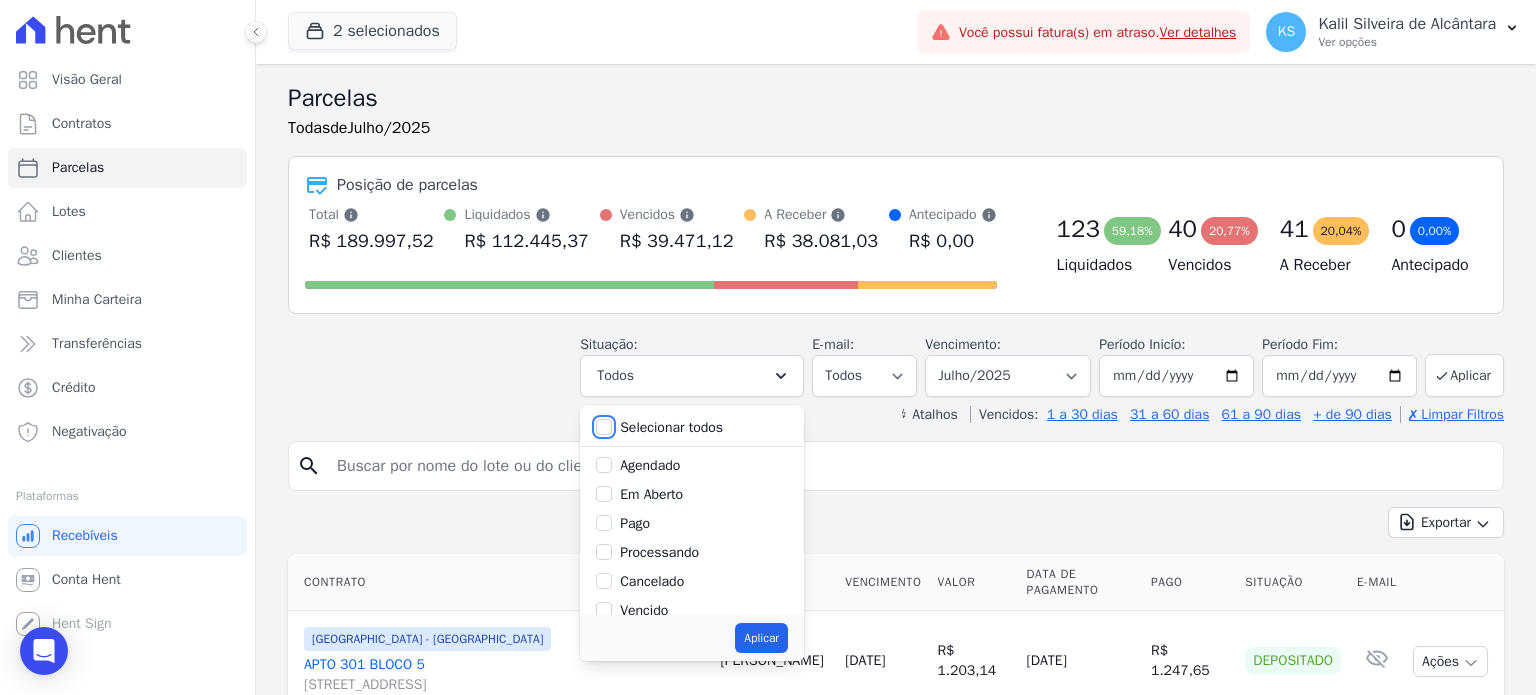 checkbox on "false" 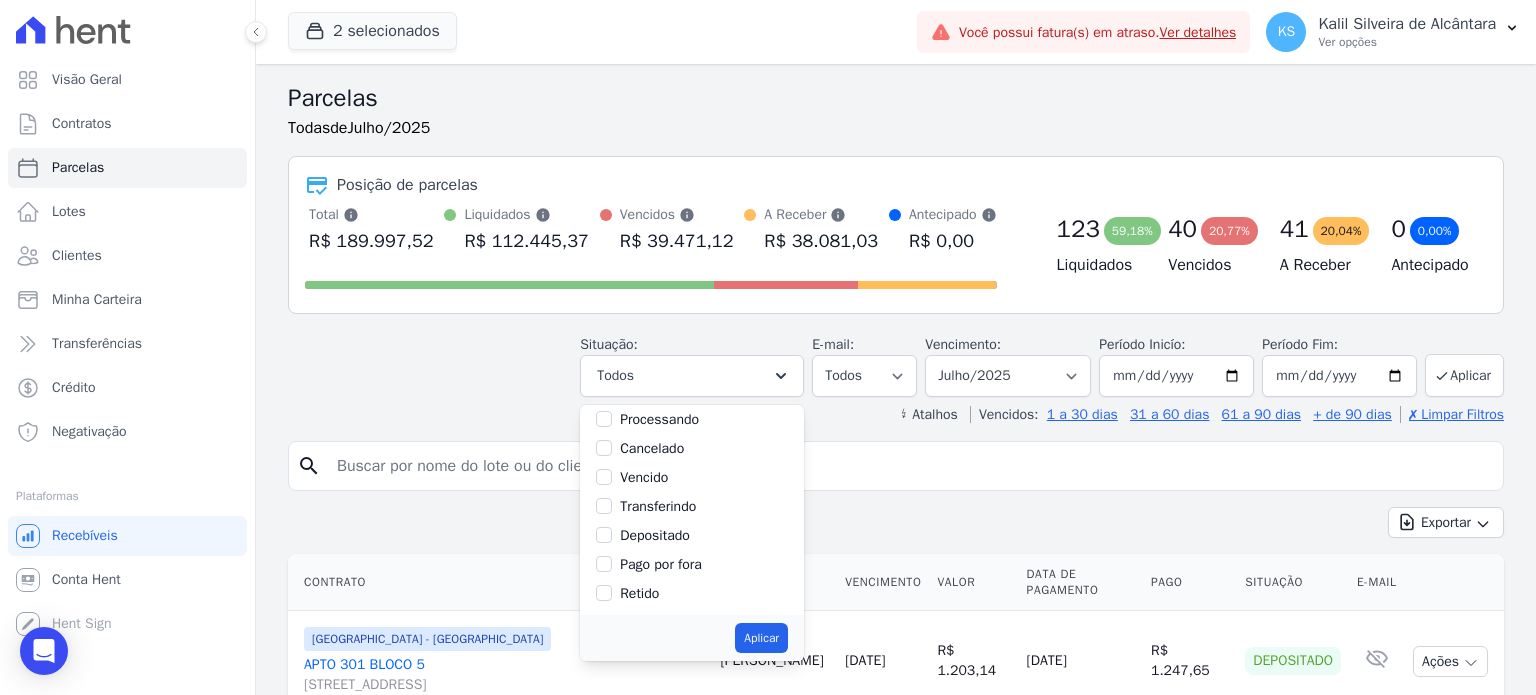 click on "Vencido" at bounding box center (644, 477) 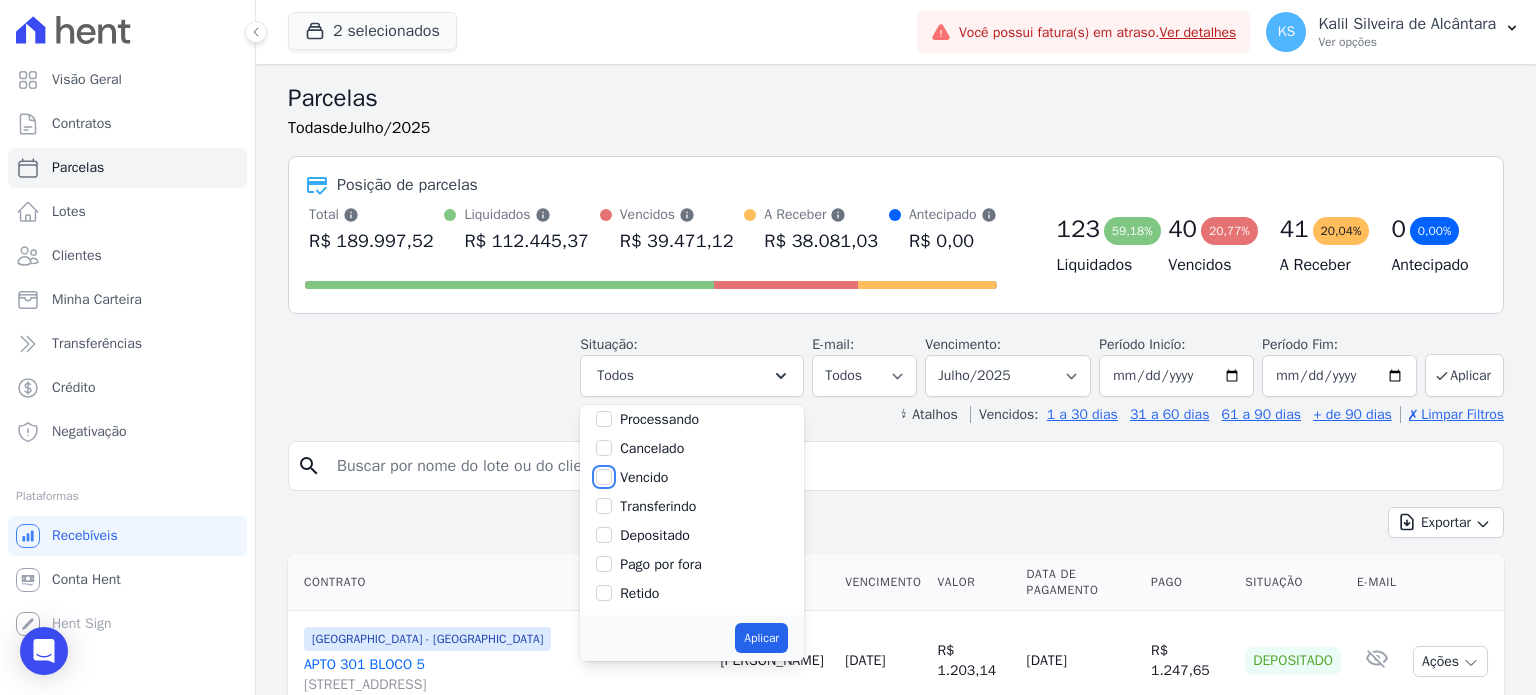click on "Vencido" at bounding box center (604, 477) 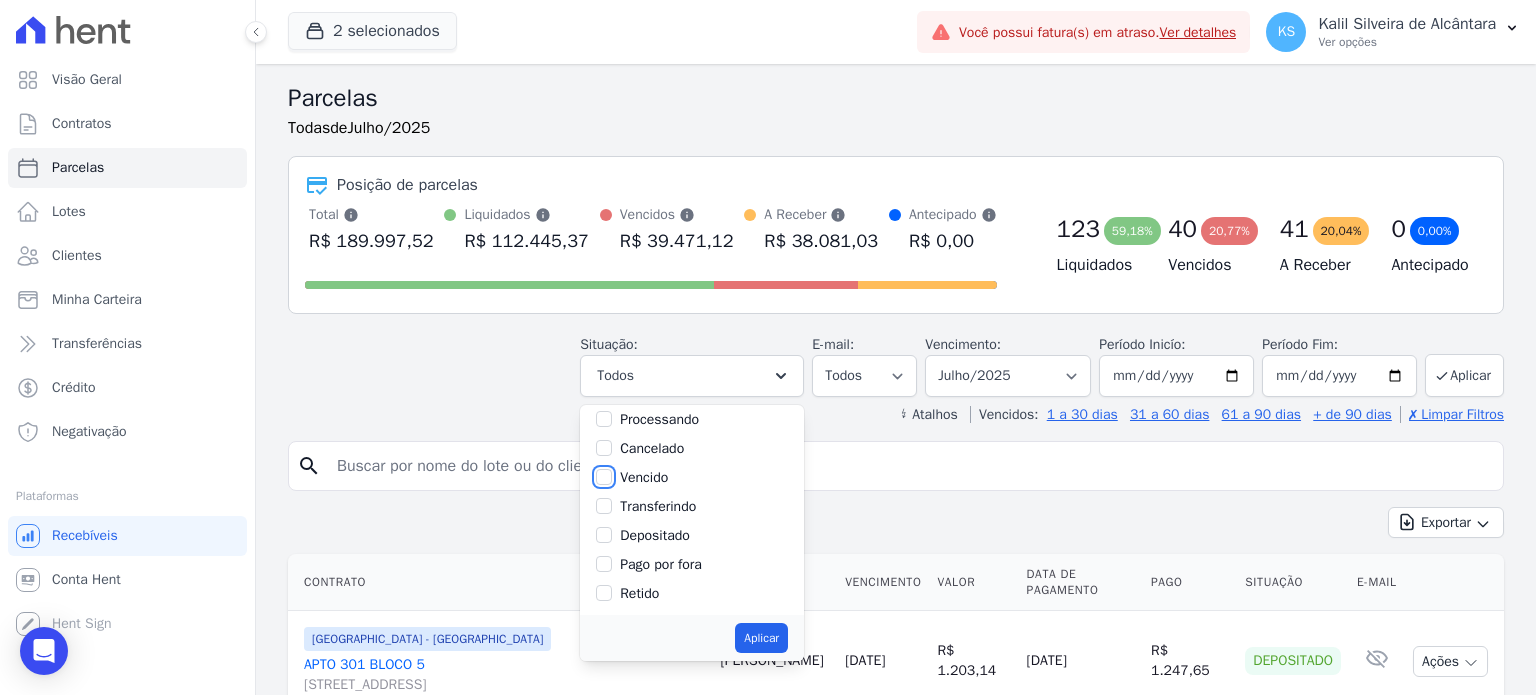 checkbox on "true" 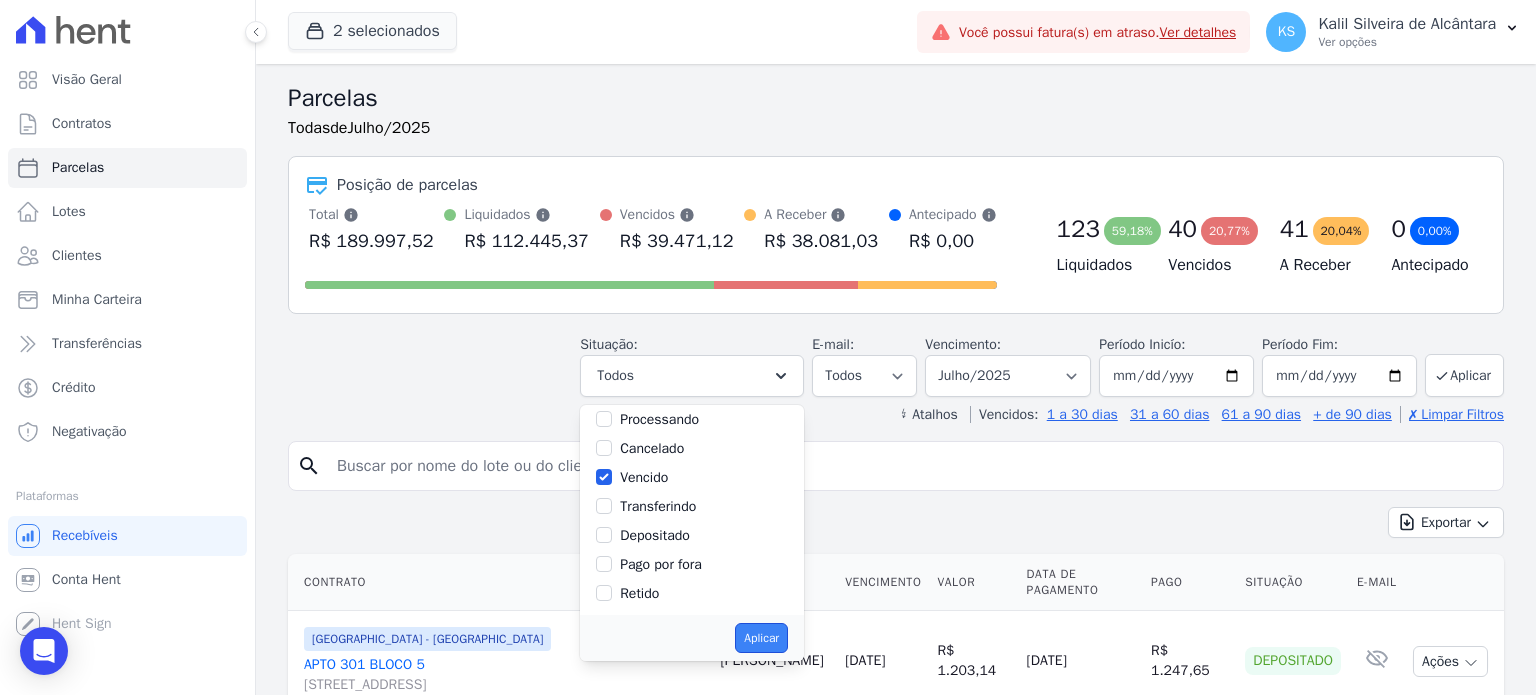 click on "Aplicar" at bounding box center [761, 638] 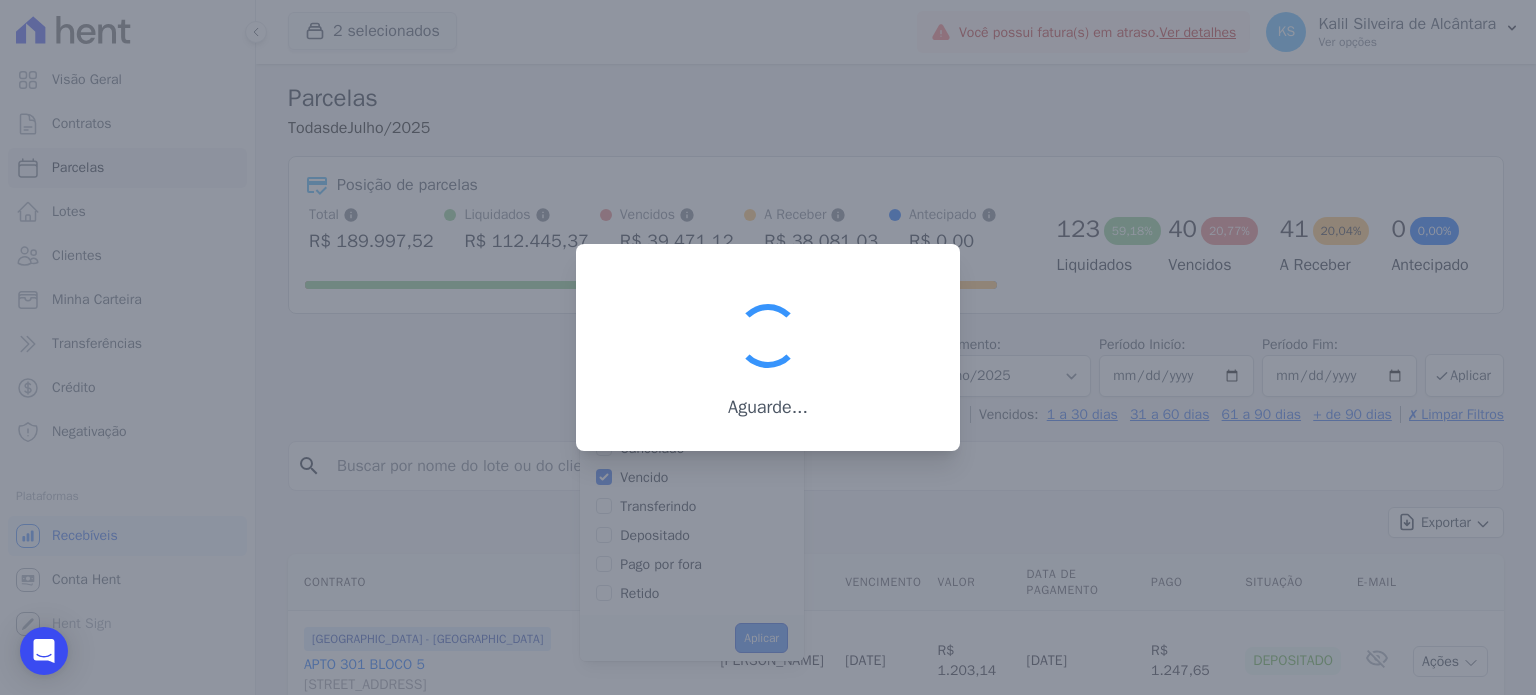 scroll, scrollTop: 37, scrollLeft: 0, axis: vertical 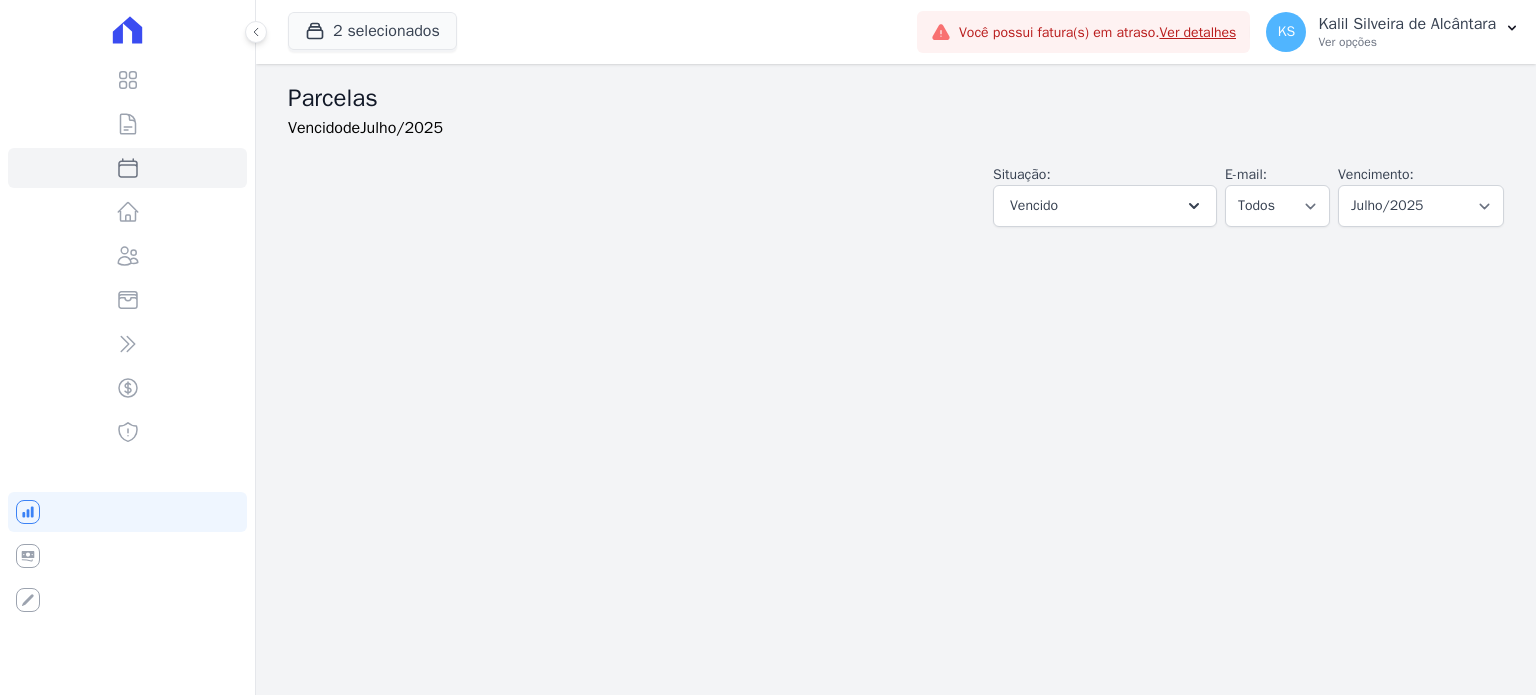 select 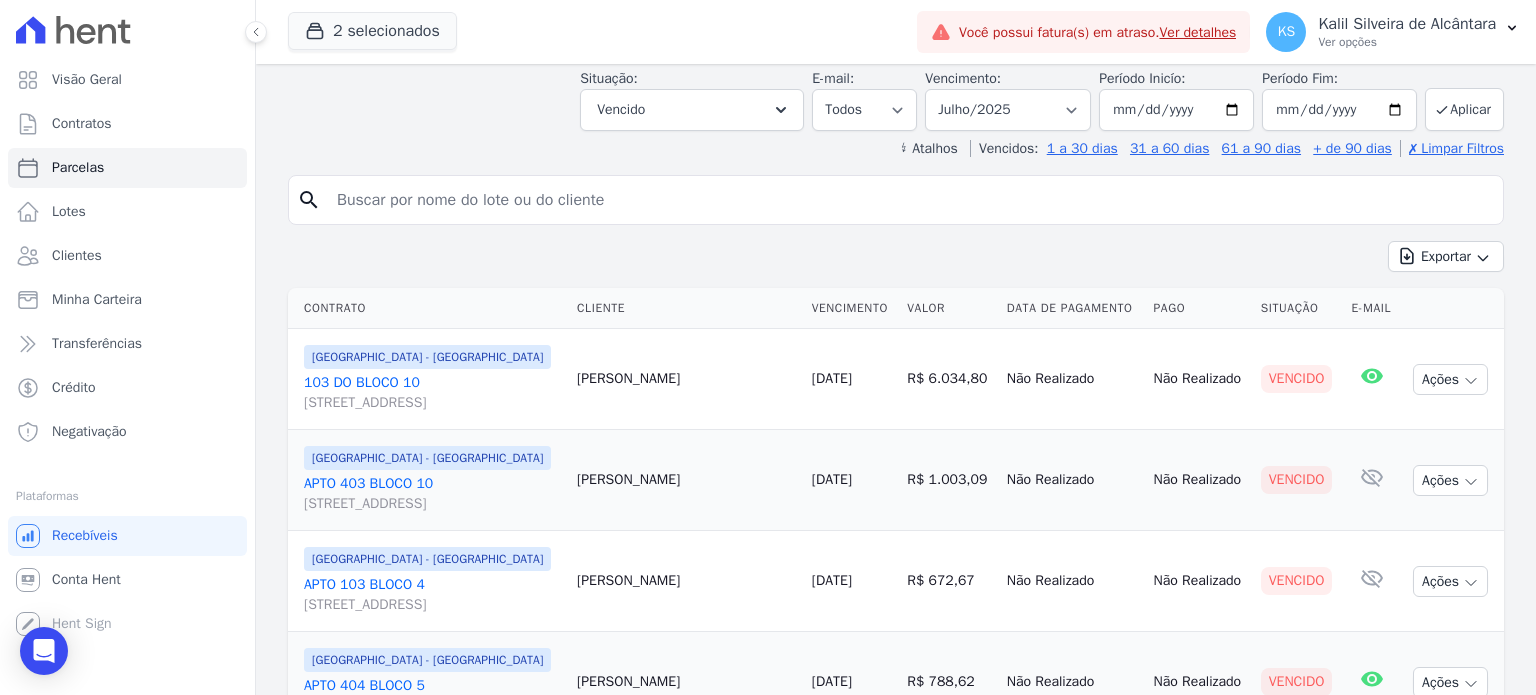scroll, scrollTop: 0, scrollLeft: 0, axis: both 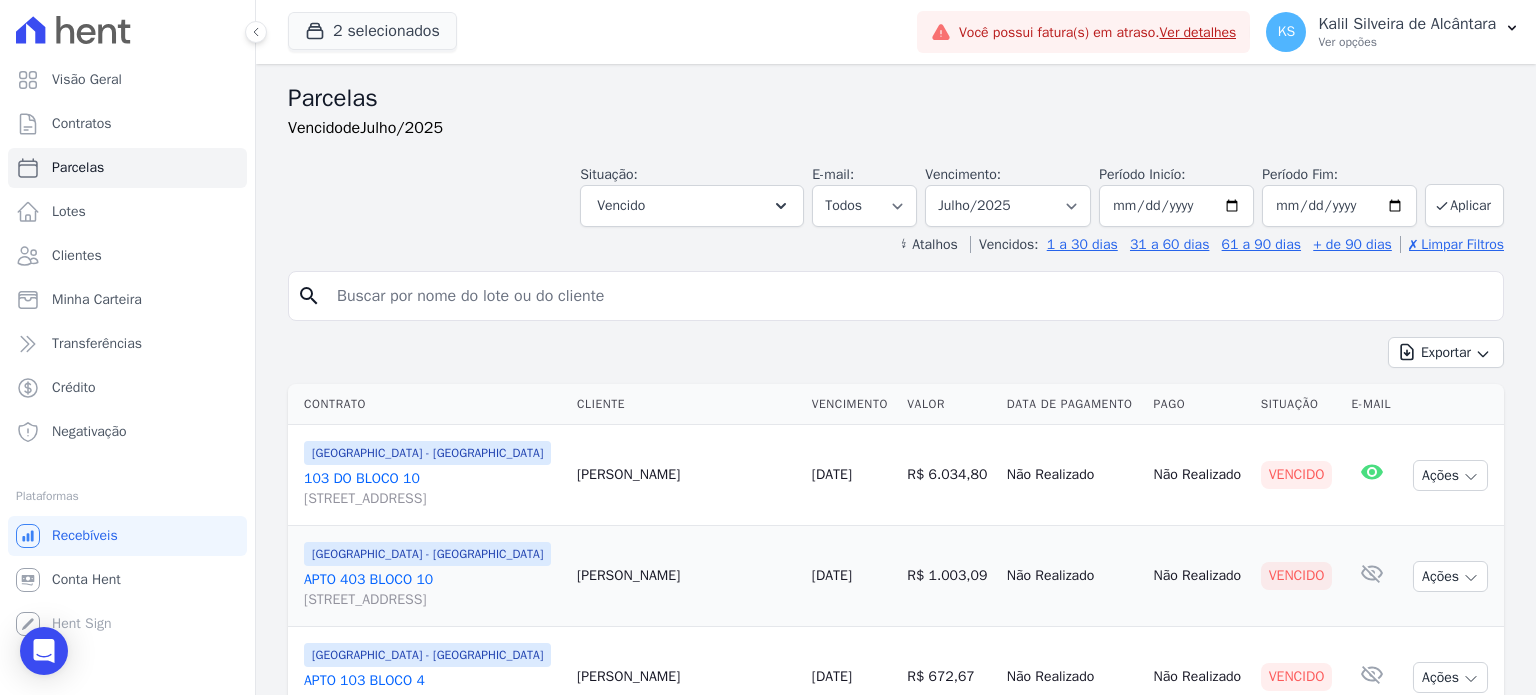 click at bounding box center [910, 296] 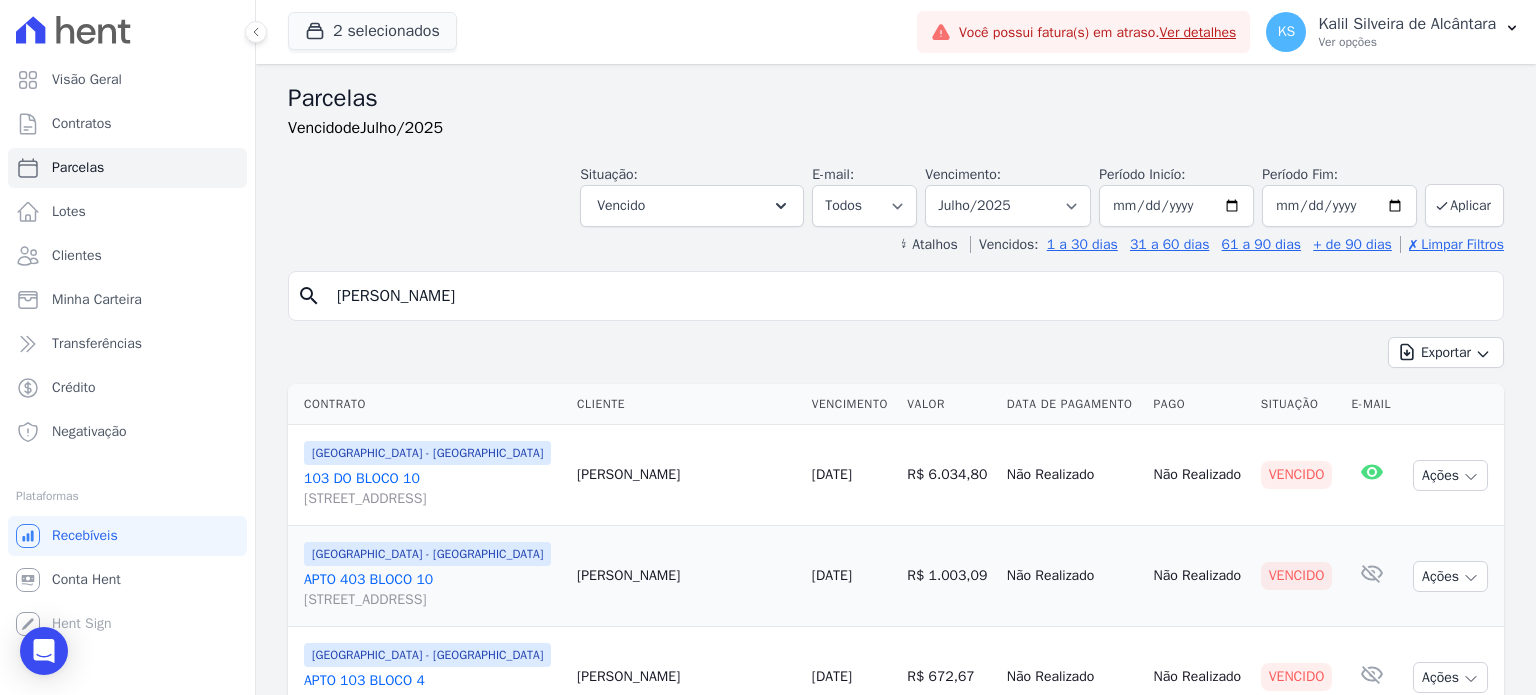 drag, startPoint x: 459, startPoint y: 291, endPoint x: 0, endPoint y: 229, distance: 463.16843 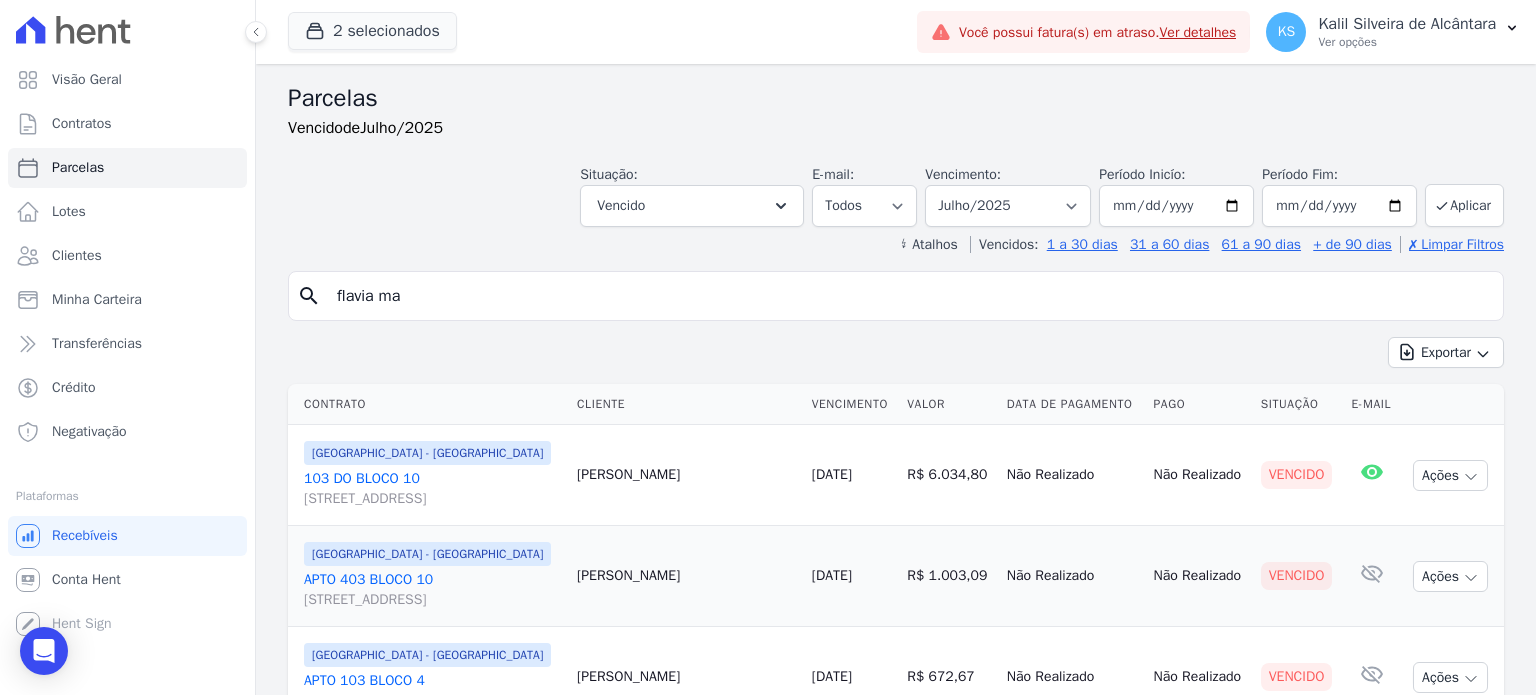 type on "flavia marques" 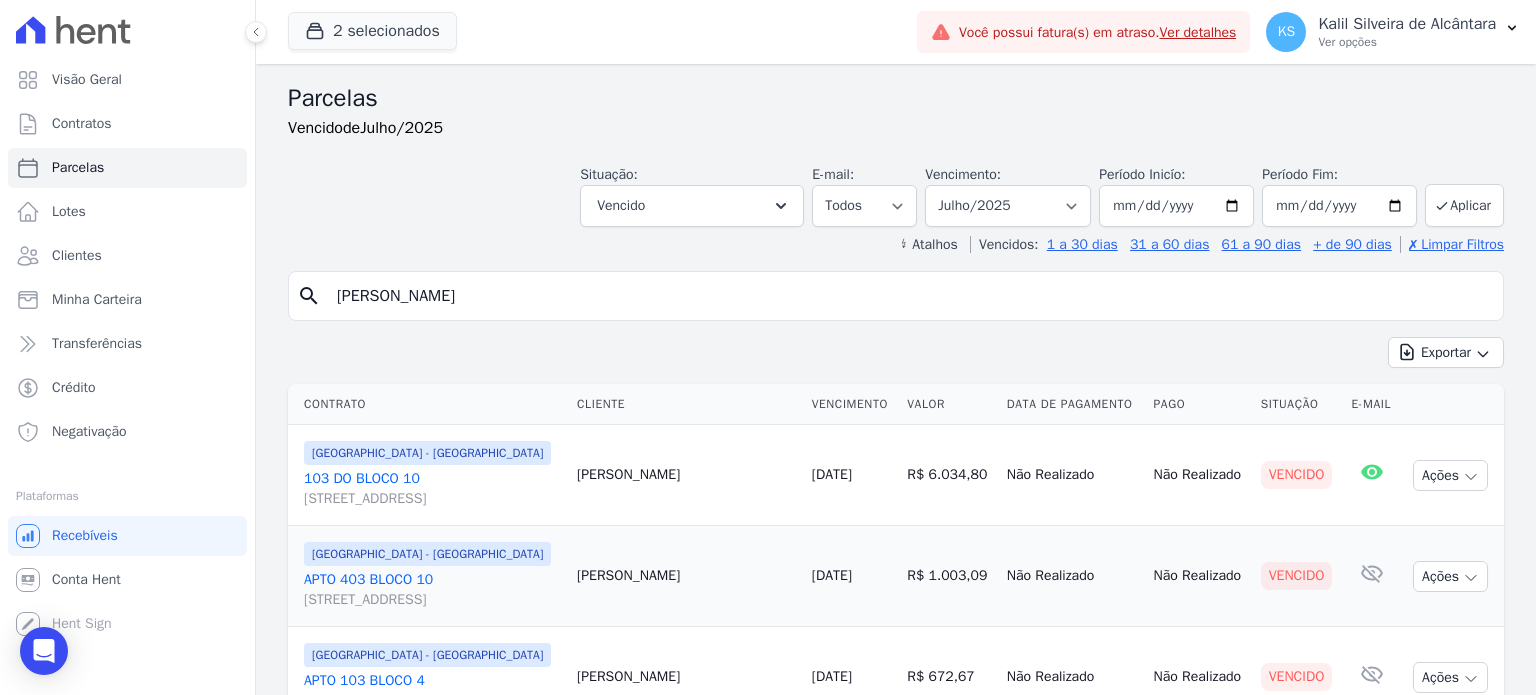 click on "flavia marques" at bounding box center [910, 296] 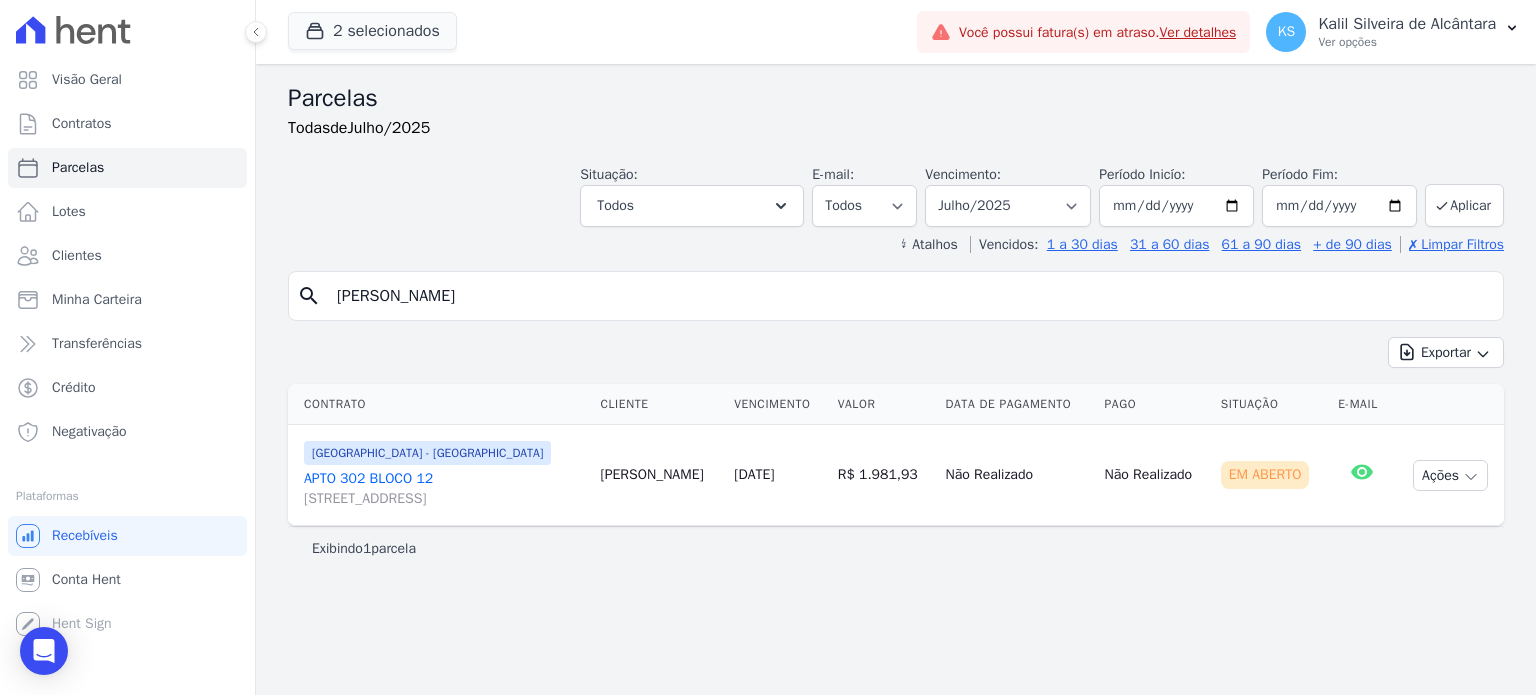 click on "APTO 302 BLOCO 12
Rua Nova York, 120, Passo das Pedras" at bounding box center [444, 489] 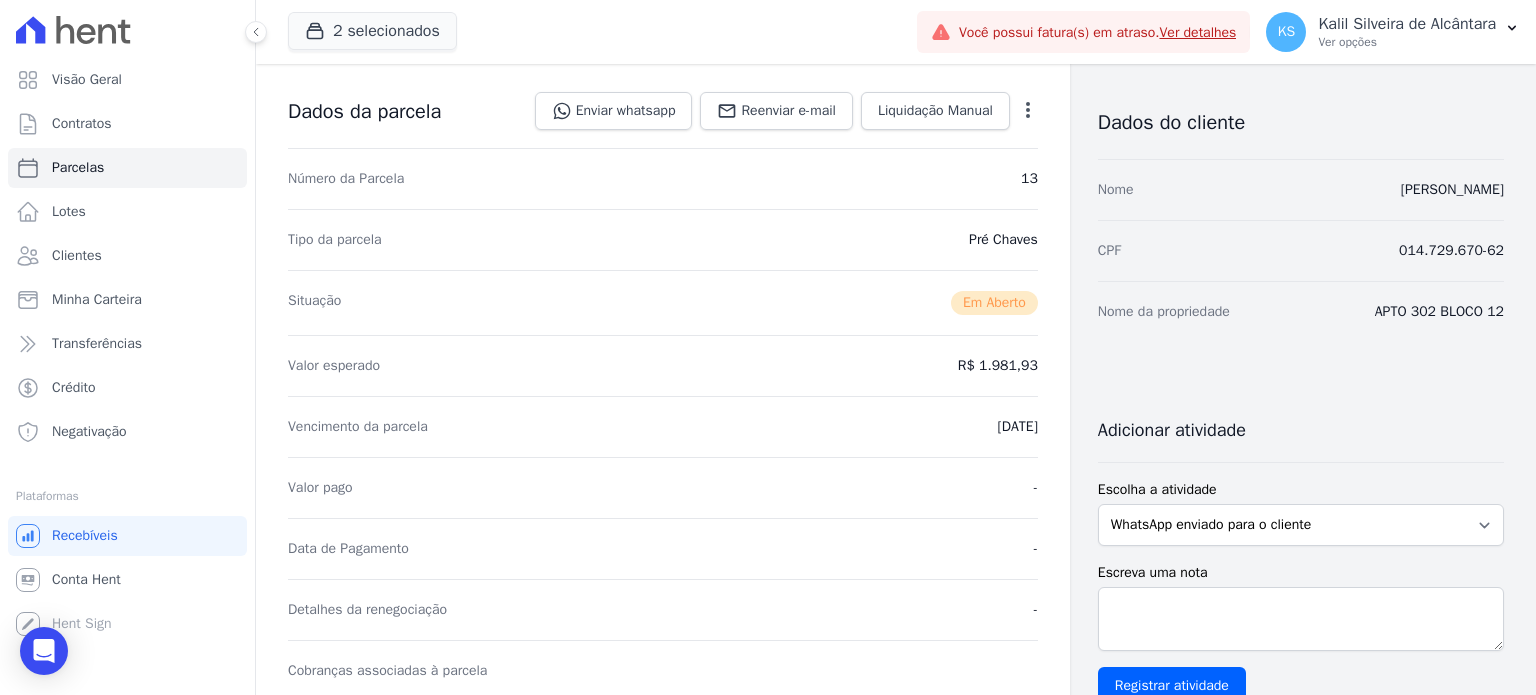 scroll, scrollTop: 0, scrollLeft: 0, axis: both 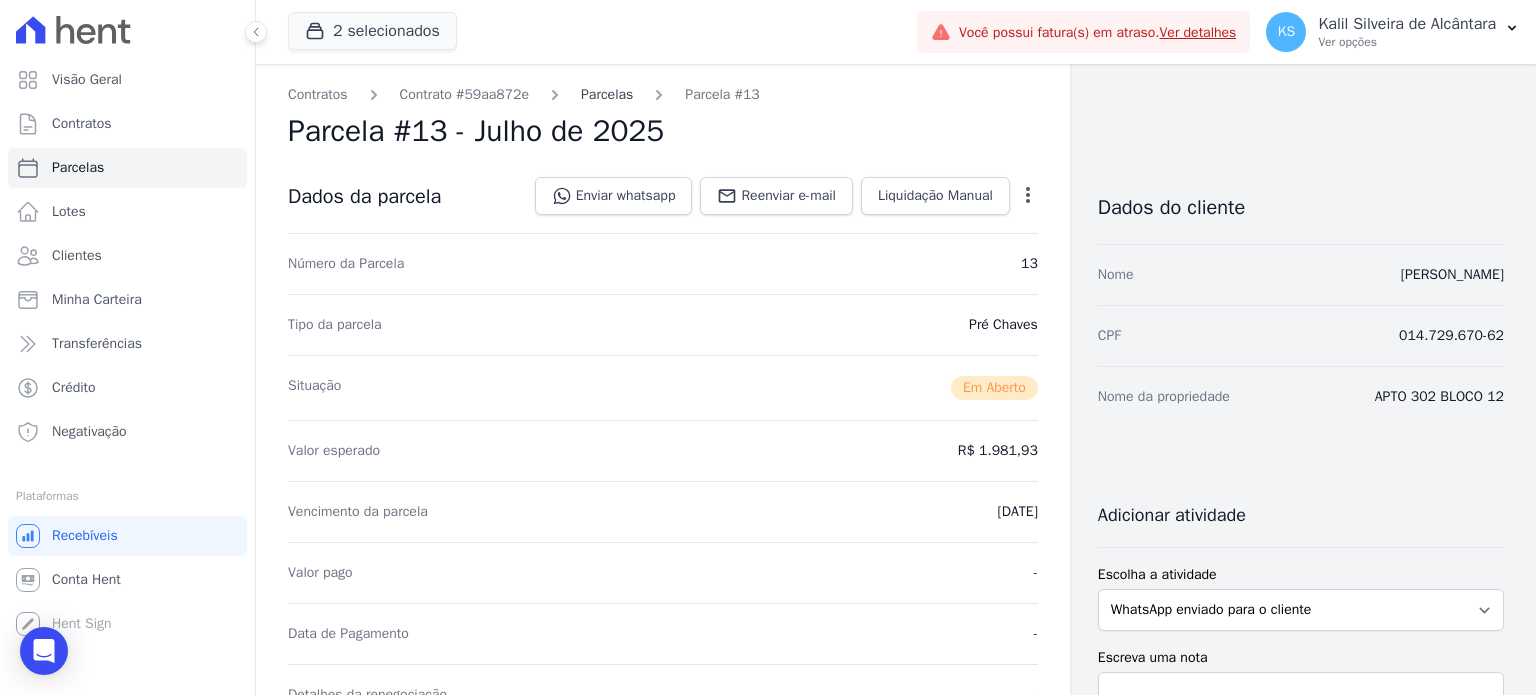 click on "Parcelas" at bounding box center [607, 94] 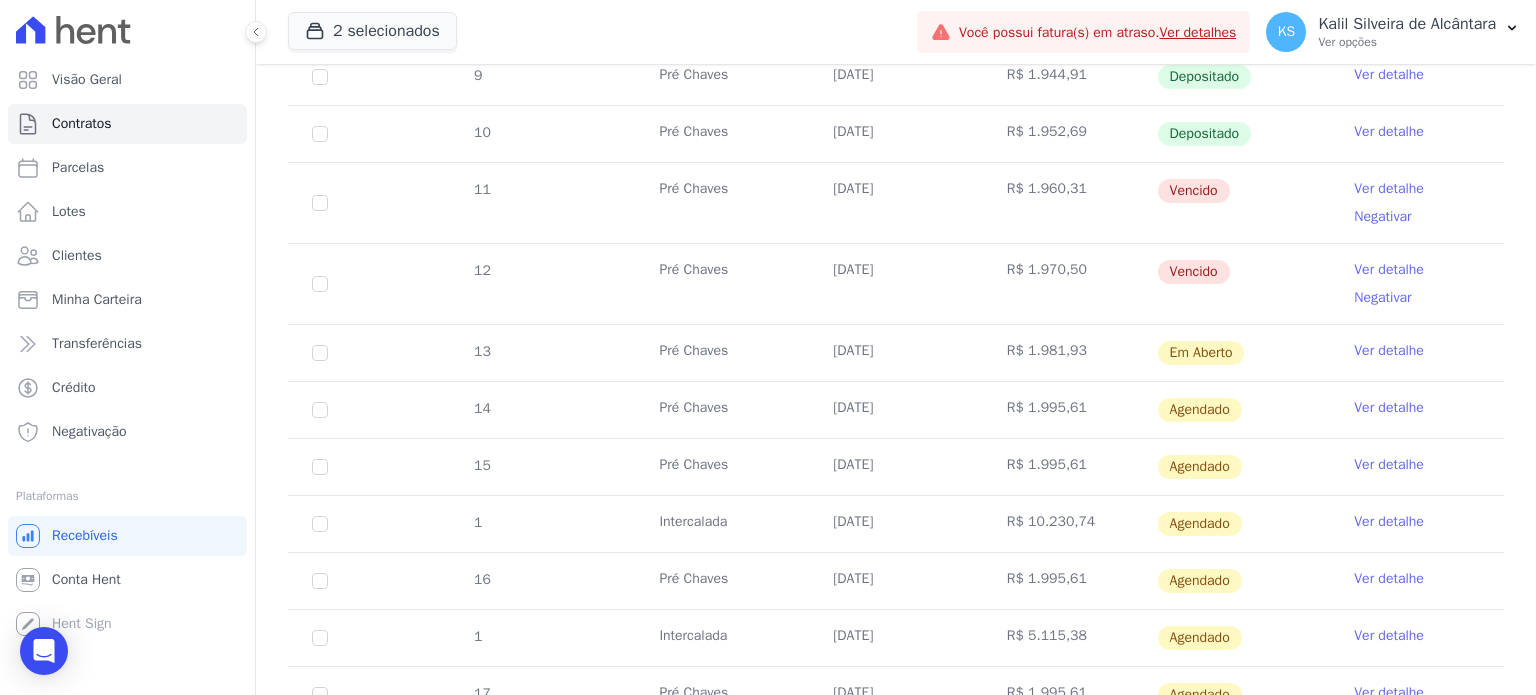 scroll, scrollTop: 500, scrollLeft: 0, axis: vertical 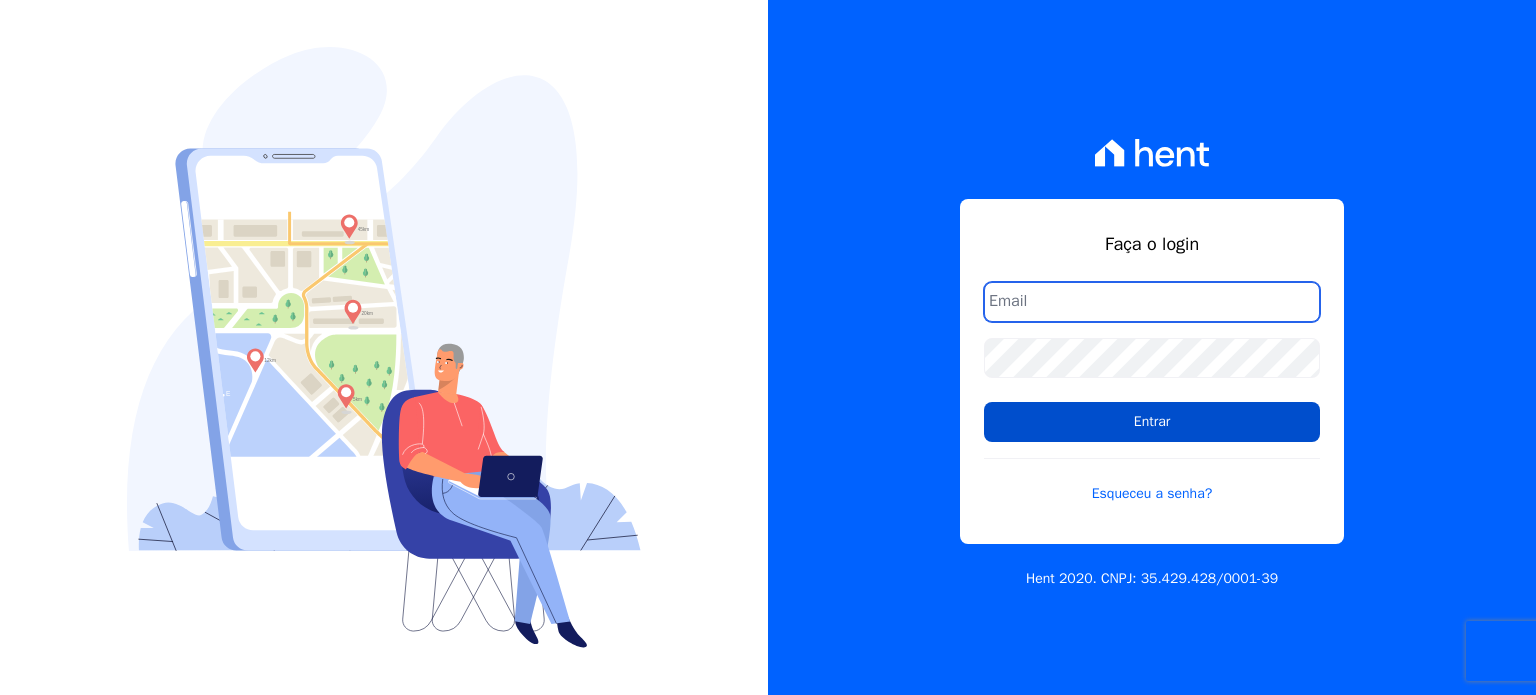 type on "kalil@apiceincorporadora.com.br" 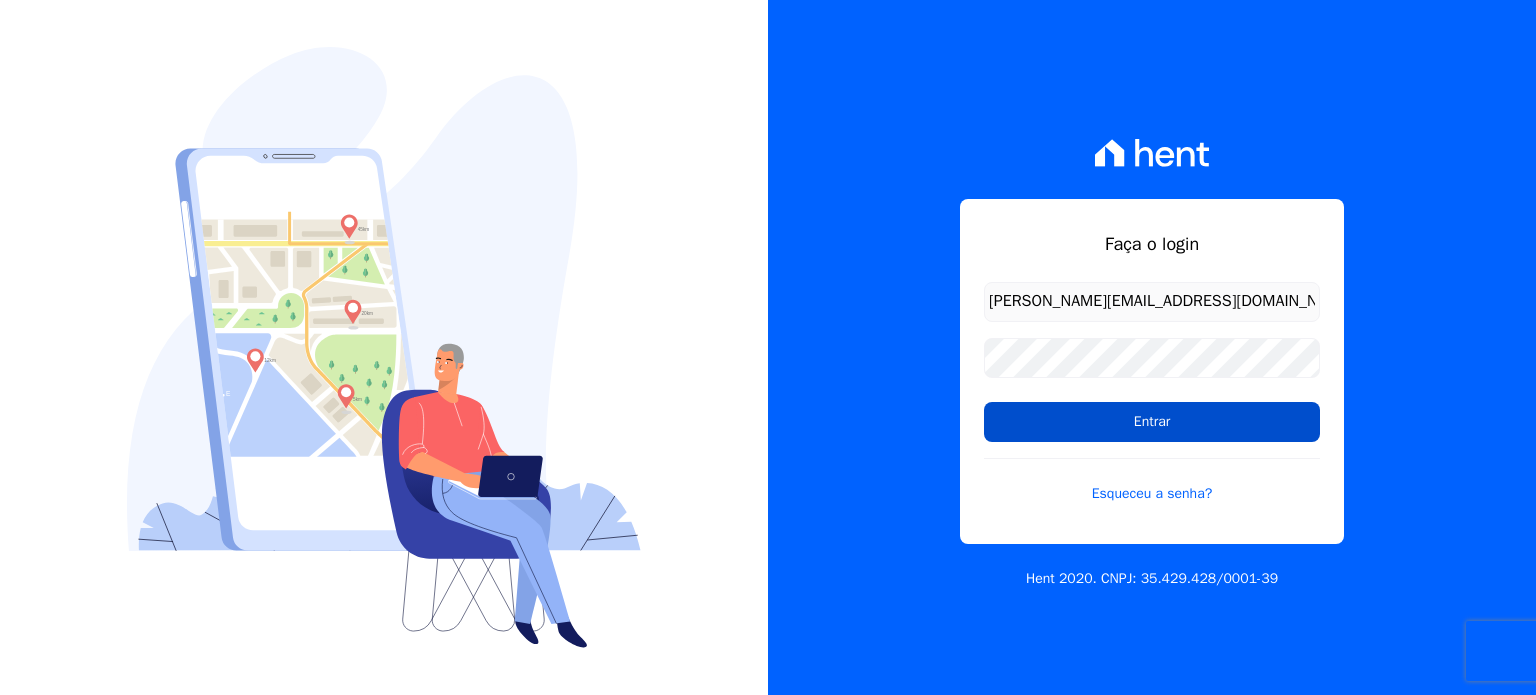 click on "Entrar" at bounding box center [1152, 422] 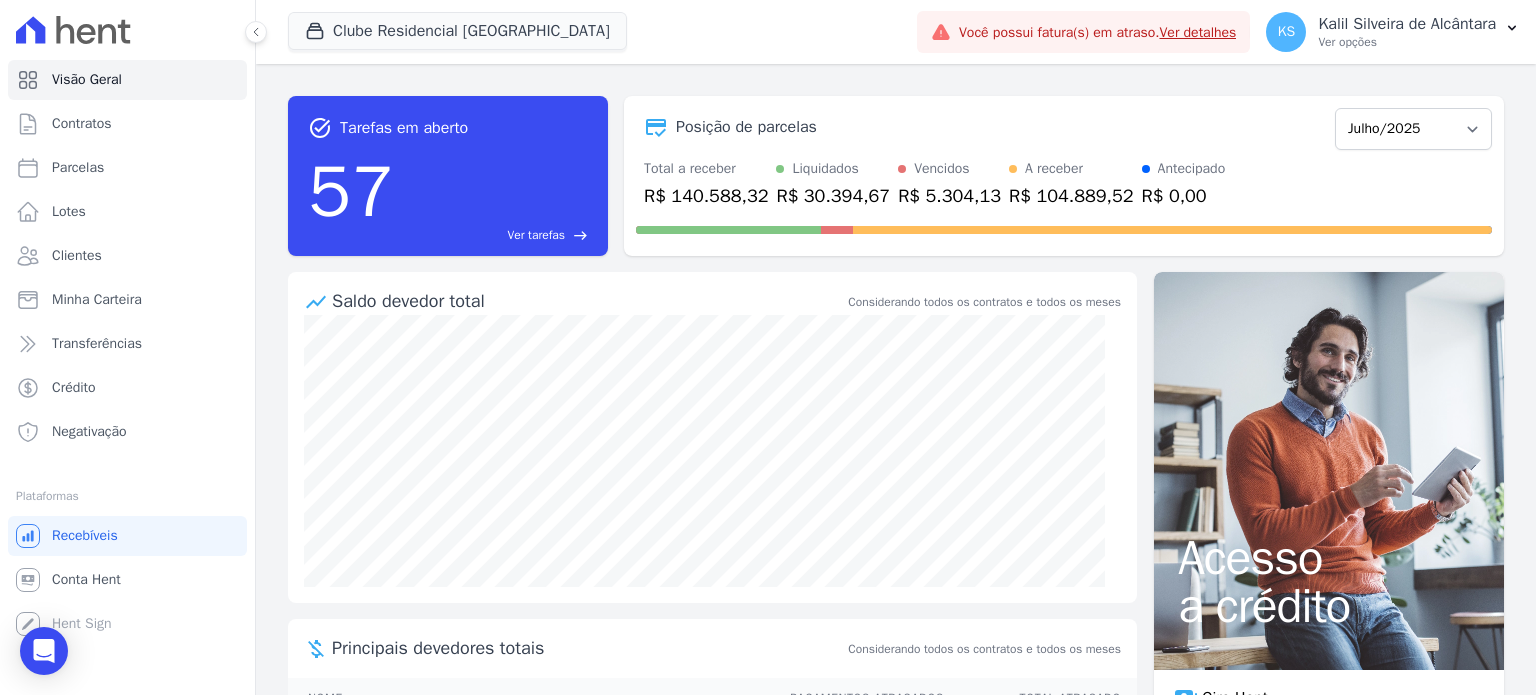 scroll, scrollTop: 0, scrollLeft: 0, axis: both 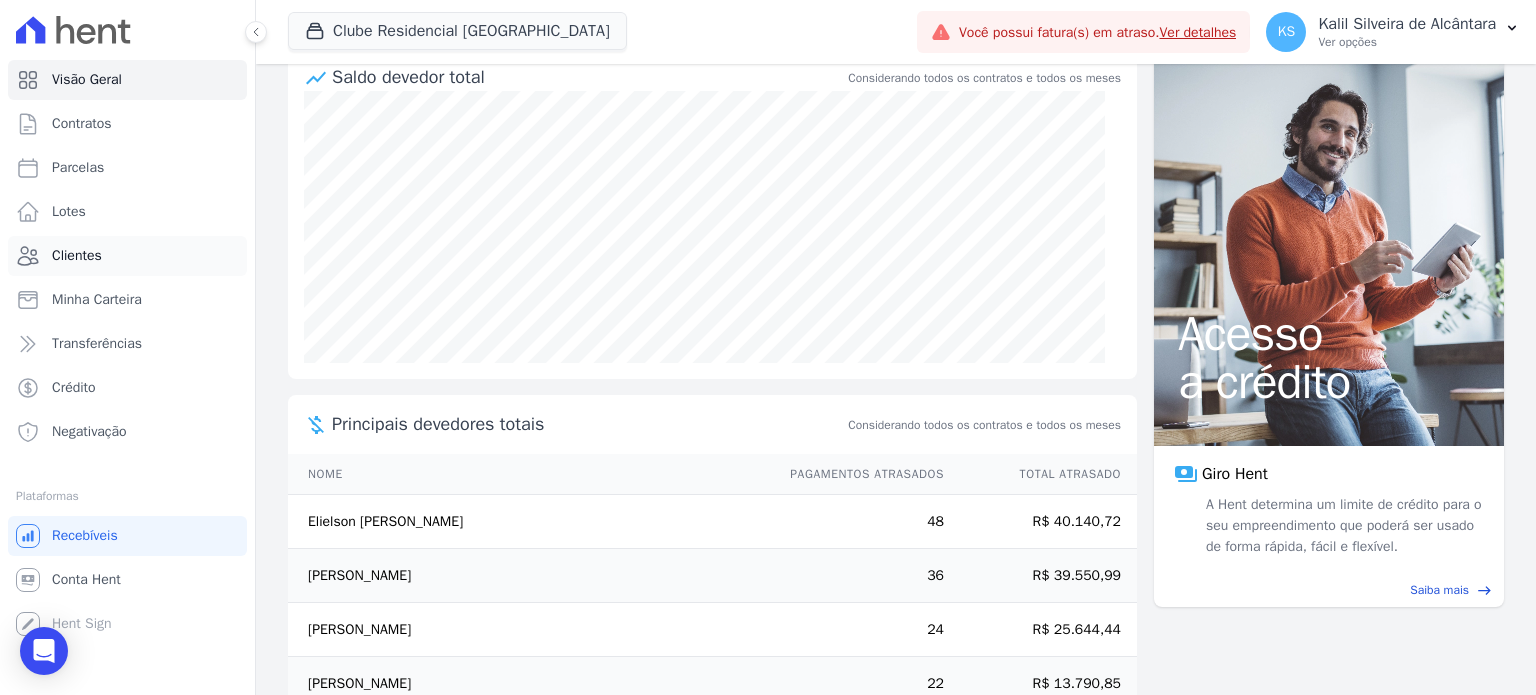 click on "Clientes" at bounding box center (127, 256) 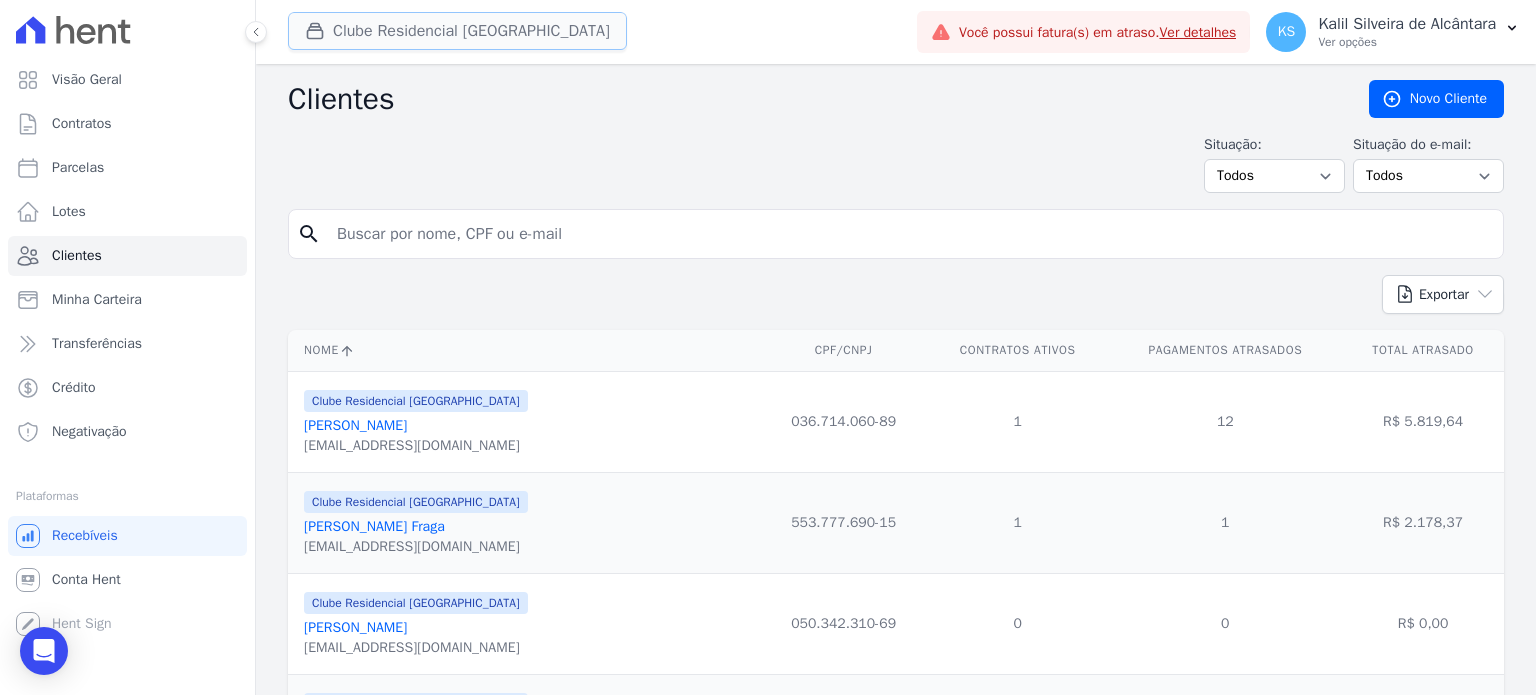 click on "Clube Residencial [GEOGRAPHIC_DATA]" at bounding box center (457, 31) 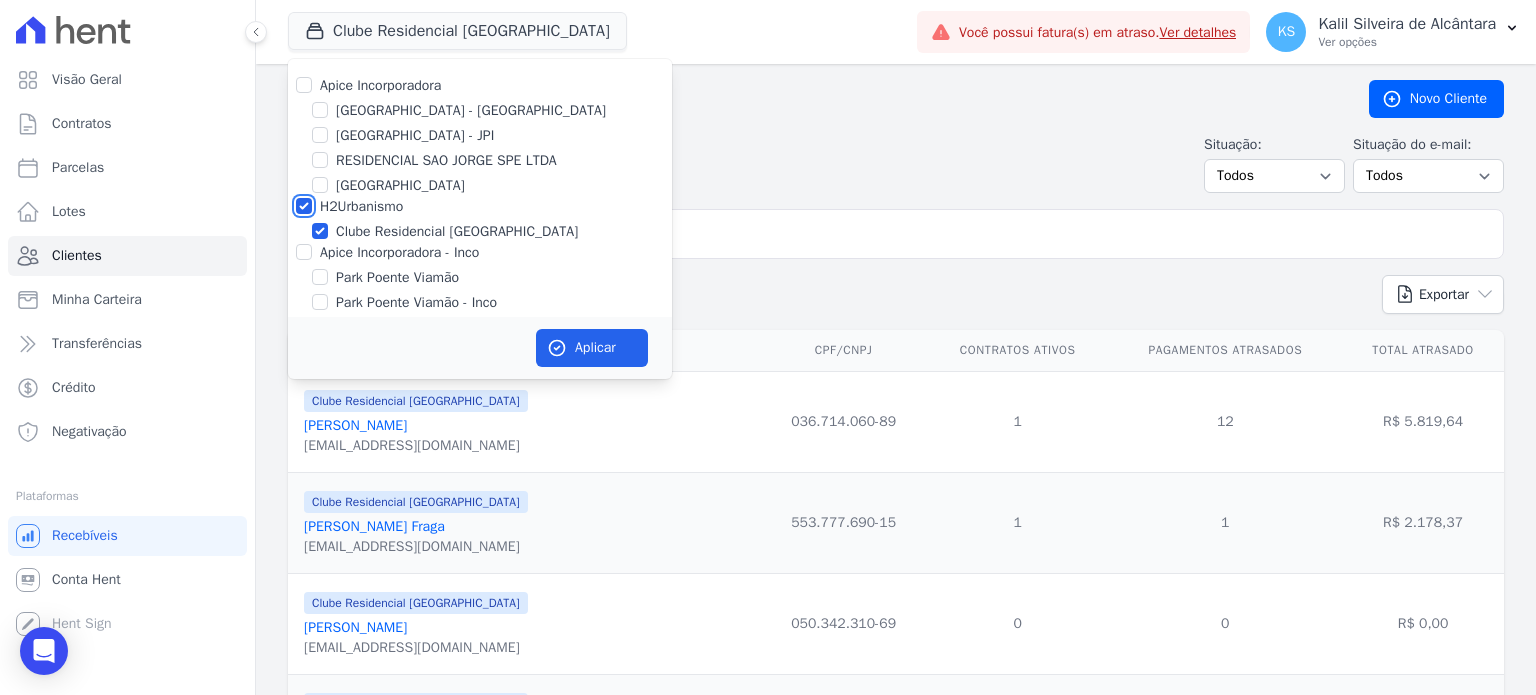 click on "H2Urbanismo" at bounding box center [304, 206] 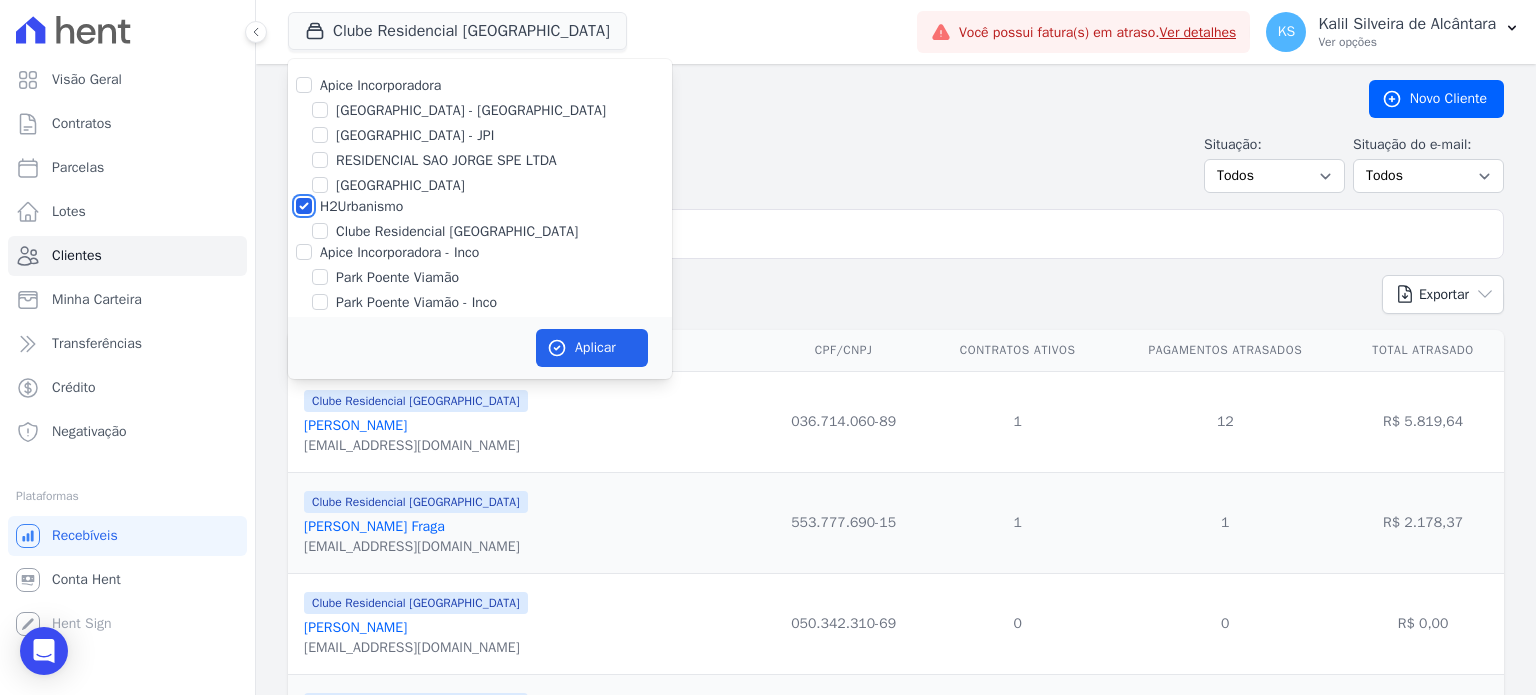checkbox on "false" 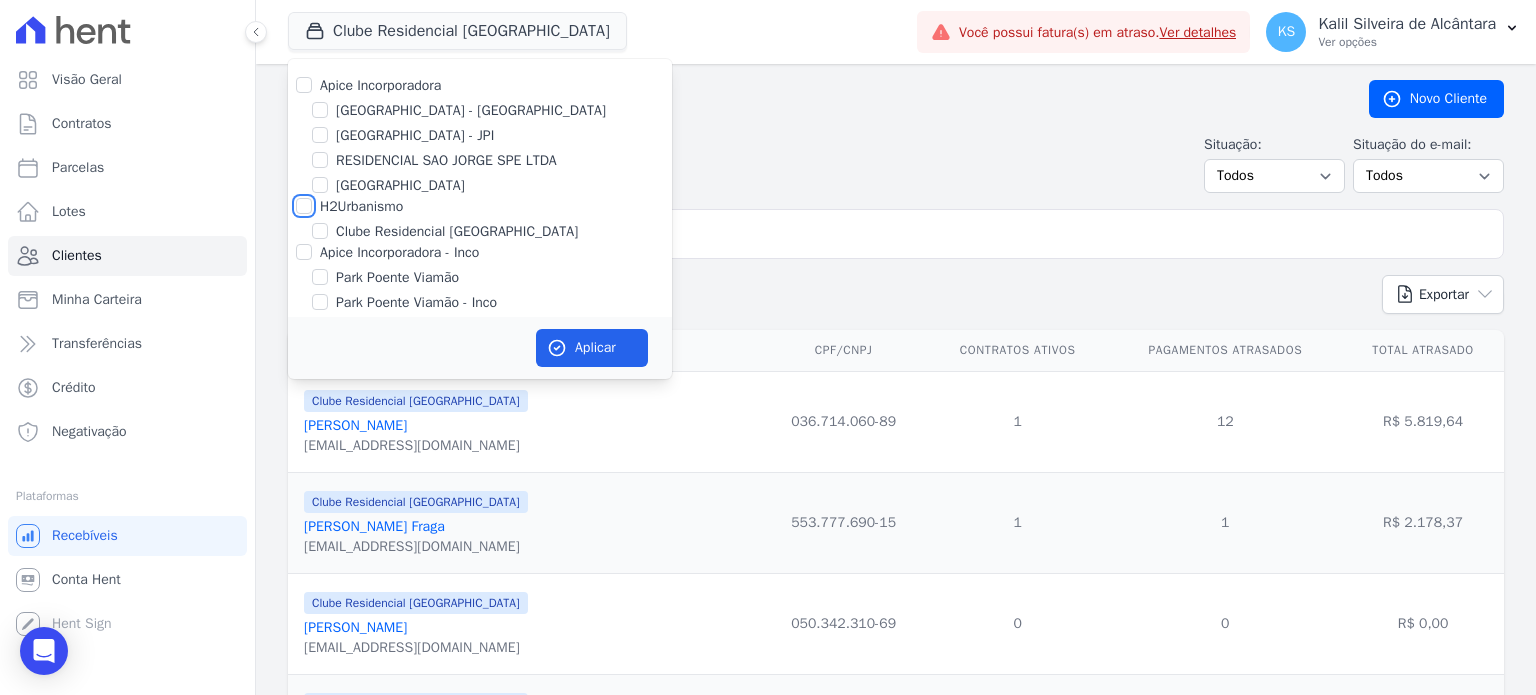 checkbox on "false" 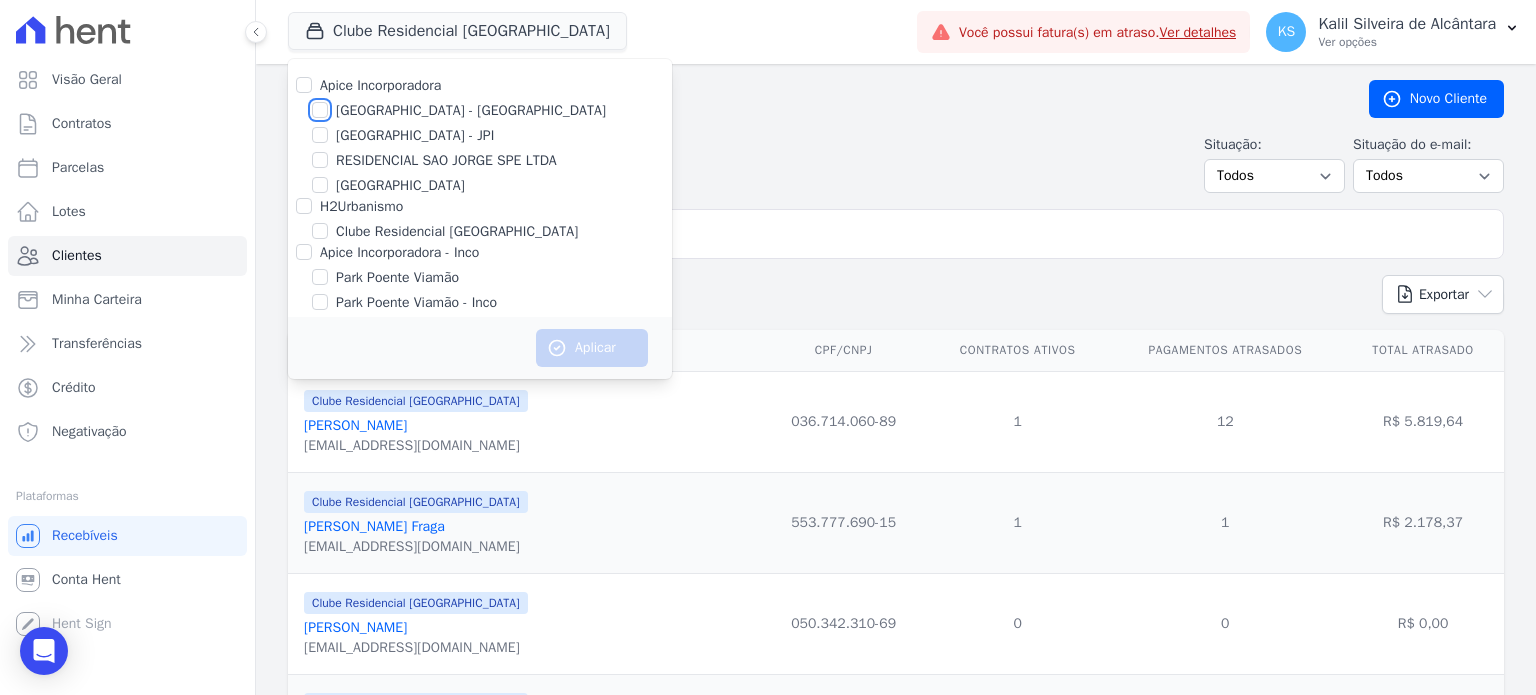 click on "[GEOGRAPHIC_DATA] - [GEOGRAPHIC_DATA]" at bounding box center (320, 110) 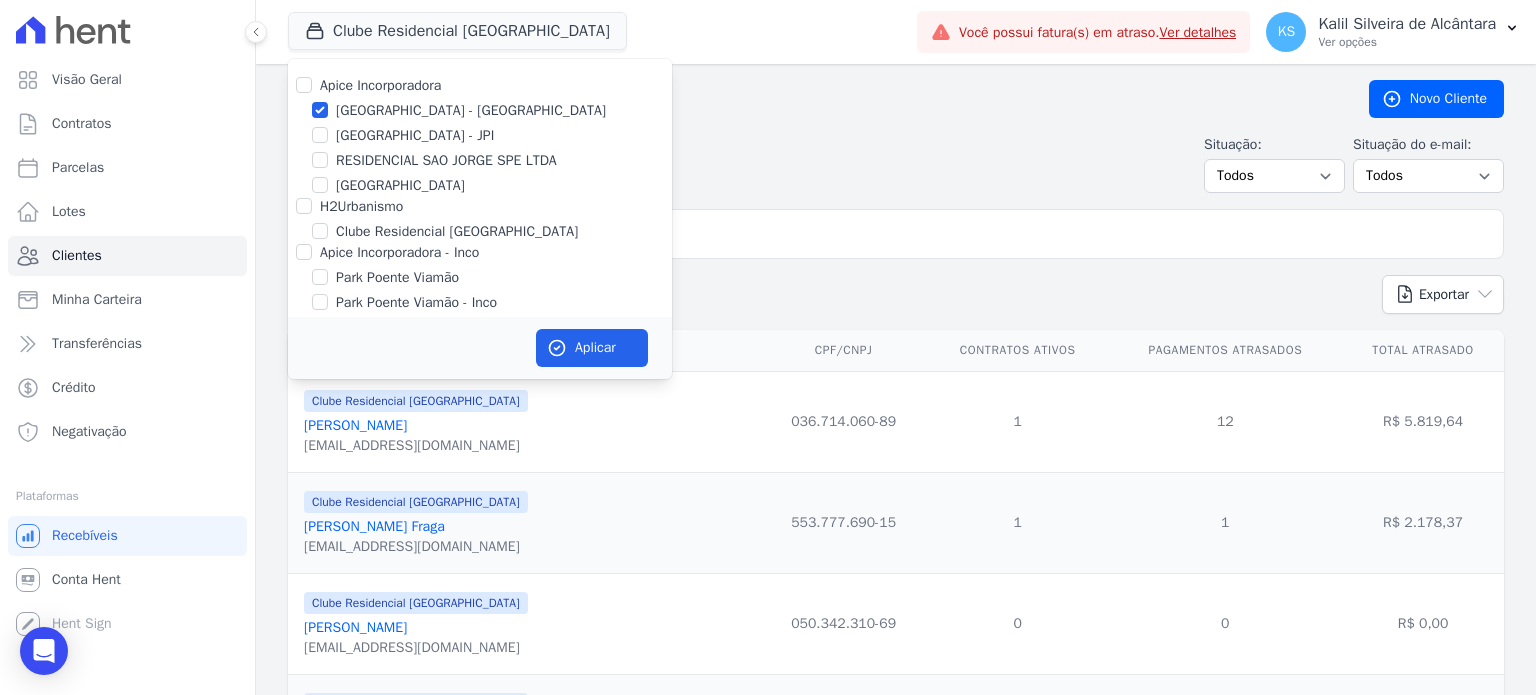 click on "[GEOGRAPHIC_DATA] - JPI" at bounding box center (480, 135) 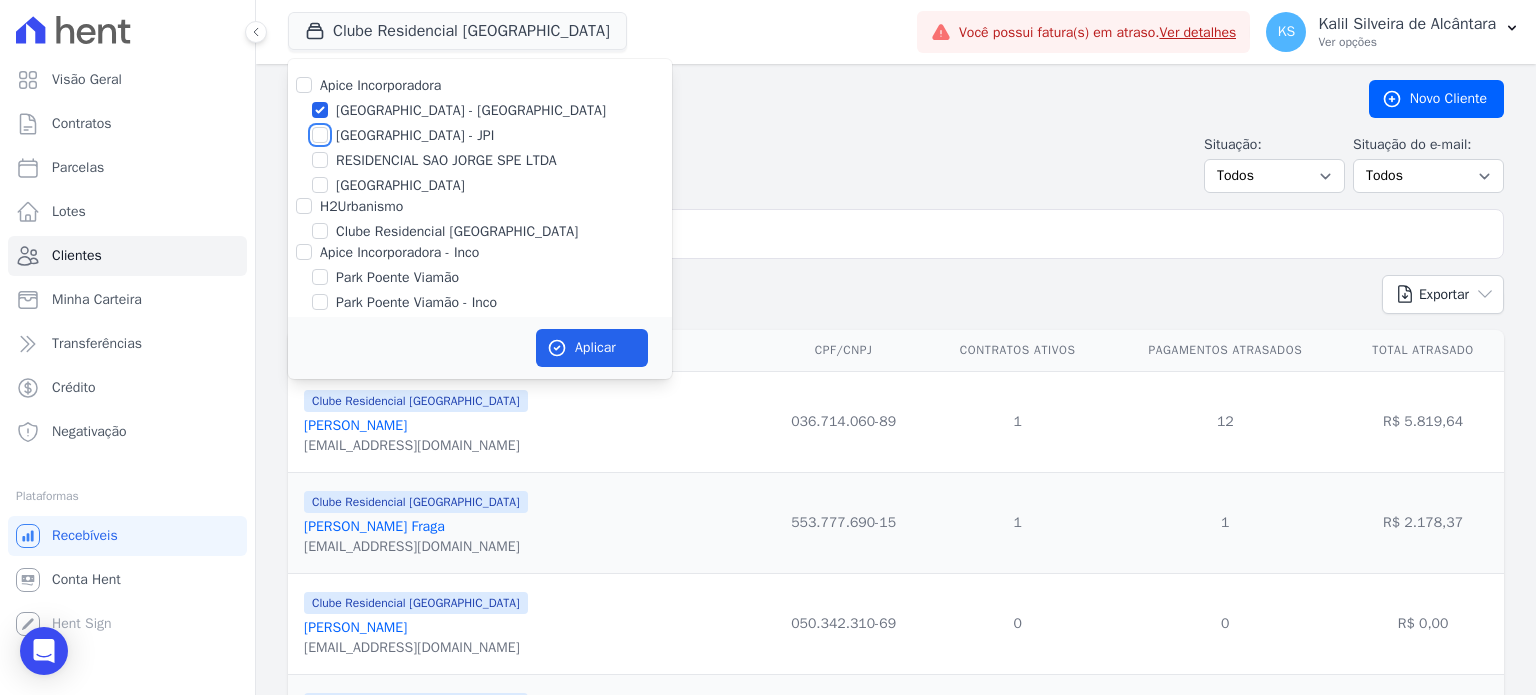 click on "[GEOGRAPHIC_DATA] - JPI" at bounding box center (320, 135) 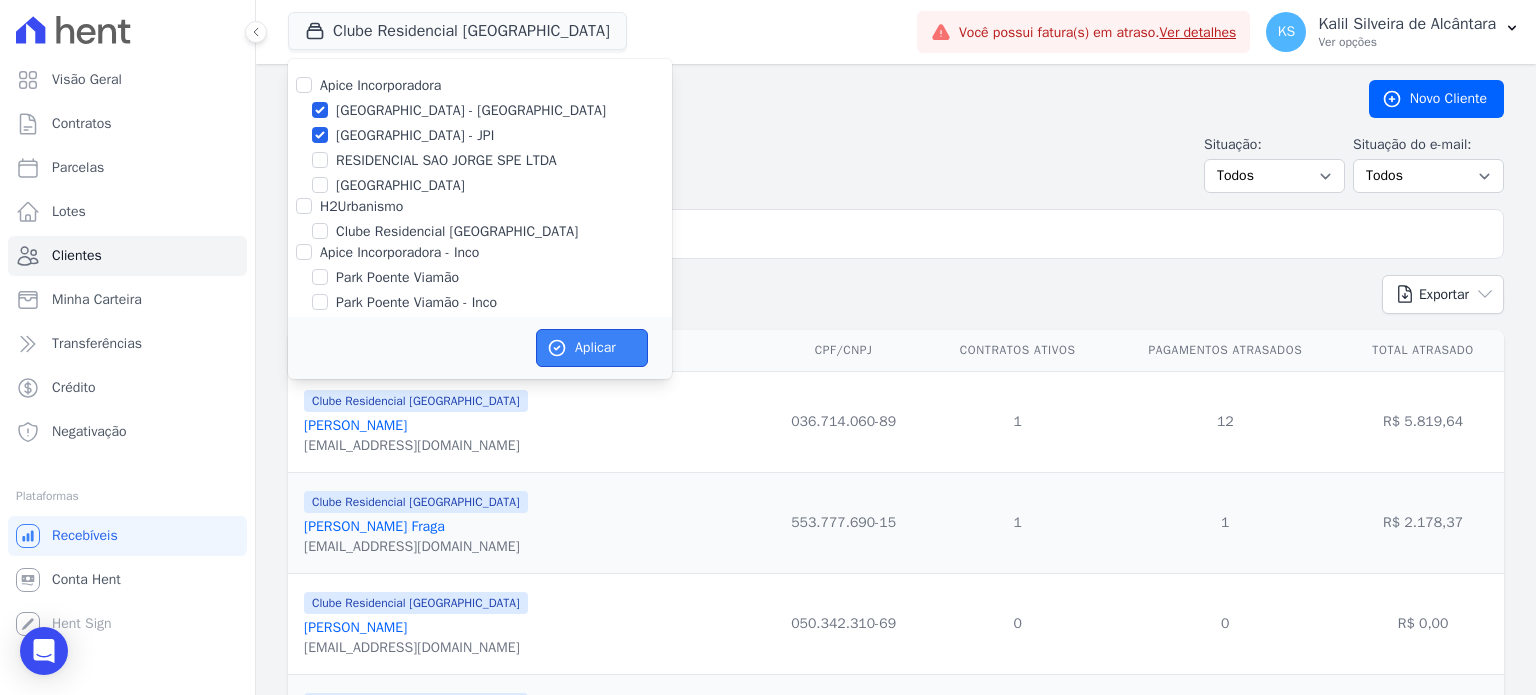 click on "Aplicar" at bounding box center [592, 348] 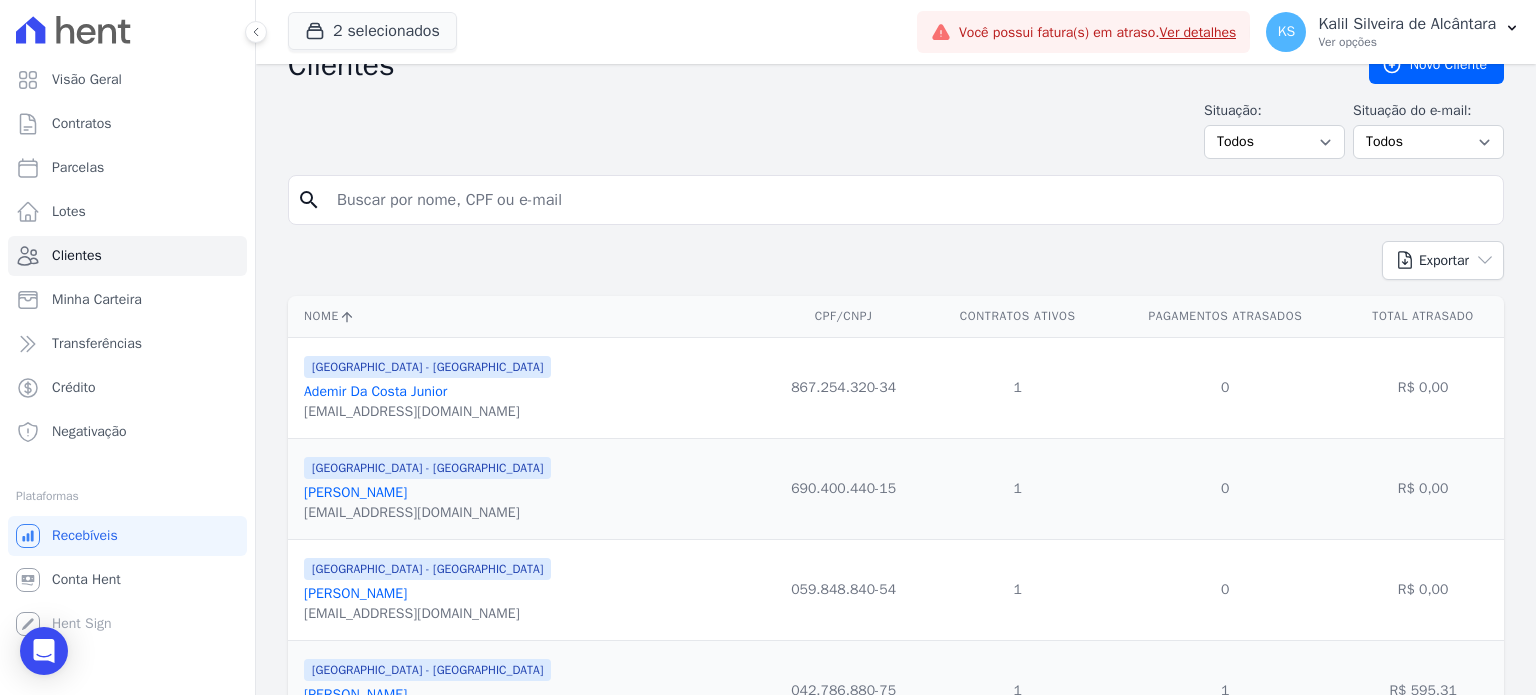 scroll, scrollTop: 0, scrollLeft: 0, axis: both 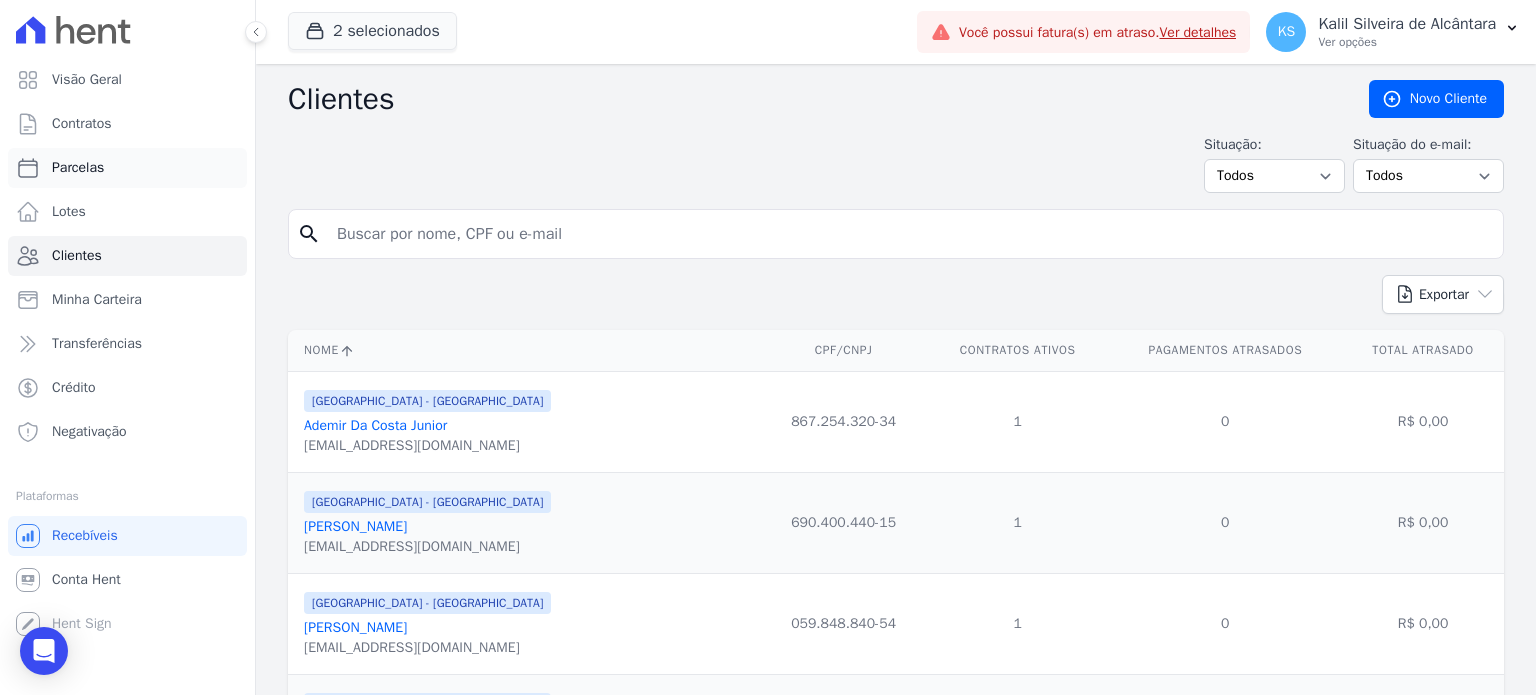 click on "Parcelas" at bounding box center [127, 168] 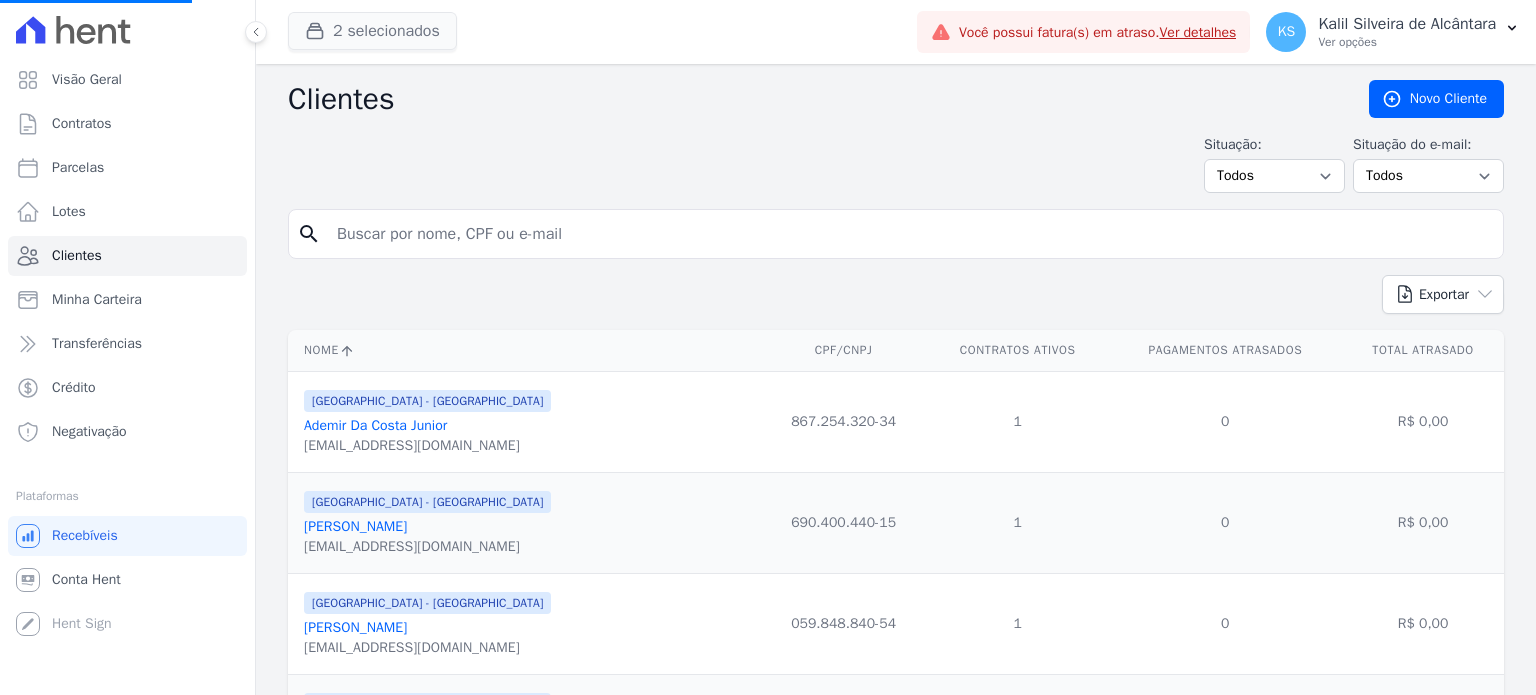 select 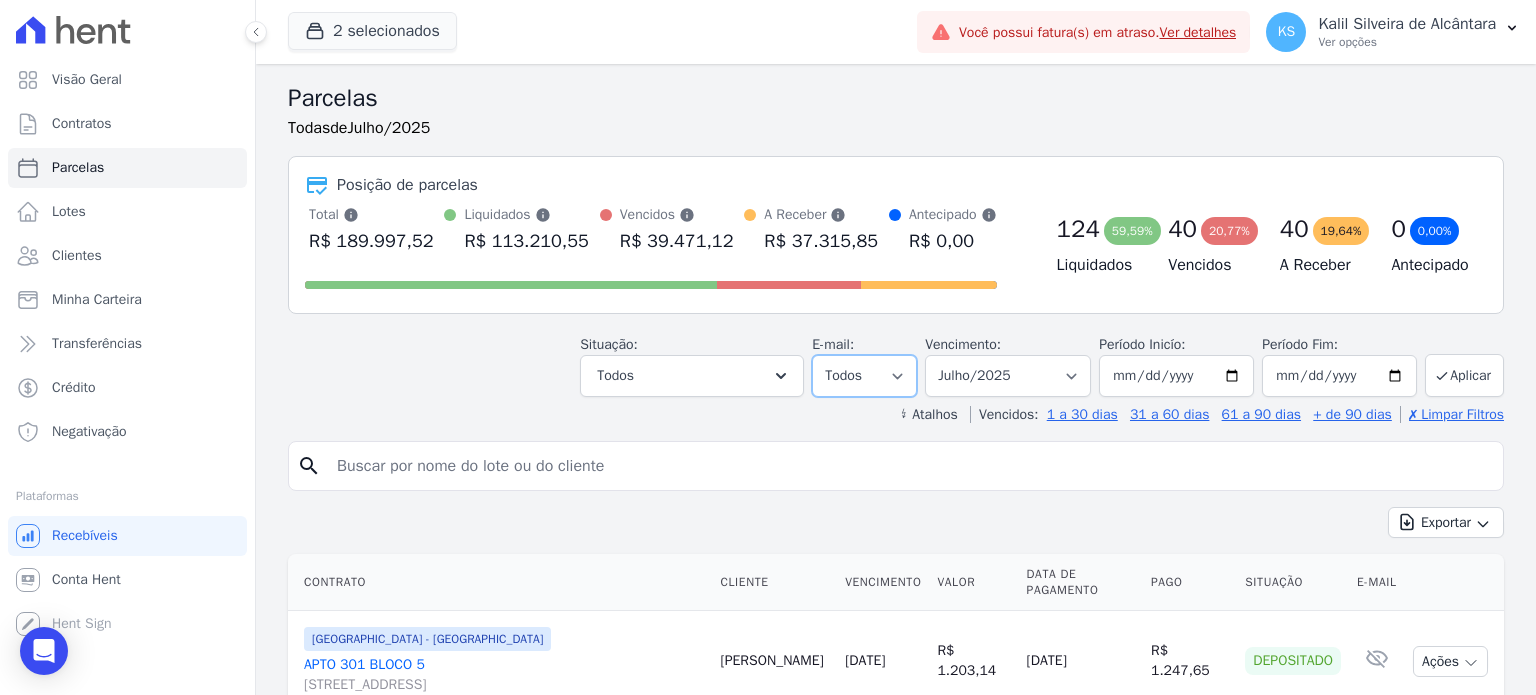 click on "Todos
Lido
Não-lido" at bounding box center [864, 376] 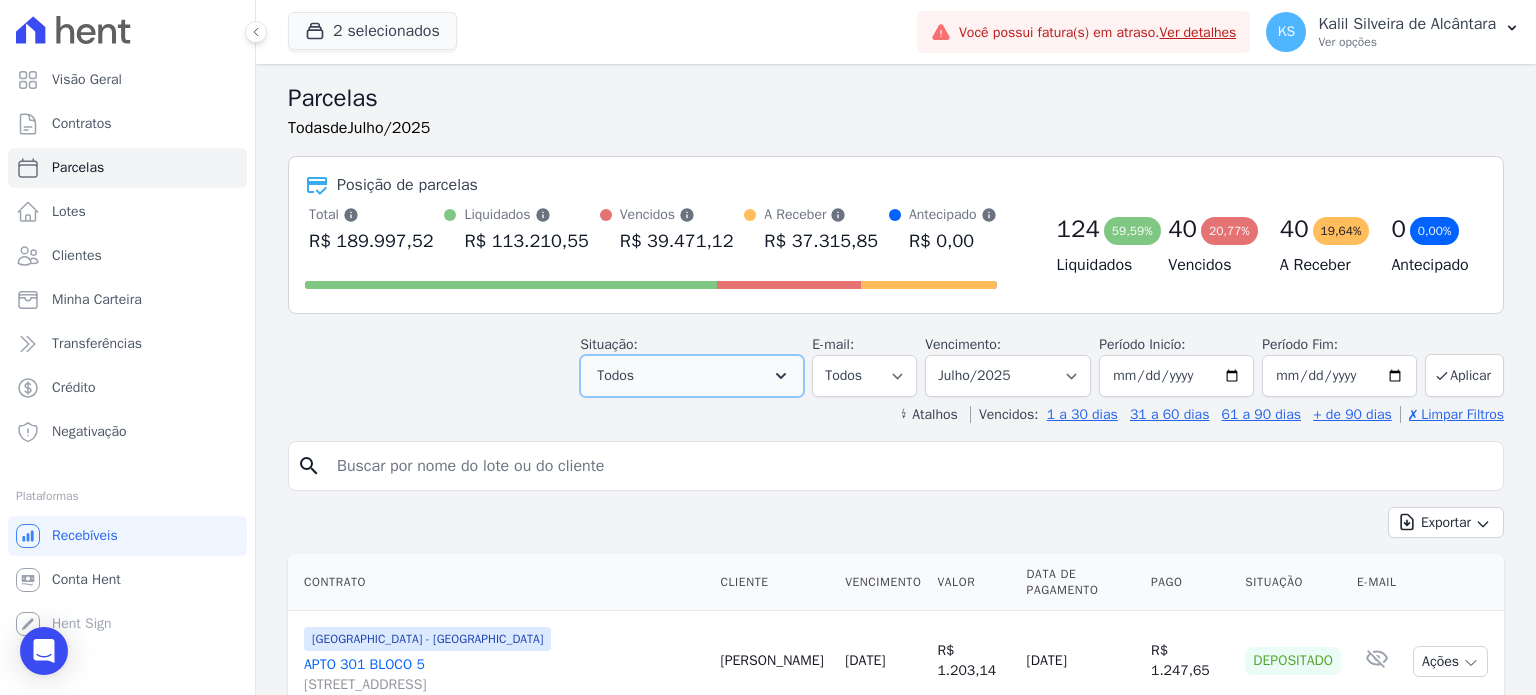 click on "Todos" at bounding box center [692, 376] 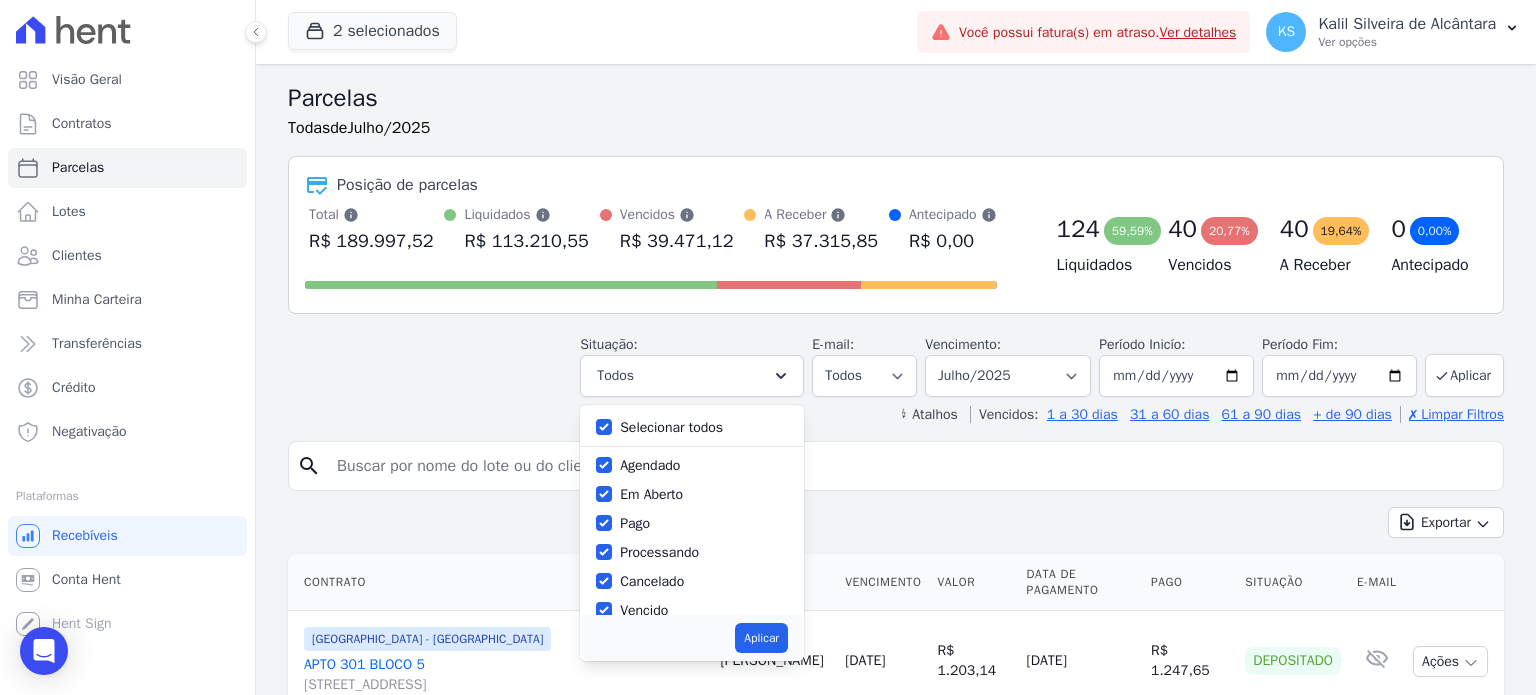 click on "Selecionar todos" at bounding box center (671, 427) 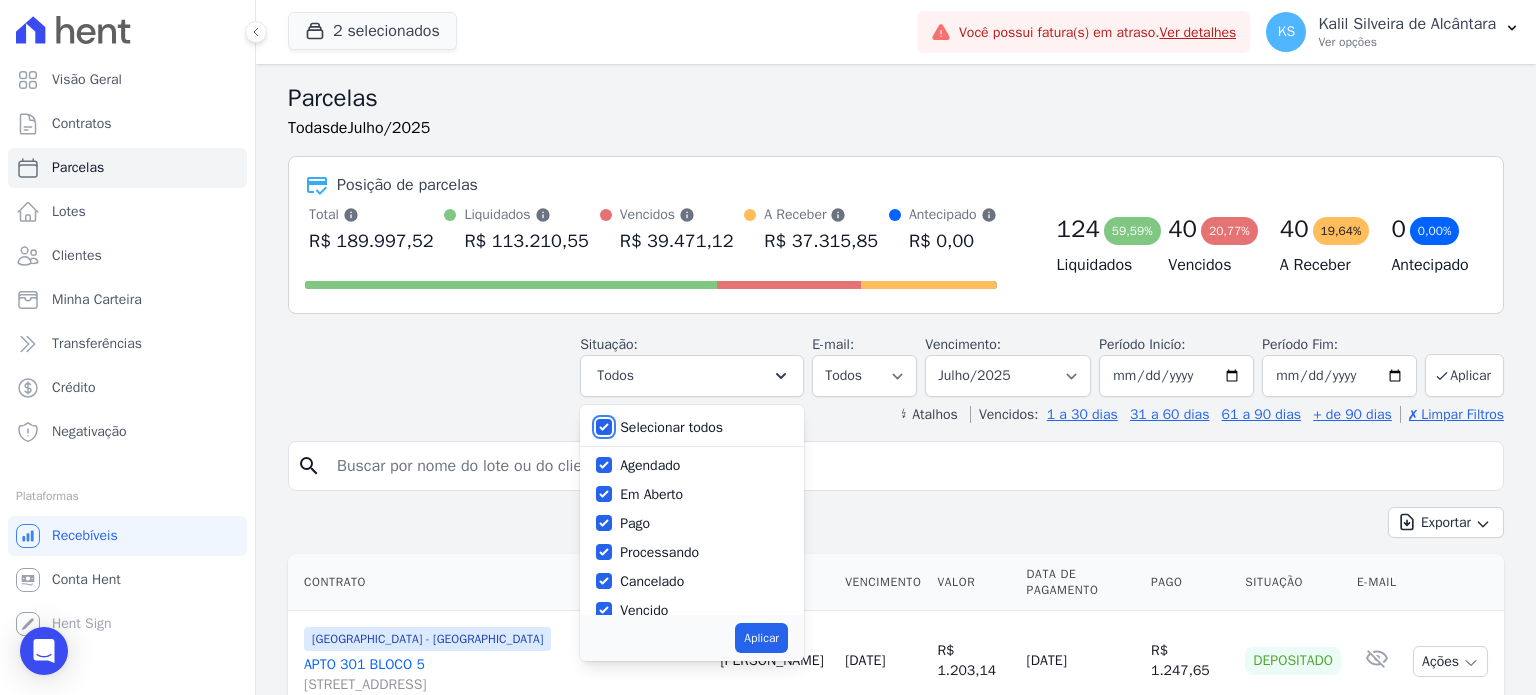 click on "Selecionar todos" at bounding box center [604, 427] 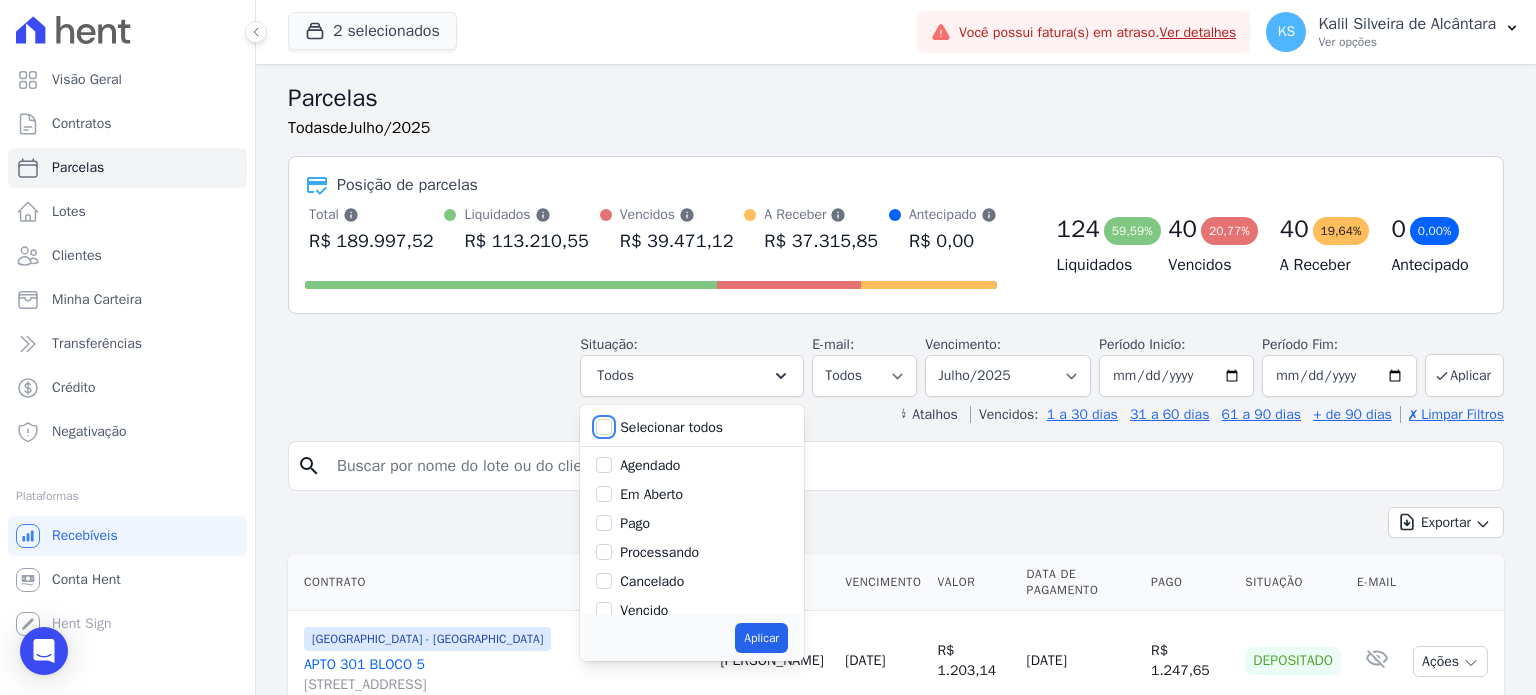 checkbox on "false" 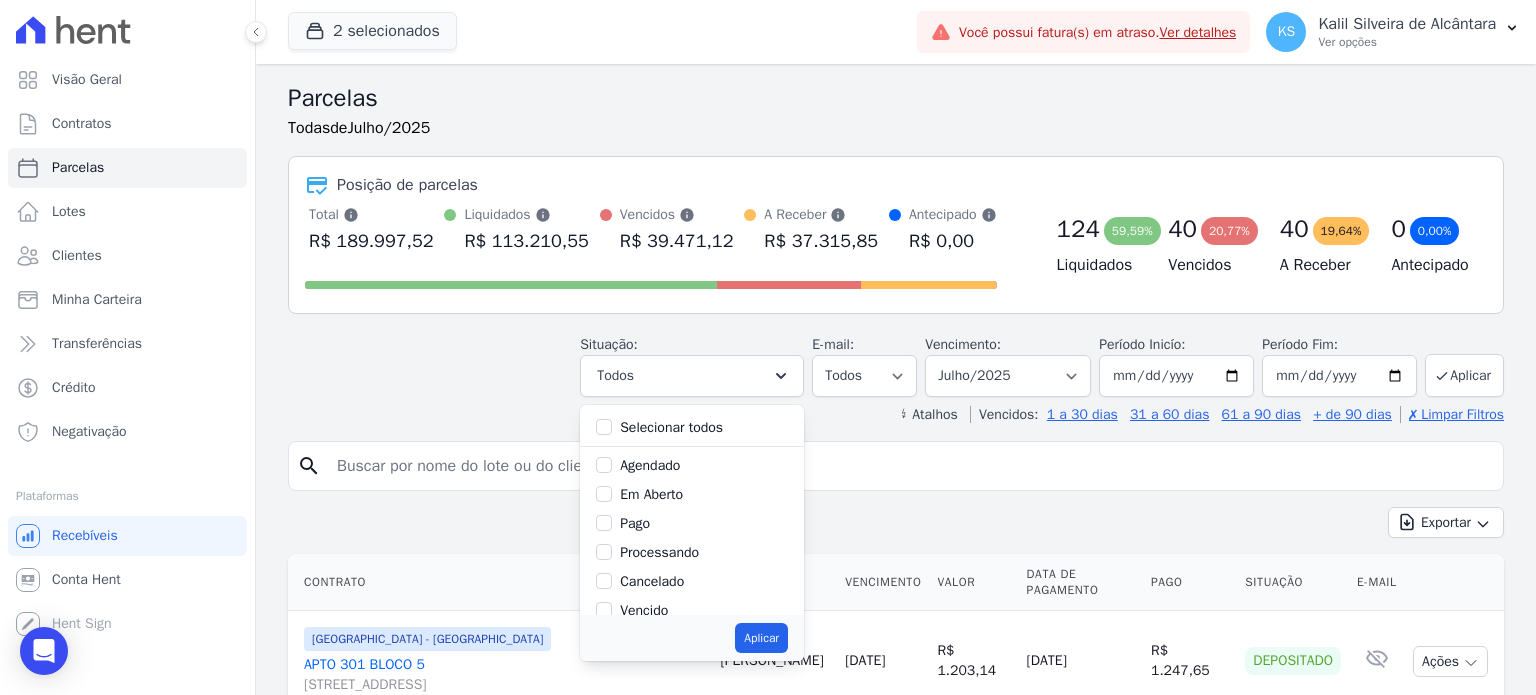 click on "Vencido" at bounding box center (692, 610) 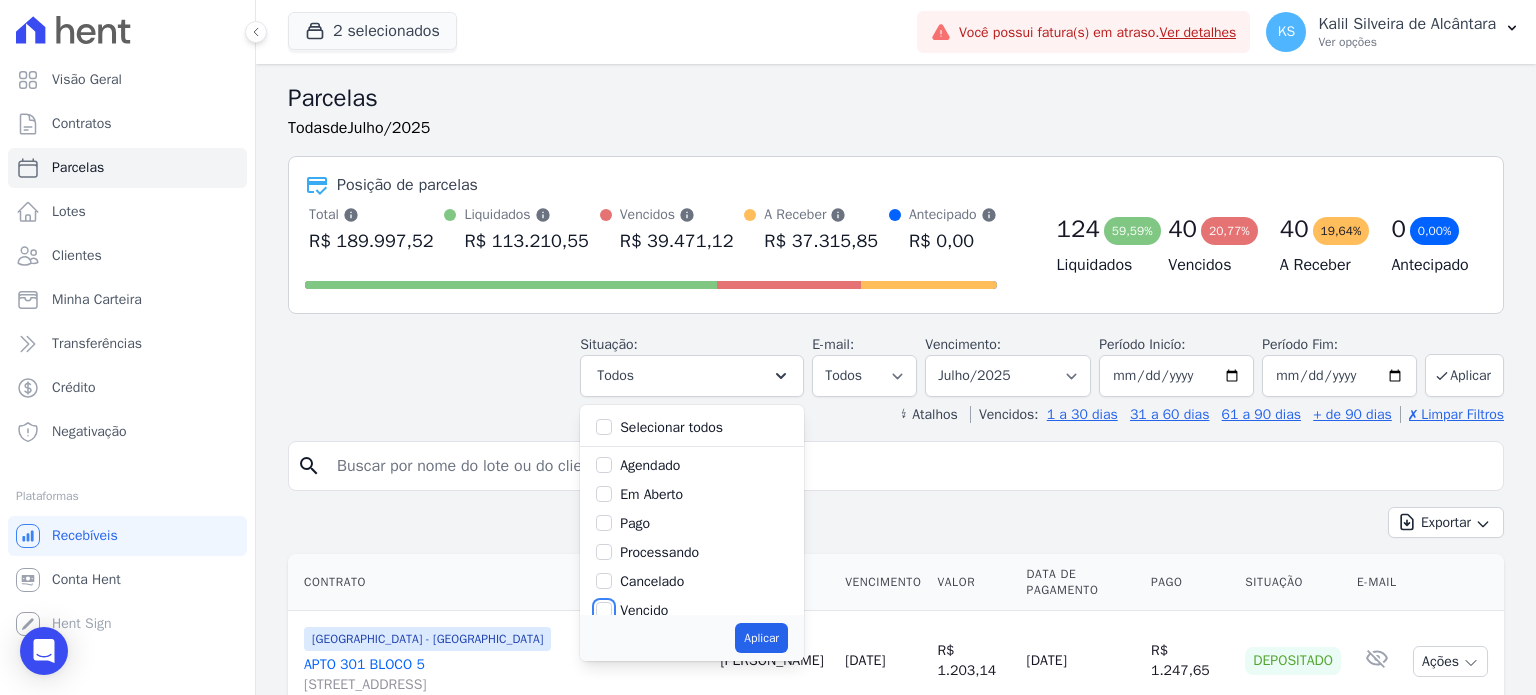 checkbox on "true" 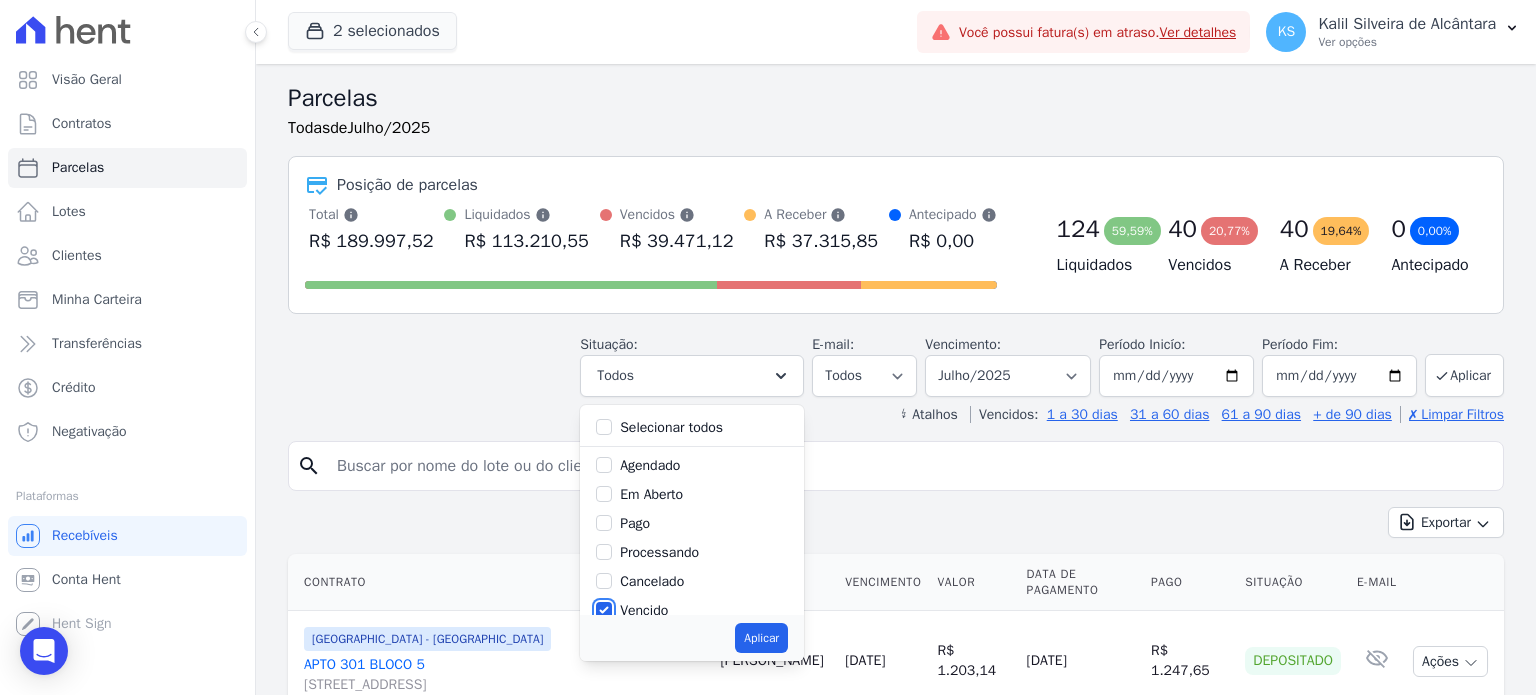 scroll, scrollTop: 2, scrollLeft: 0, axis: vertical 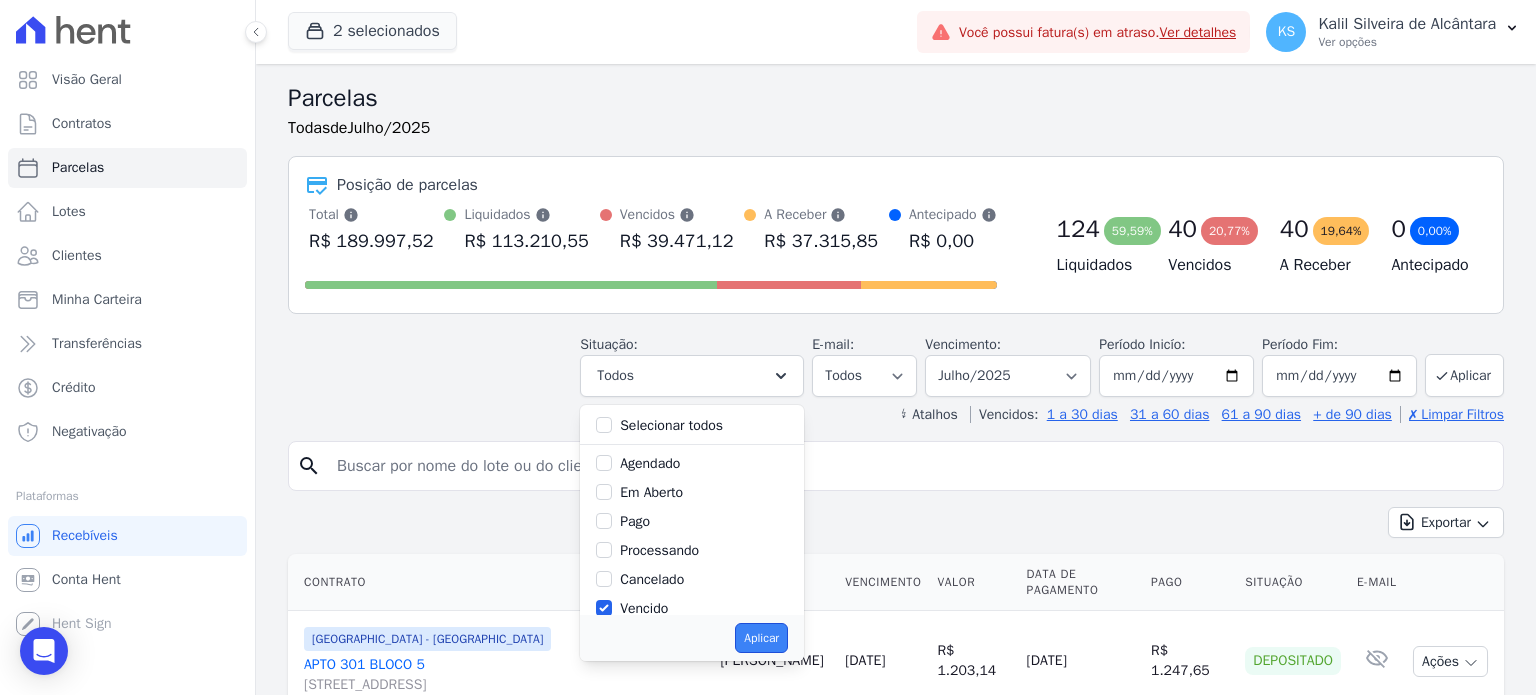 drag, startPoint x: 748, startPoint y: 635, endPoint x: 721, endPoint y: 611, distance: 36.124783 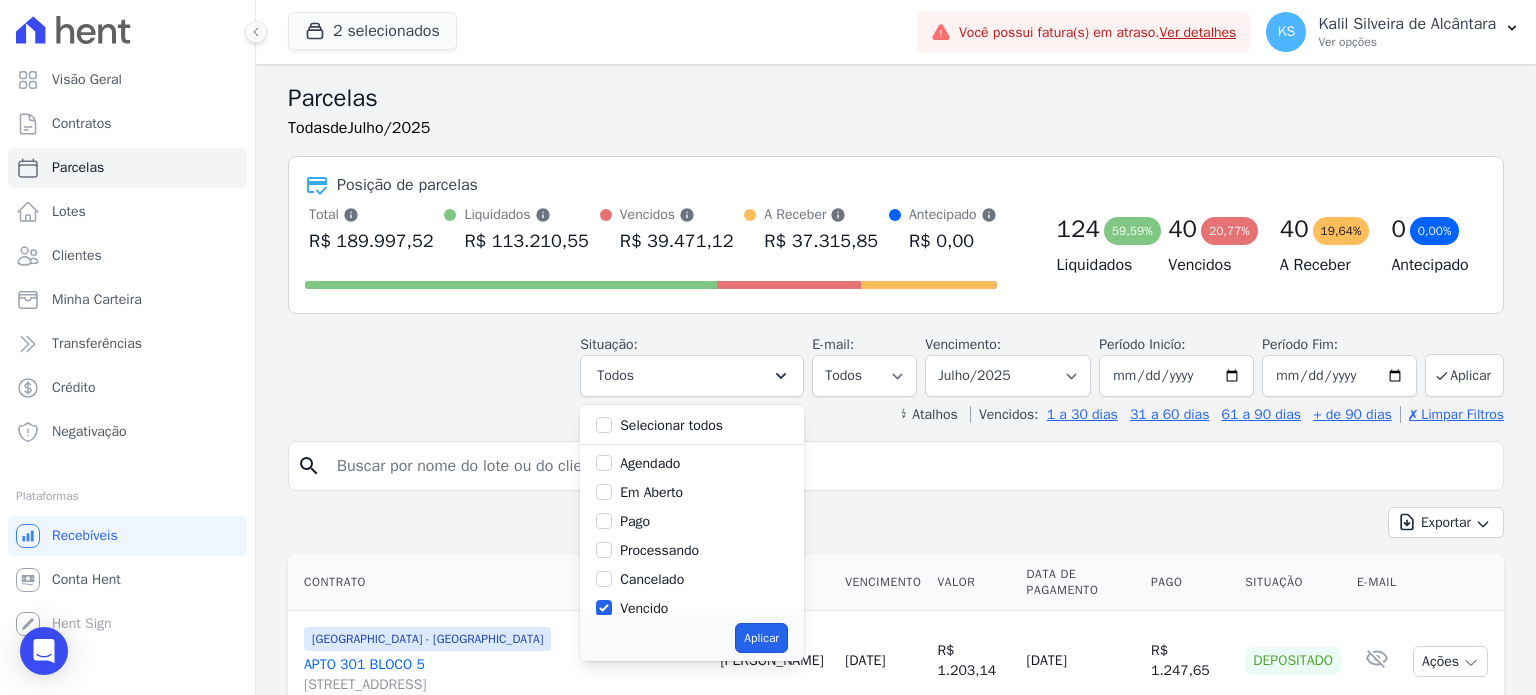 select on "overdue" 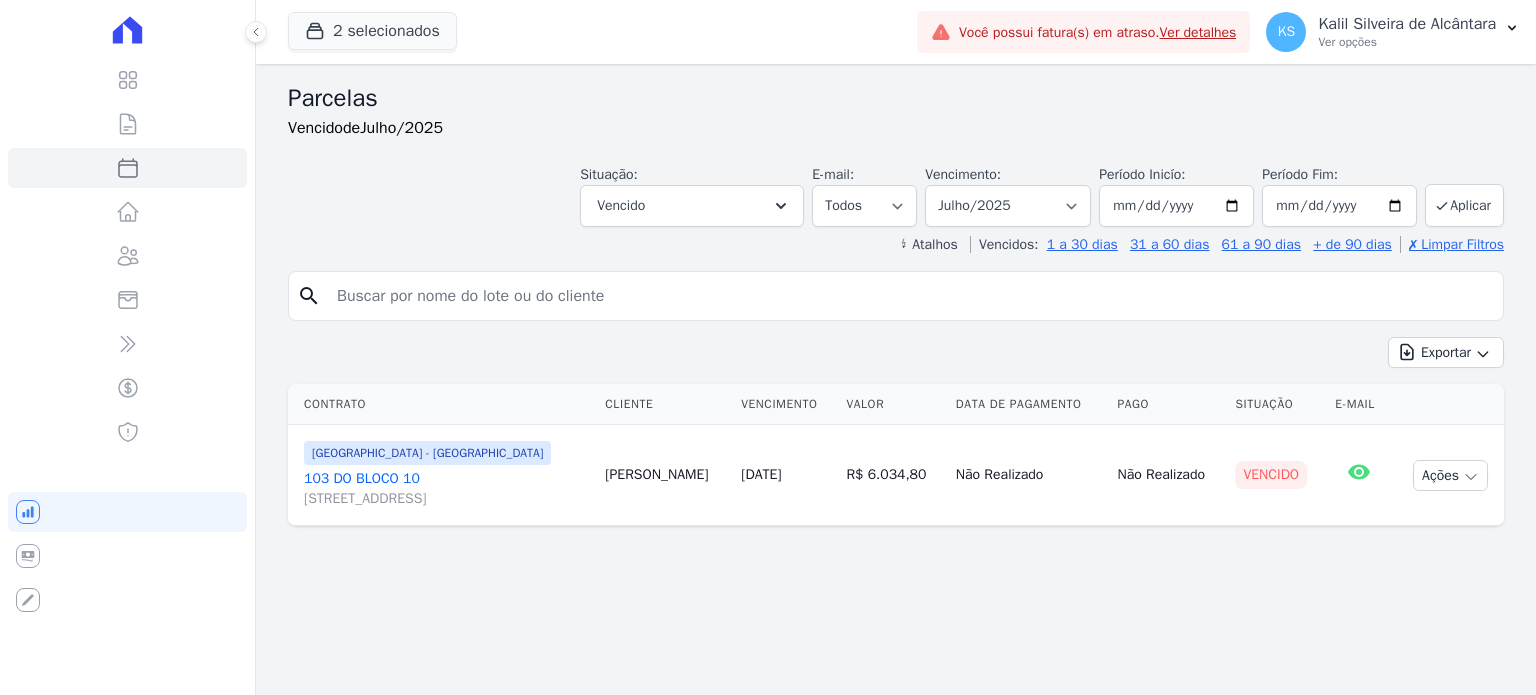 select 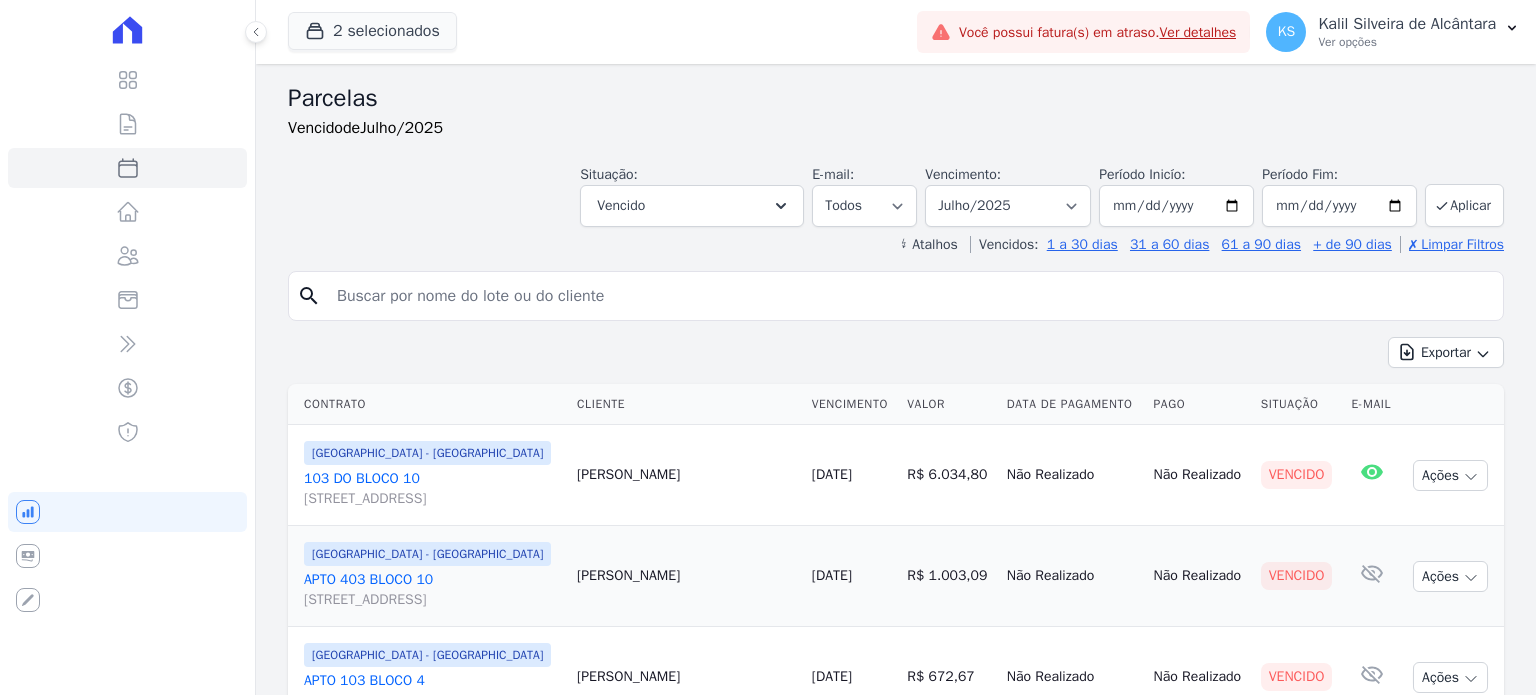 click at bounding box center [910, 296] 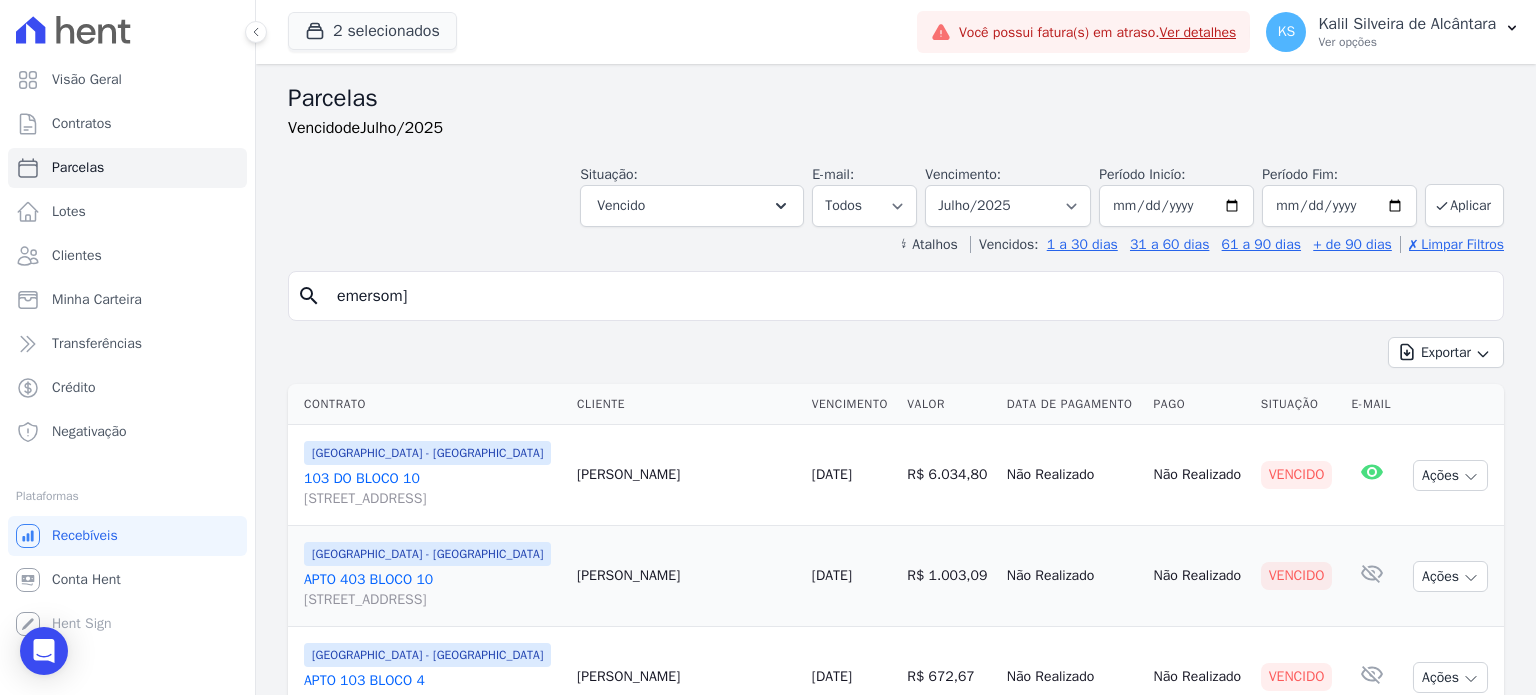 type on "emersom]" 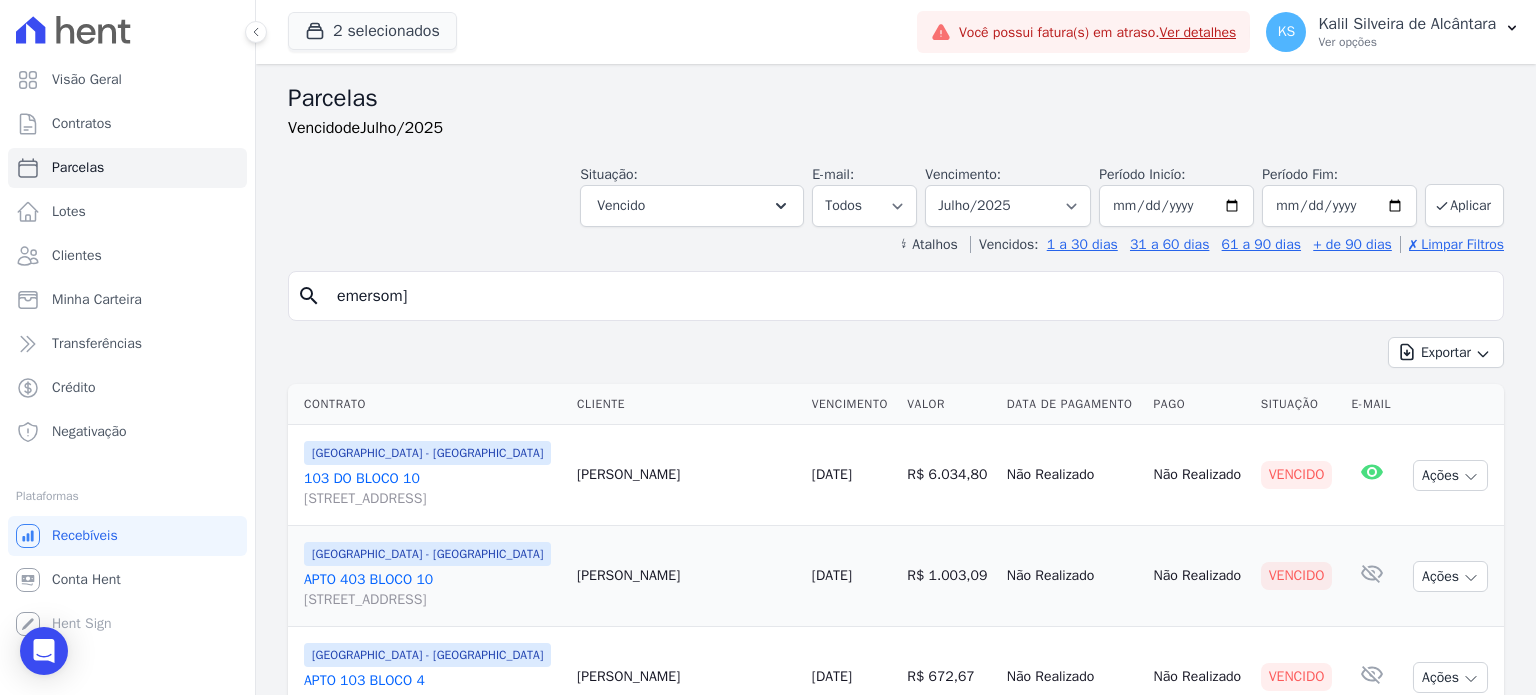 select 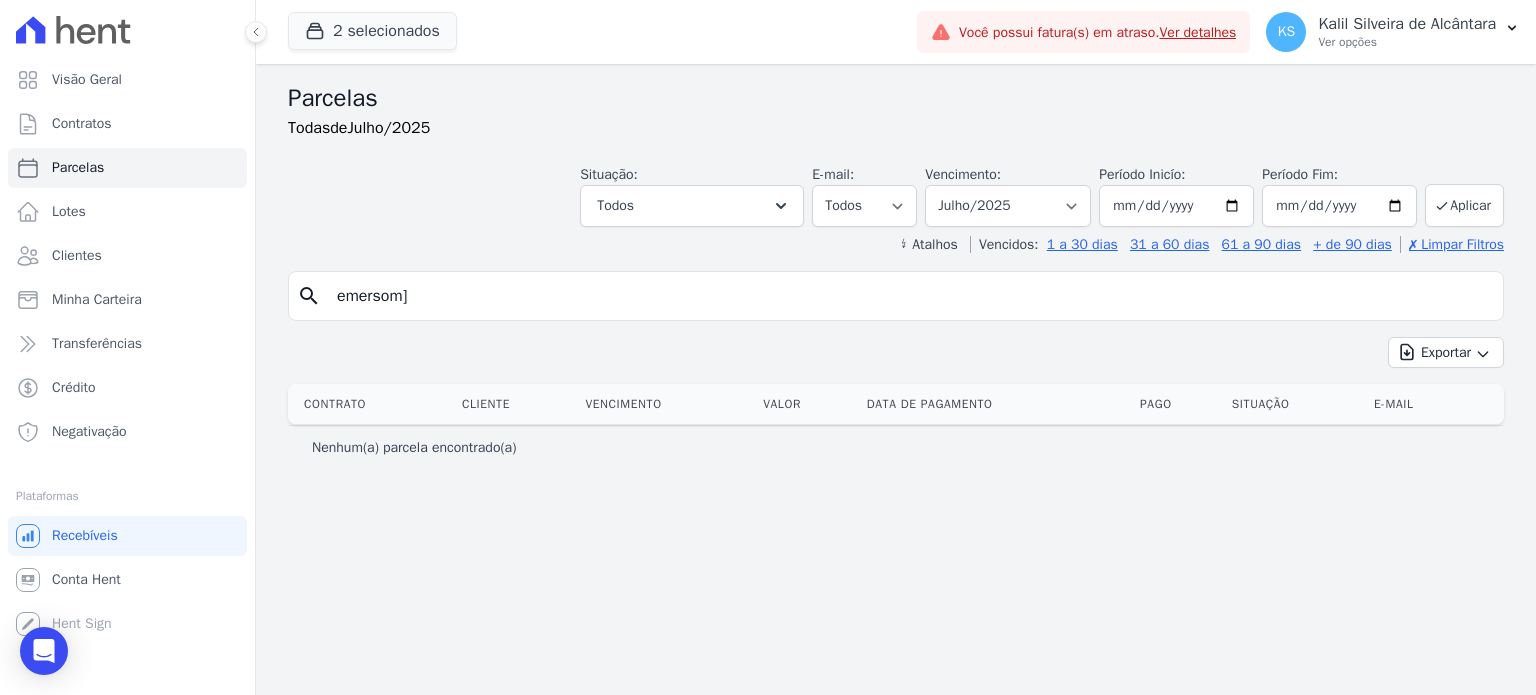 drag, startPoint x: 451, startPoint y: 266, endPoint x: 468, endPoint y: 286, distance: 26.24881 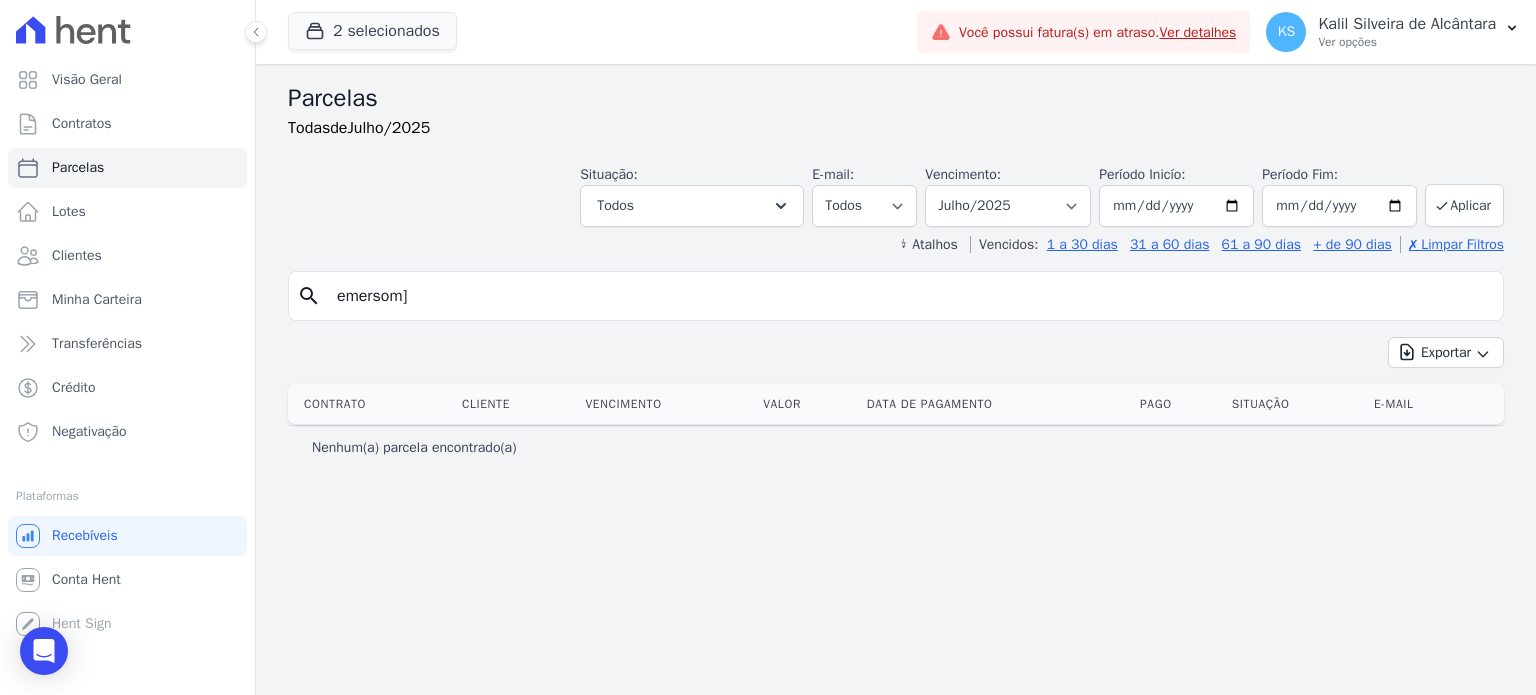 click on "emersom]" at bounding box center [910, 296] 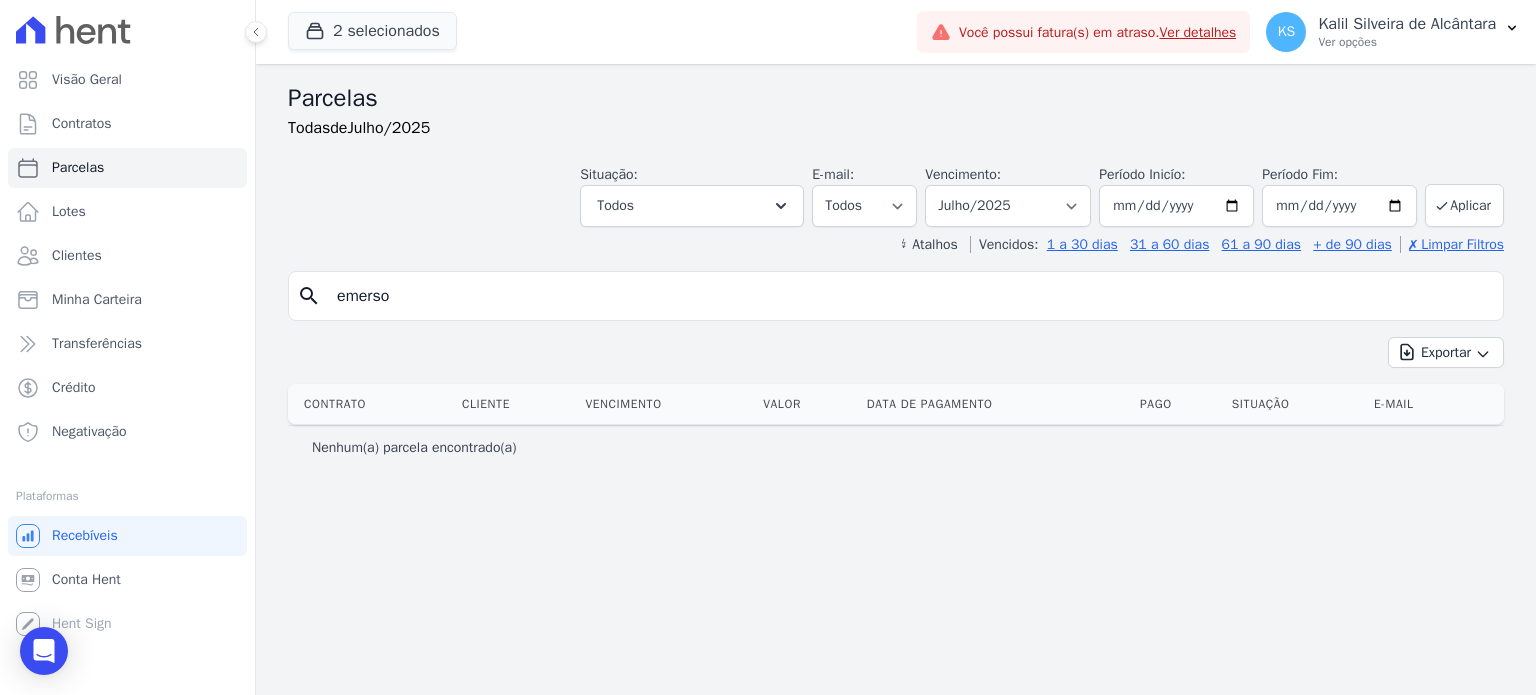 type on "emerso" 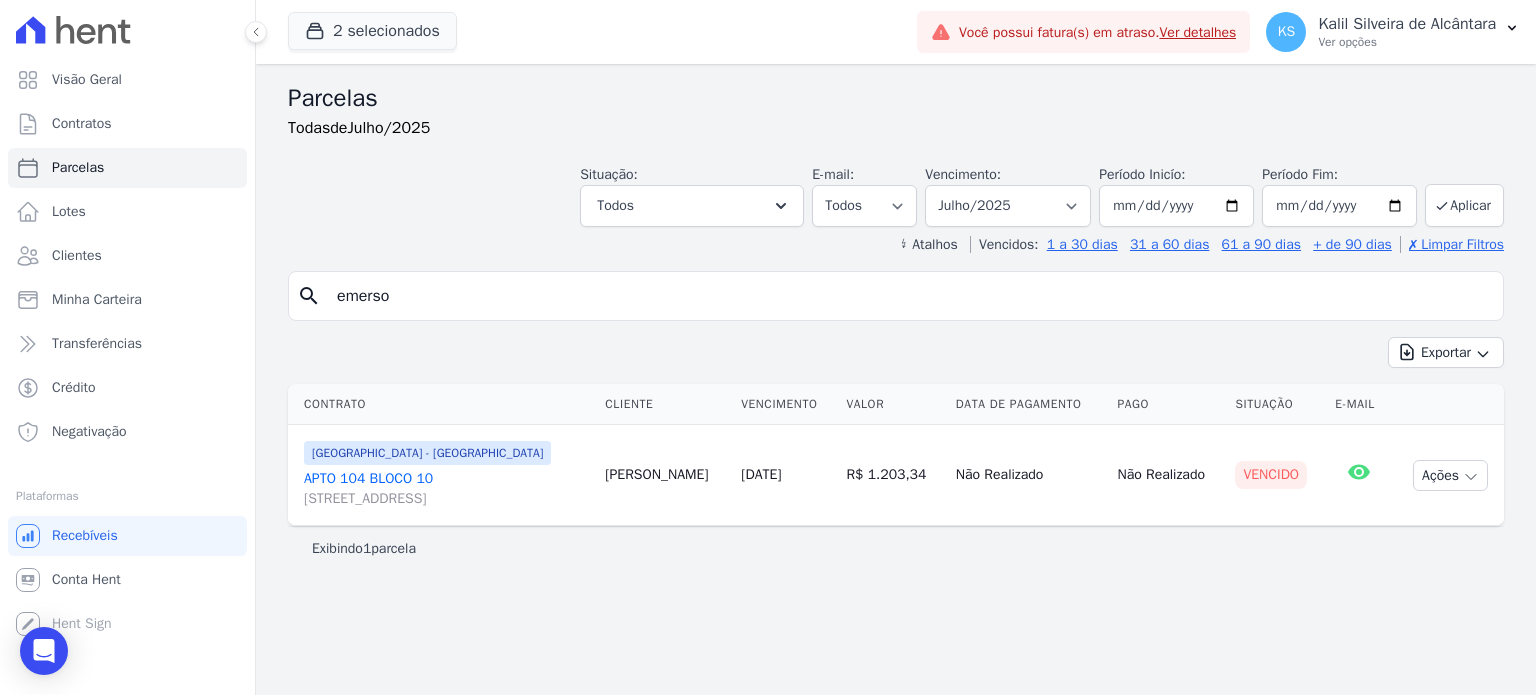 click on "APTO 104 BLOCO [GEOGRAPHIC_DATA][STREET_ADDRESS][GEOGRAPHIC_DATA]" at bounding box center [446, 489] 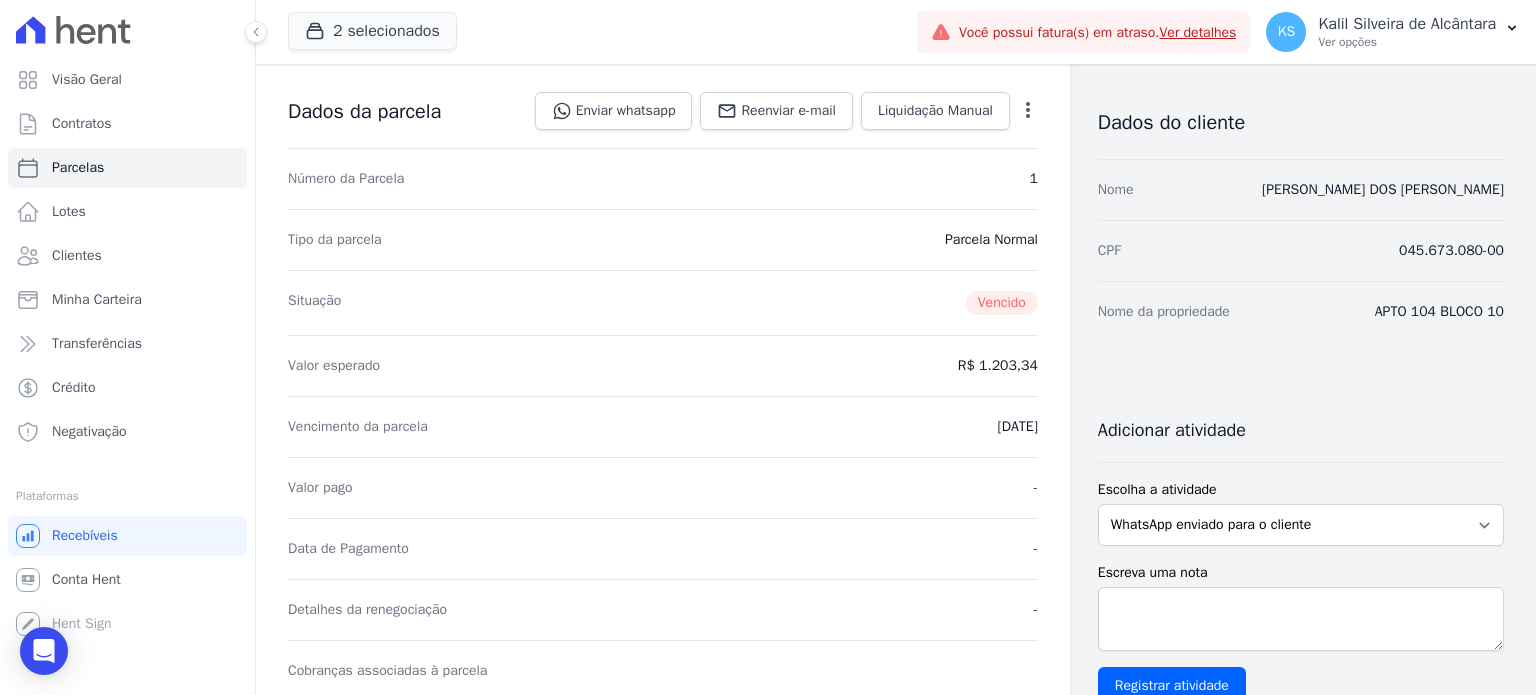 scroll, scrollTop: 0, scrollLeft: 0, axis: both 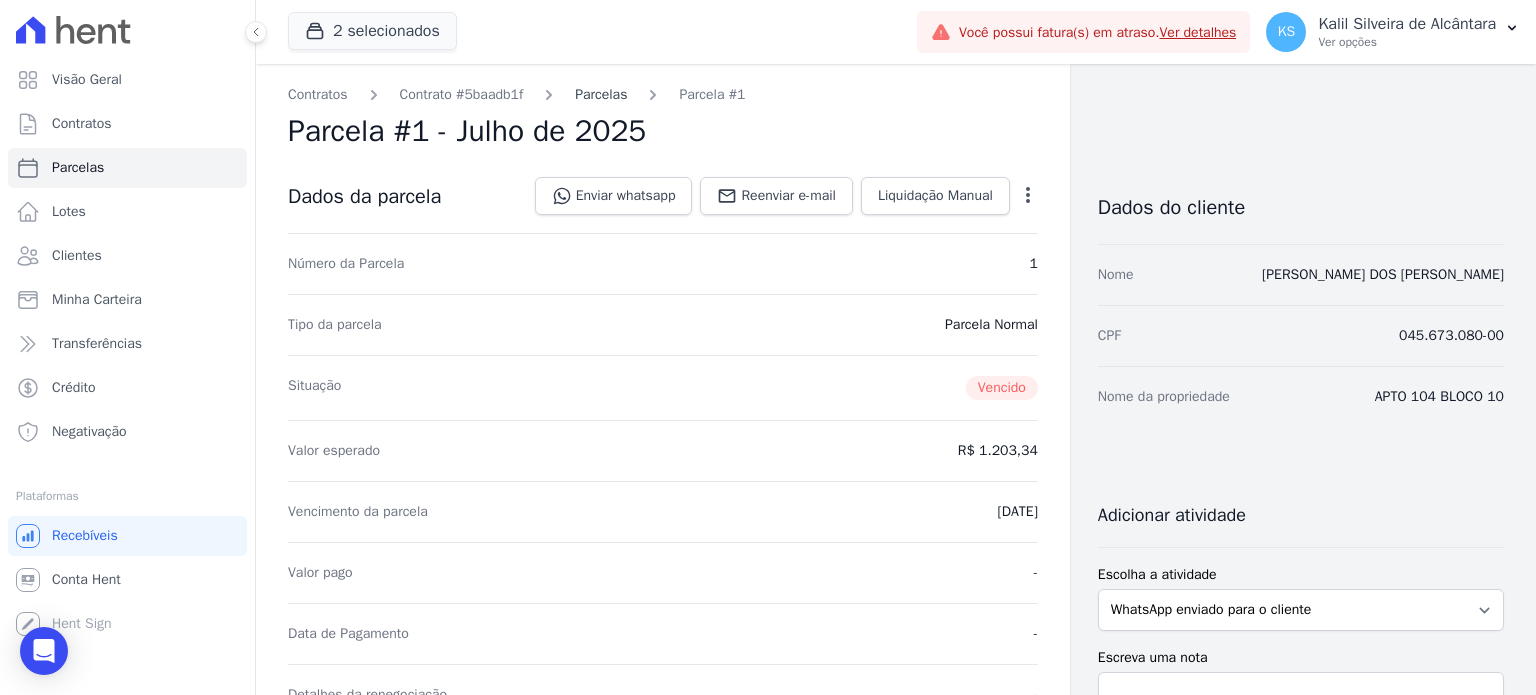 click on "Parcelas" at bounding box center [601, 94] 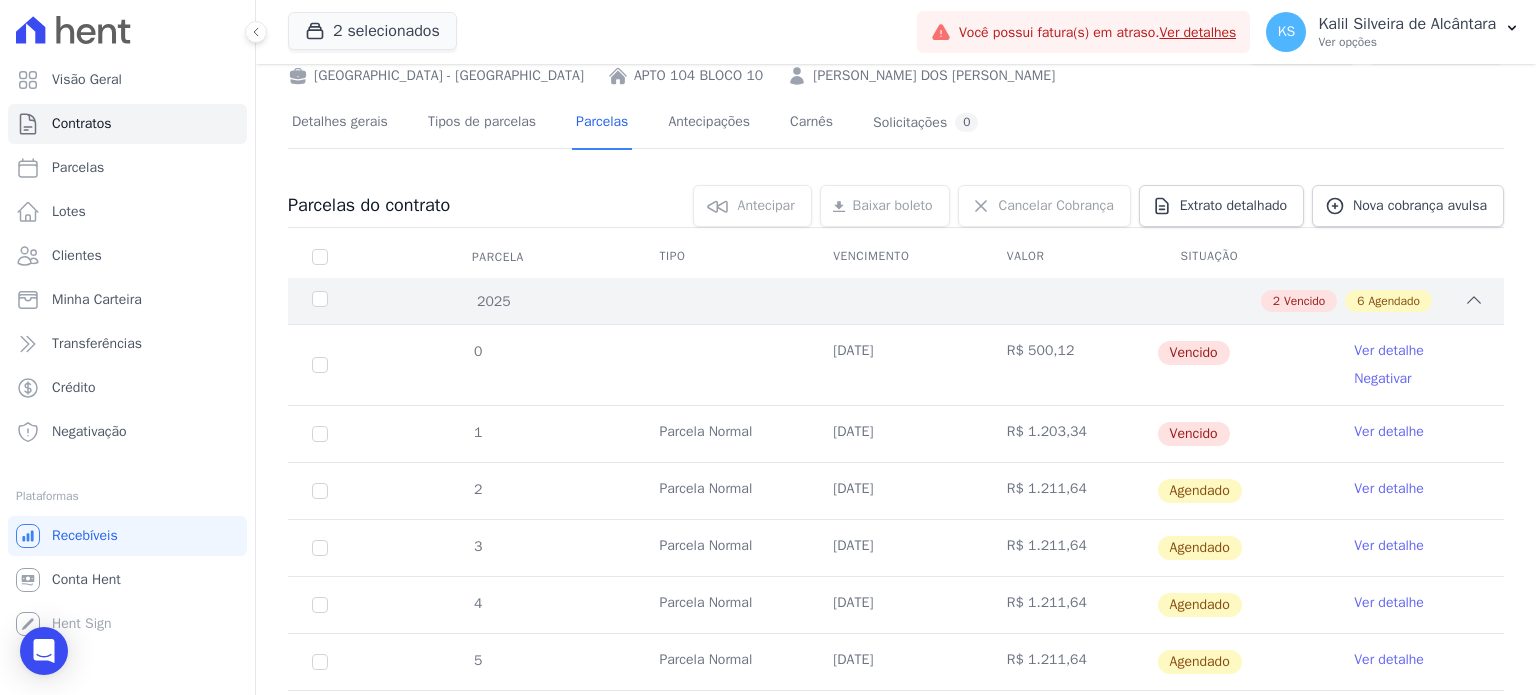 scroll, scrollTop: 0, scrollLeft: 0, axis: both 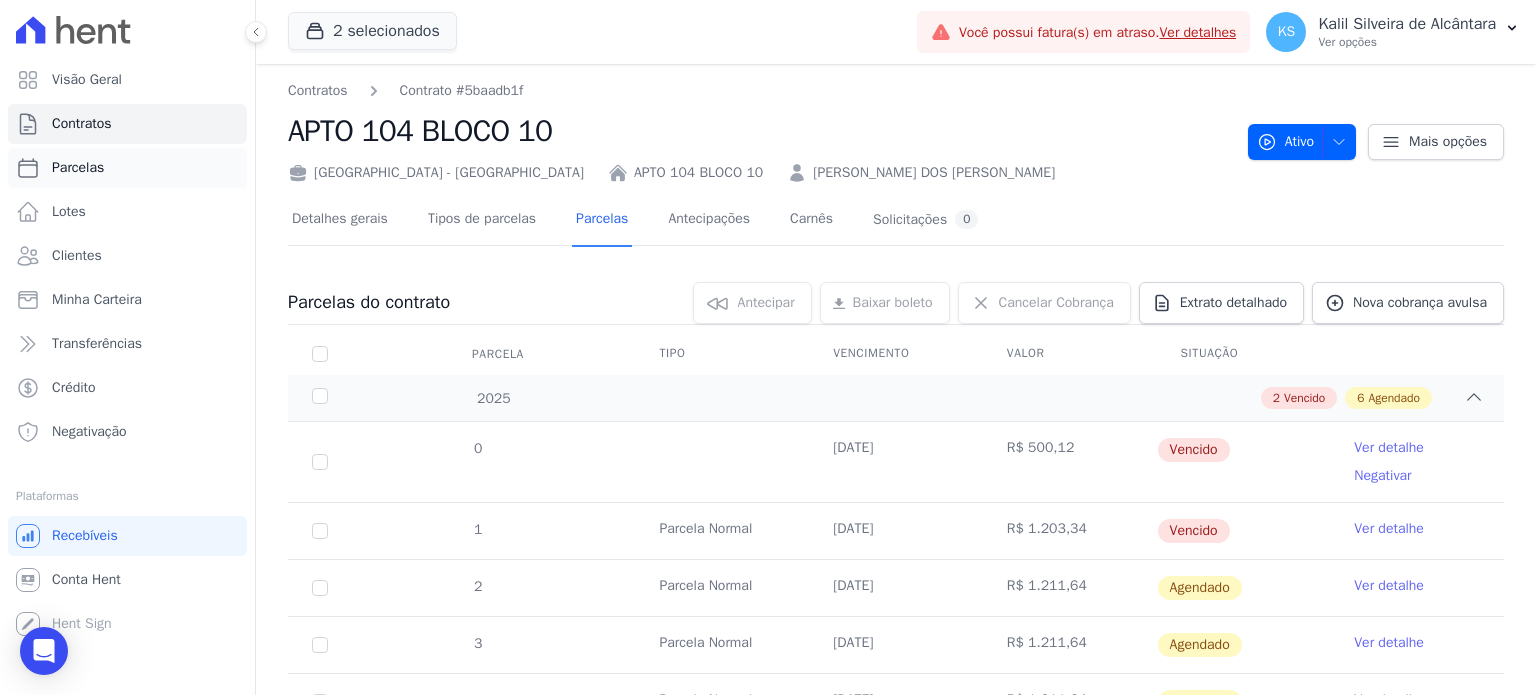 click on "Parcelas" at bounding box center (127, 168) 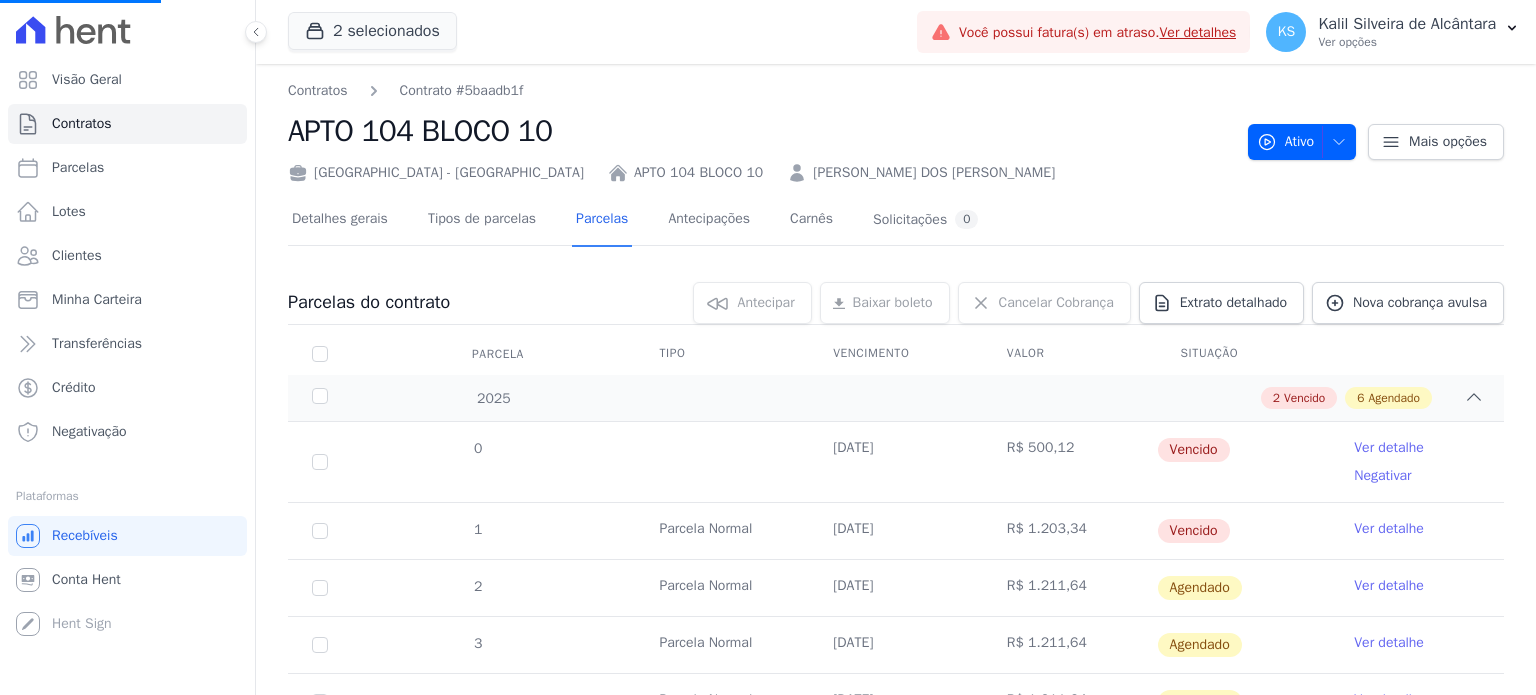 select 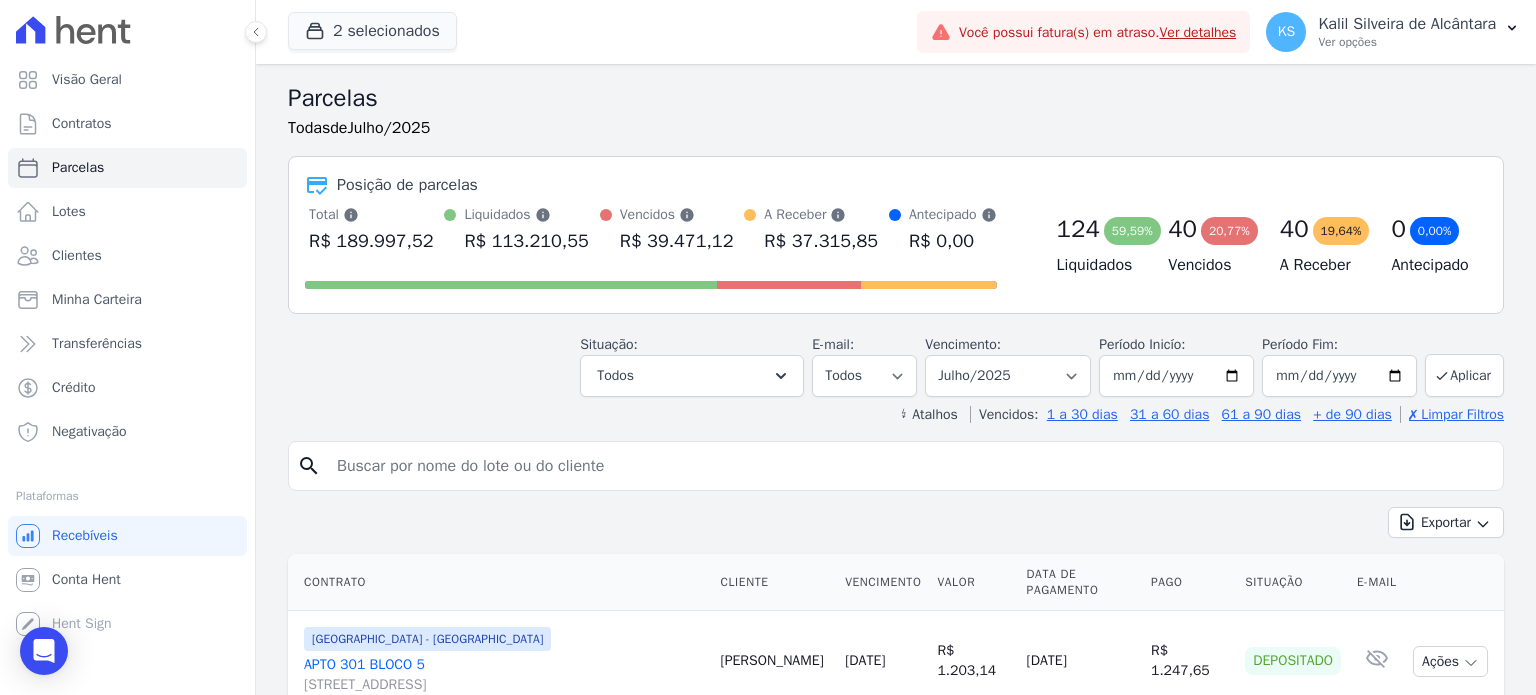 click at bounding box center (910, 466) 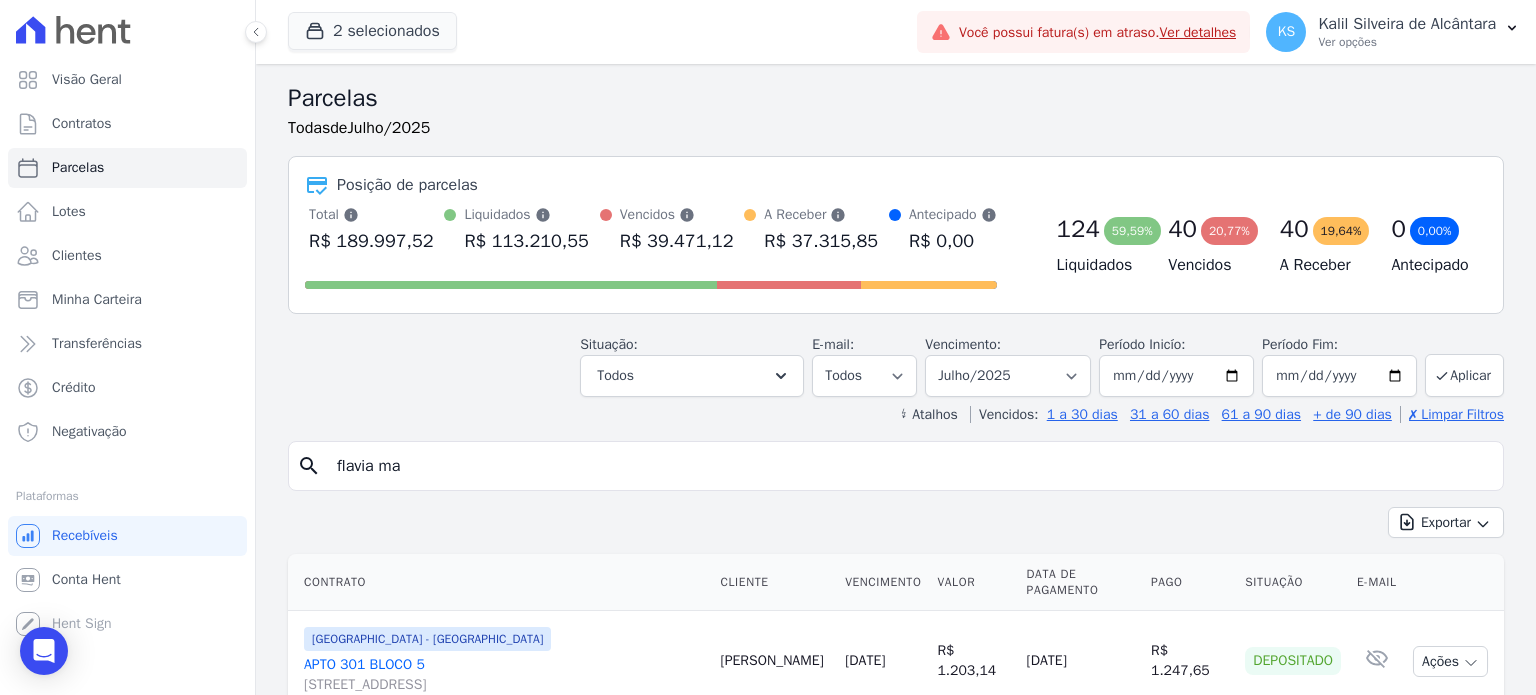 type on "[PERSON_NAME]" 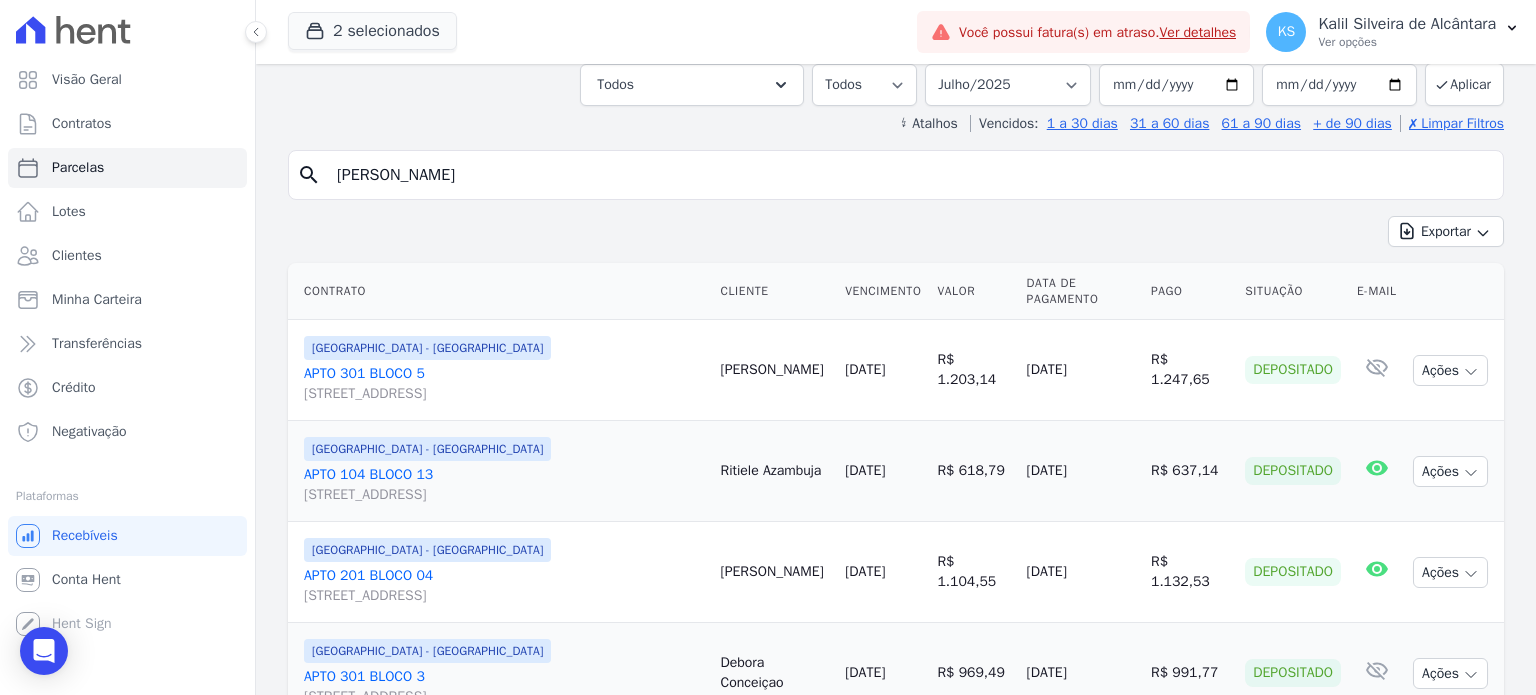 scroll, scrollTop: 300, scrollLeft: 0, axis: vertical 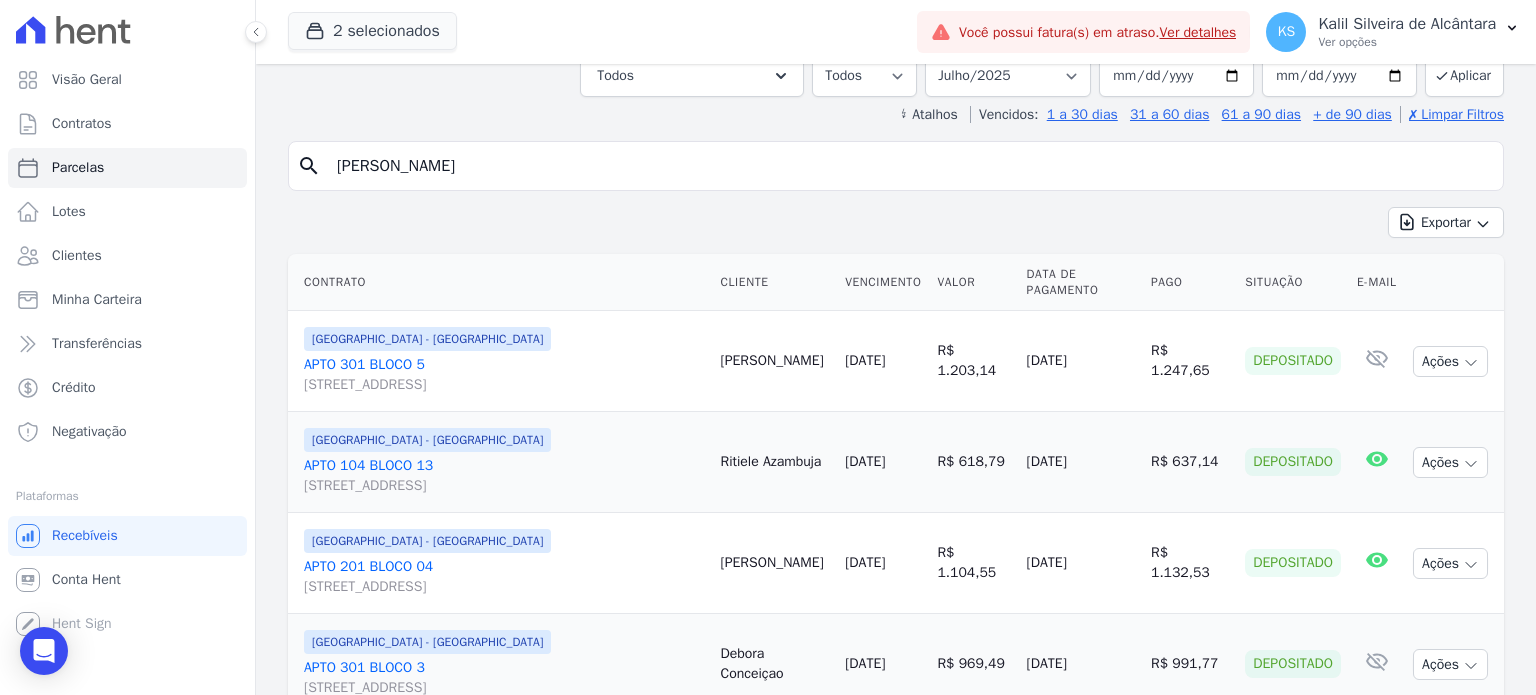 click on "search
[PERSON_NAME]" at bounding box center (896, 166) 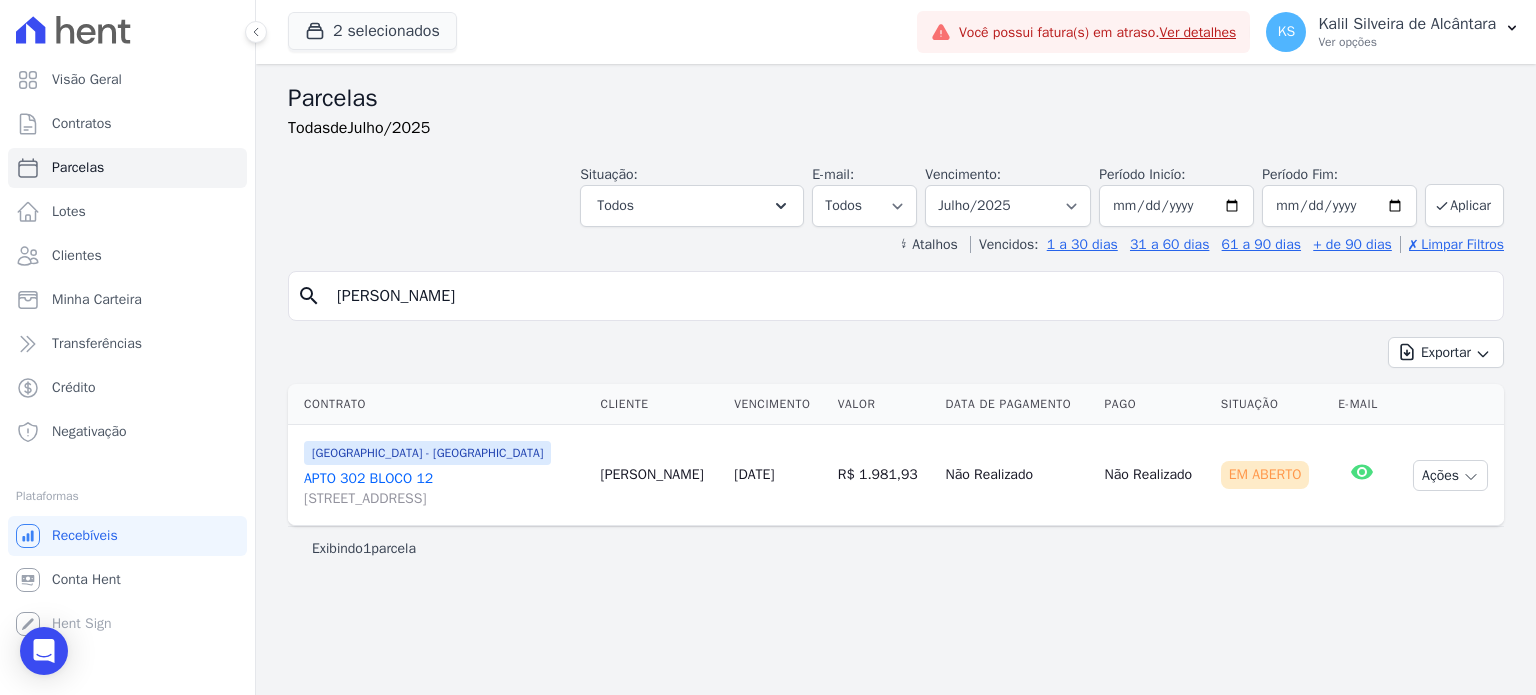 click on "APTO 302 BLOCO [GEOGRAPHIC_DATA][STREET_ADDRESS][GEOGRAPHIC_DATA]" at bounding box center (444, 489) 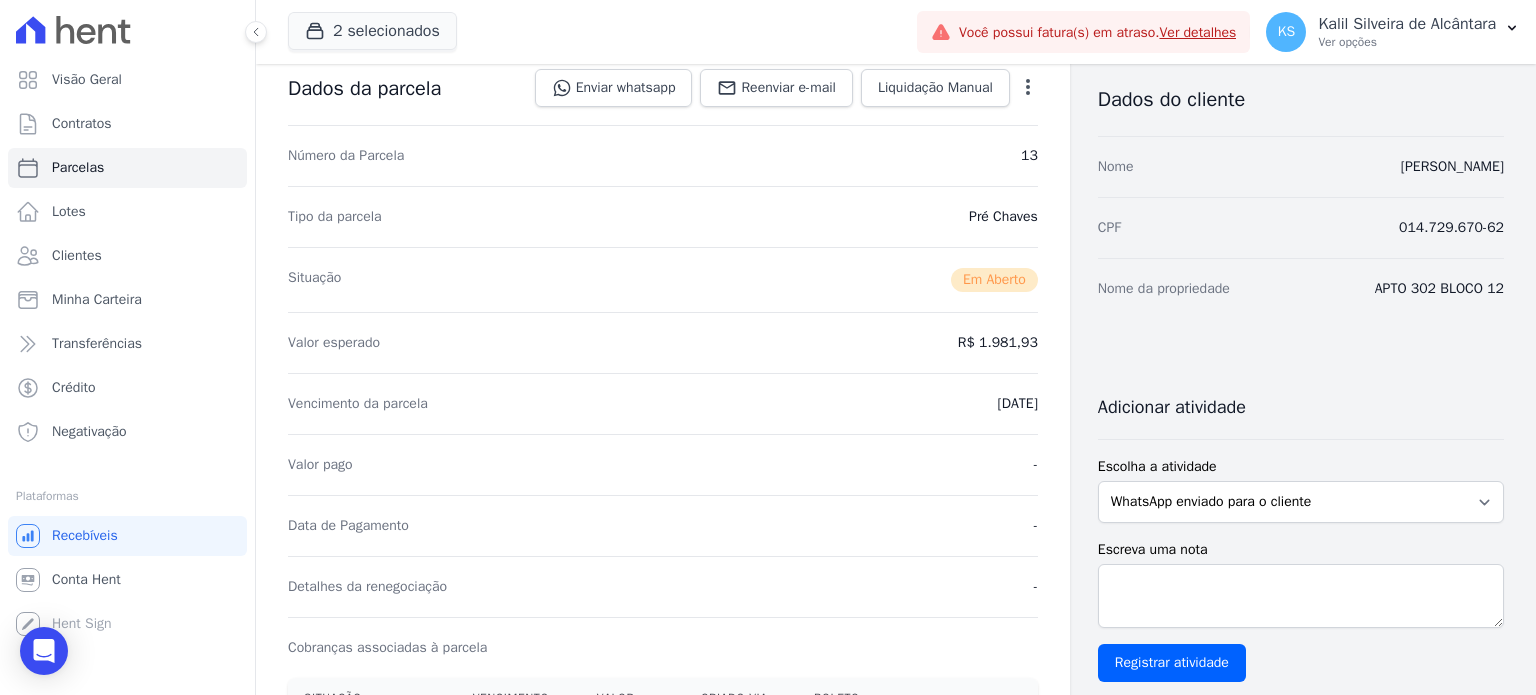 scroll, scrollTop: 0, scrollLeft: 0, axis: both 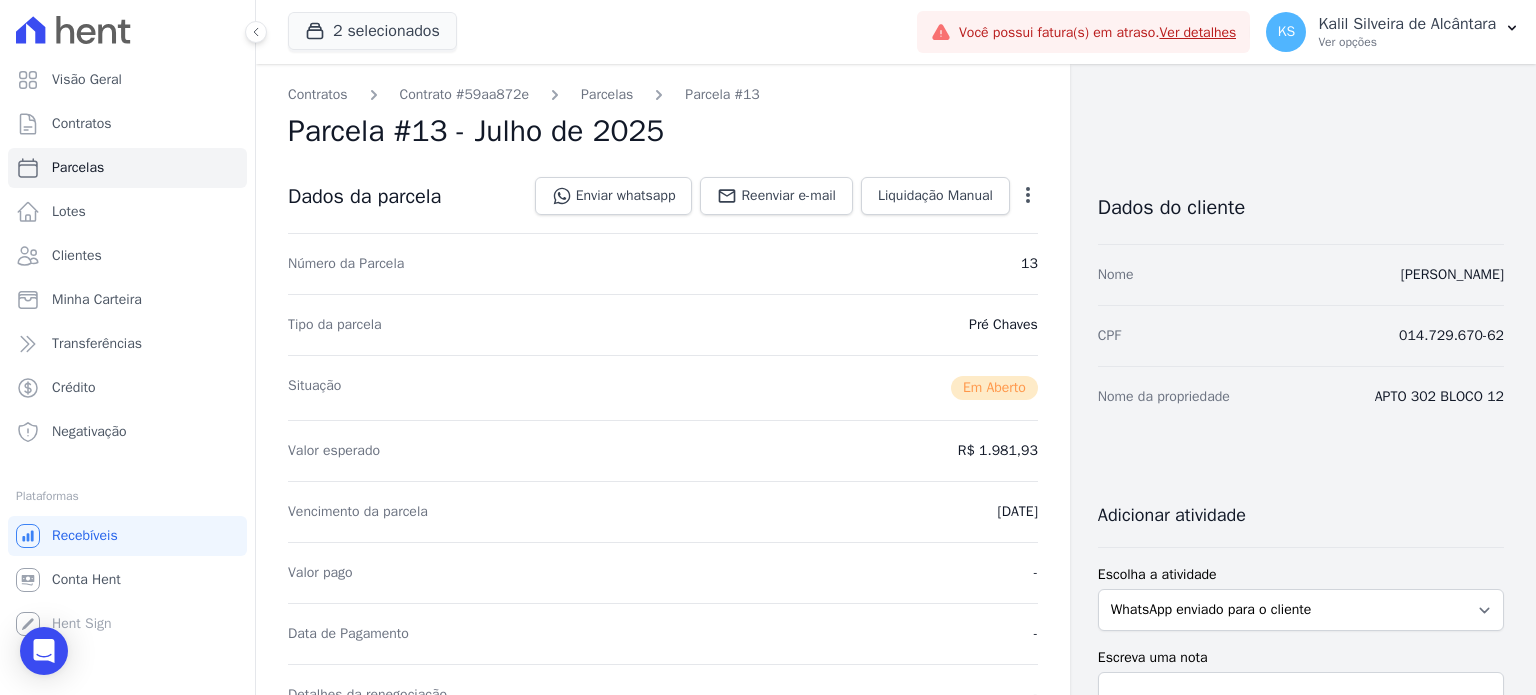 click on "Parcelas" at bounding box center [589, 94] 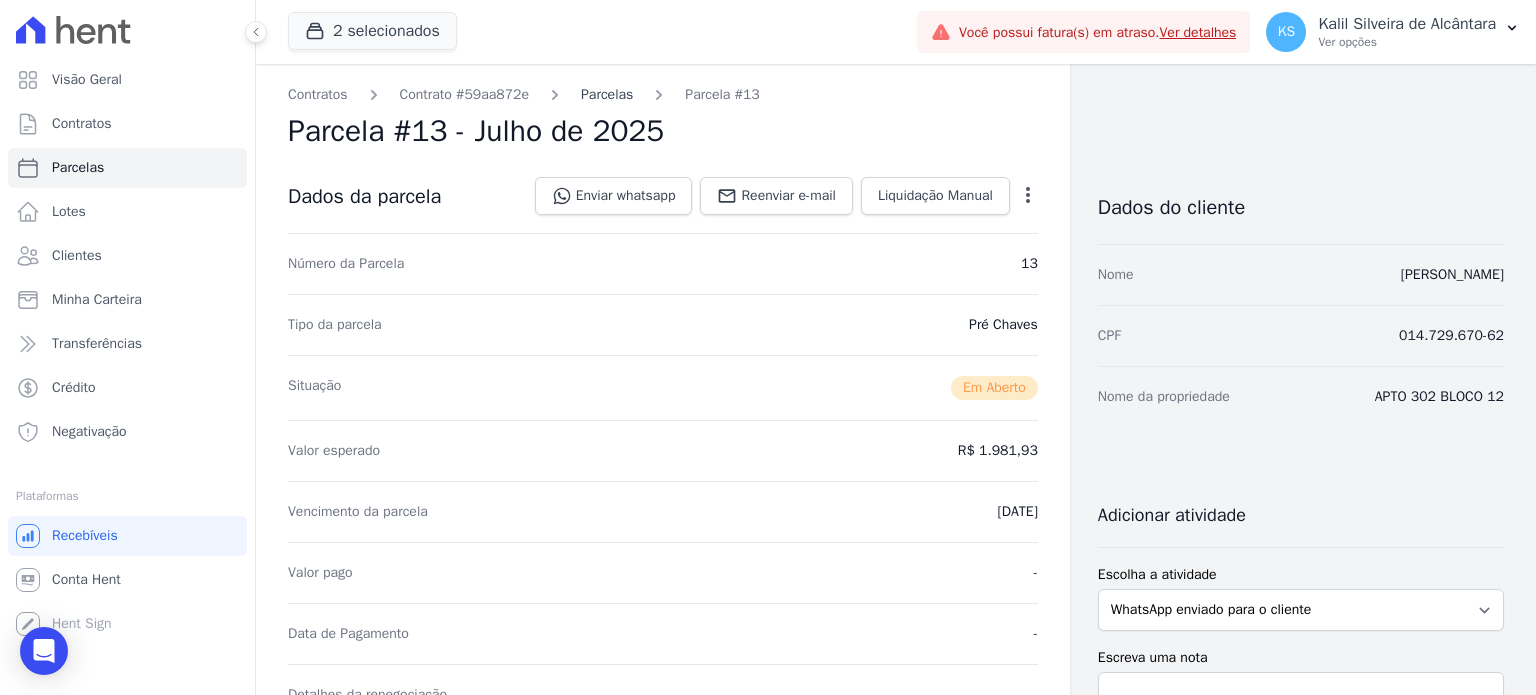 click on "Parcelas" at bounding box center (607, 94) 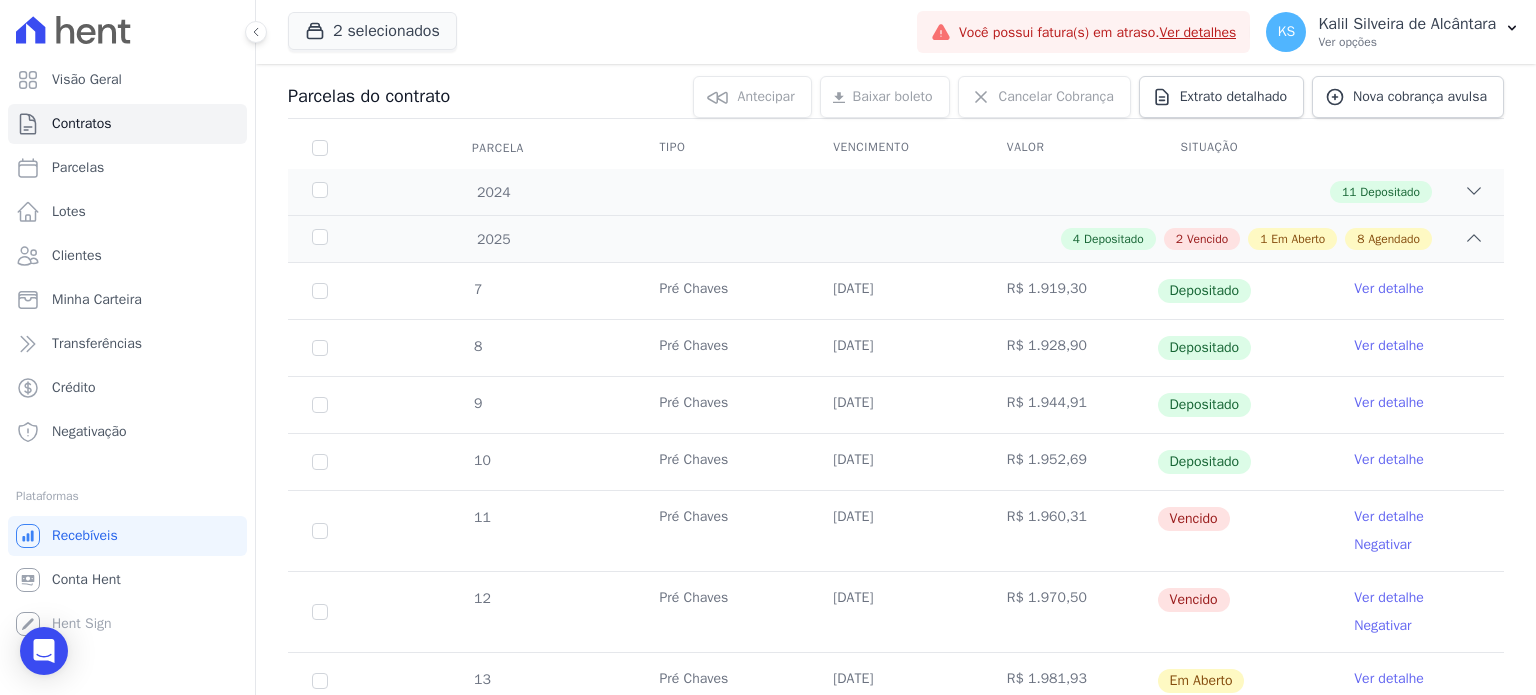 scroll, scrollTop: 0, scrollLeft: 0, axis: both 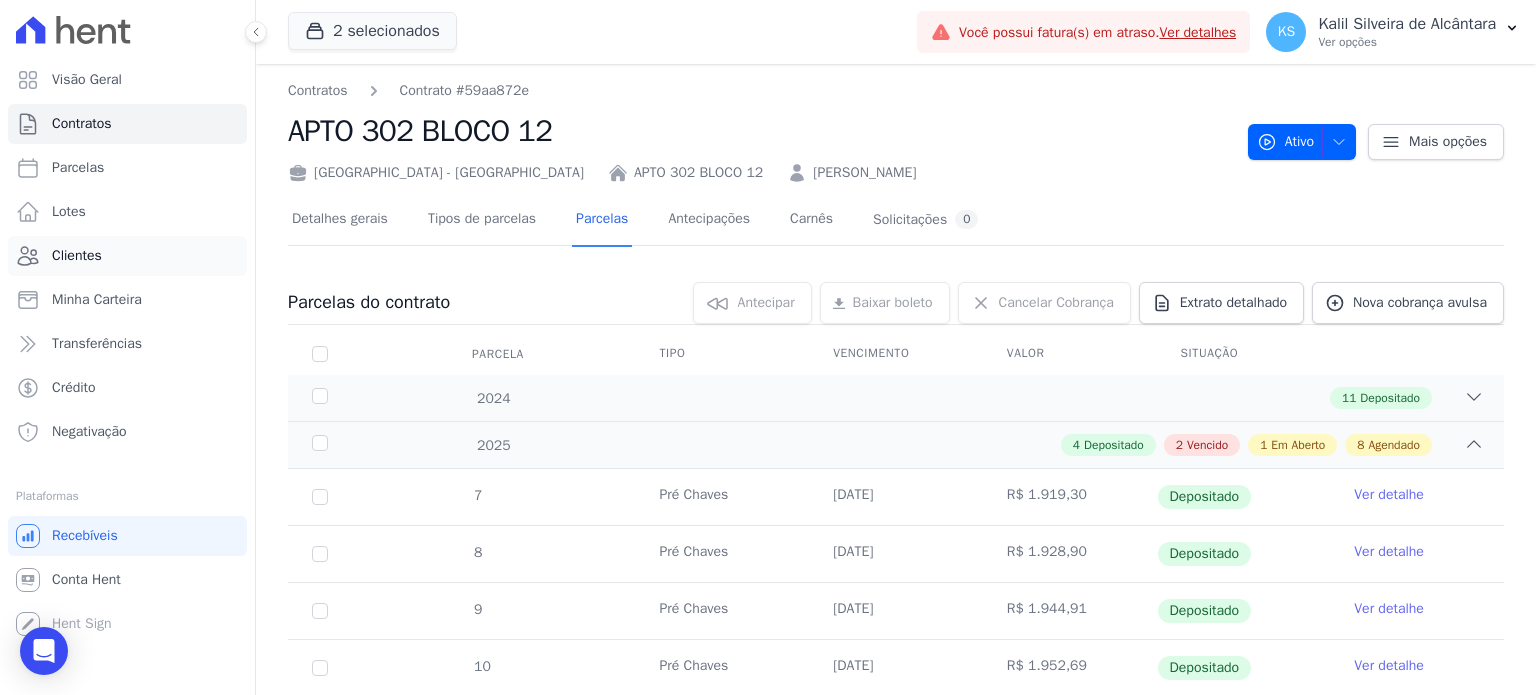 click on "Clientes" at bounding box center (127, 256) 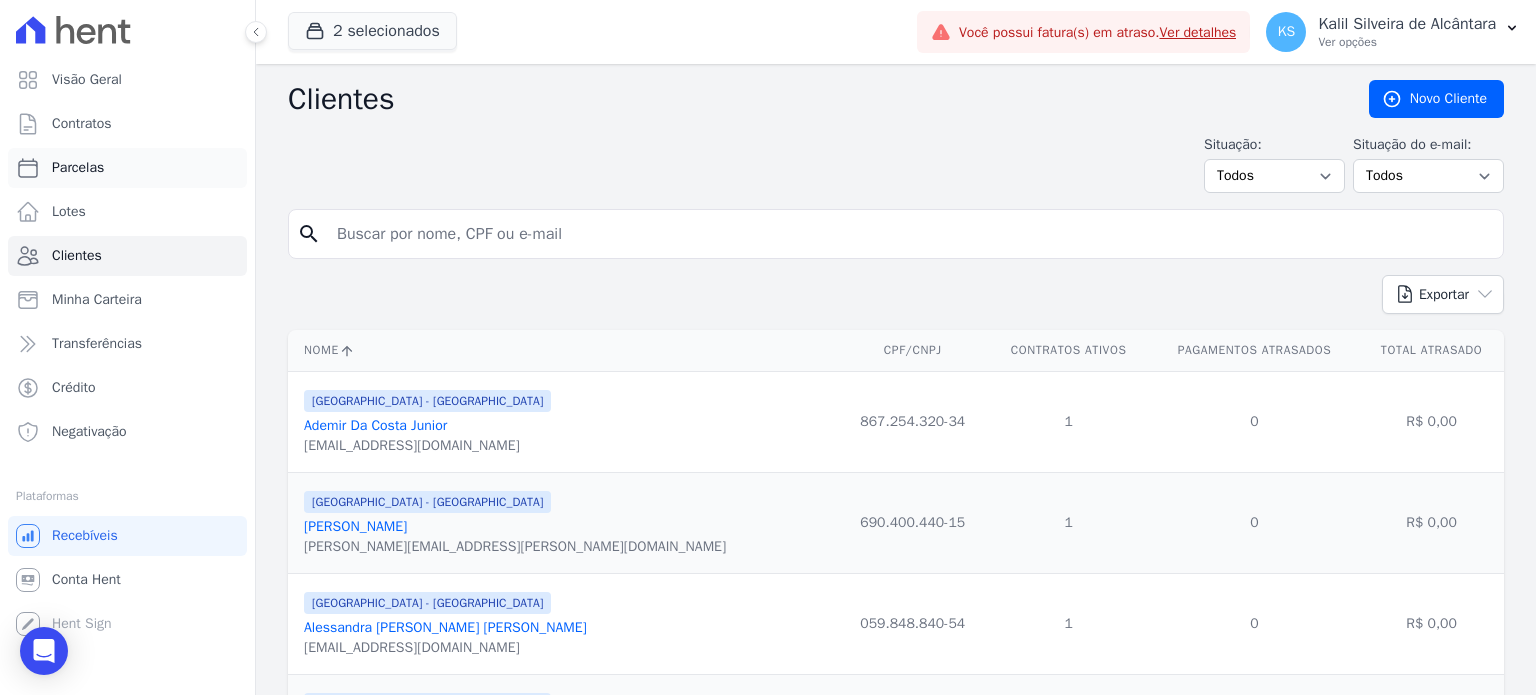 click on "Parcelas" at bounding box center (78, 168) 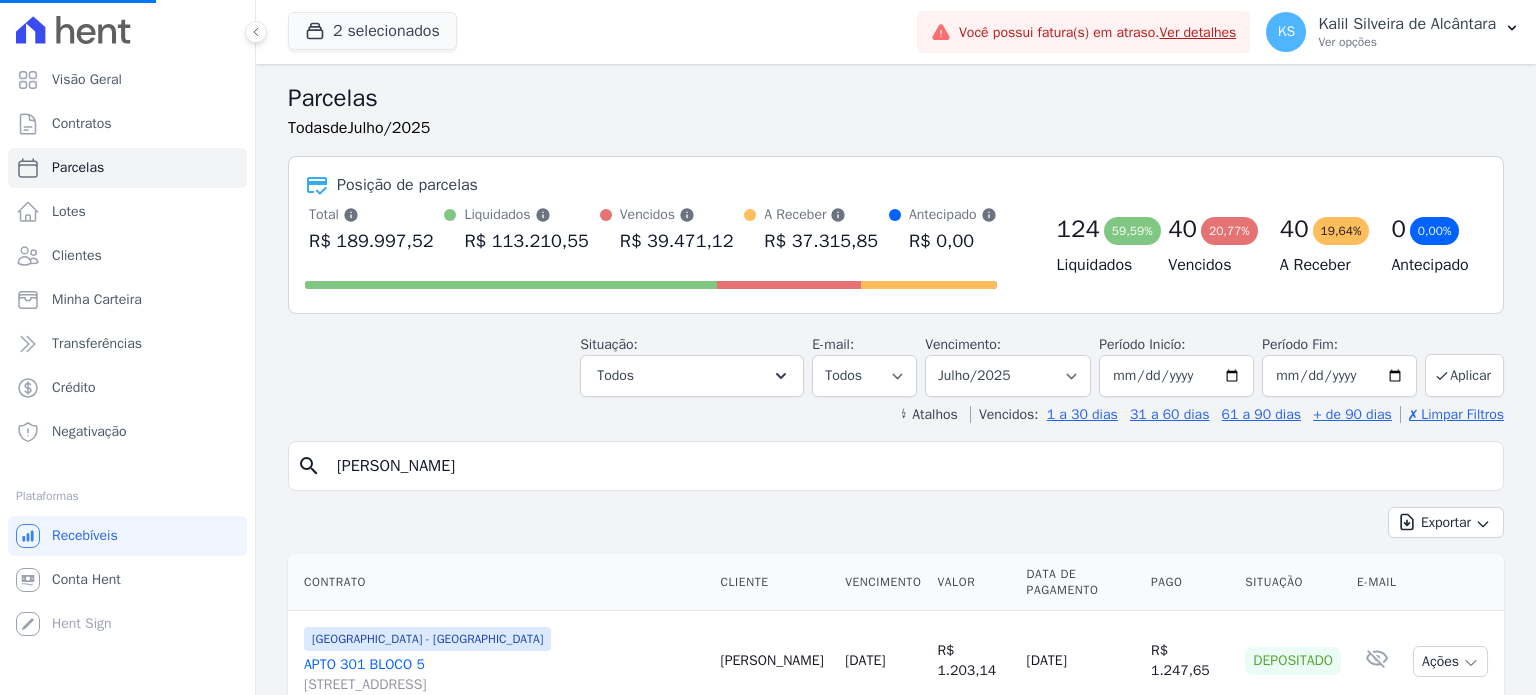 select 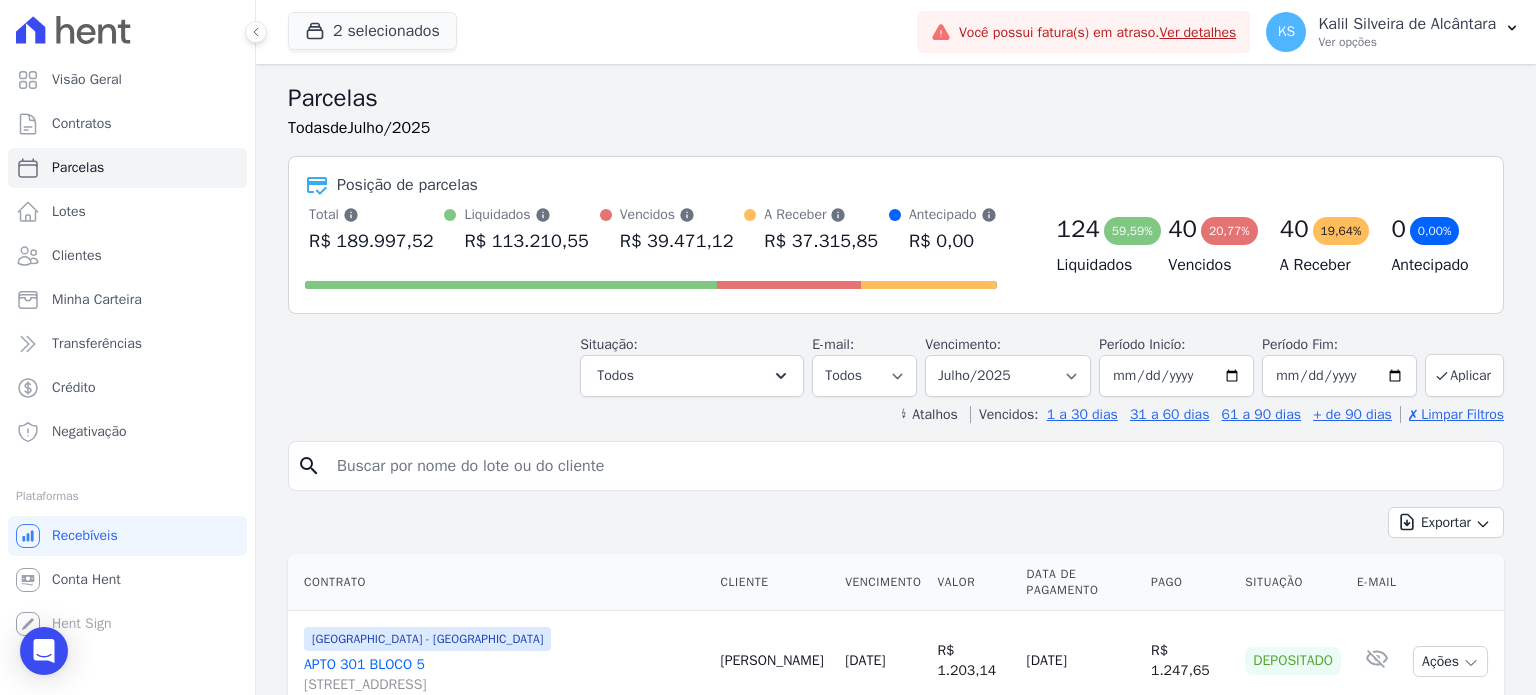 click at bounding box center (910, 466) 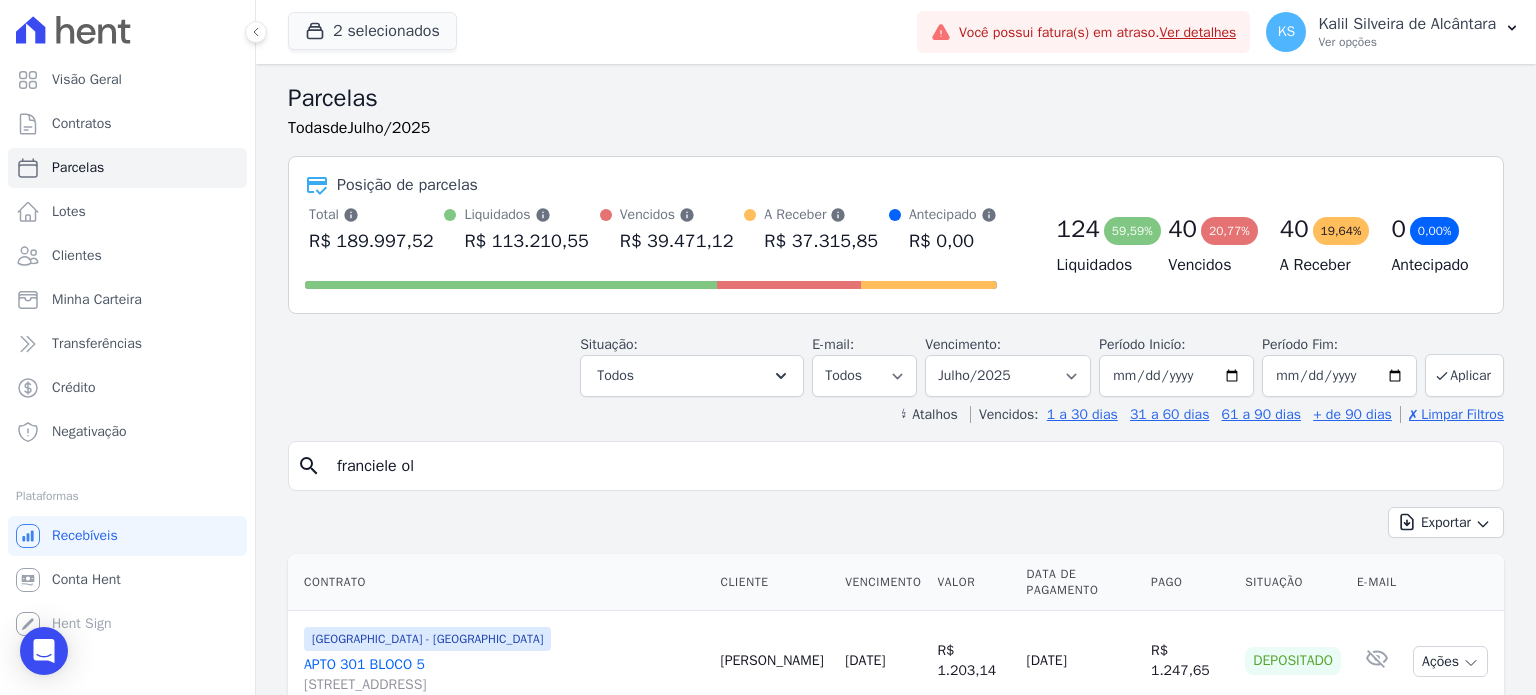 type on "franciele ol" 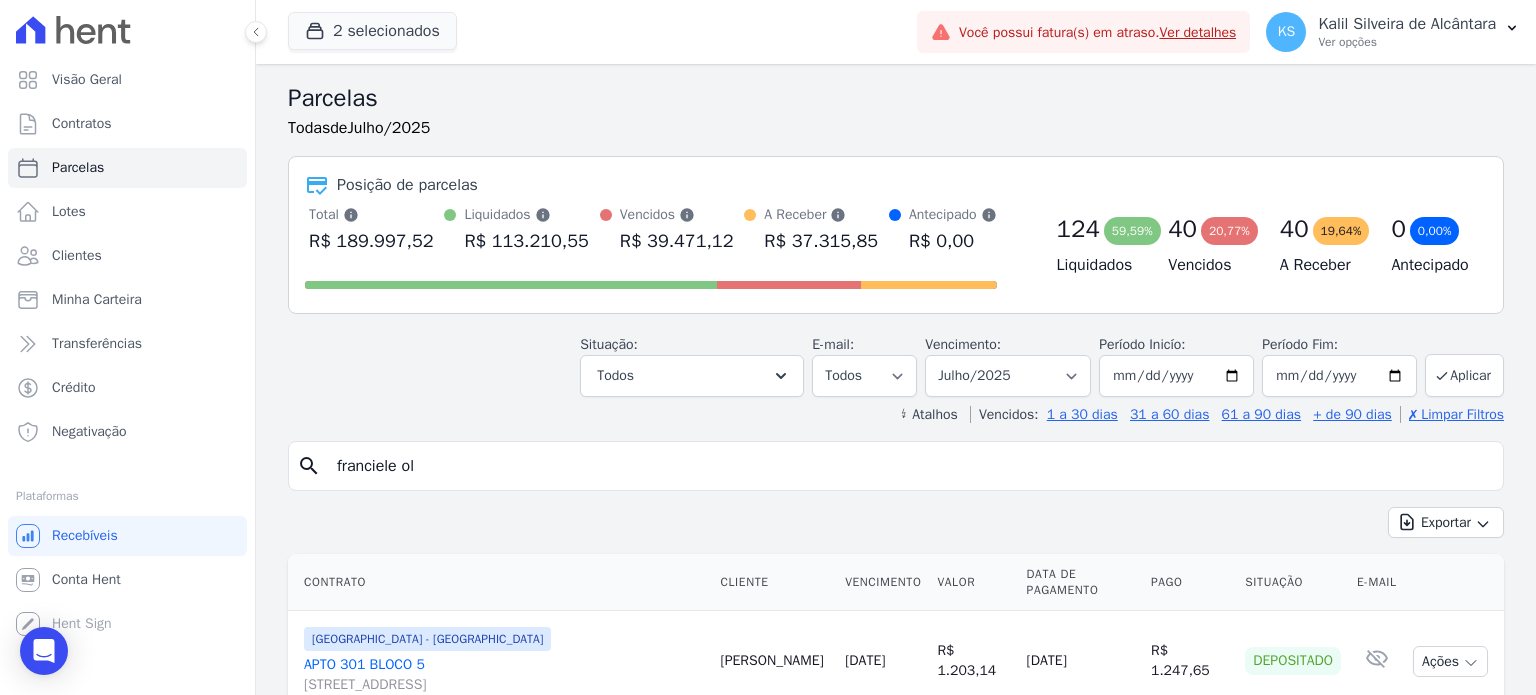 select 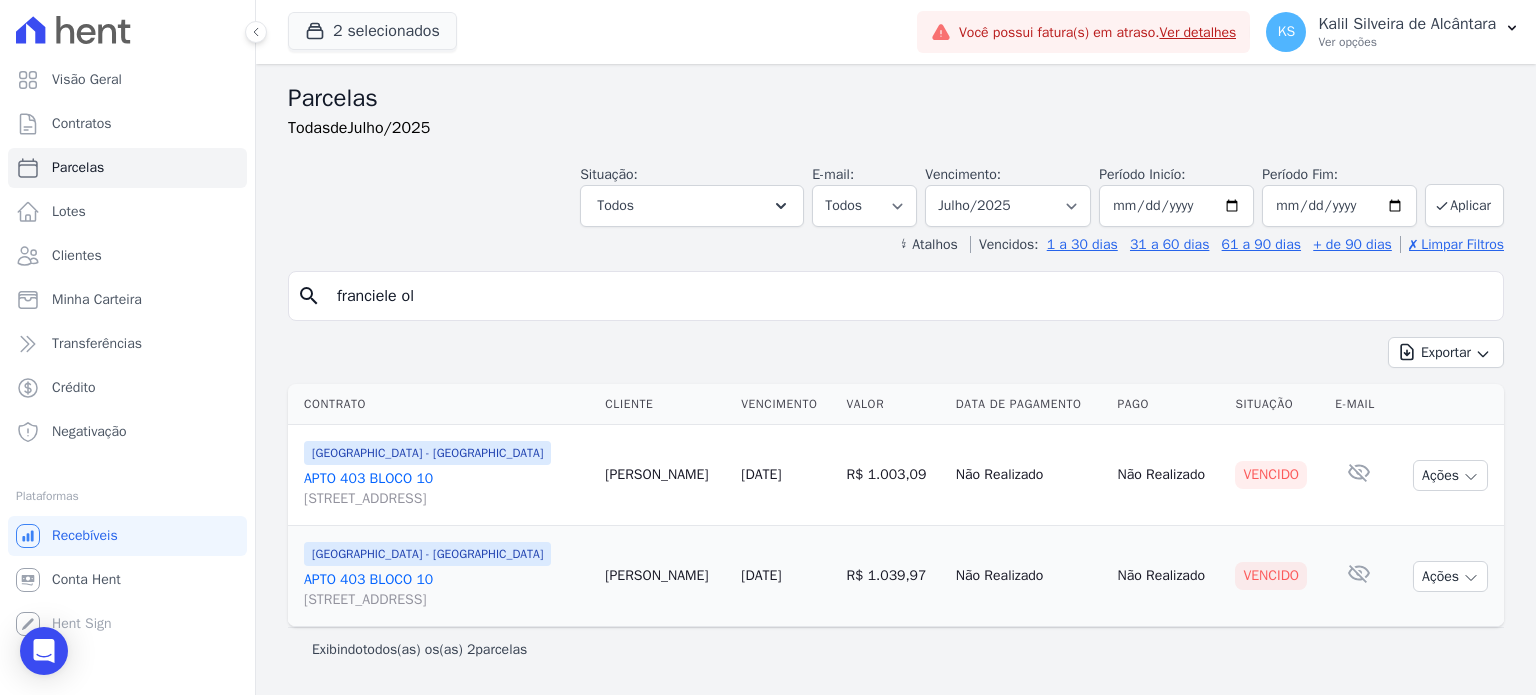 click on "APTO 403 BLOCO [GEOGRAPHIC_DATA][STREET_ADDRESS][GEOGRAPHIC_DATA]" at bounding box center (446, 489) 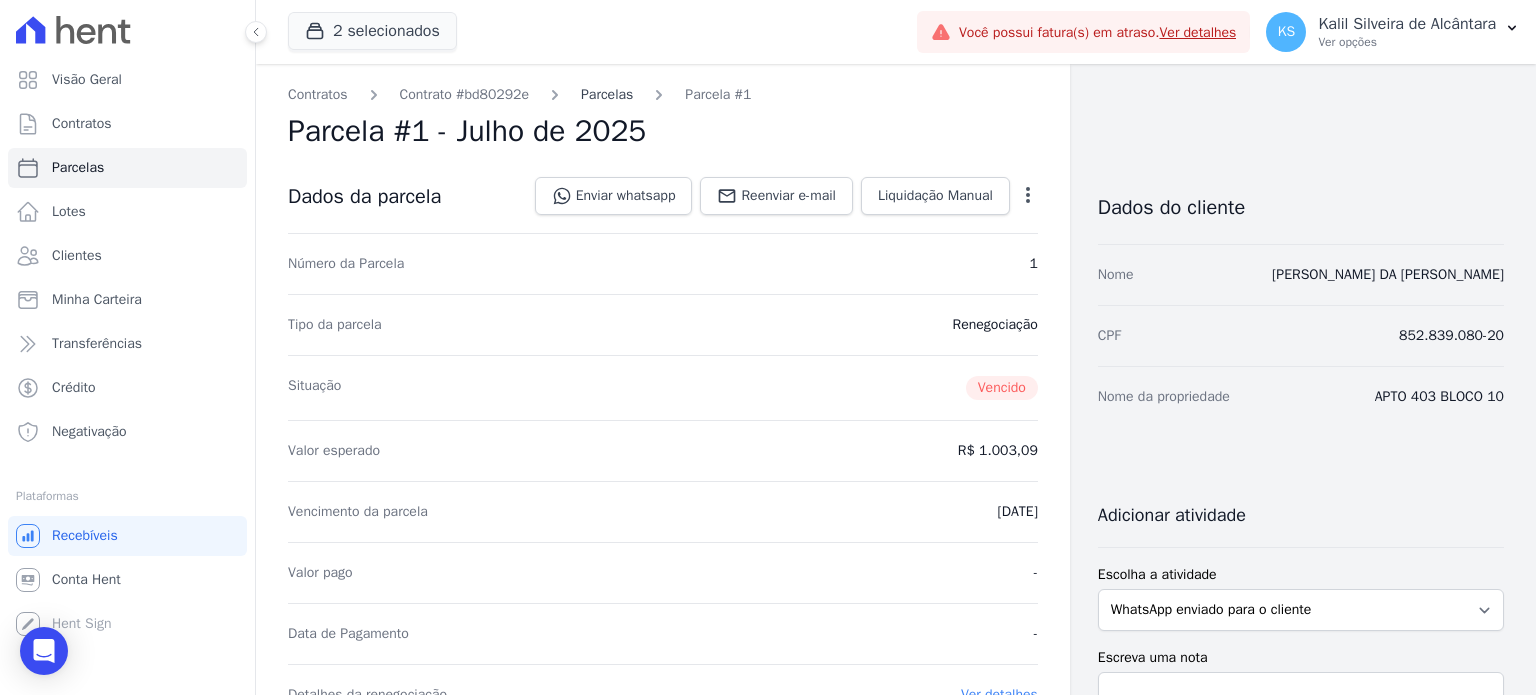 click on "Parcelas" at bounding box center (607, 94) 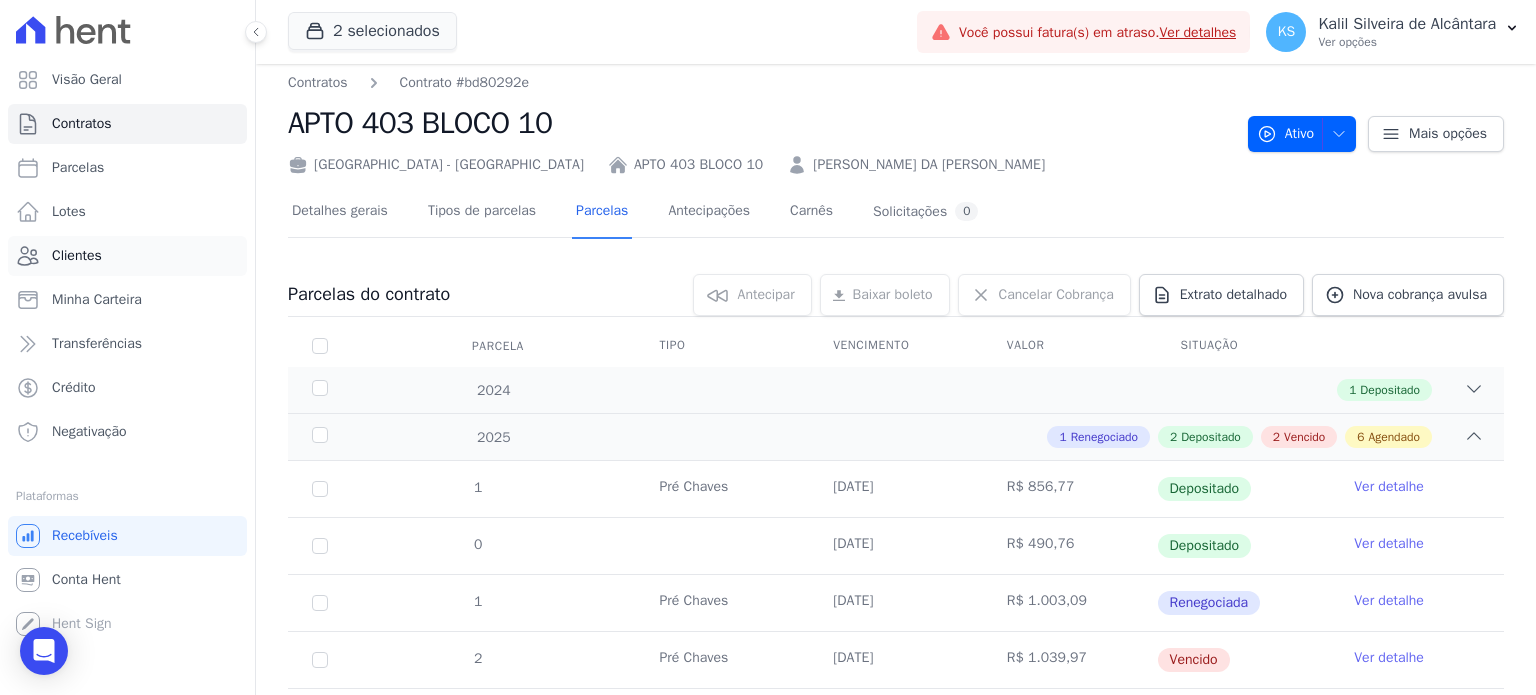 scroll, scrollTop: 0, scrollLeft: 0, axis: both 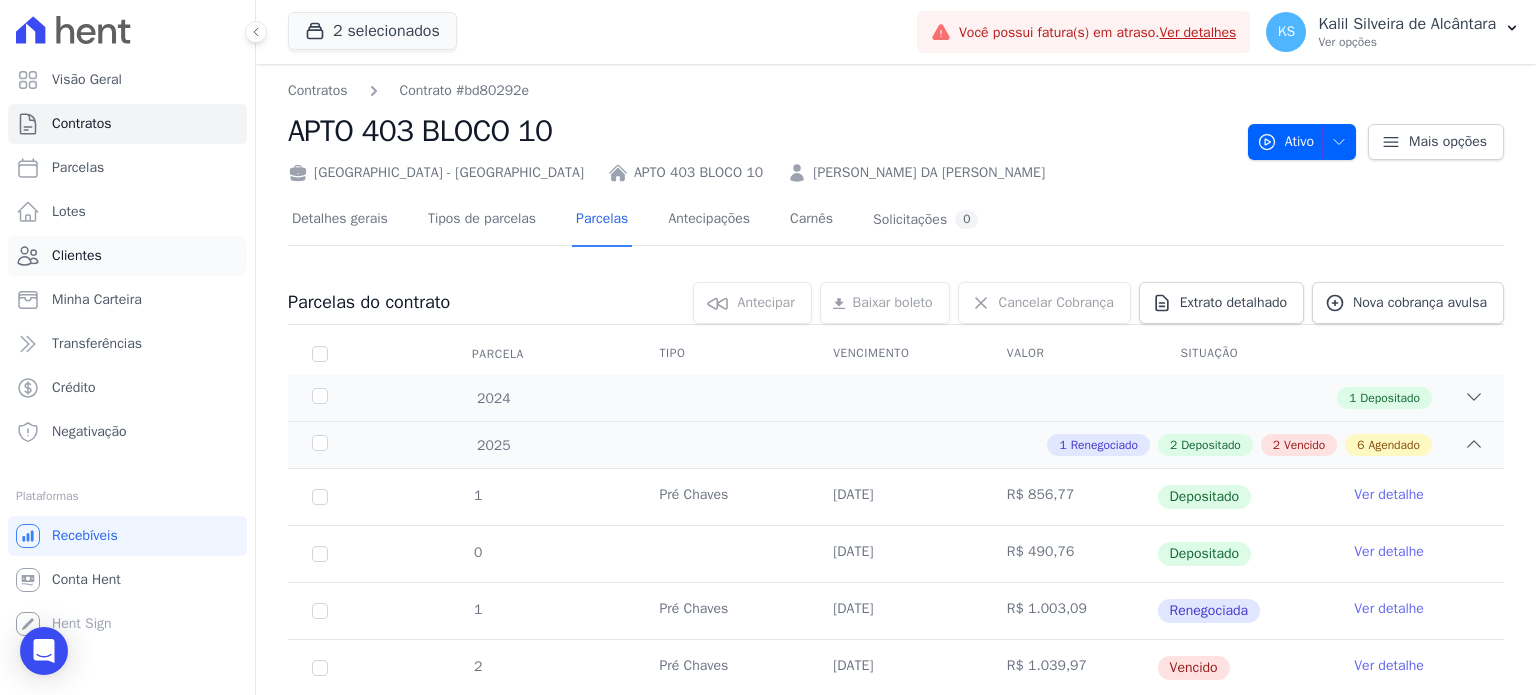 click on "Clientes" at bounding box center [127, 256] 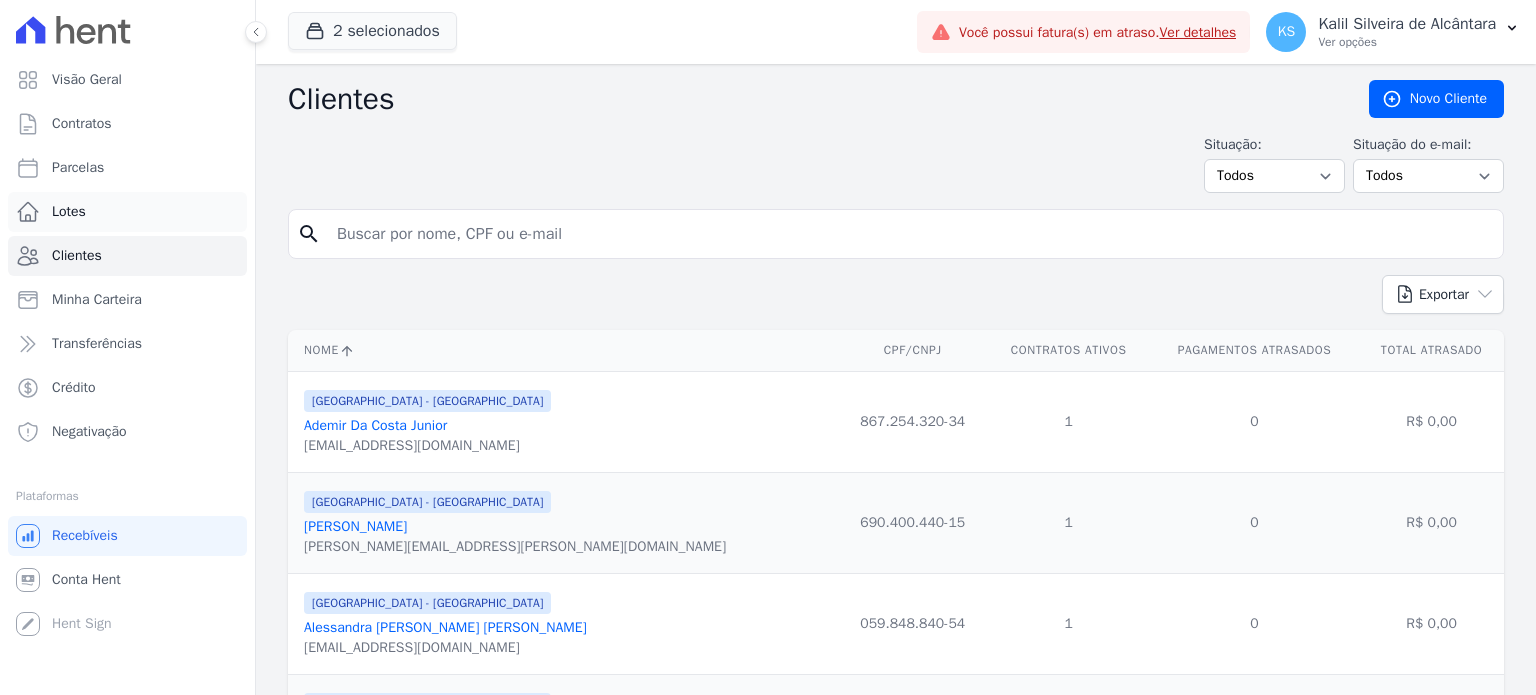 click on "Lotes" at bounding box center [127, 212] 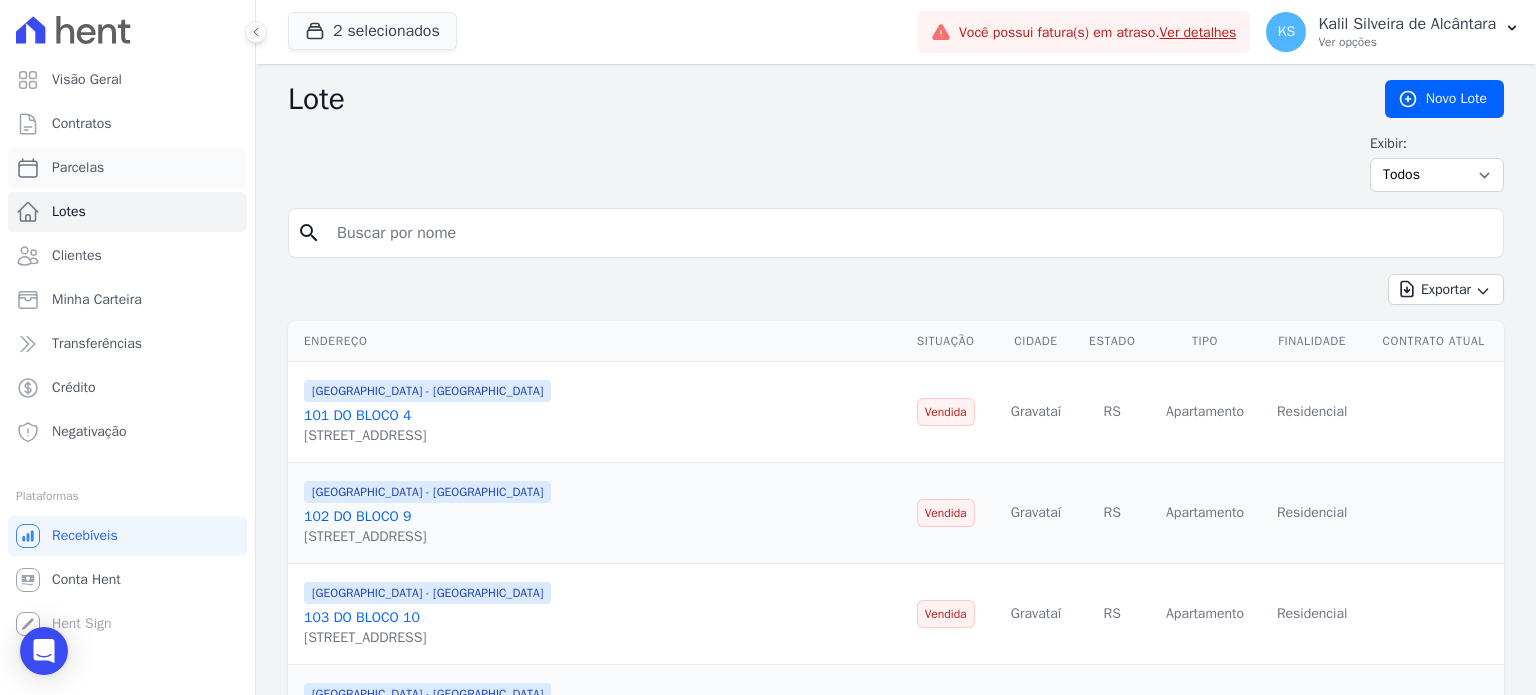 click on "Parcelas" at bounding box center (127, 168) 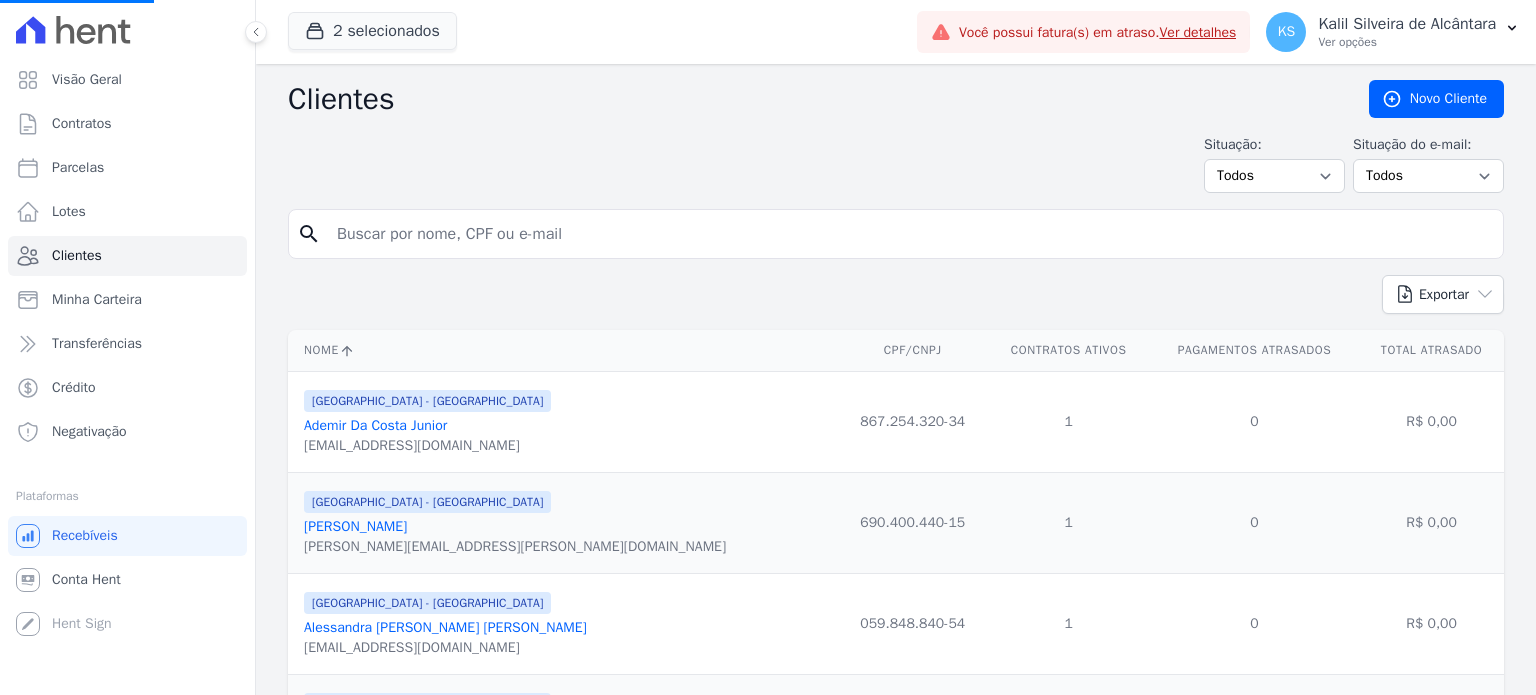 click at bounding box center [910, 234] 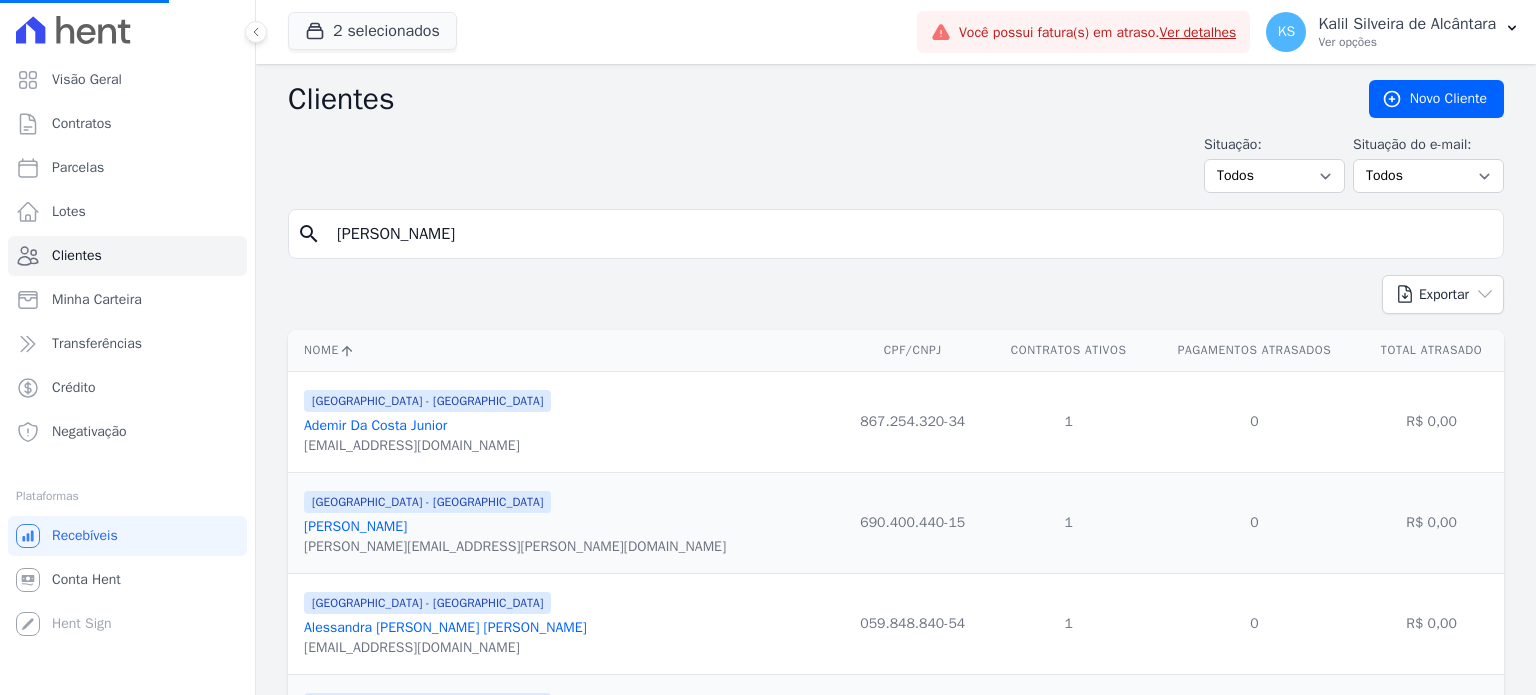 type on "[PERSON_NAME]" 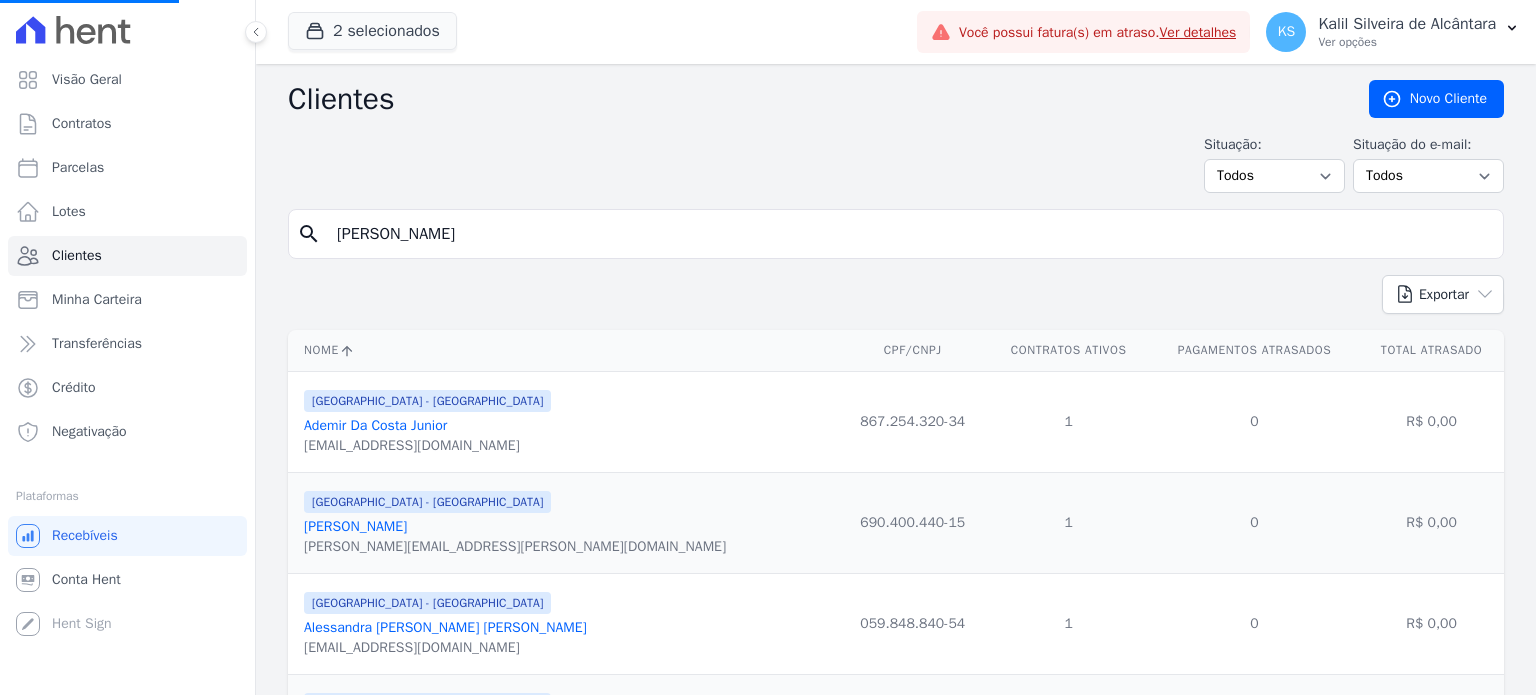 select 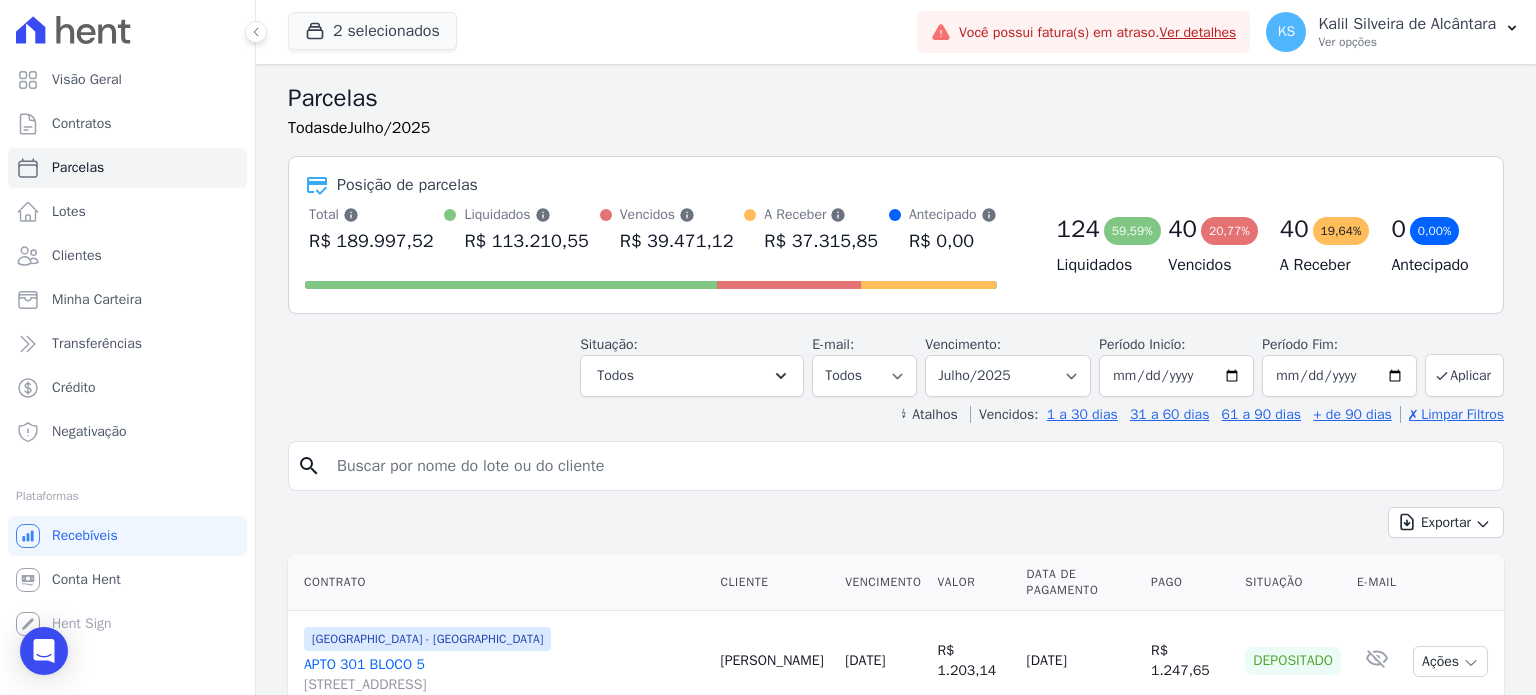 click at bounding box center [910, 466] 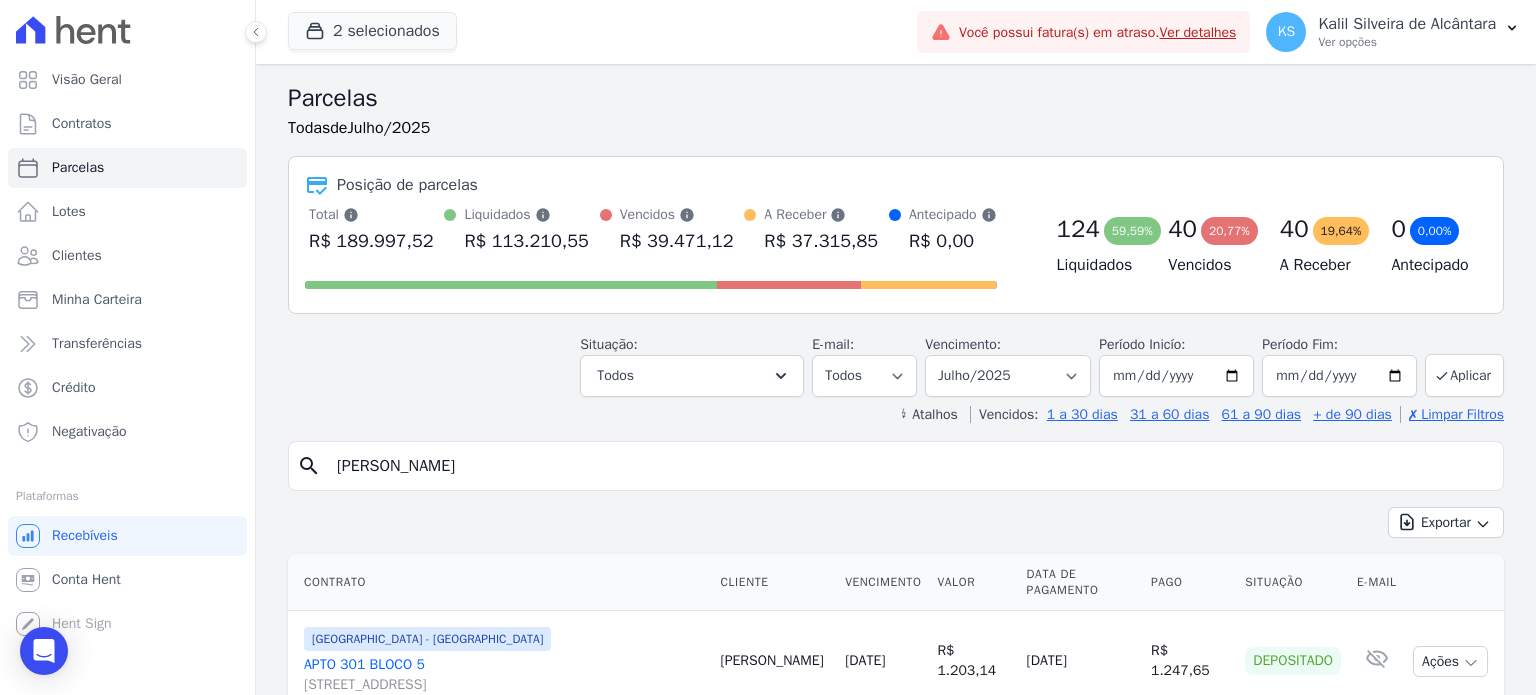 type on "[PERSON_NAME]" 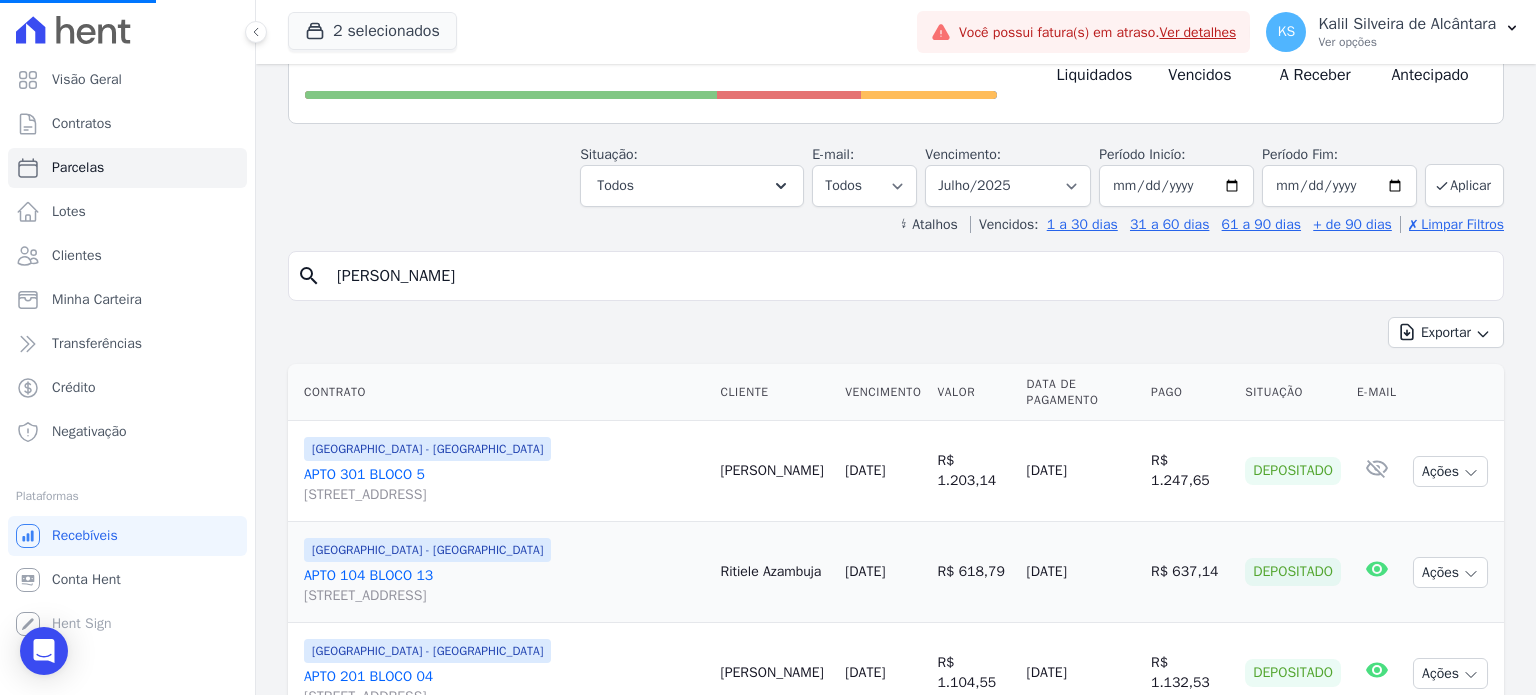 scroll, scrollTop: 200, scrollLeft: 0, axis: vertical 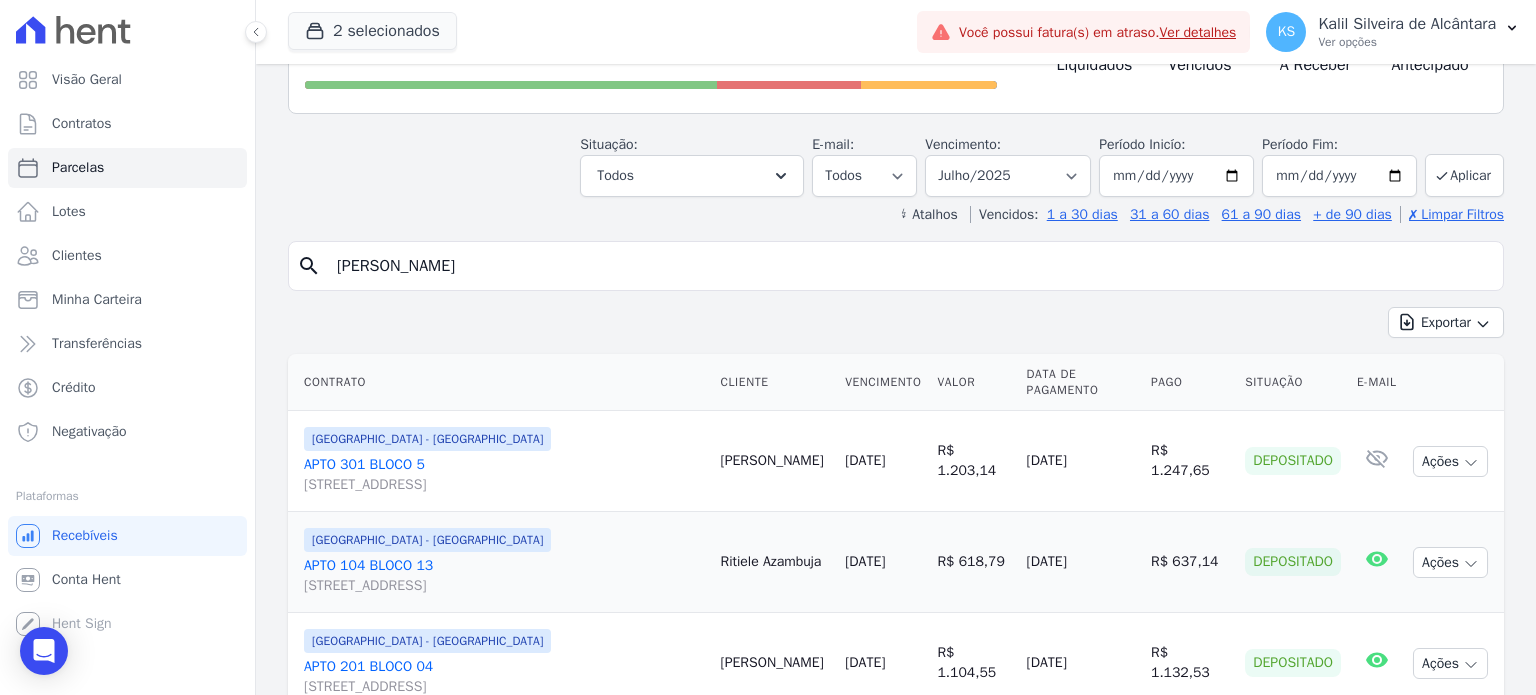 select 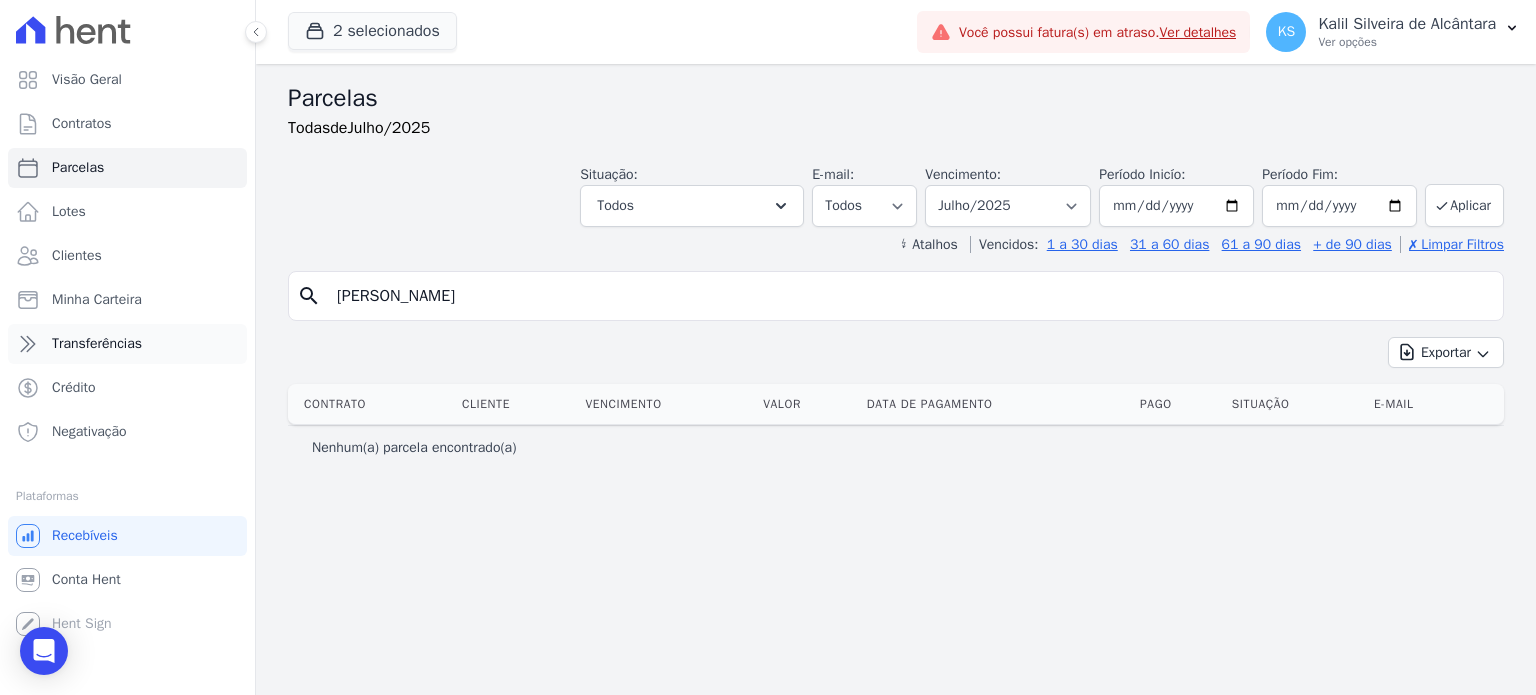 drag, startPoint x: 438, startPoint y: 311, endPoint x: 188, endPoint y: 352, distance: 253.33969 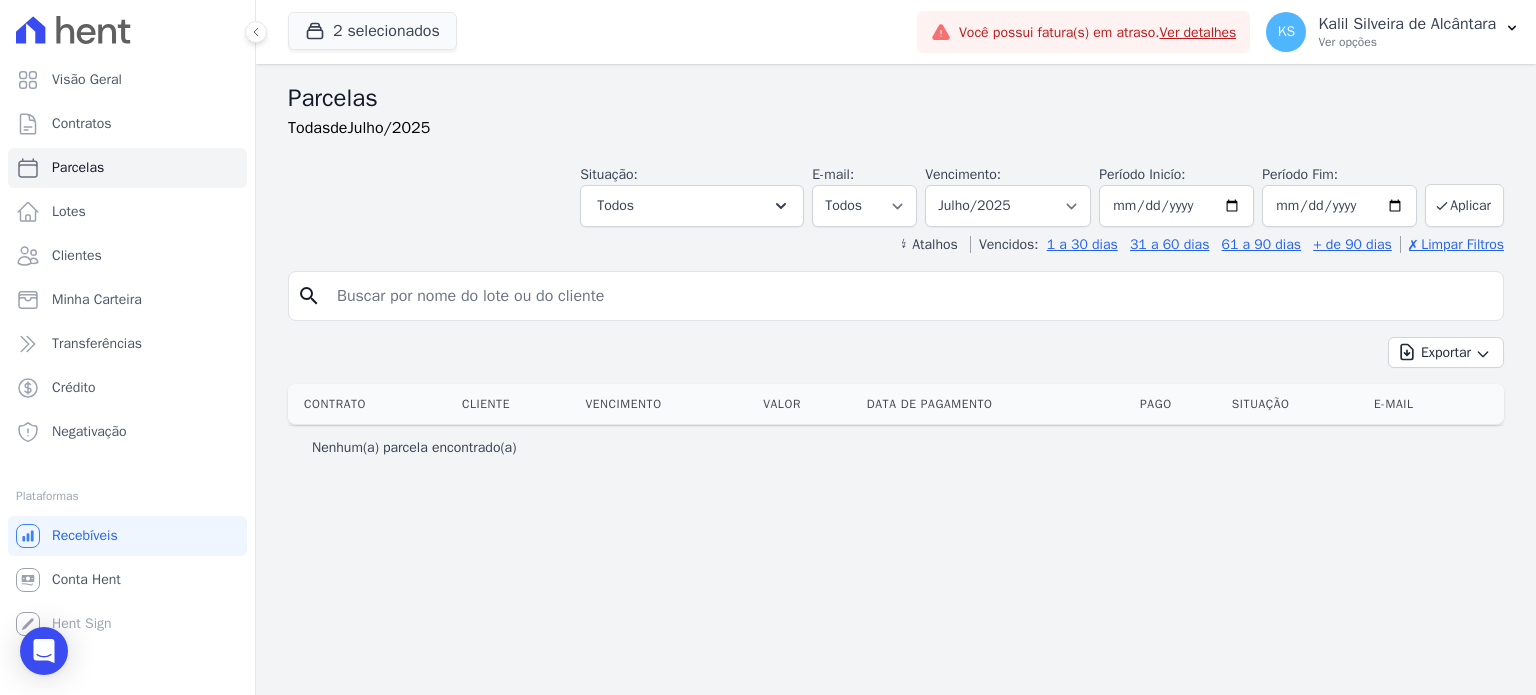 type 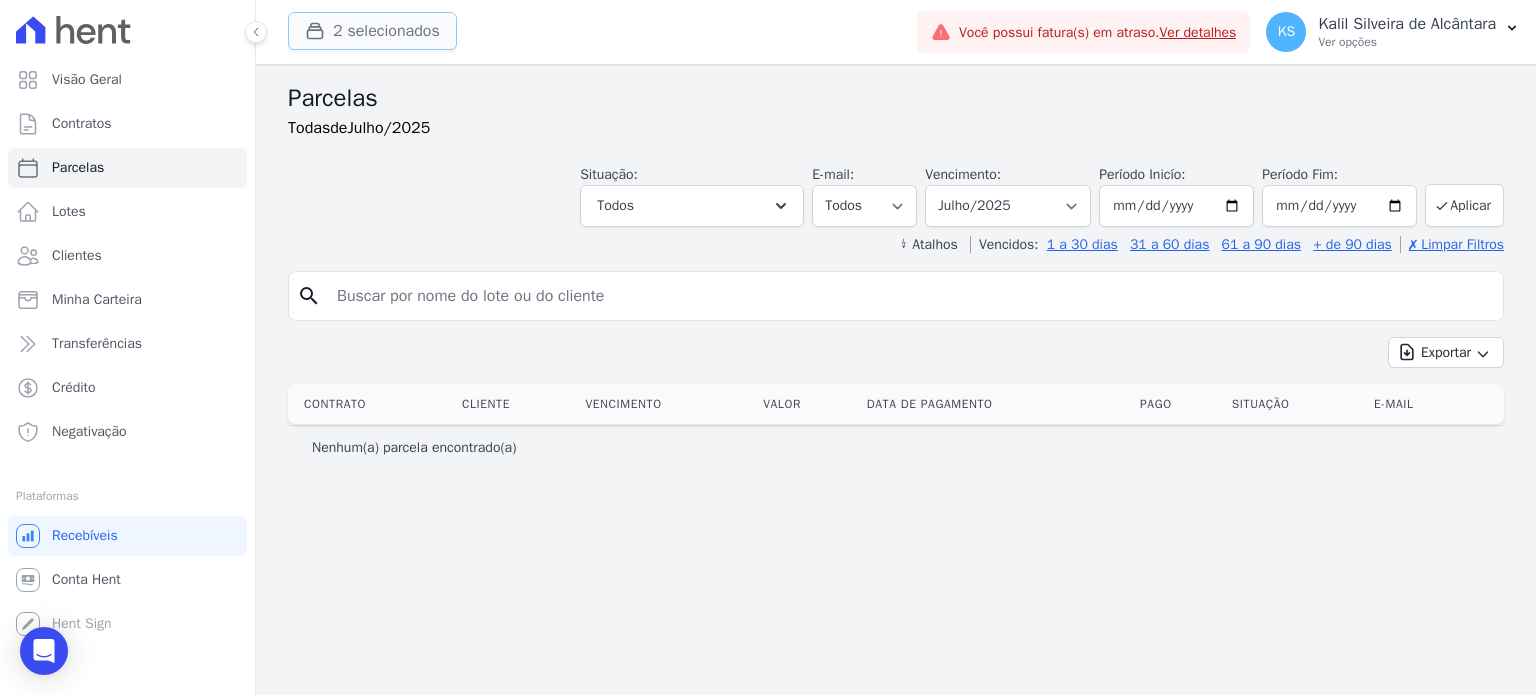 click 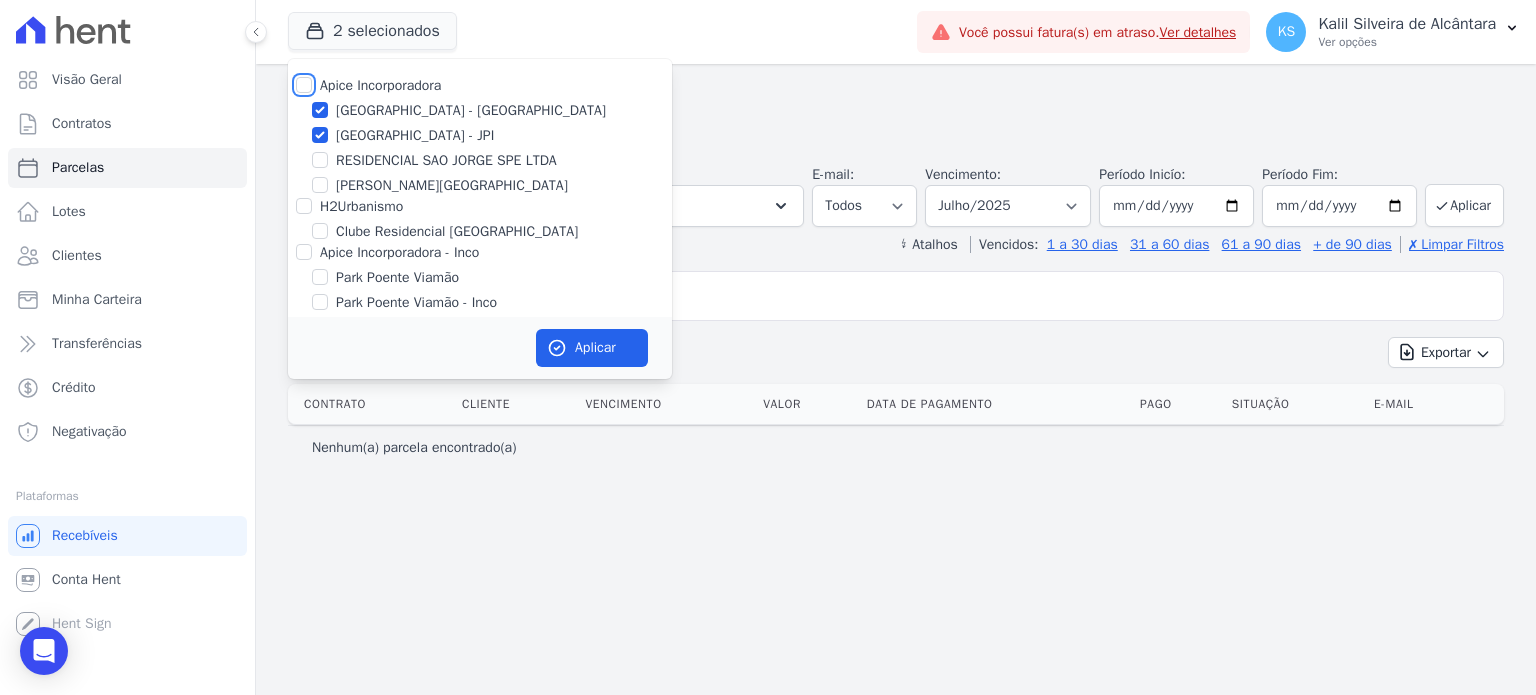 click on "Apice Incorporadora" at bounding box center (304, 85) 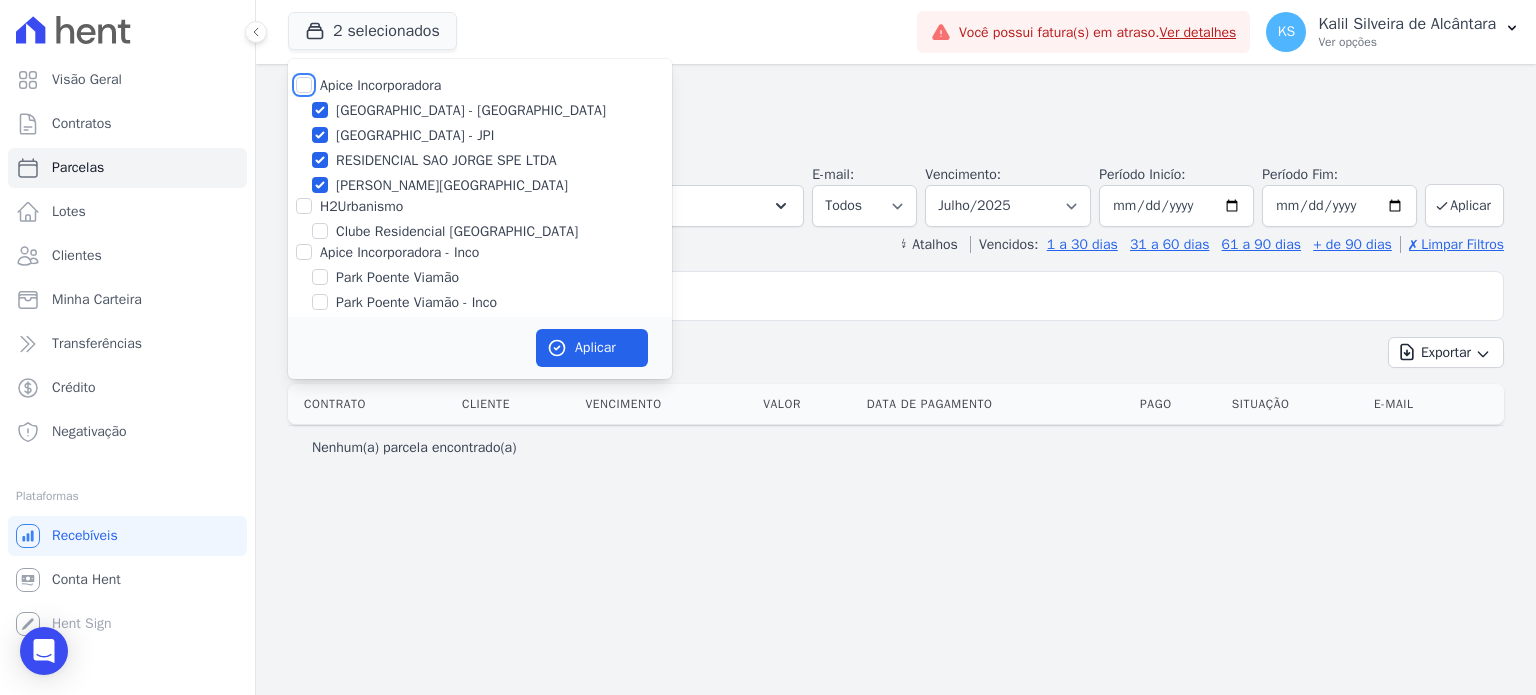 checkbox on "true" 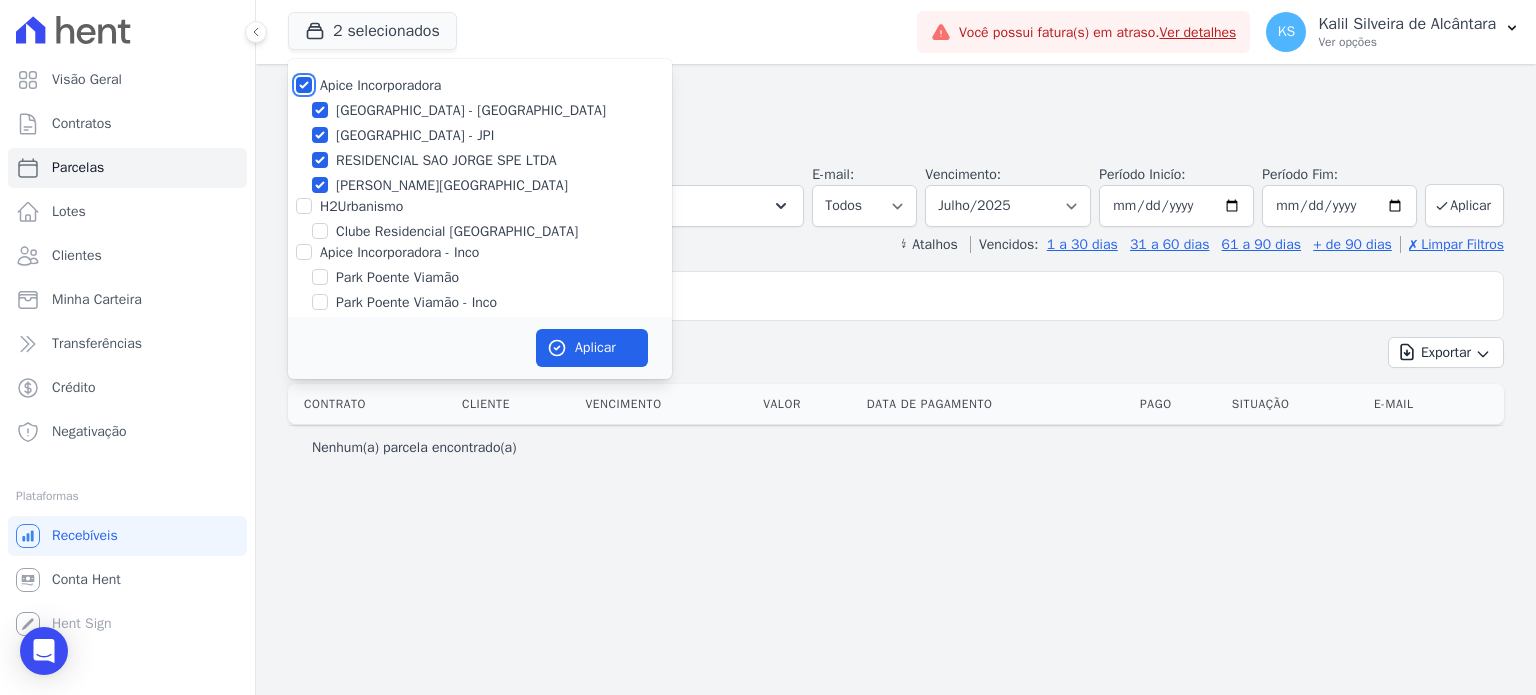 checkbox on "true" 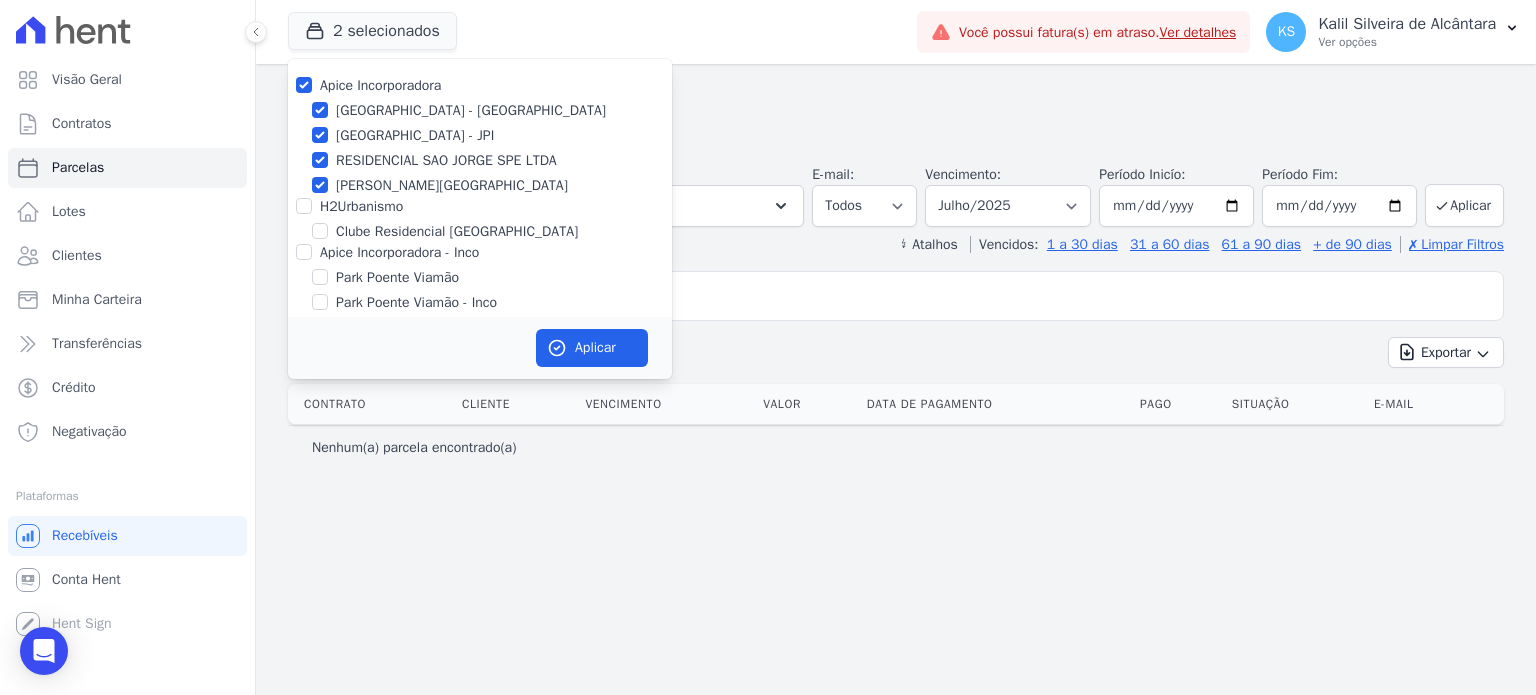 click on "Apice Incorporadora
[GEOGRAPHIC_DATA] - [GEOGRAPHIC_DATA]
[GEOGRAPHIC_DATA] - JPI
RESIDENCIAL SAO [PERSON_NAME] SPE LTDA
[PERSON_NAME][GEOGRAPHIC_DATA]
H2Urbanismo" at bounding box center [480, 194] 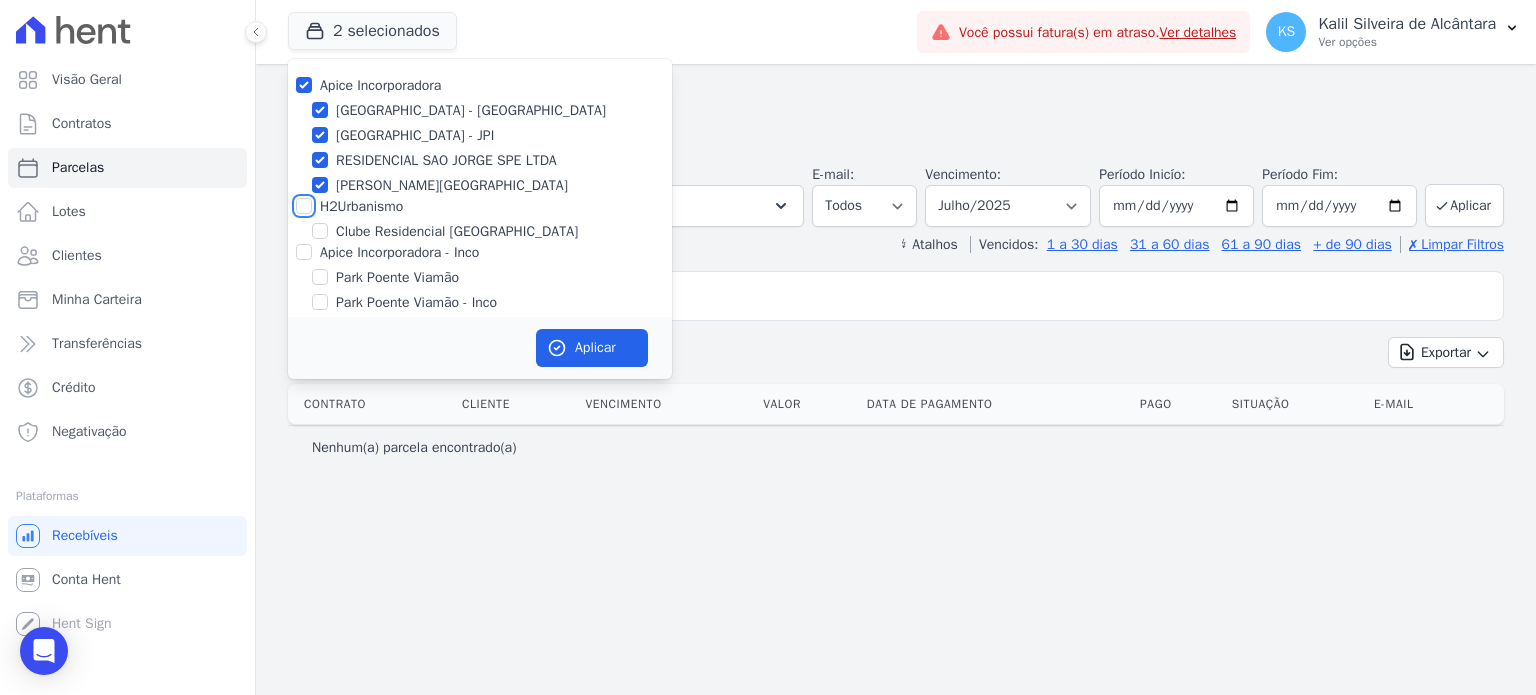 click on "H2Urbanismo" at bounding box center [304, 206] 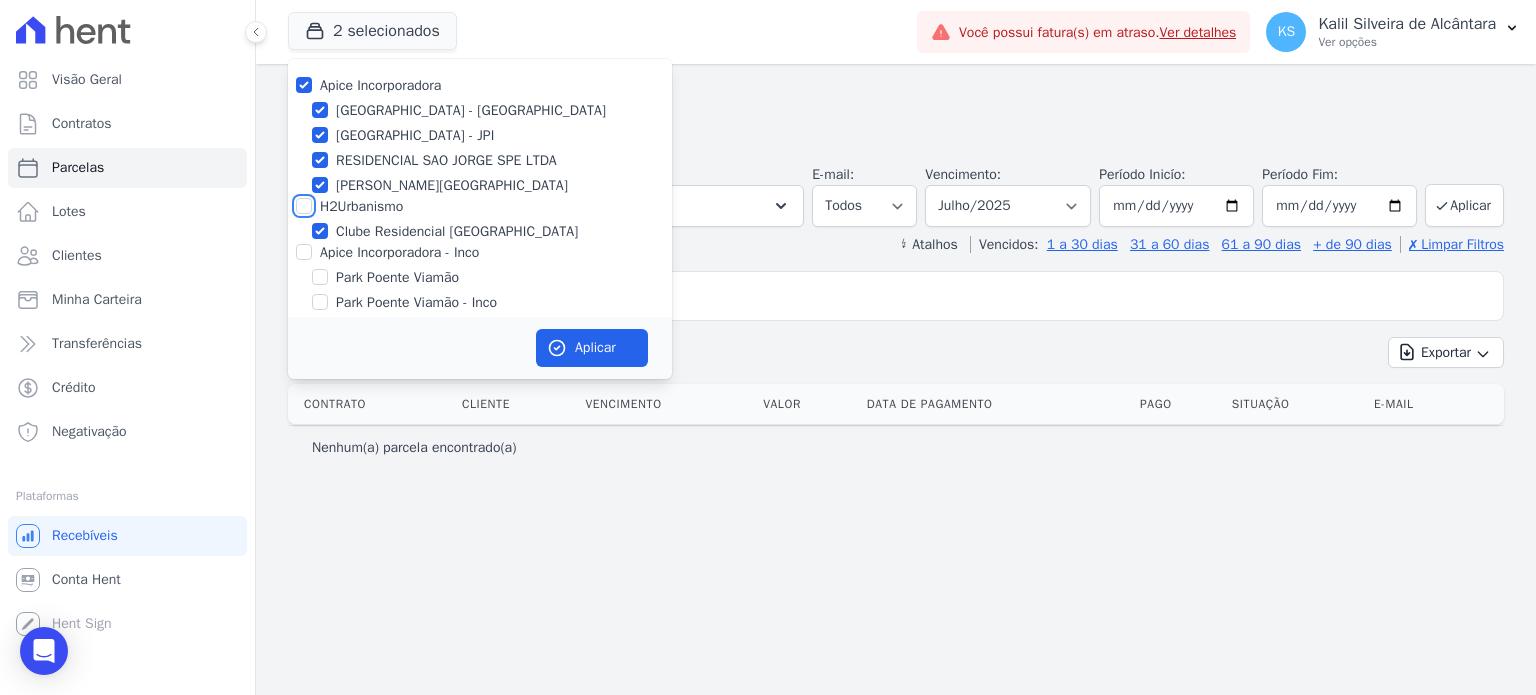 checkbox on "true" 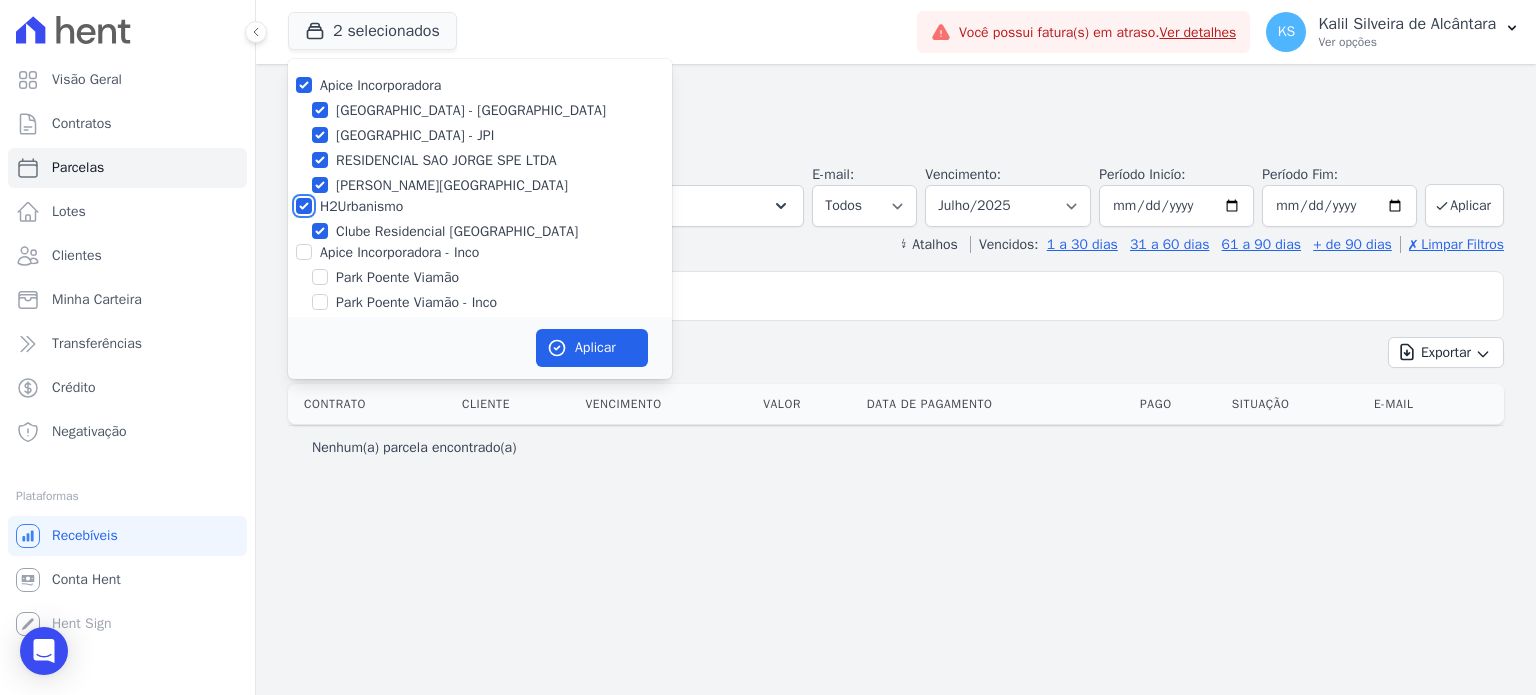 checkbox on "true" 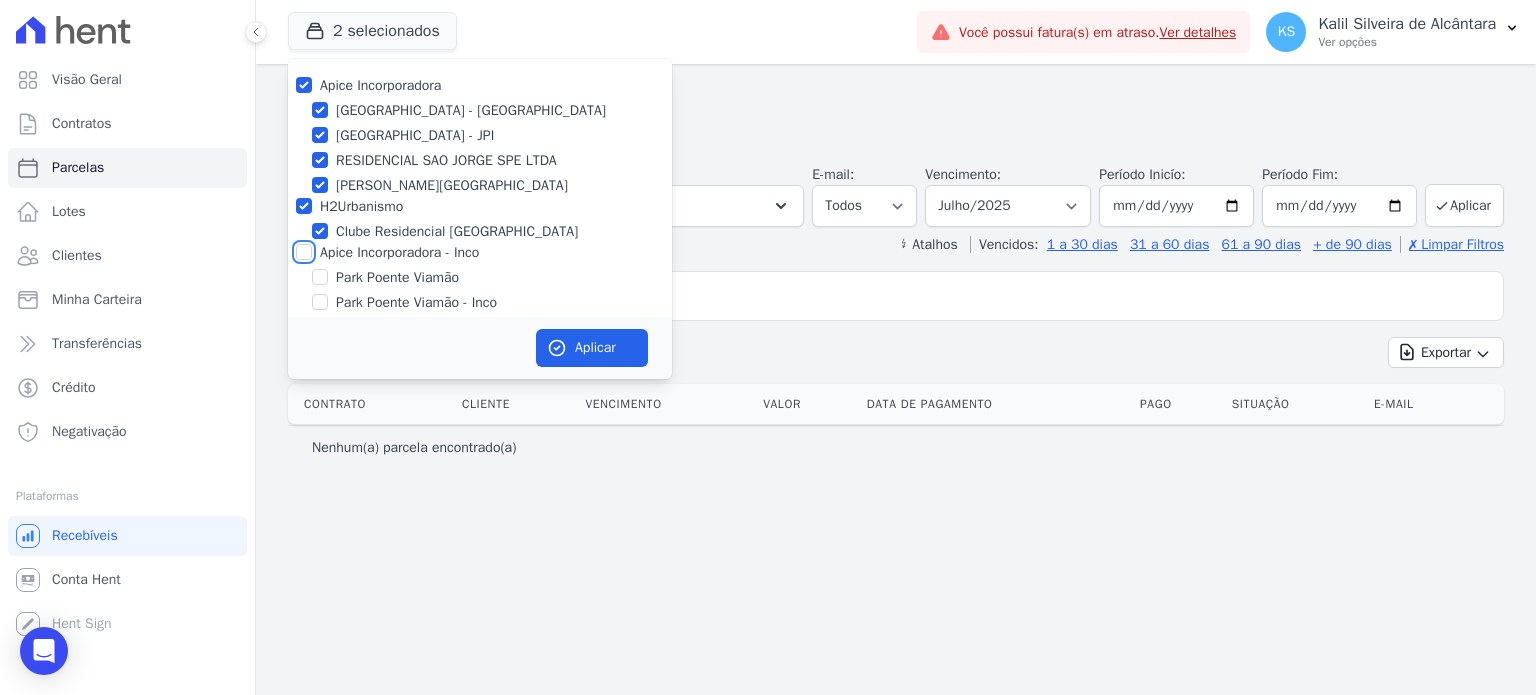 click on "Apice Incorporadora - Inco" at bounding box center [304, 252] 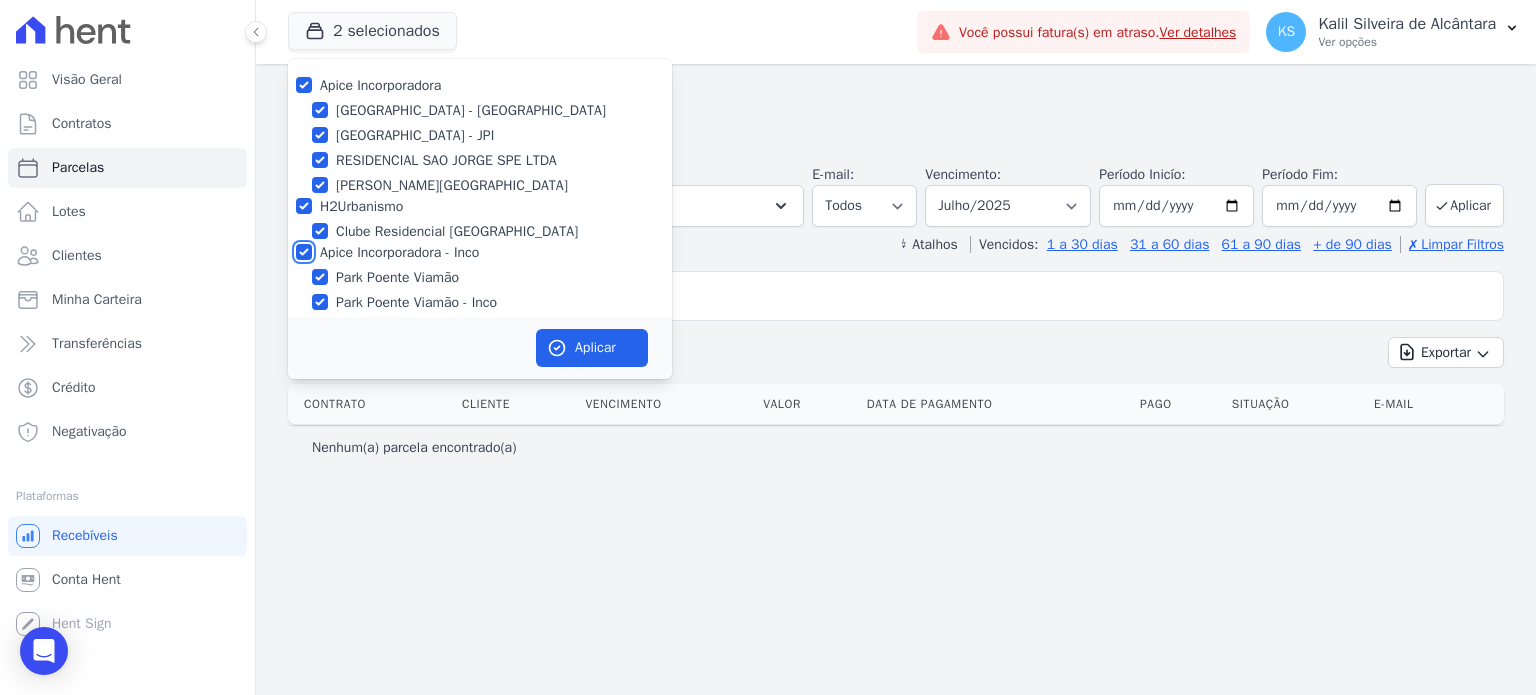 checkbox on "true" 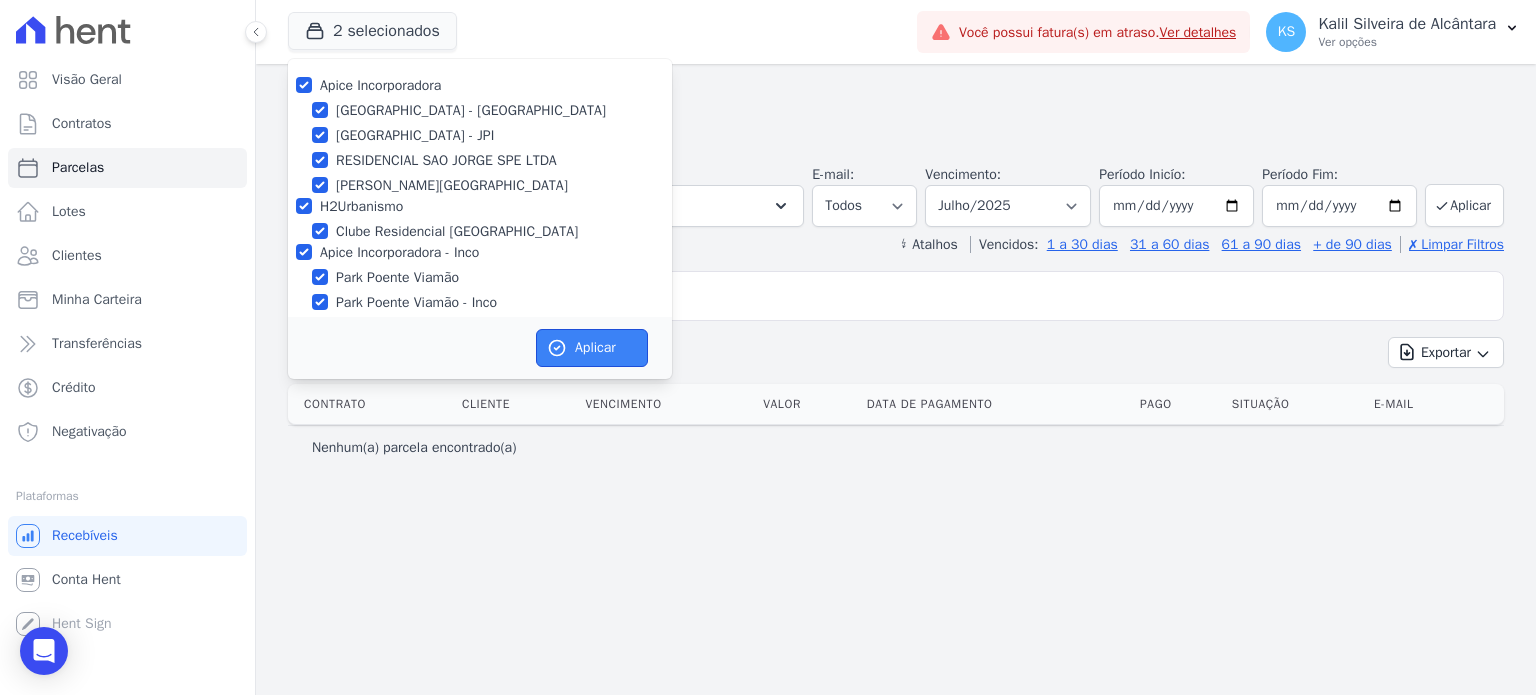 click on "Aplicar" at bounding box center [592, 348] 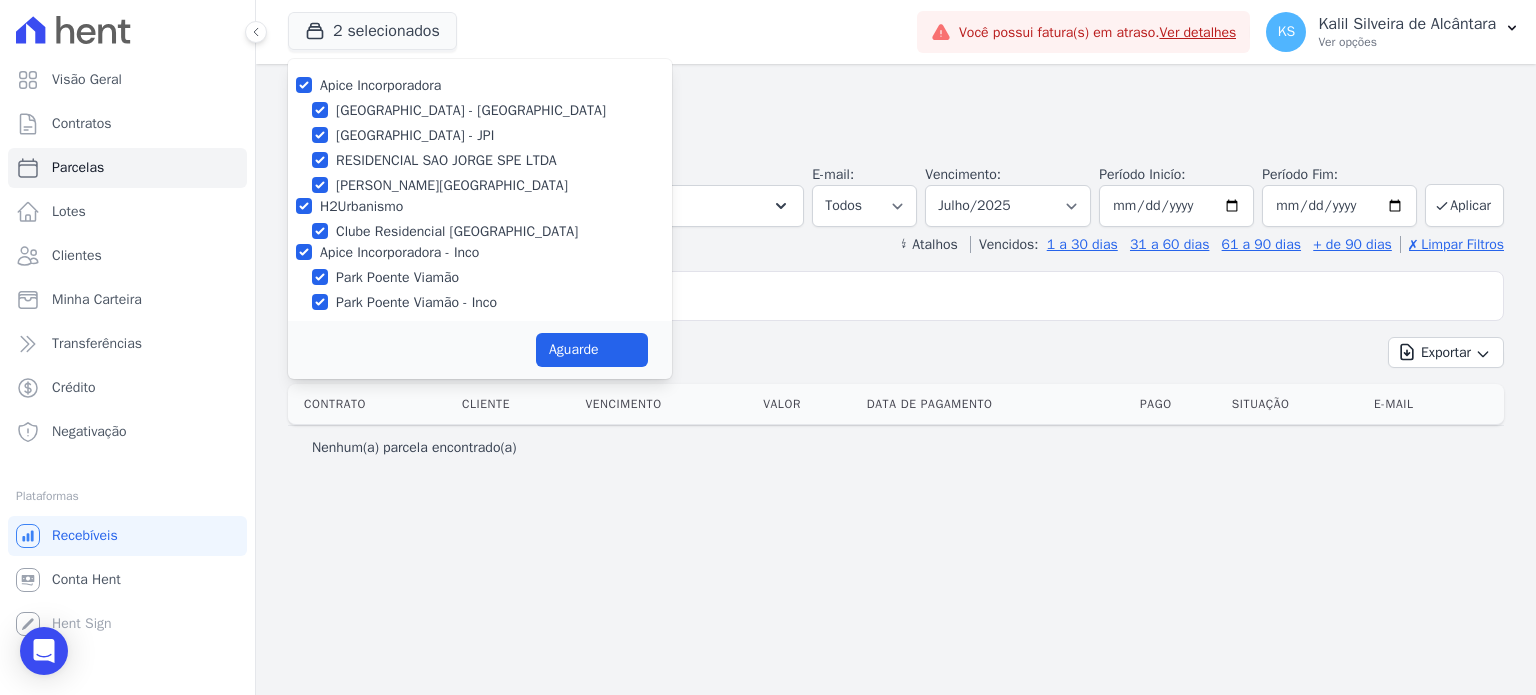 select 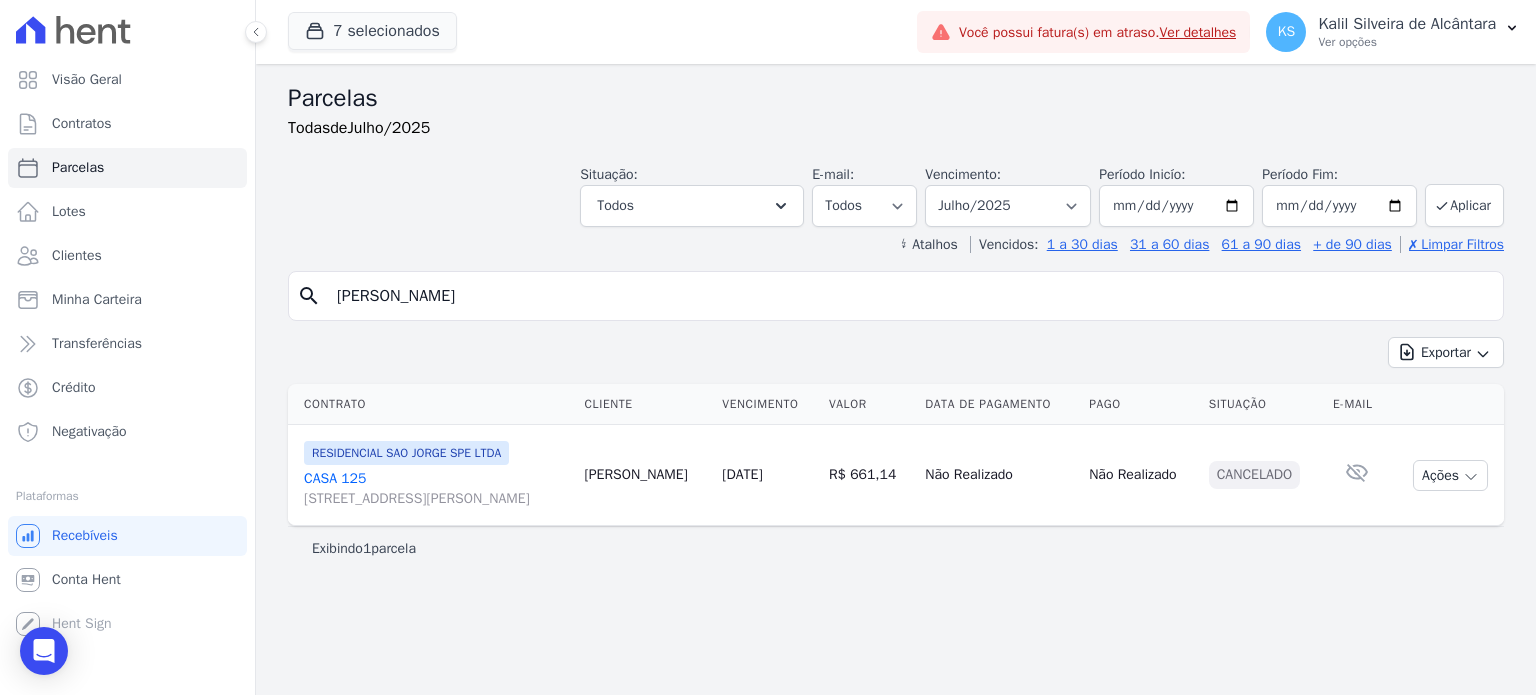click on "[PERSON_NAME]" at bounding box center [910, 296] 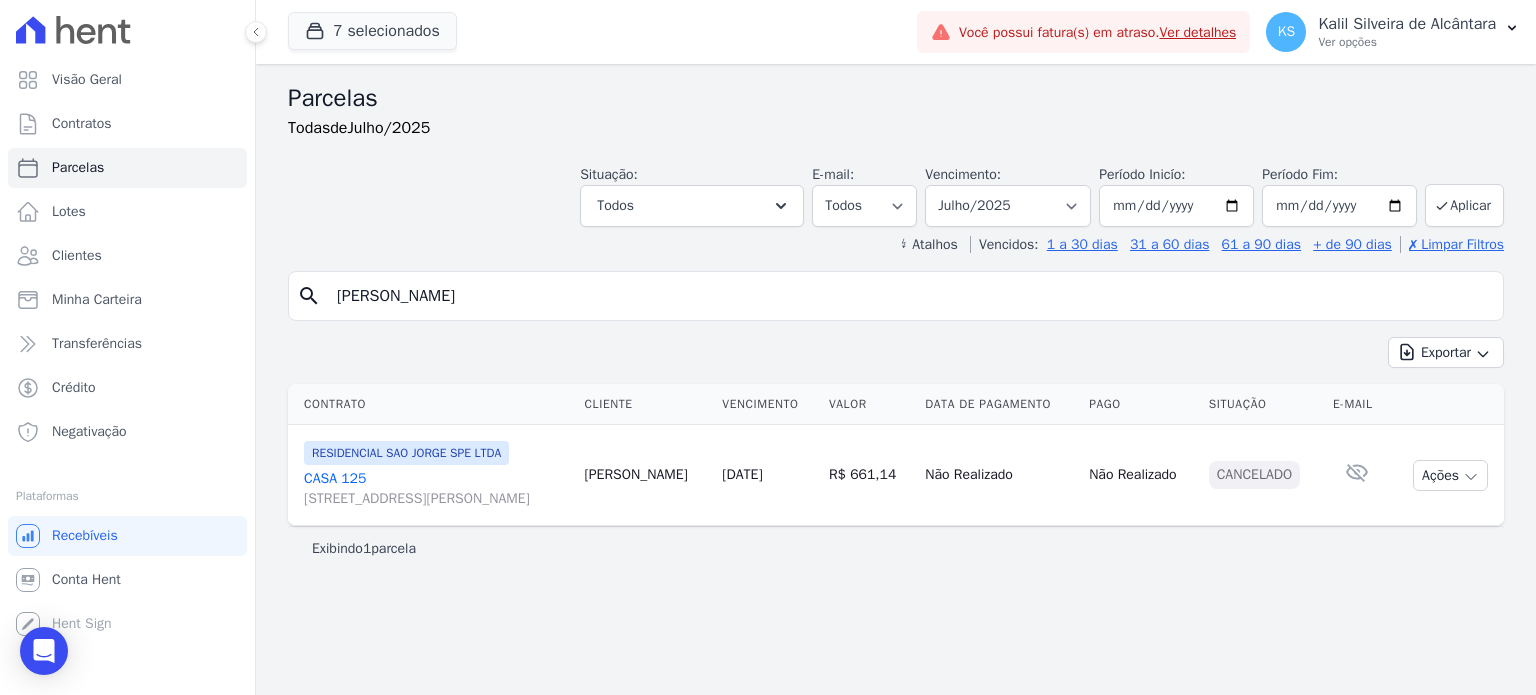 click on "RESIDENCIAL SAO JORGE SPE LTDA" at bounding box center [406, 453] 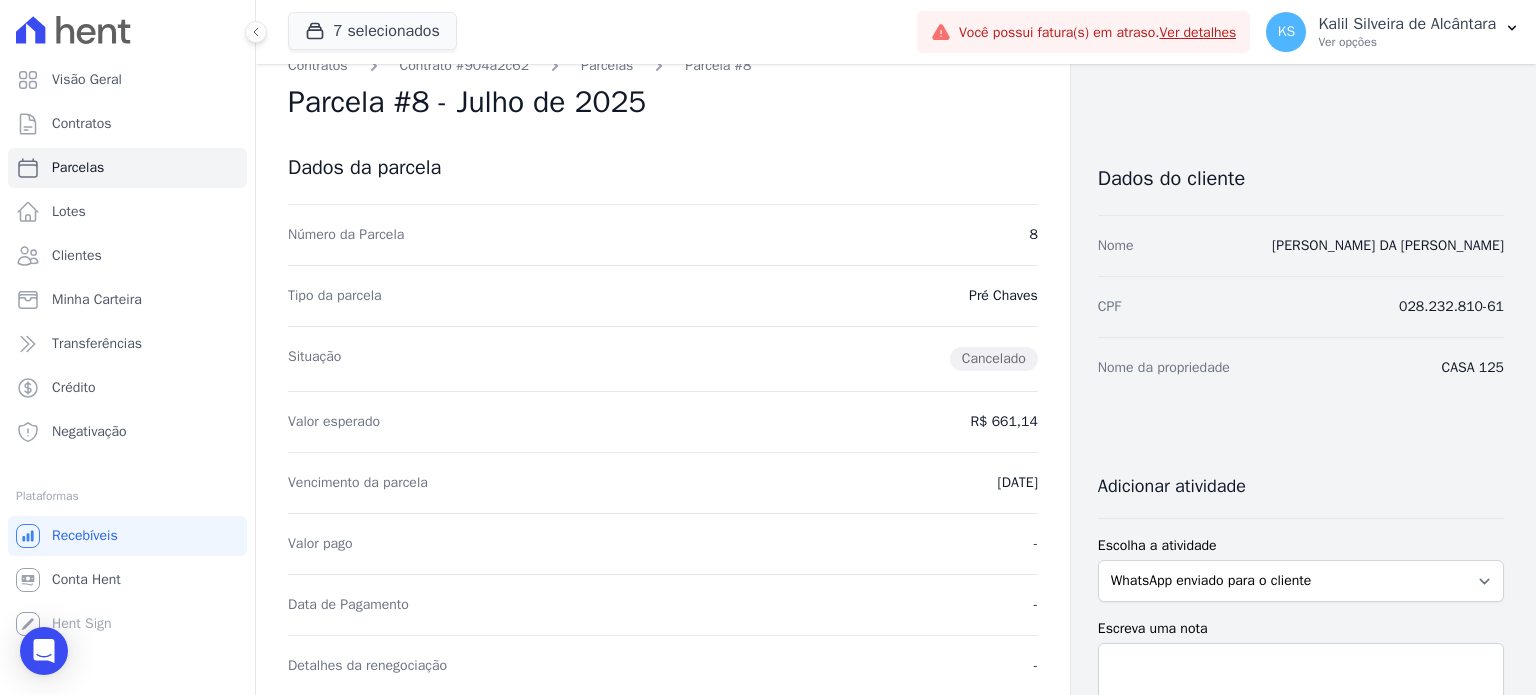 scroll, scrollTop: 0, scrollLeft: 0, axis: both 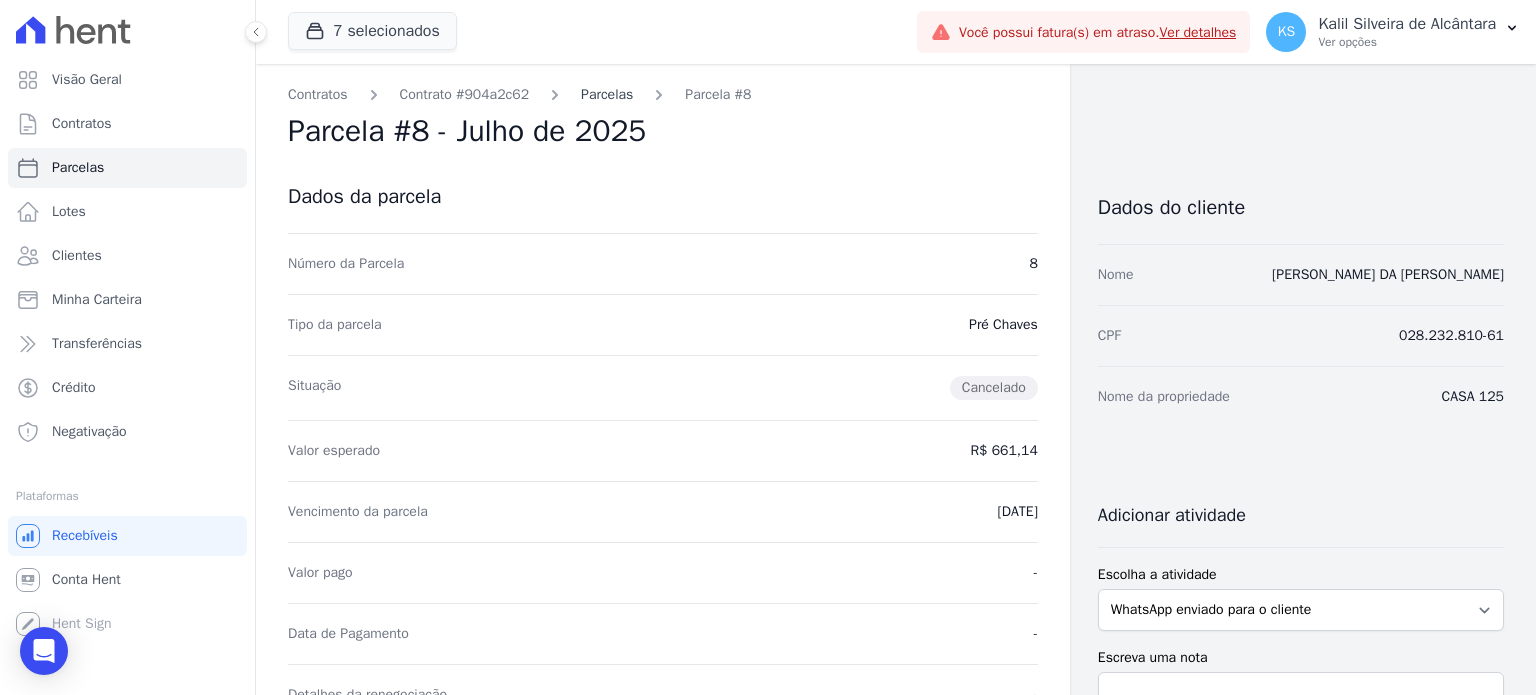 click on "Parcelas" at bounding box center (607, 94) 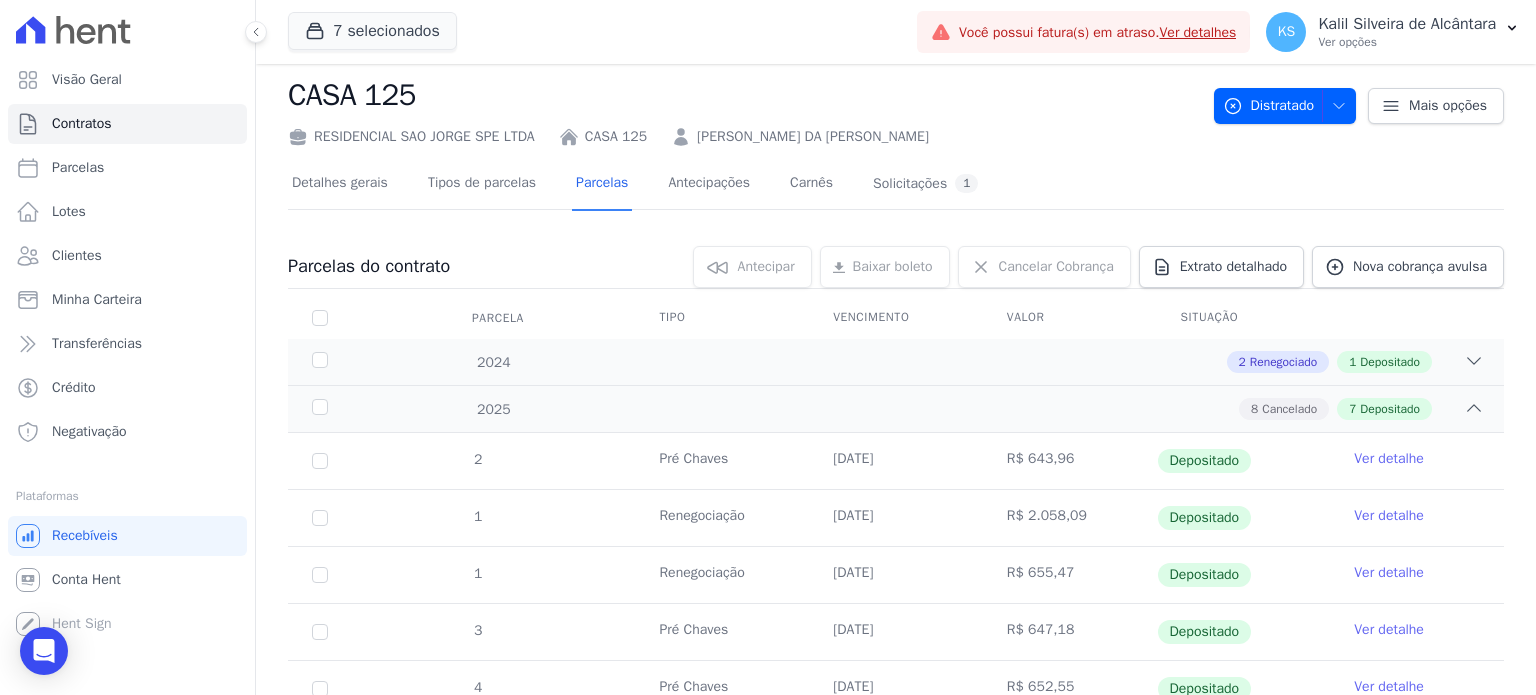 scroll, scrollTop: 24, scrollLeft: 0, axis: vertical 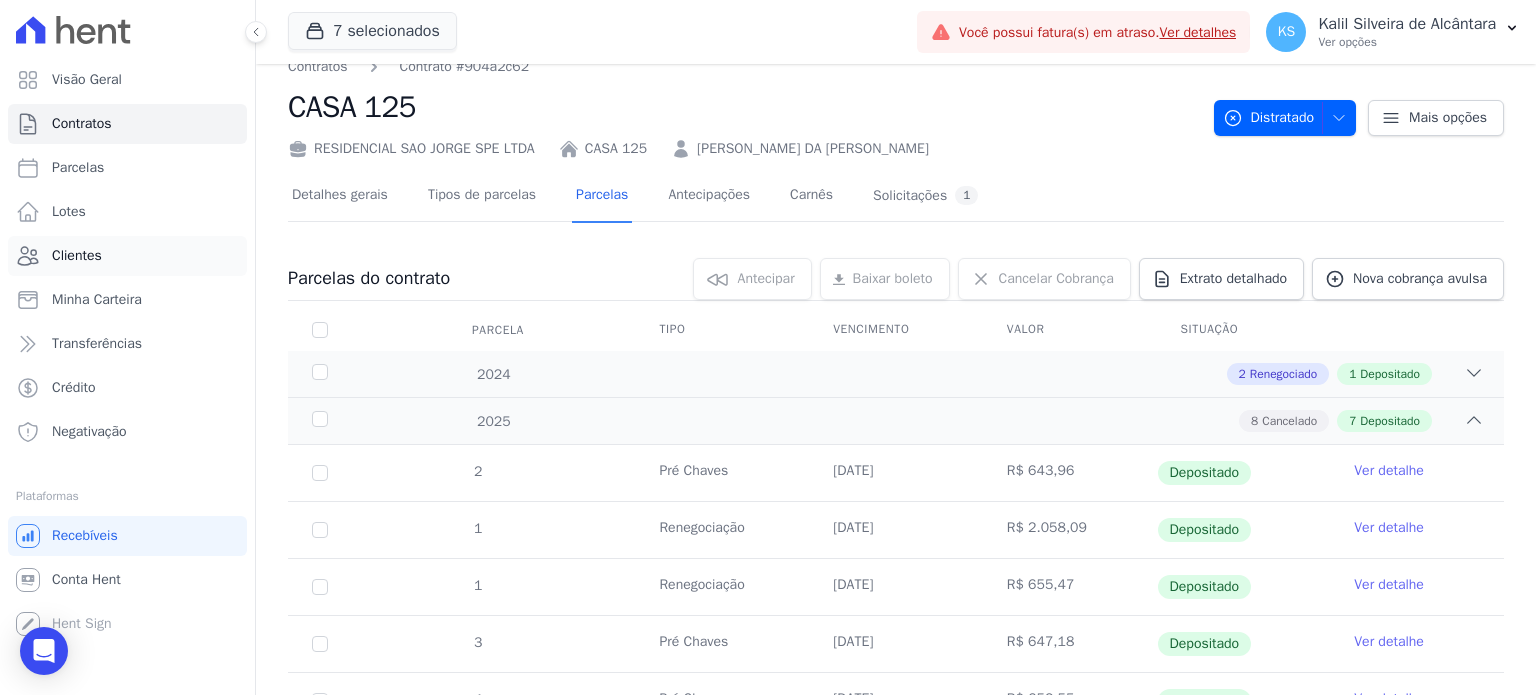 click on "Clientes" at bounding box center [127, 256] 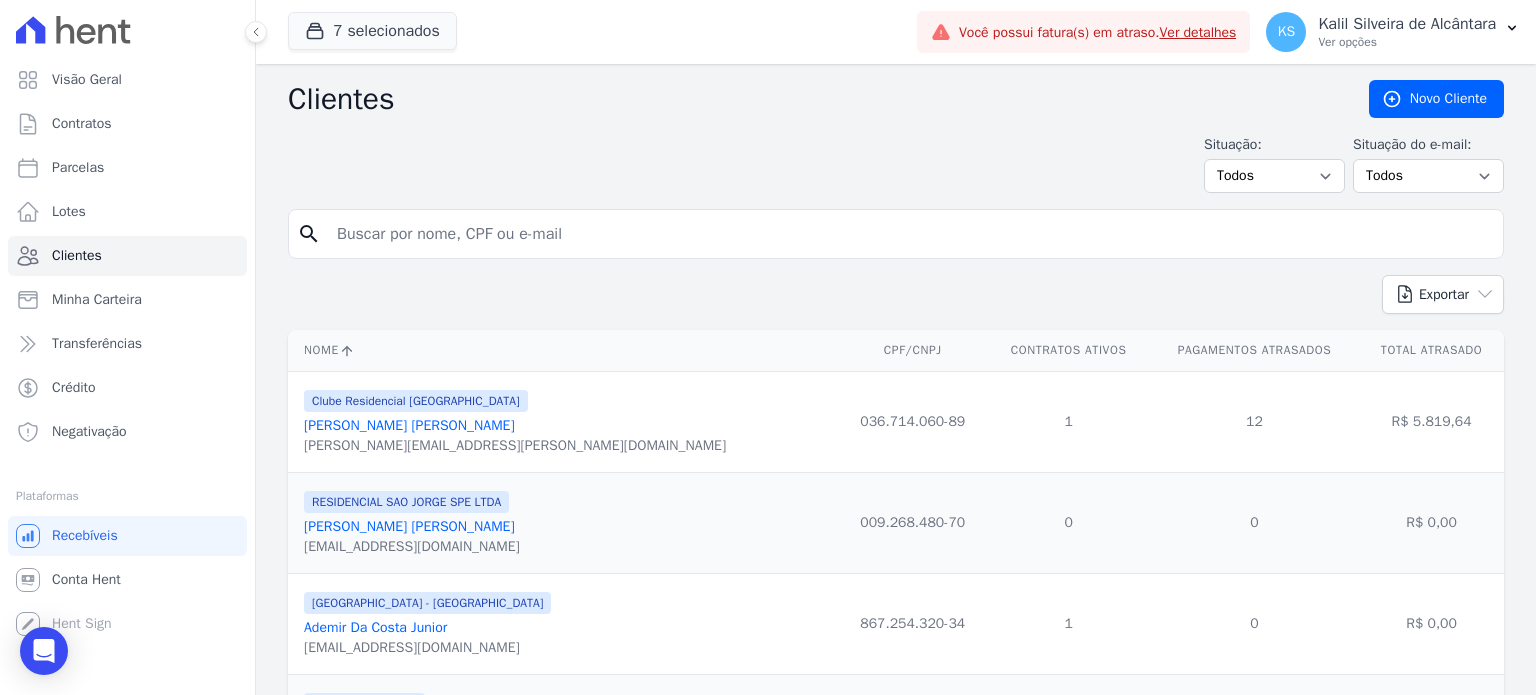 click on "Exportar
PDF
CSV
Dimob 2024" at bounding box center [896, 302] 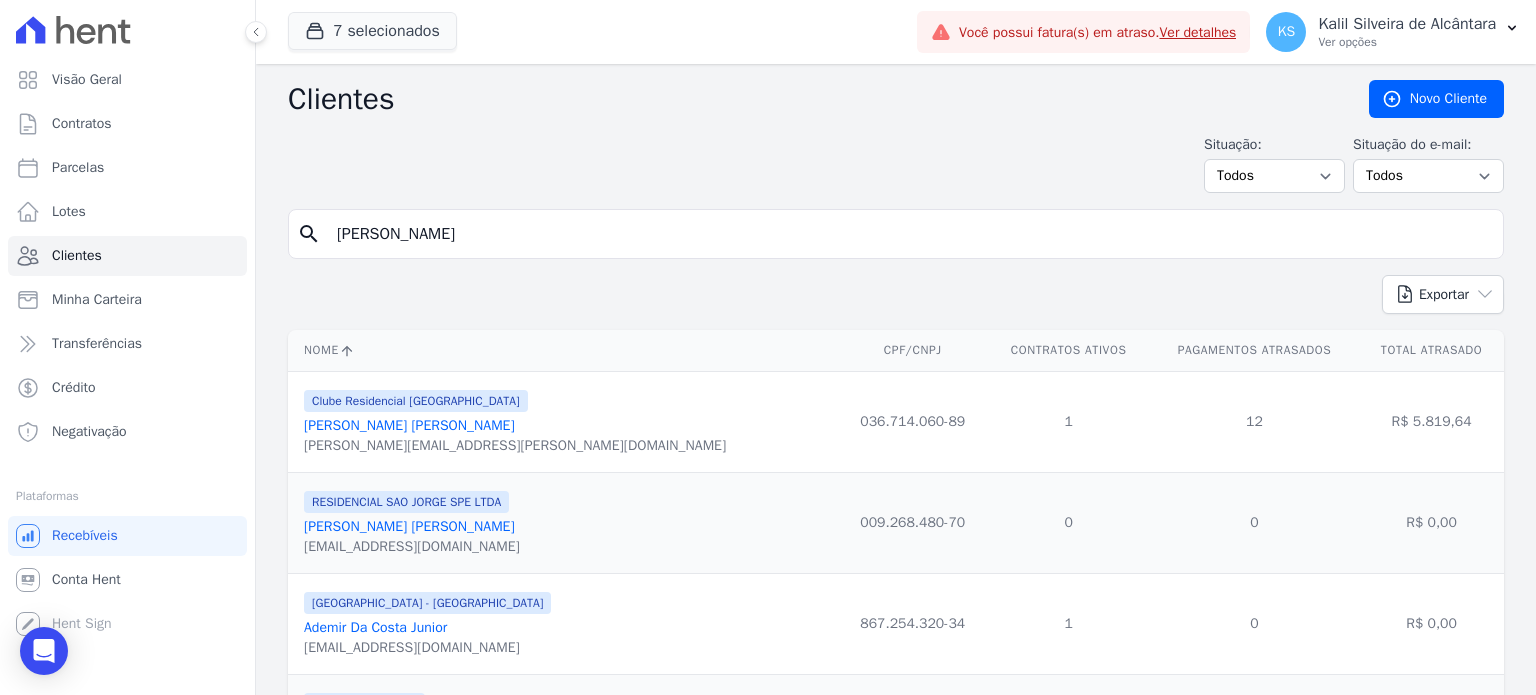 type on "[PERSON_NAME]" 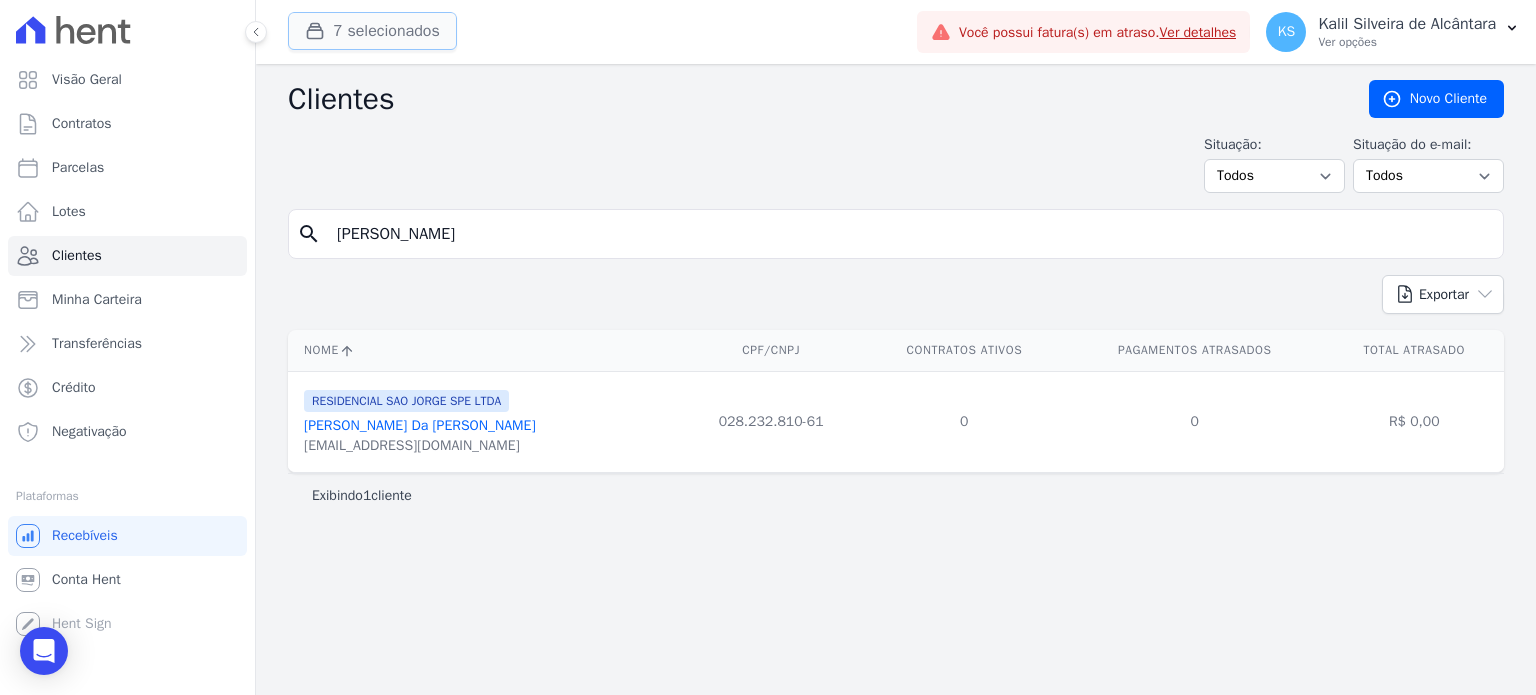 click on "7 selecionados" at bounding box center [372, 31] 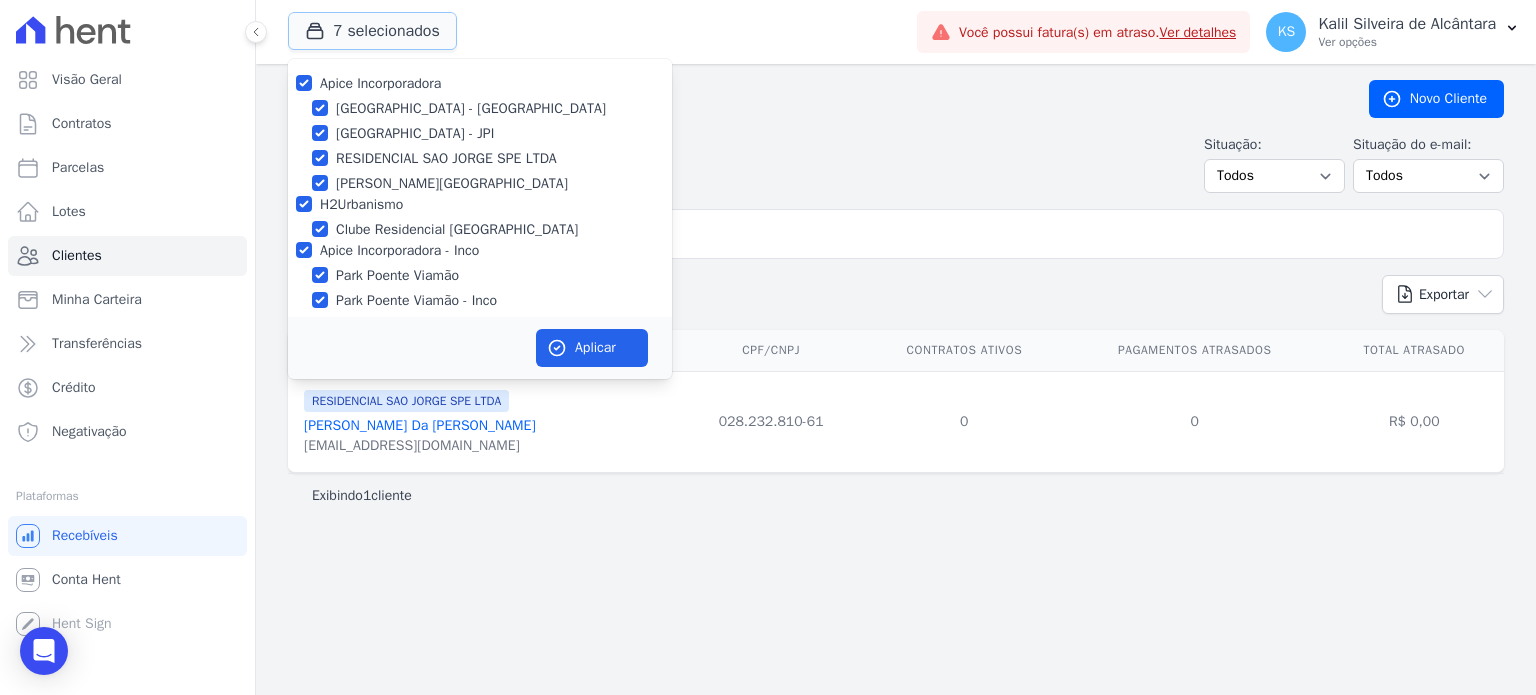scroll, scrollTop: 0, scrollLeft: 0, axis: both 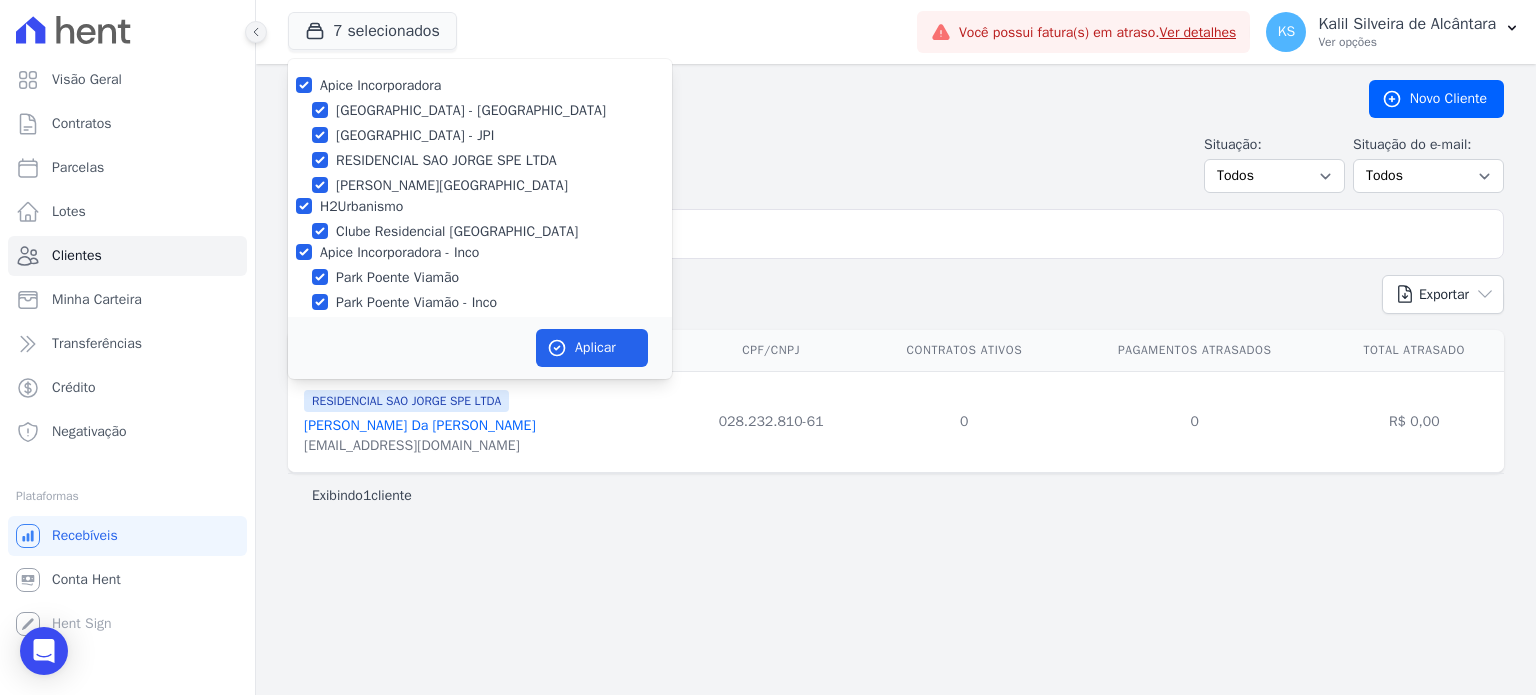 click at bounding box center [256, 32] 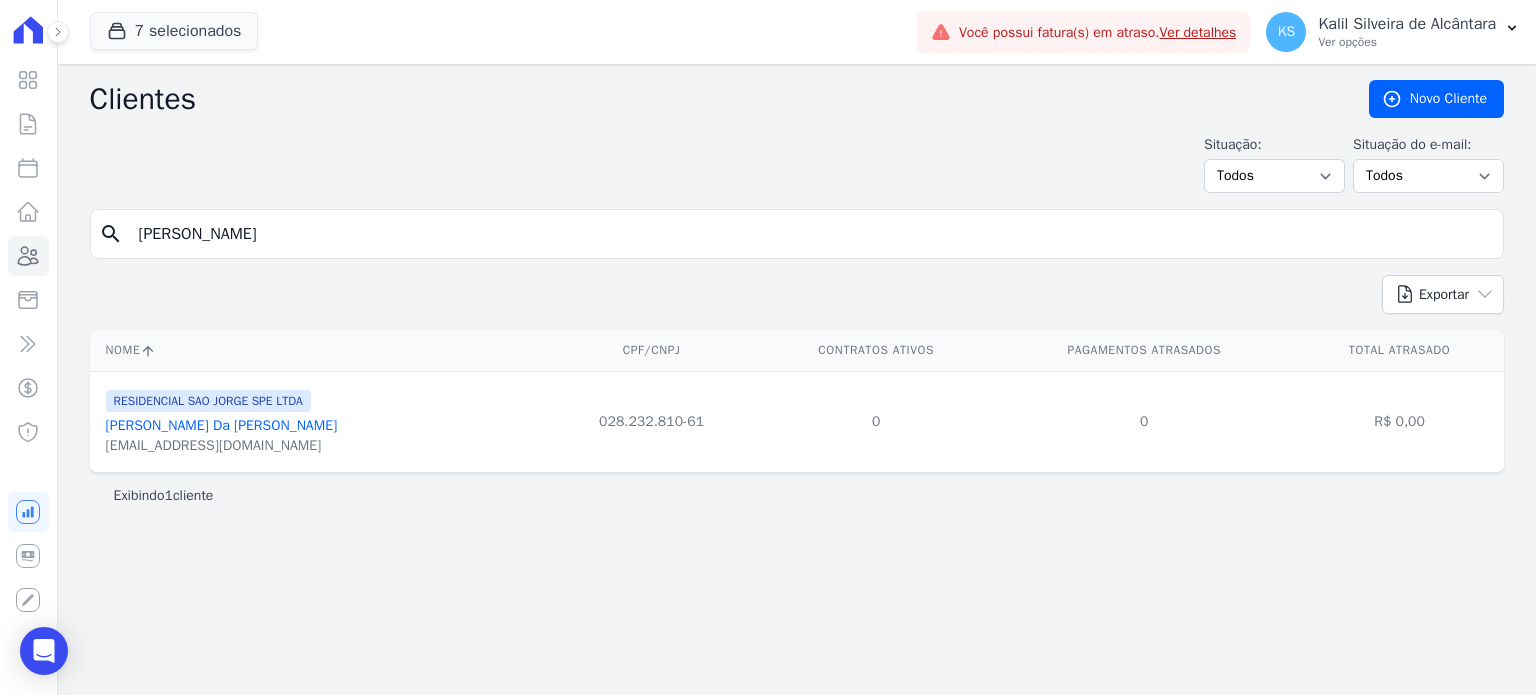 click on "search
[PERSON_NAME]" at bounding box center [797, 234] 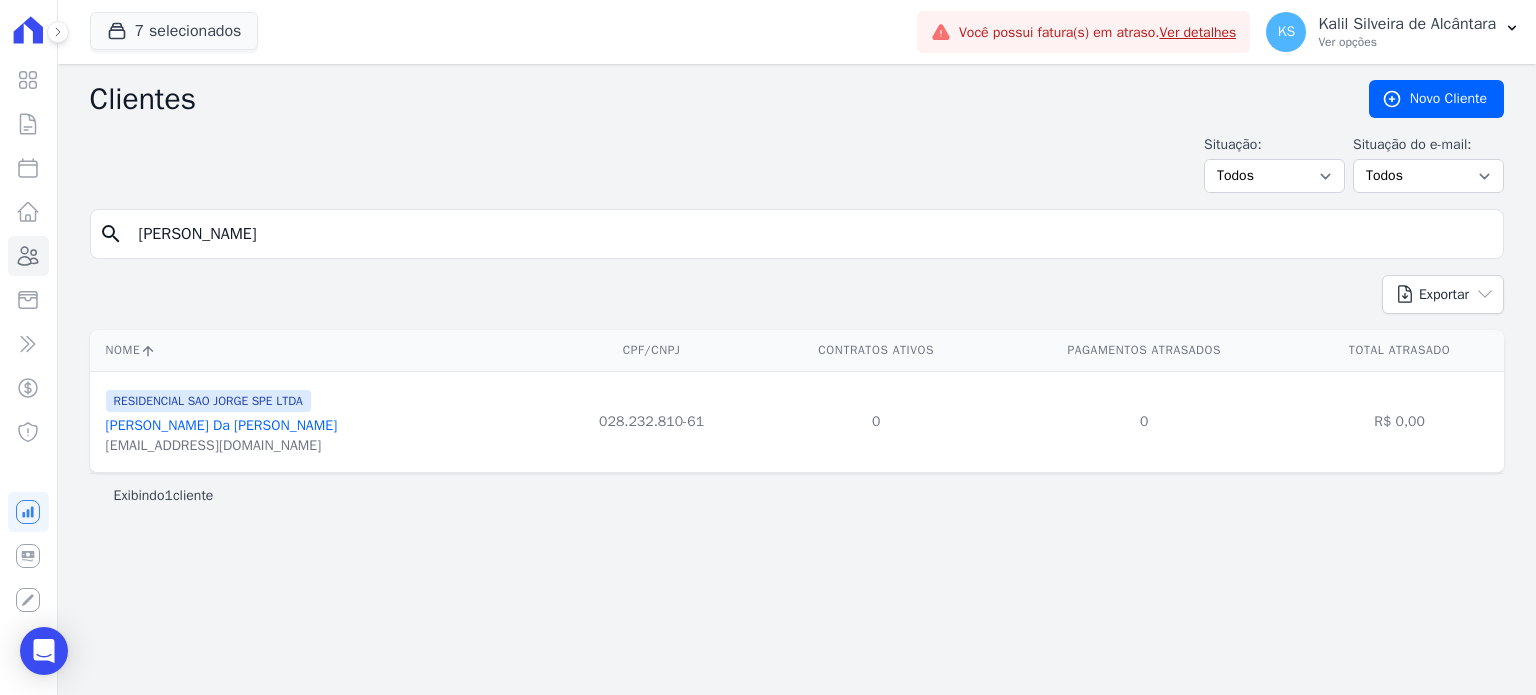 click on "Visão Geral
Contratos
[GEOGRAPHIC_DATA]
Lotes
Clientes
Minha Carteira
Transferências
Crédito
Negativação" at bounding box center (768, 347) 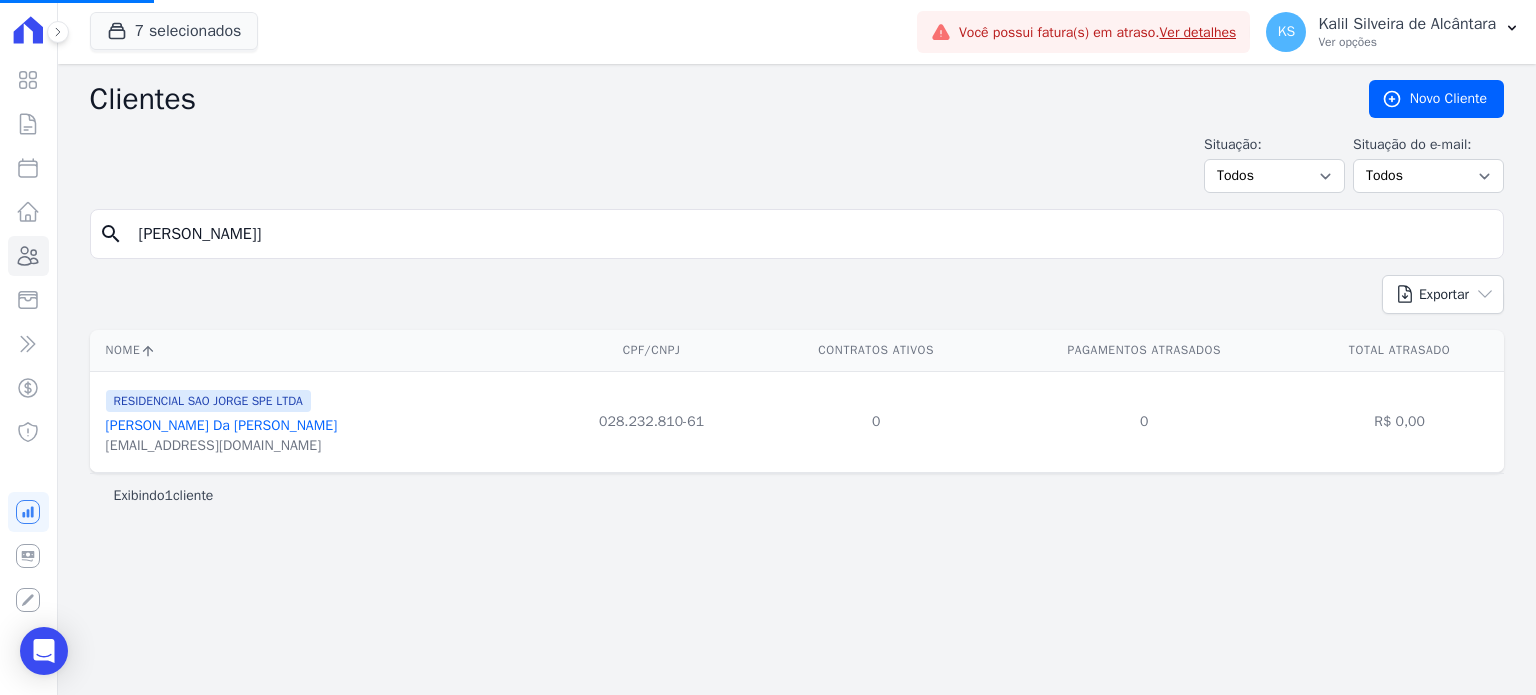 type on "[PERSON_NAME]" 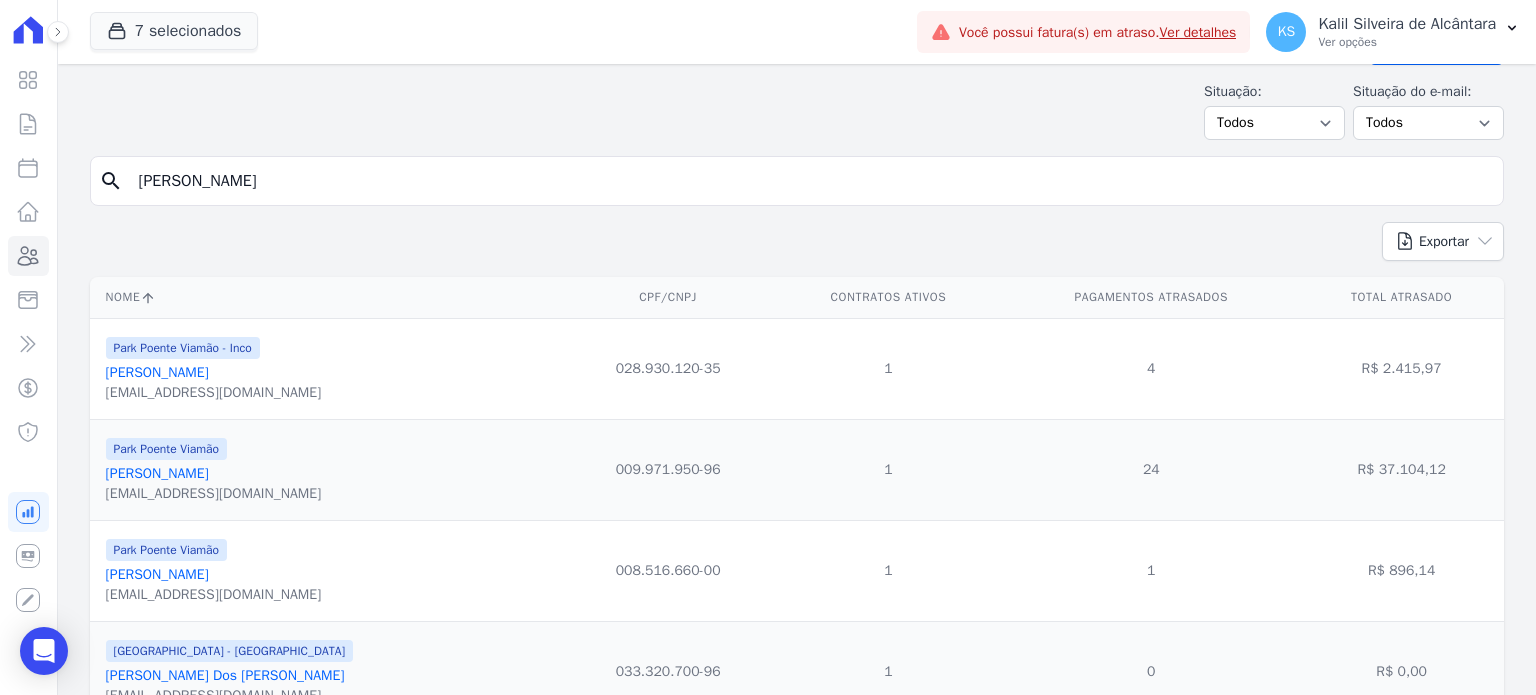 scroll, scrollTop: 100, scrollLeft: 0, axis: vertical 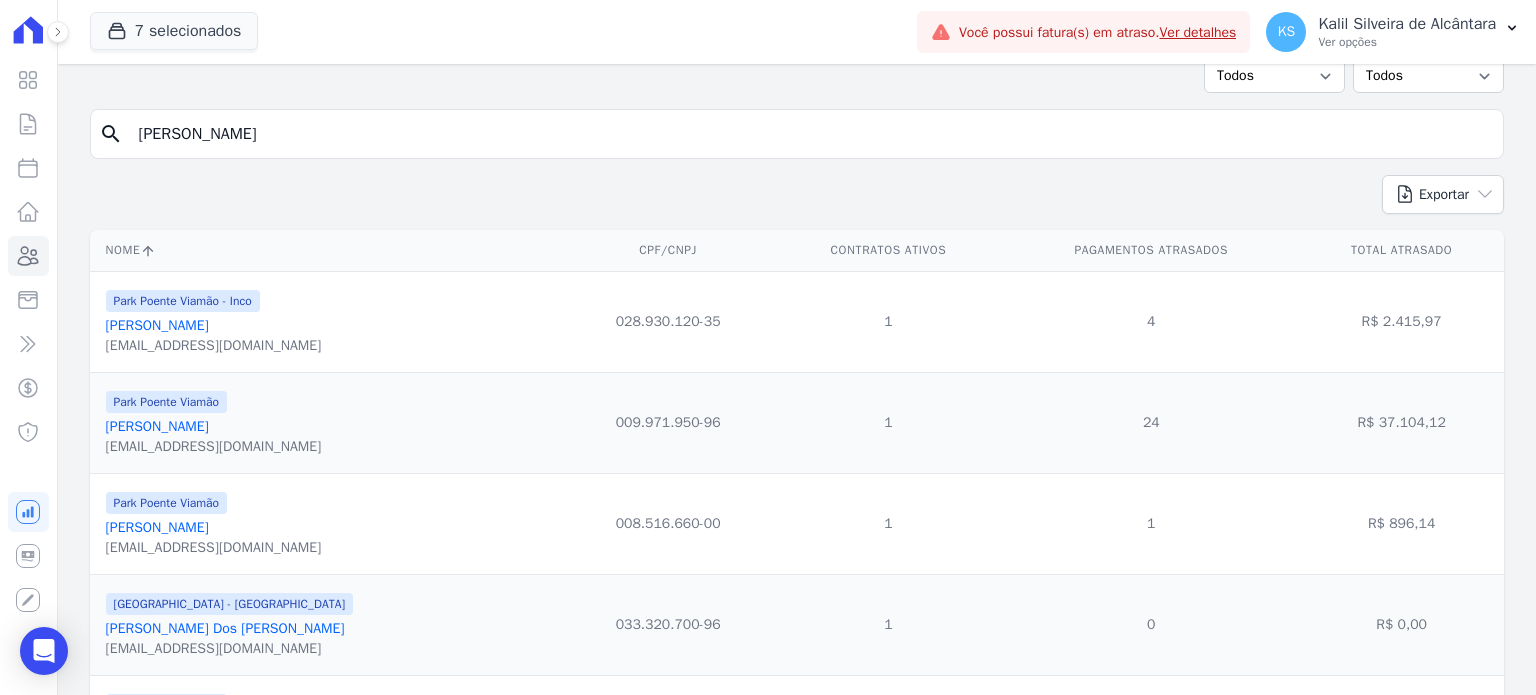 click on "[PERSON_NAME]" at bounding box center (157, 527) 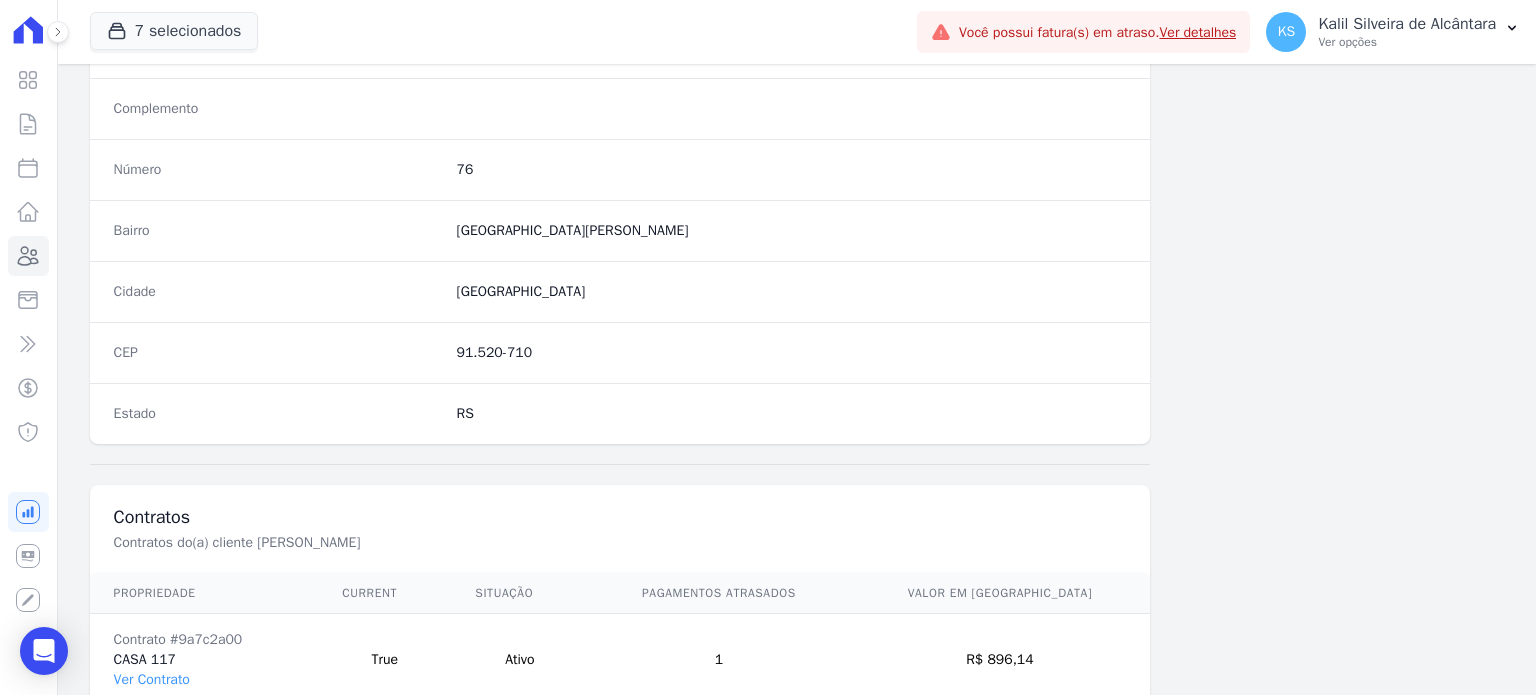 scroll, scrollTop: 1169, scrollLeft: 0, axis: vertical 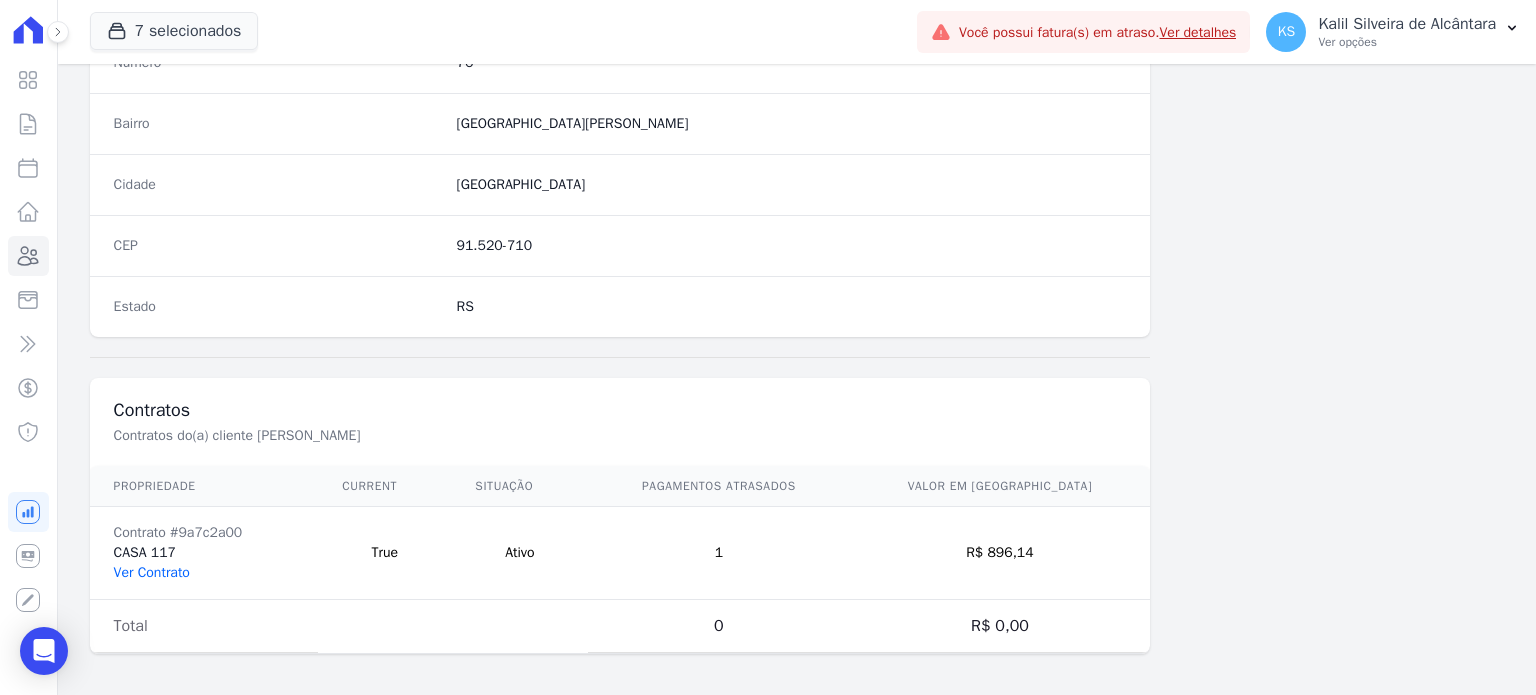 click on "Ver Contrato" at bounding box center (152, 572) 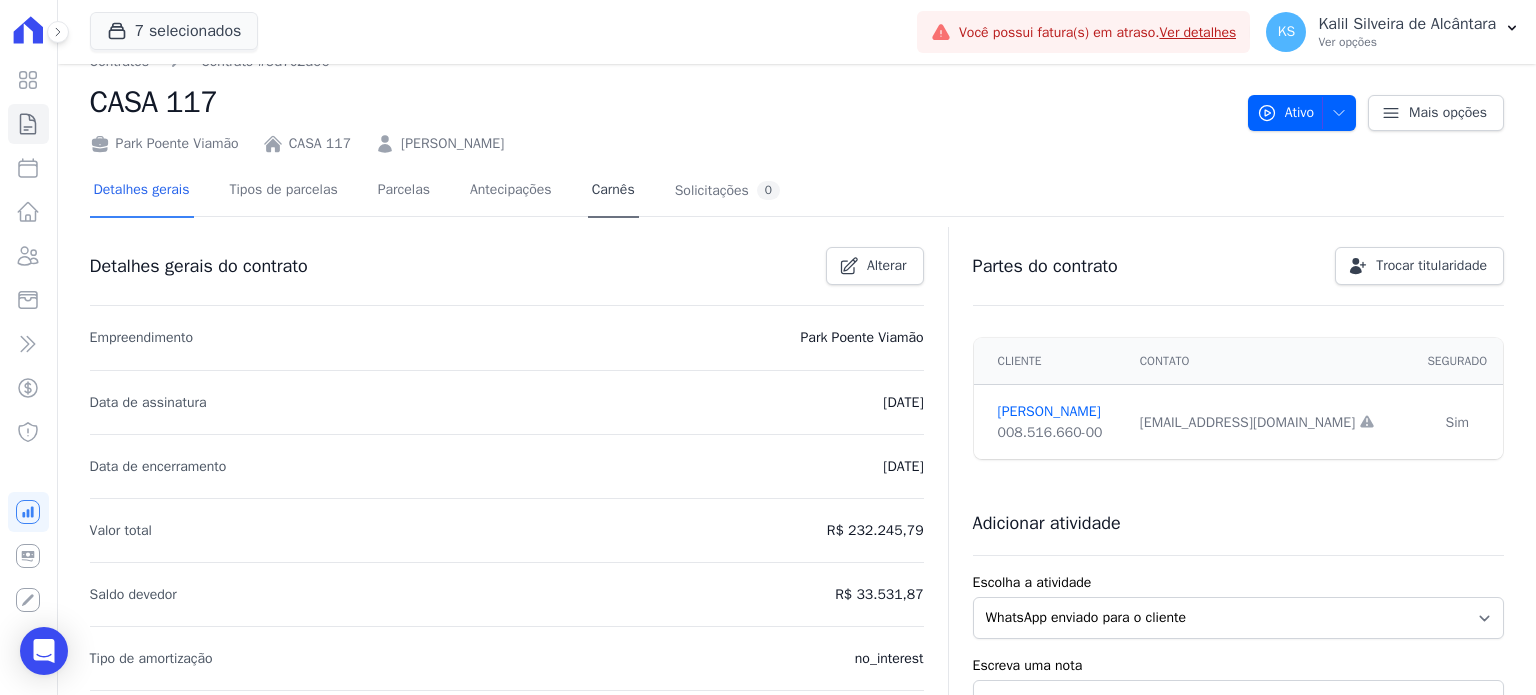 scroll, scrollTop: 0, scrollLeft: 0, axis: both 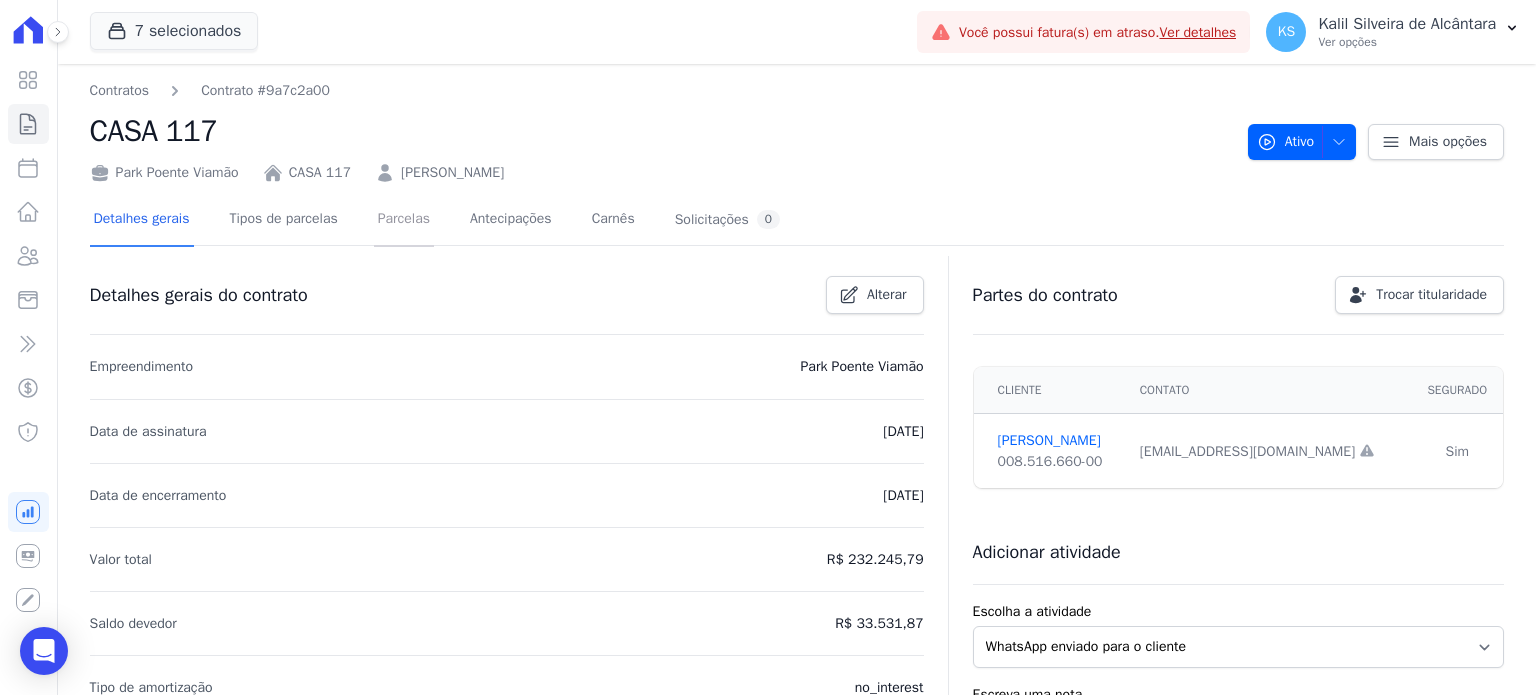 click on "Parcelas" at bounding box center (404, 220) 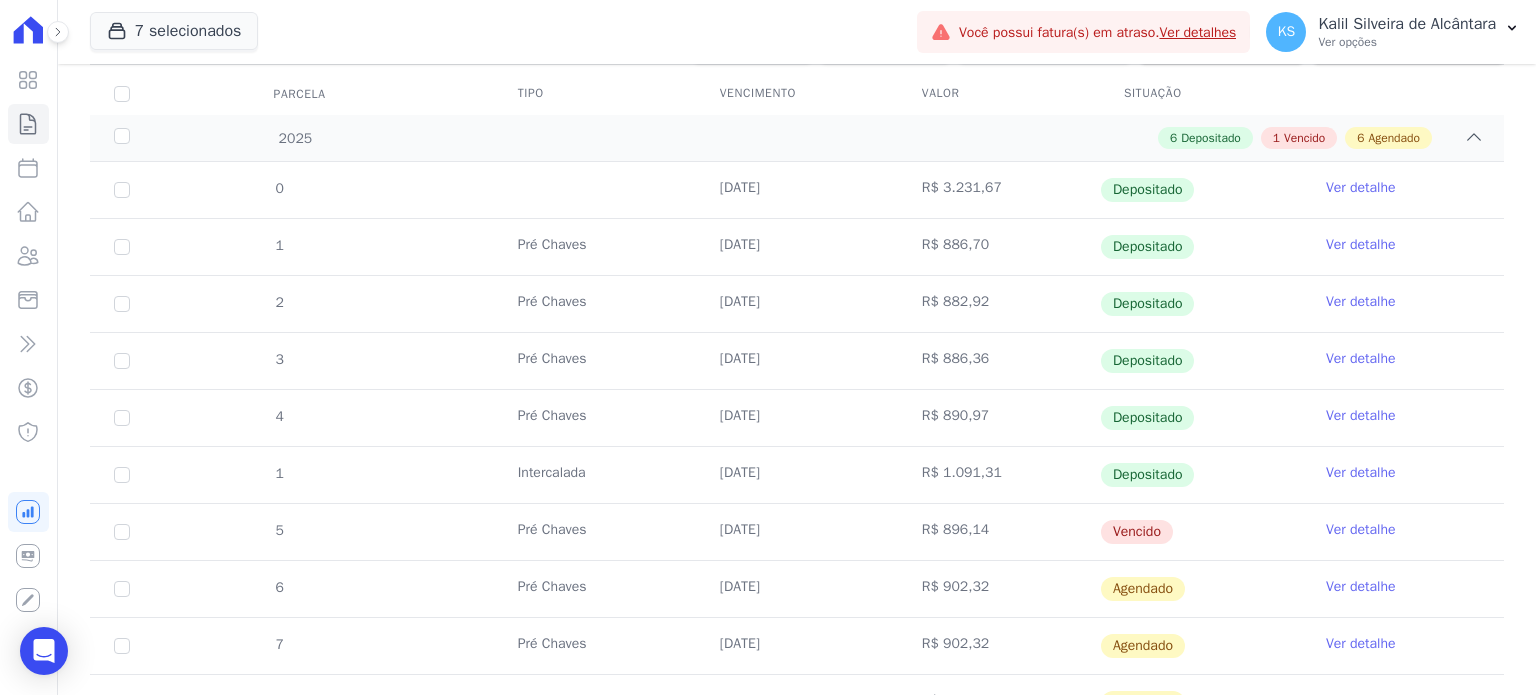 scroll, scrollTop: 300, scrollLeft: 0, axis: vertical 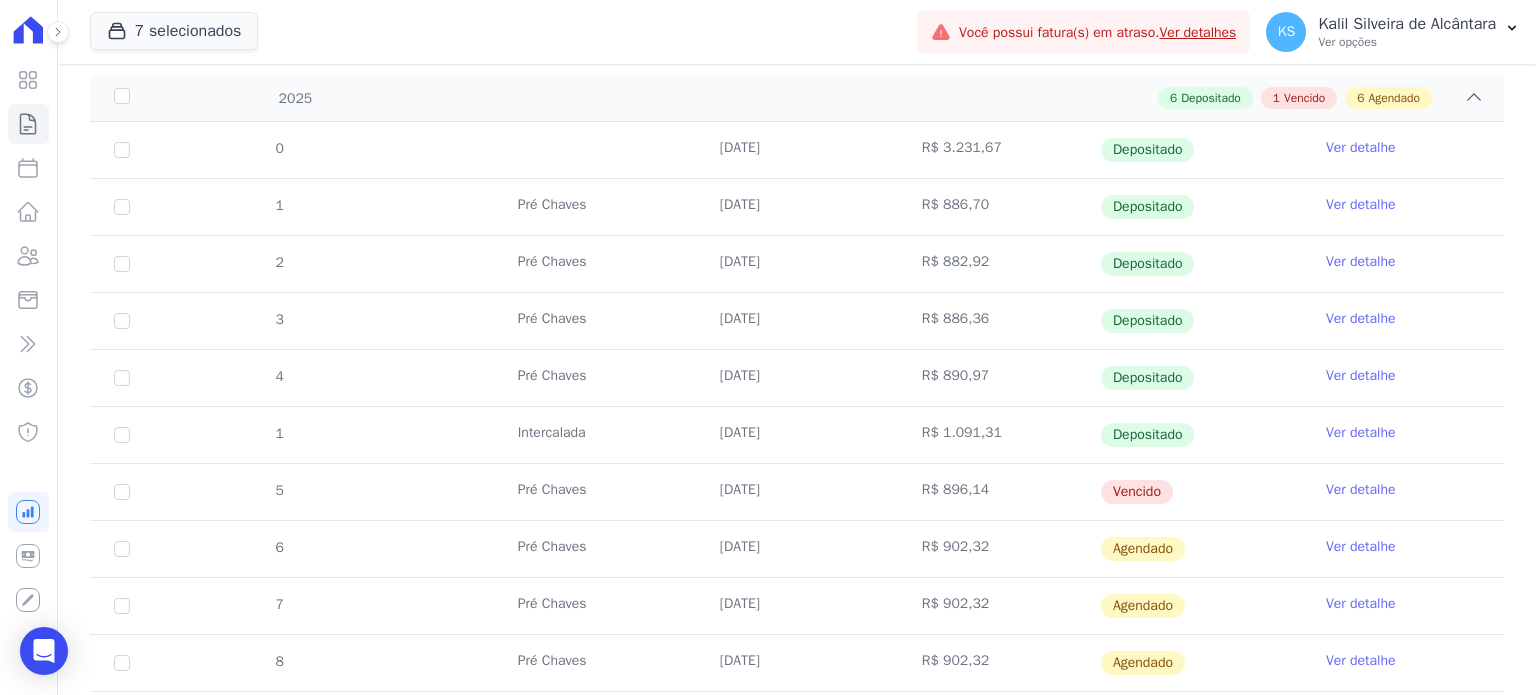 click on "Ver detalhe" at bounding box center [1361, 490] 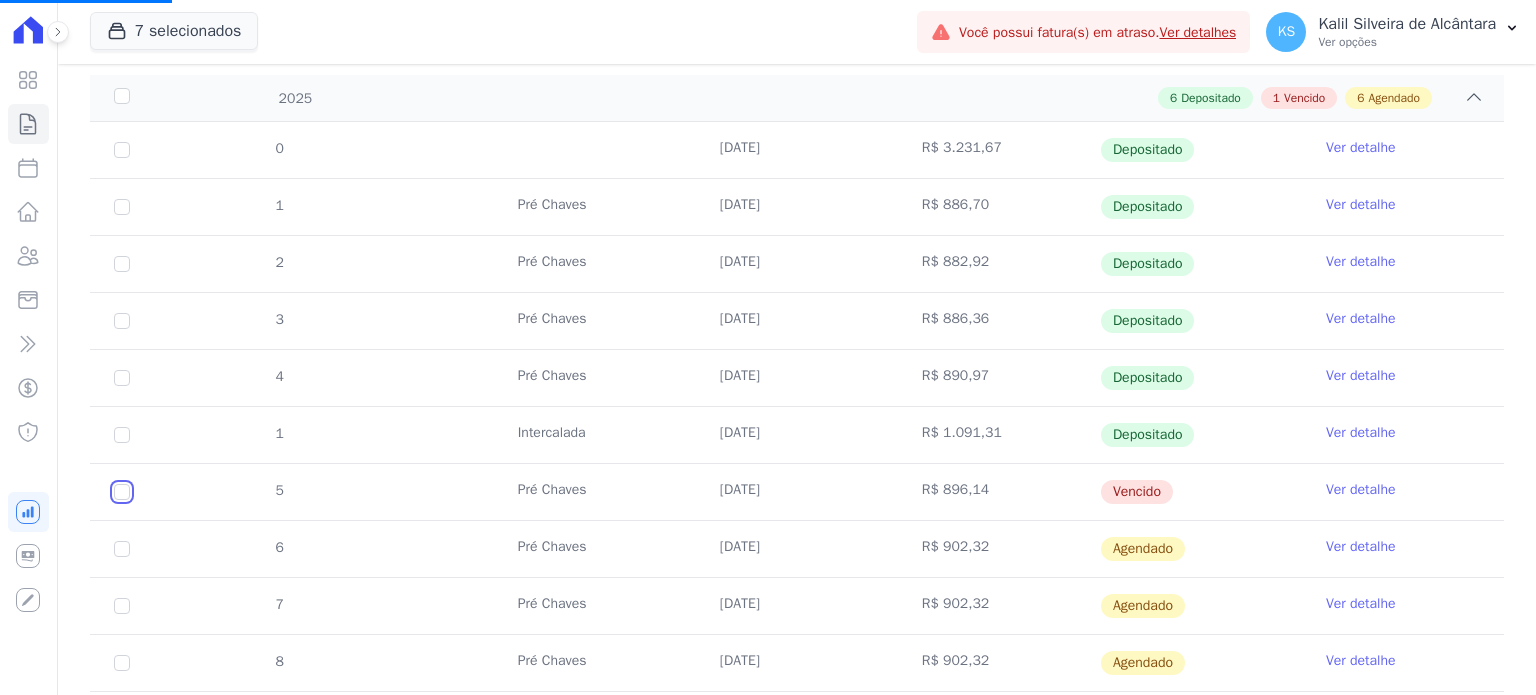 click at bounding box center [122, 492] 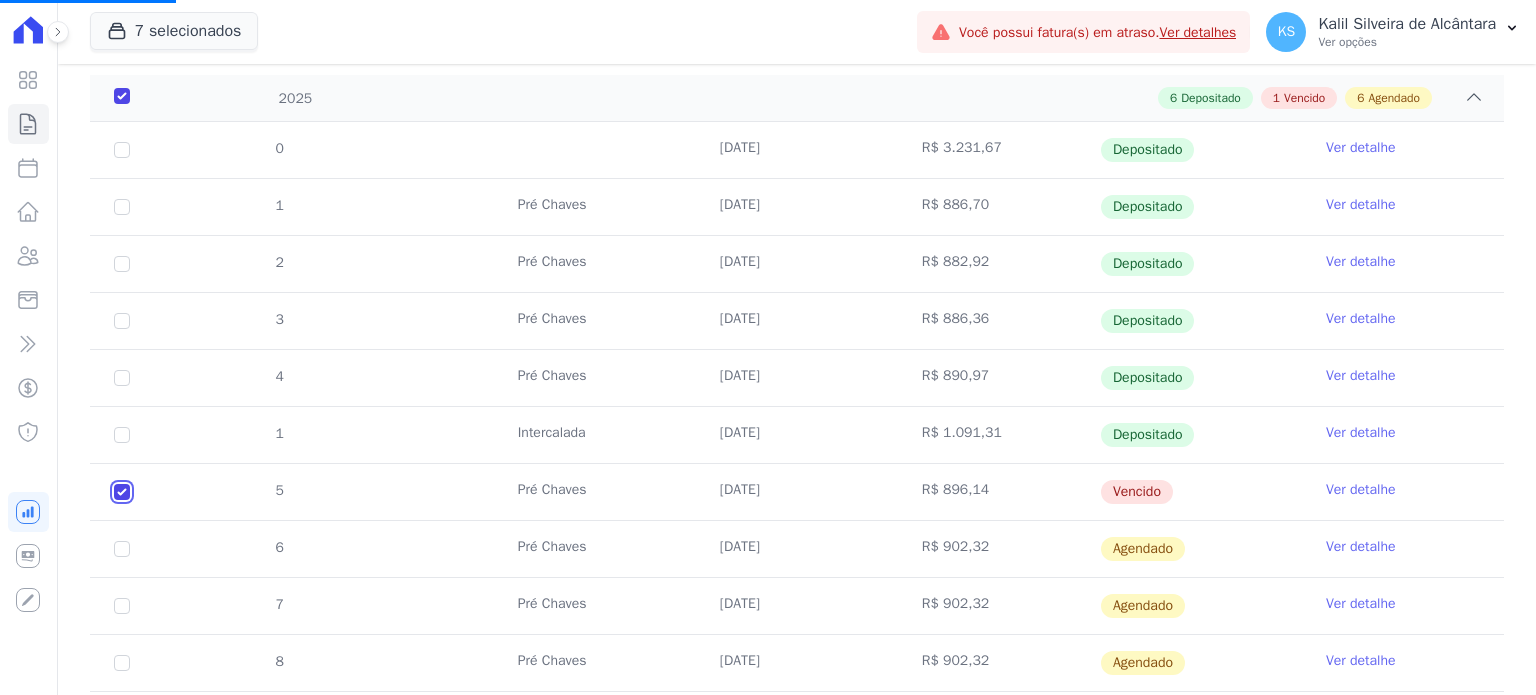 checkbox on "true" 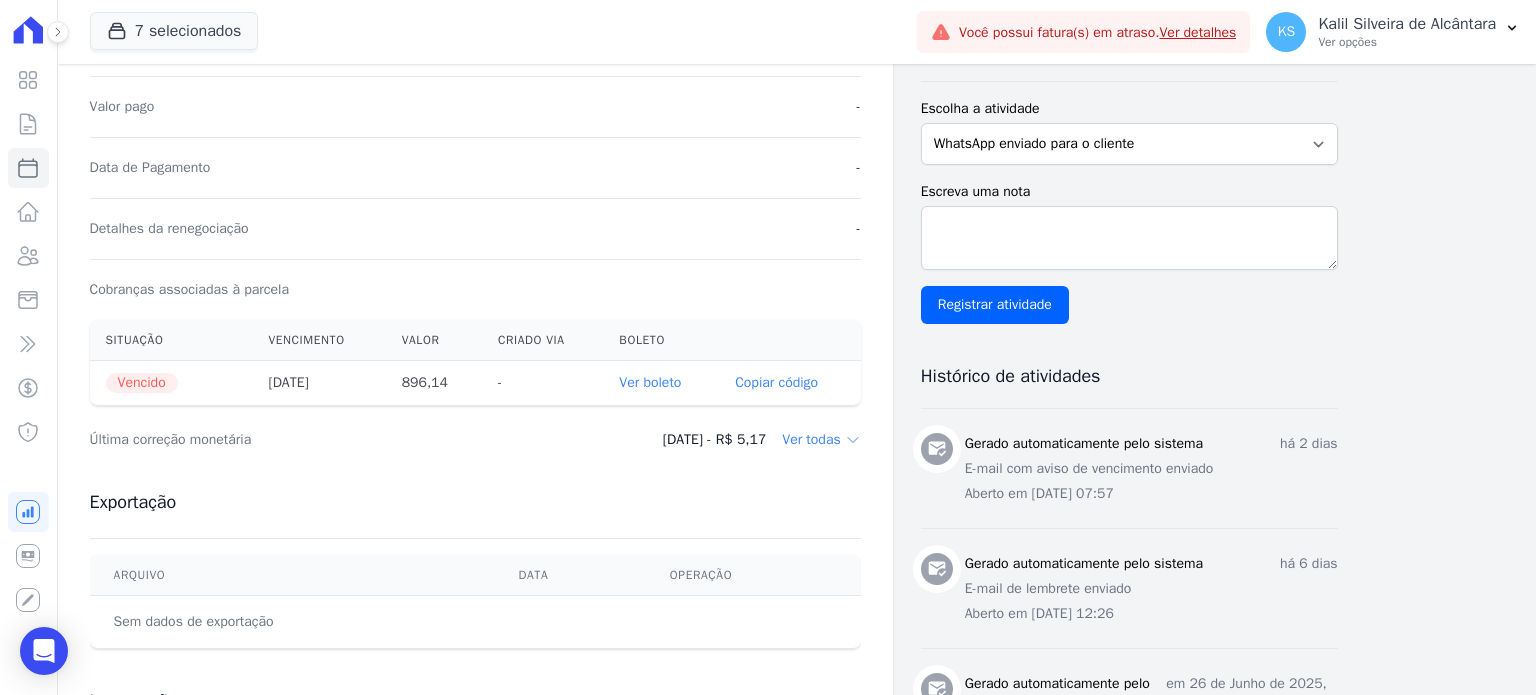 scroll, scrollTop: 500, scrollLeft: 0, axis: vertical 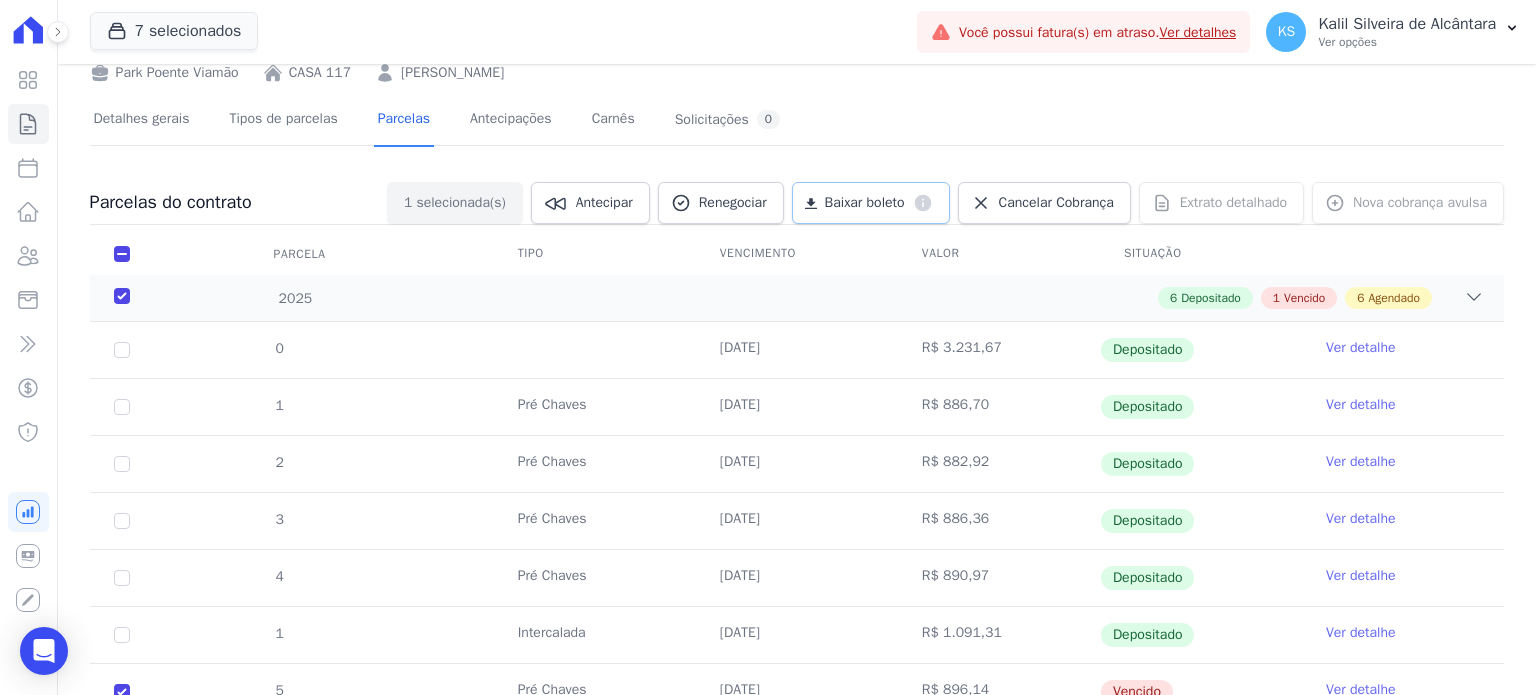 click on "Baixar boleto" at bounding box center (865, 203) 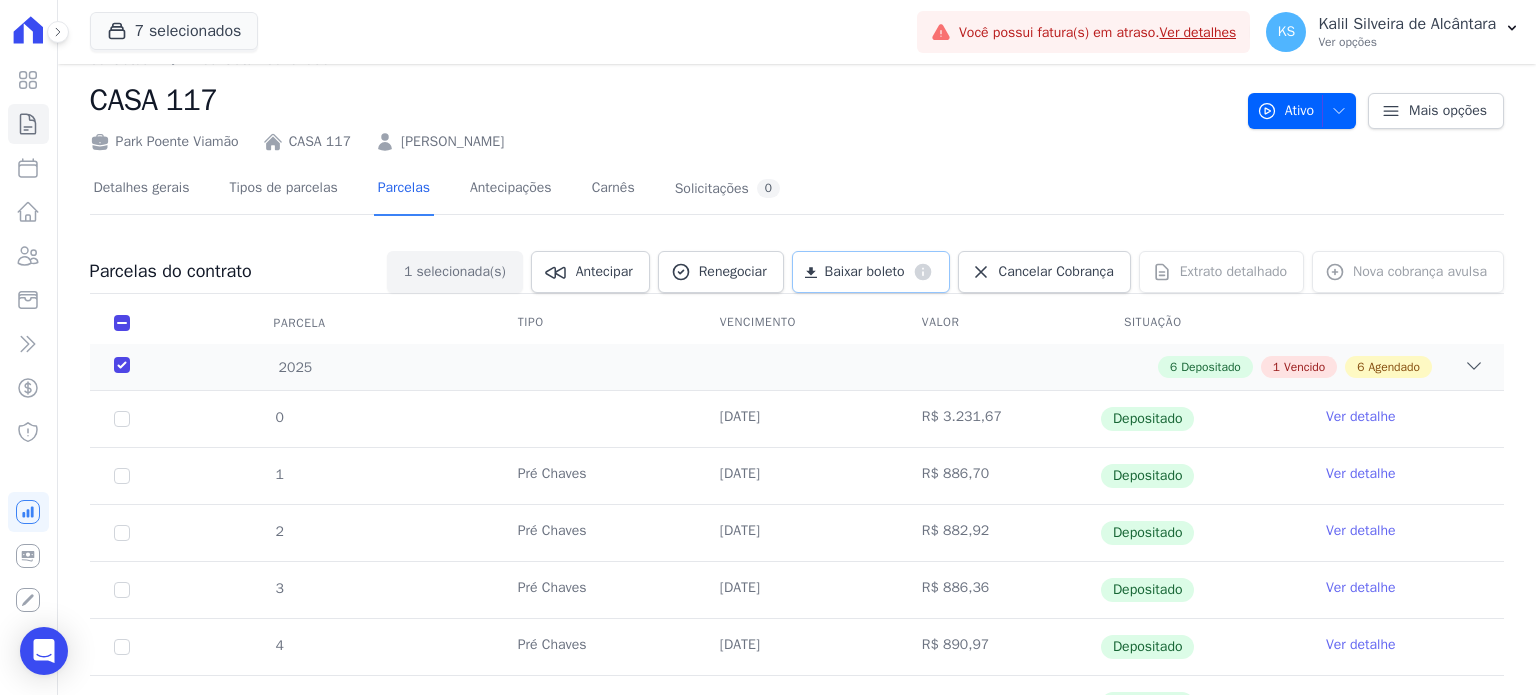 scroll, scrollTop: 0, scrollLeft: 0, axis: both 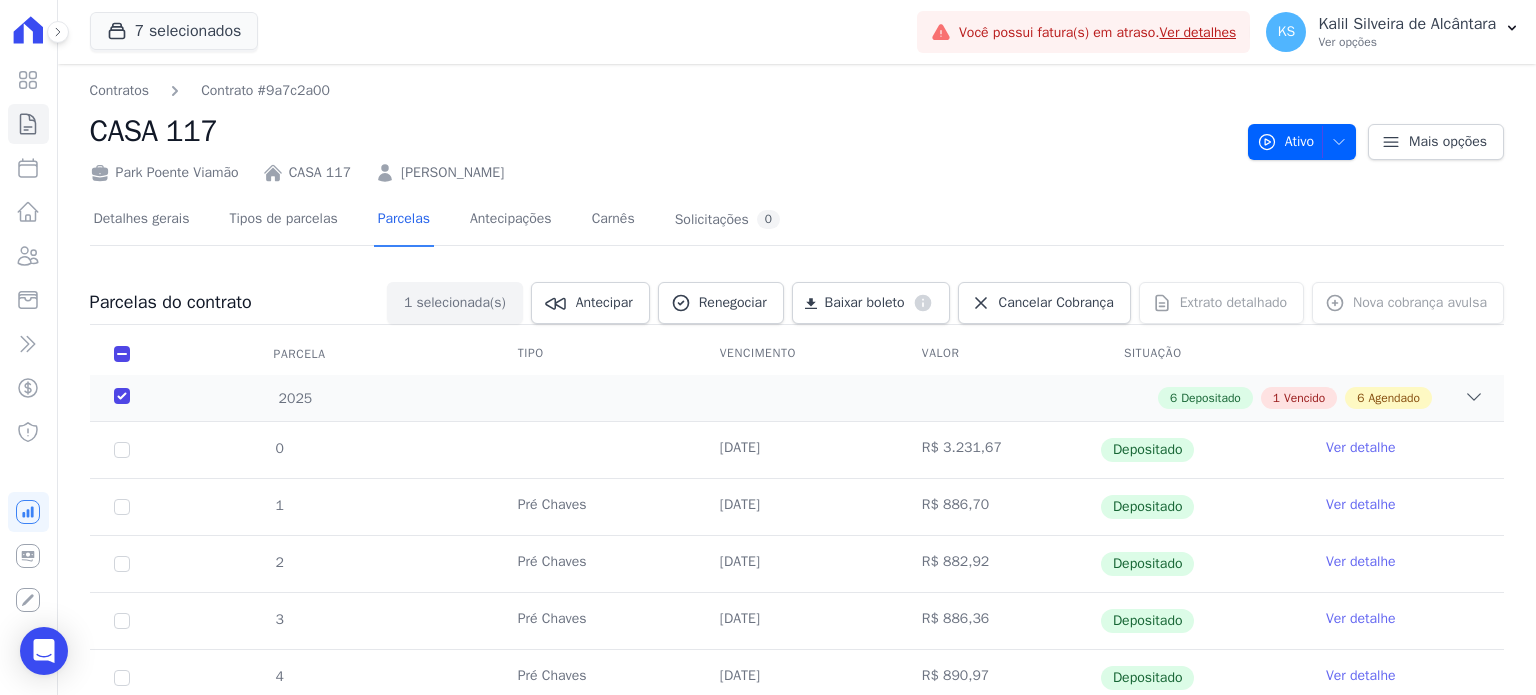click at bounding box center [47, 32] 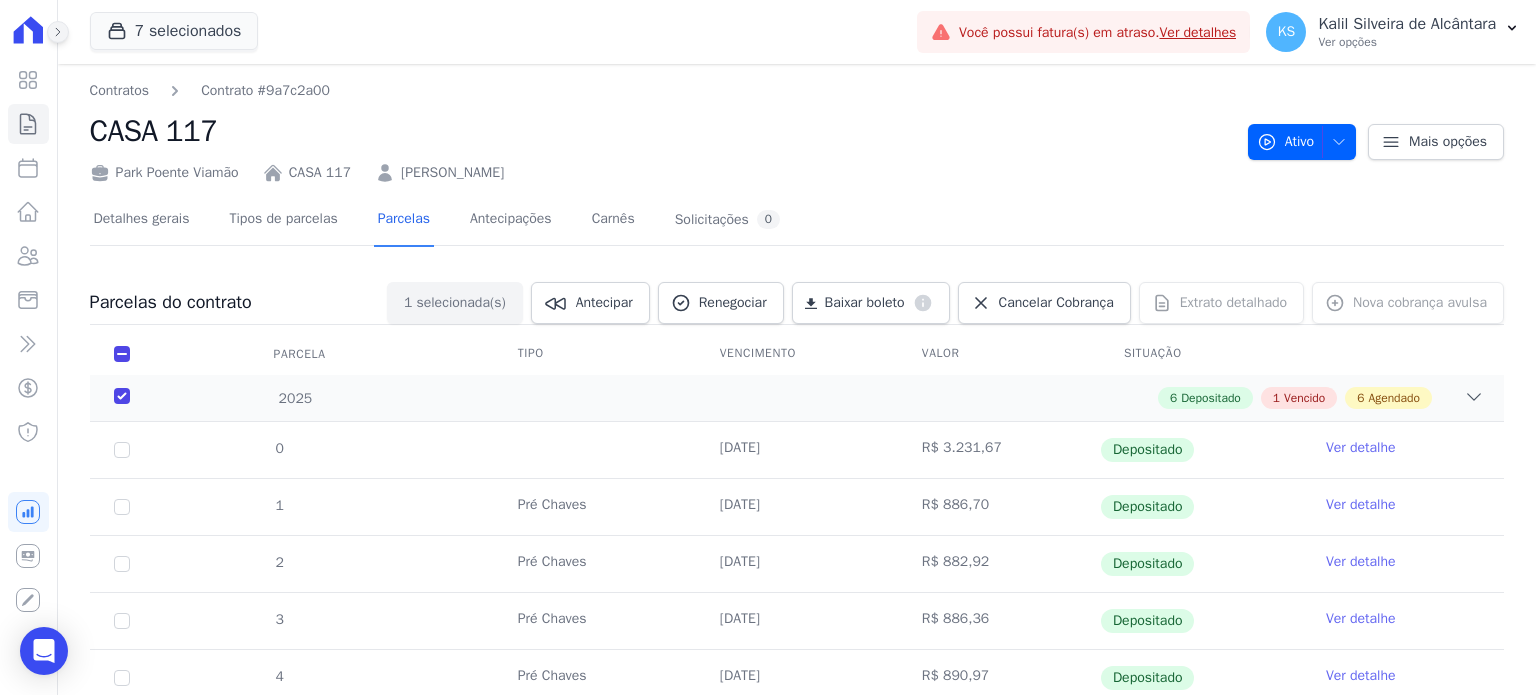 click 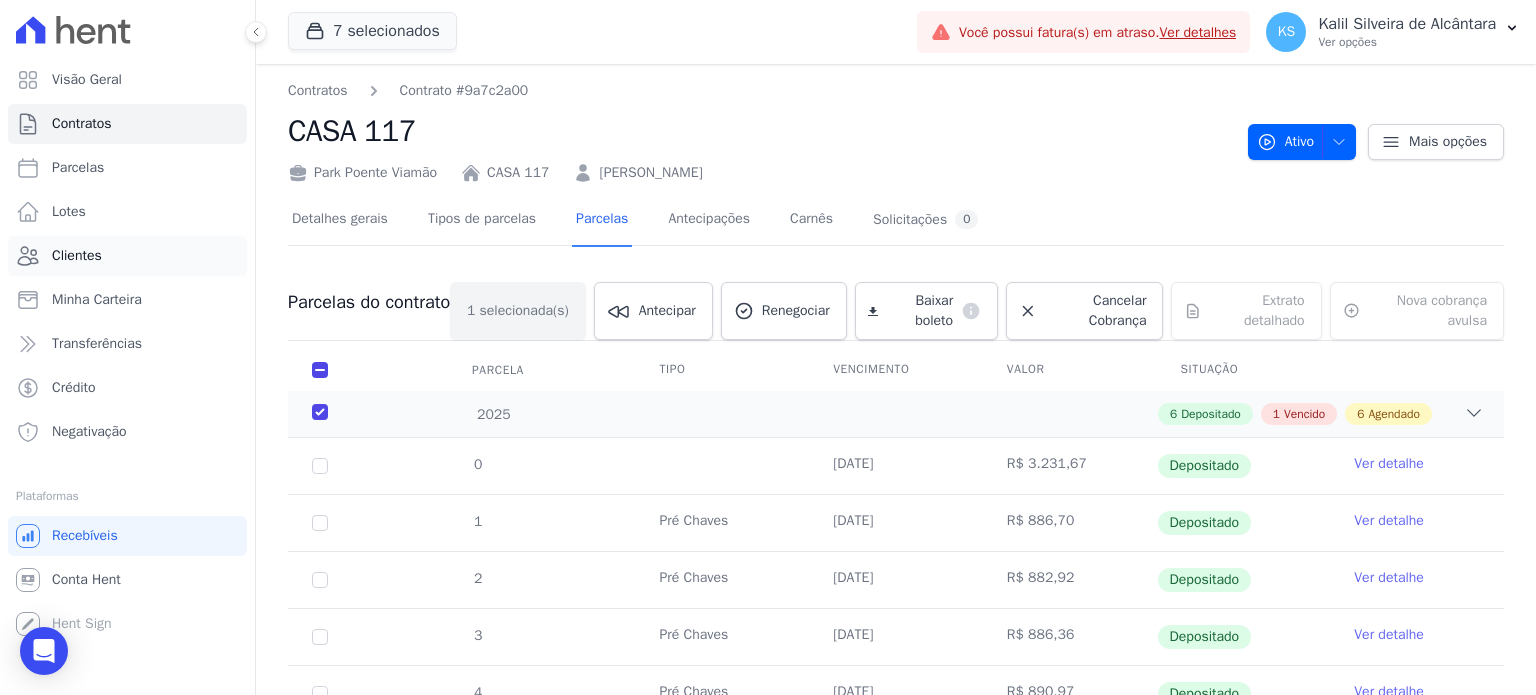 click on "Clientes" at bounding box center [77, 256] 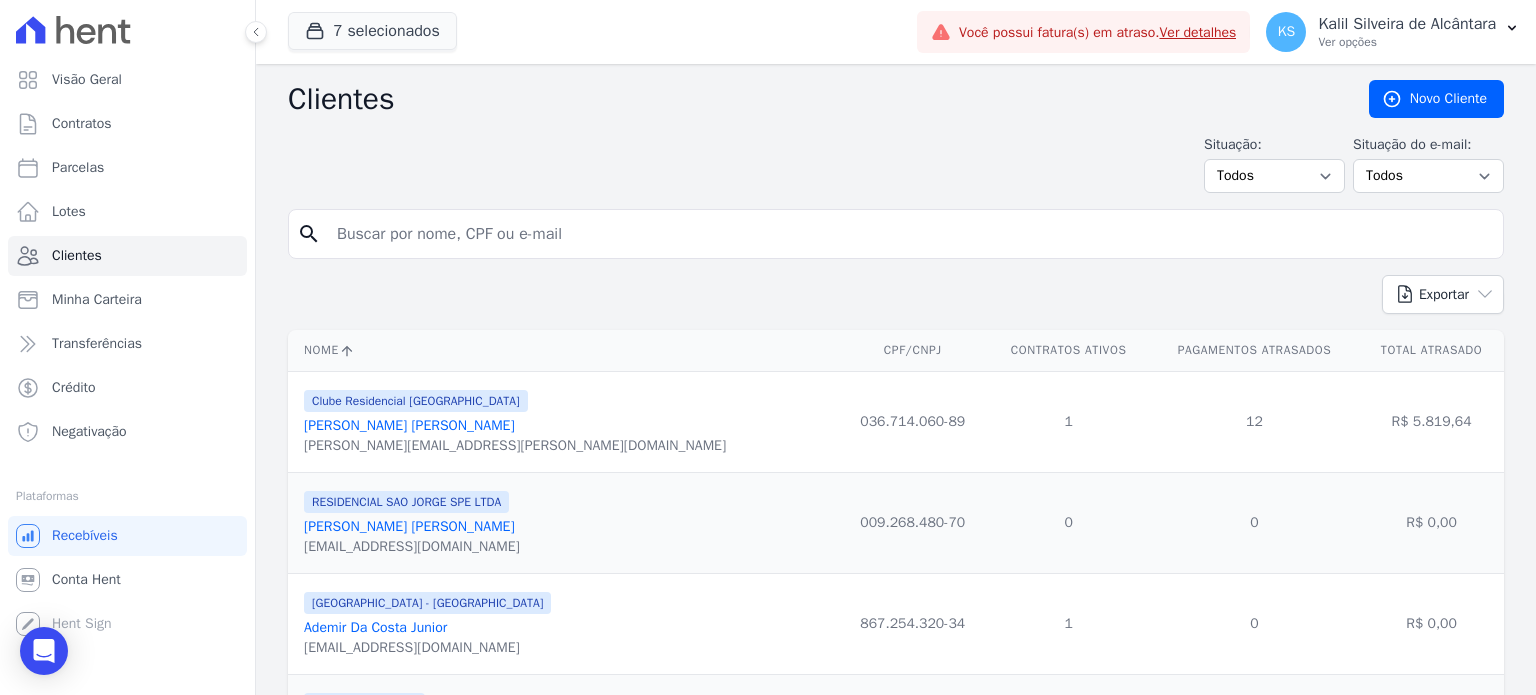 click on "Parcelas" at bounding box center (127, 168) 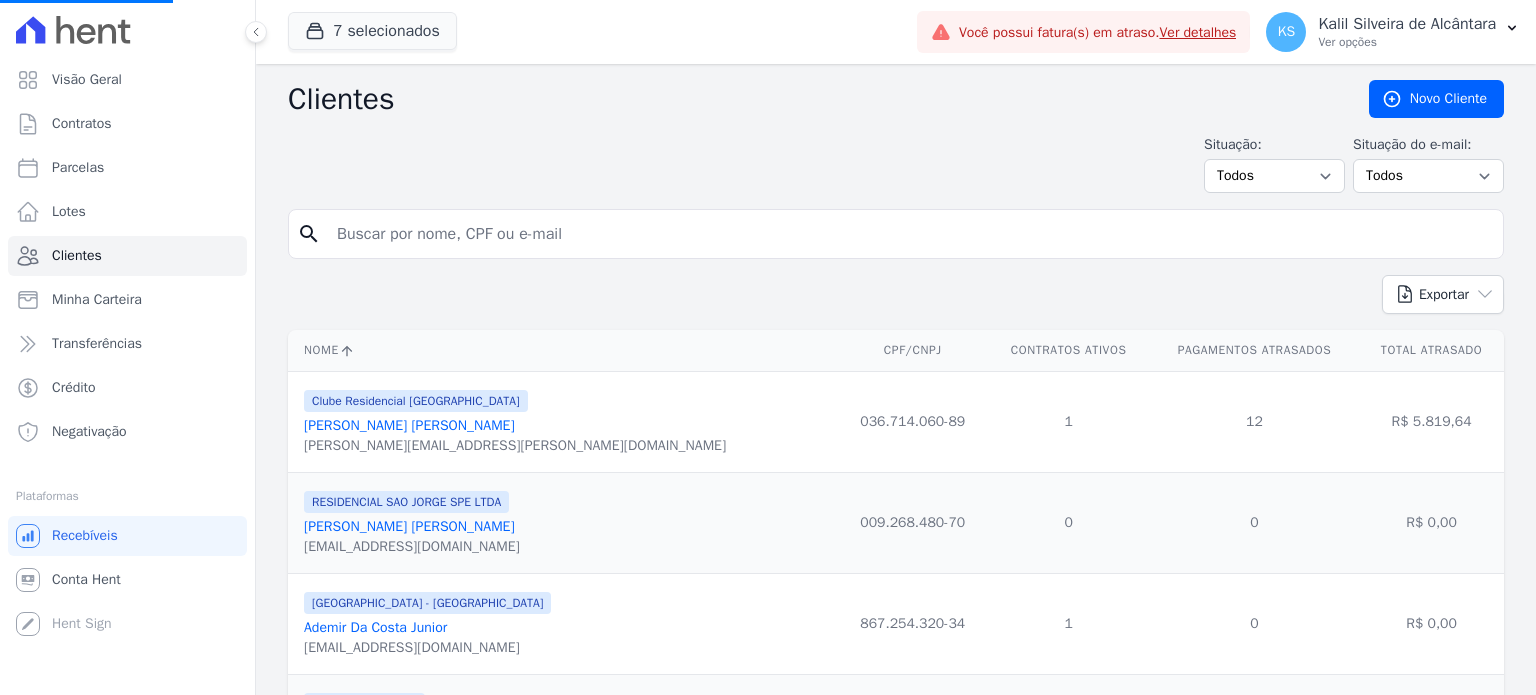 select 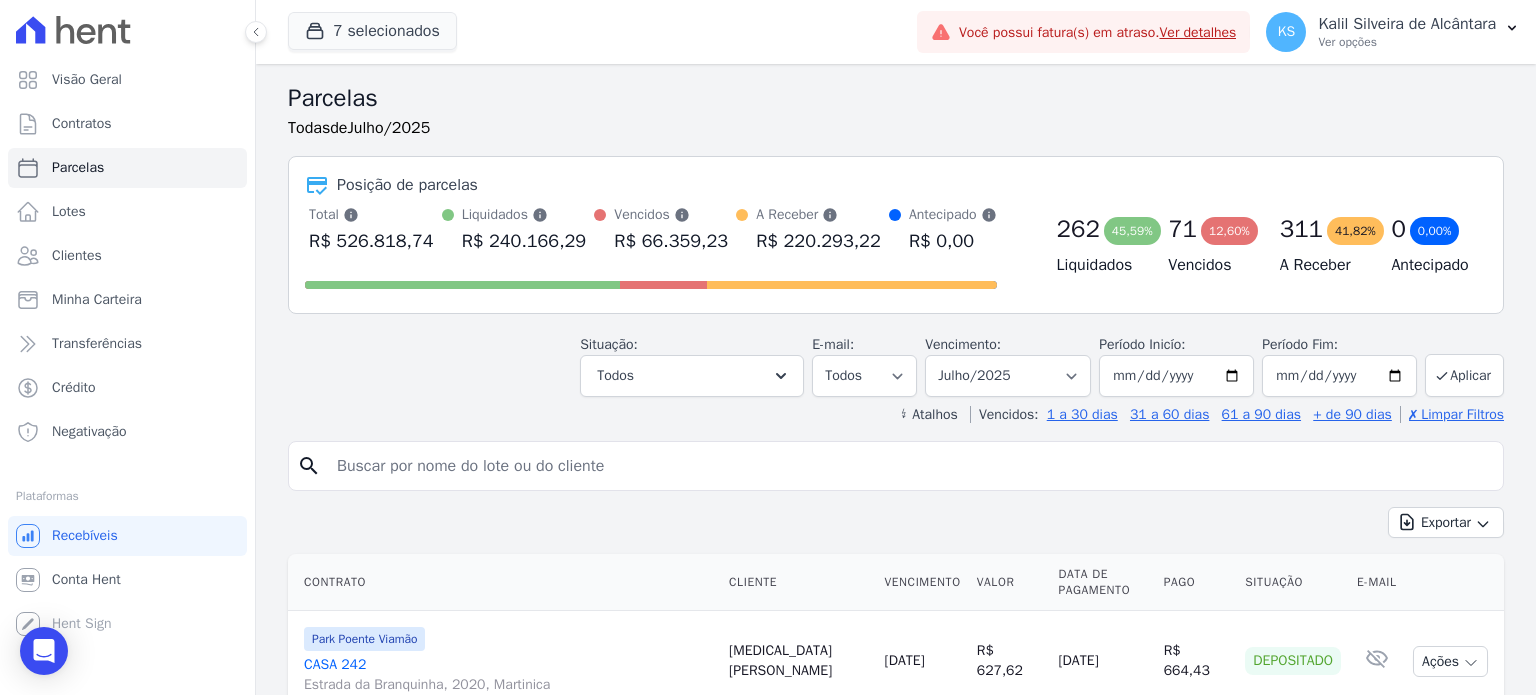click at bounding box center [910, 466] 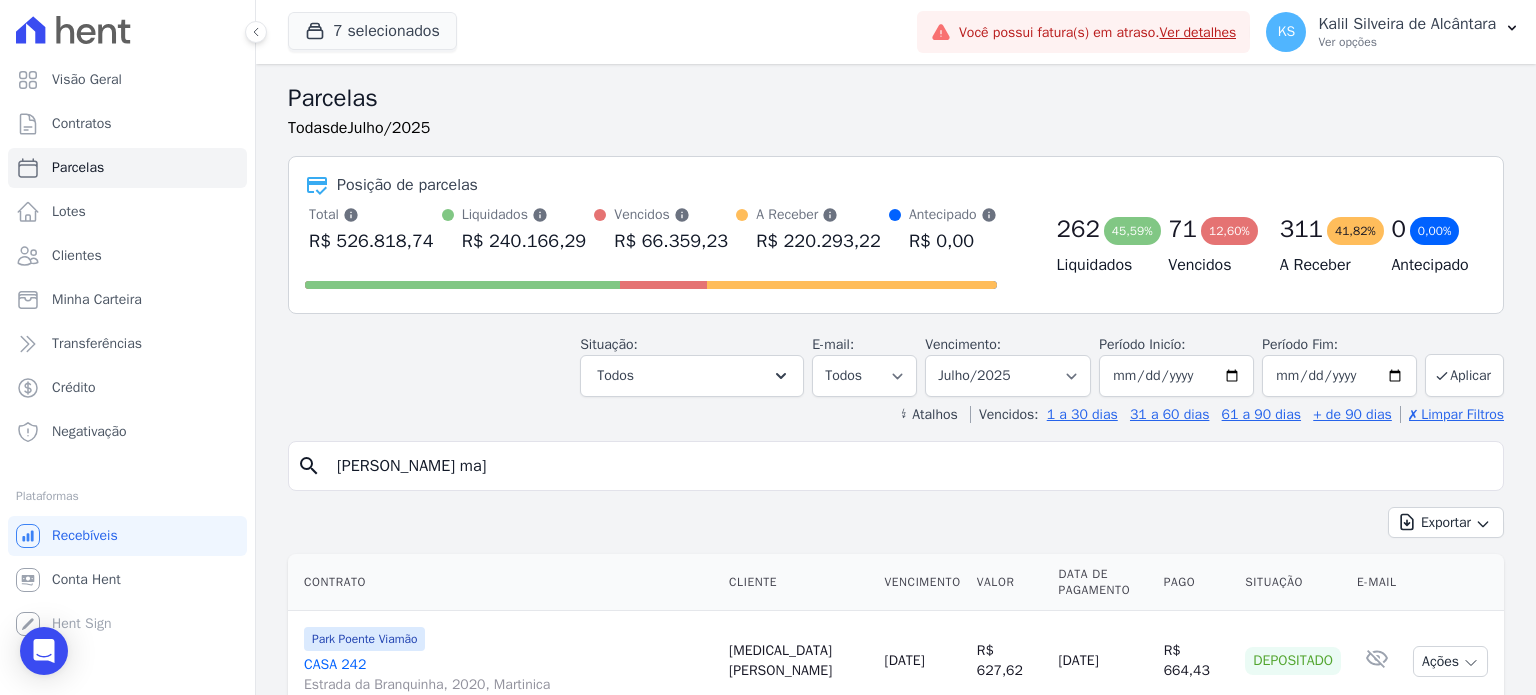type on "anderson ma" 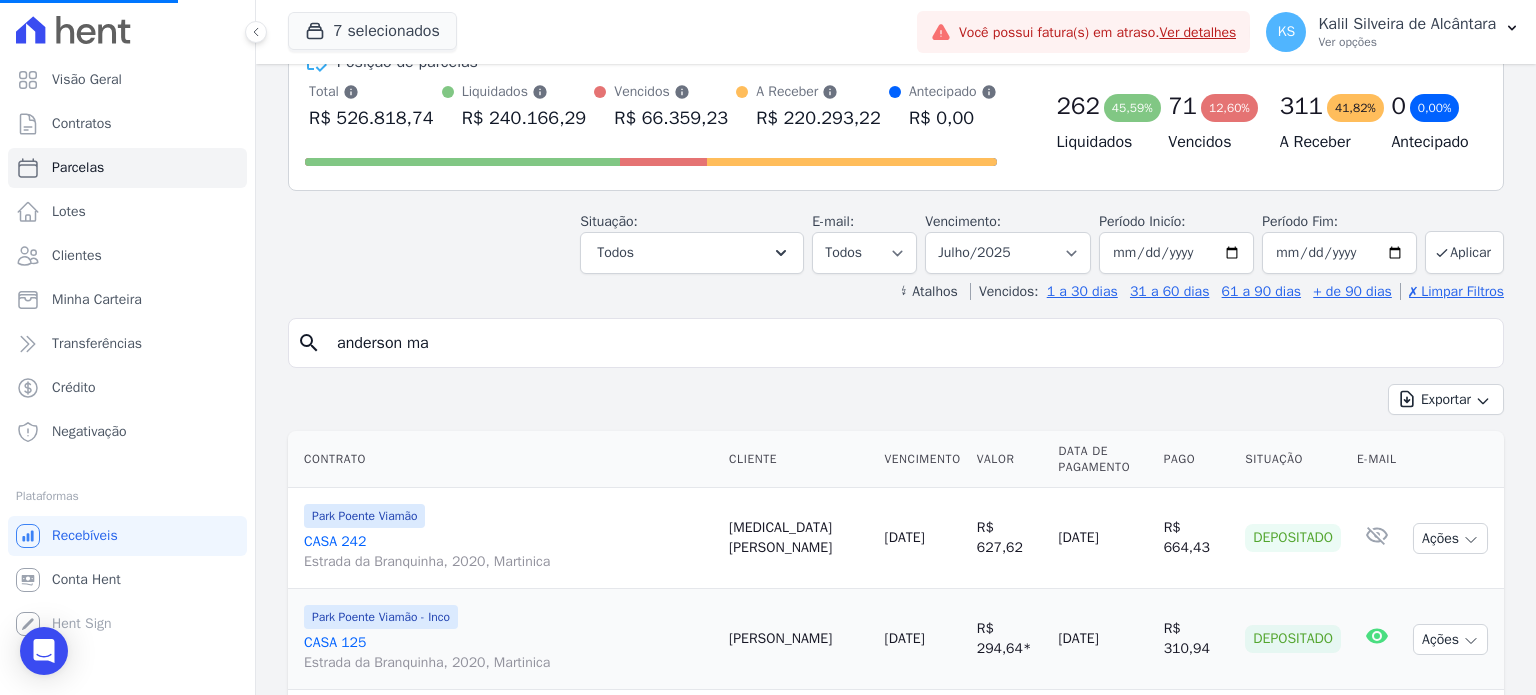 scroll, scrollTop: 124, scrollLeft: 0, axis: vertical 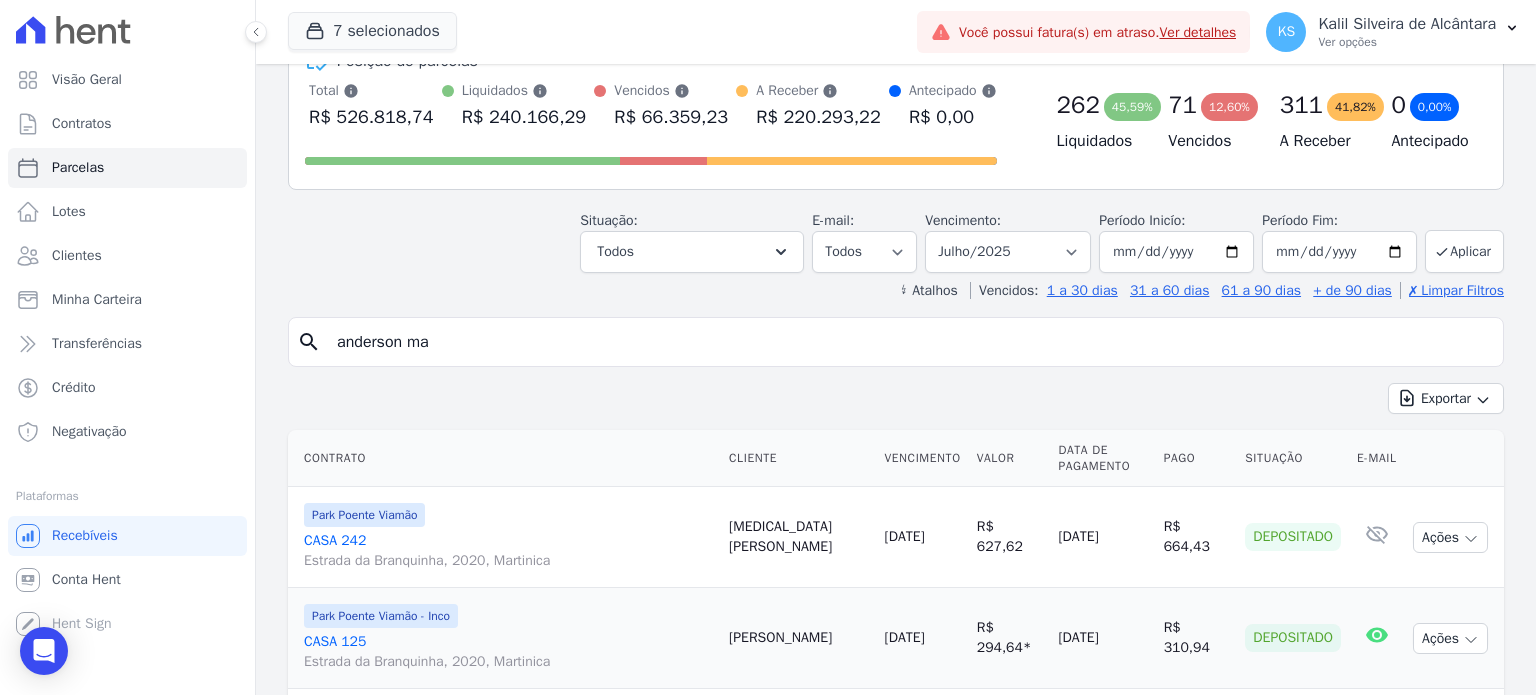 select 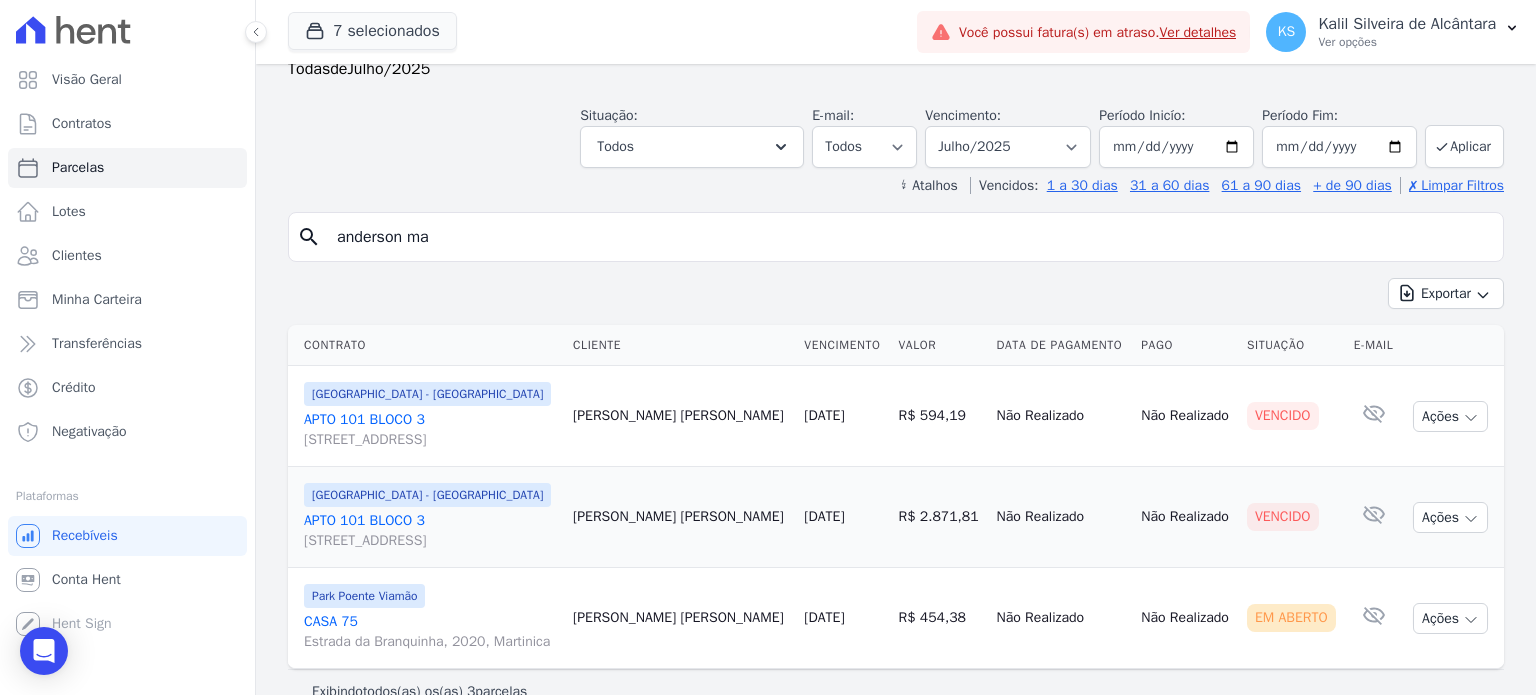 scroll, scrollTop: 92, scrollLeft: 0, axis: vertical 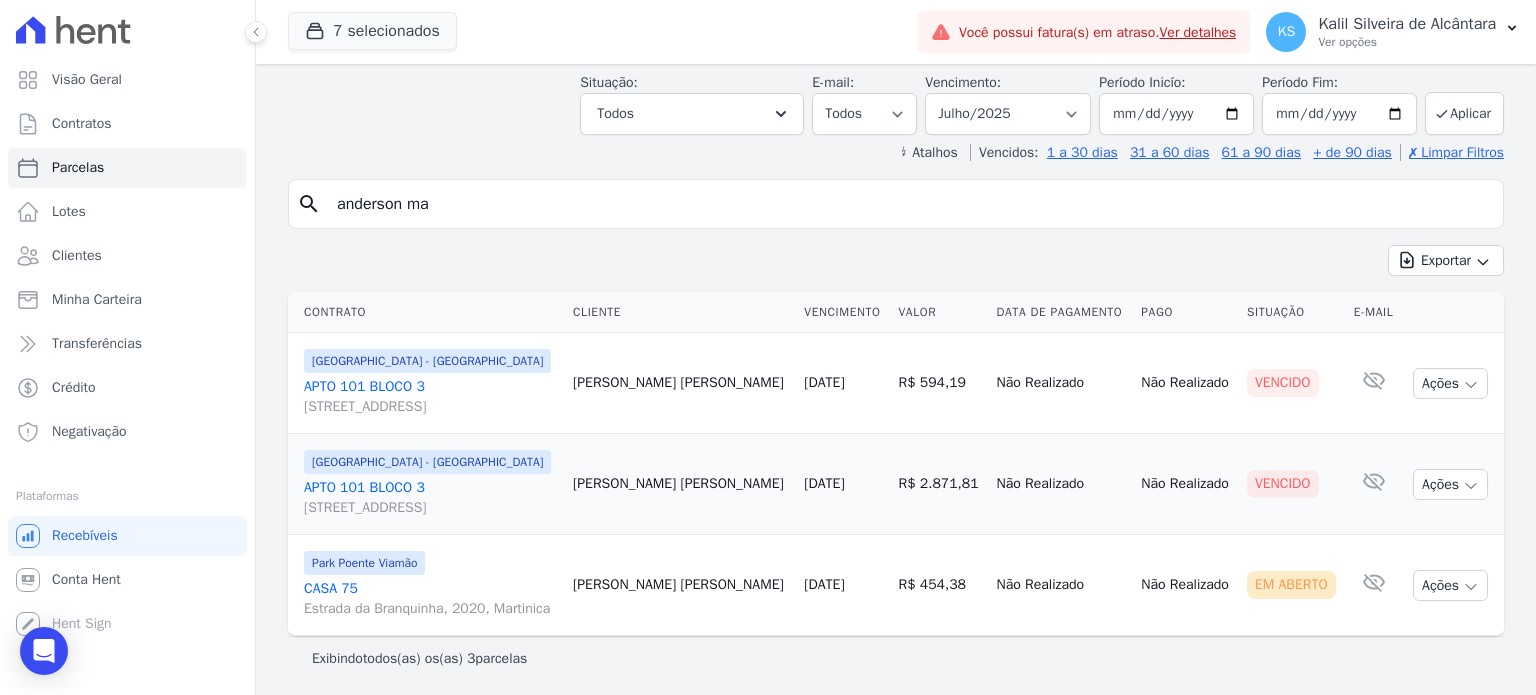 click on "CASA 75
[PERSON_NAME] da Branquinha, 2020, [GEOGRAPHIC_DATA]" at bounding box center (430, 599) 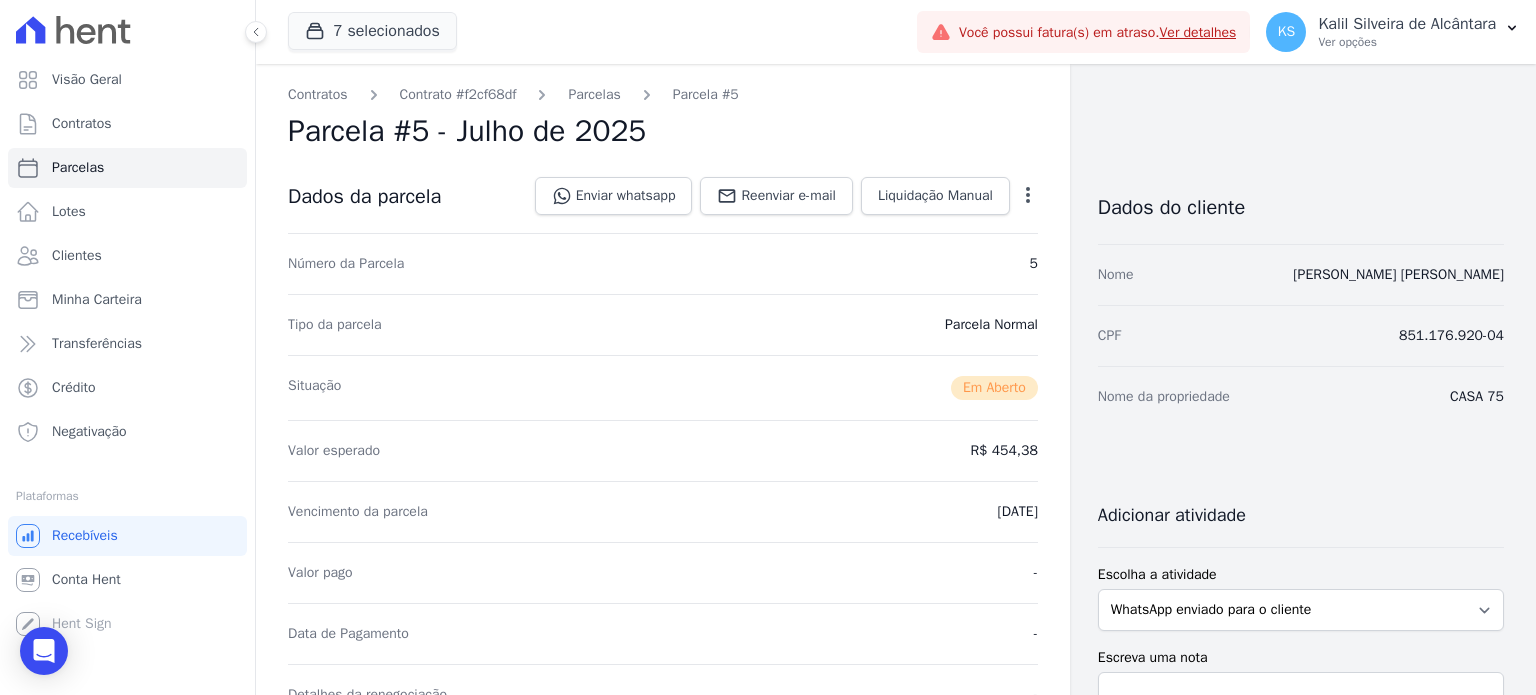 click on "Contratos
Contrato
#f2cf68df
[GEOGRAPHIC_DATA]
Parcela
#5
[GEOGRAPHIC_DATA] #5 - Julho de 2025
Dados da parcela
Enviar whatsapp
Registrar envio de WhatsApp
Caso o envio da mensagem via WhatsApp tenha sido bem-sucedido, registre esta atividade.
Escreva [PERSON_NAME]" at bounding box center (663, 709) 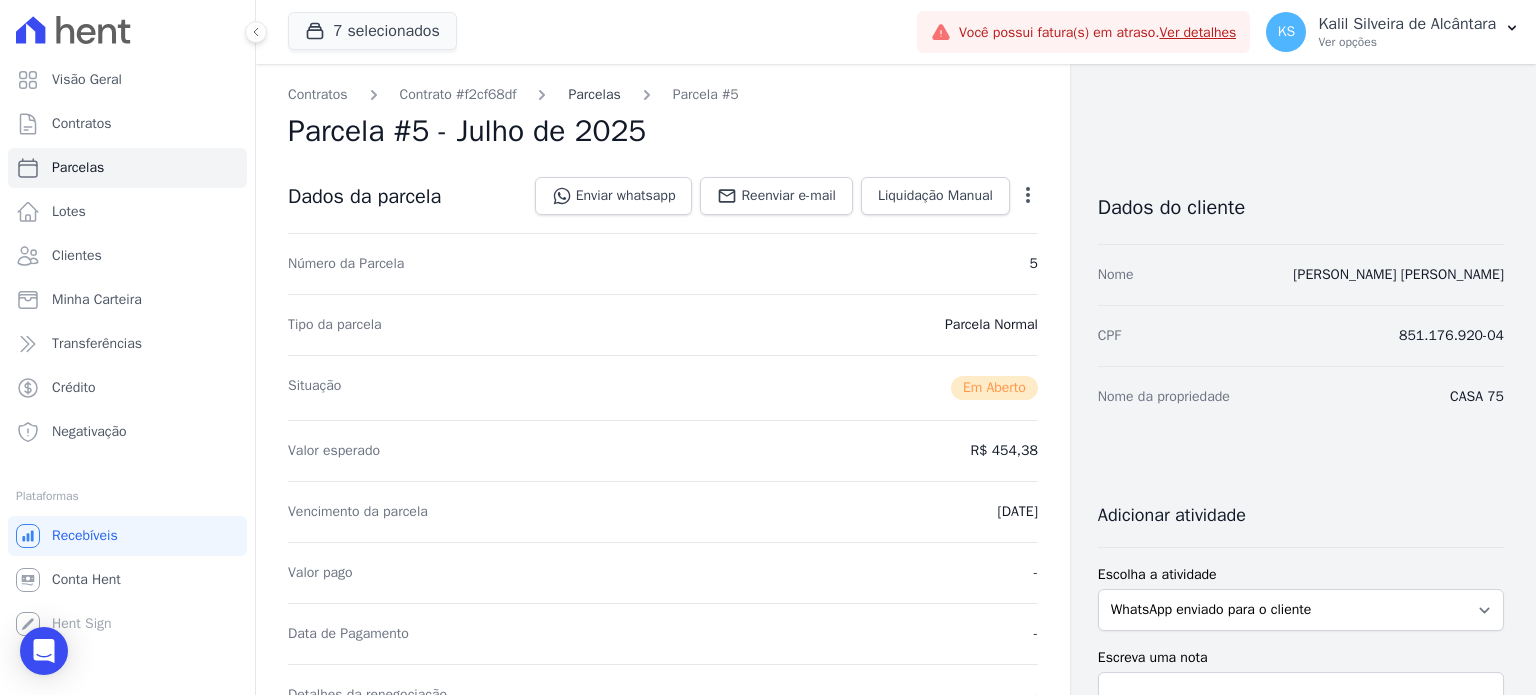 click on "Parcelas" at bounding box center (594, 94) 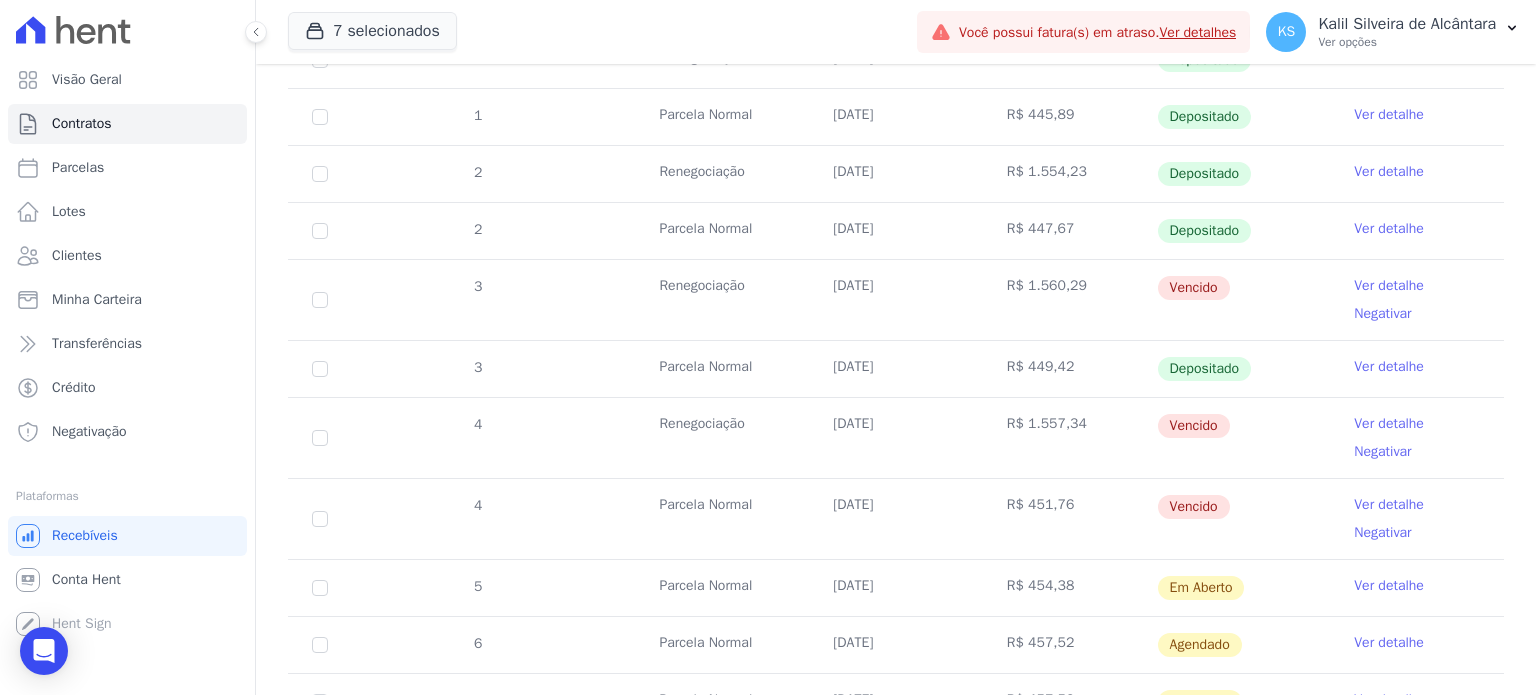 scroll, scrollTop: 700, scrollLeft: 0, axis: vertical 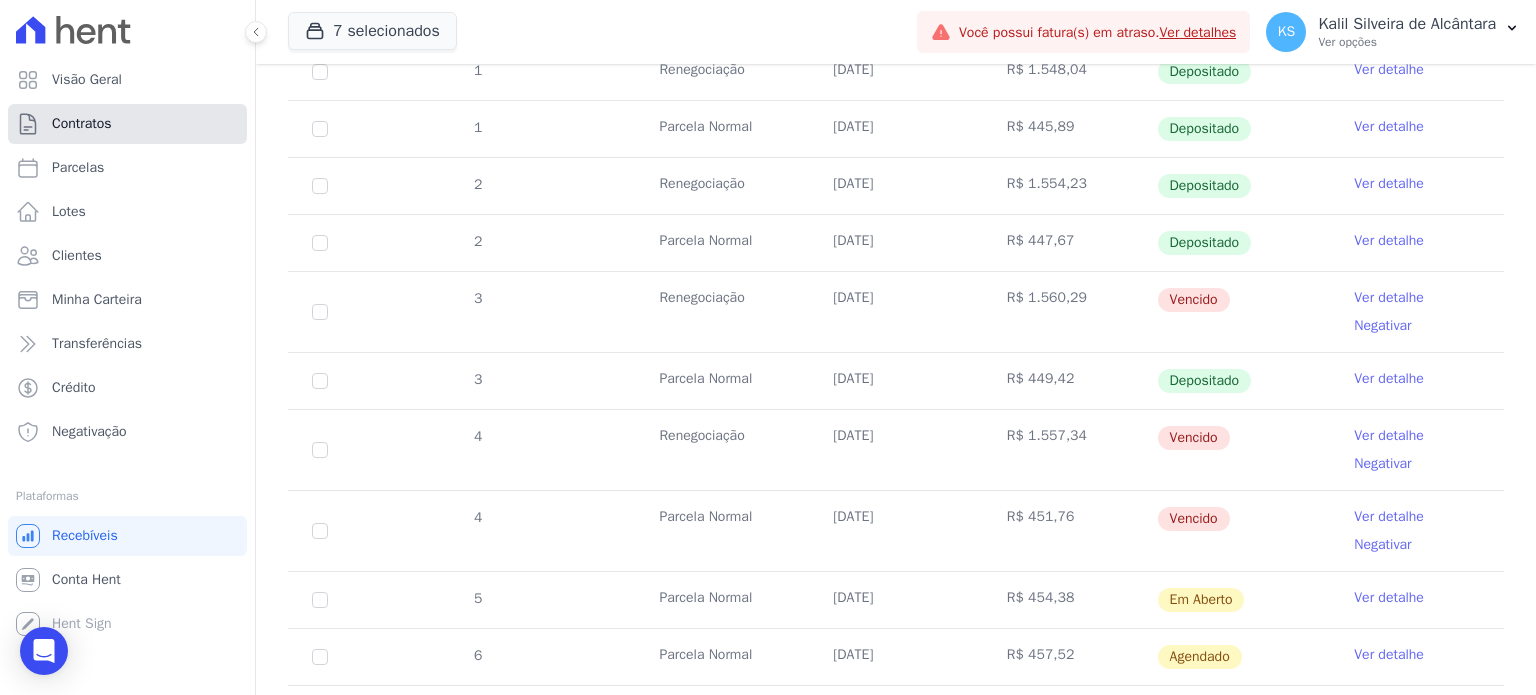 click on "Contratos" at bounding box center (127, 124) 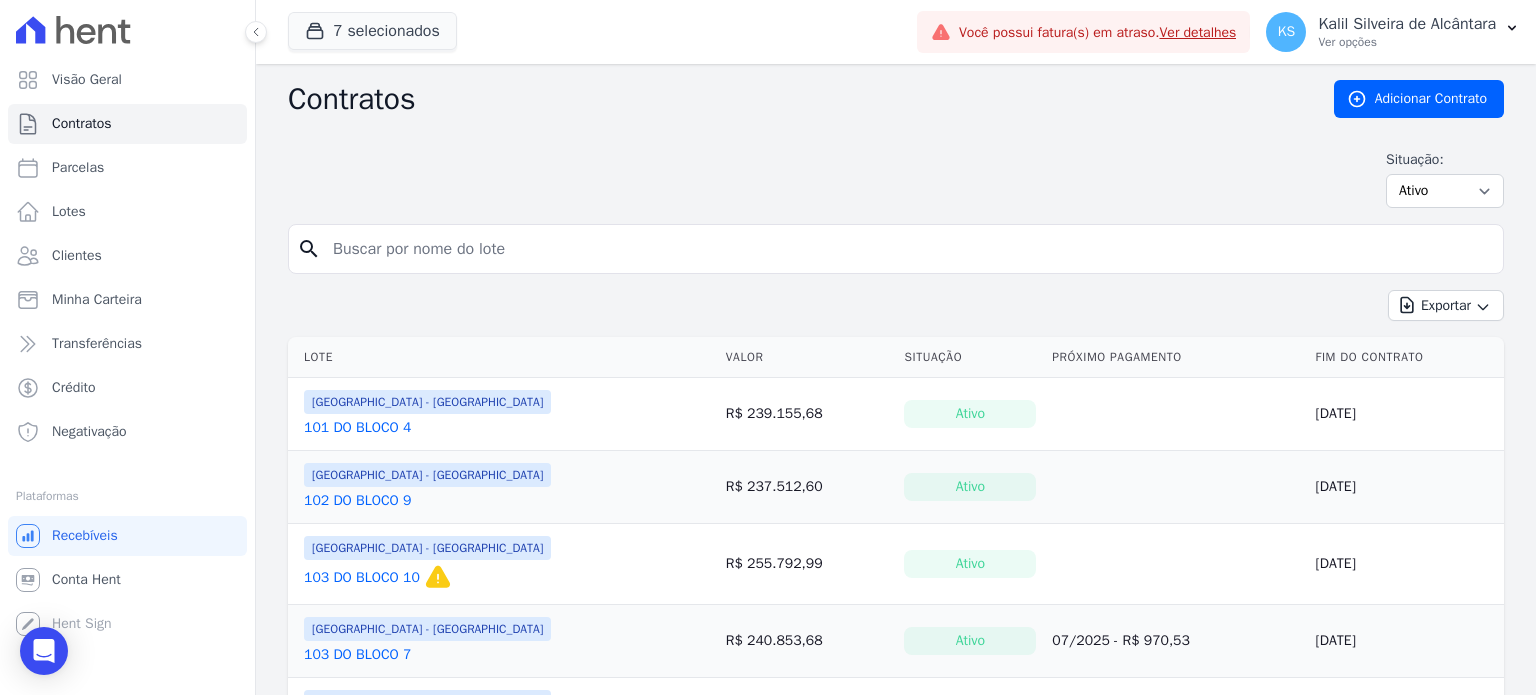 click on "search" at bounding box center [896, 249] 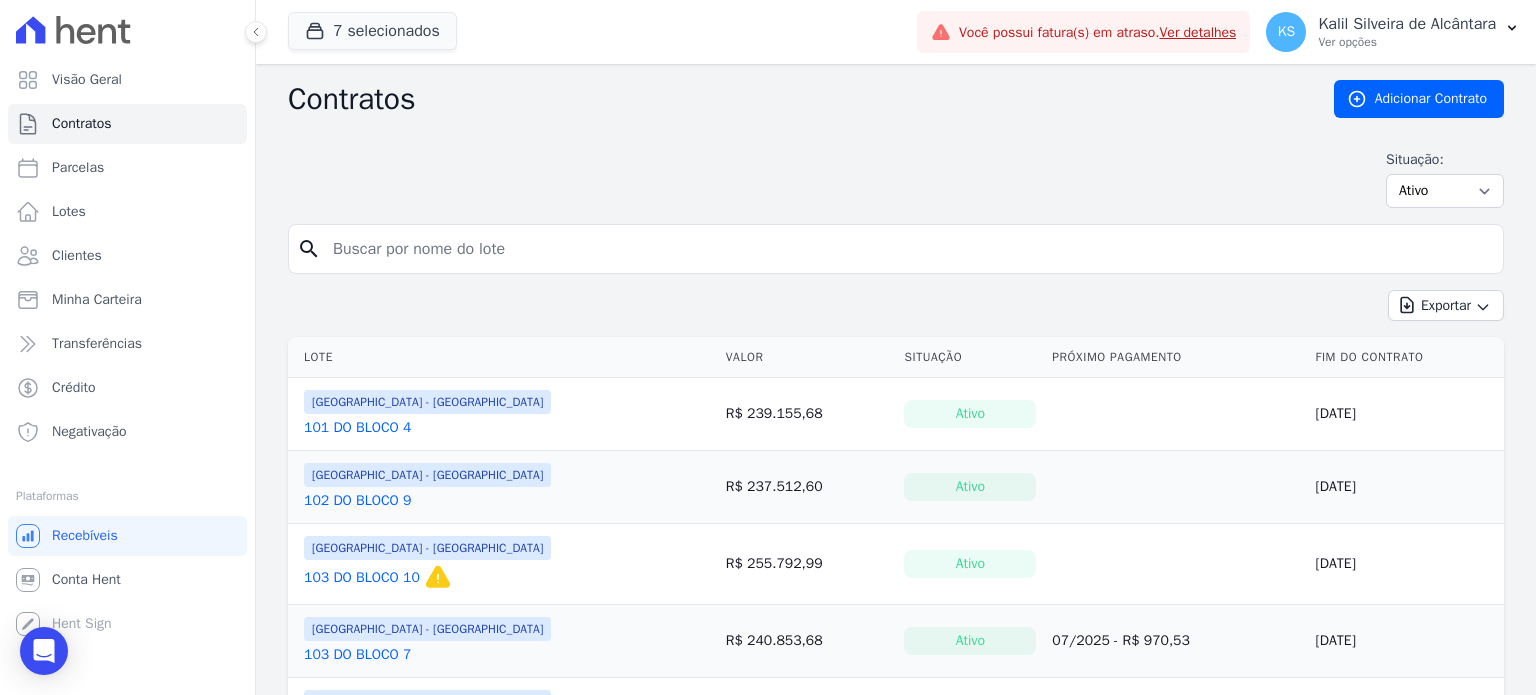 click at bounding box center (908, 249) 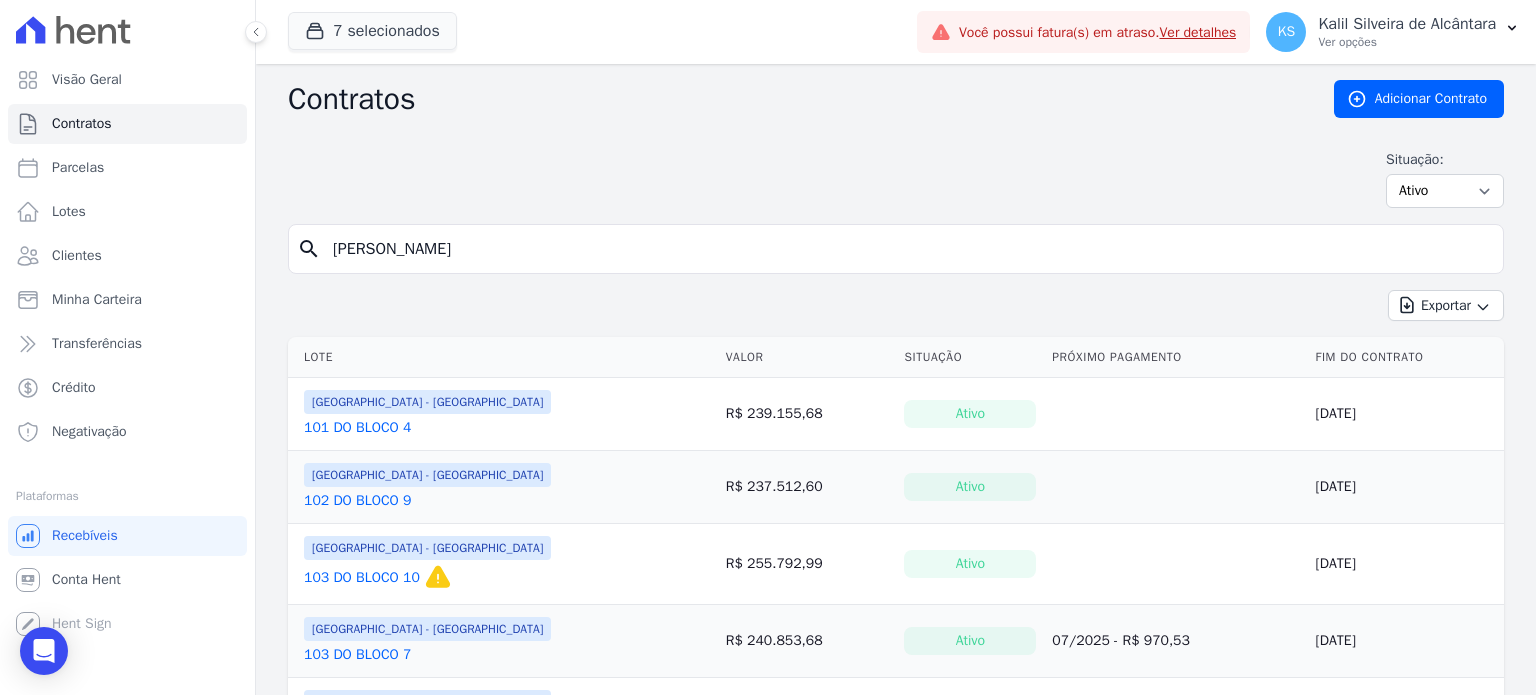 type on "[PERSON_NAME]" 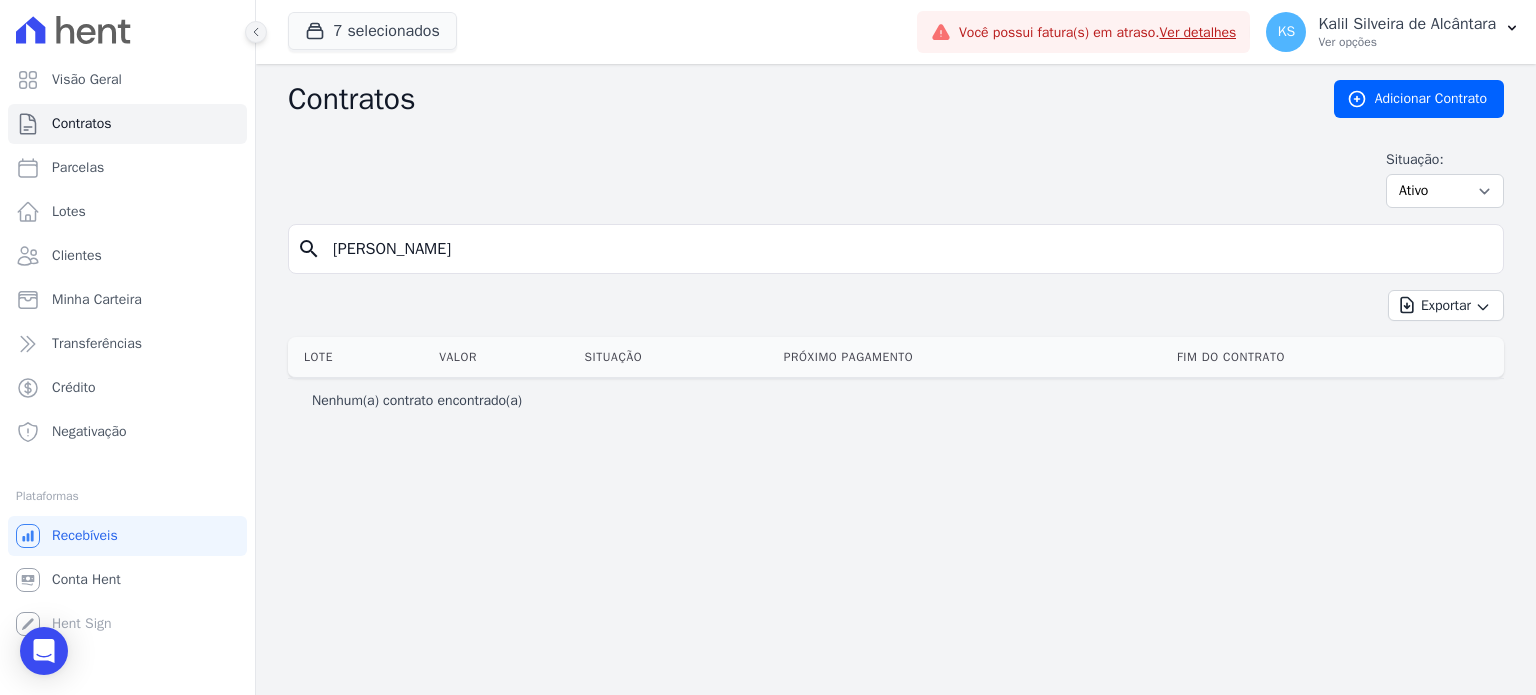 click at bounding box center [256, 32] 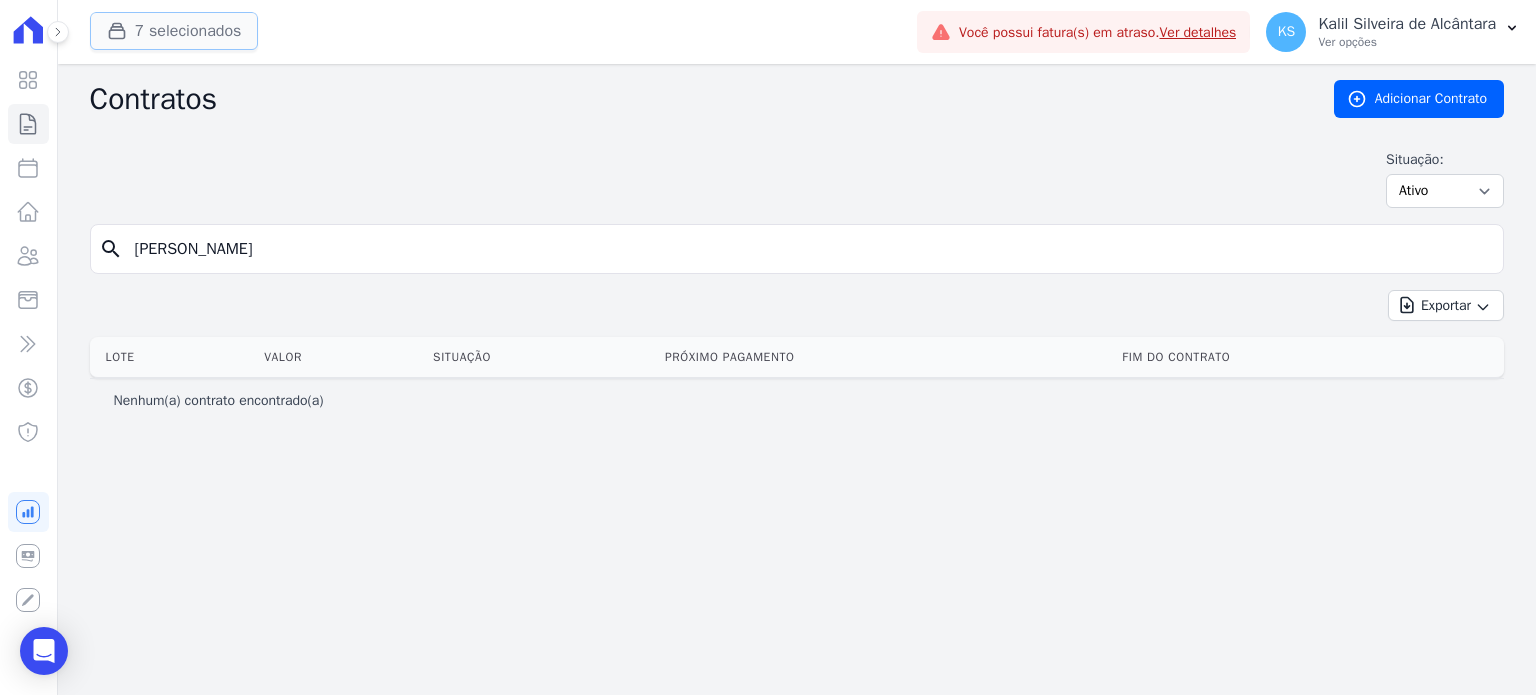 click on "7 selecionados" at bounding box center [174, 31] 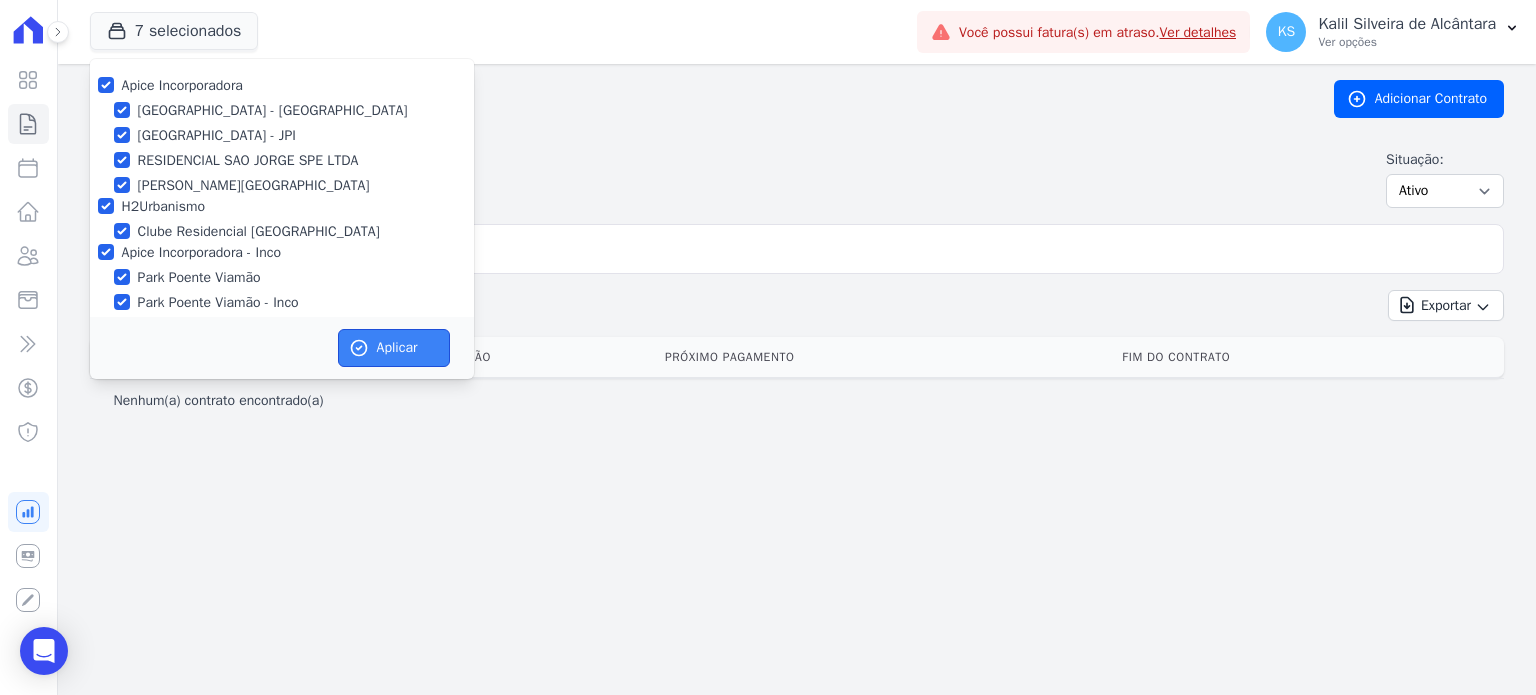 click on "Aplicar" at bounding box center (394, 348) 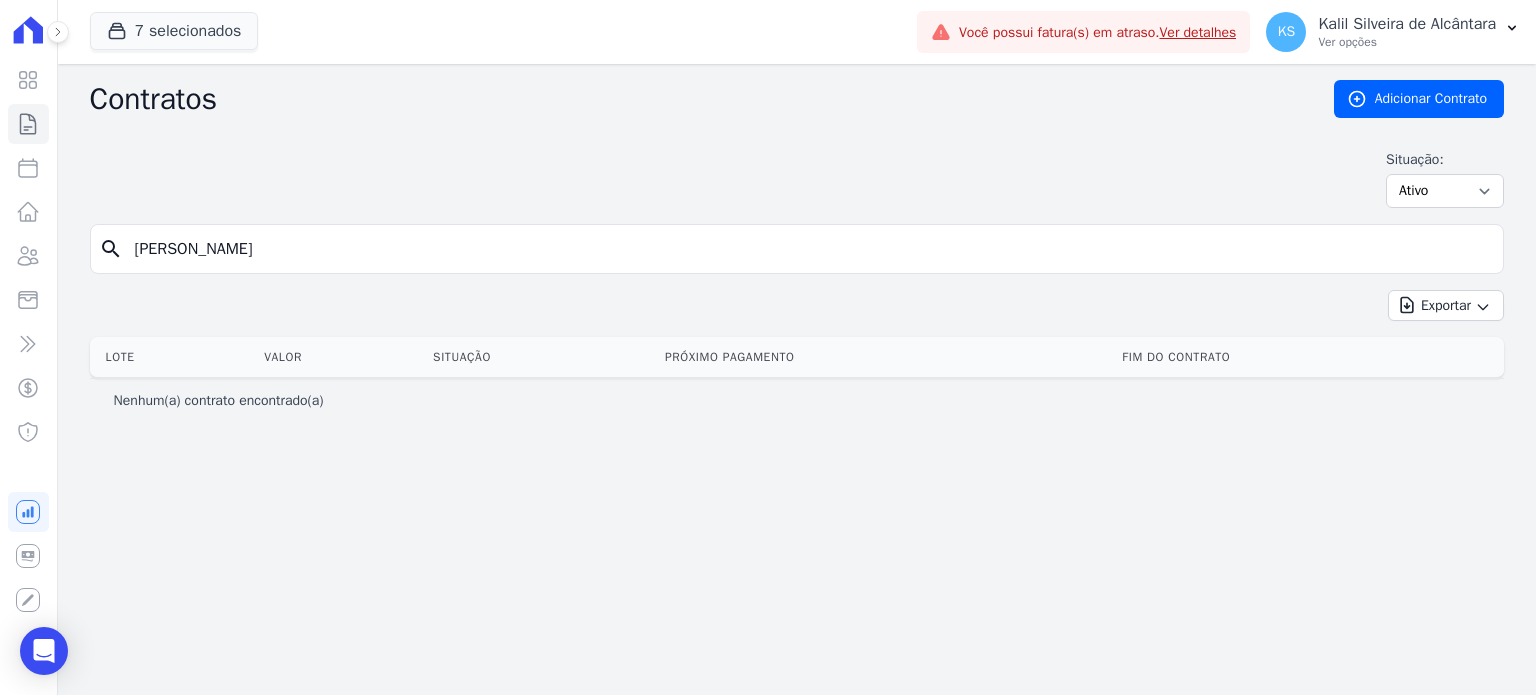 type on "[PERSON_NAME]" 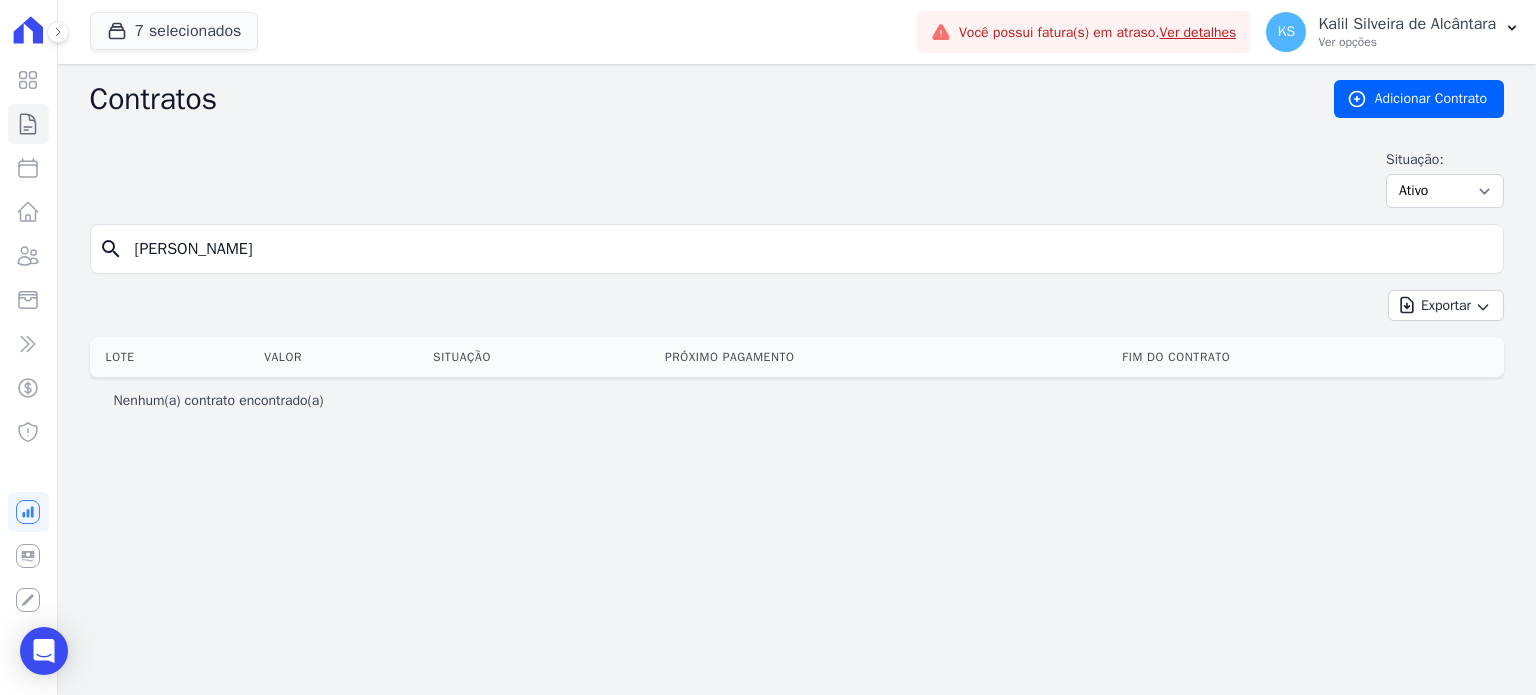 click on "[PERSON_NAME]" at bounding box center (809, 249) 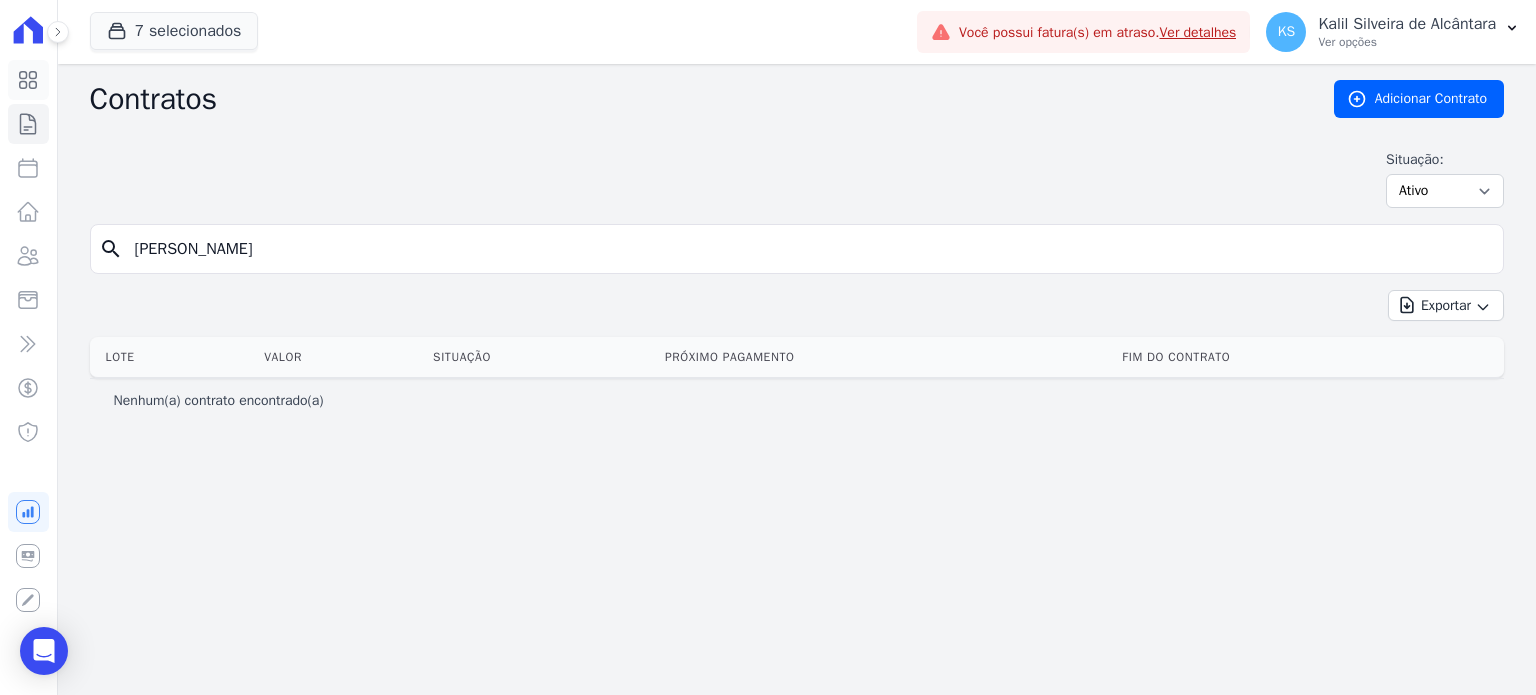 click 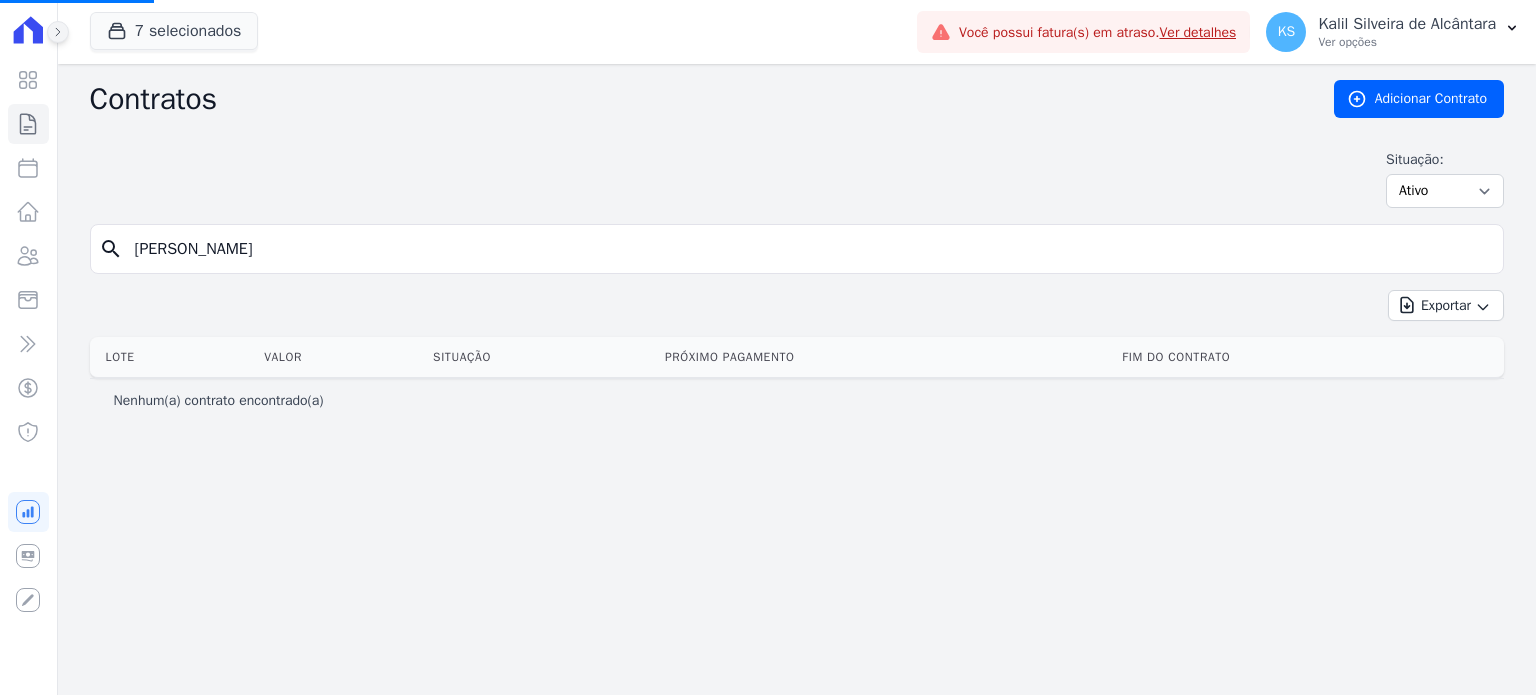 click 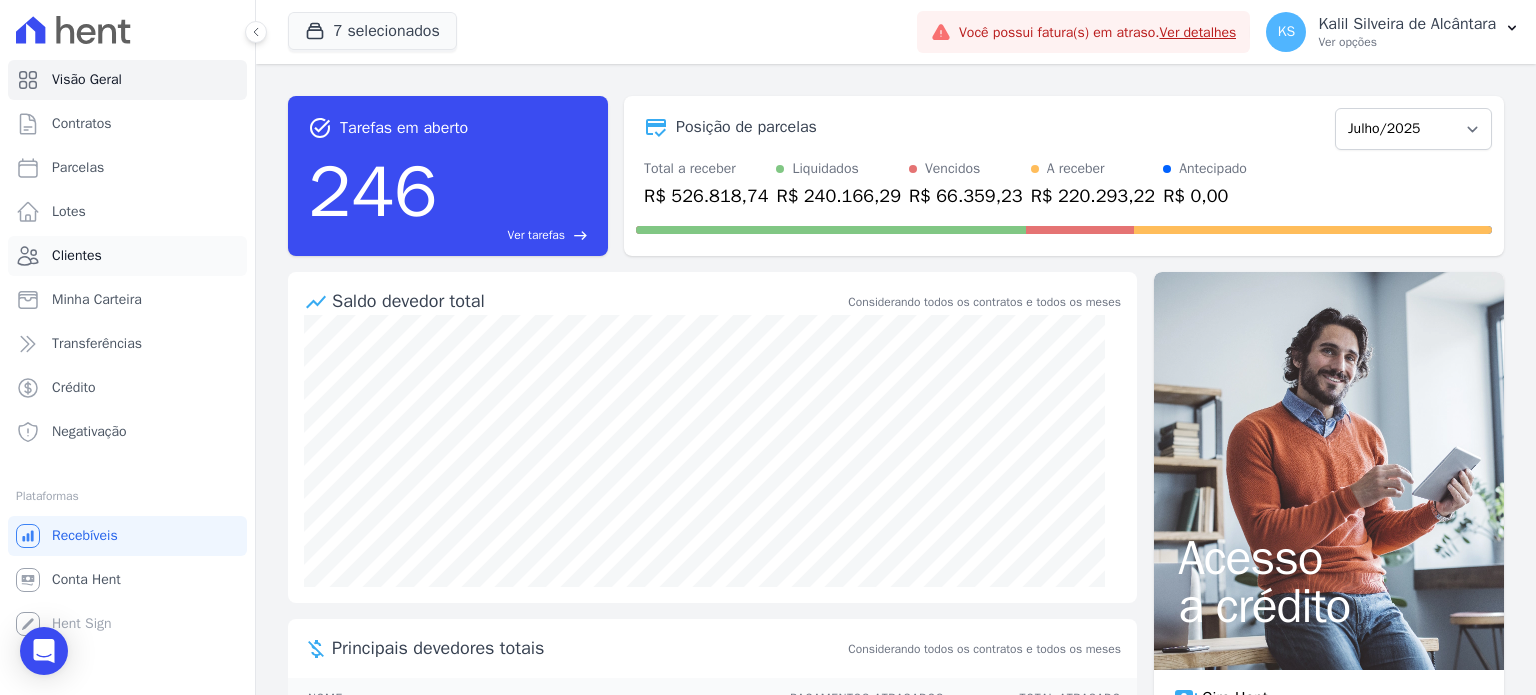 click on "Clientes" at bounding box center [127, 256] 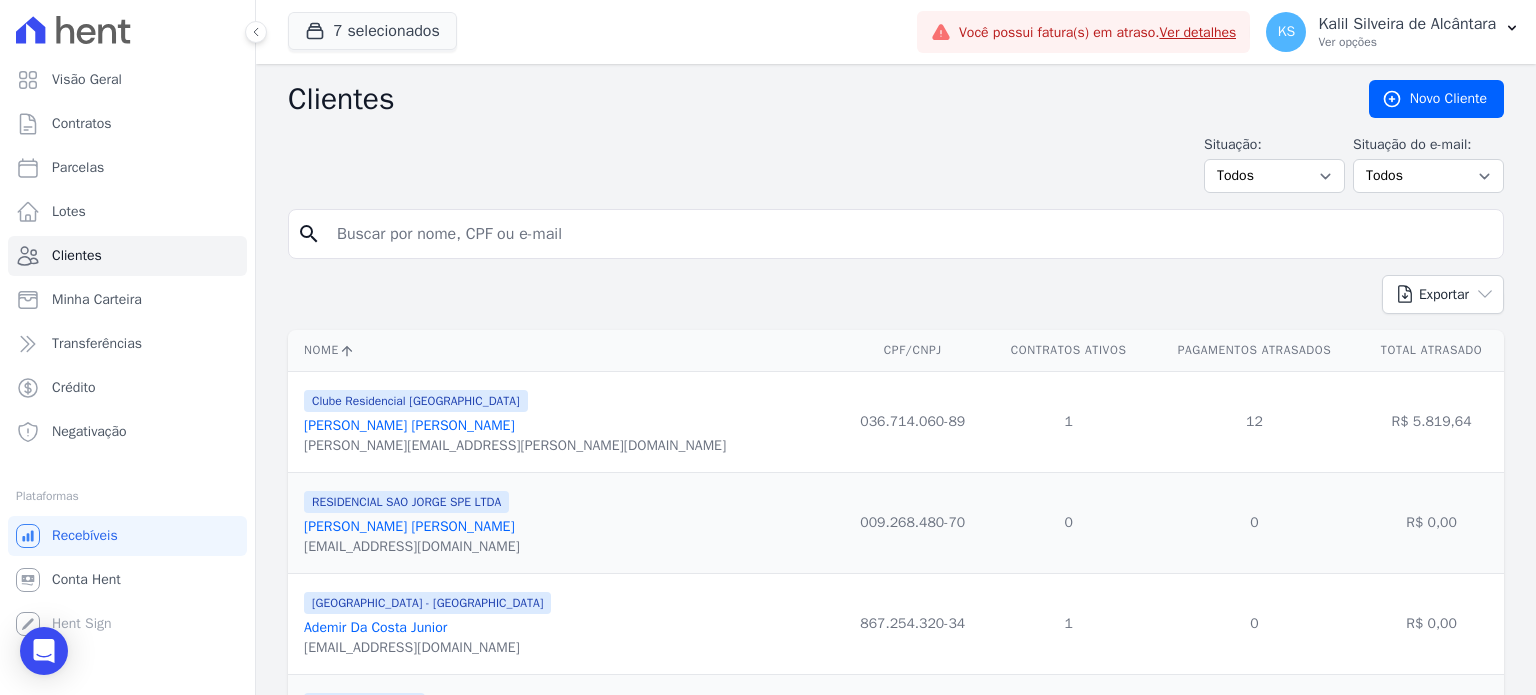 click at bounding box center (910, 234) 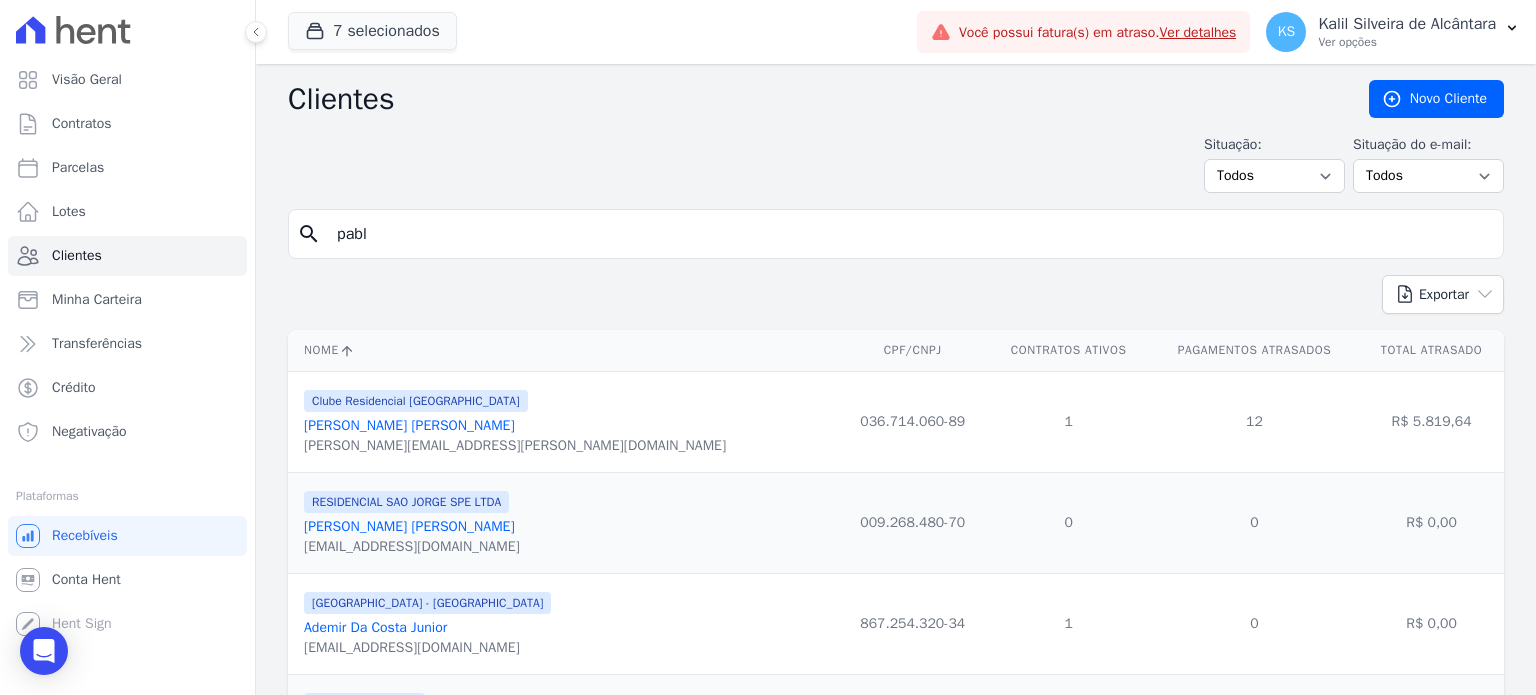 type on "[PERSON_NAME]" 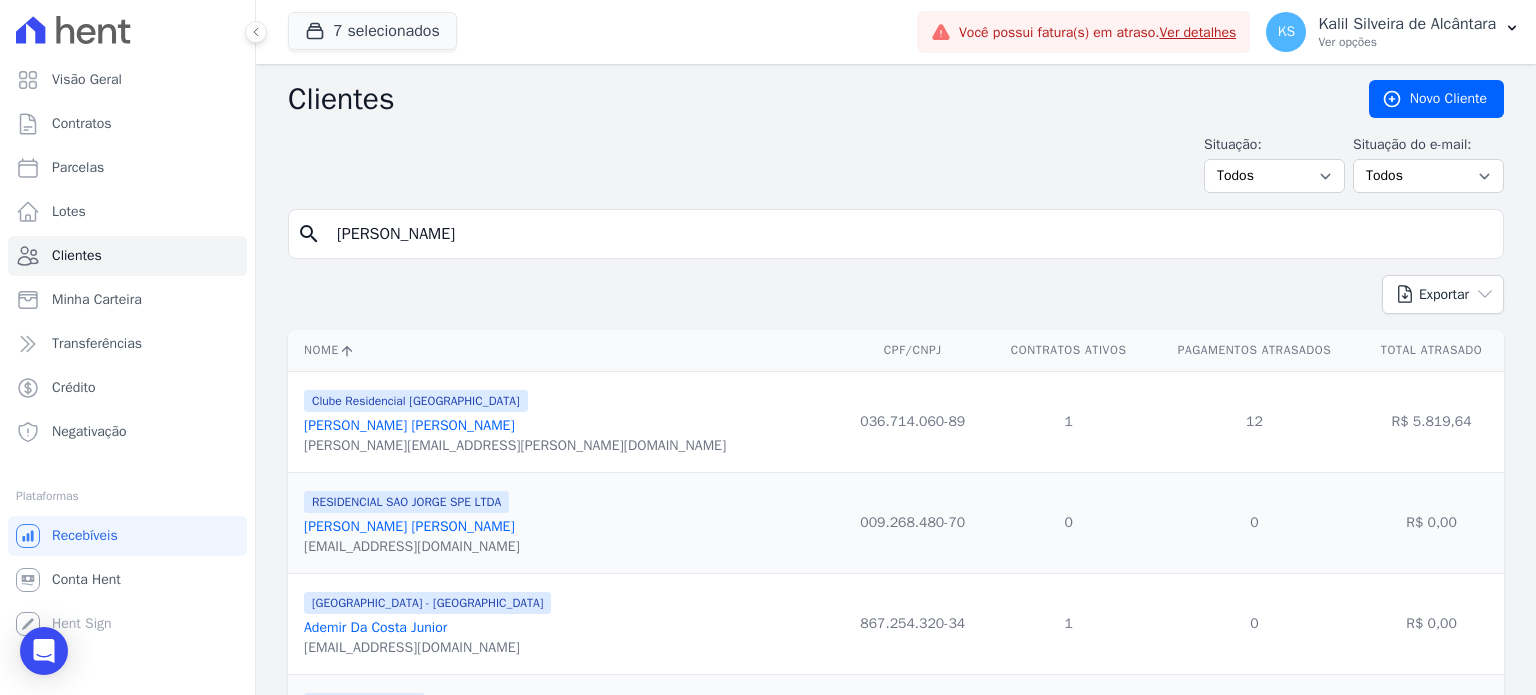 click on "[PERSON_NAME]" at bounding box center (910, 234) 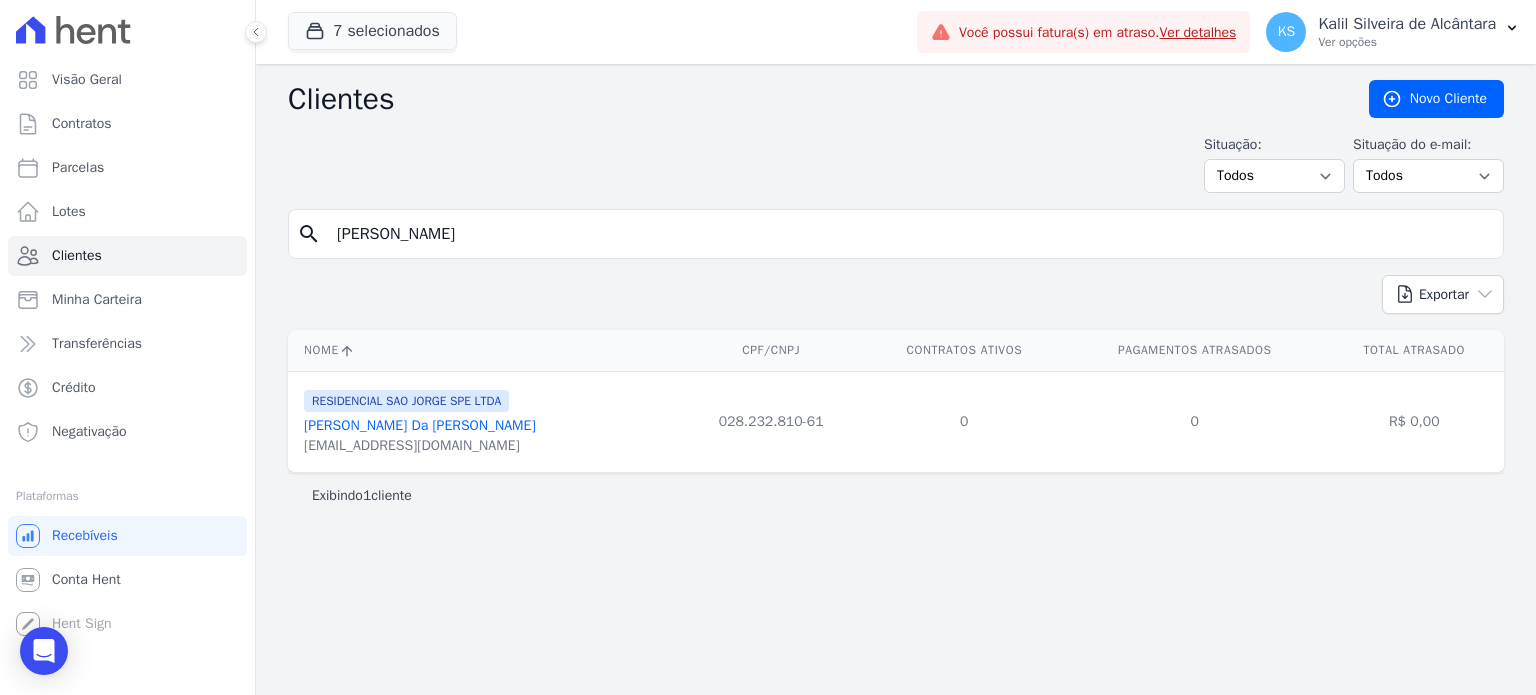 click on "[PERSON_NAME] Da [PERSON_NAME]" at bounding box center [420, 425] 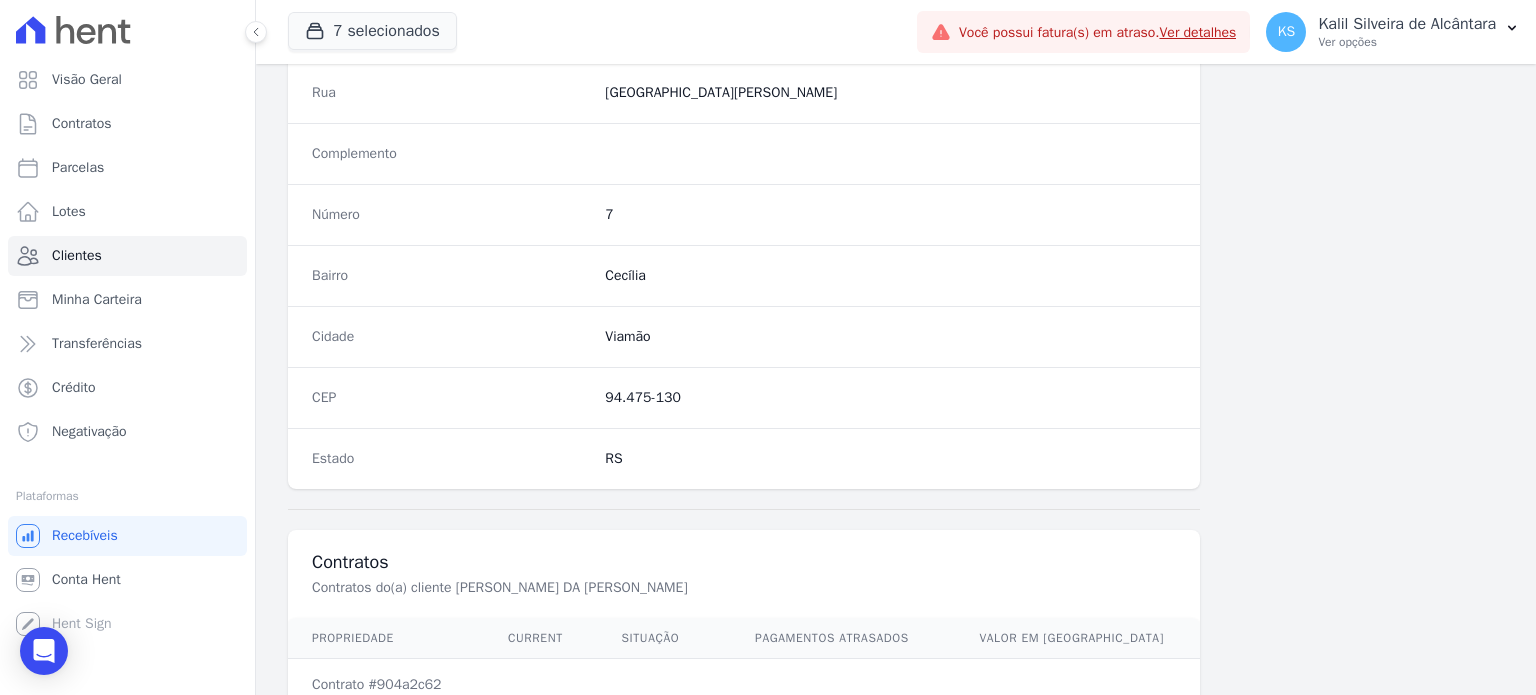 scroll, scrollTop: 1169, scrollLeft: 0, axis: vertical 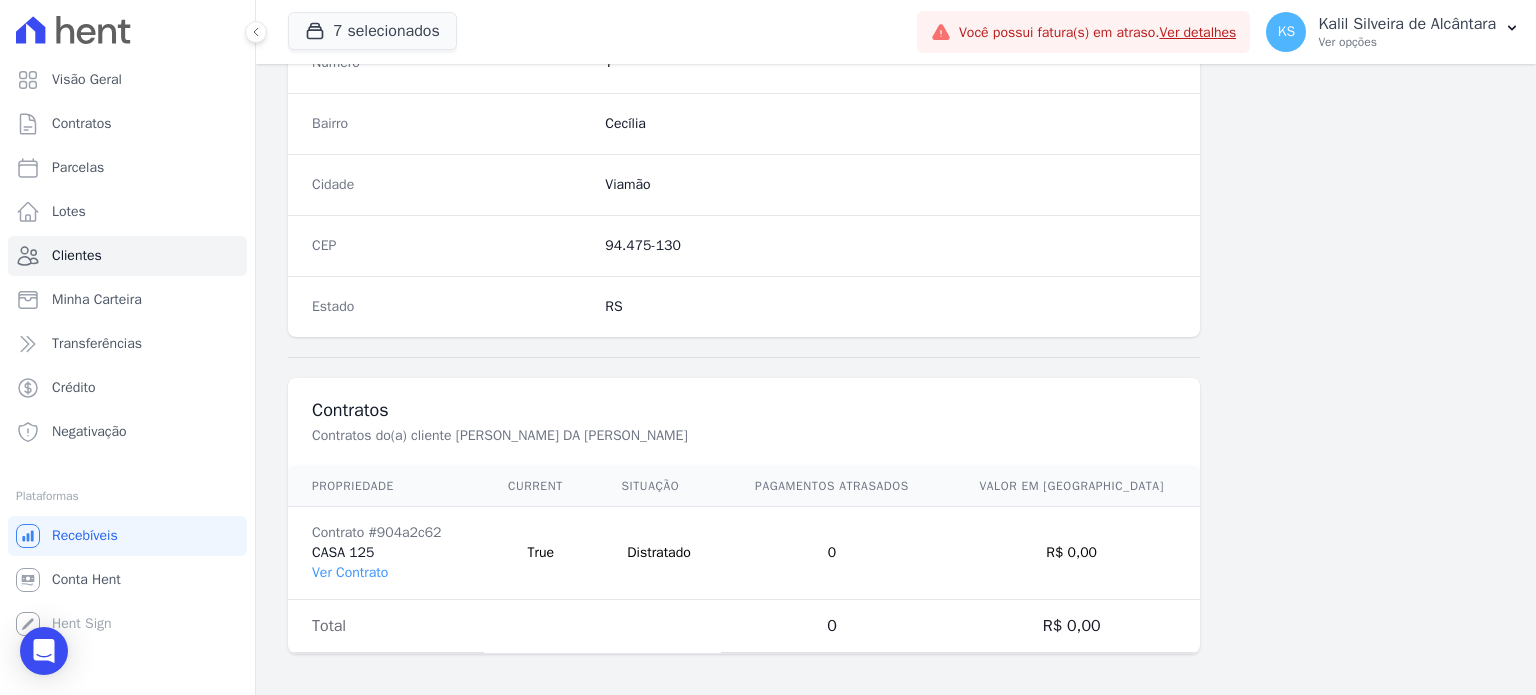 click on "Contrato #904a2c62
CASA 125
Ver Contrato" at bounding box center (386, 553) 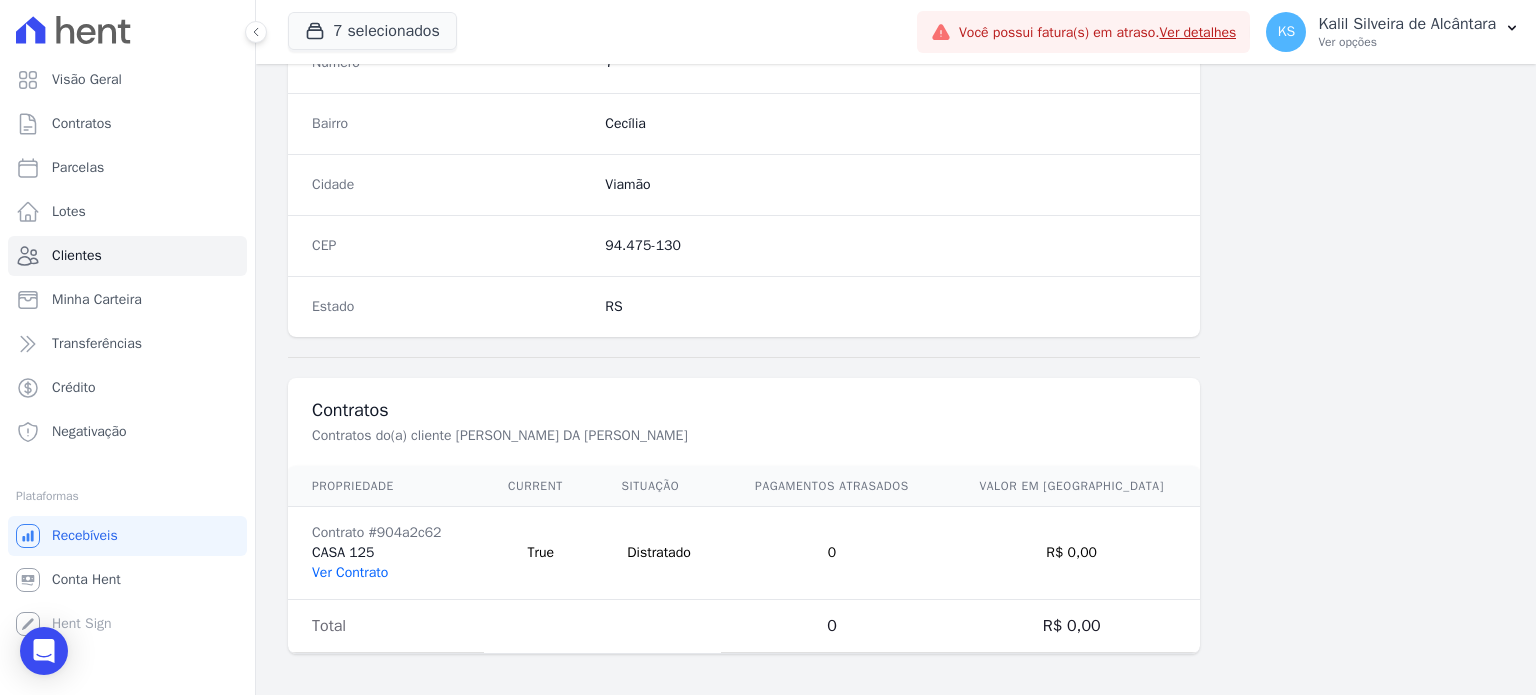 click on "Ver Contrato" at bounding box center [350, 572] 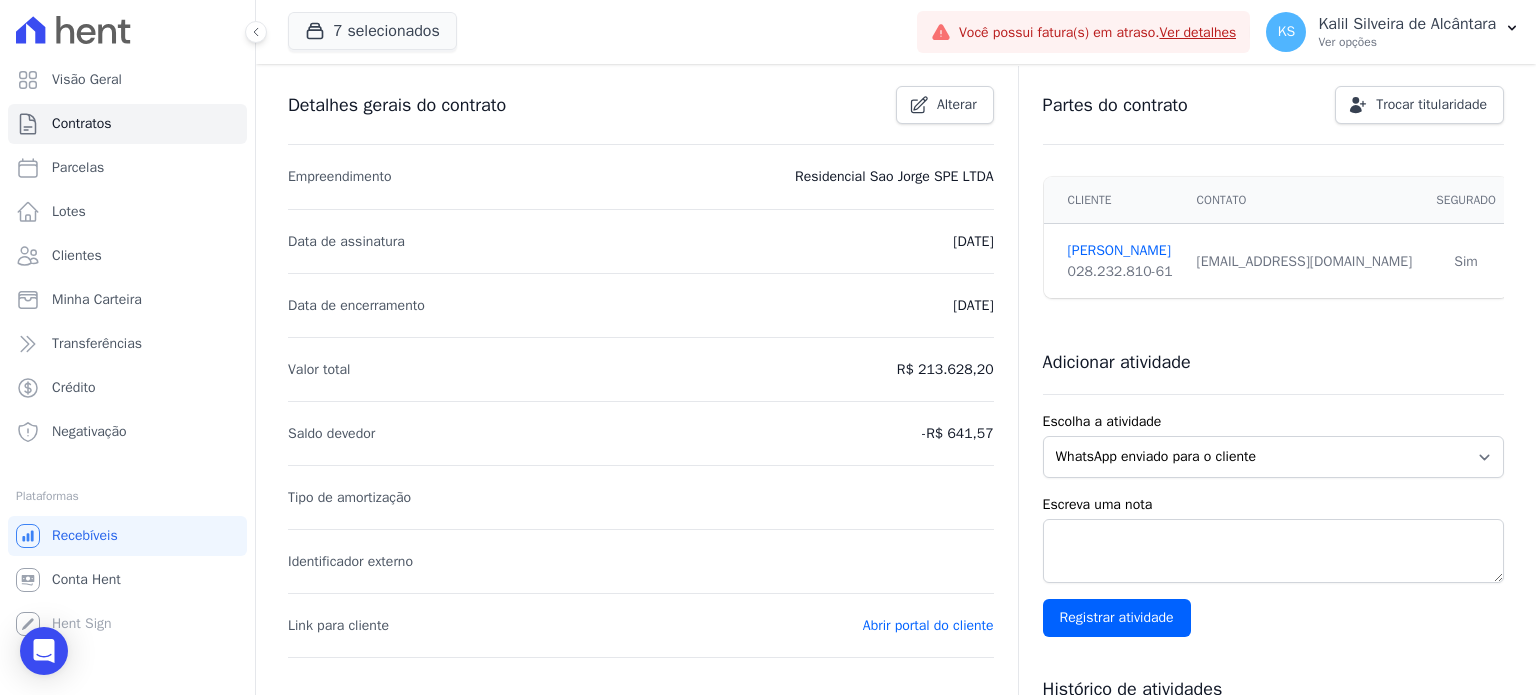 scroll, scrollTop: 0, scrollLeft: 0, axis: both 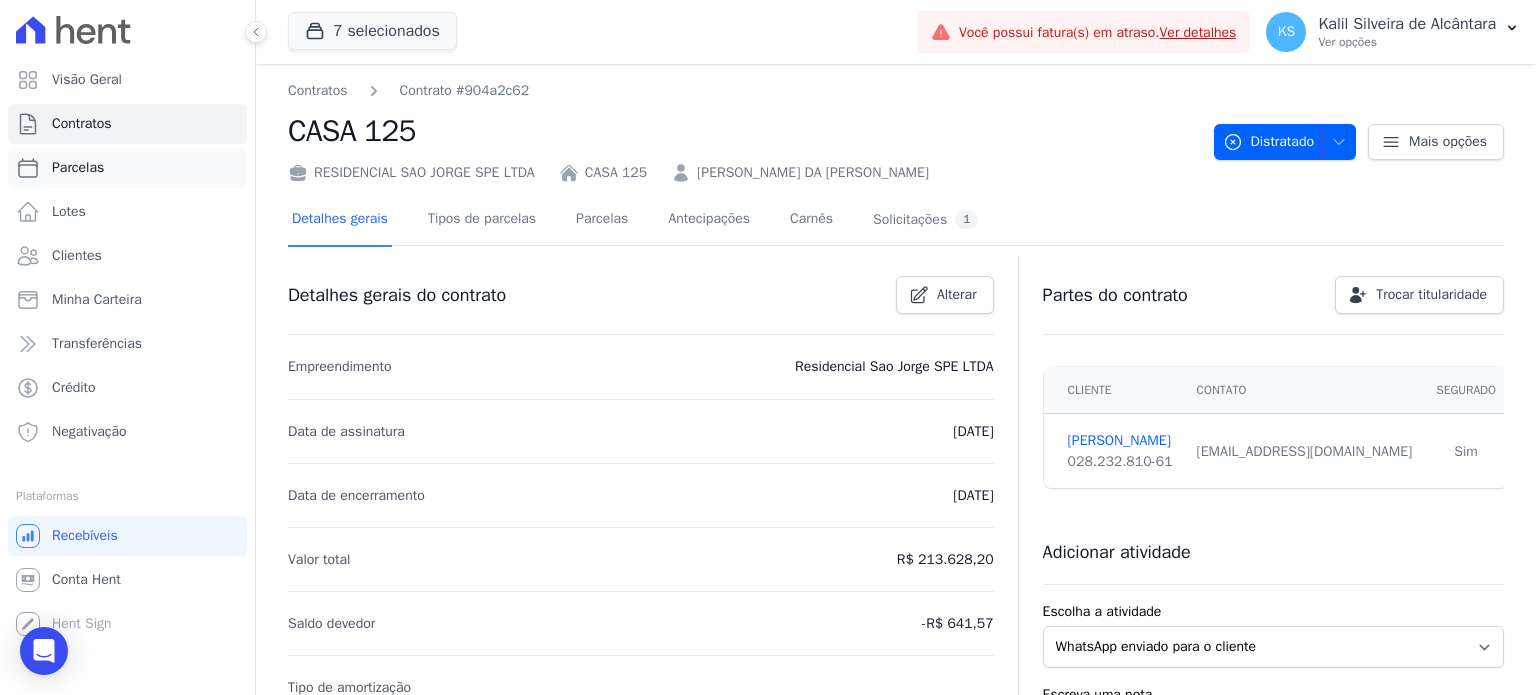 click on "Parcelas" at bounding box center (127, 168) 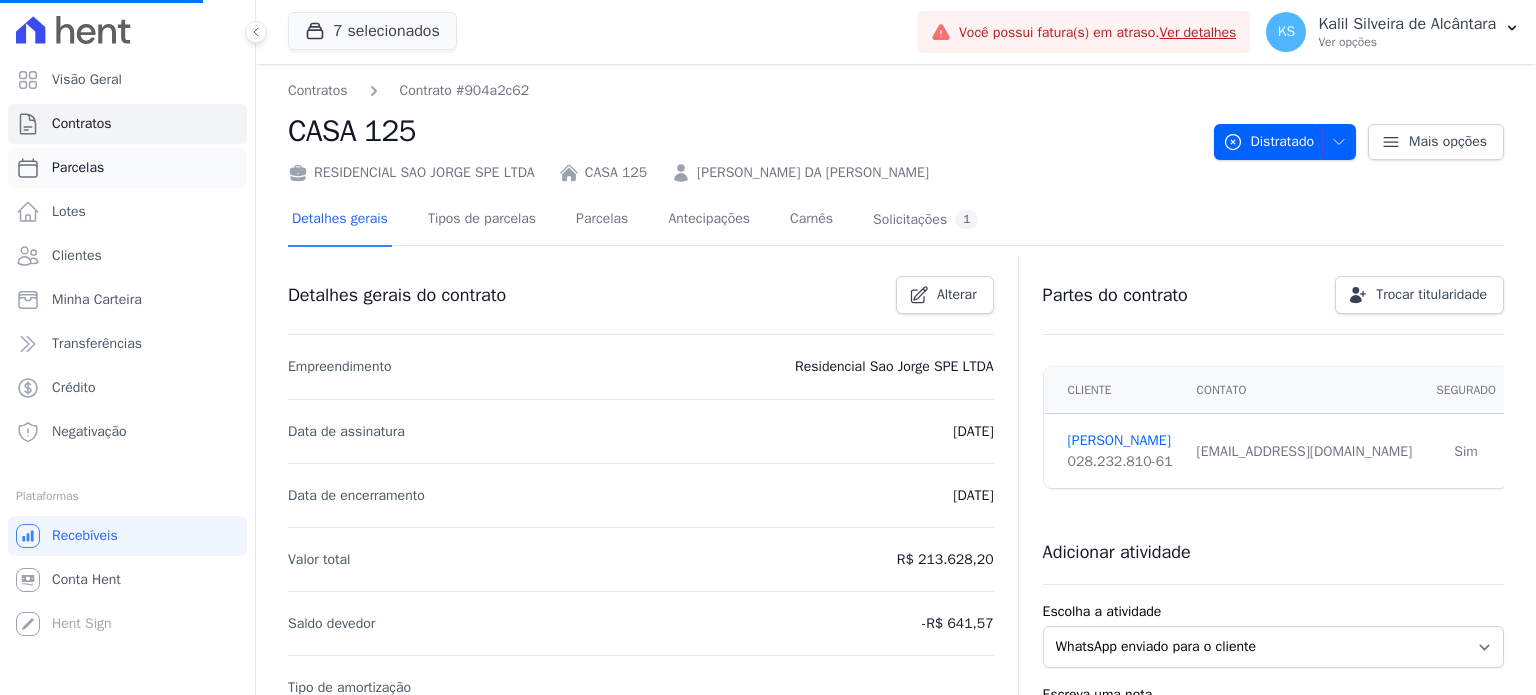 select 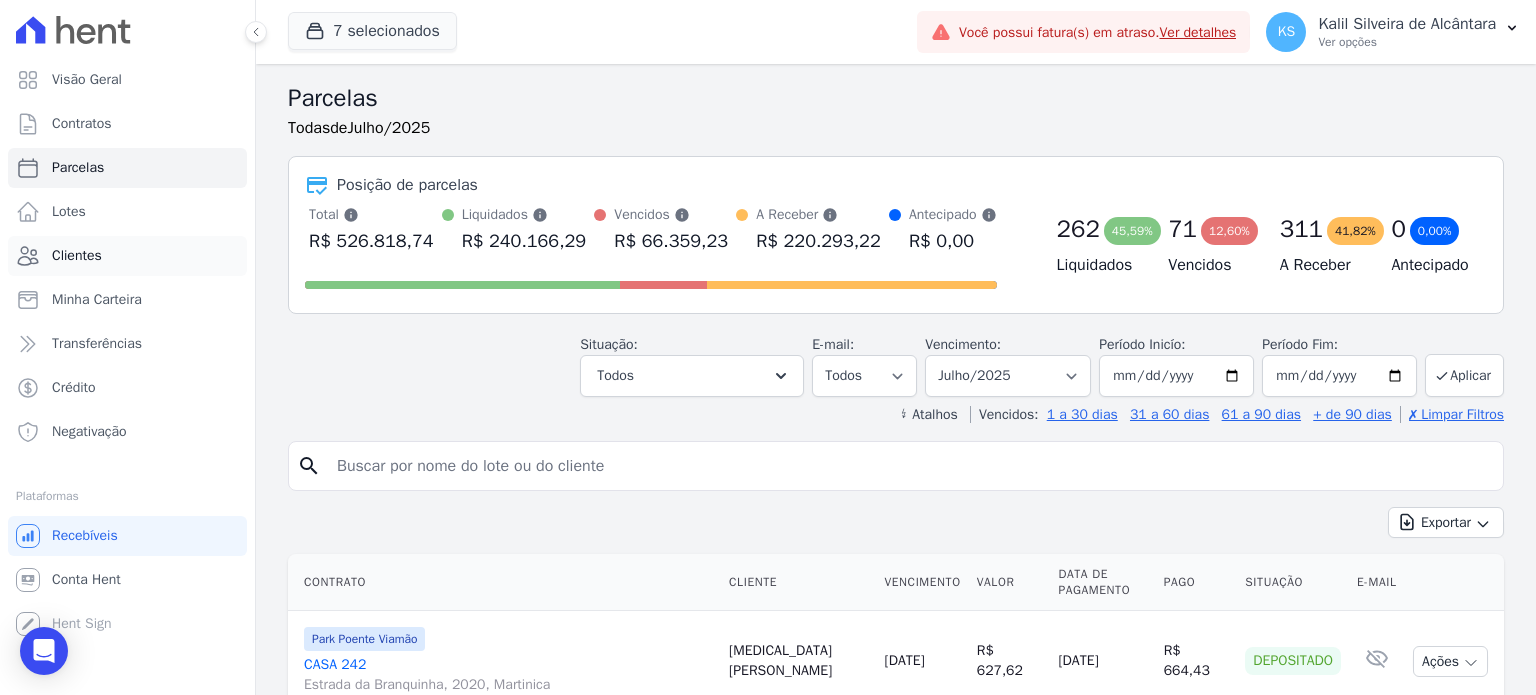 click on "Clientes" at bounding box center (127, 256) 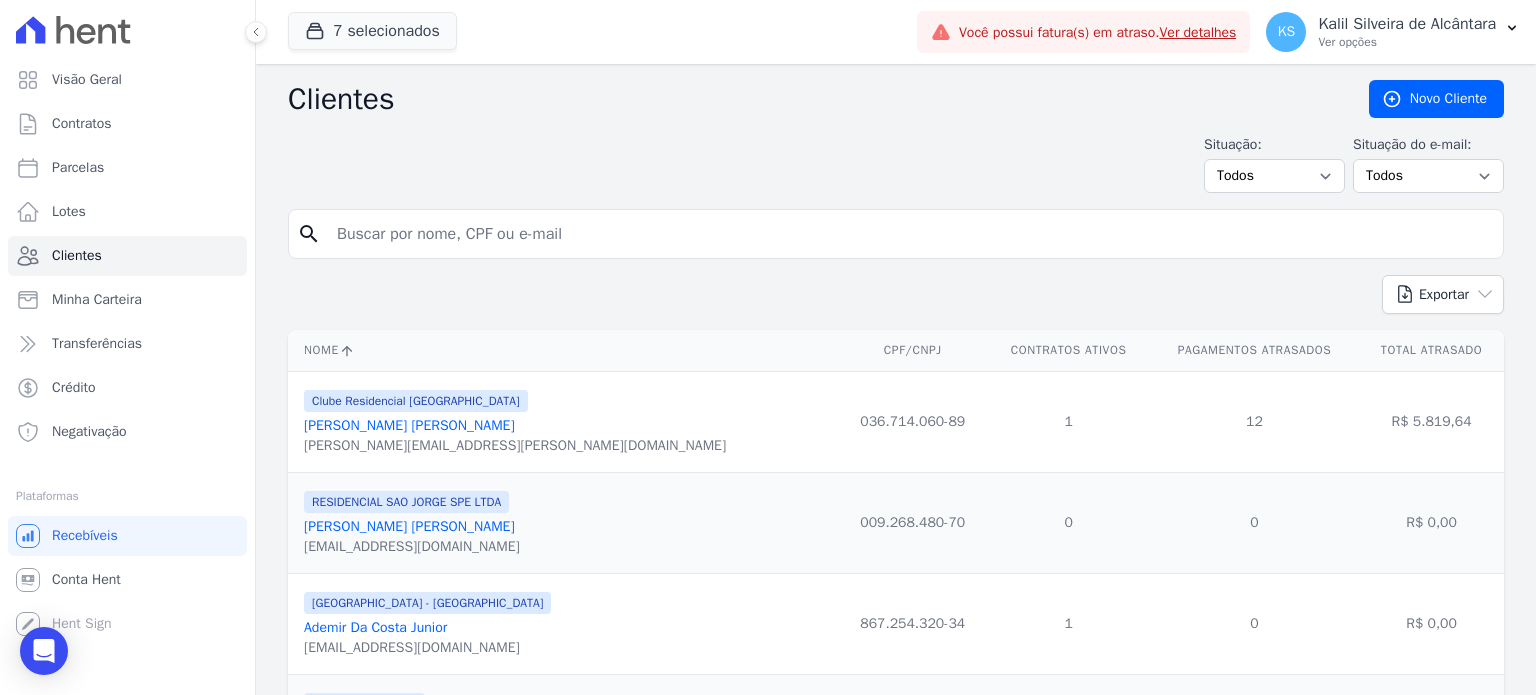 click at bounding box center [910, 234] 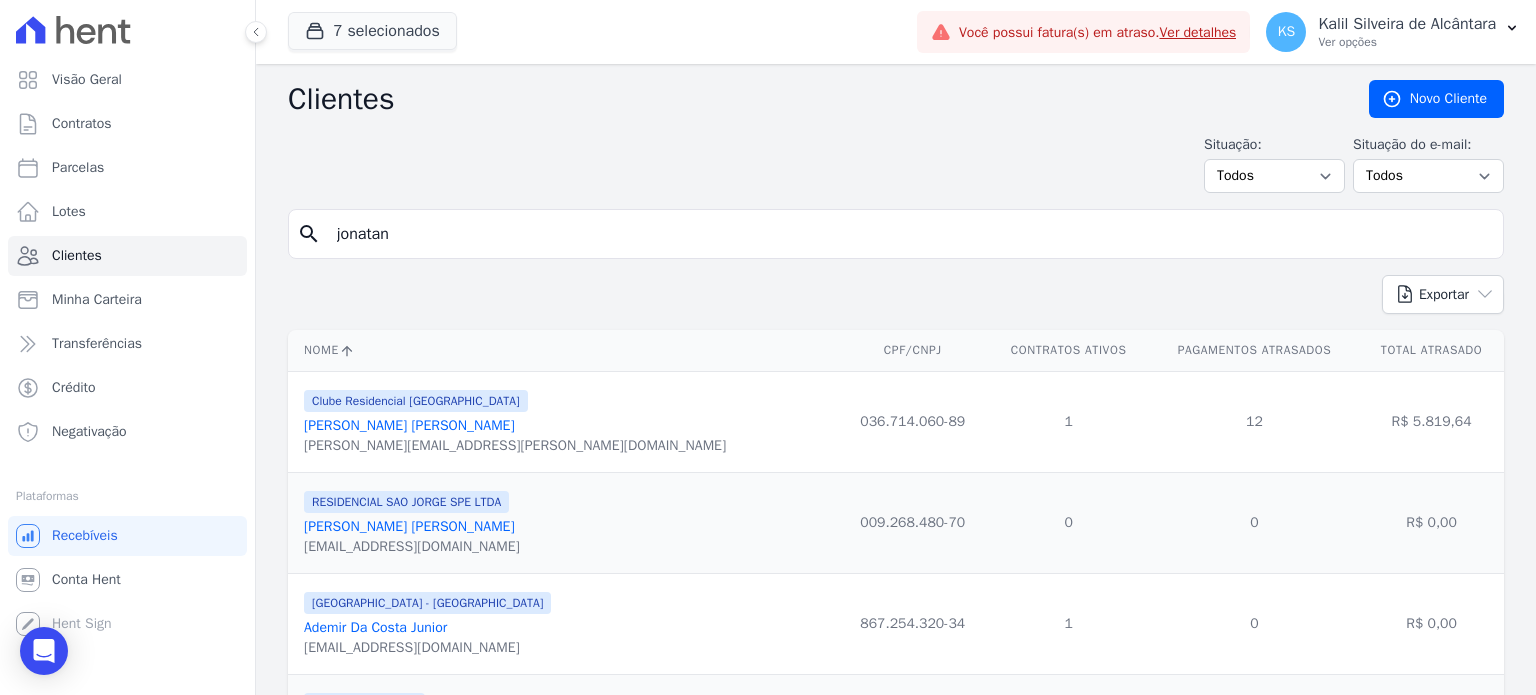 type on "jonatan" 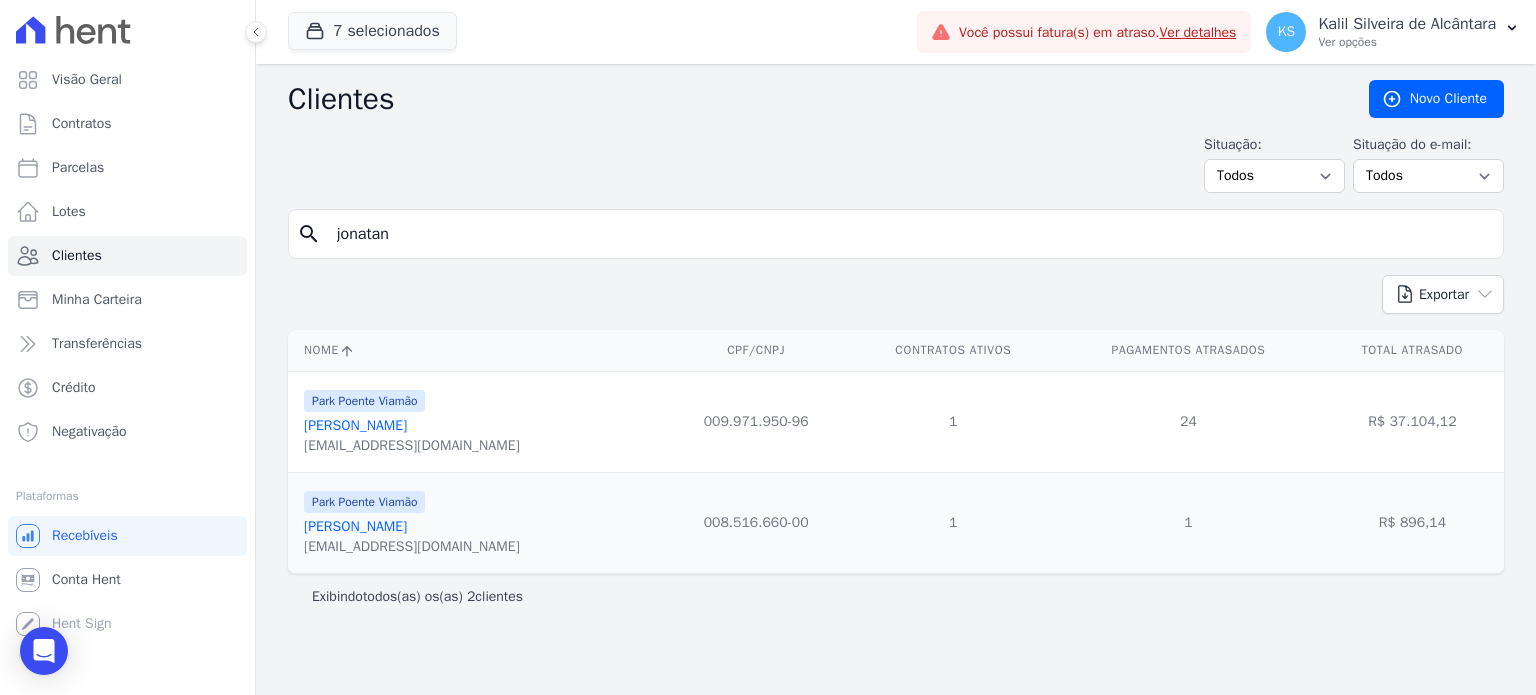 click on "[EMAIL_ADDRESS][DOMAIN_NAME]" at bounding box center (412, 547) 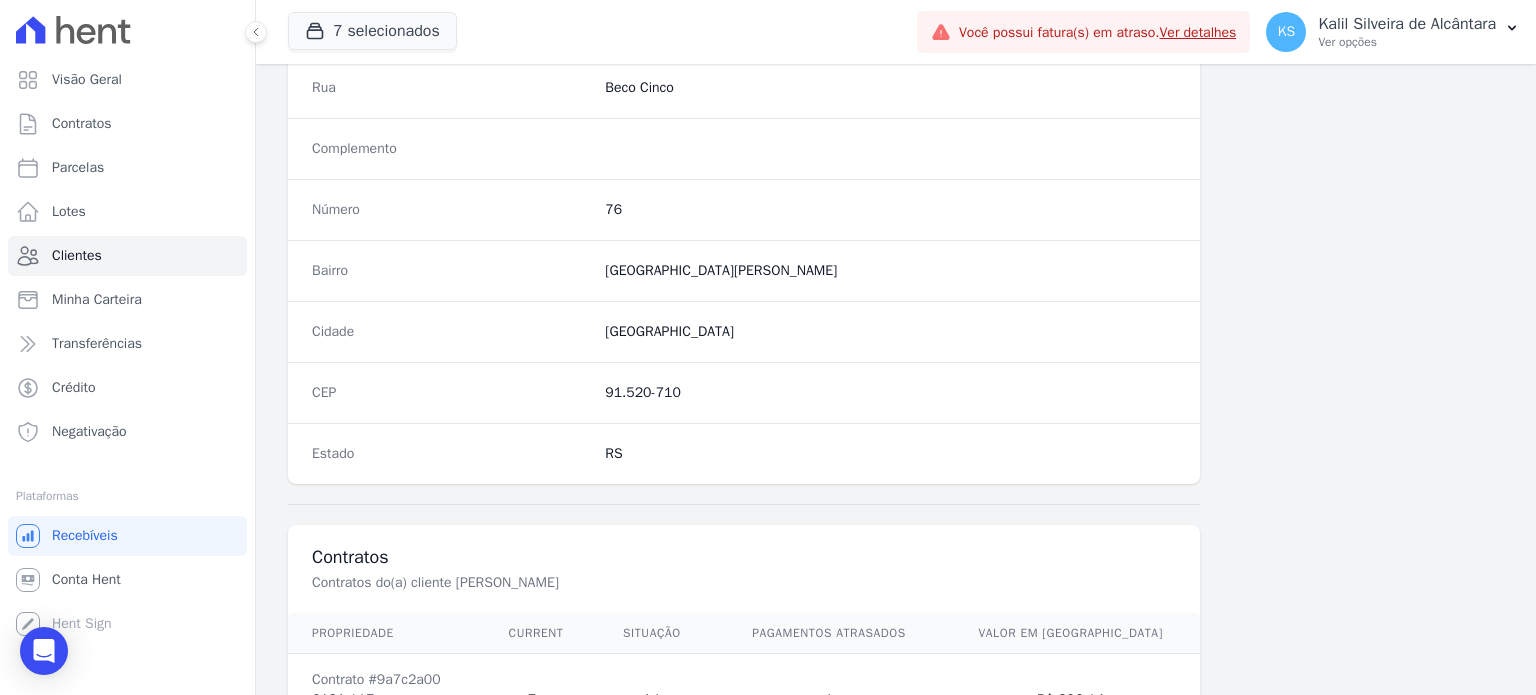 scroll, scrollTop: 1169, scrollLeft: 0, axis: vertical 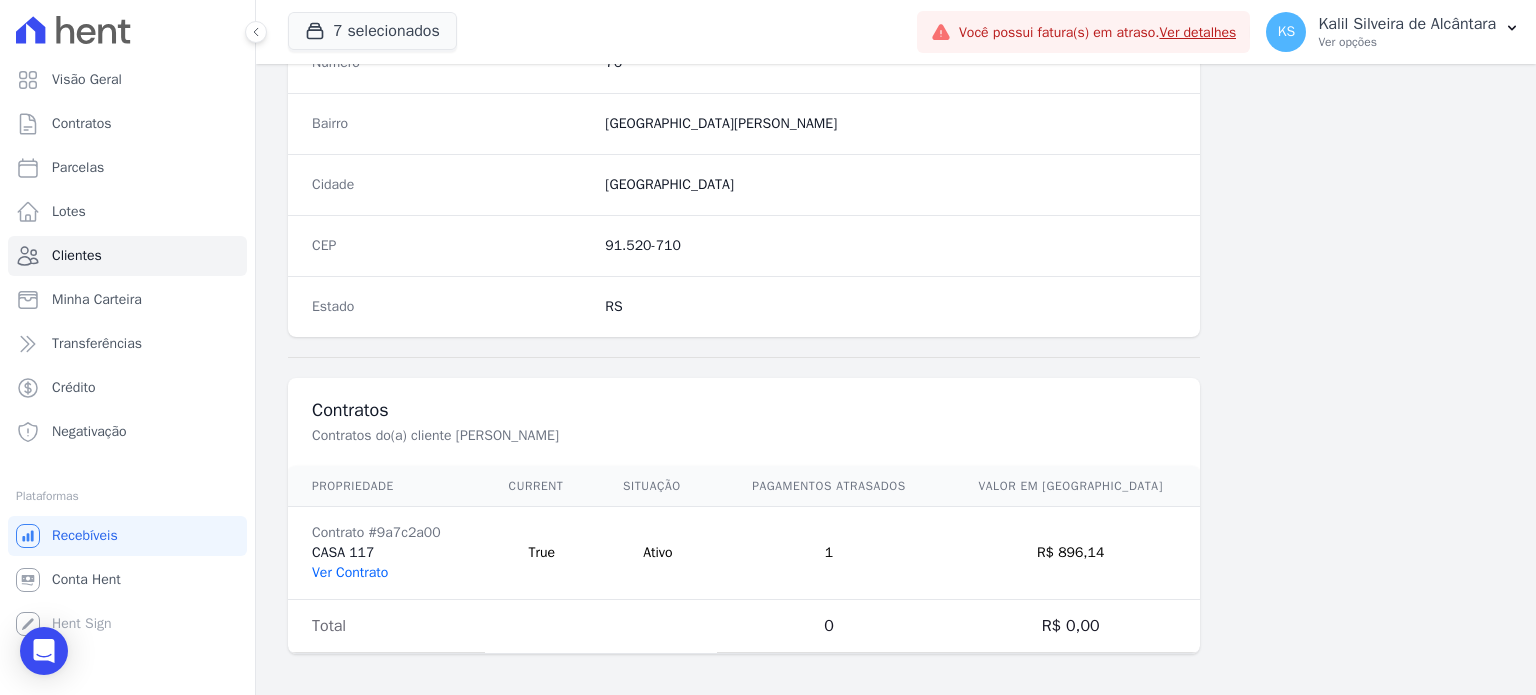 click on "Ver Contrato" at bounding box center (350, 572) 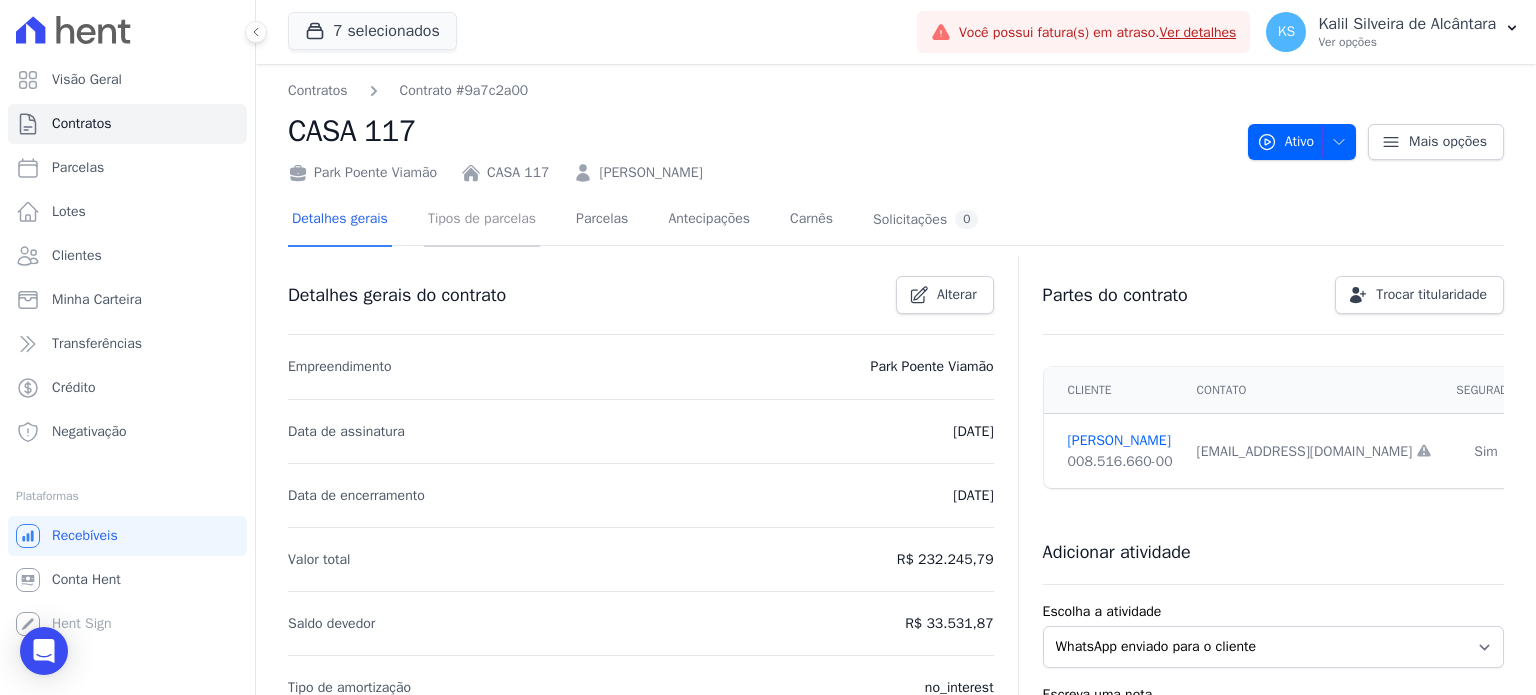 click on "Tipos de parcelas" at bounding box center [482, 220] 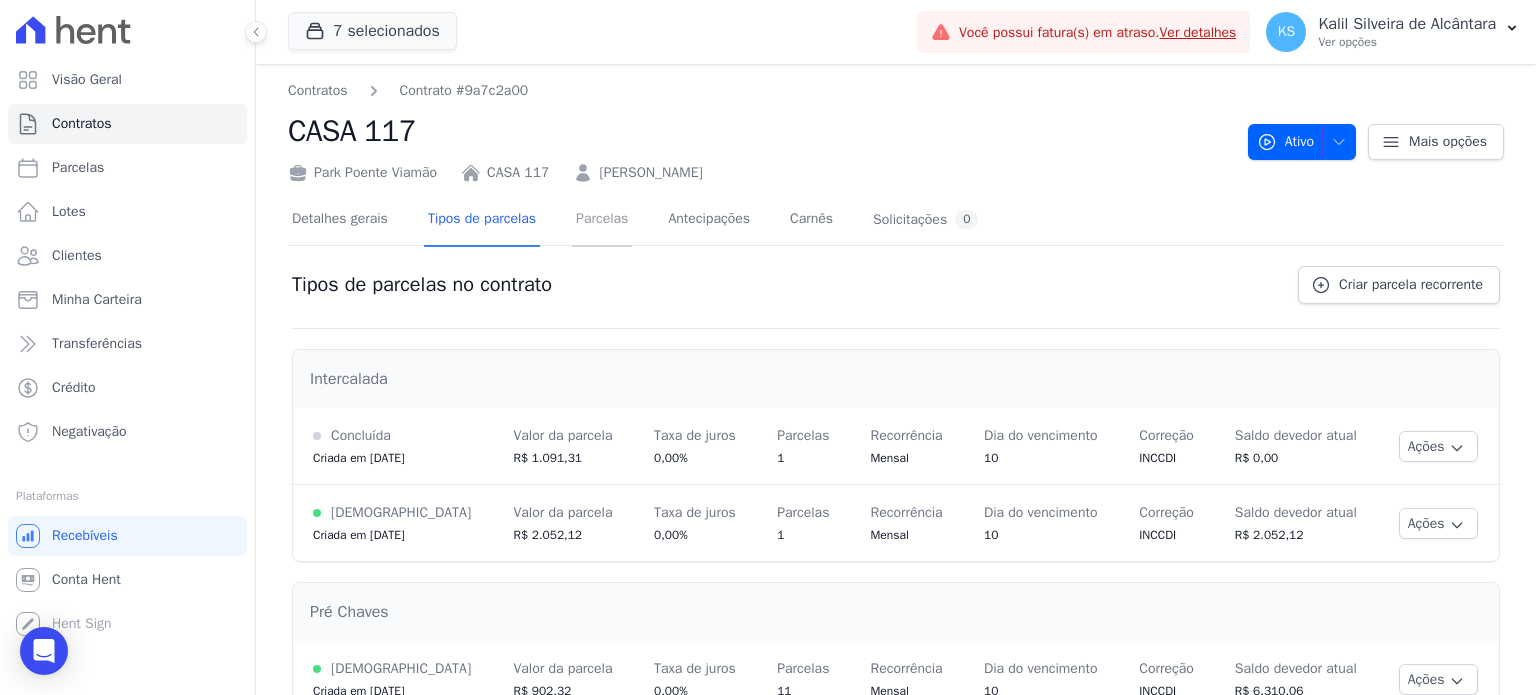 click on "Parcelas" at bounding box center [602, 220] 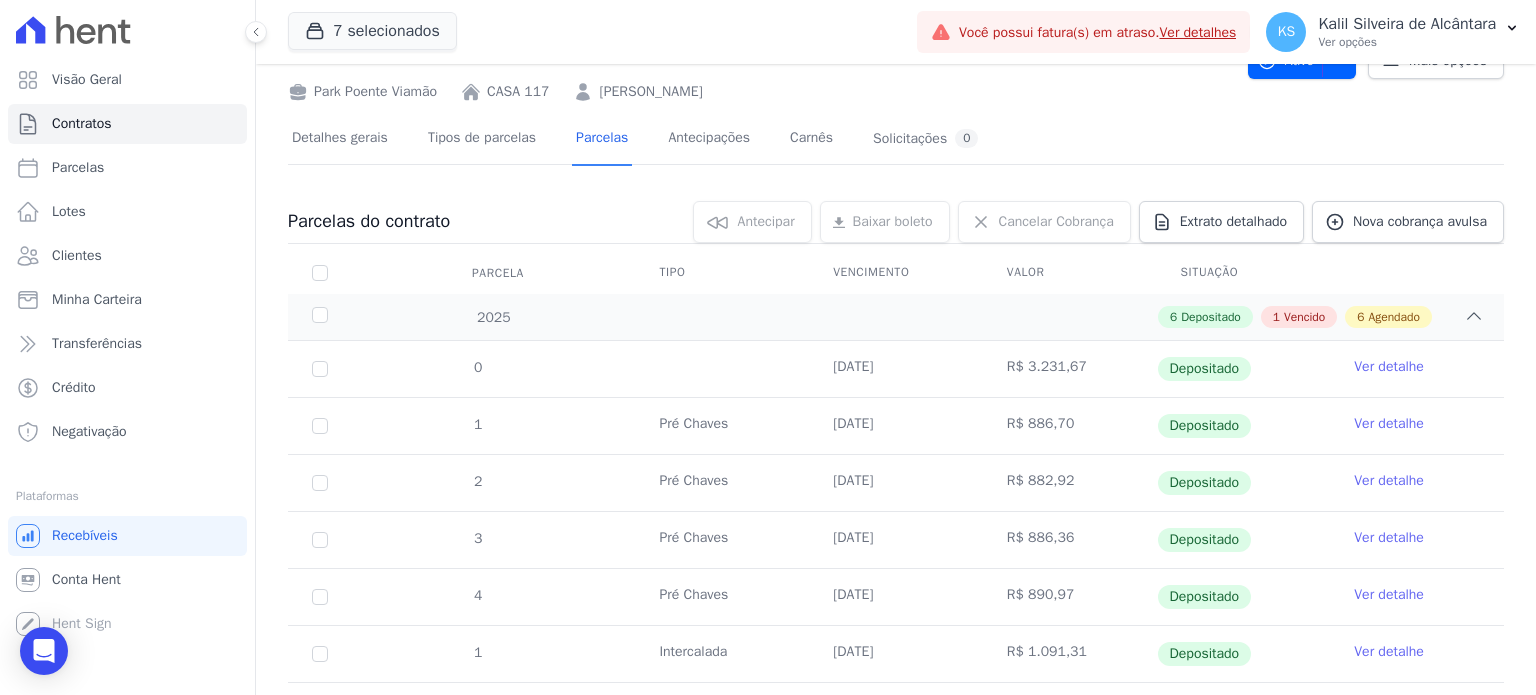 scroll, scrollTop: 0, scrollLeft: 0, axis: both 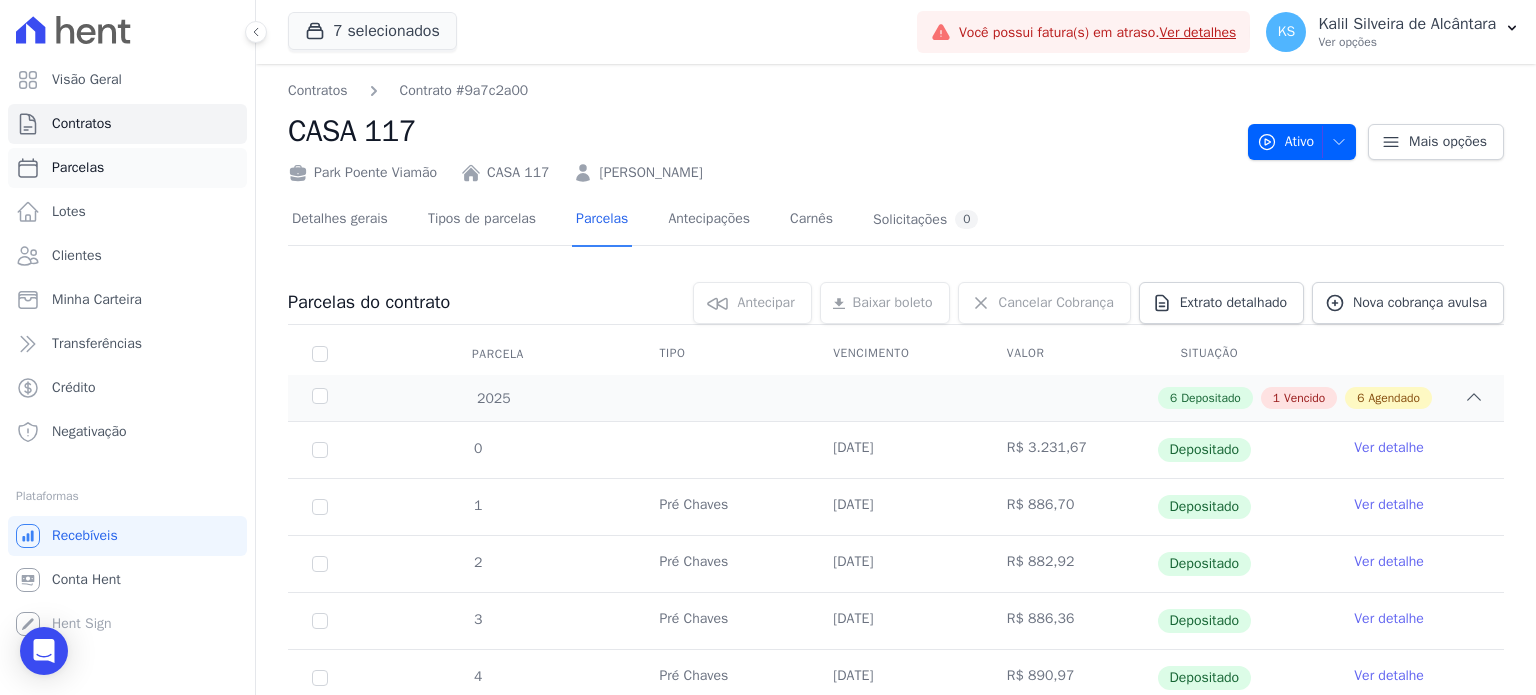 click on "Parcelas" at bounding box center (127, 168) 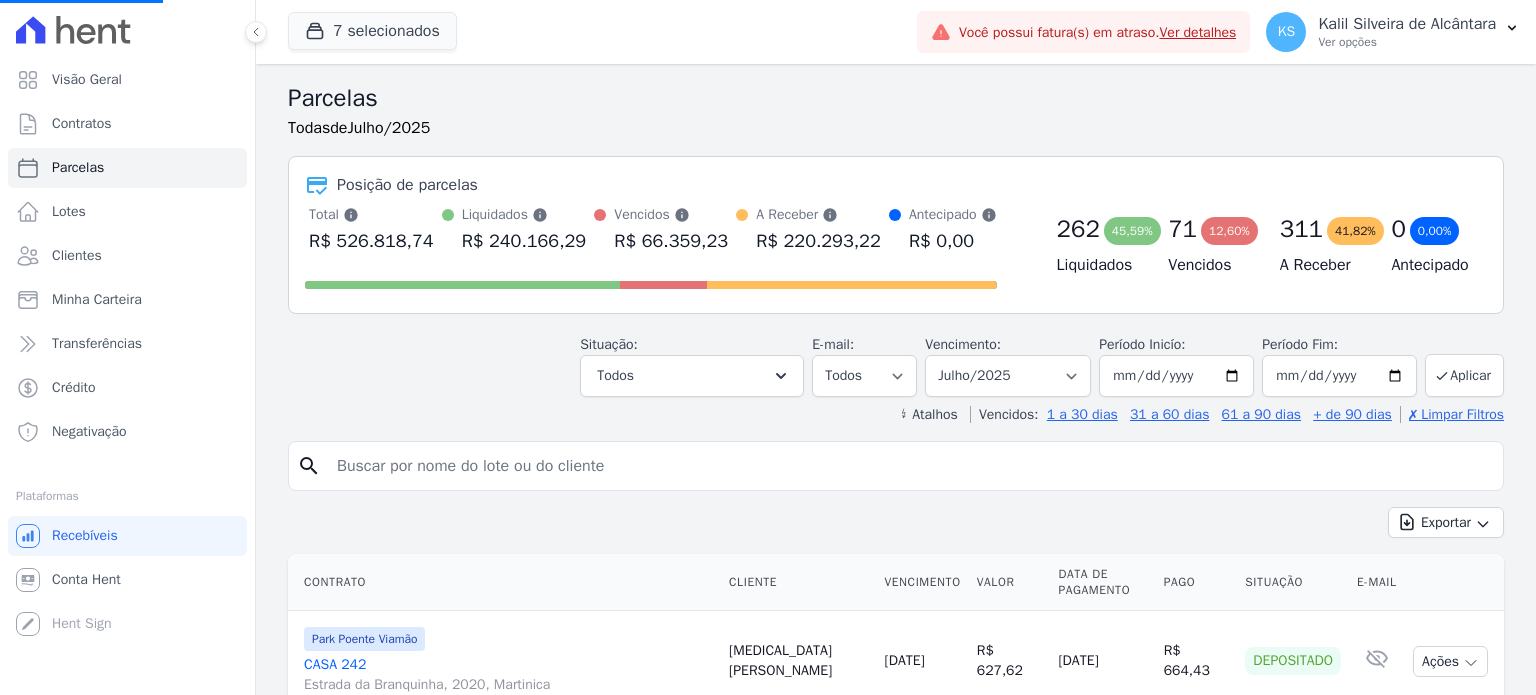 click at bounding box center (910, 466) 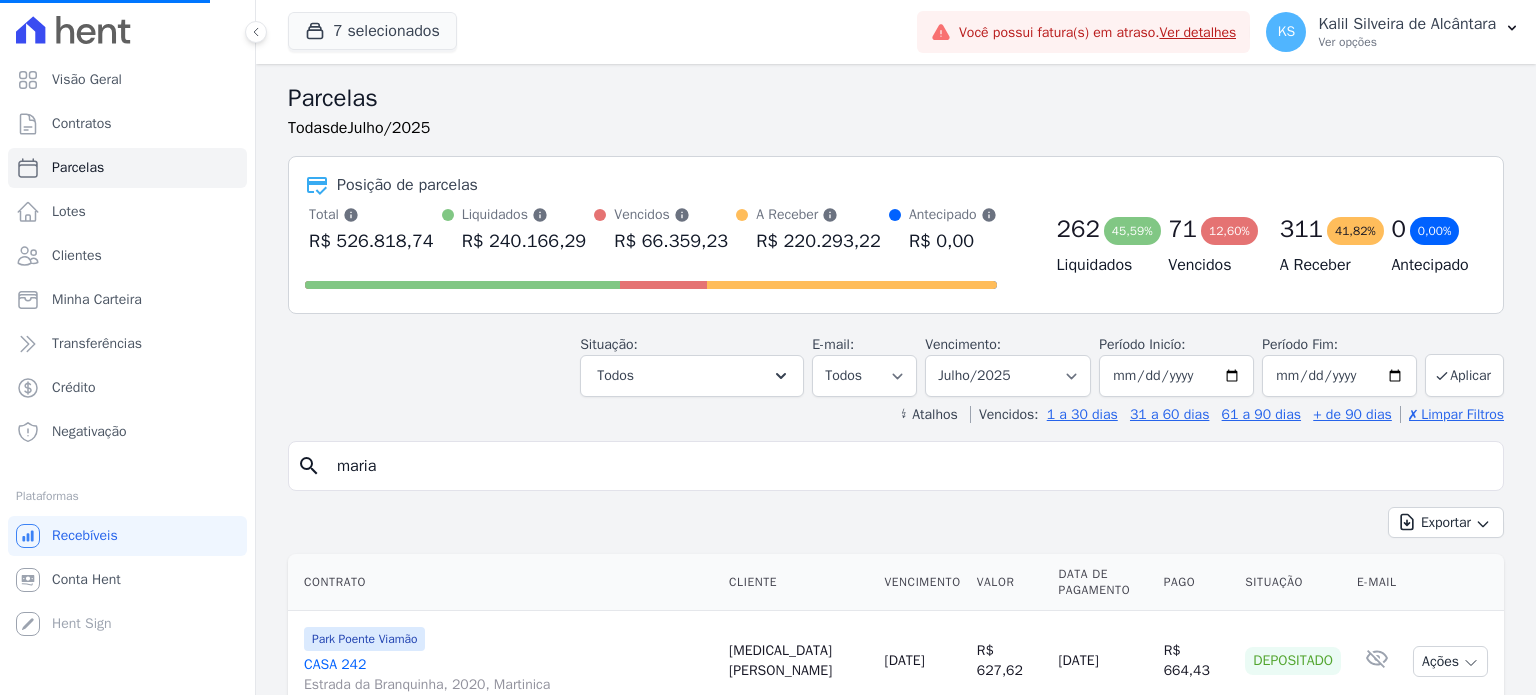 type on "[PERSON_NAME]" 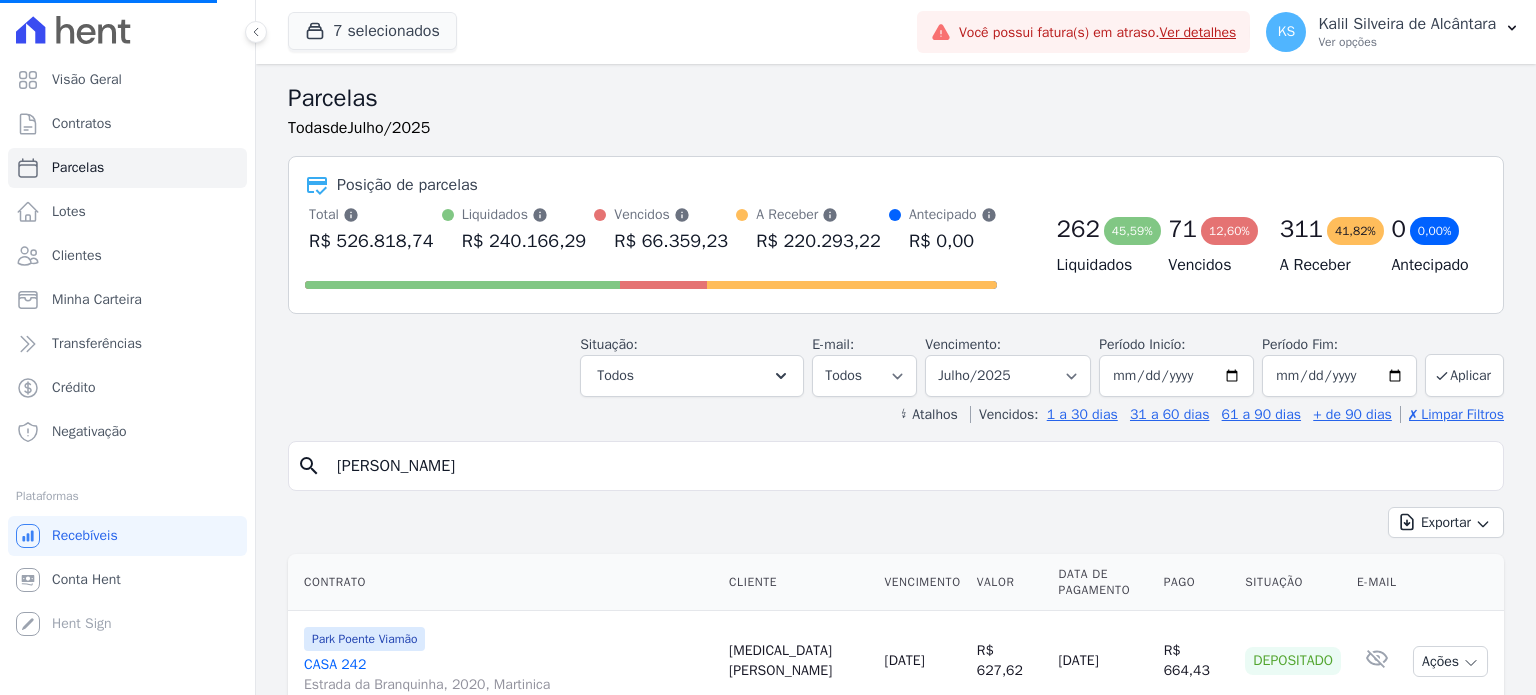 select 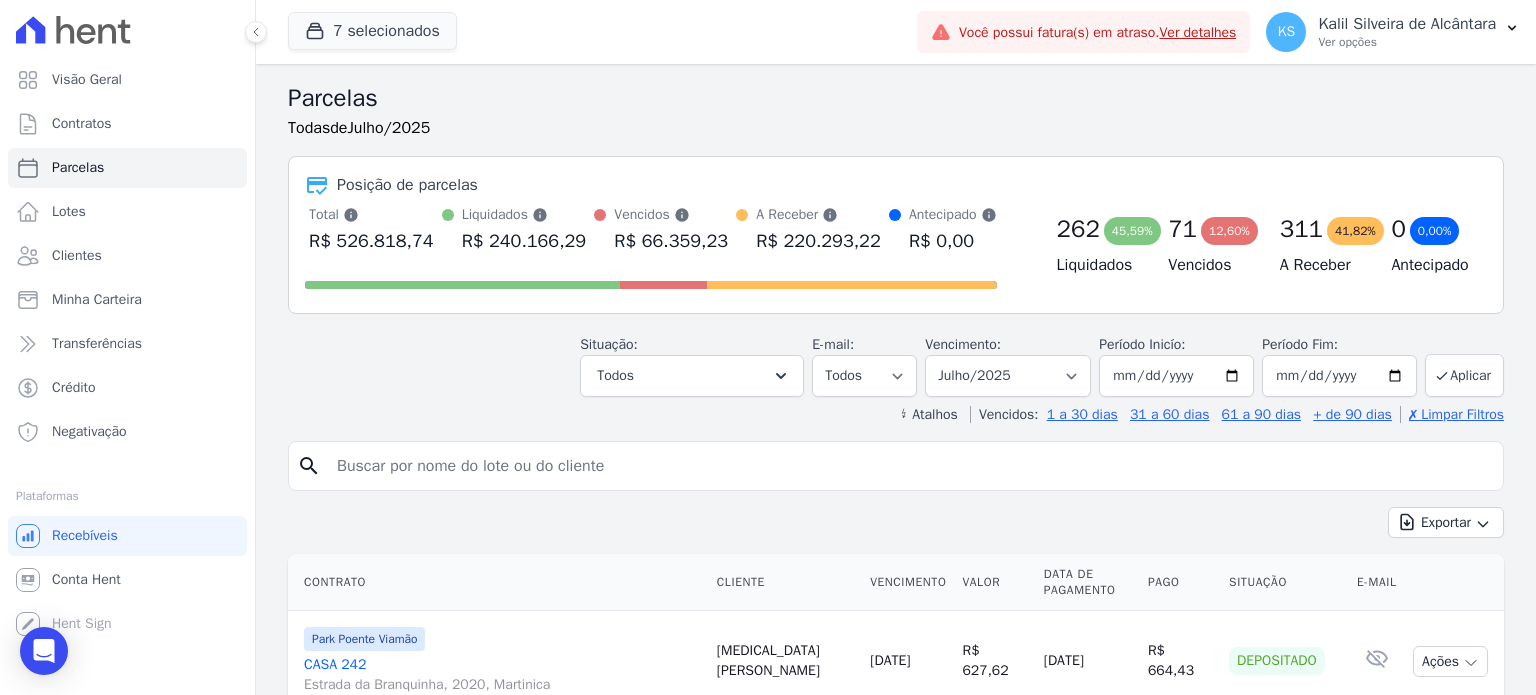 click at bounding box center [910, 466] 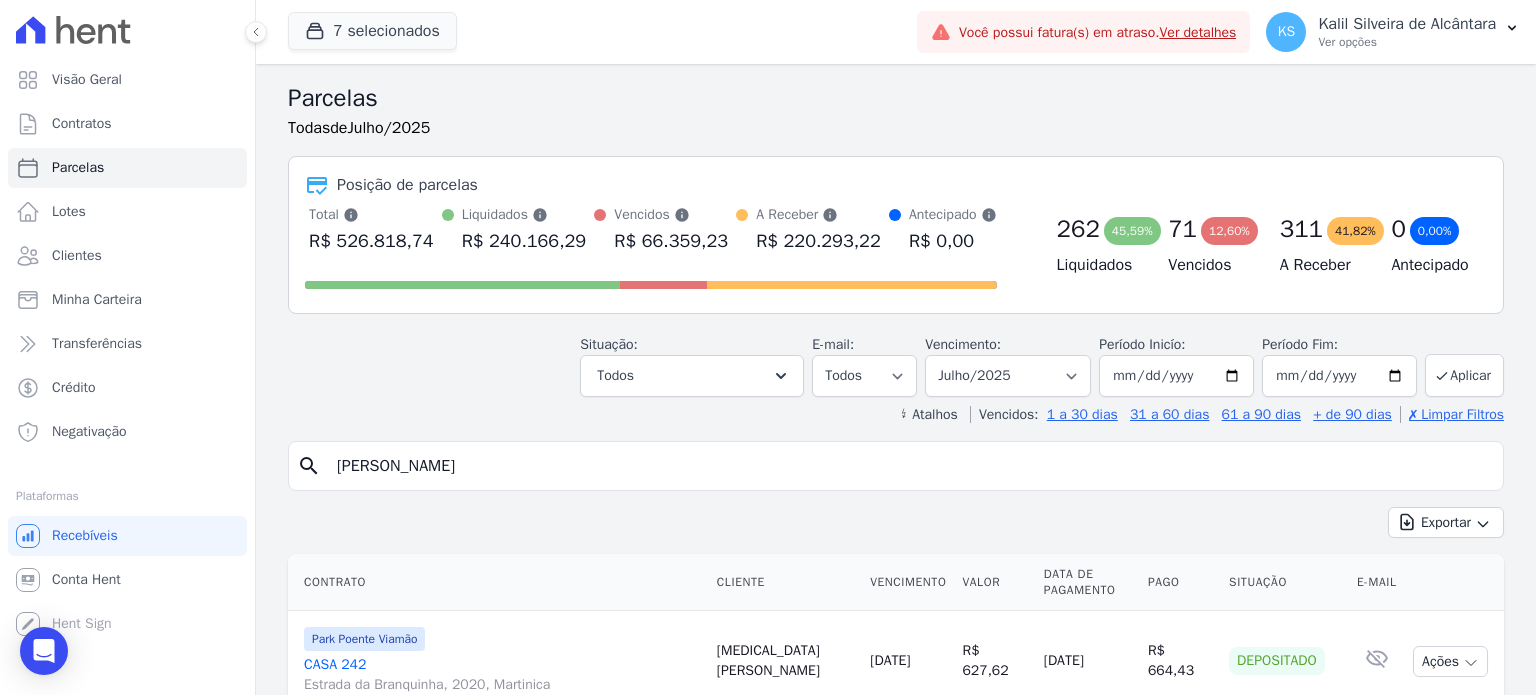 type on "[PERSON_NAME] [PERSON_NAME]" 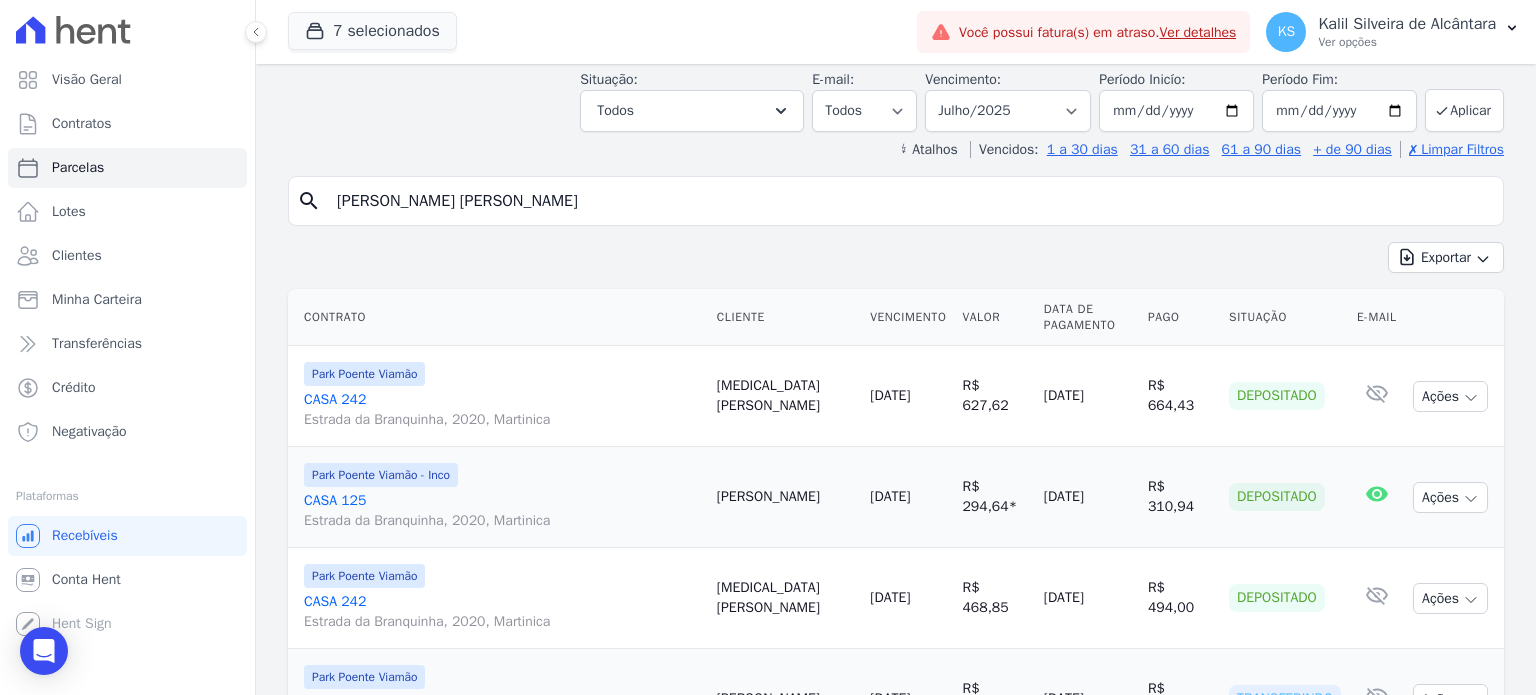 scroll, scrollTop: 300, scrollLeft: 0, axis: vertical 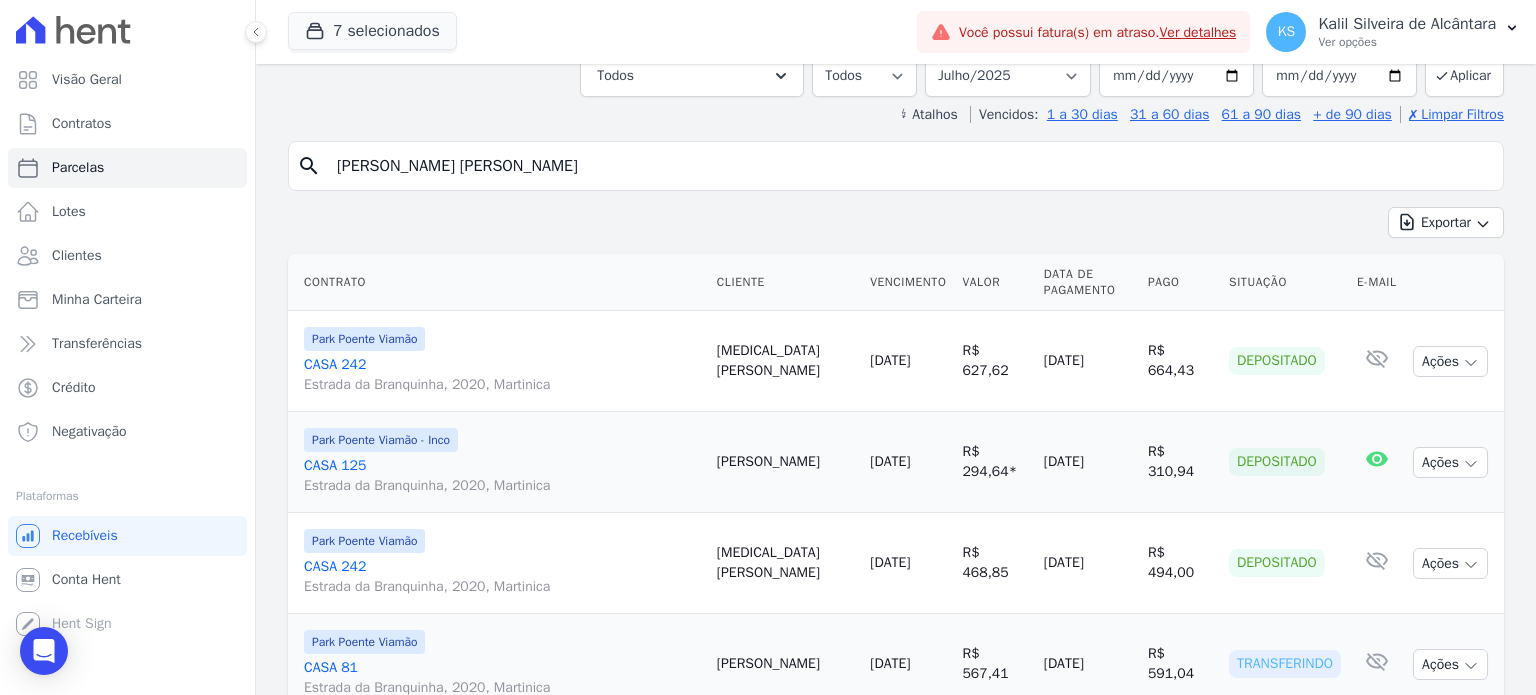 click on "[PERSON_NAME] [PERSON_NAME]" at bounding box center [910, 166] 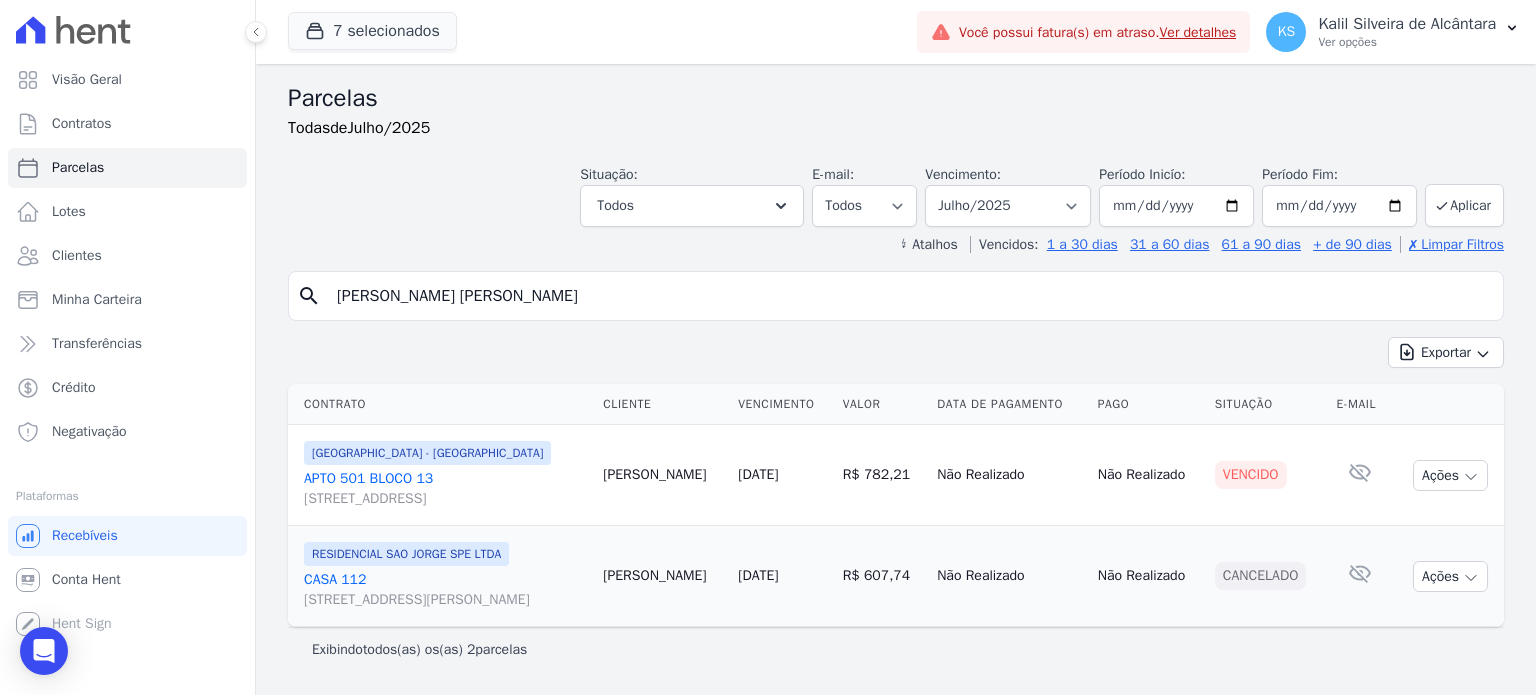 click on "APTO 501 BLOCO [GEOGRAPHIC_DATA][STREET_ADDRESS][GEOGRAPHIC_DATA]" at bounding box center [445, 489] 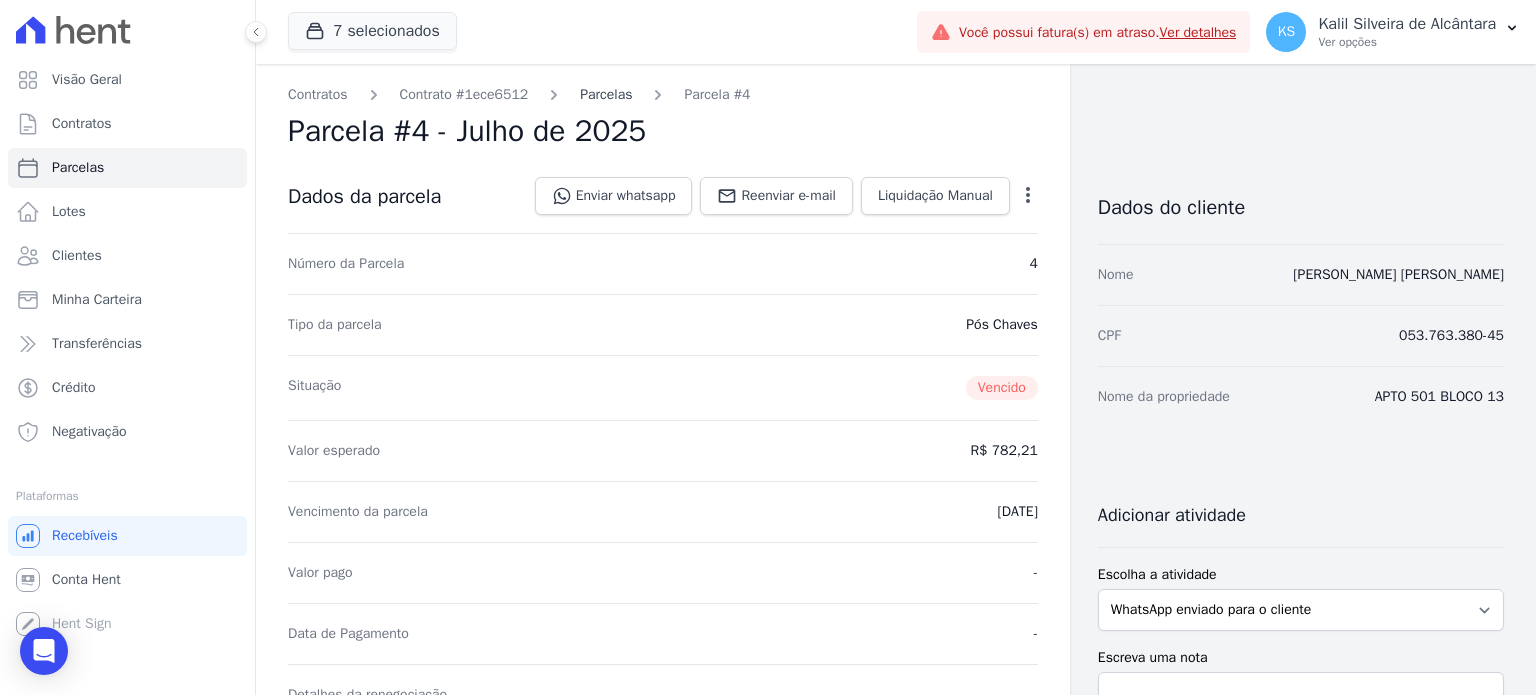 click on "Parcelas" at bounding box center [606, 94] 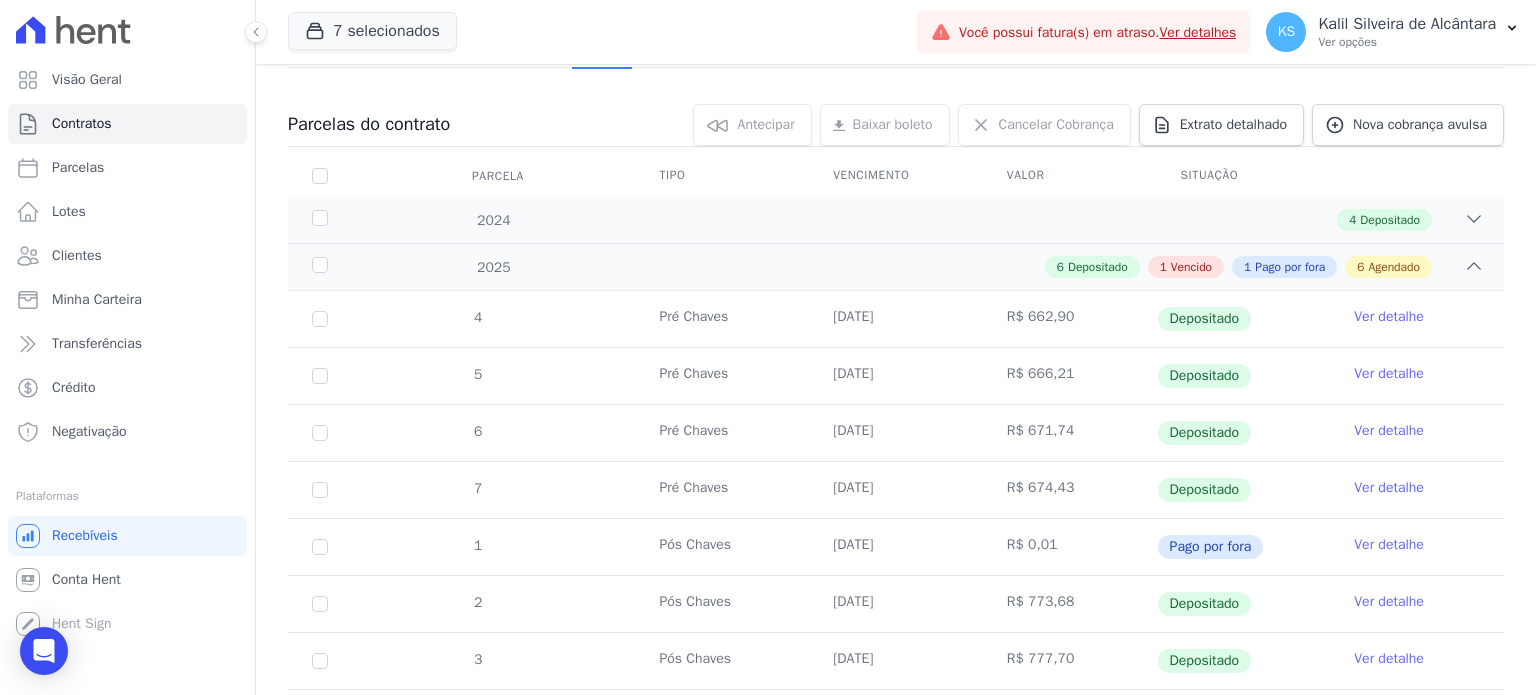 scroll, scrollTop: 173, scrollLeft: 0, axis: vertical 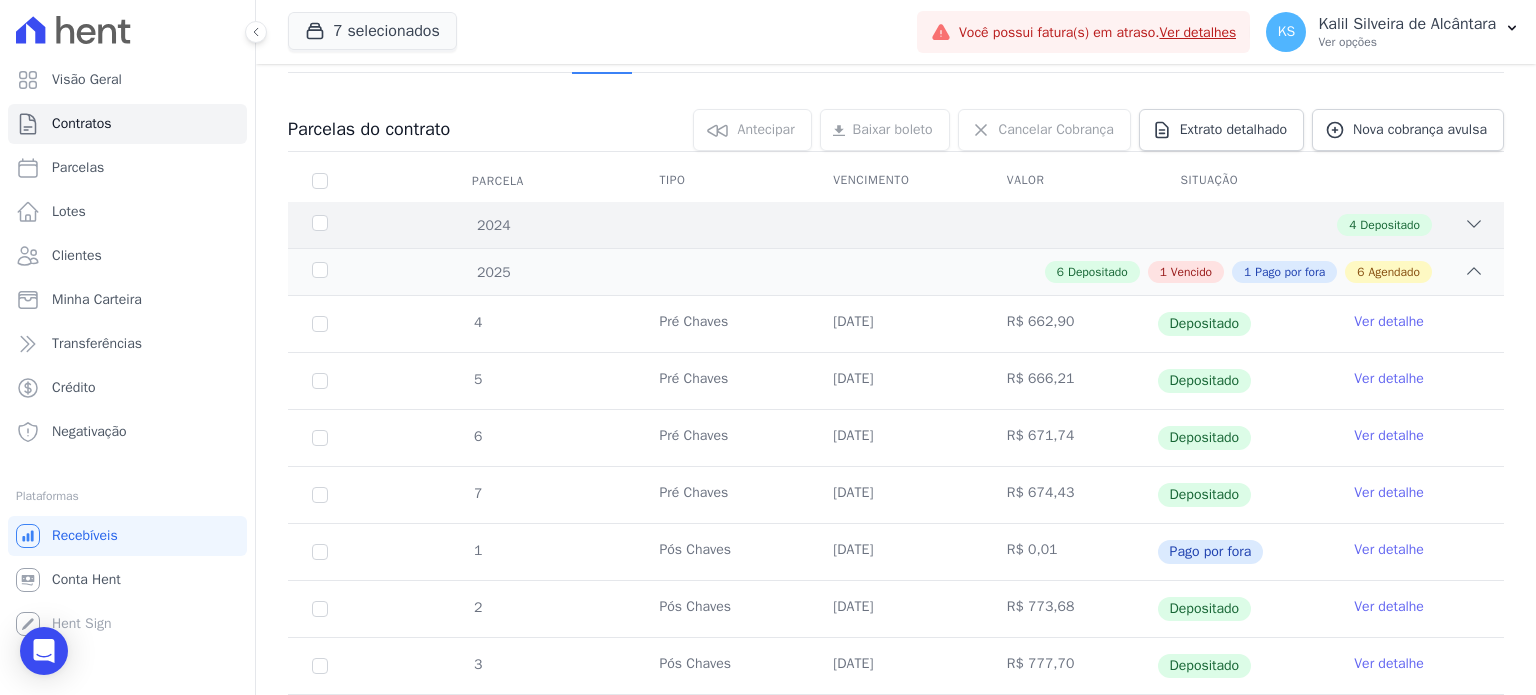 click on "4
Depositado" at bounding box center (955, 225) 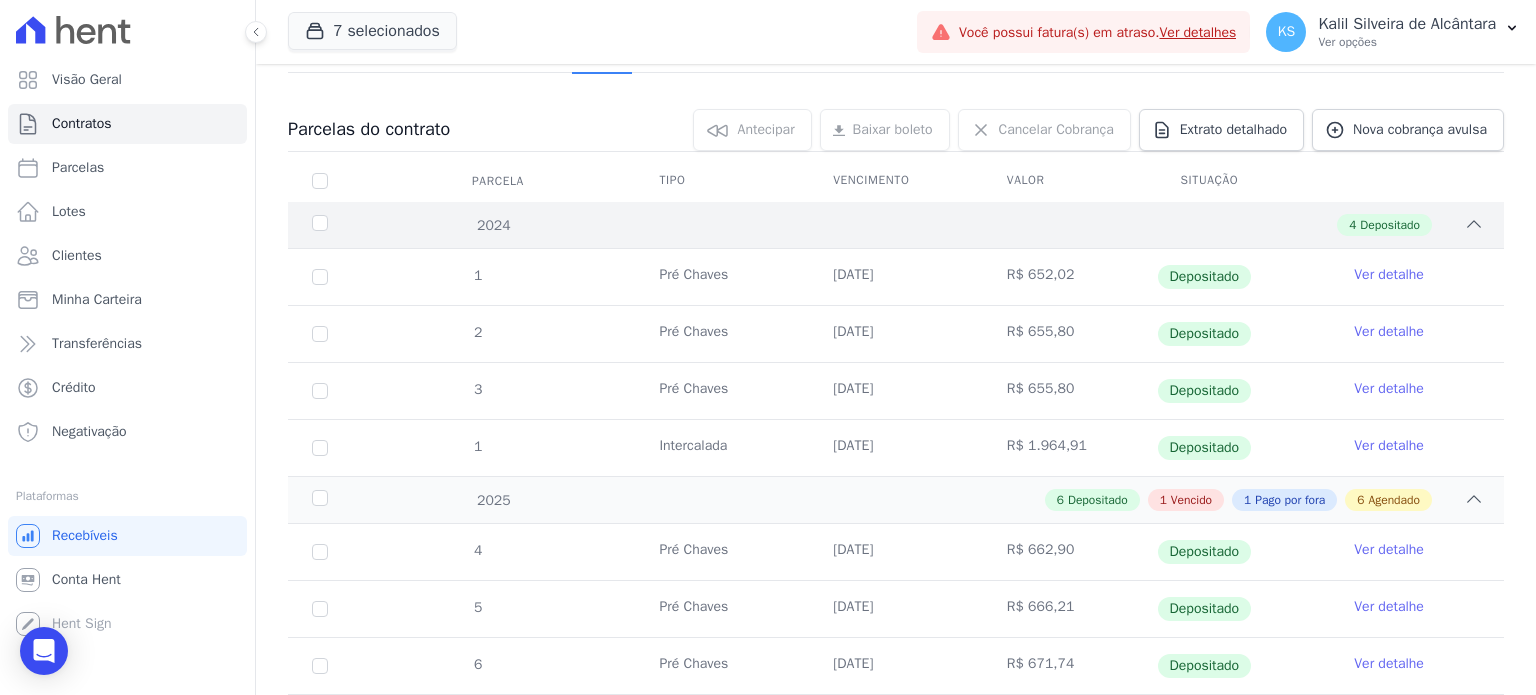 click on "4
Depositado" at bounding box center [955, 225] 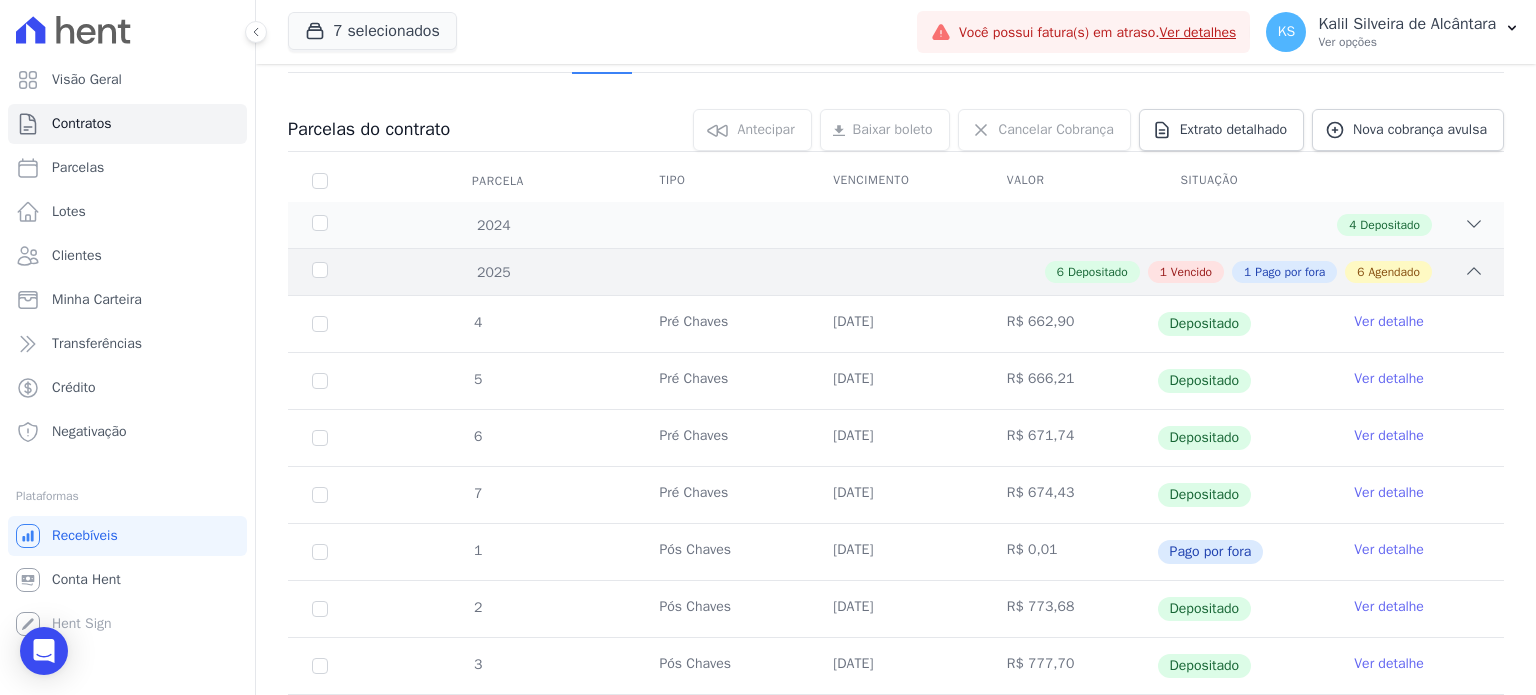 click on "6
Depositado
1
Vencido
1
Pago por fora
6
Agendado" at bounding box center (955, 272) 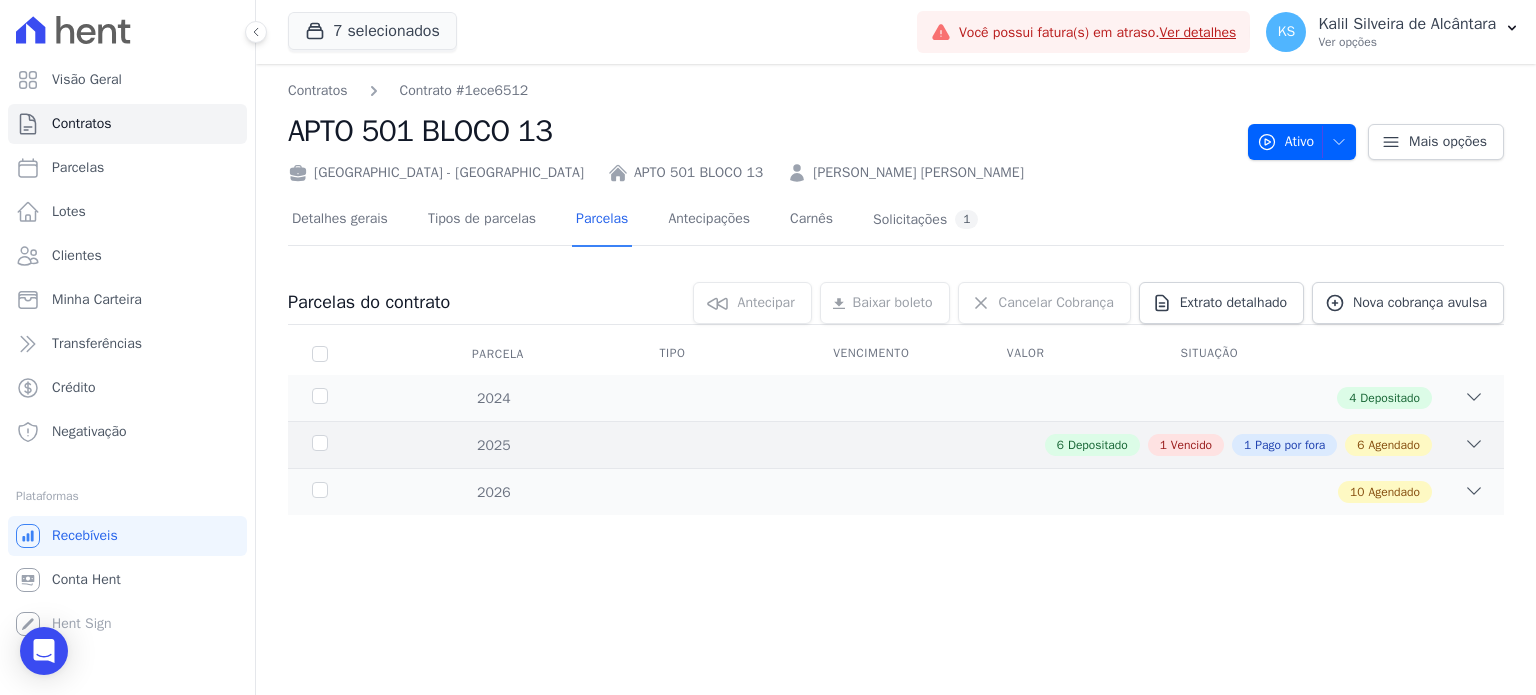 click on "6
Depositado
1
Vencido
1
Pago por fora
6
Agendado" at bounding box center (955, 445) 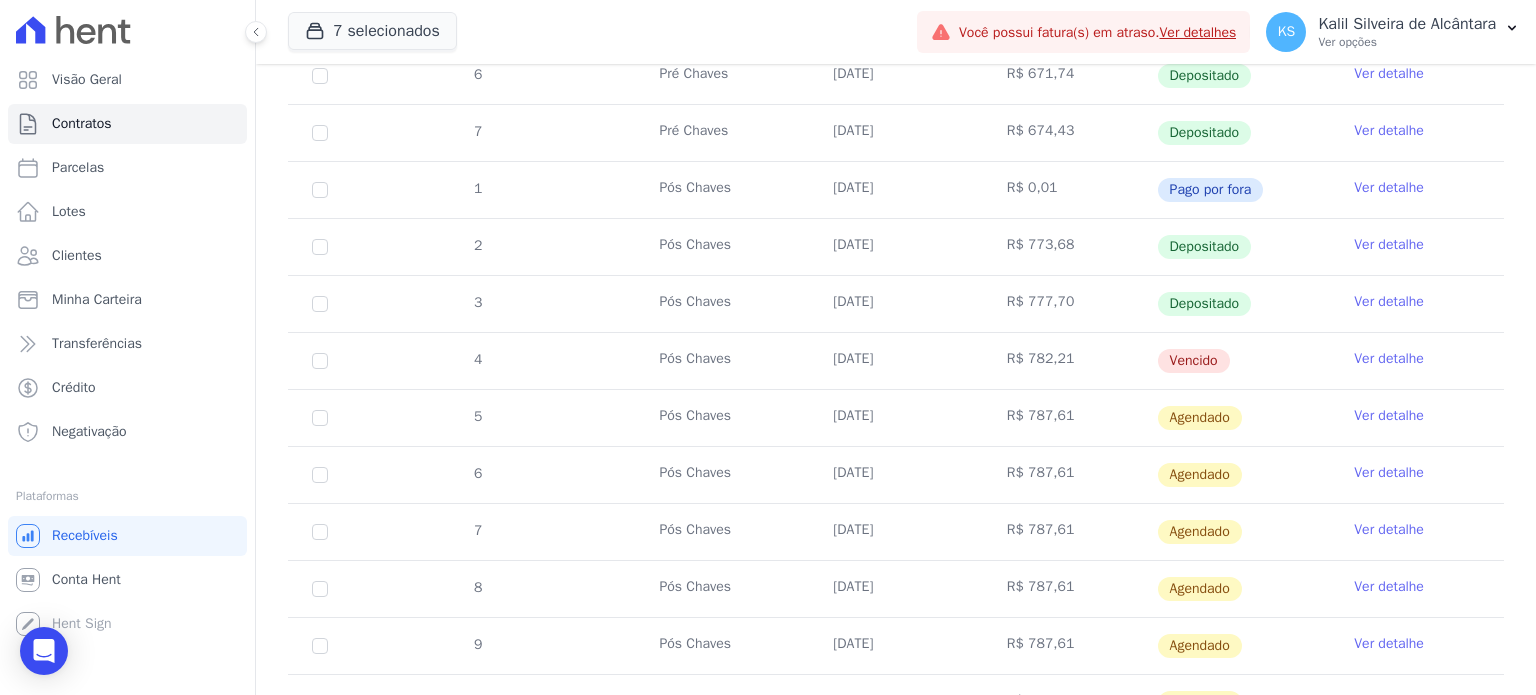 scroll, scrollTop: 273, scrollLeft: 0, axis: vertical 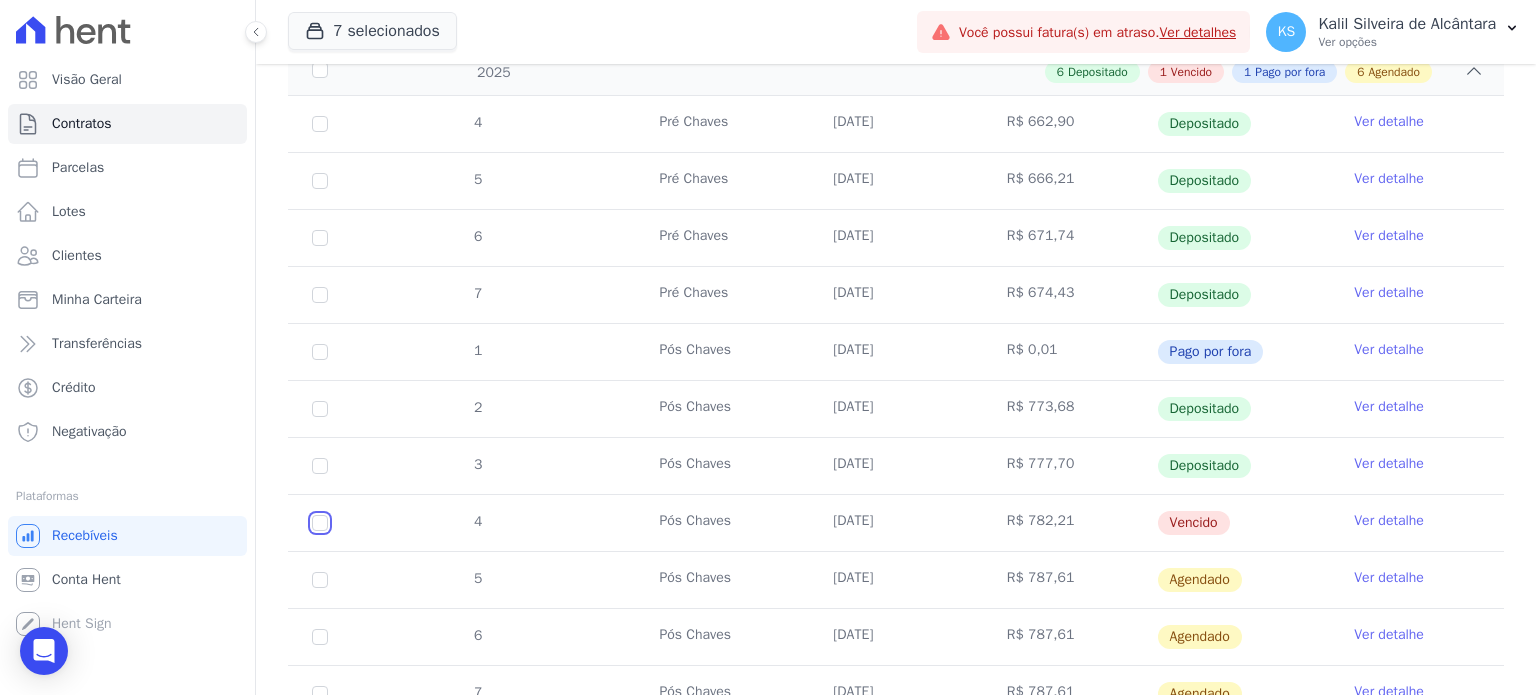 click at bounding box center [320, 523] 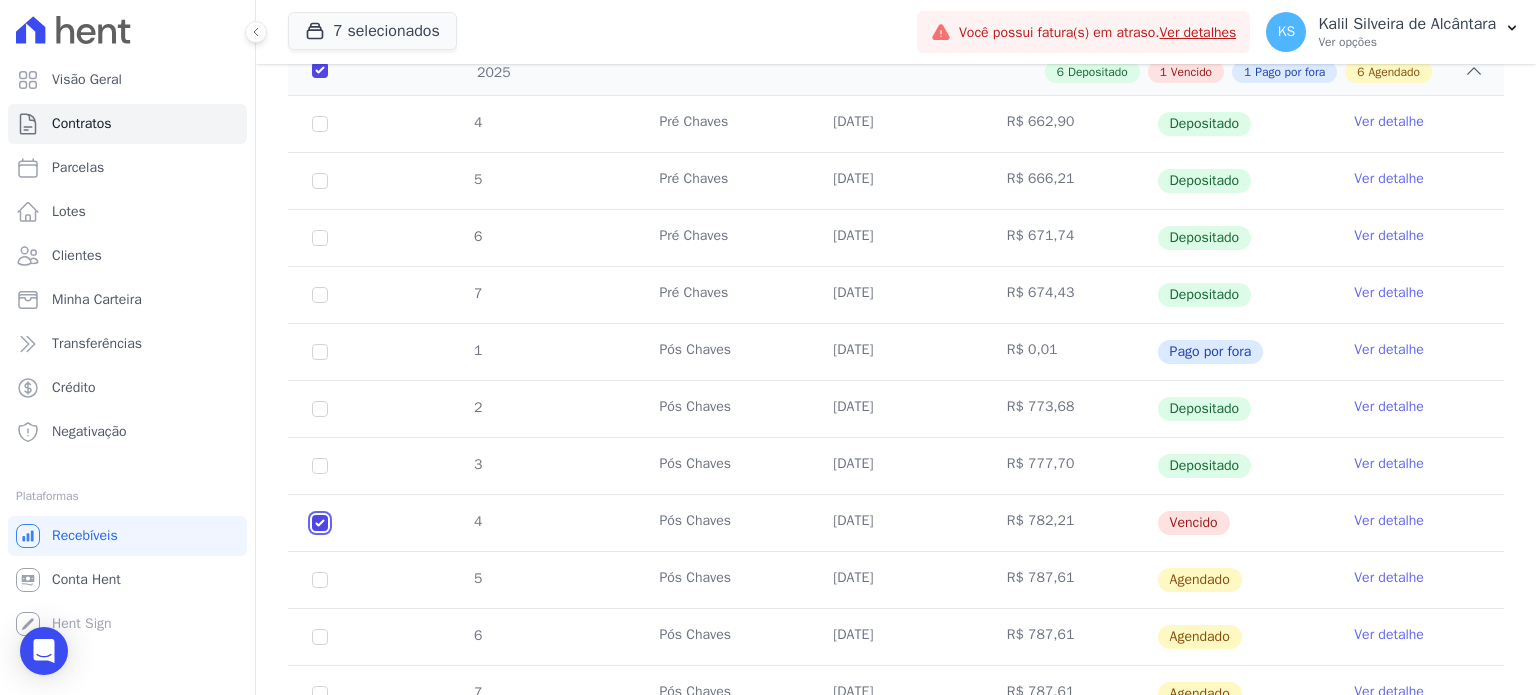checkbox on "true" 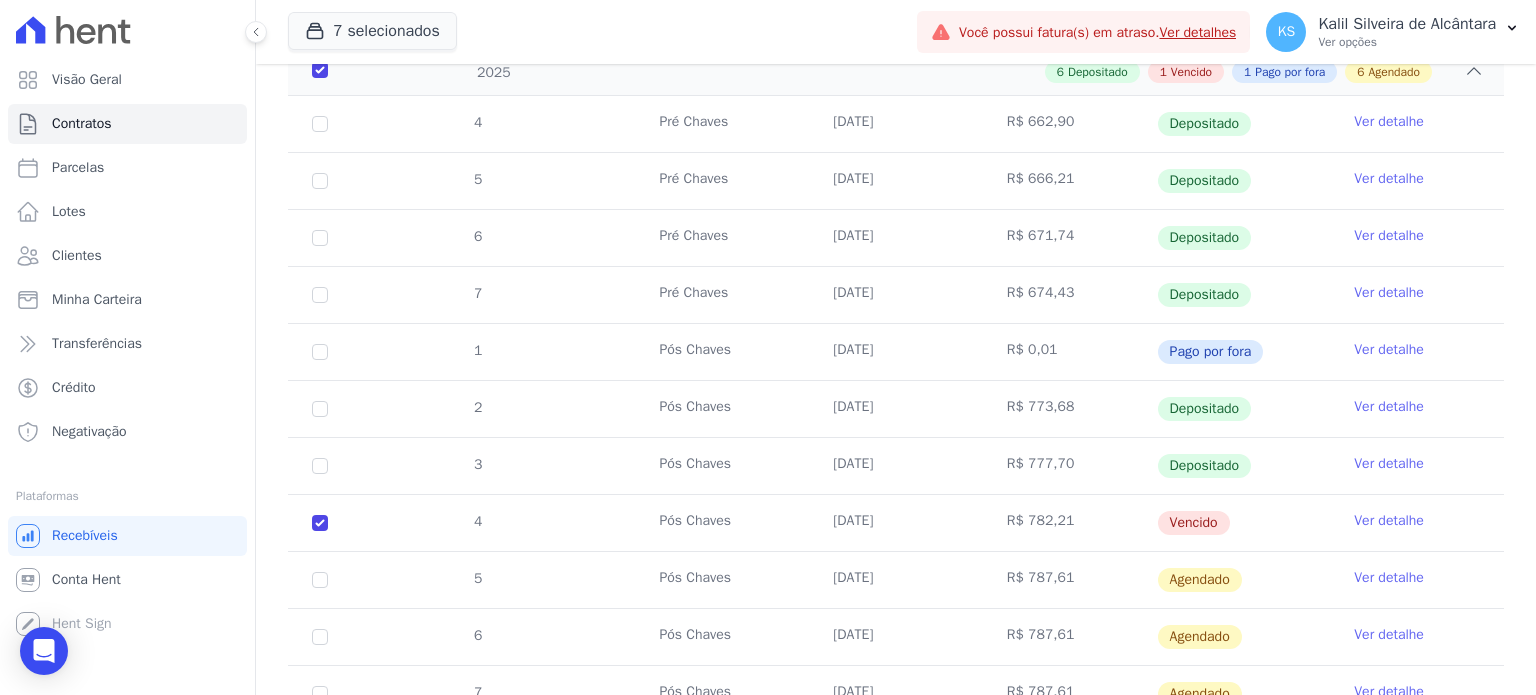 click on "Ver detalhe" at bounding box center (1389, 521) 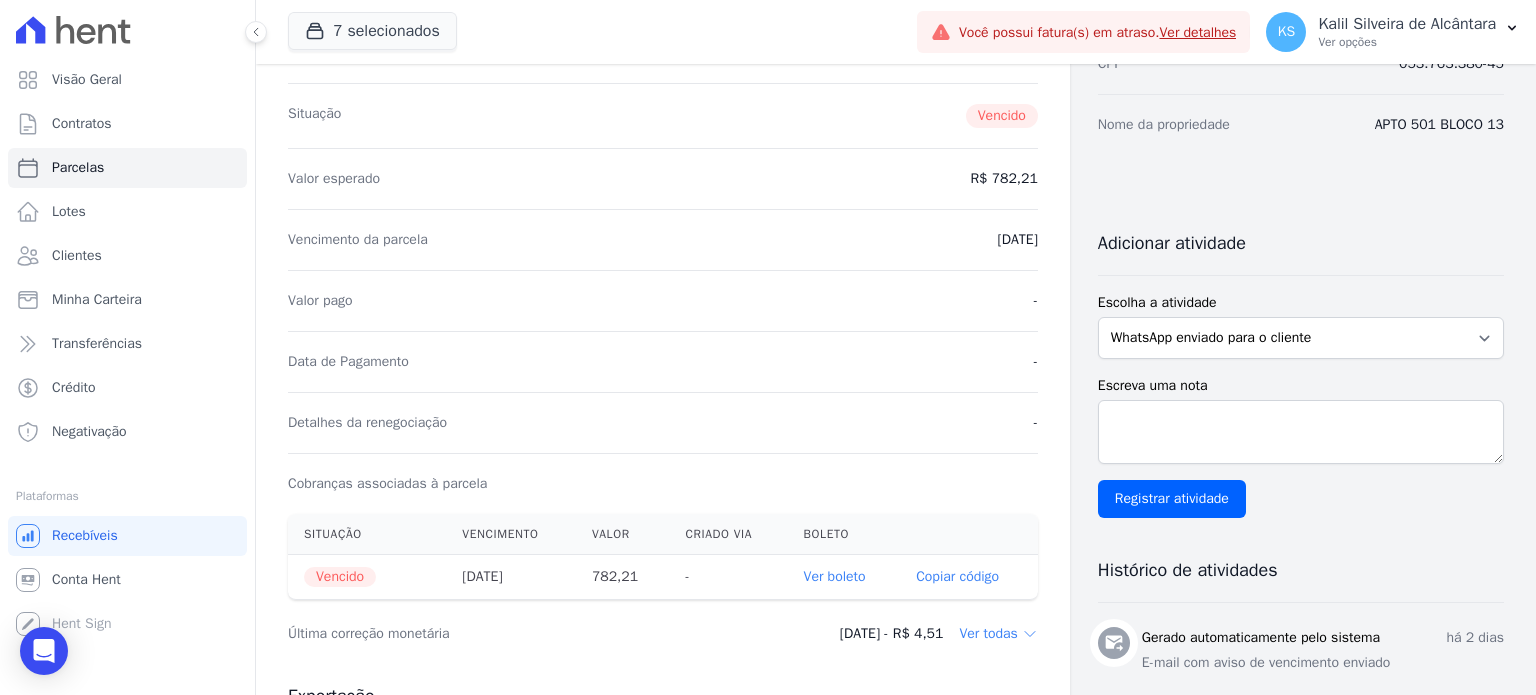 scroll, scrollTop: 400, scrollLeft: 0, axis: vertical 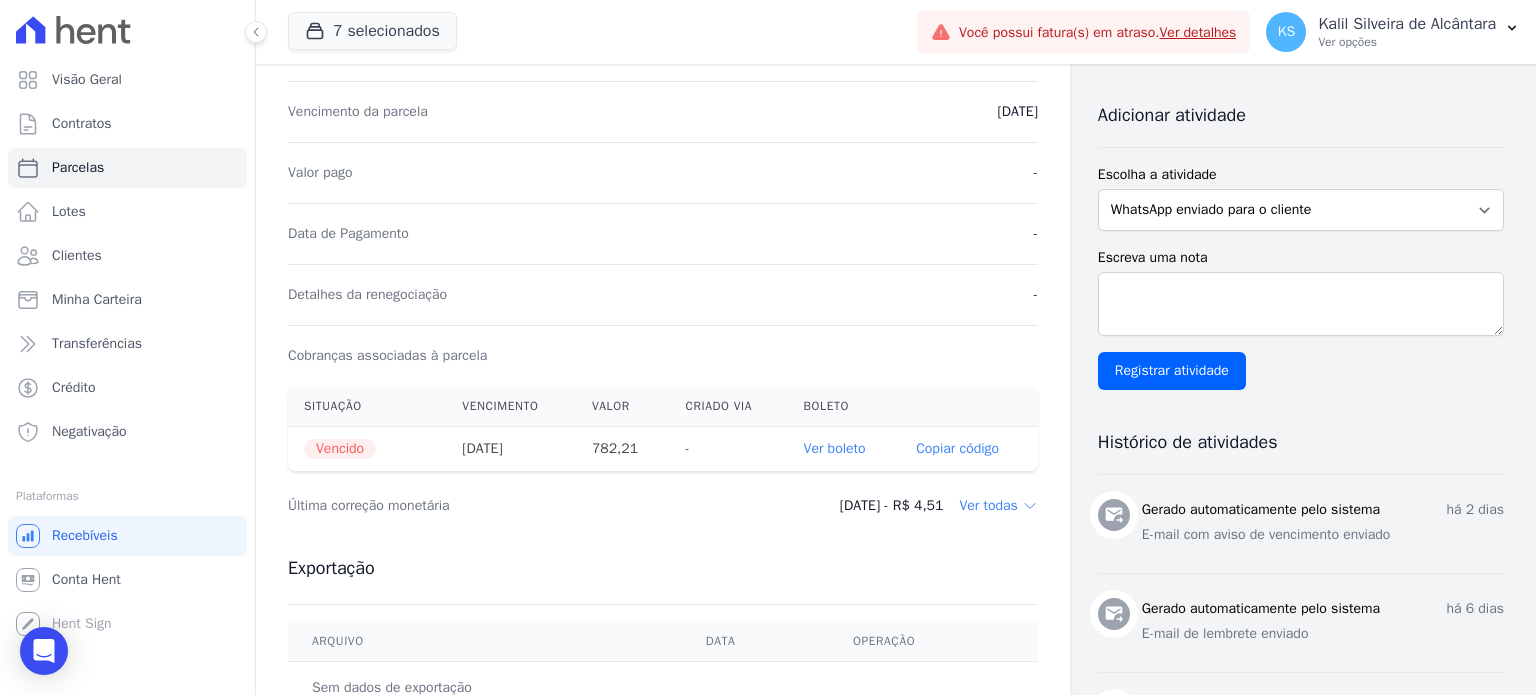 click on "Ver boleto" at bounding box center (835, 448) 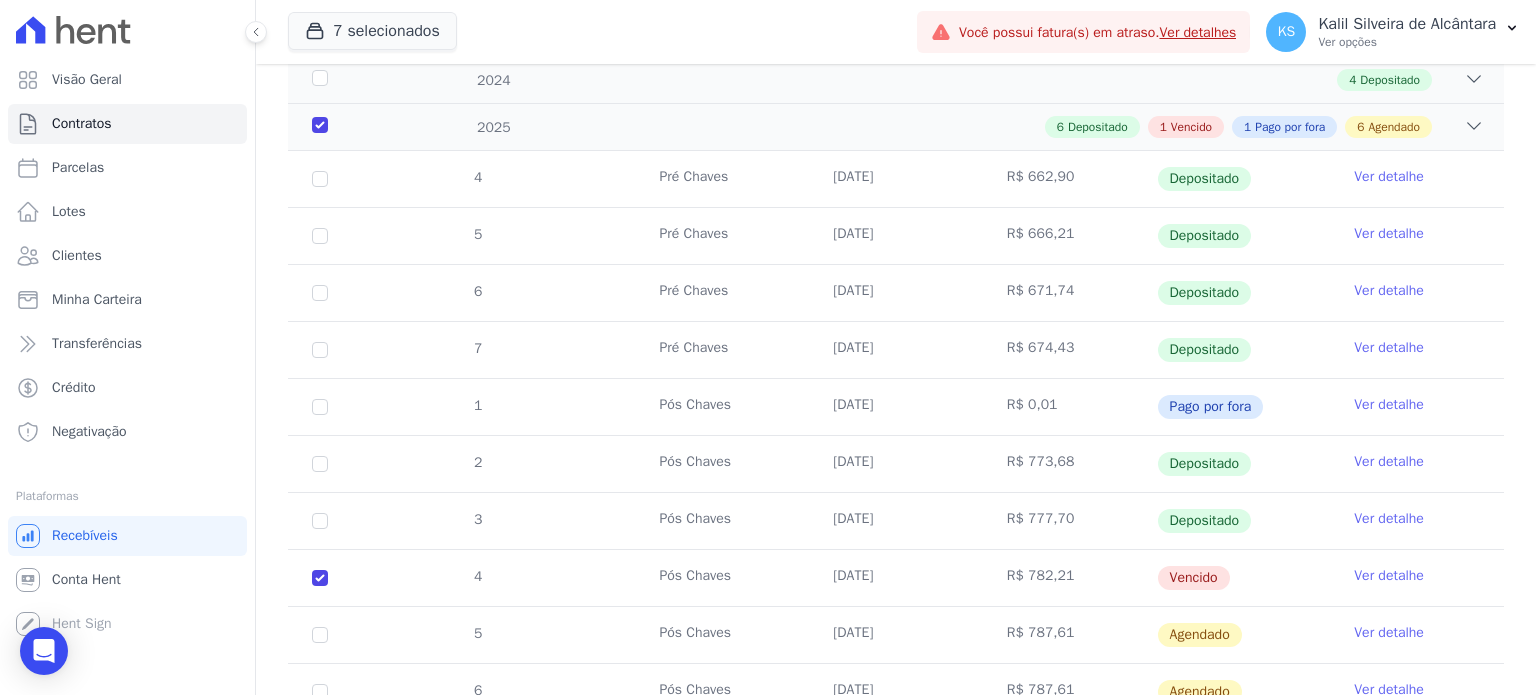 scroll, scrollTop: 200, scrollLeft: 0, axis: vertical 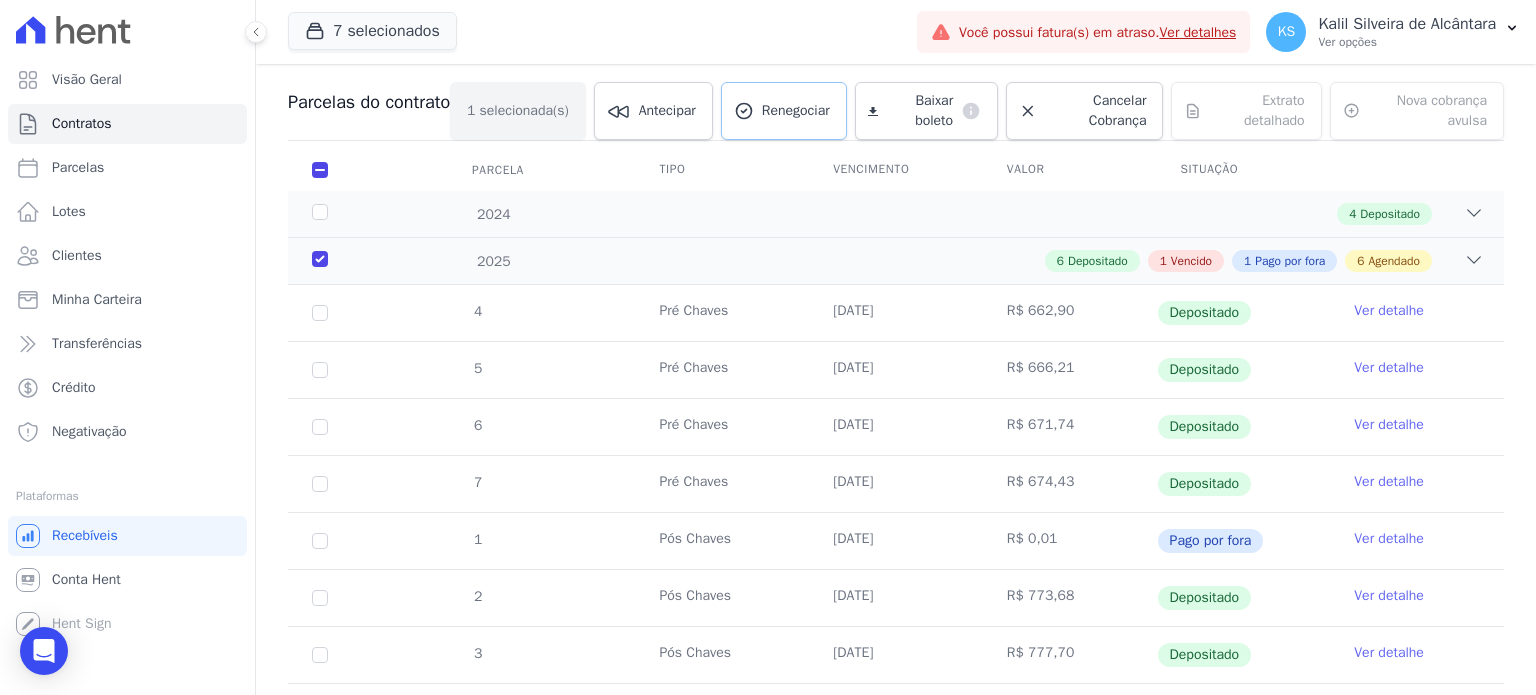 click on "Renegociar" at bounding box center [796, 111] 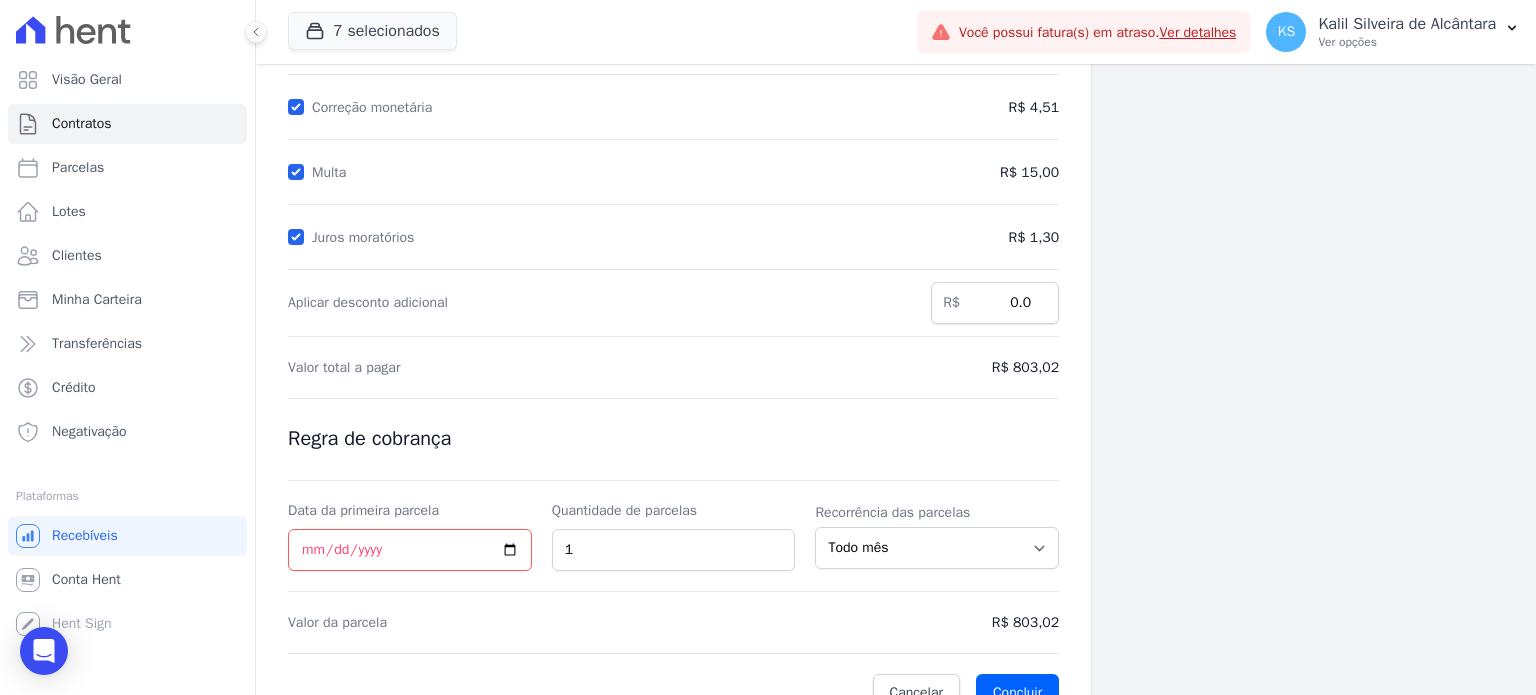scroll, scrollTop: 300, scrollLeft: 0, axis: vertical 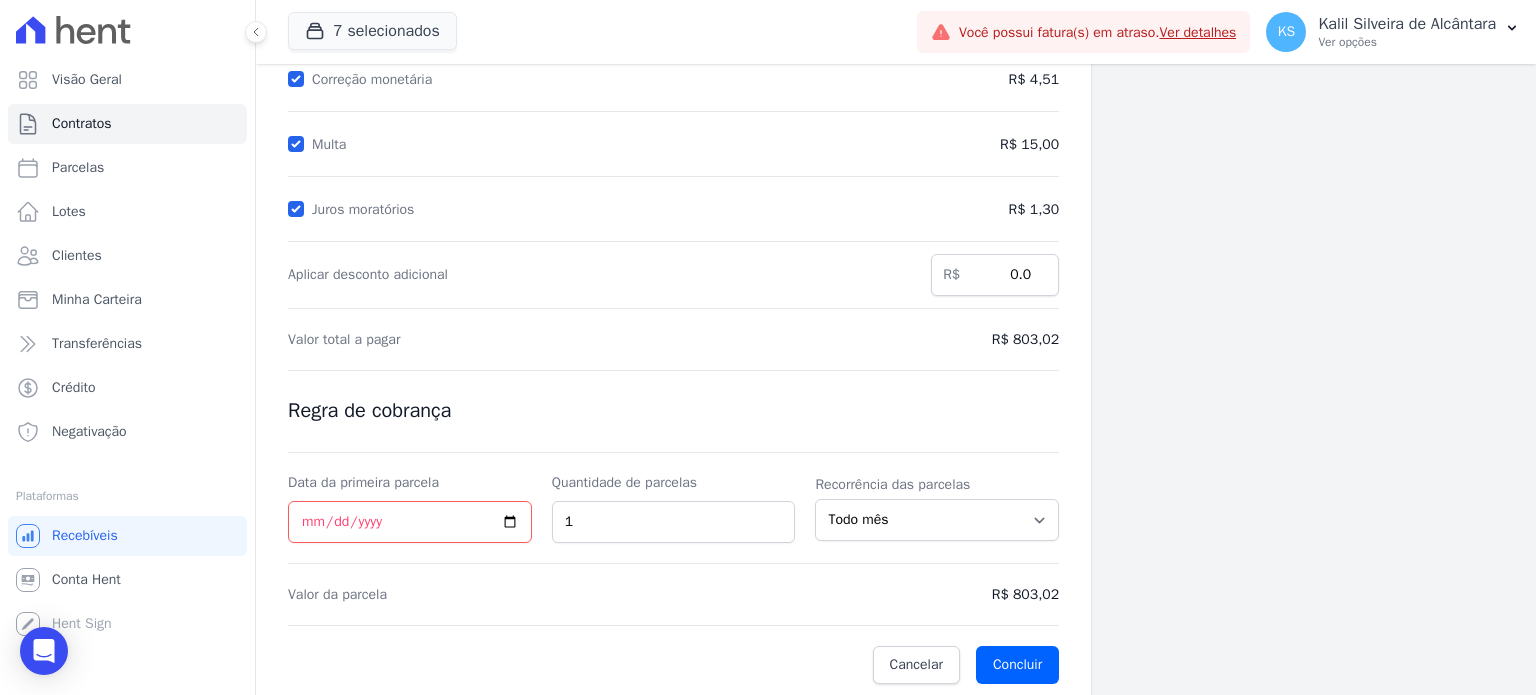 drag, startPoint x: 282, startPoint y: 514, endPoint x: 324, endPoint y: 520, distance: 42.426407 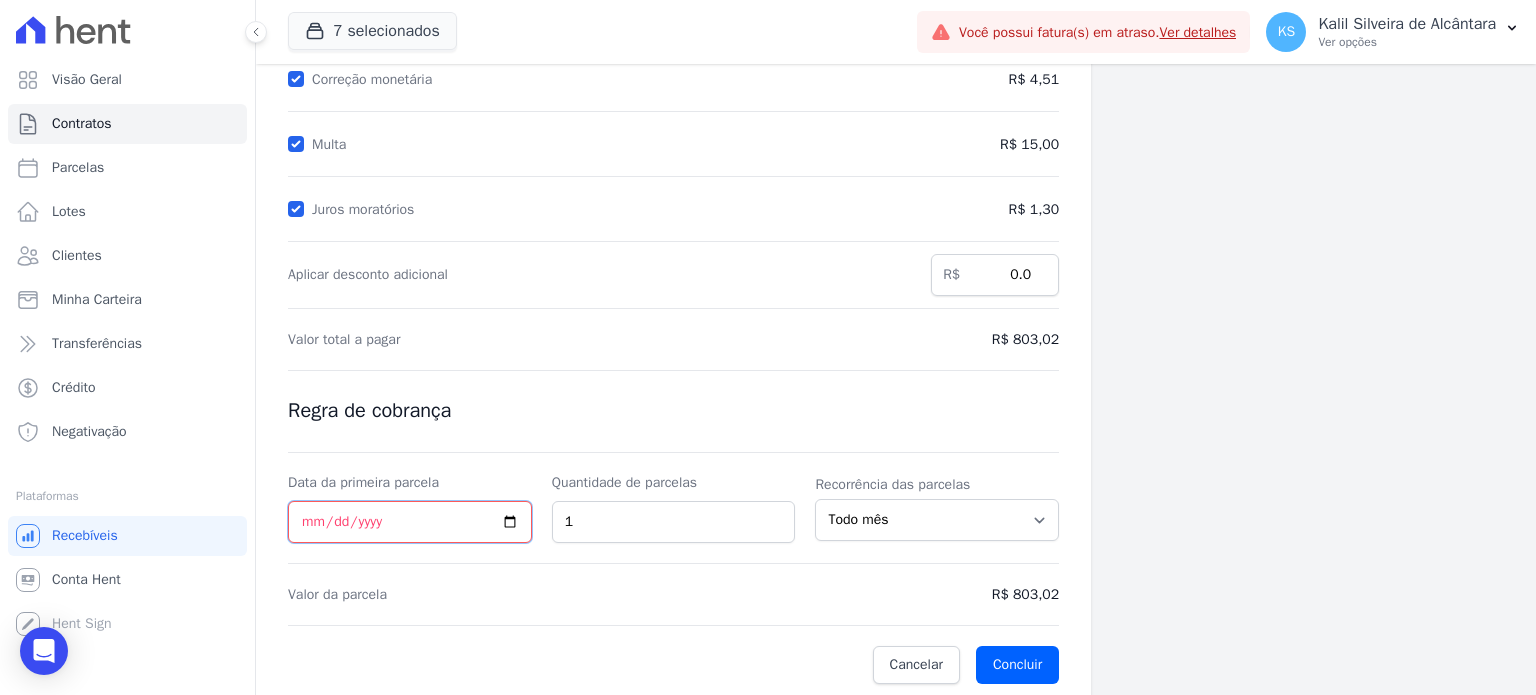 click on "Data da primeira parcela" at bounding box center (410, 522) 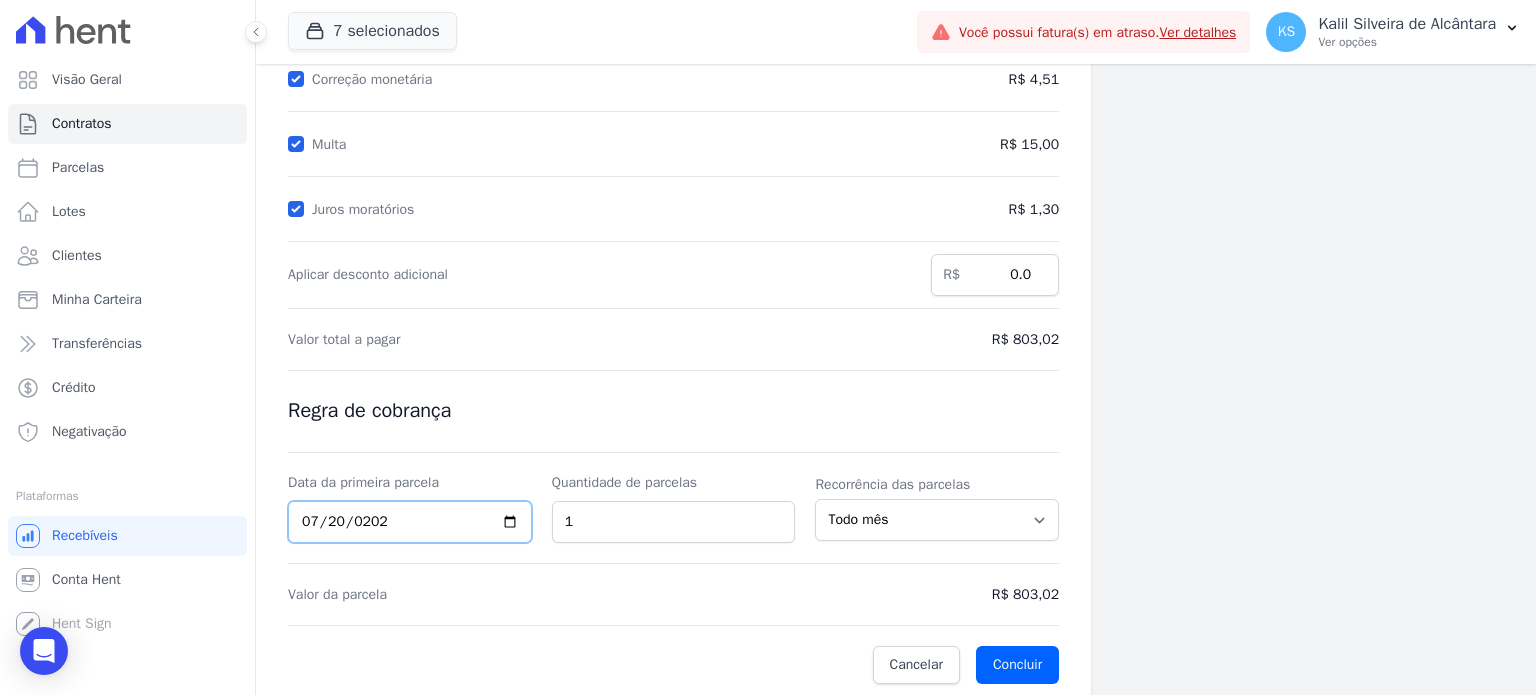 type on "[DATE]" 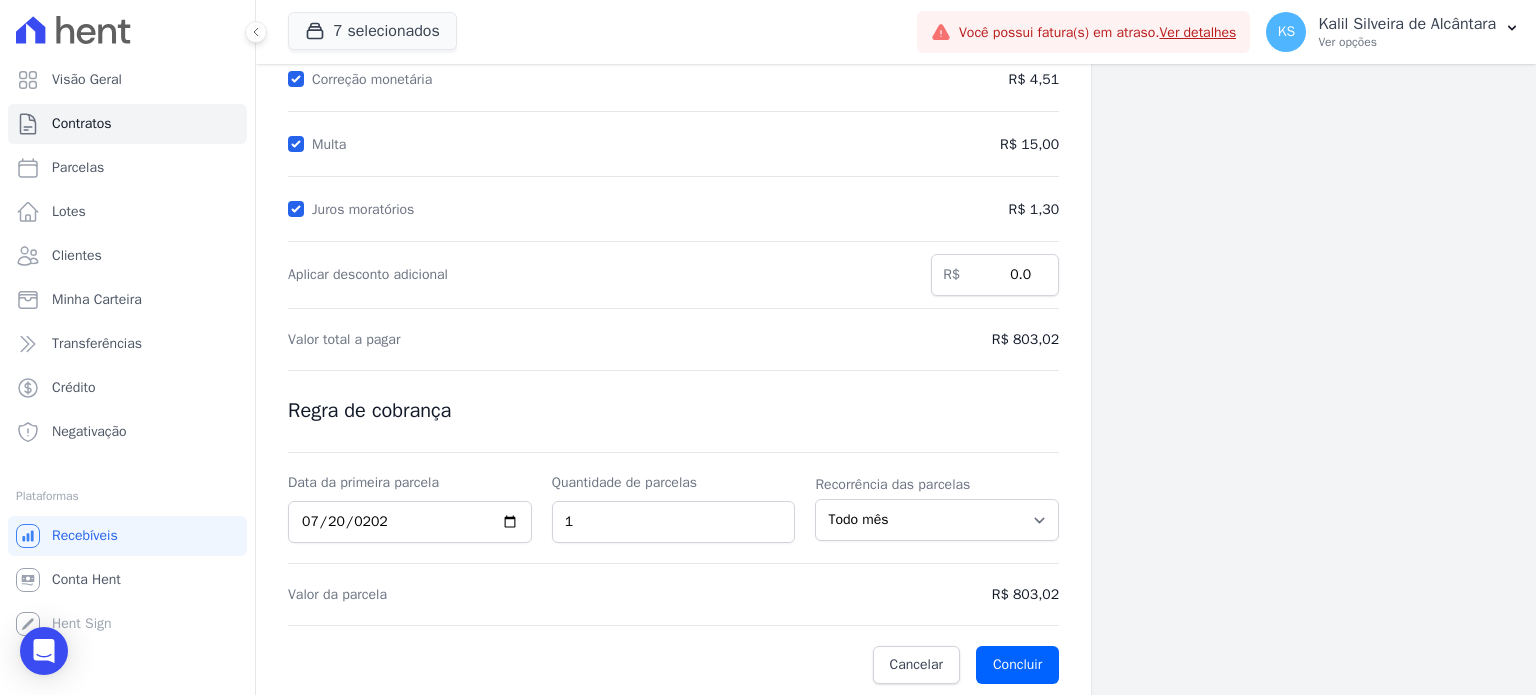 click on "Cálculo da renegociação
Quantidade de parcelas
1
Valor total da(s) parcela(s) em atraso
R$ 782,21
Correção monetária
R$ 4,51
[GEOGRAPHIC_DATA]
R$ 15,00
Juros moratórios
R$ 1,30" at bounding box center [673, 280] 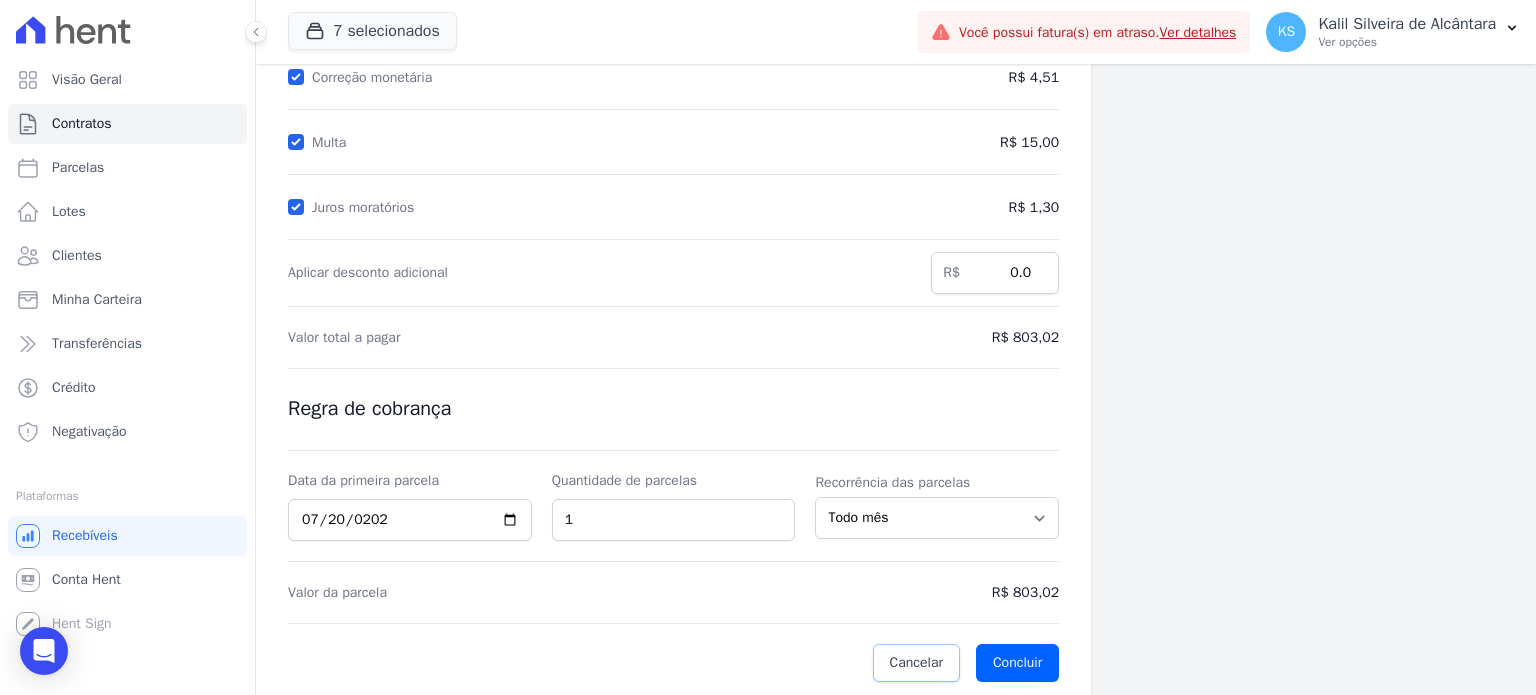 click on "Cancelar" at bounding box center [916, 663] 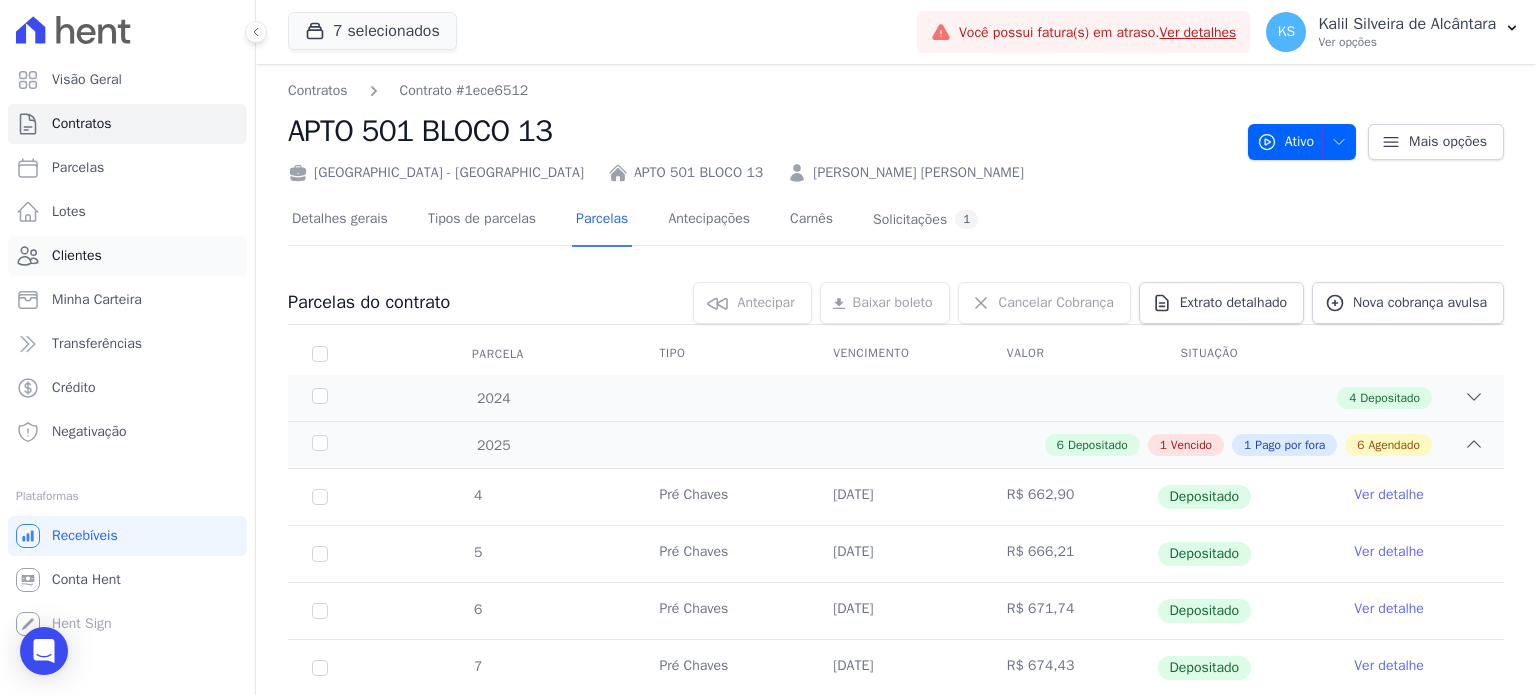 click on "Clientes" at bounding box center [77, 256] 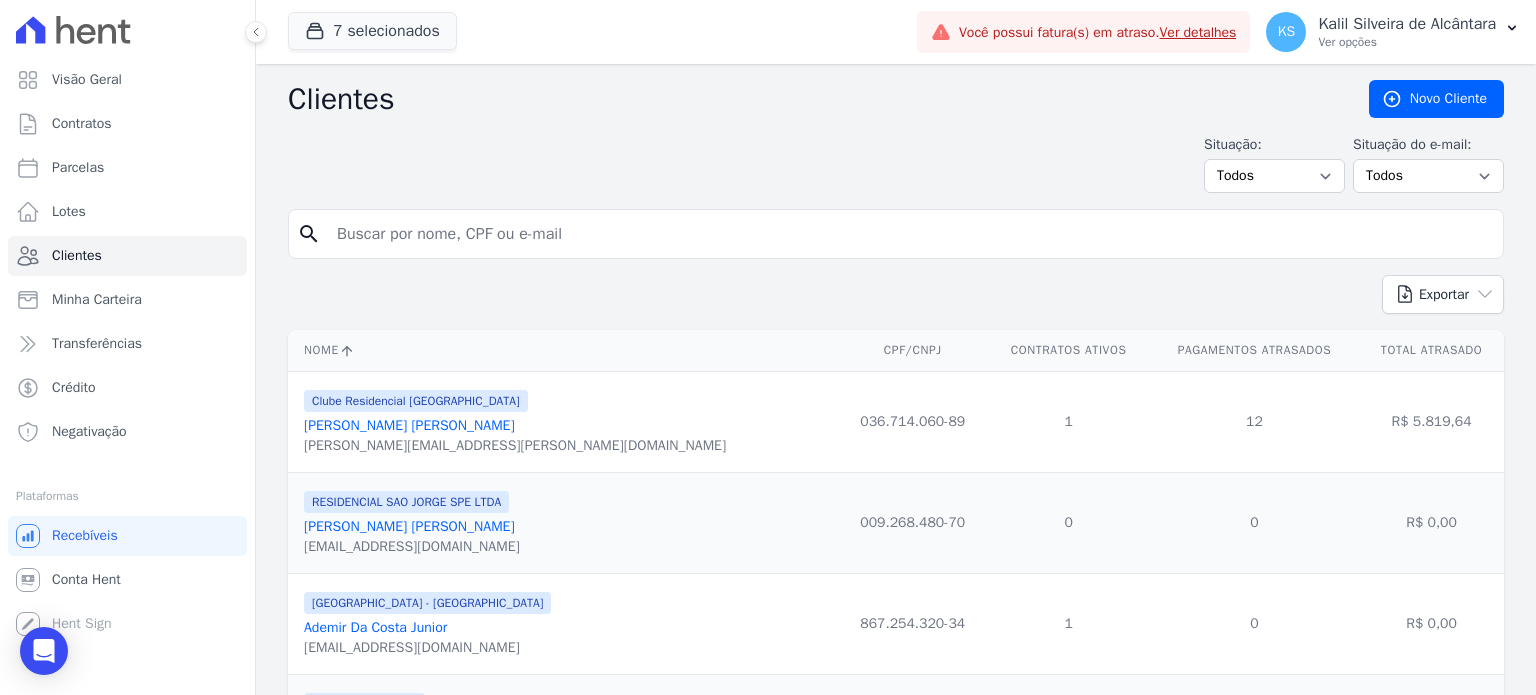 click at bounding box center (910, 234) 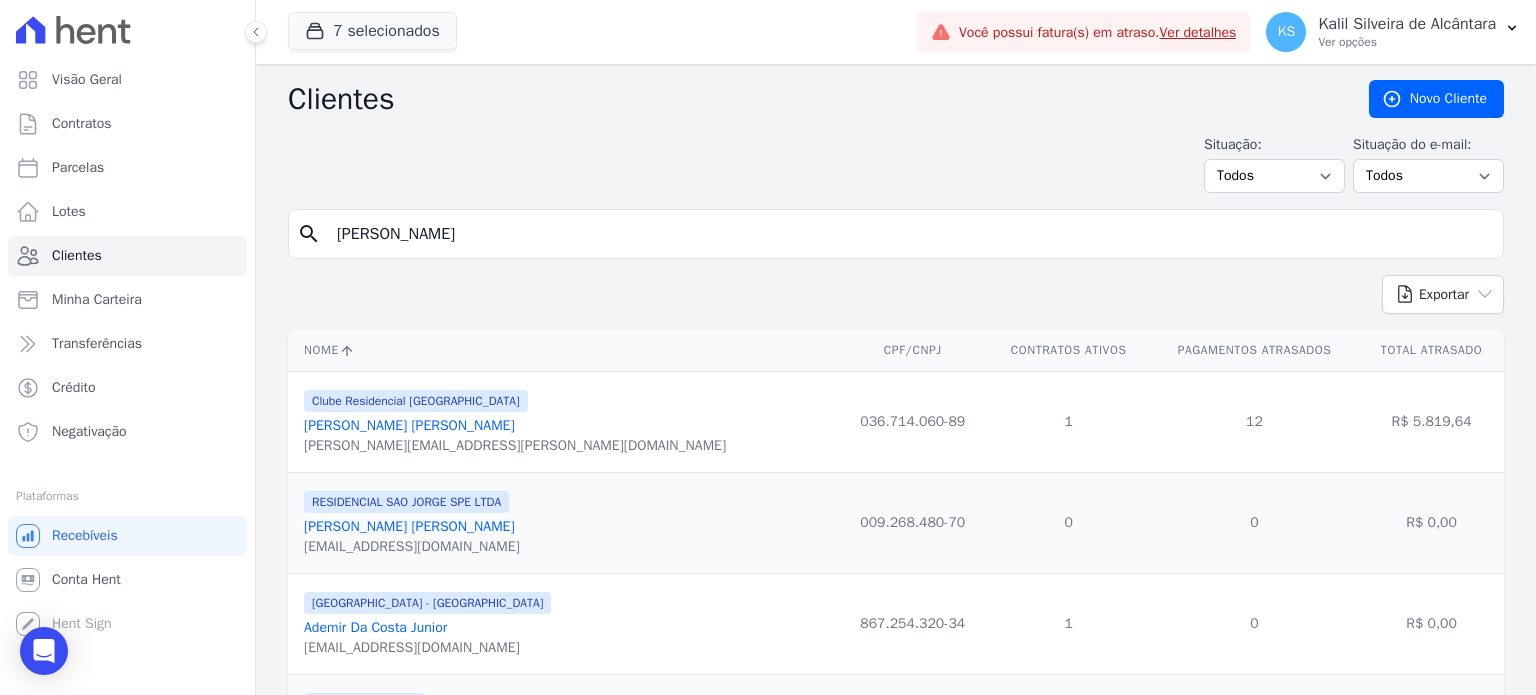 type on "[PERSON_NAME]" 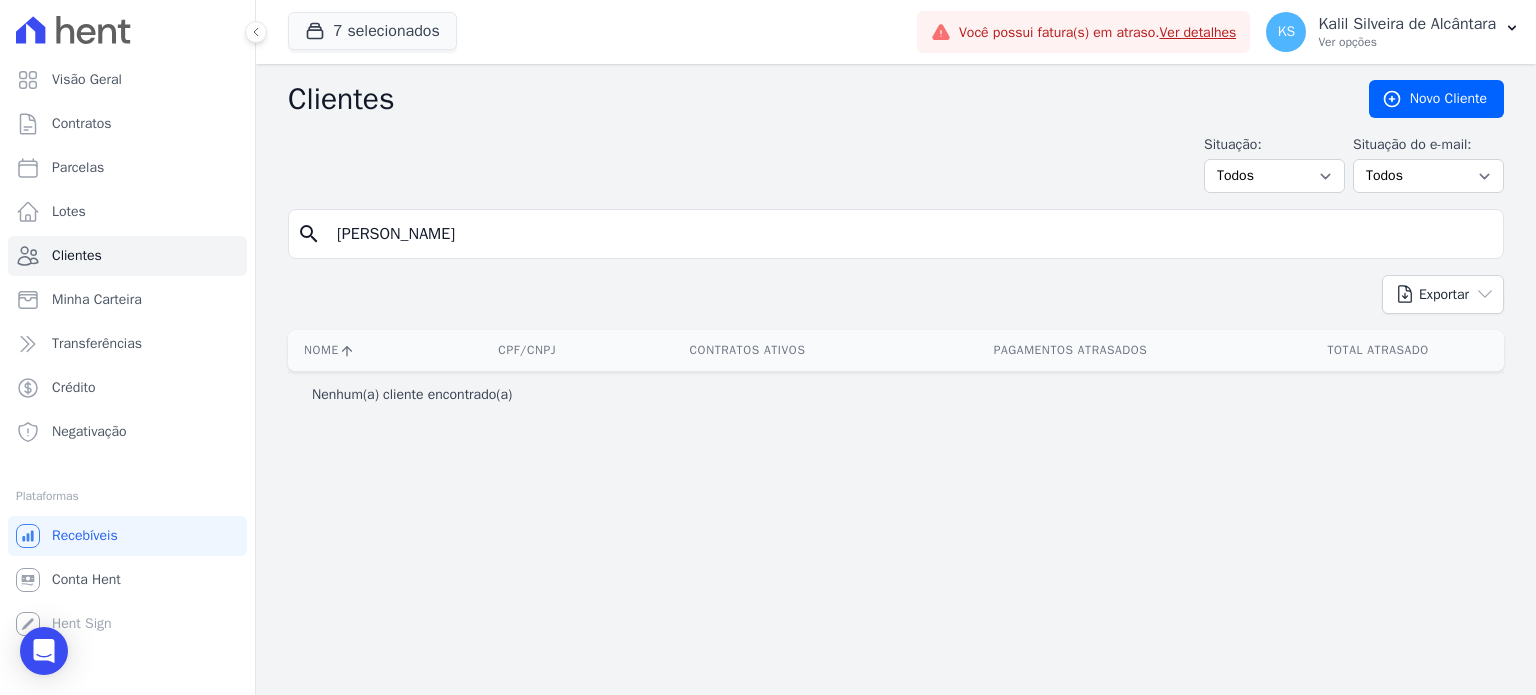 drag, startPoint x: 481, startPoint y: 240, endPoint x: 440, endPoint y: 235, distance: 41.303753 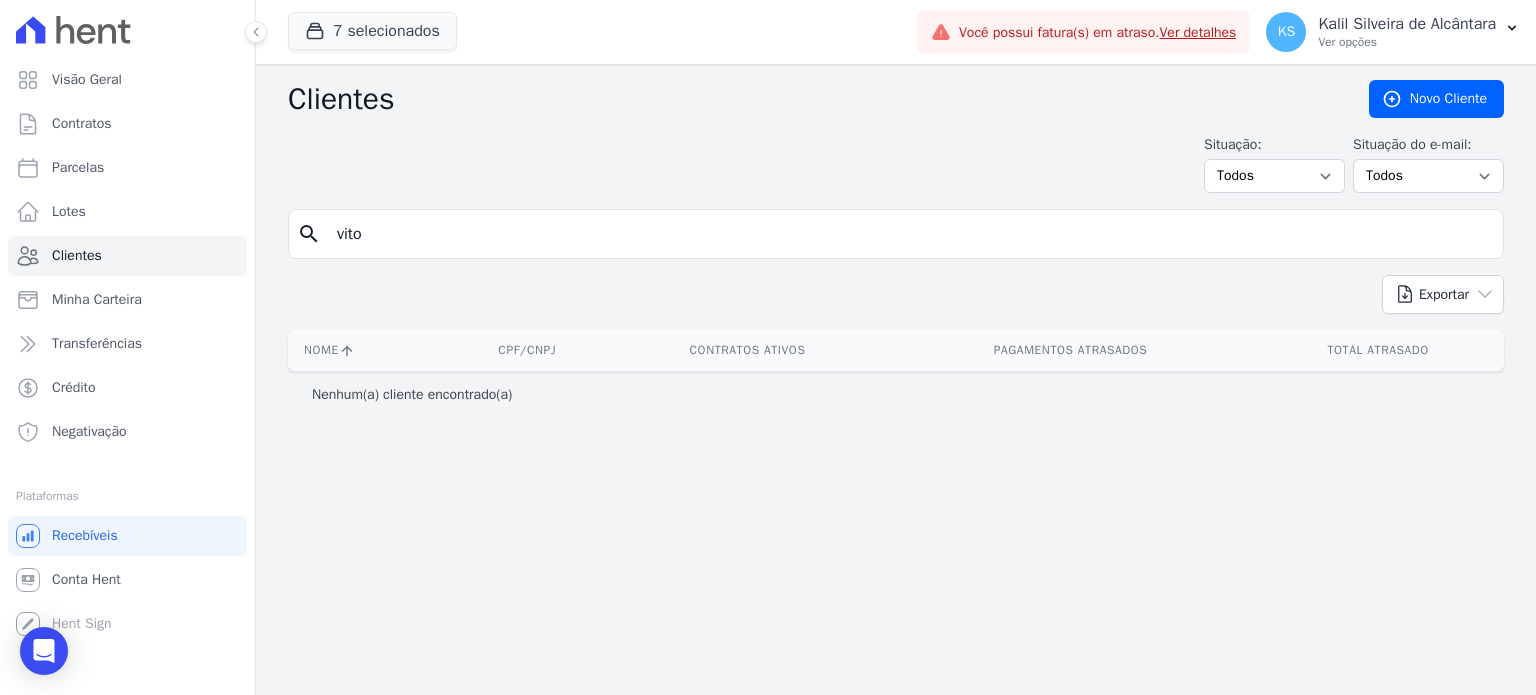 type on "vito" 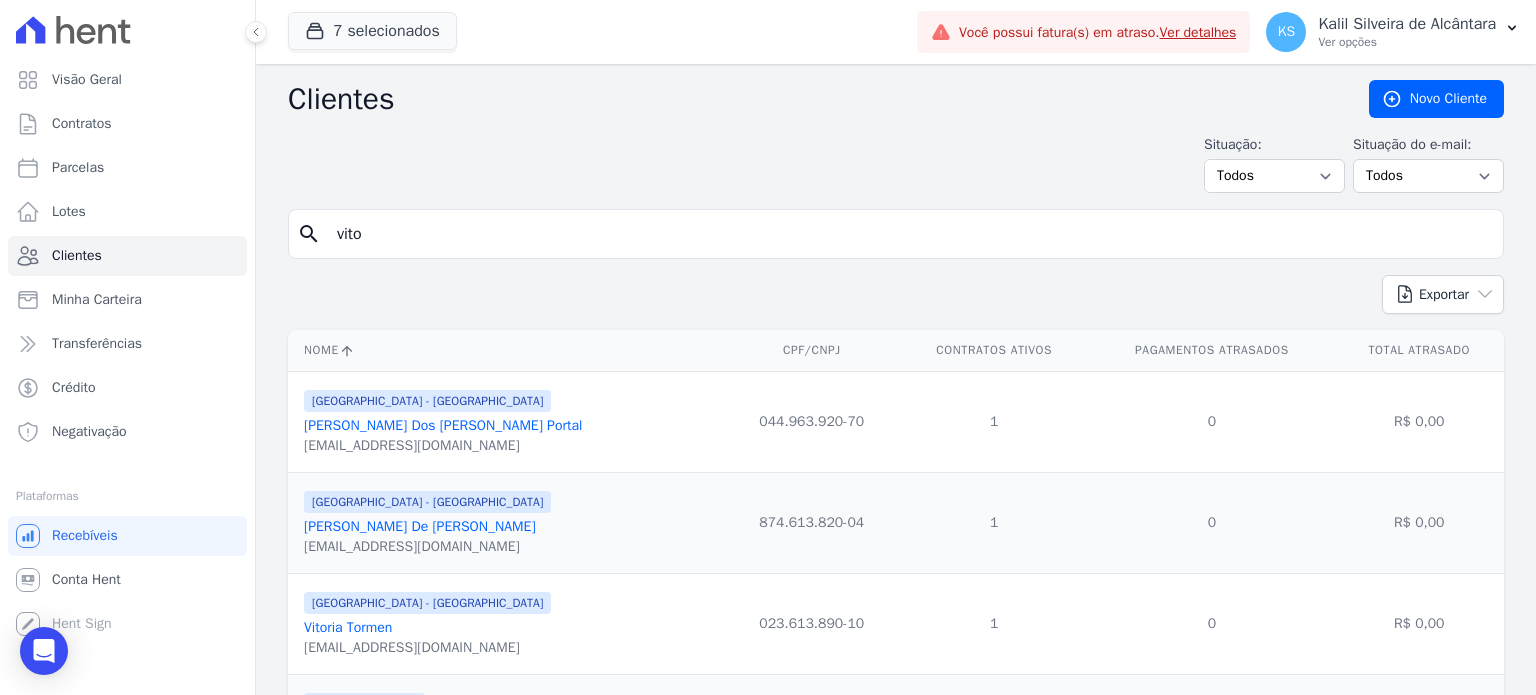 click on "vito" at bounding box center [910, 234] 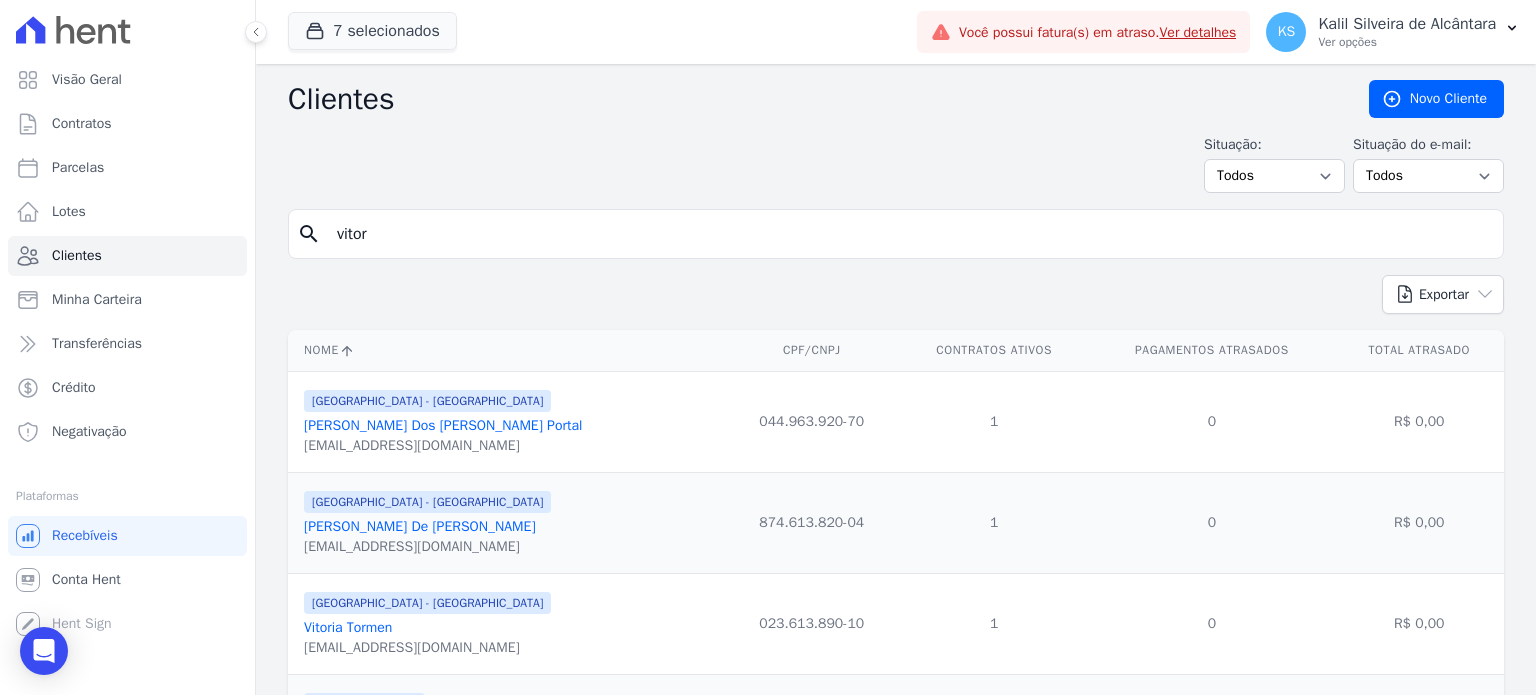 type on "vitor" 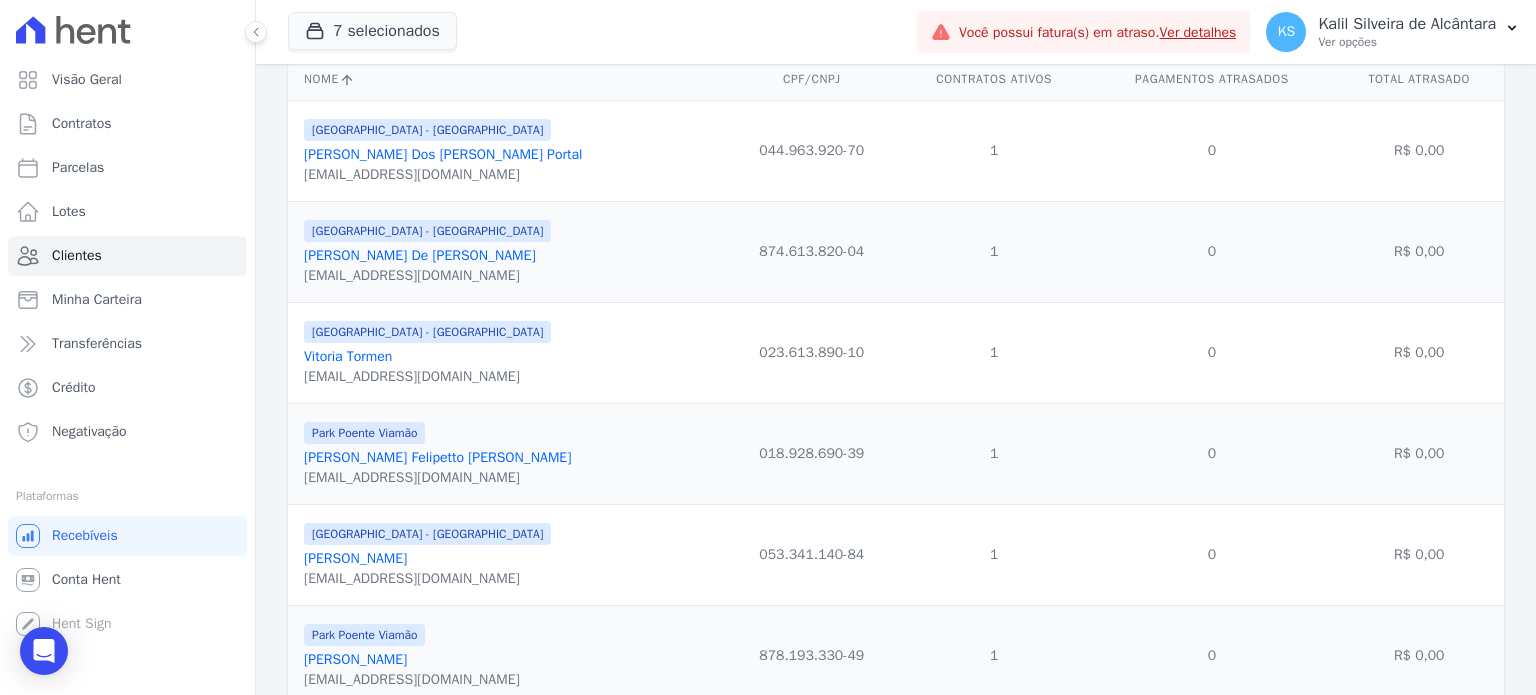 scroll, scrollTop: 300, scrollLeft: 0, axis: vertical 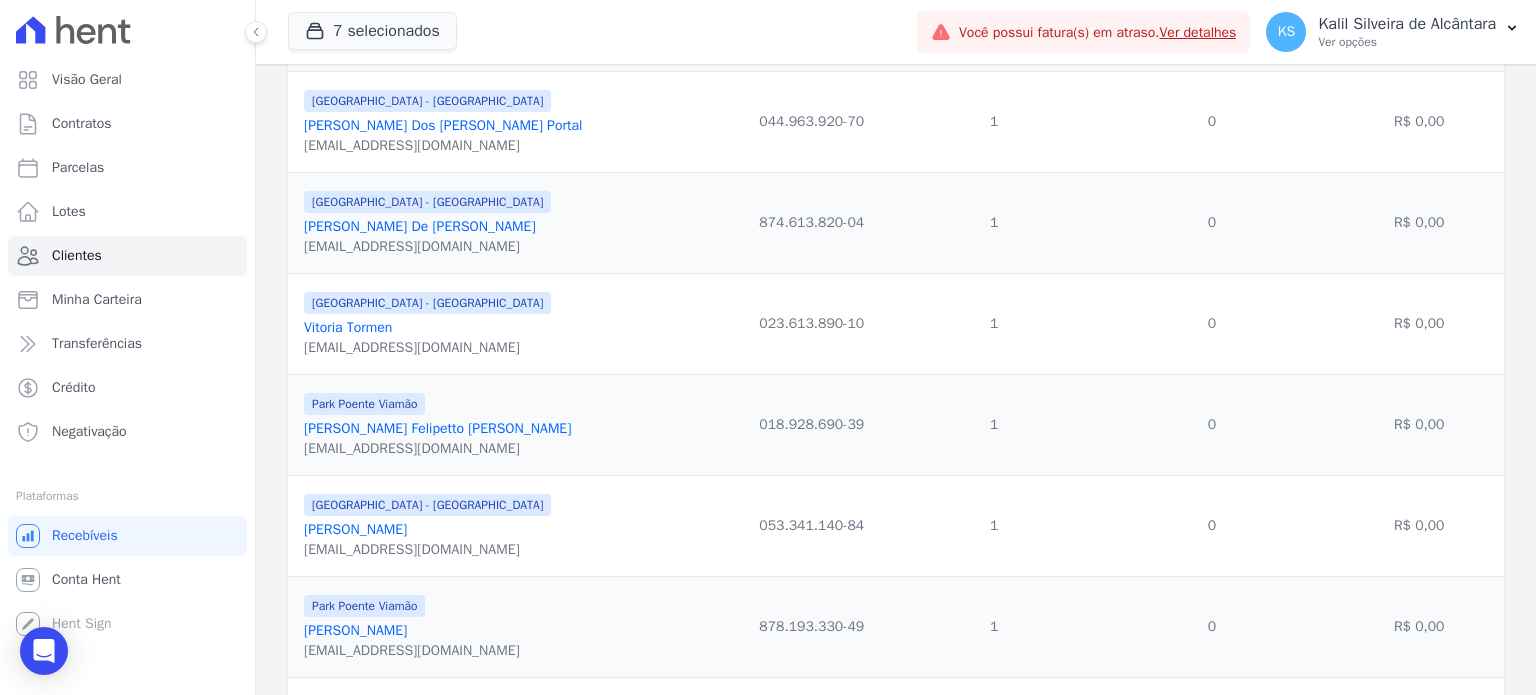 click on "[PERSON_NAME] Felipetto [PERSON_NAME]" at bounding box center [437, 428] 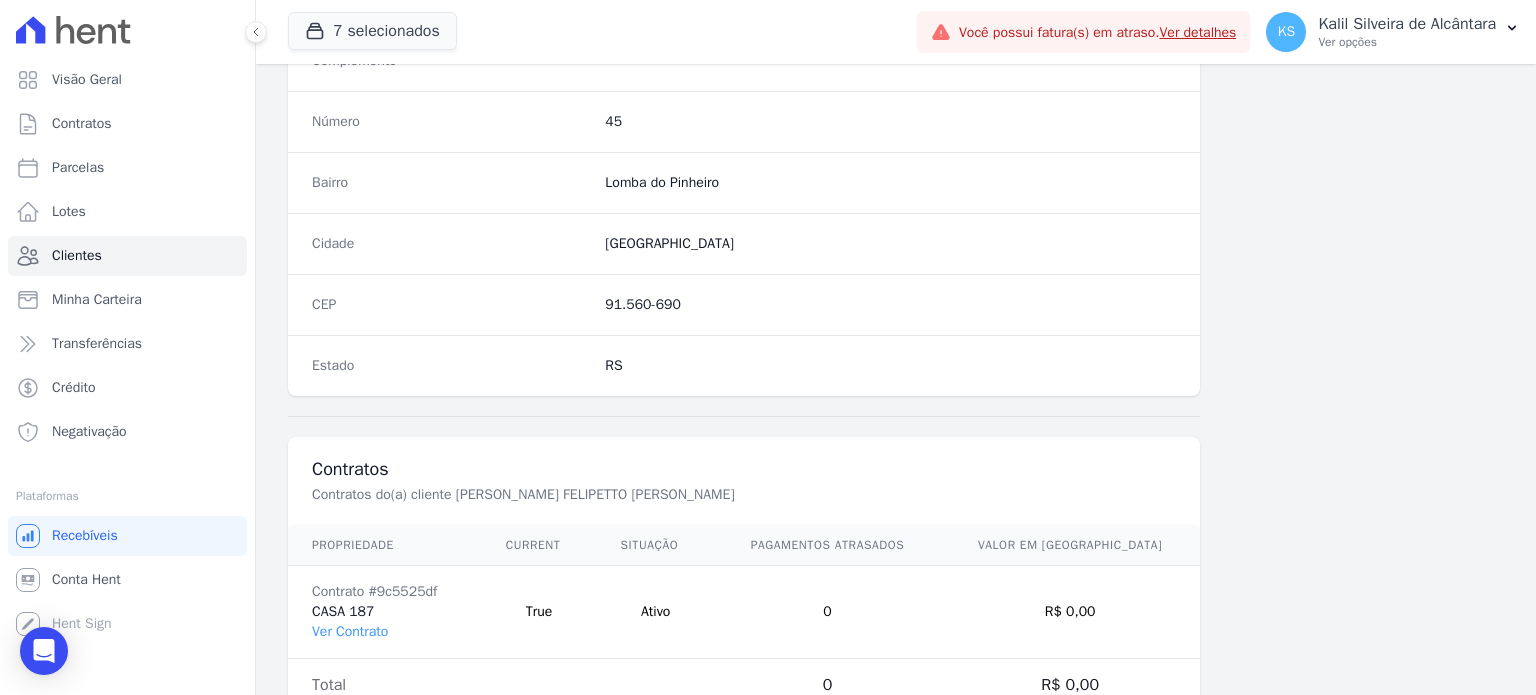 scroll, scrollTop: 1169, scrollLeft: 0, axis: vertical 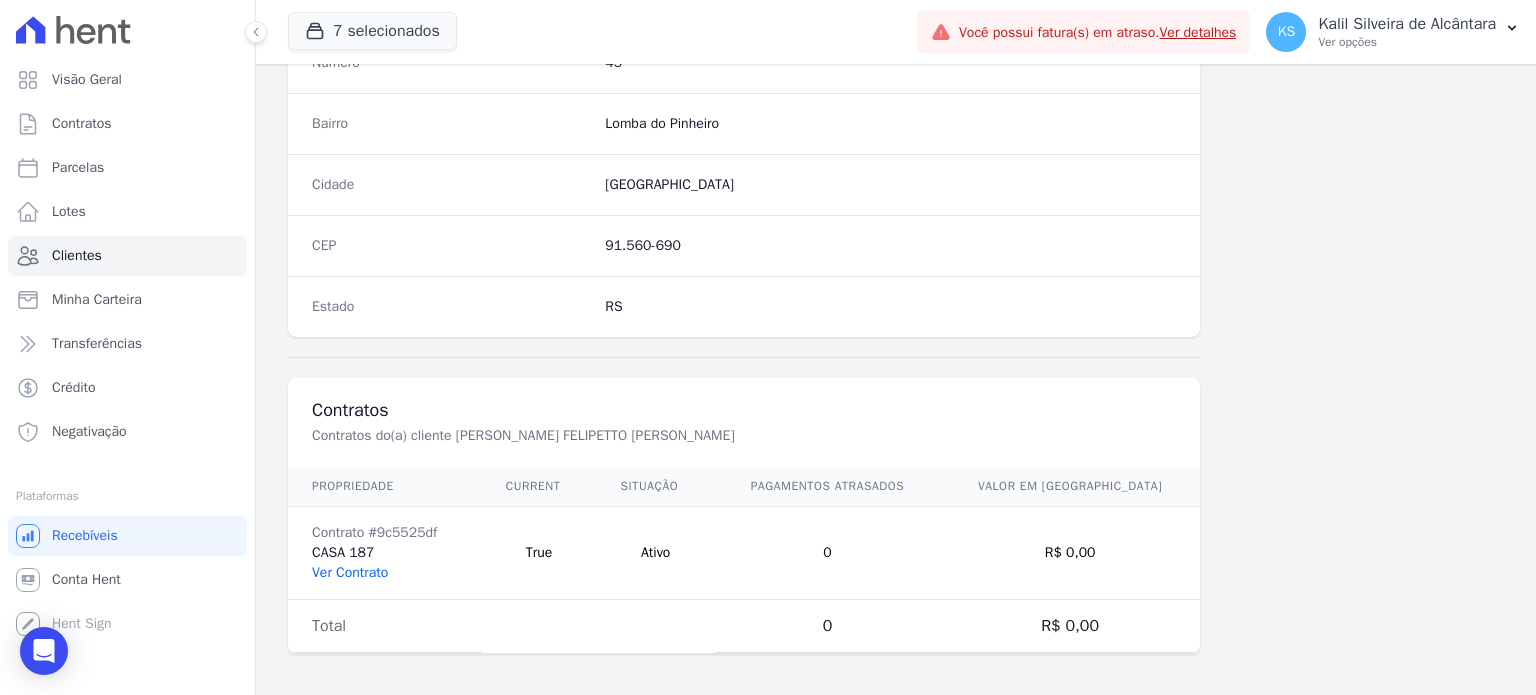 click on "Ver Contrato" at bounding box center (350, 572) 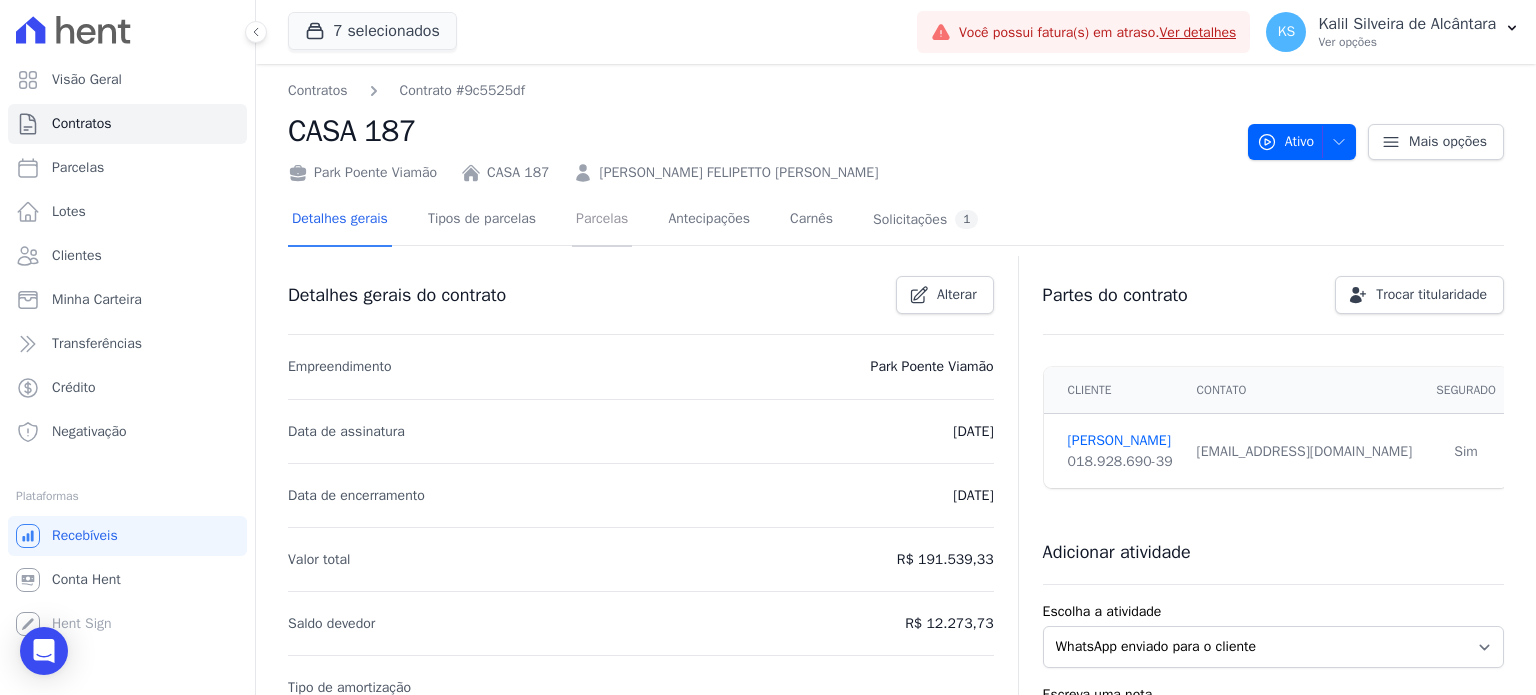 click on "Parcelas" at bounding box center (602, 220) 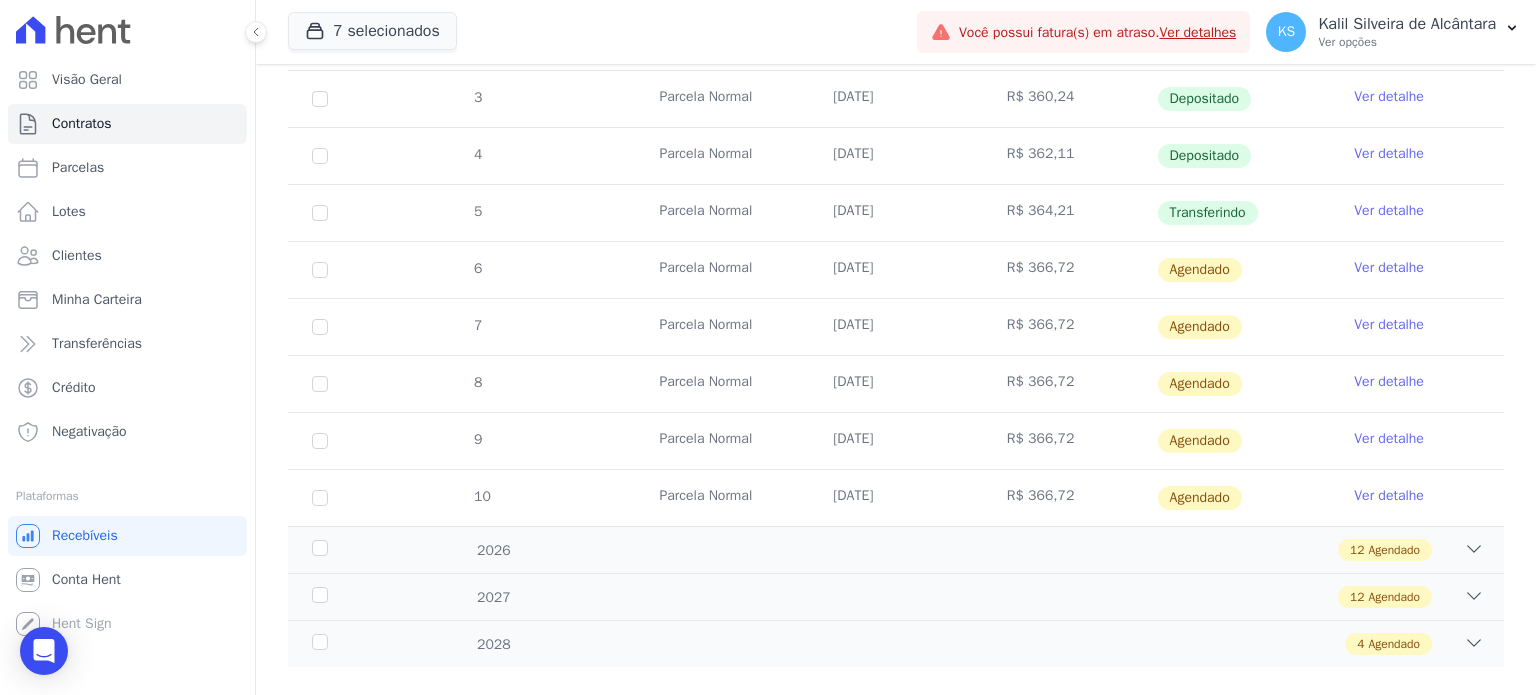scroll, scrollTop: 756, scrollLeft: 0, axis: vertical 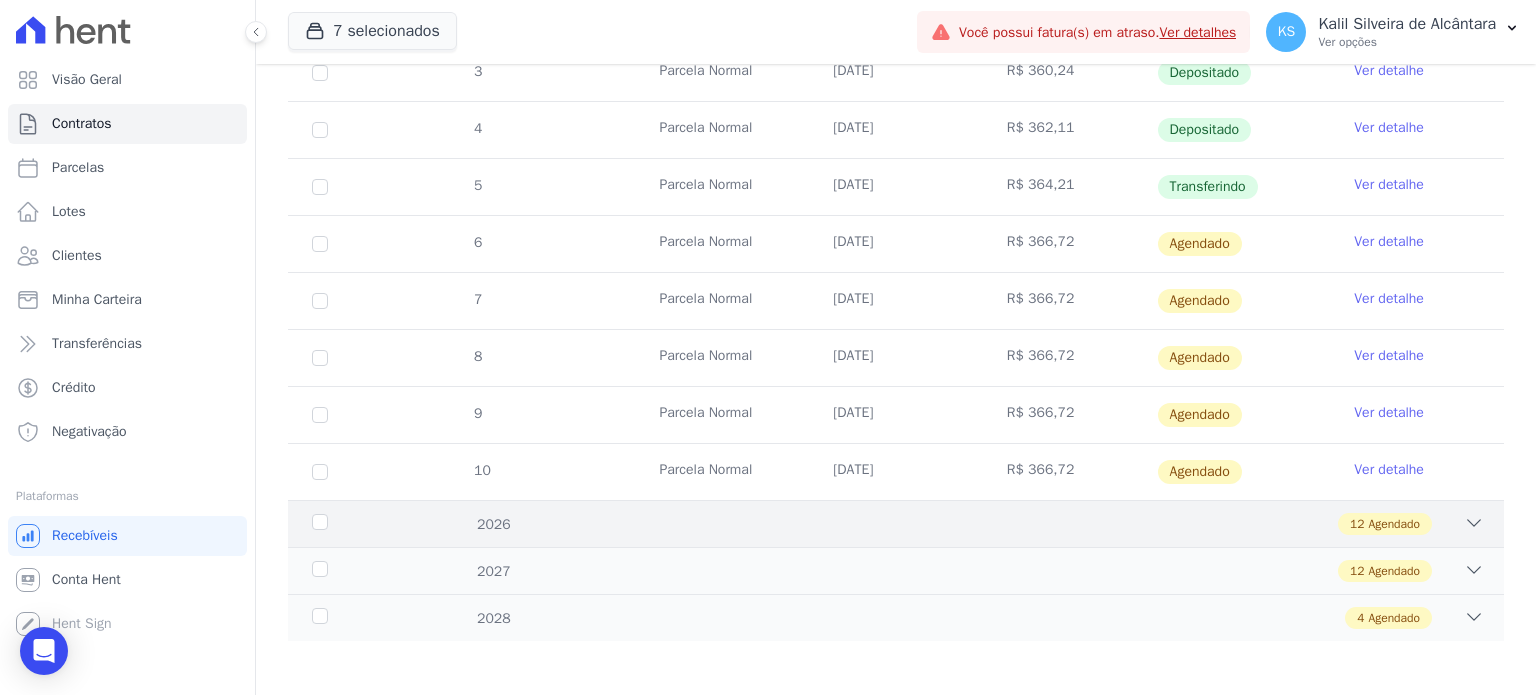 click on "12
Agendado" at bounding box center [955, 524] 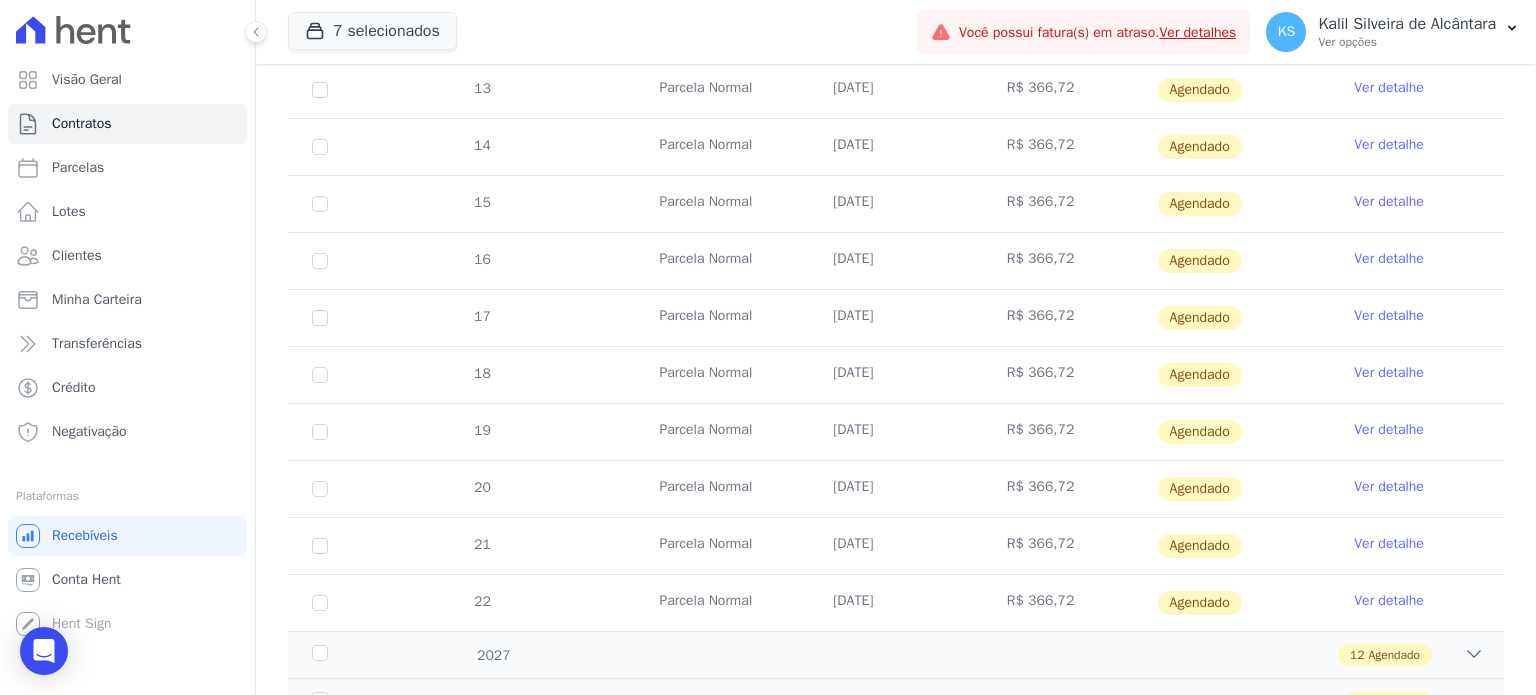 scroll, scrollTop: 1438, scrollLeft: 0, axis: vertical 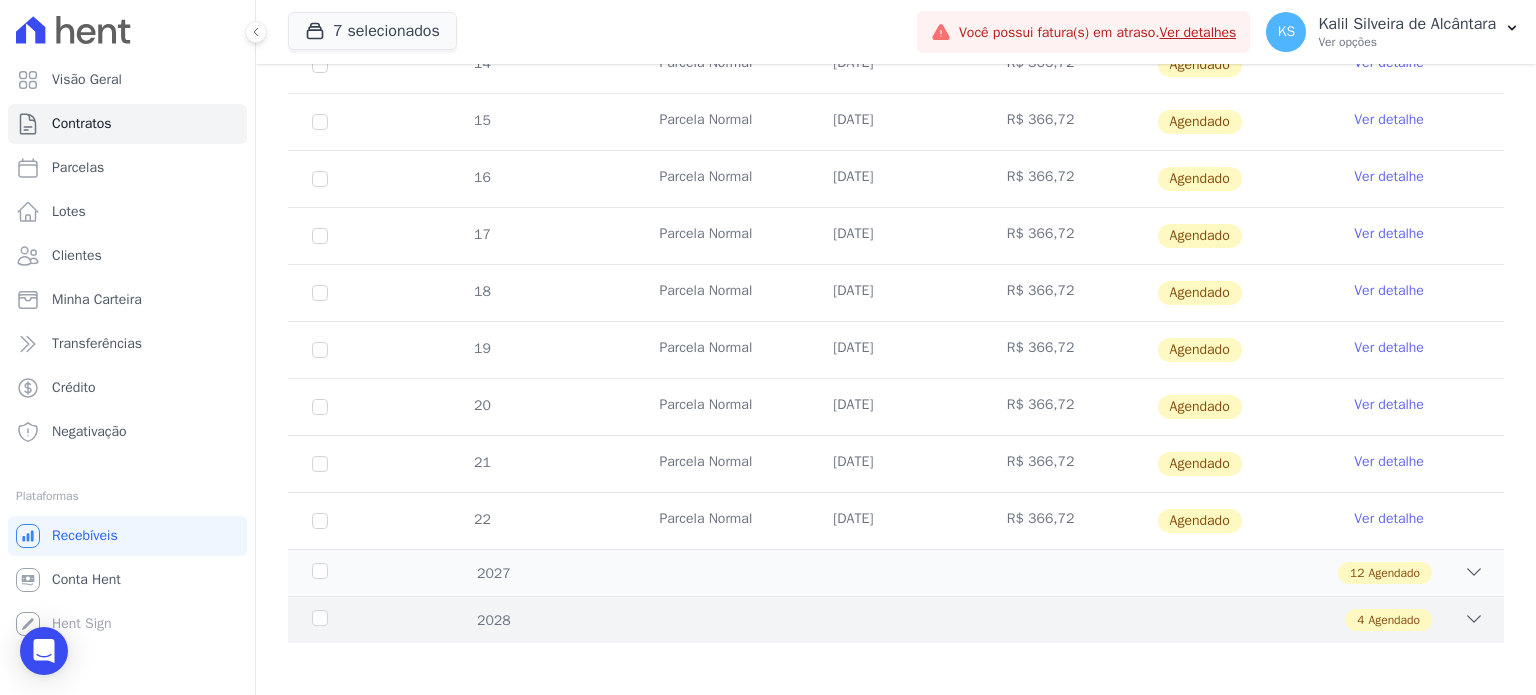click on "4
Agendado" at bounding box center (955, 620) 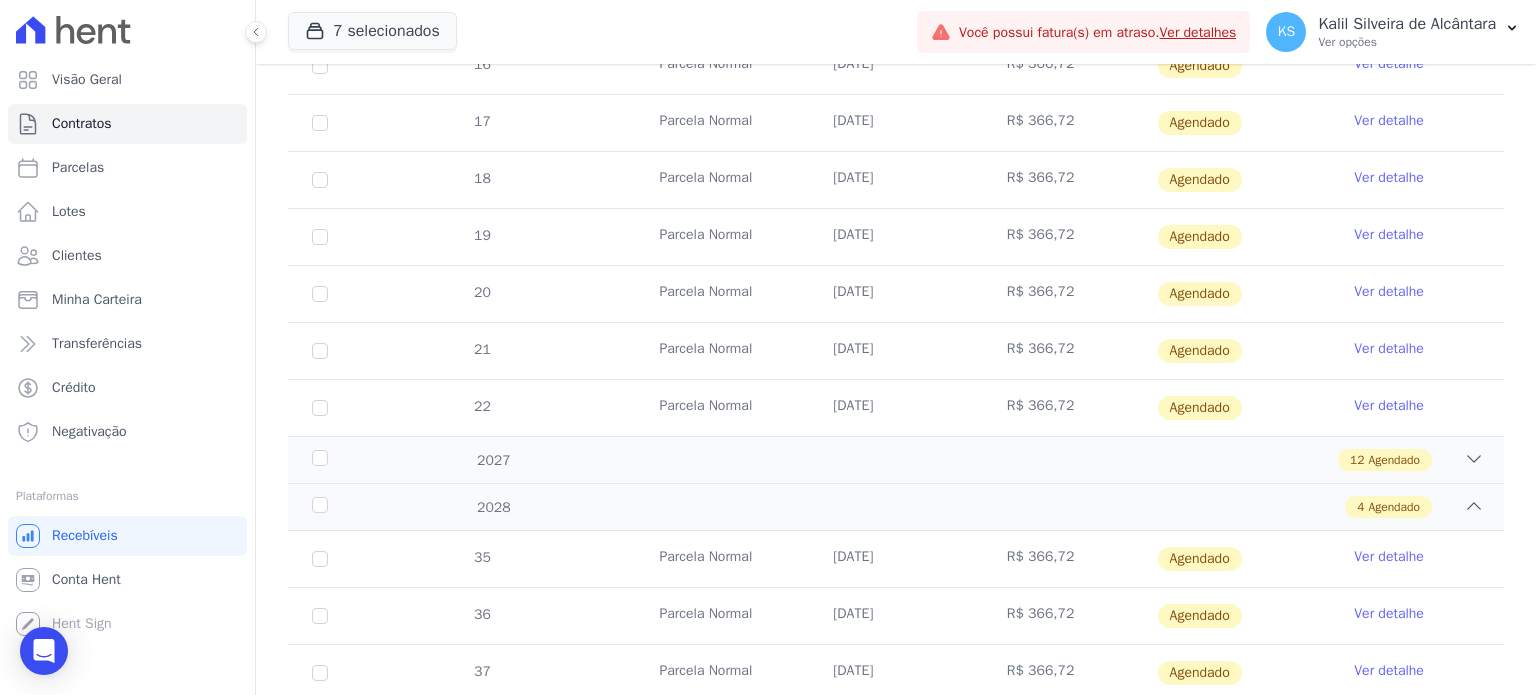 scroll, scrollTop: 1665, scrollLeft: 0, axis: vertical 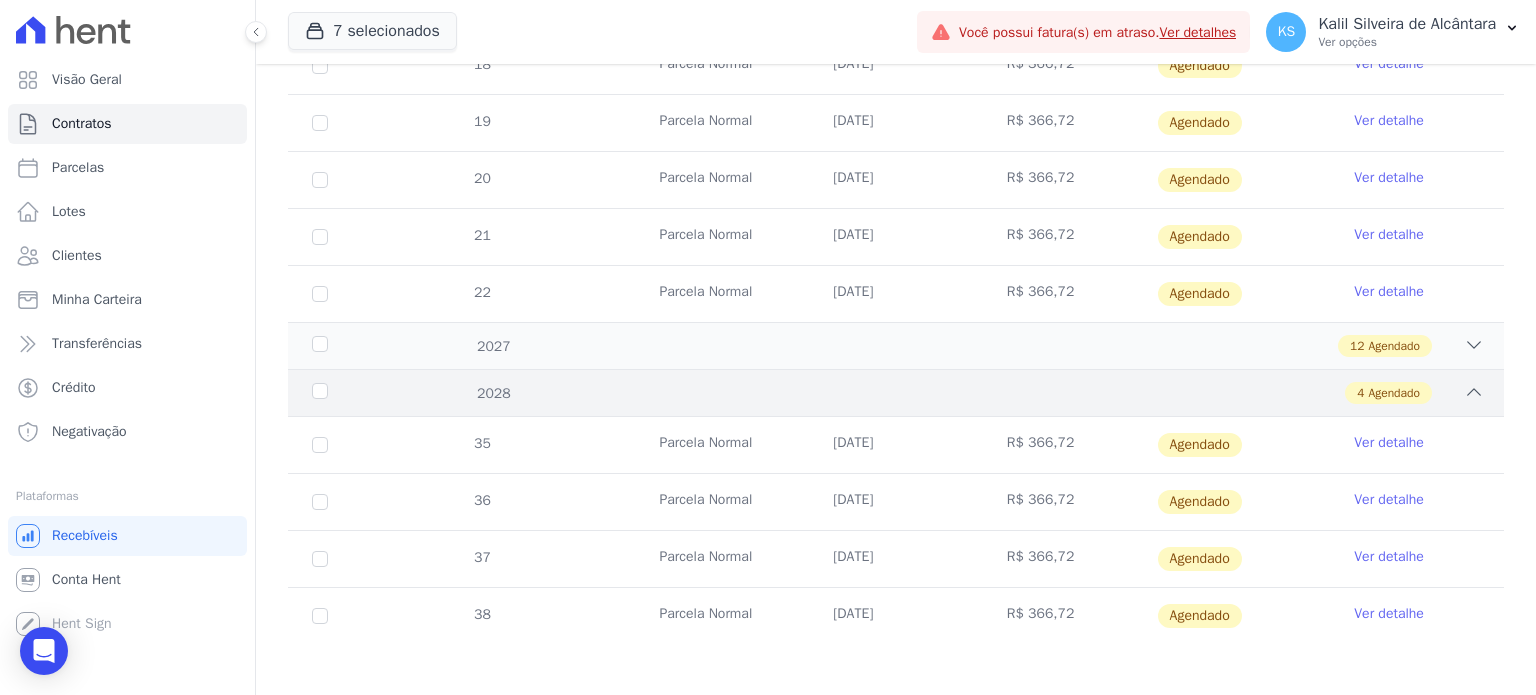click on "4
Agendado" at bounding box center (955, 393) 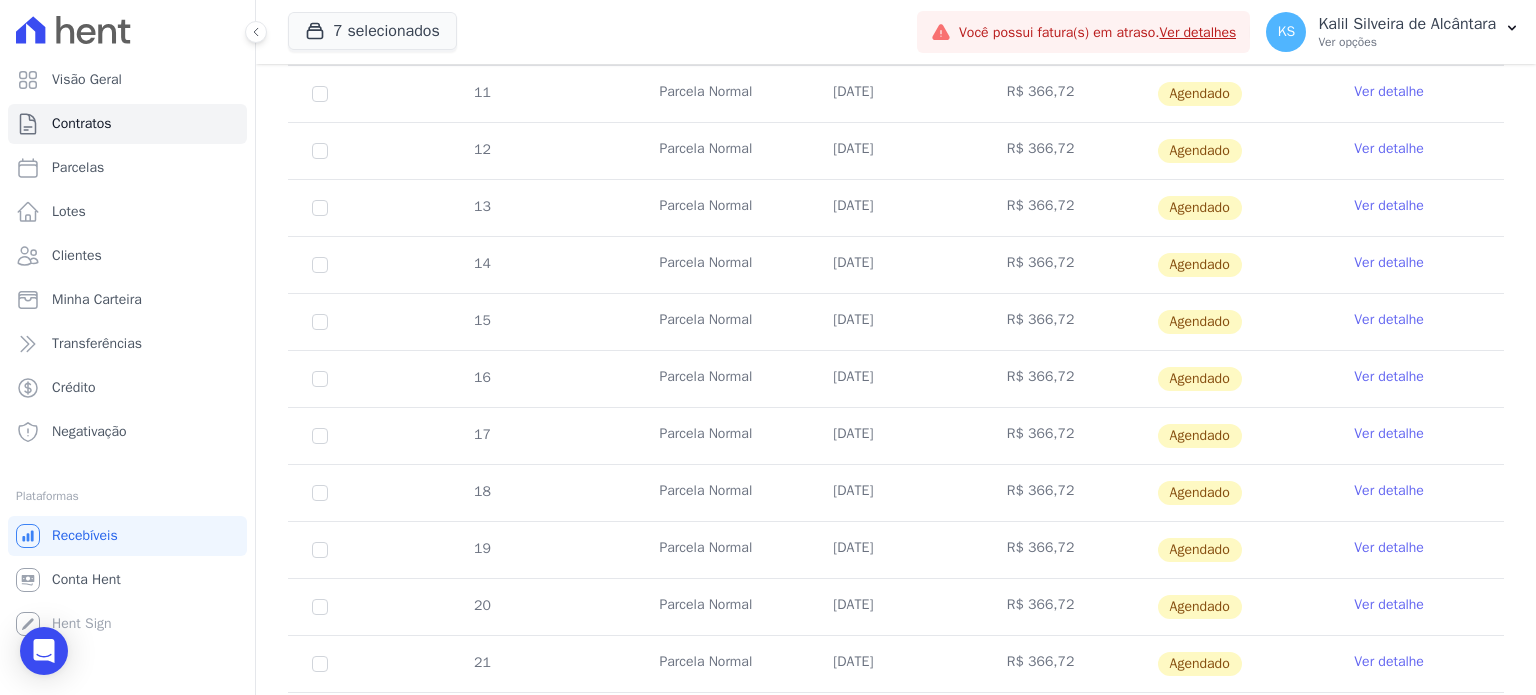 scroll, scrollTop: 938, scrollLeft: 0, axis: vertical 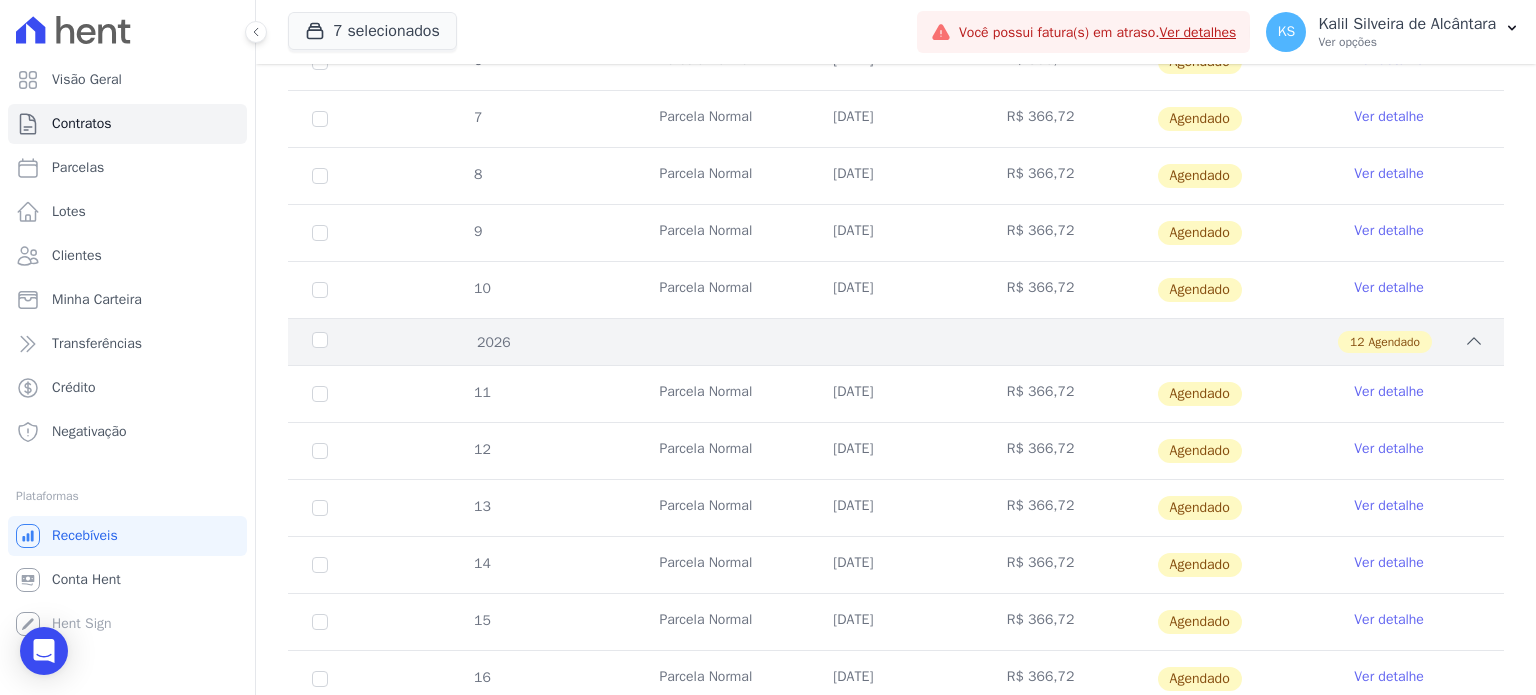 click on "2026
12
Agendado" at bounding box center [896, 341] 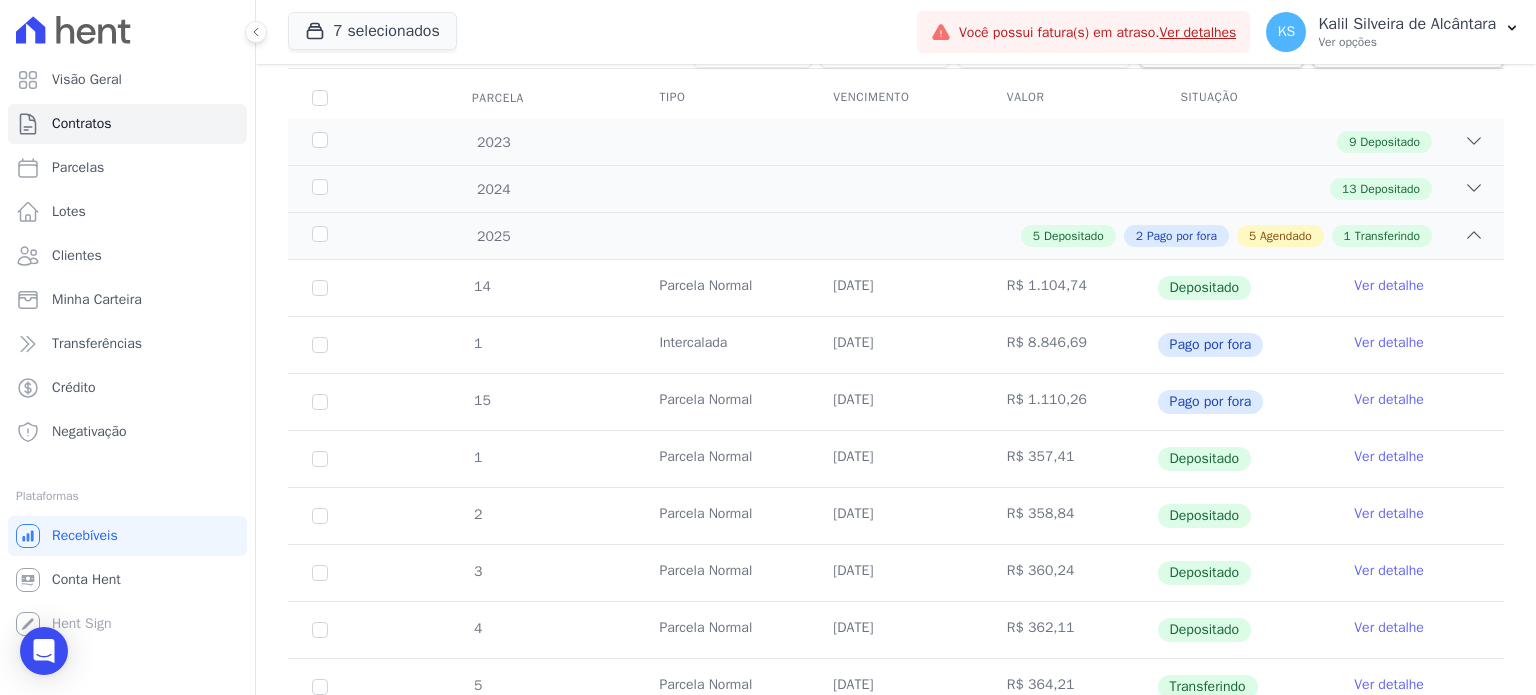 scroll, scrollTop: 156, scrollLeft: 0, axis: vertical 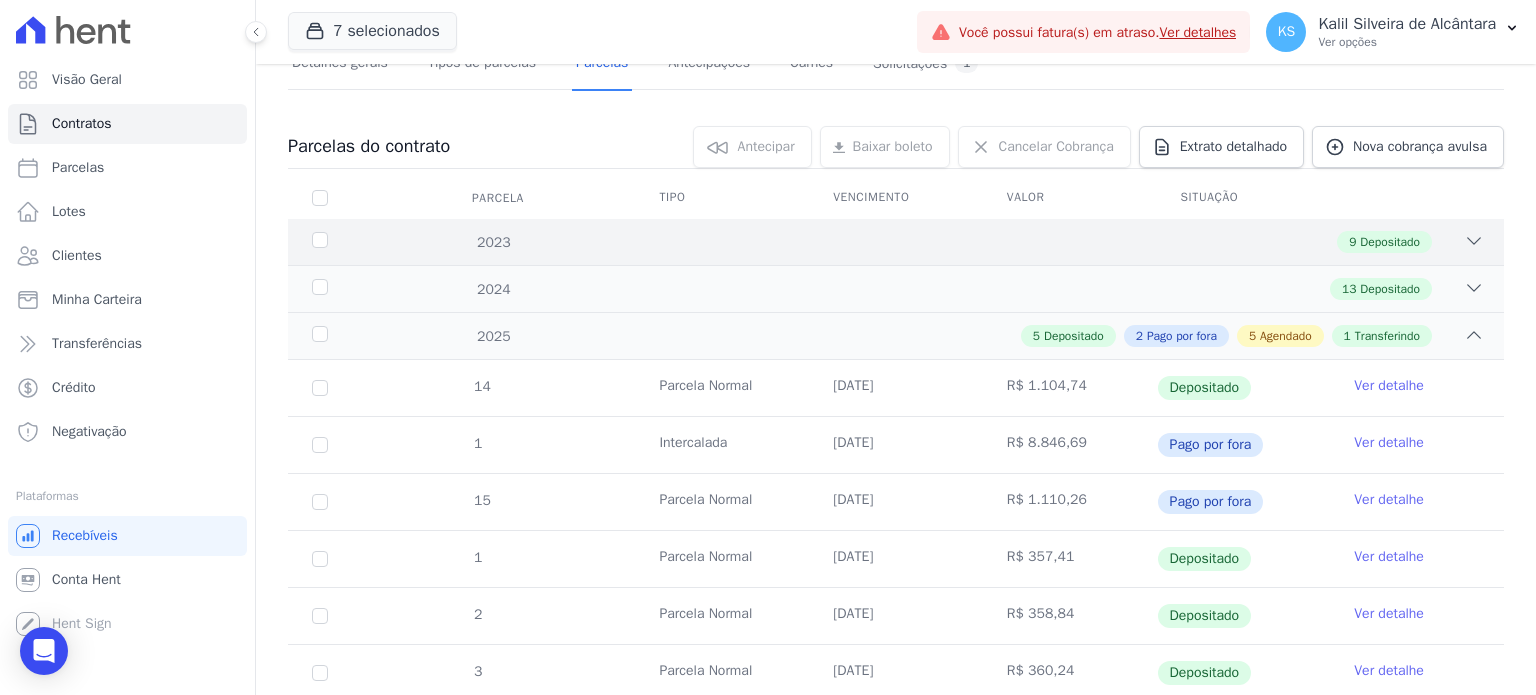 click on "9
Depositado" at bounding box center (955, 242) 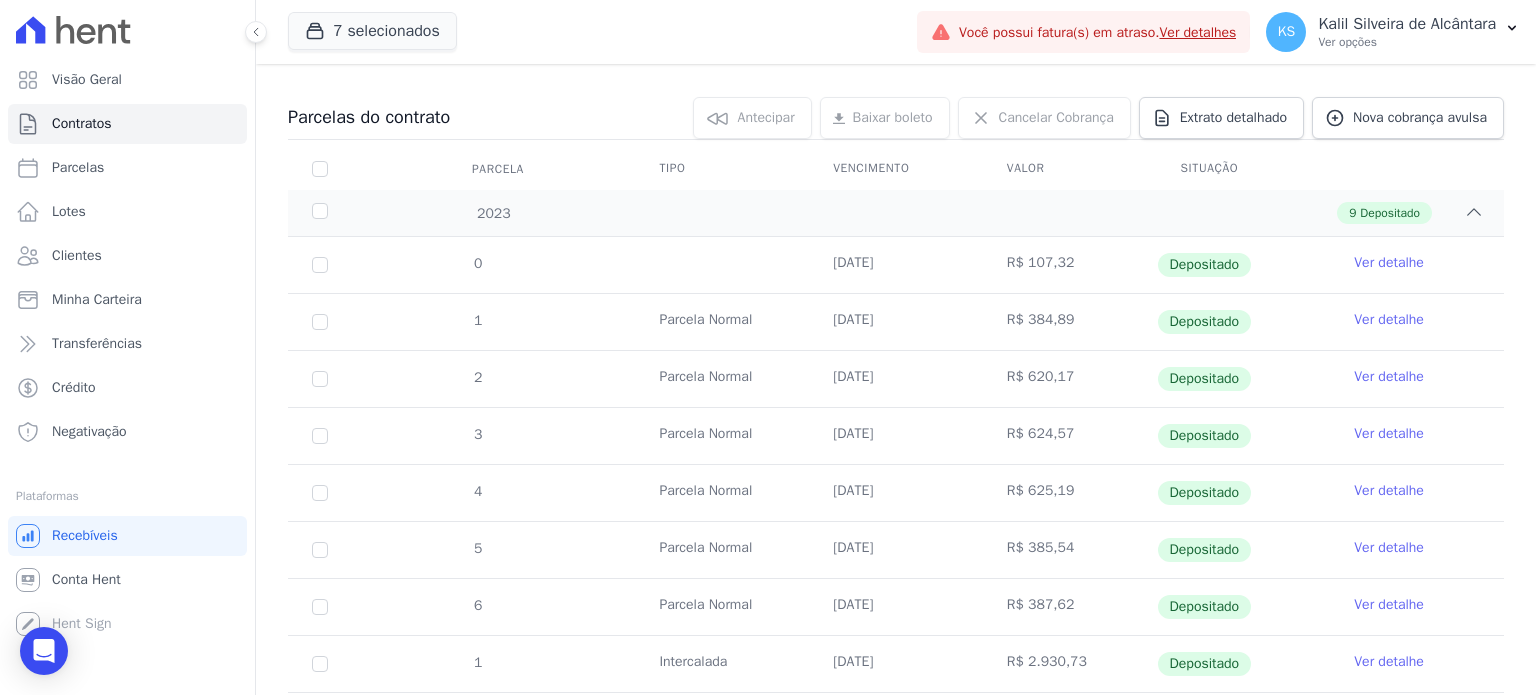 scroll, scrollTop: 156, scrollLeft: 0, axis: vertical 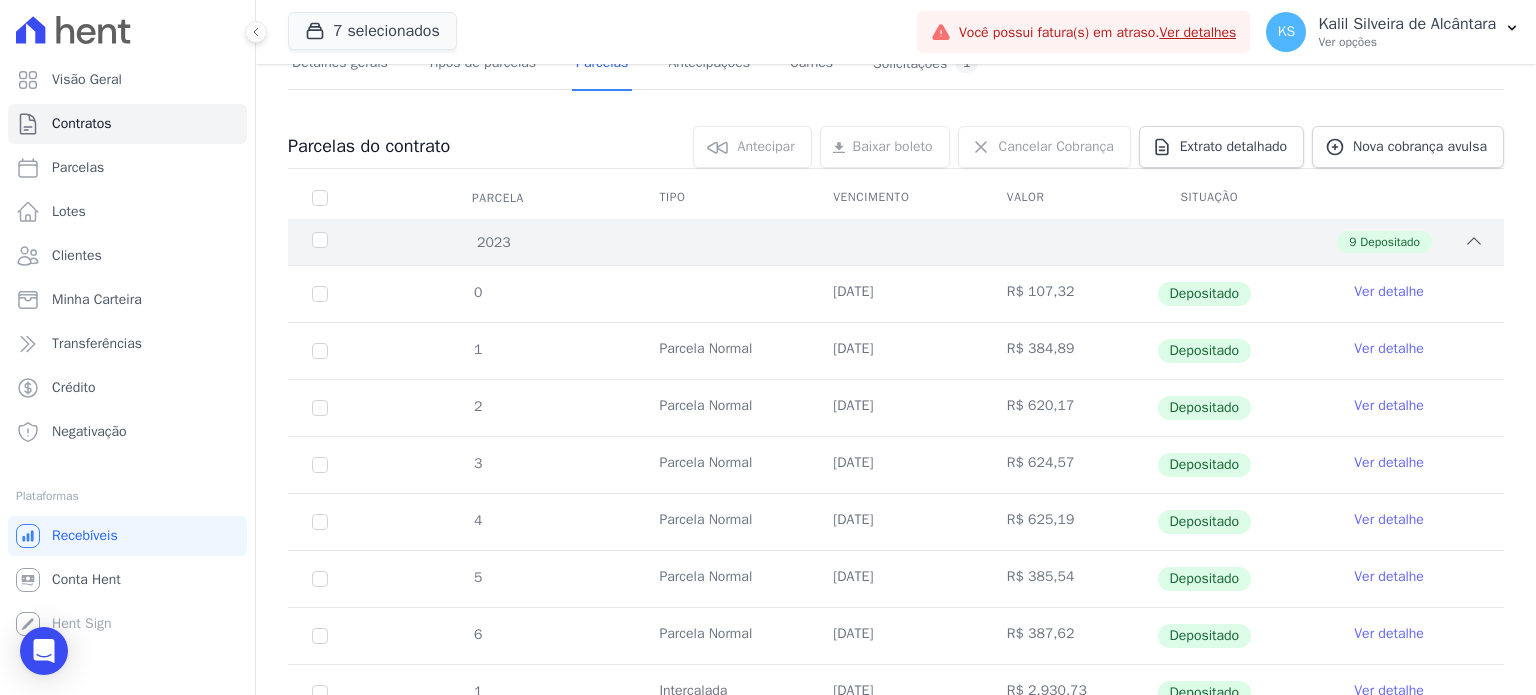click on "2023
9
Depositado" at bounding box center [896, 242] 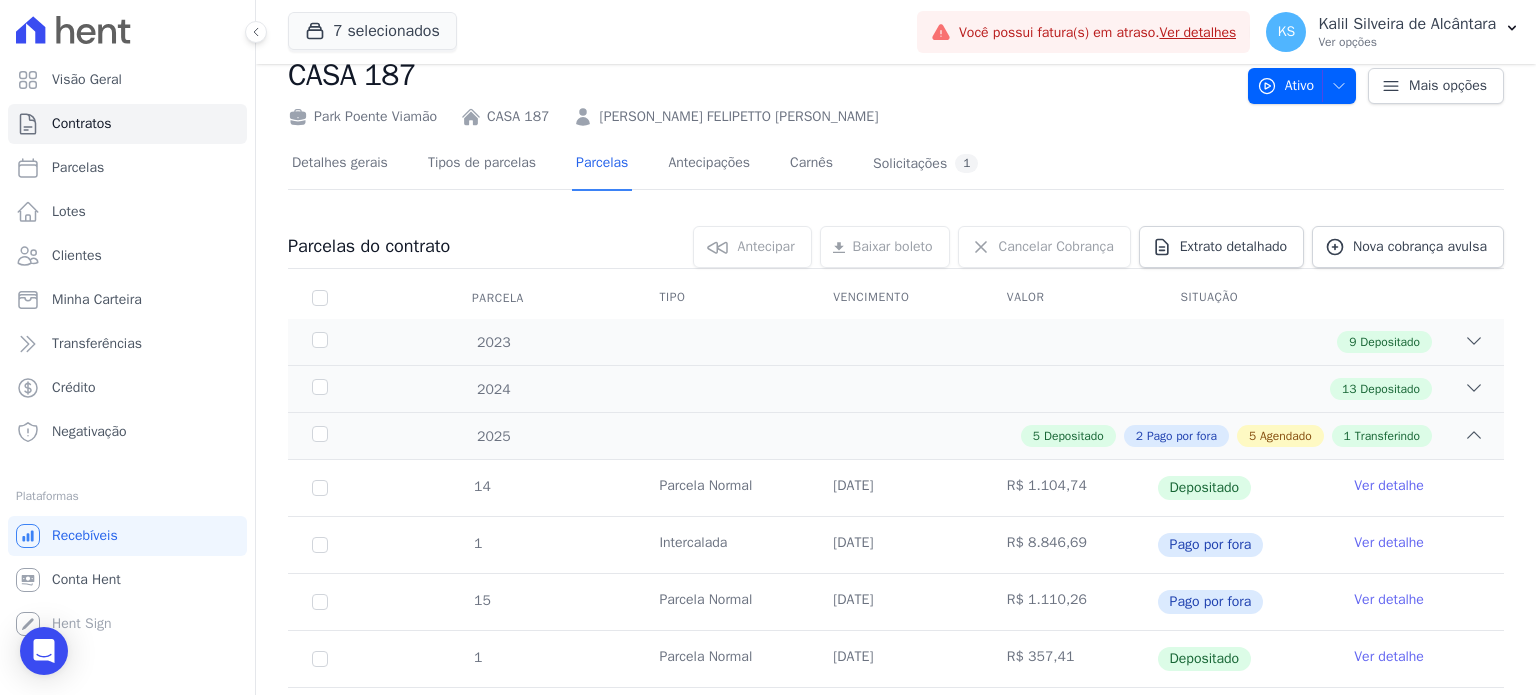 scroll, scrollTop: 0, scrollLeft: 0, axis: both 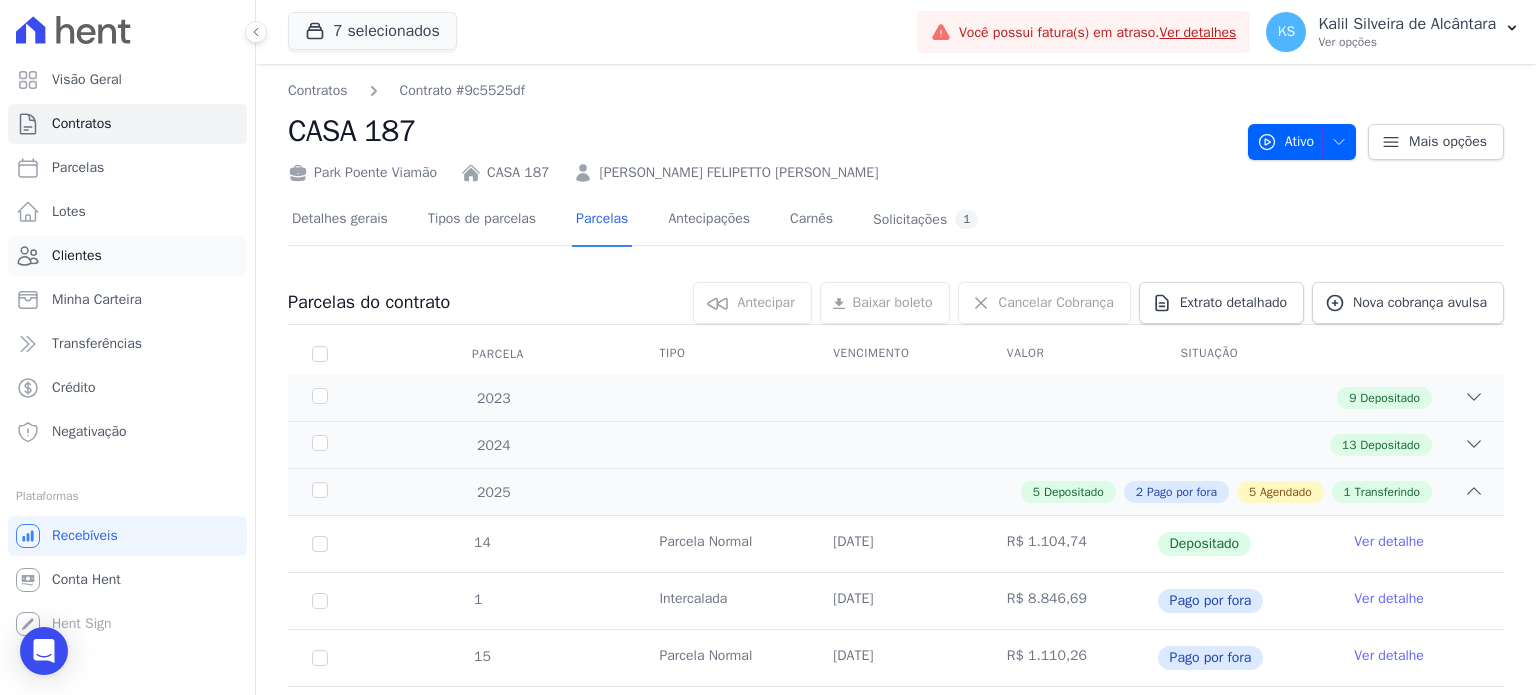 click on "Clientes" at bounding box center [127, 256] 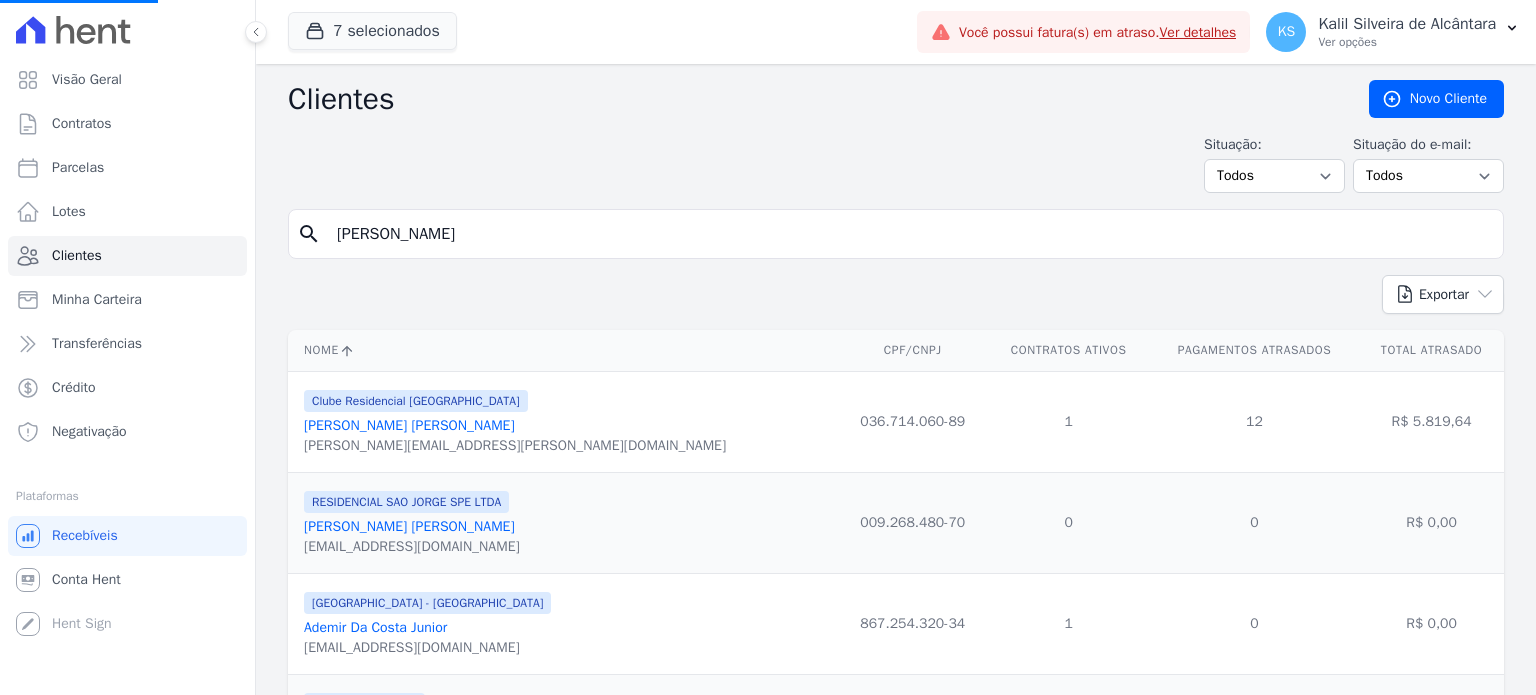 drag, startPoint x: 333, startPoint y: 231, endPoint x: 366, endPoint y: 239, distance: 33.955853 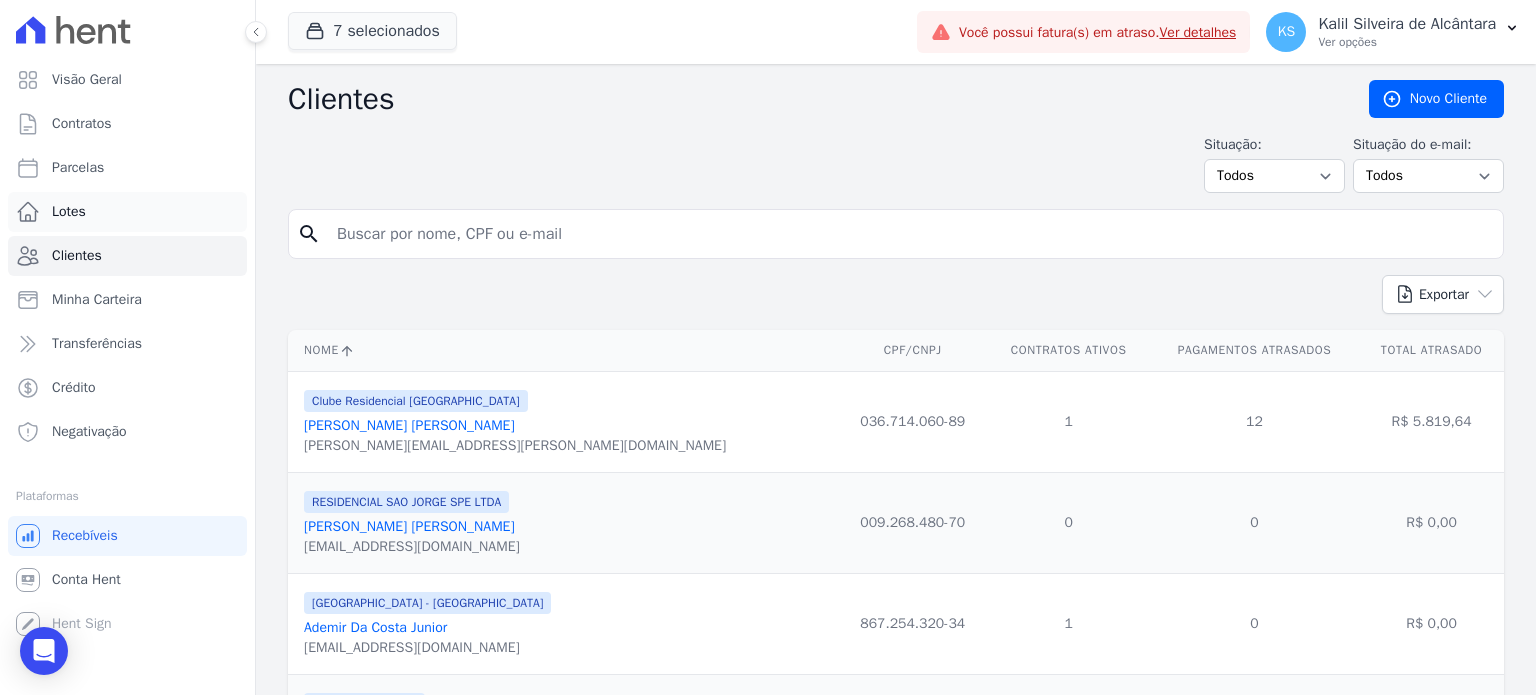 click on "Visão Geral
Contratos
[GEOGRAPHIC_DATA]
Lotes
Clientes
Minha Carteira
Transferências
Crédito
Negativação" at bounding box center [768, 347] 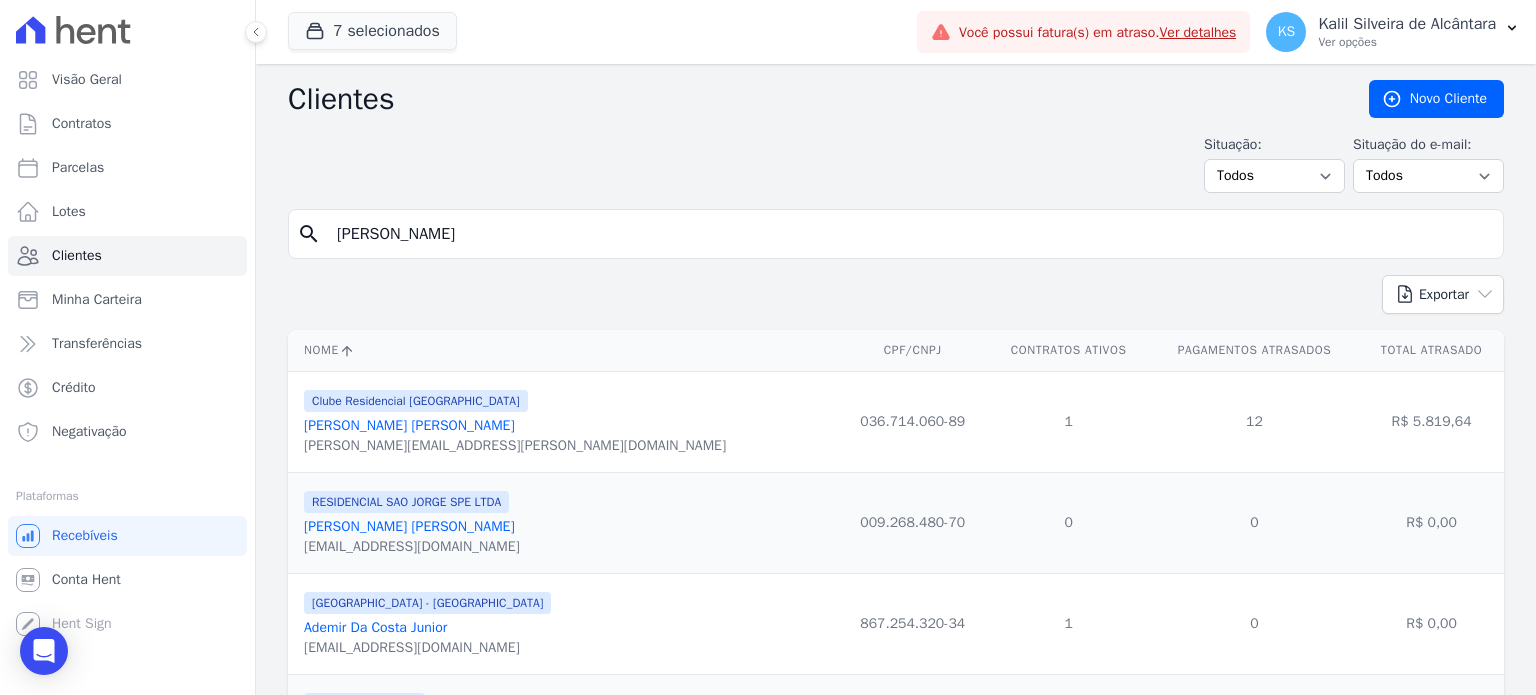 type on "[PERSON_NAME]" 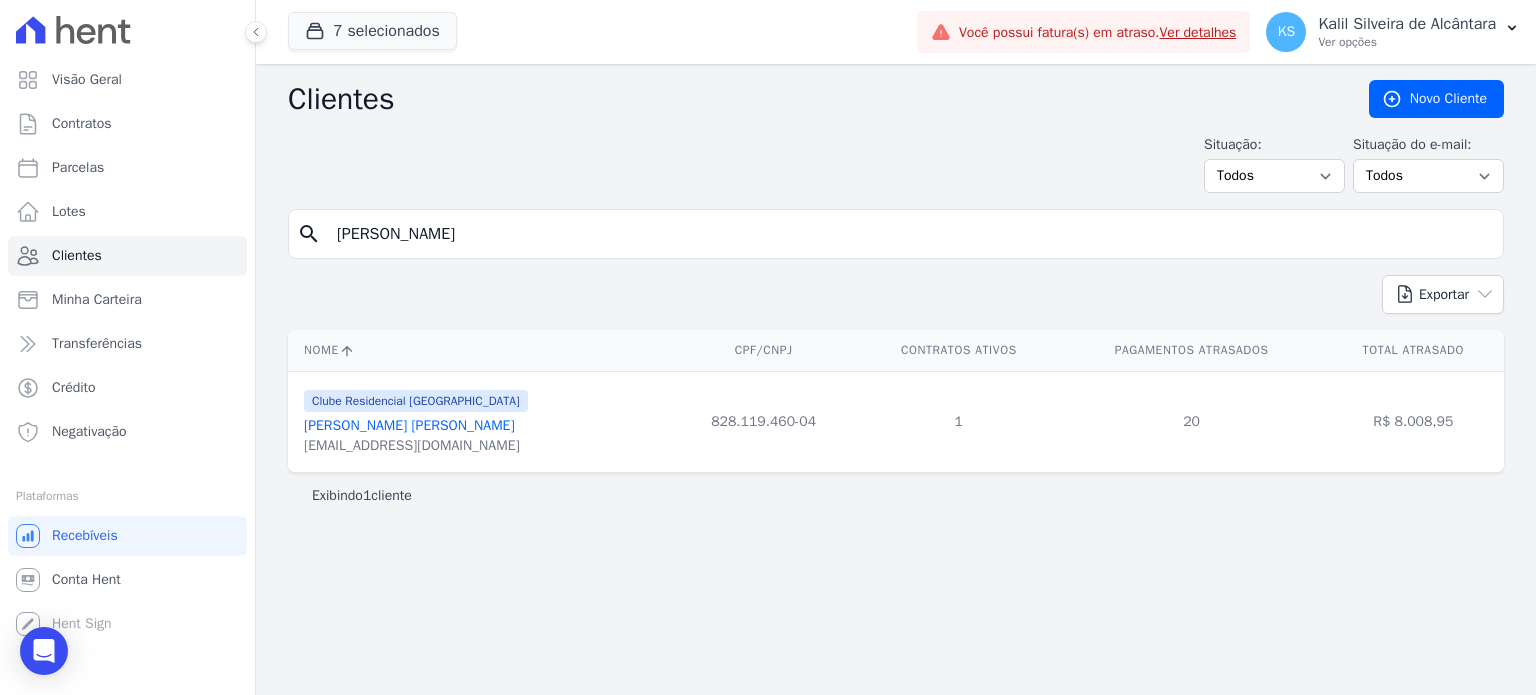 click on "[PERSON_NAME] [PERSON_NAME]" at bounding box center (409, 425) 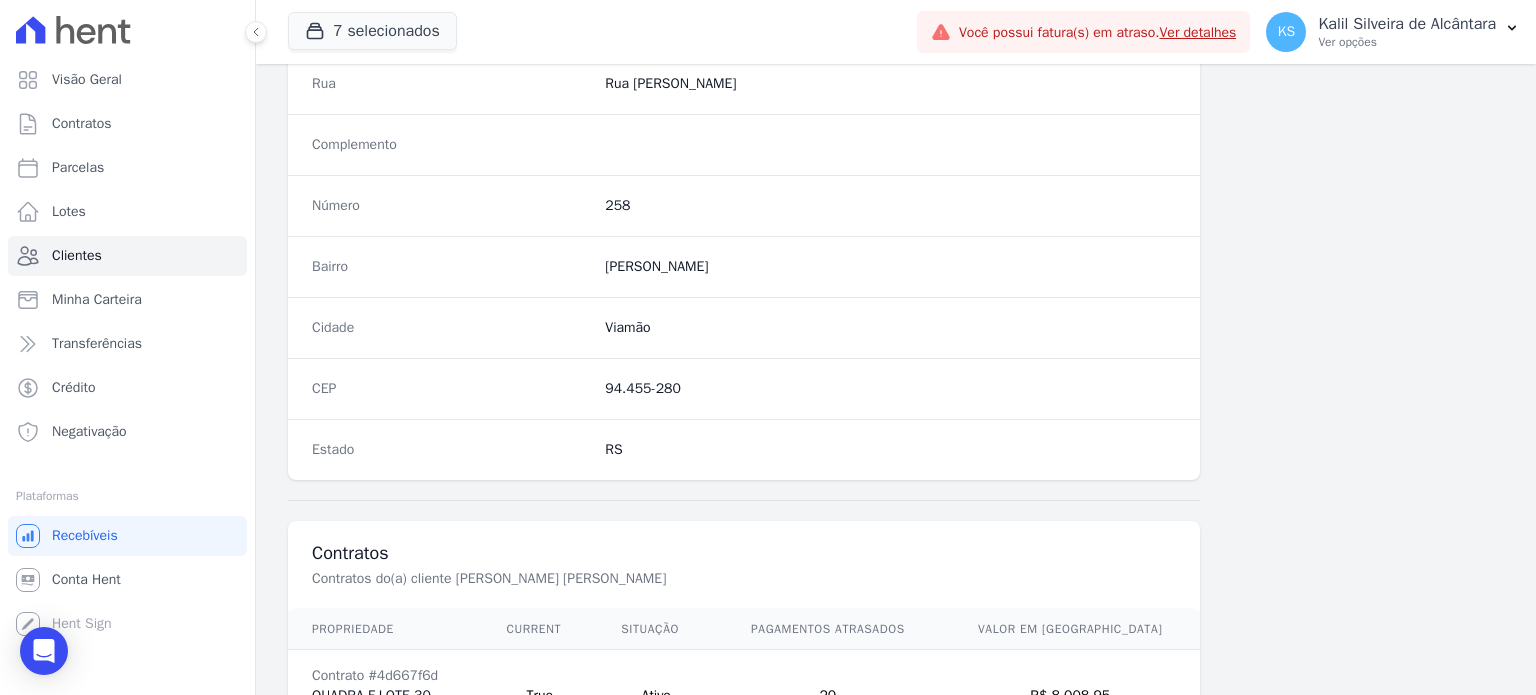 scroll, scrollTop: 1169, scrollLeft: 0, axis: vertical 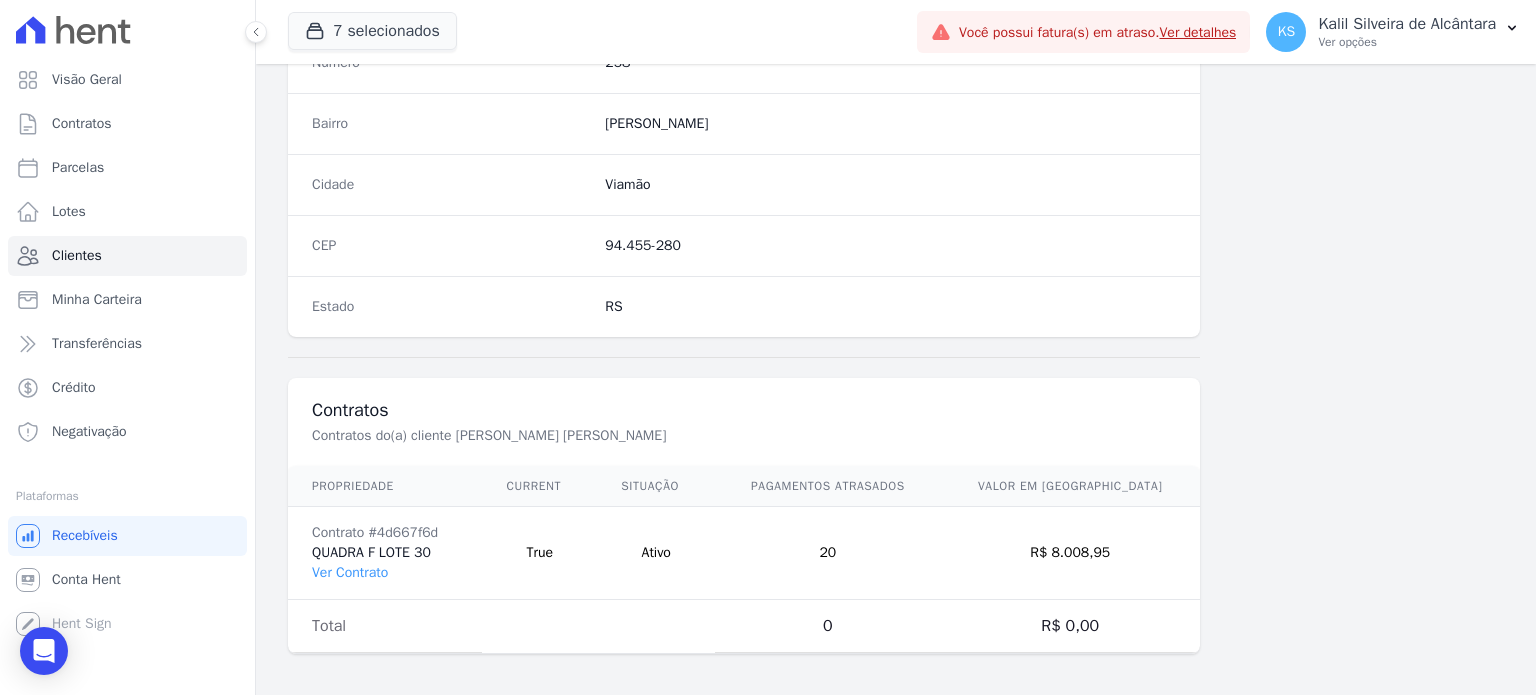 click on "Contrato #4d667f6d
QUADRA F LOTE 30
Ver Contrato" at bounding box center [385, 553] 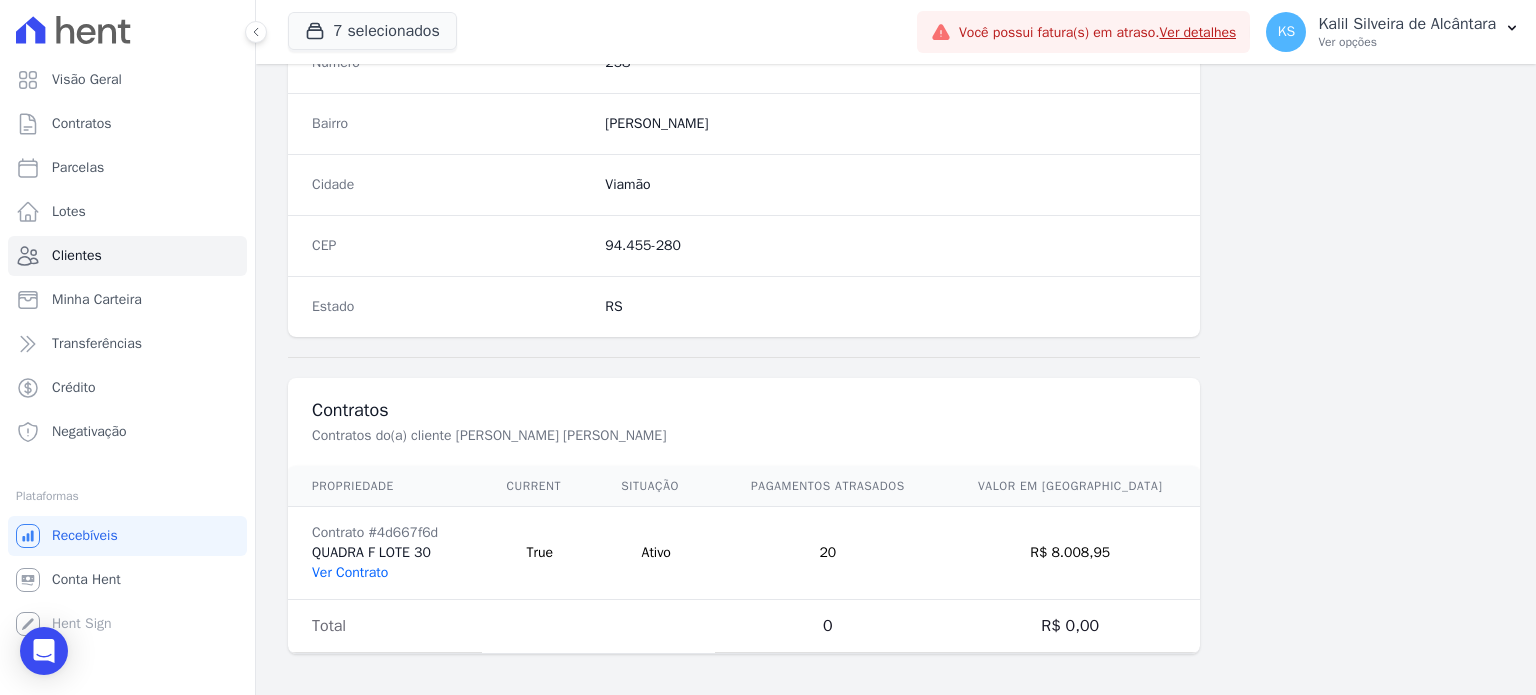 click on "Ver Contrato" at bounding box center [350, 572] 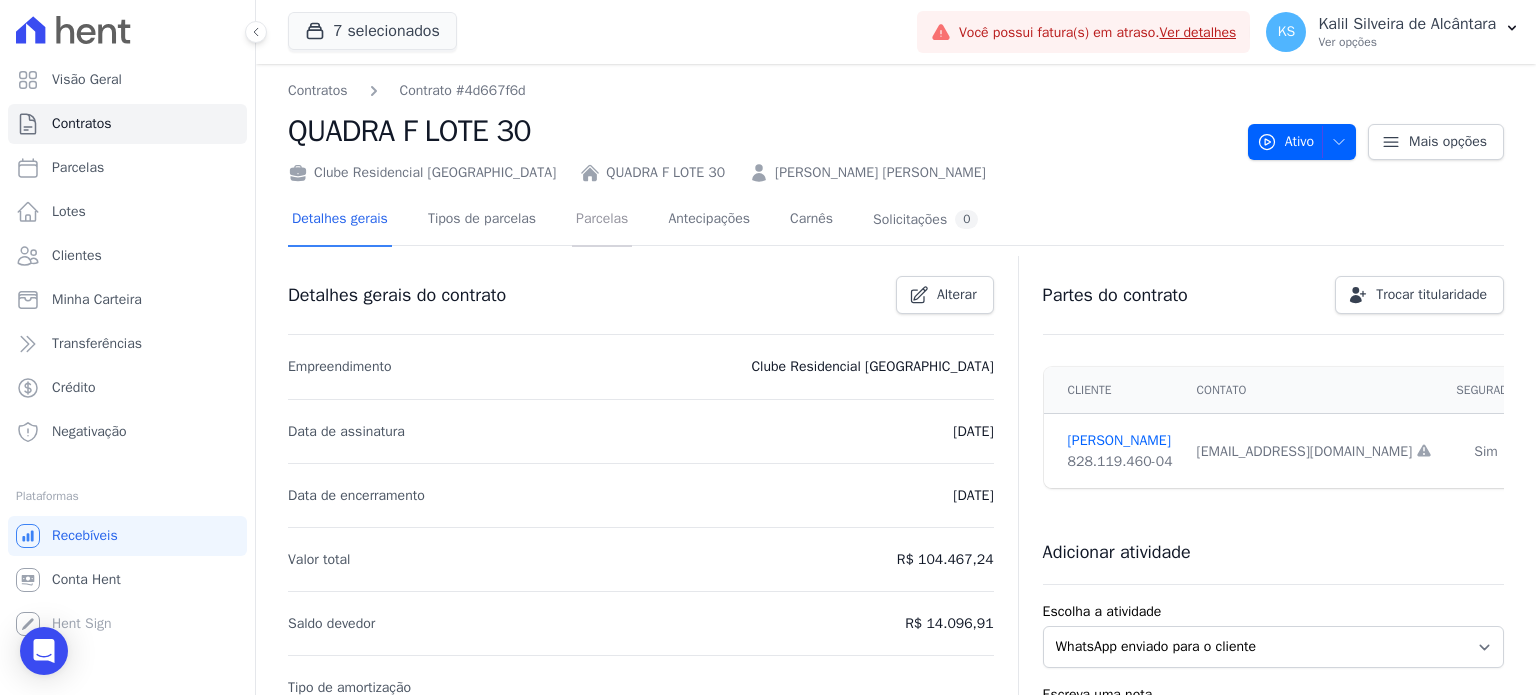 click on "Parcelas" at bounding box center [602, 220] 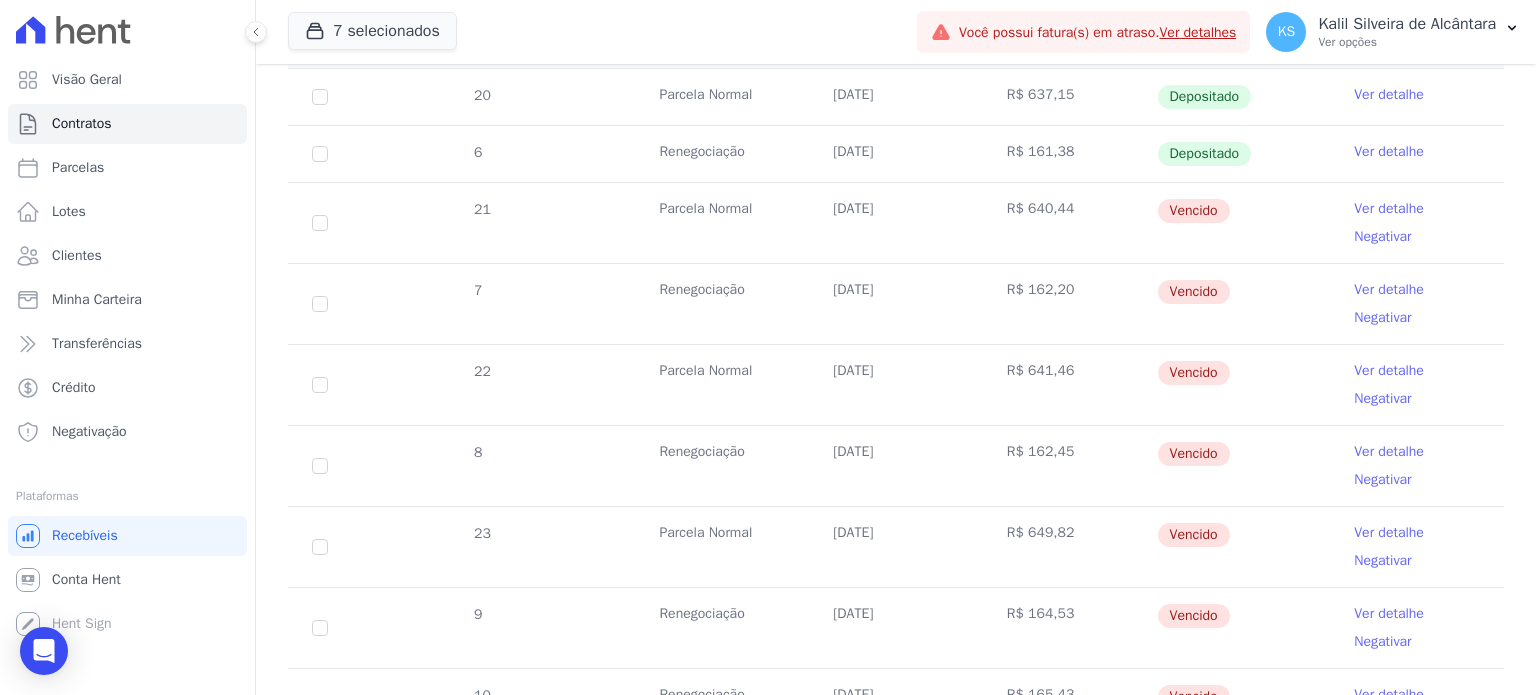 scroll, scrollTop: 400, scrollLeft: 0, axis: vertical 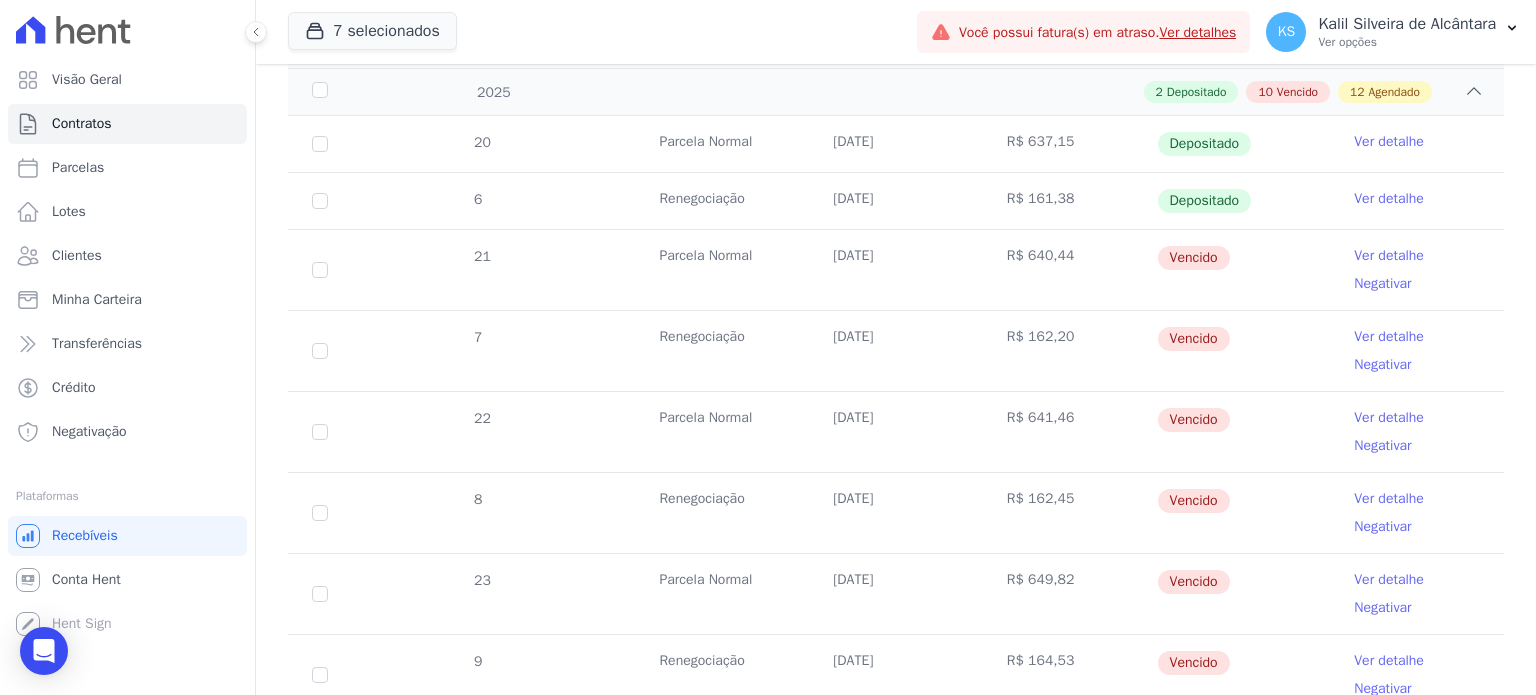 drag, startPoint x: 309, startPoint y: 272, endPoint x: 319, endPoint y: 274, distance: 10.198039 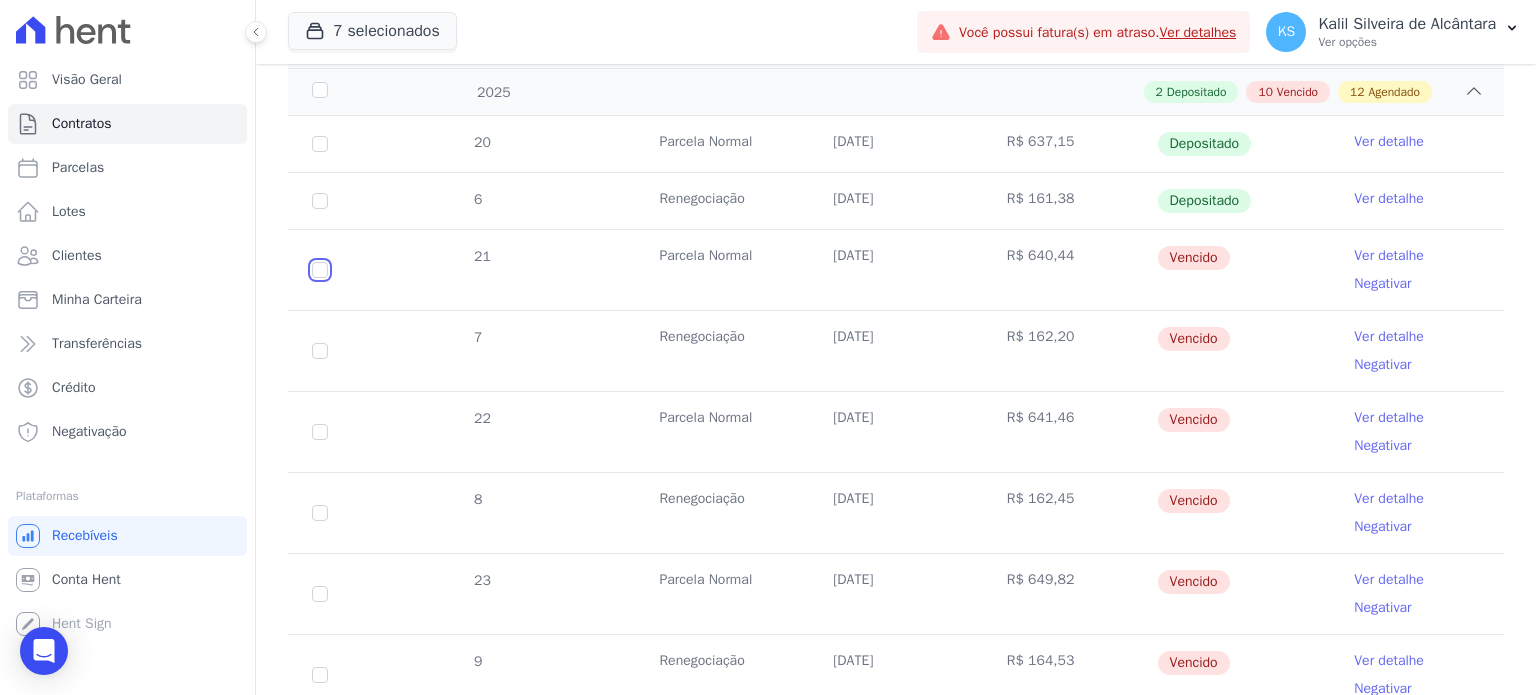 click at bounding box center [320, 270] 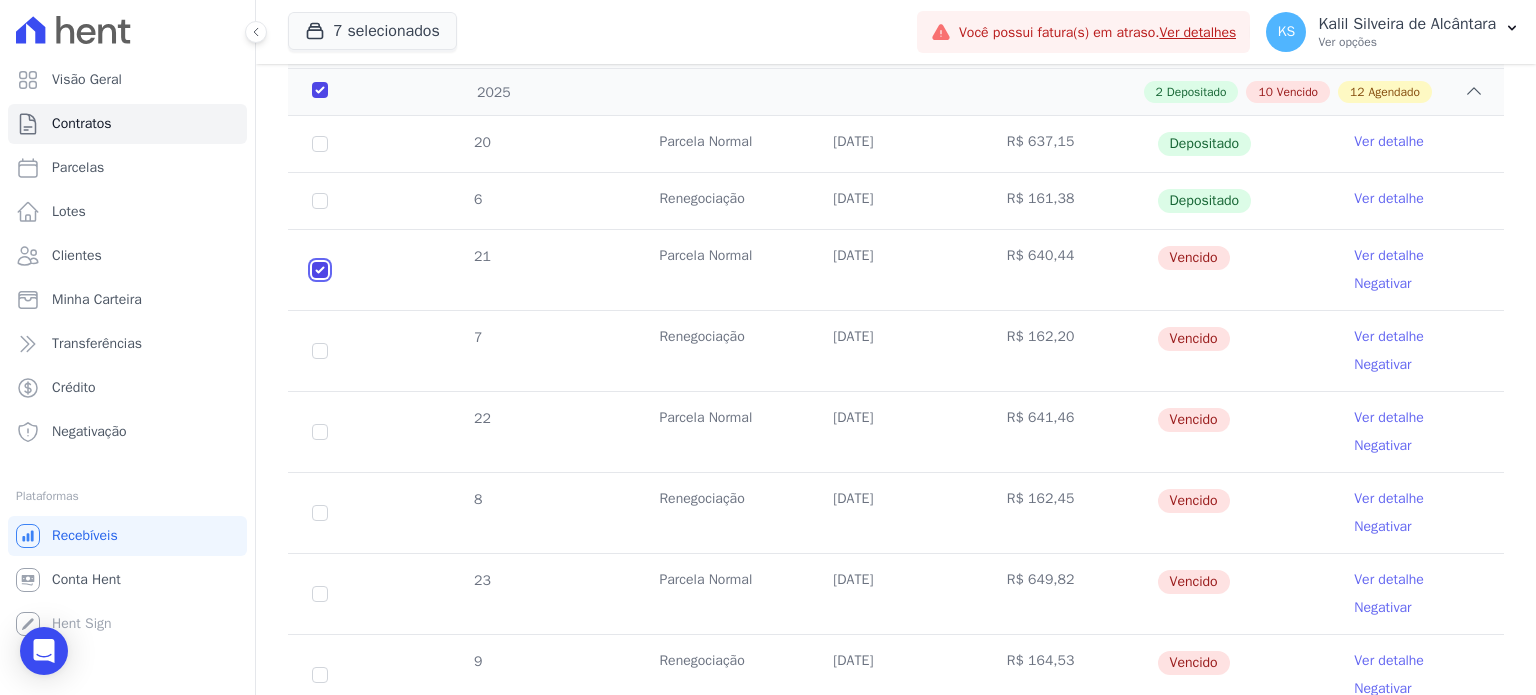 checkbox on "true" 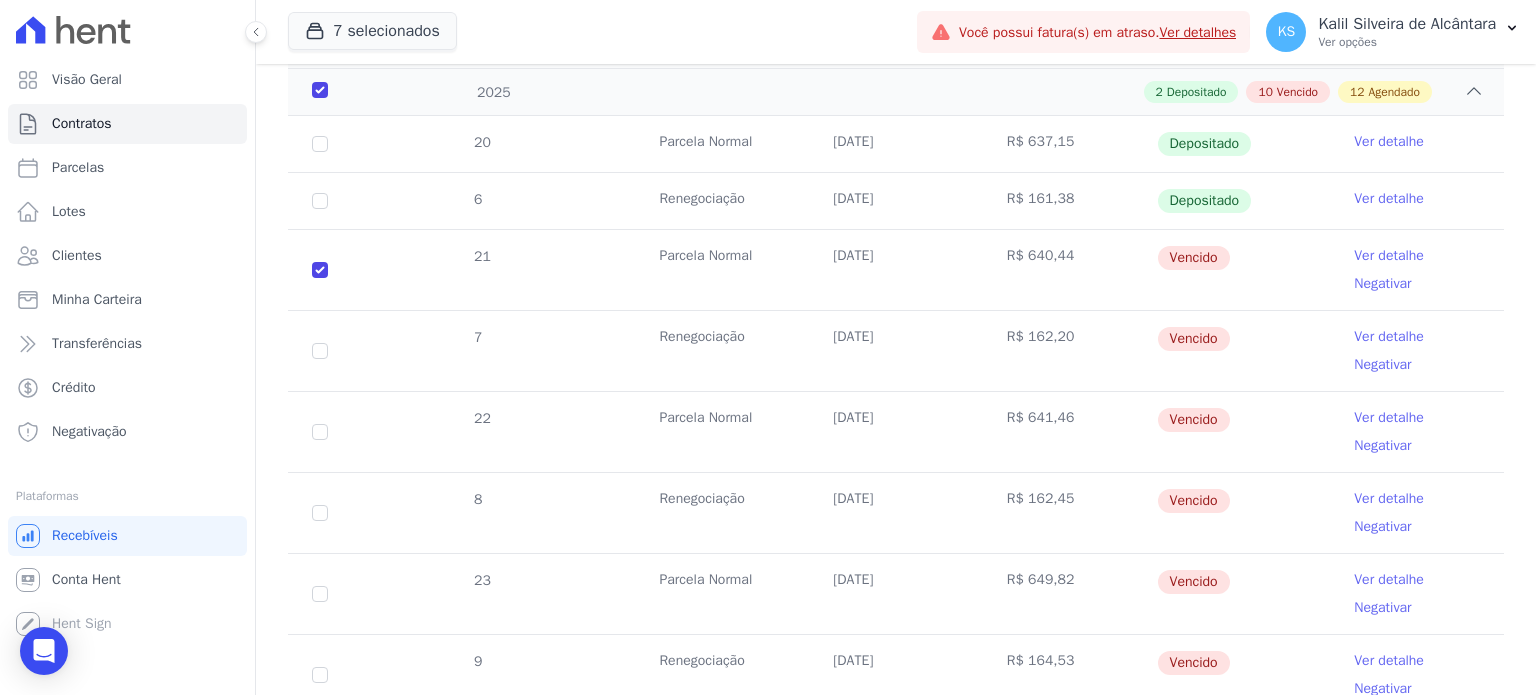 click on "7" at bounding box center (320, 351) 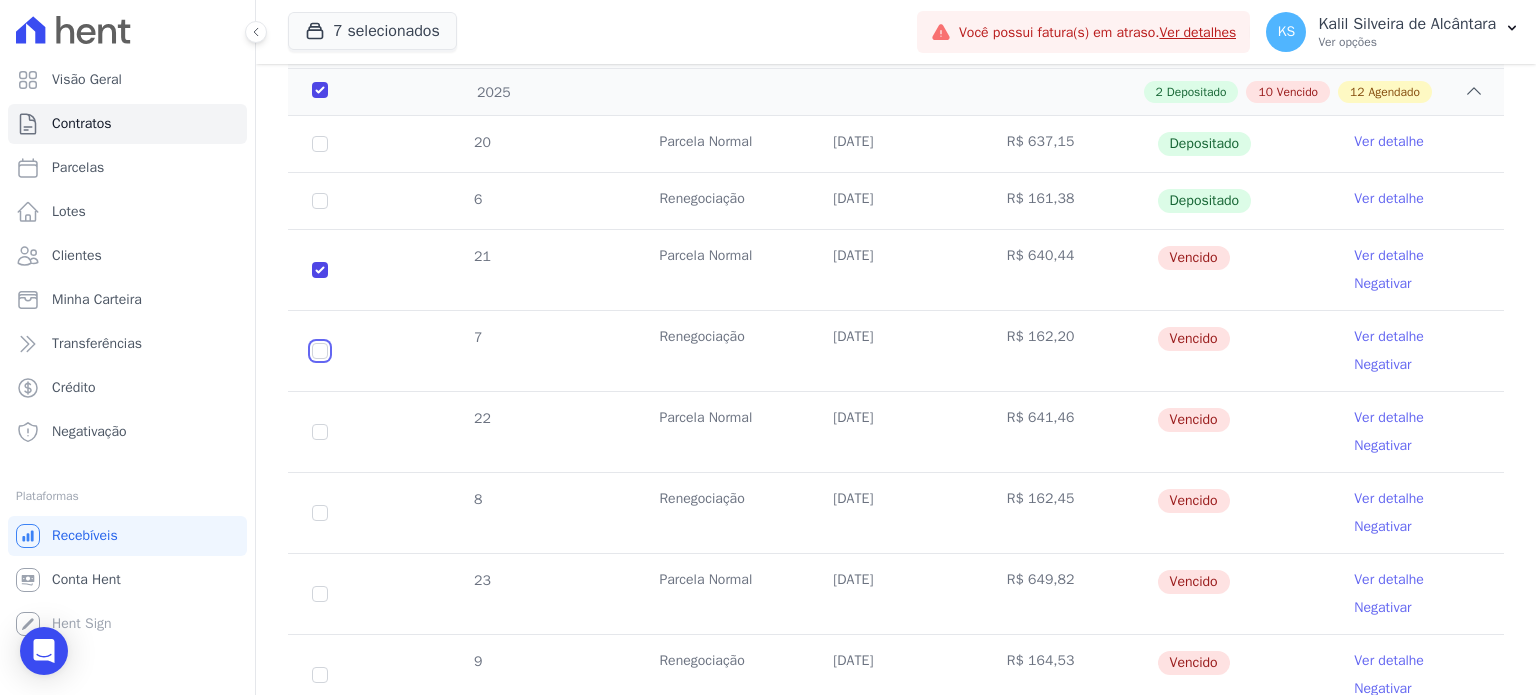 click at bounding box center [320, 270] 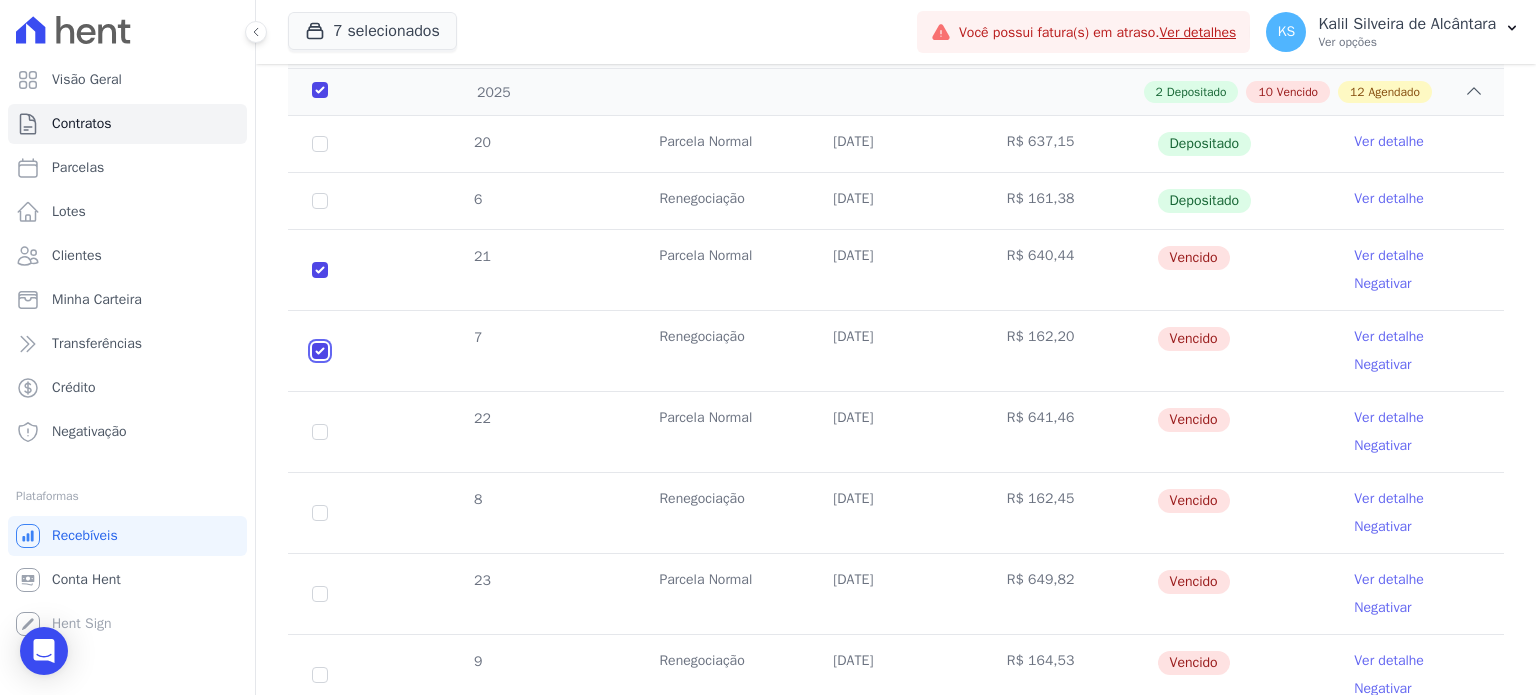 checkbox on "true" 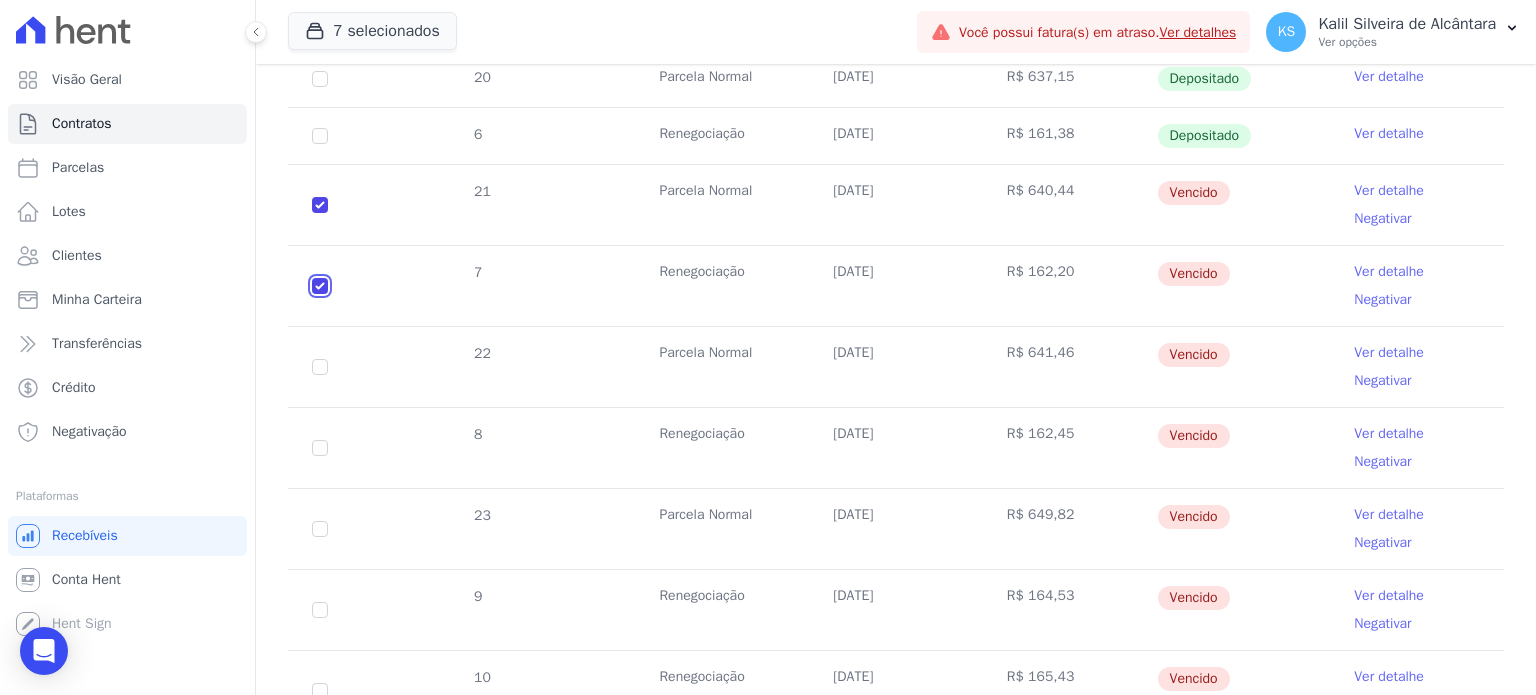 scroll, scrollTop: 516, scrollLeft: 0, axis: vertical 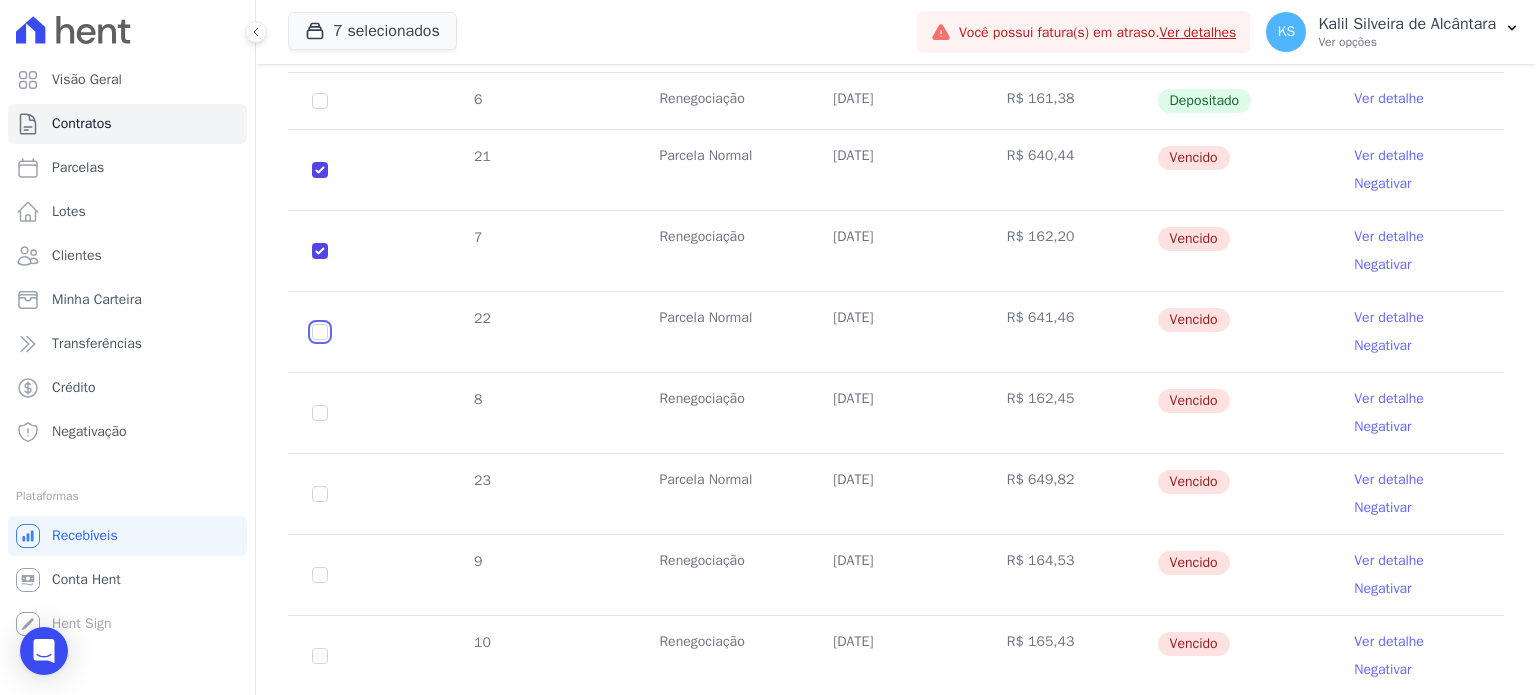 click at bounding box center [320, 170] 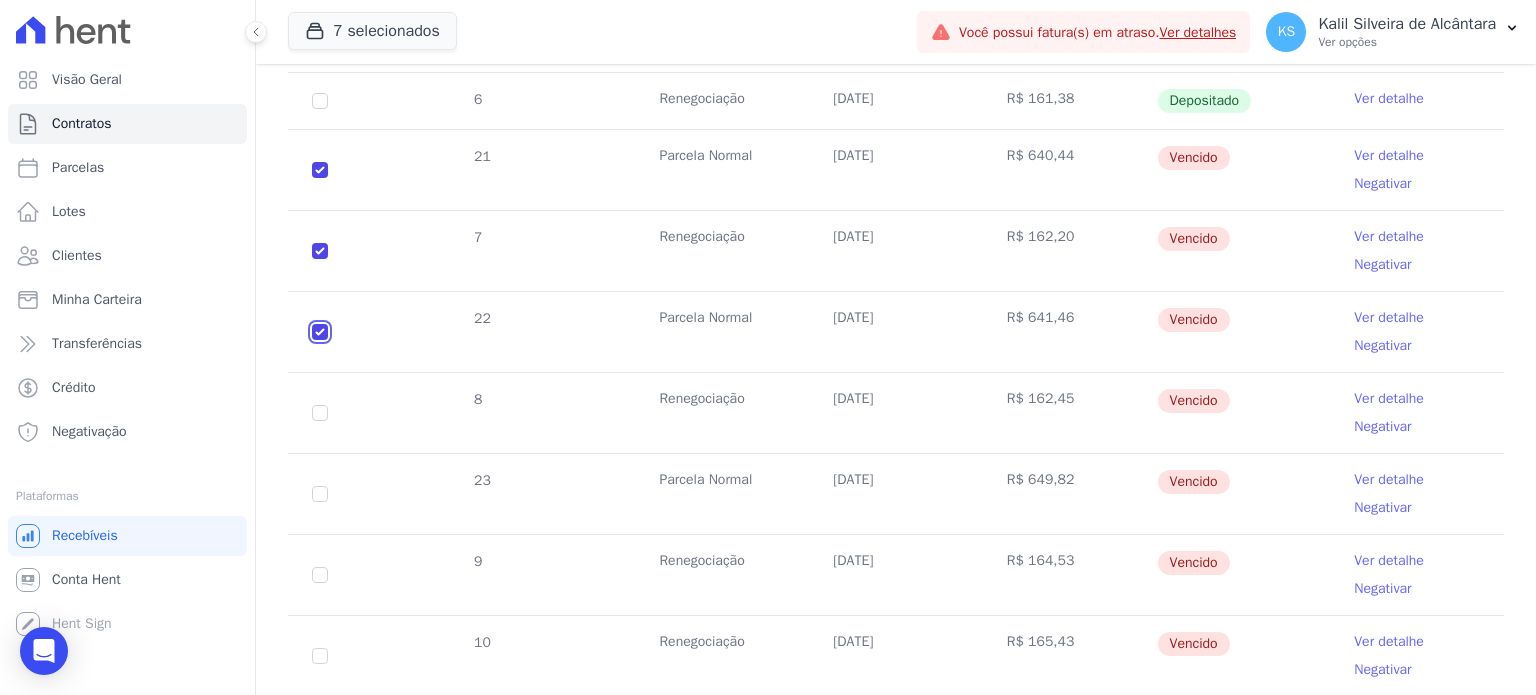 checkbox on "true" 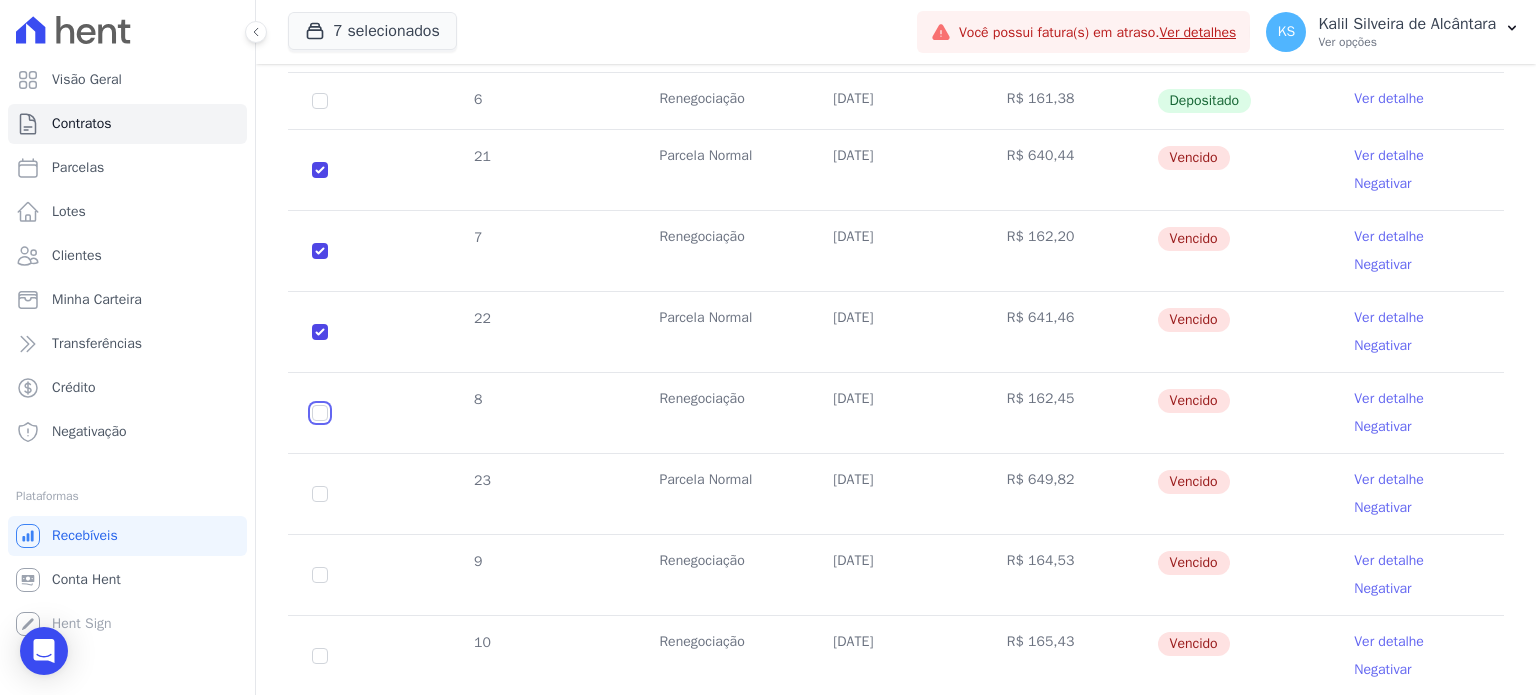 click at bounding box center [320, 170] 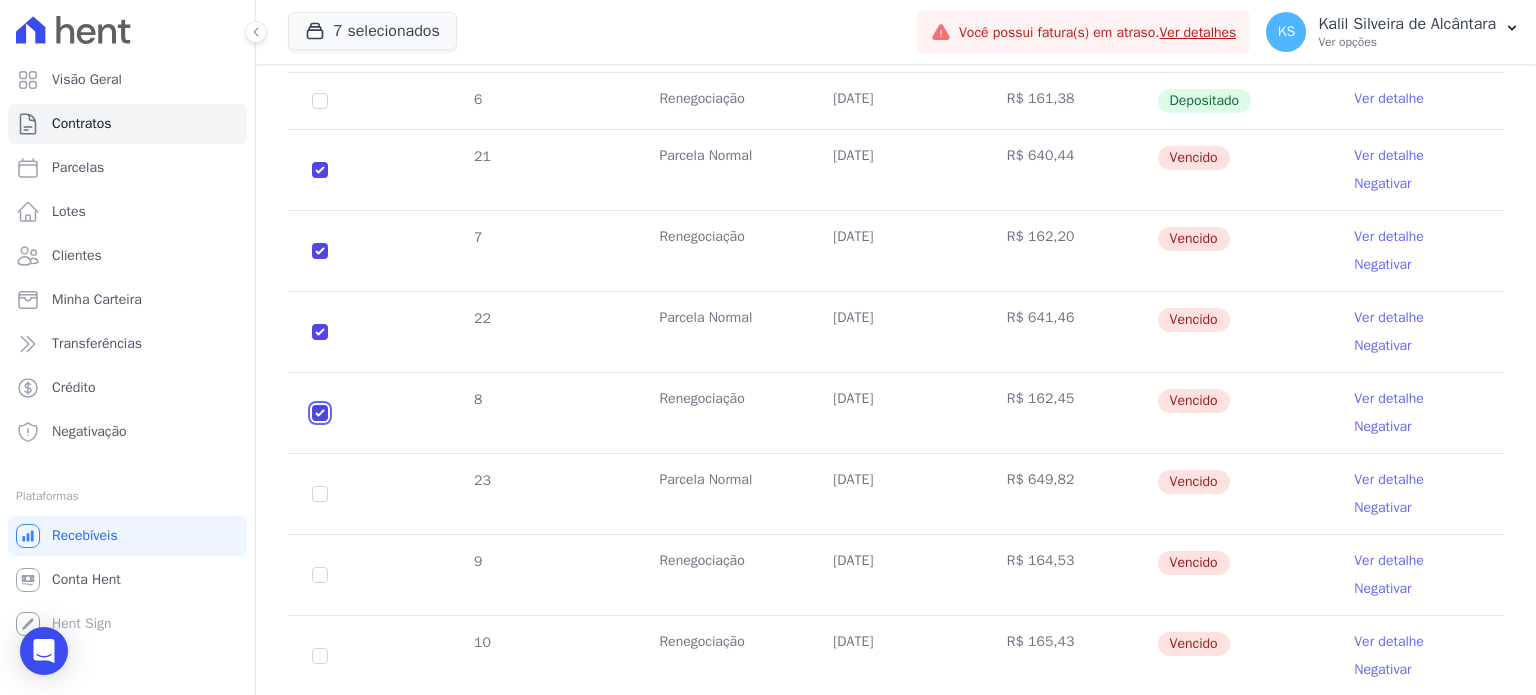 checkbox on "true" 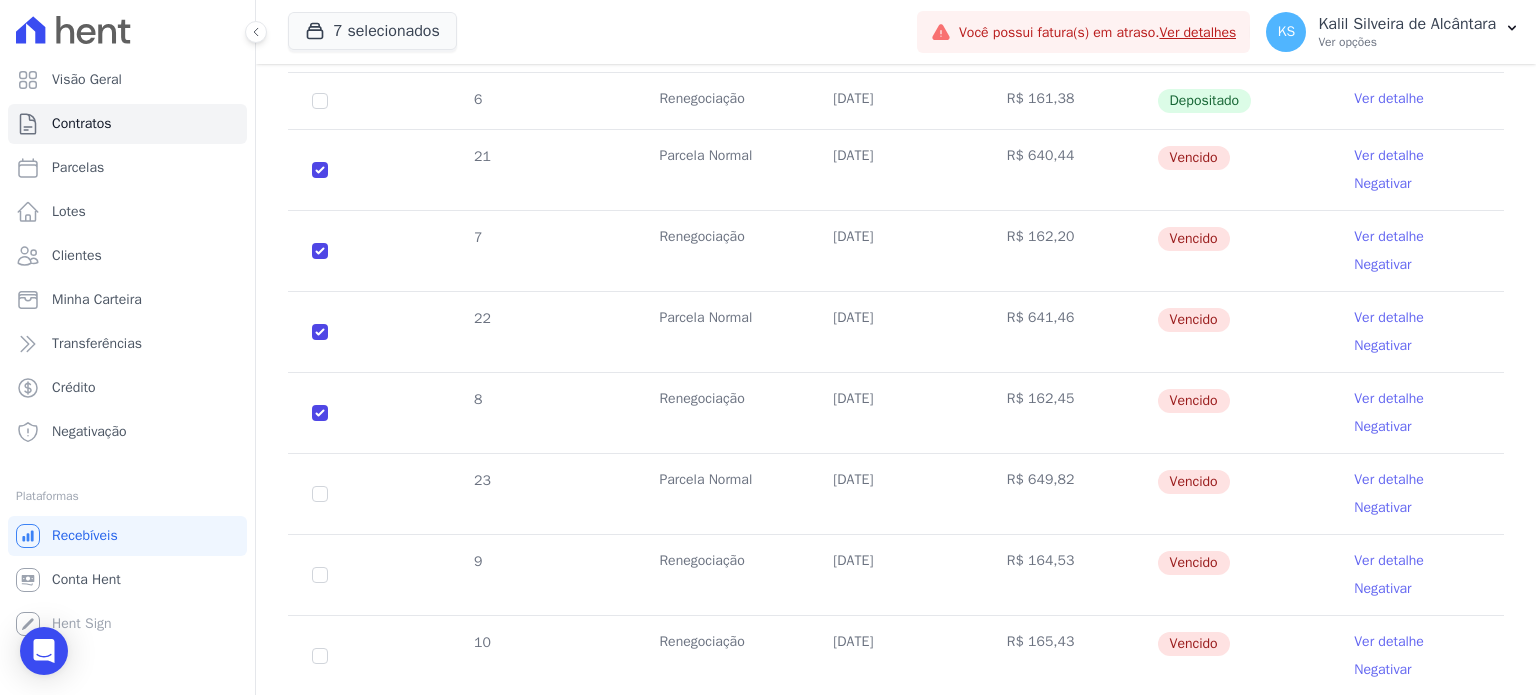 click on "23" at bounding box center [320, 494] 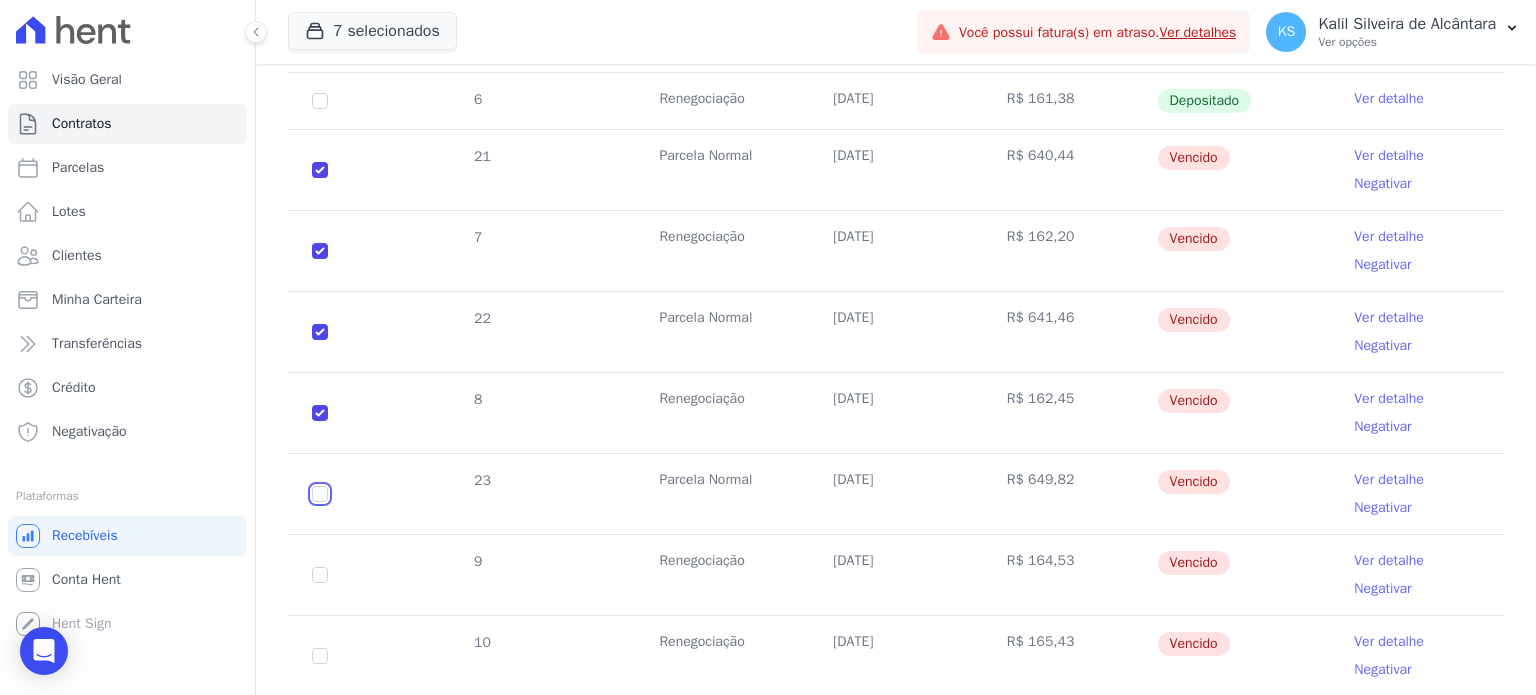 click at bounding box center [320, 170] 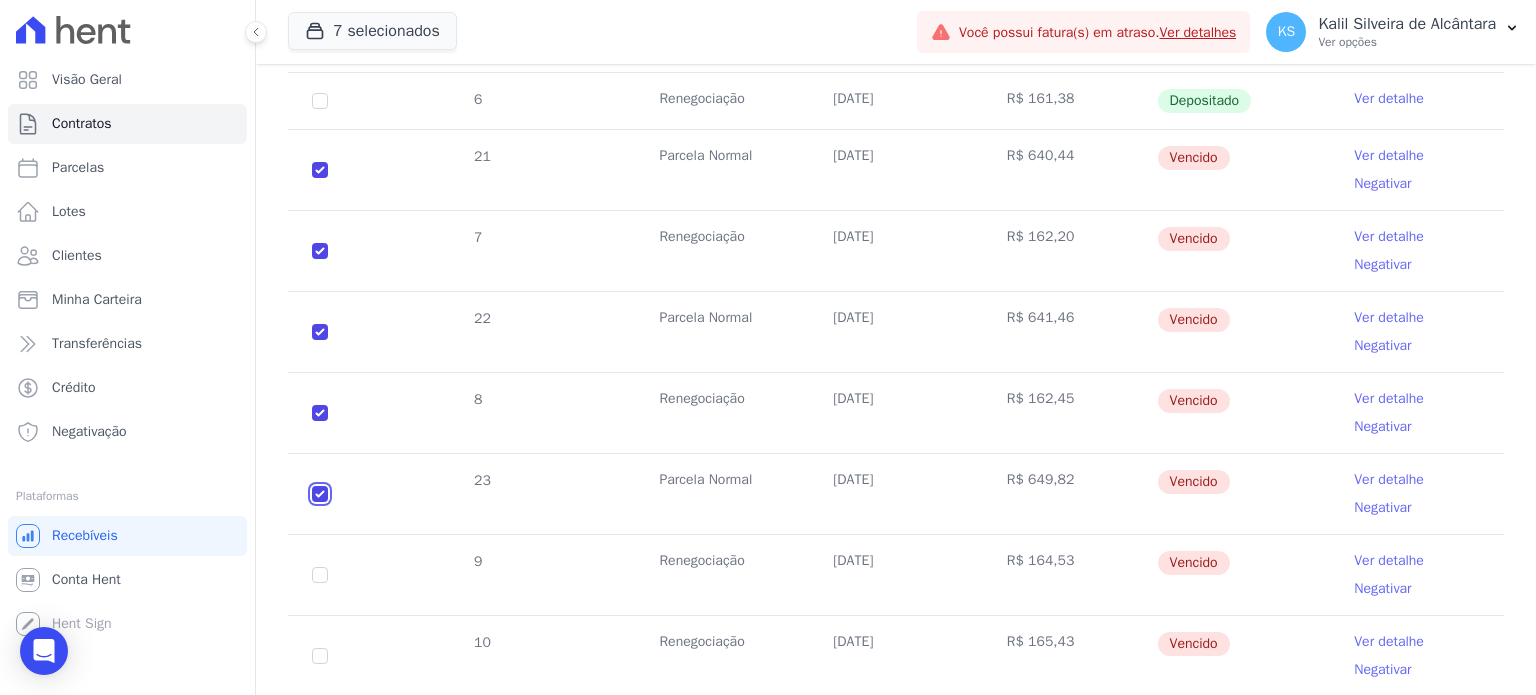 checkbox on "true" 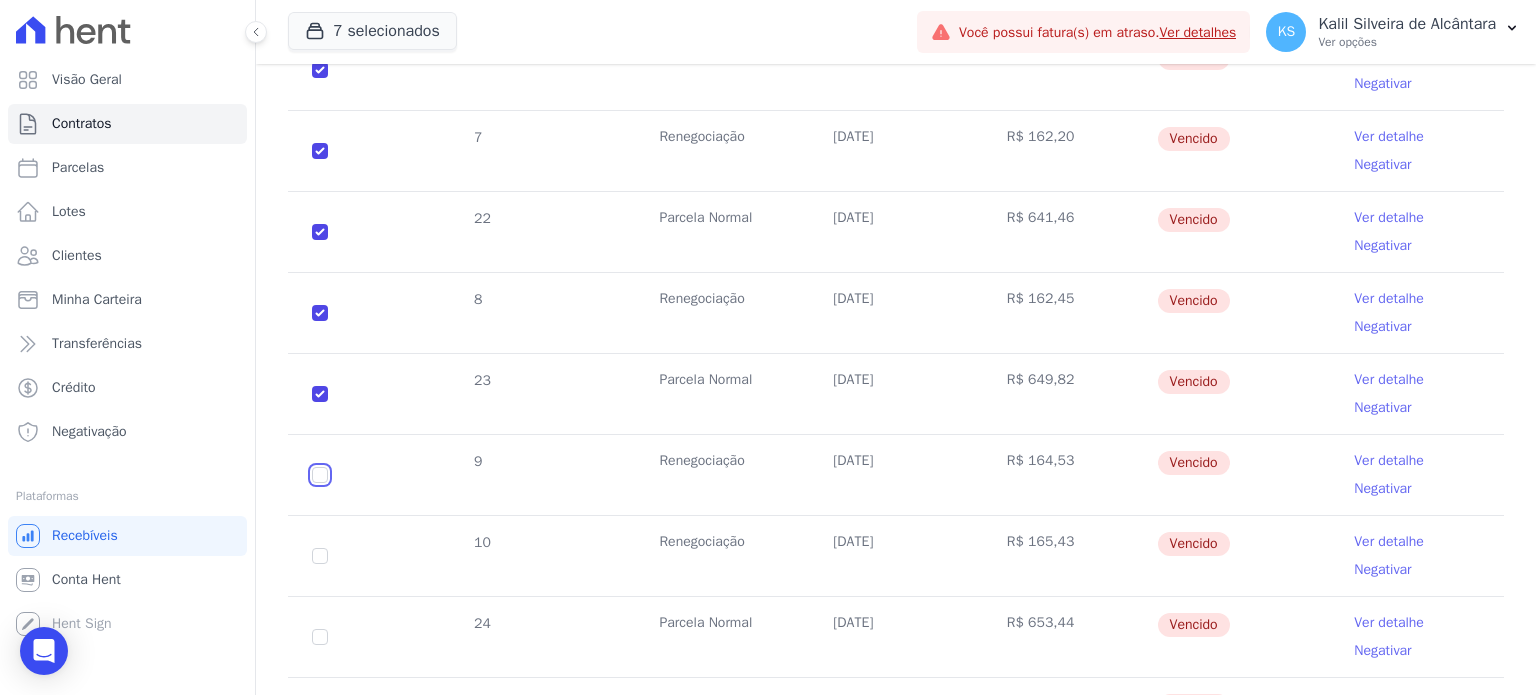 click at bounding box center [320, 70] 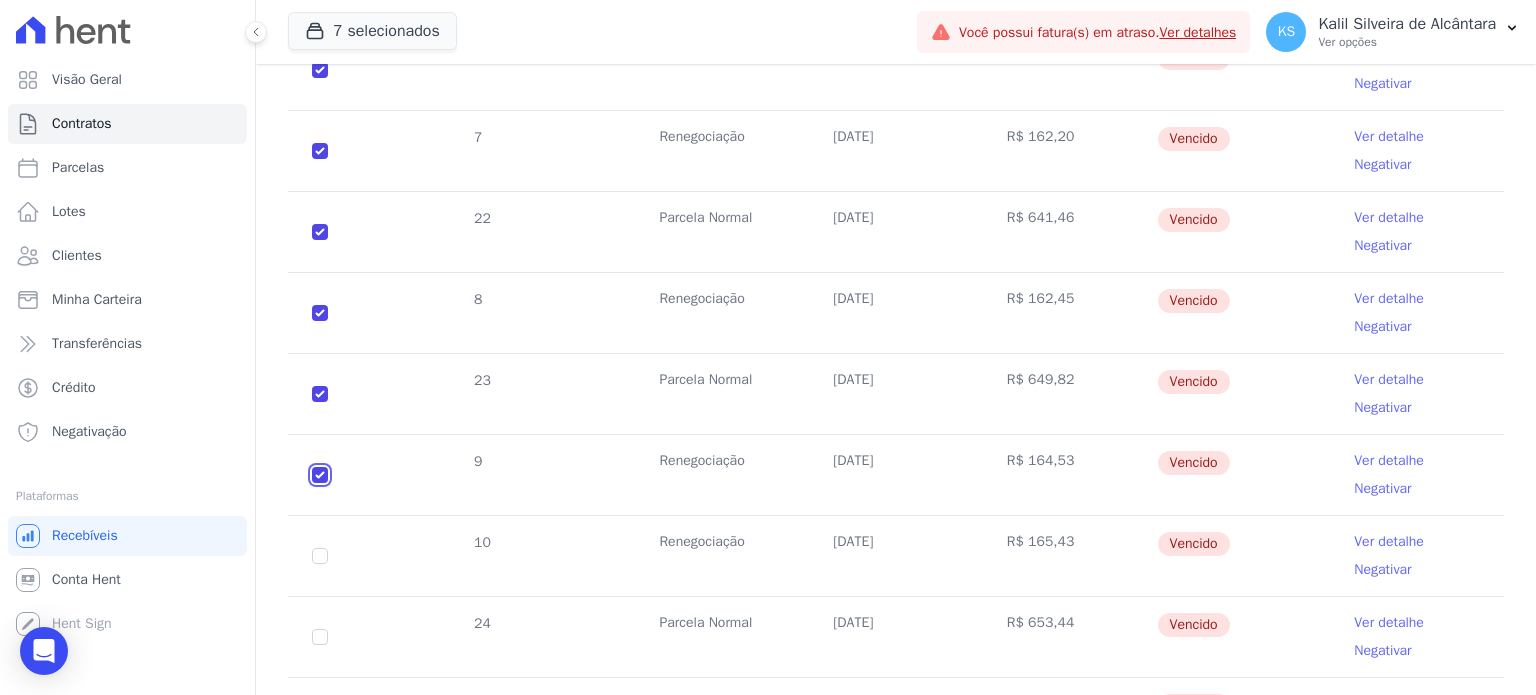 checkbox on "true" 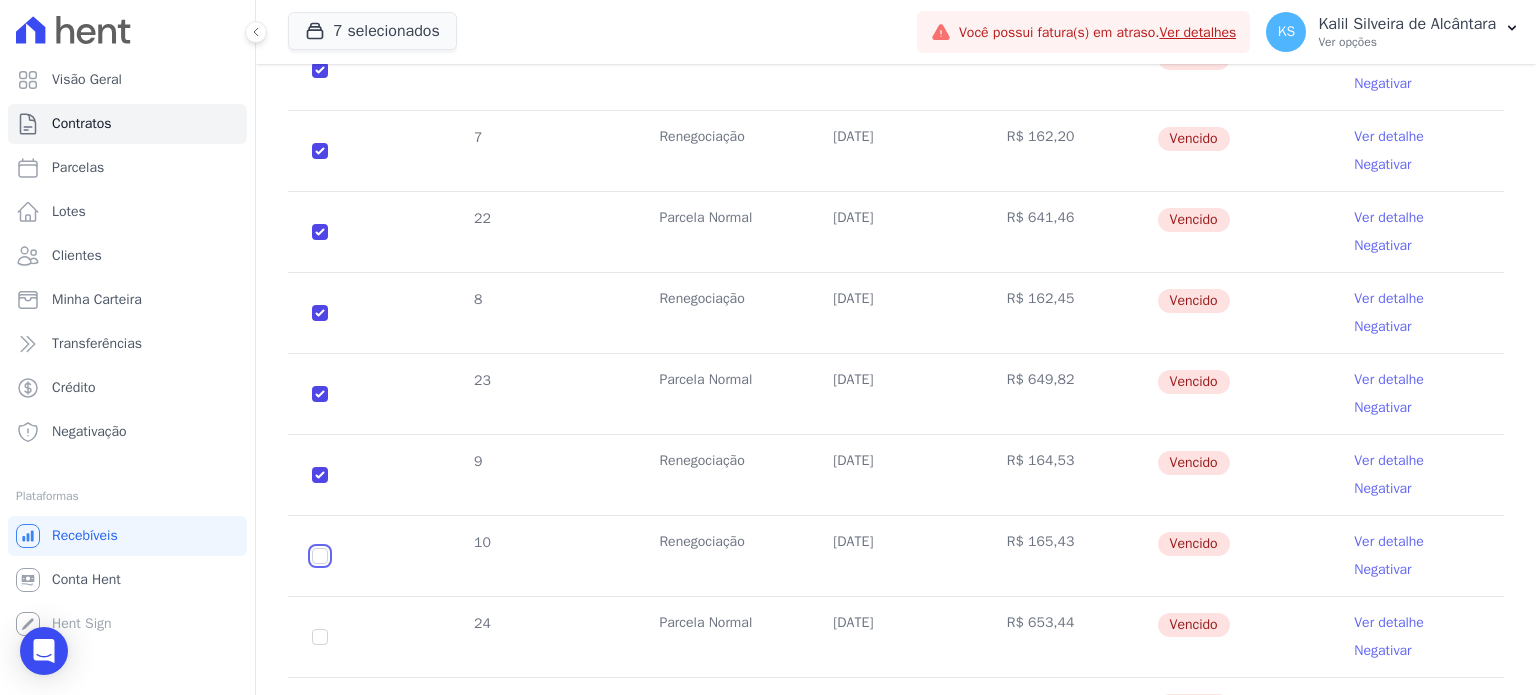 click at bounding box center (320, 70) 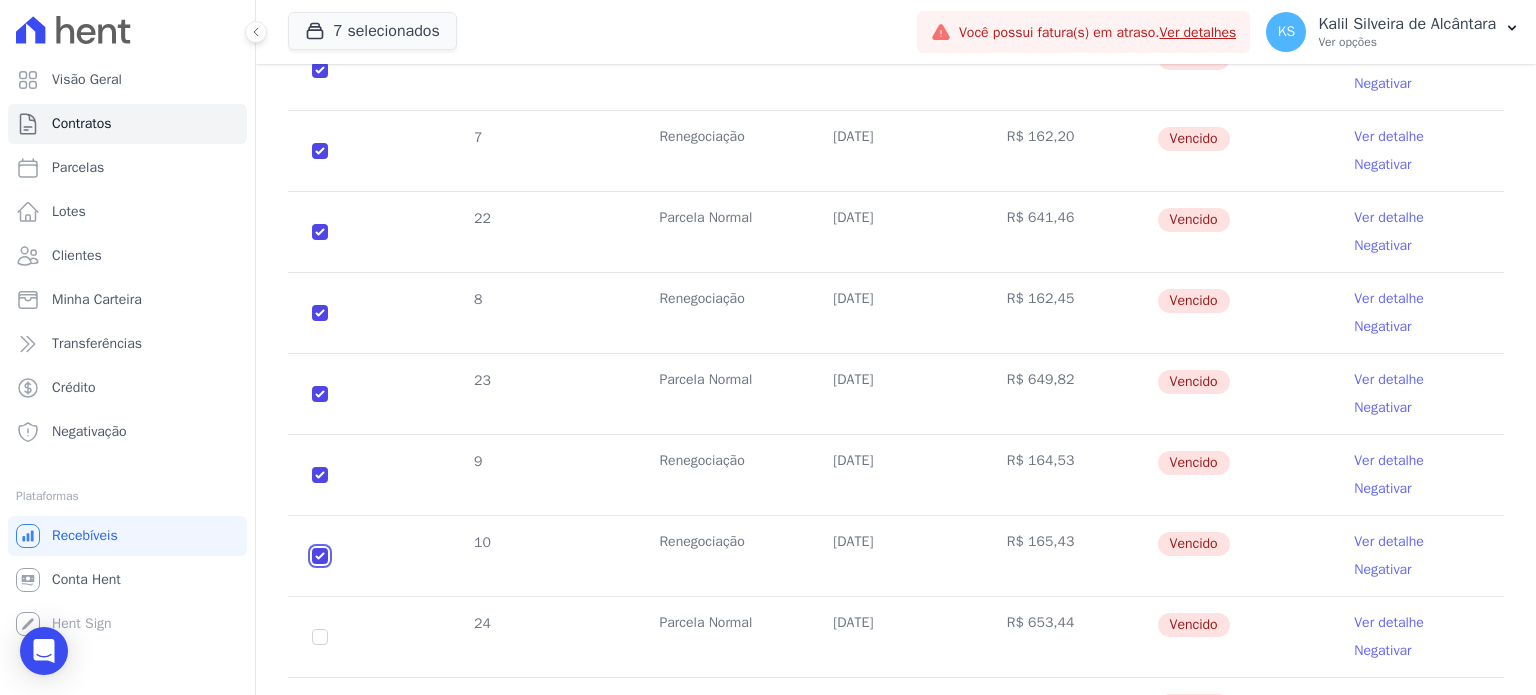 checkbox on "true" 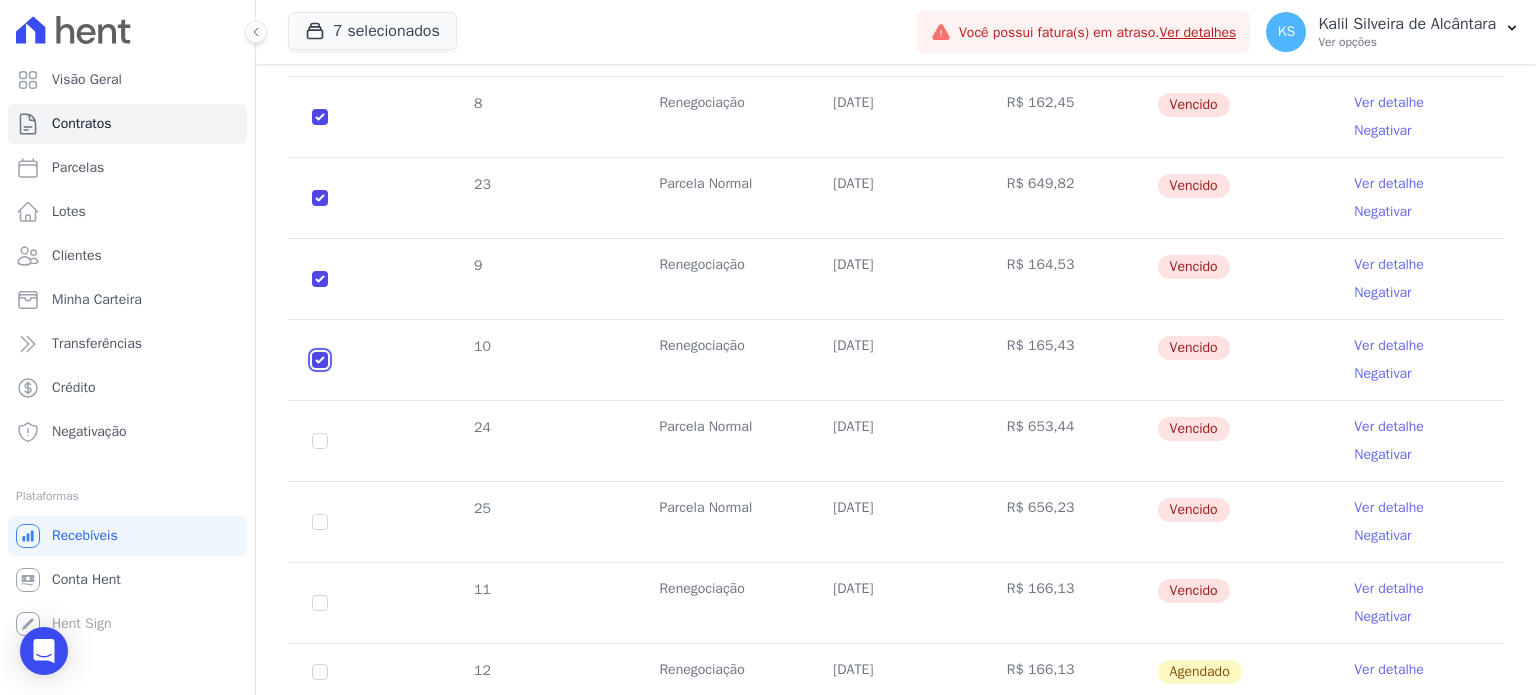 scroll, scrollTop: 816, scrollLeft: 0, axis: vertical 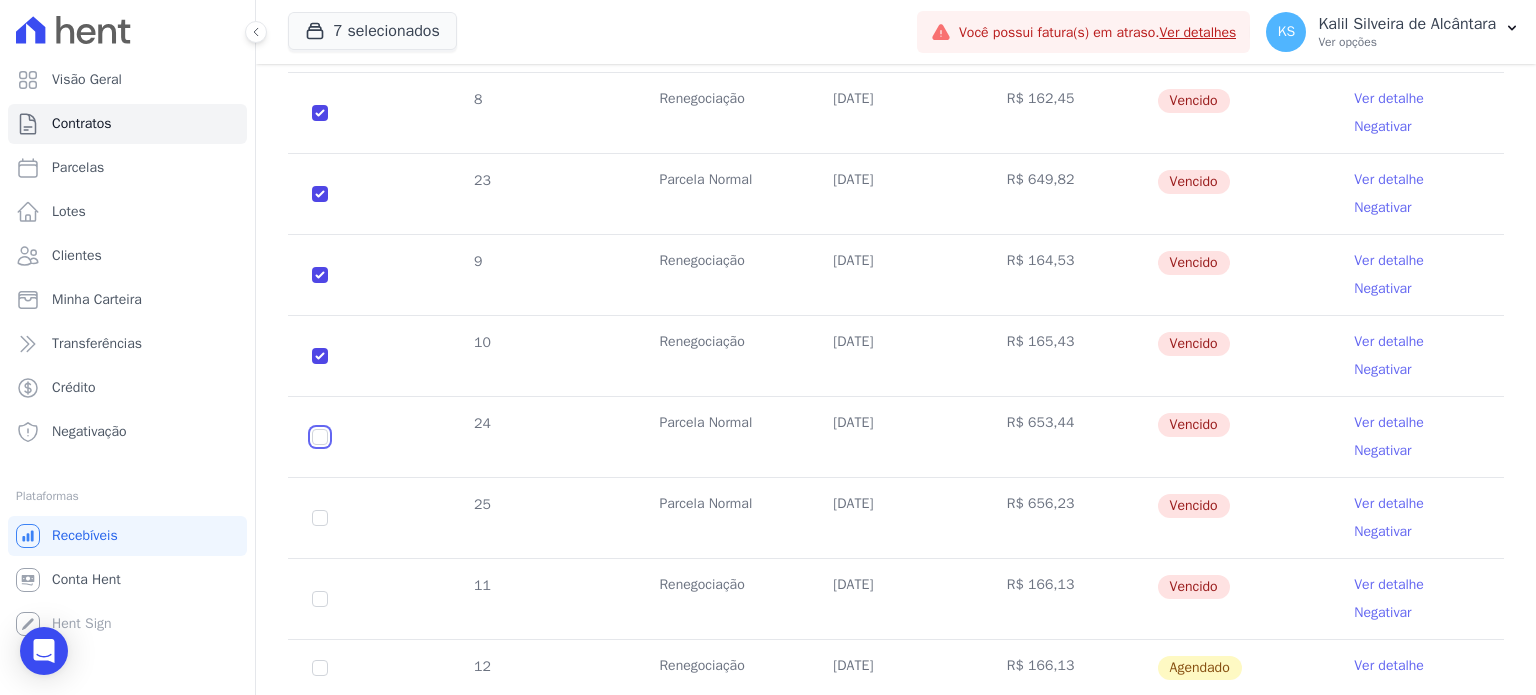 click at bounding box center [320, -130] 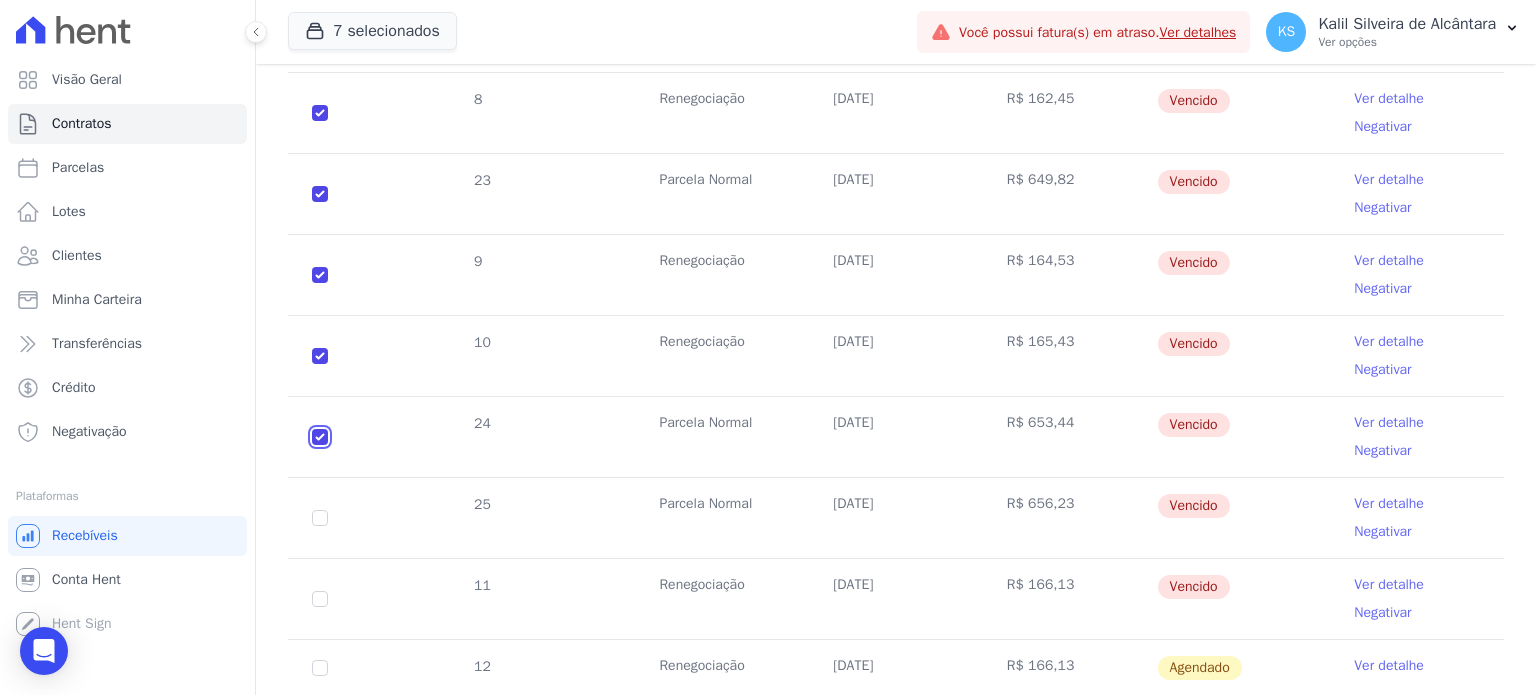 checkbox on "true" 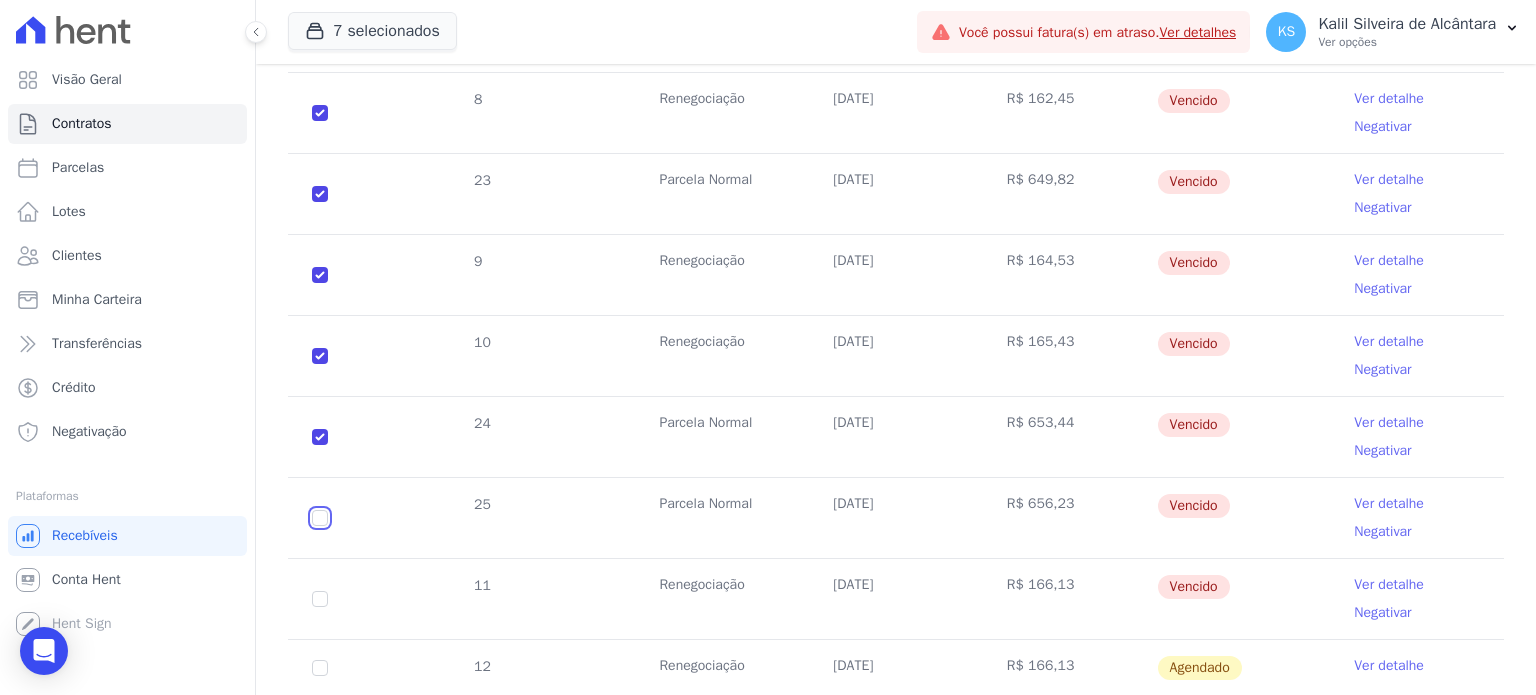 click at bounding box center [320, -130] 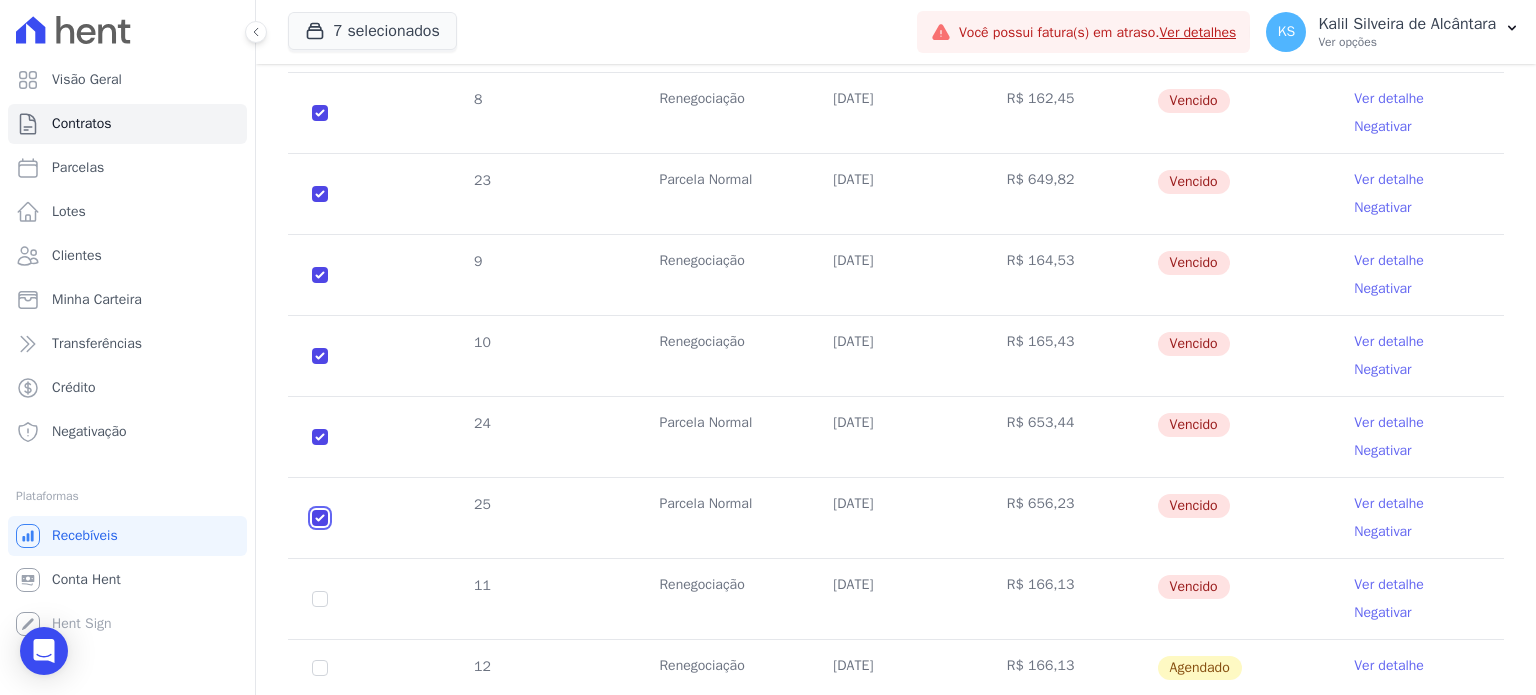checkbox on "true" 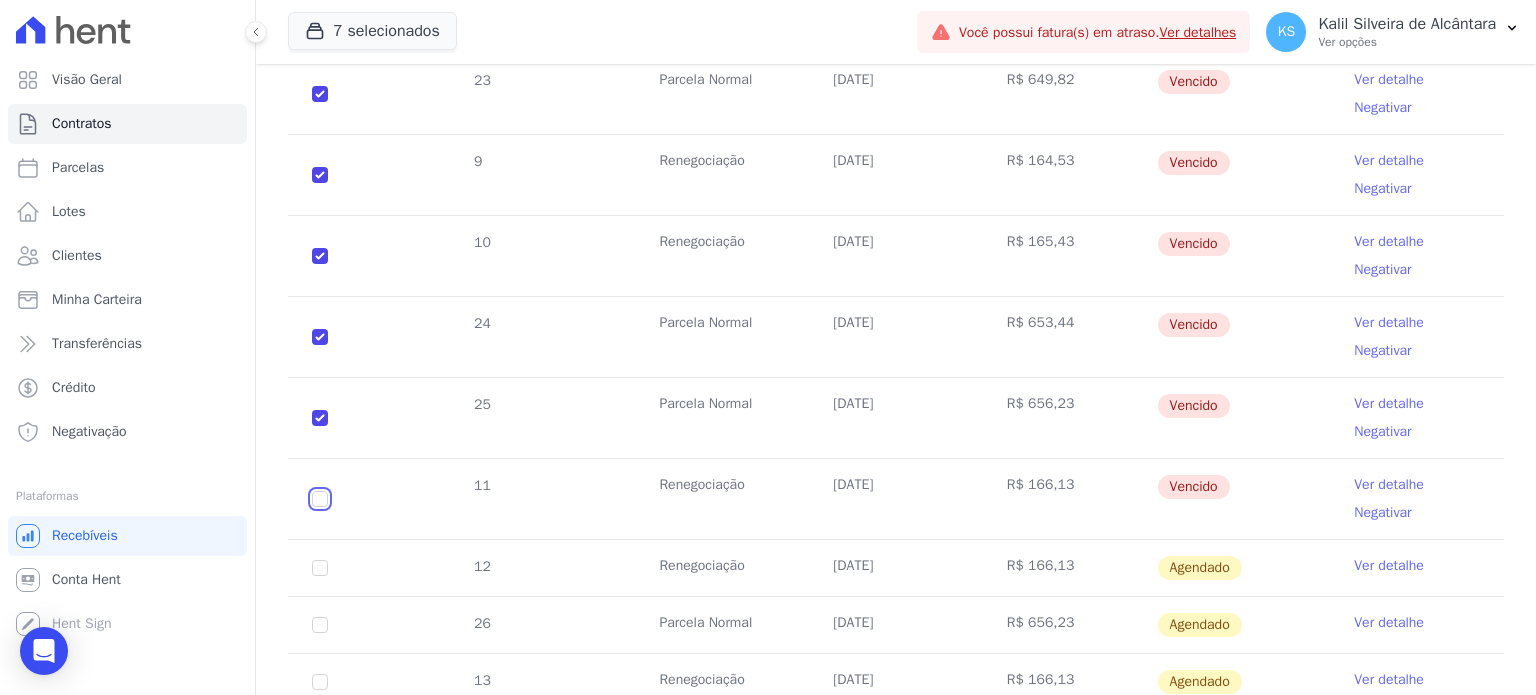 click at bounding box center (320, -230) 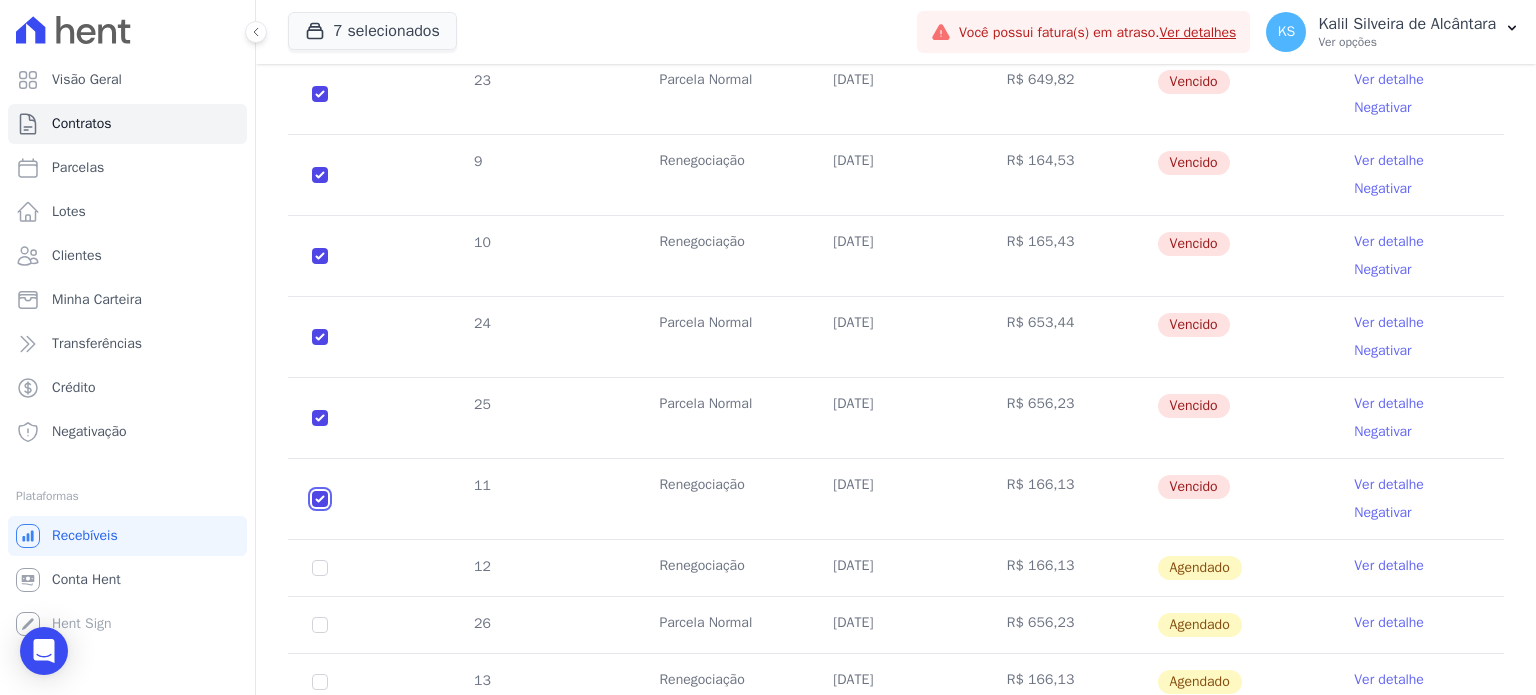 checkbox on "true" 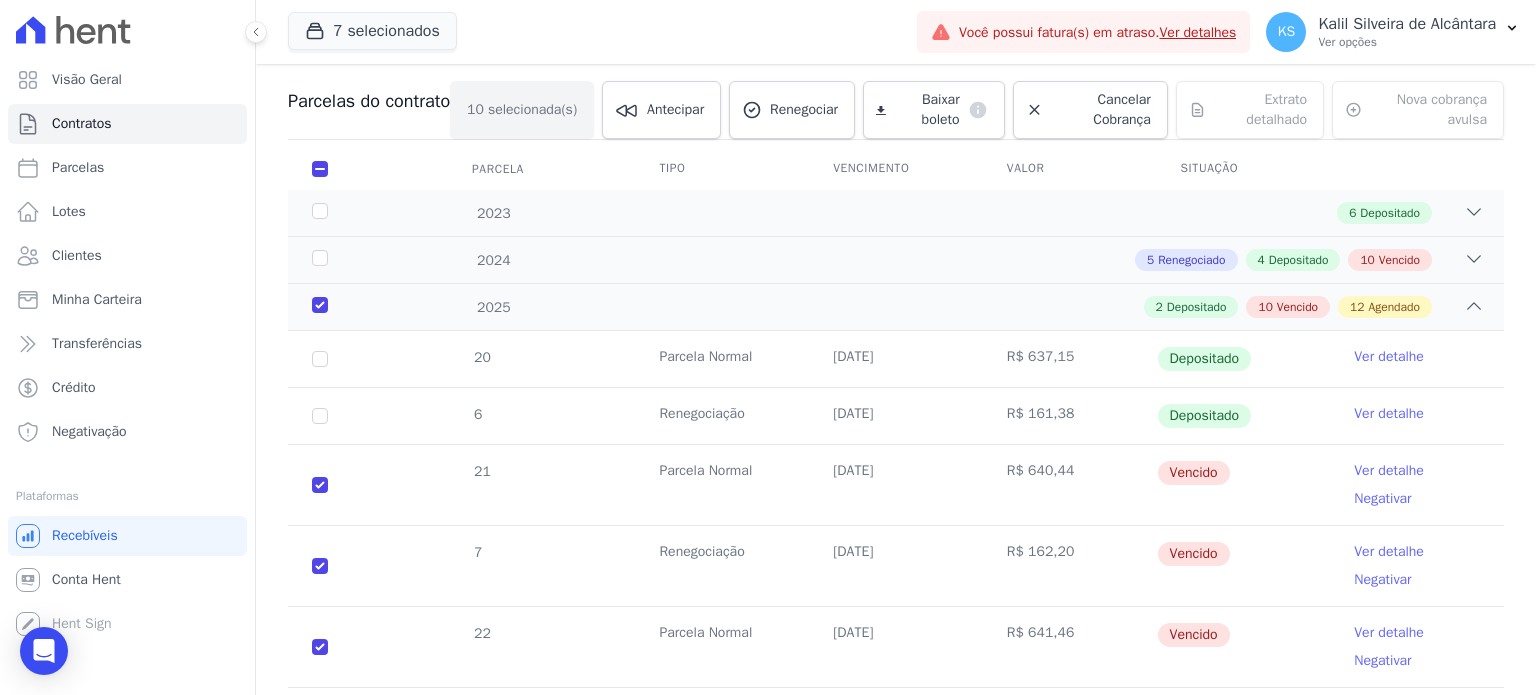 scroll, scrollTop: 16, scrollLeft: 0, axis: vertical 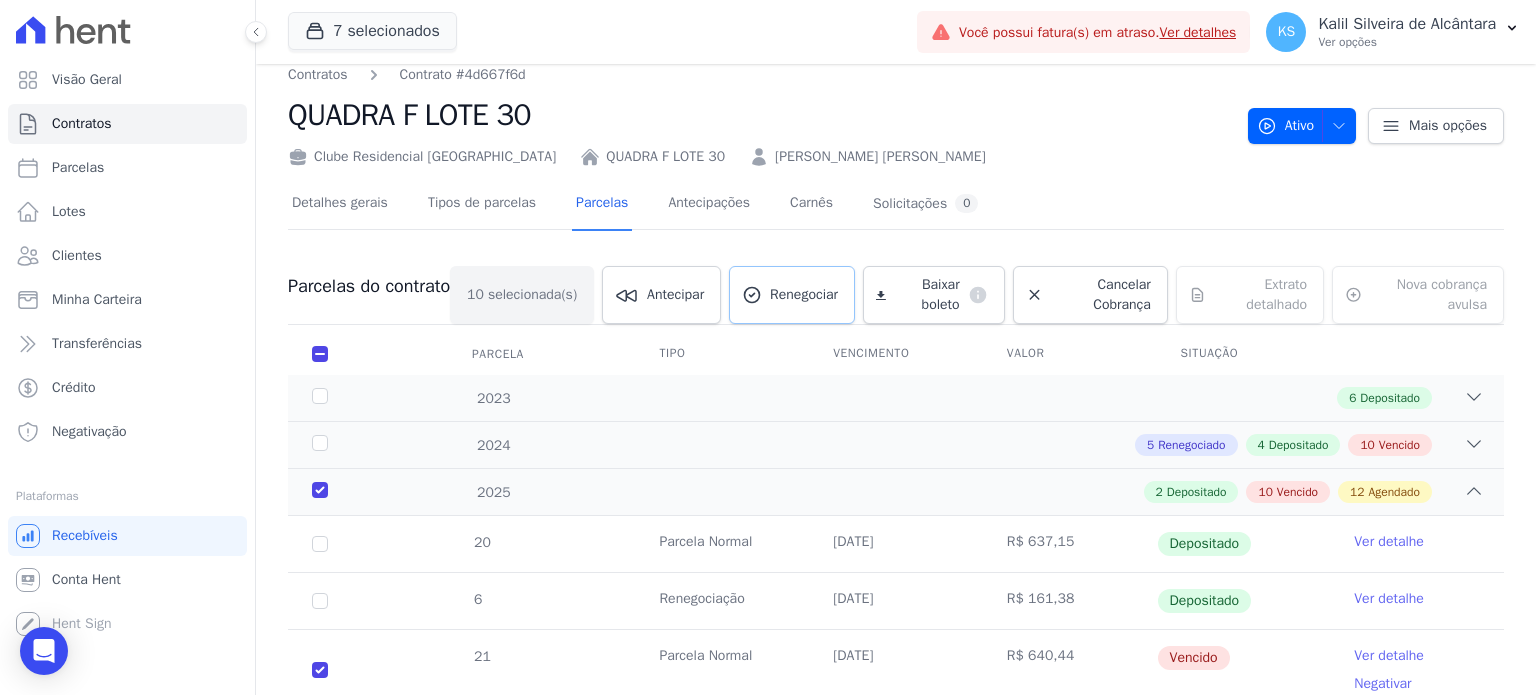 click on "Renegociar" at bounding box center (792, 295) 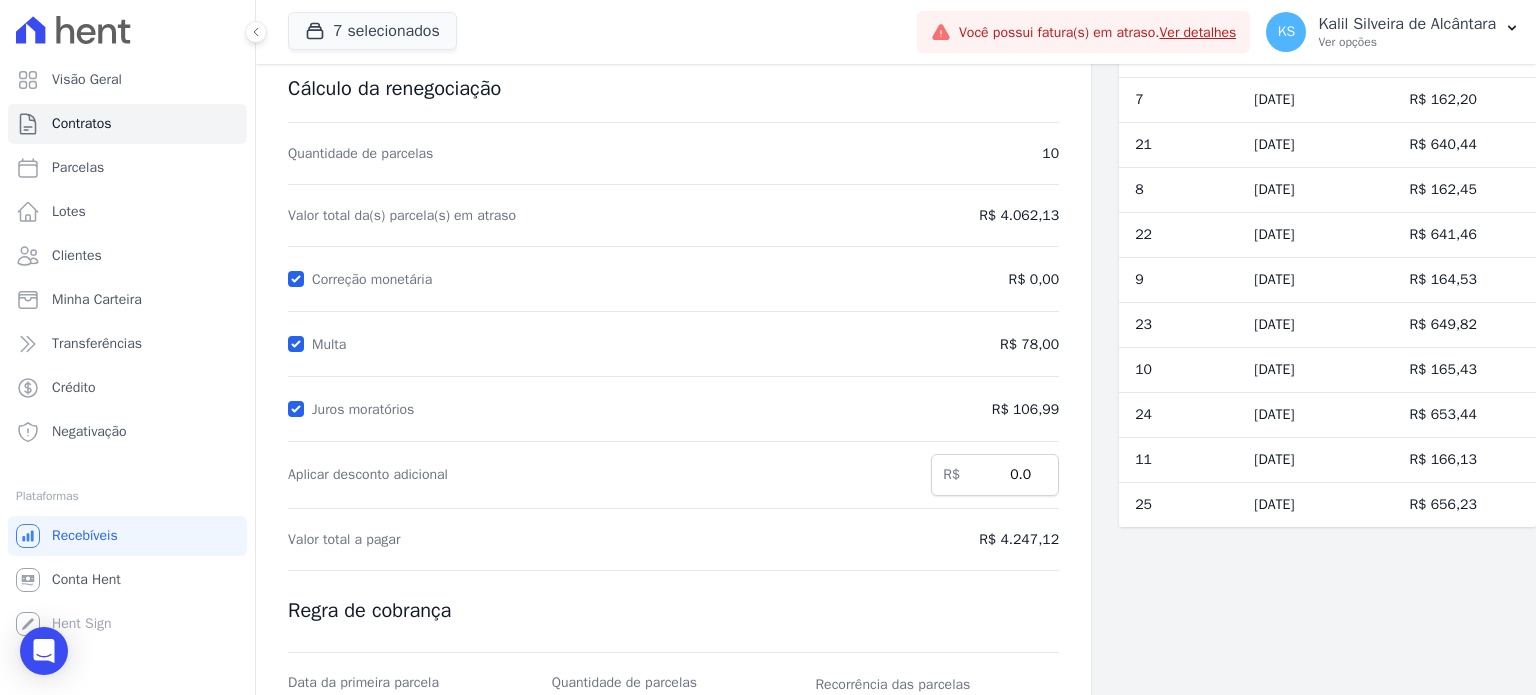 scroll, scrollTop: 0, scrollLeft: 0, axis: both 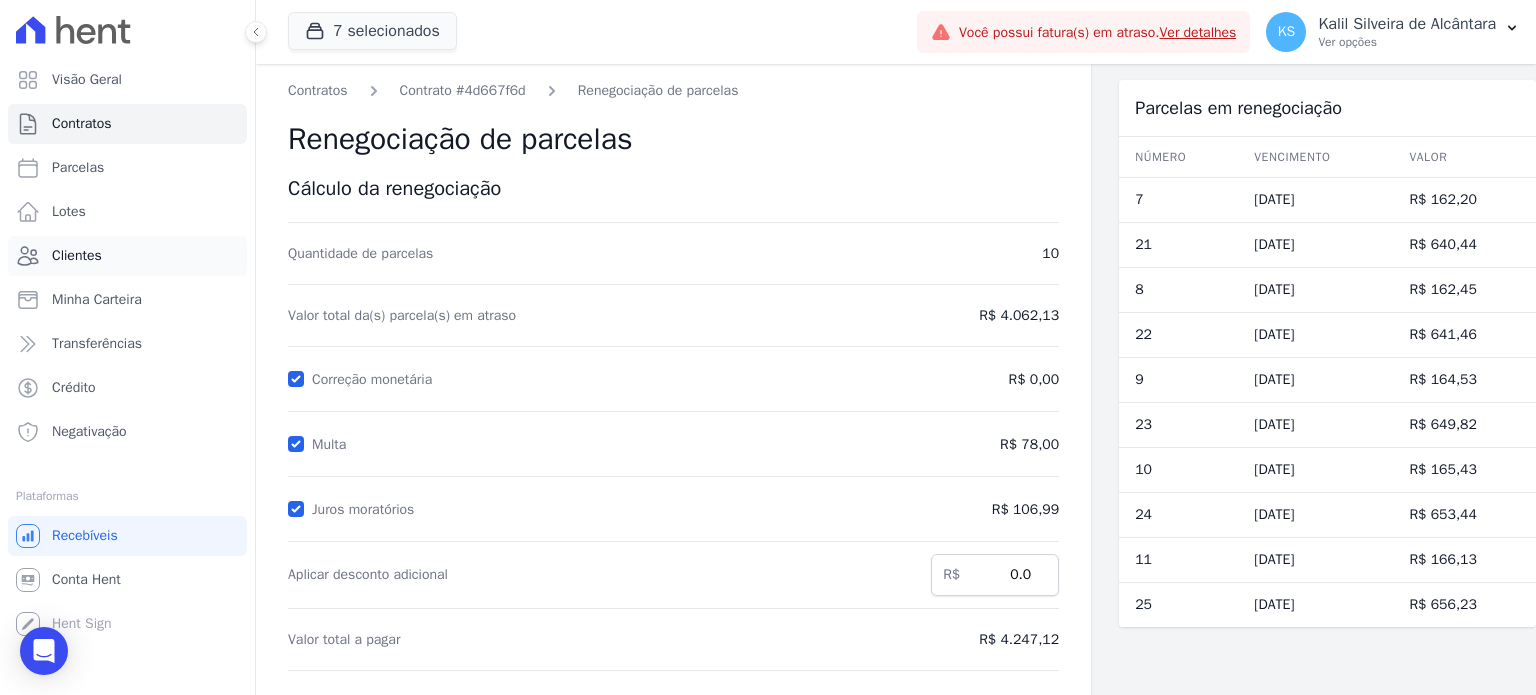 click on "Clientes" at bounding box center [77, 256] 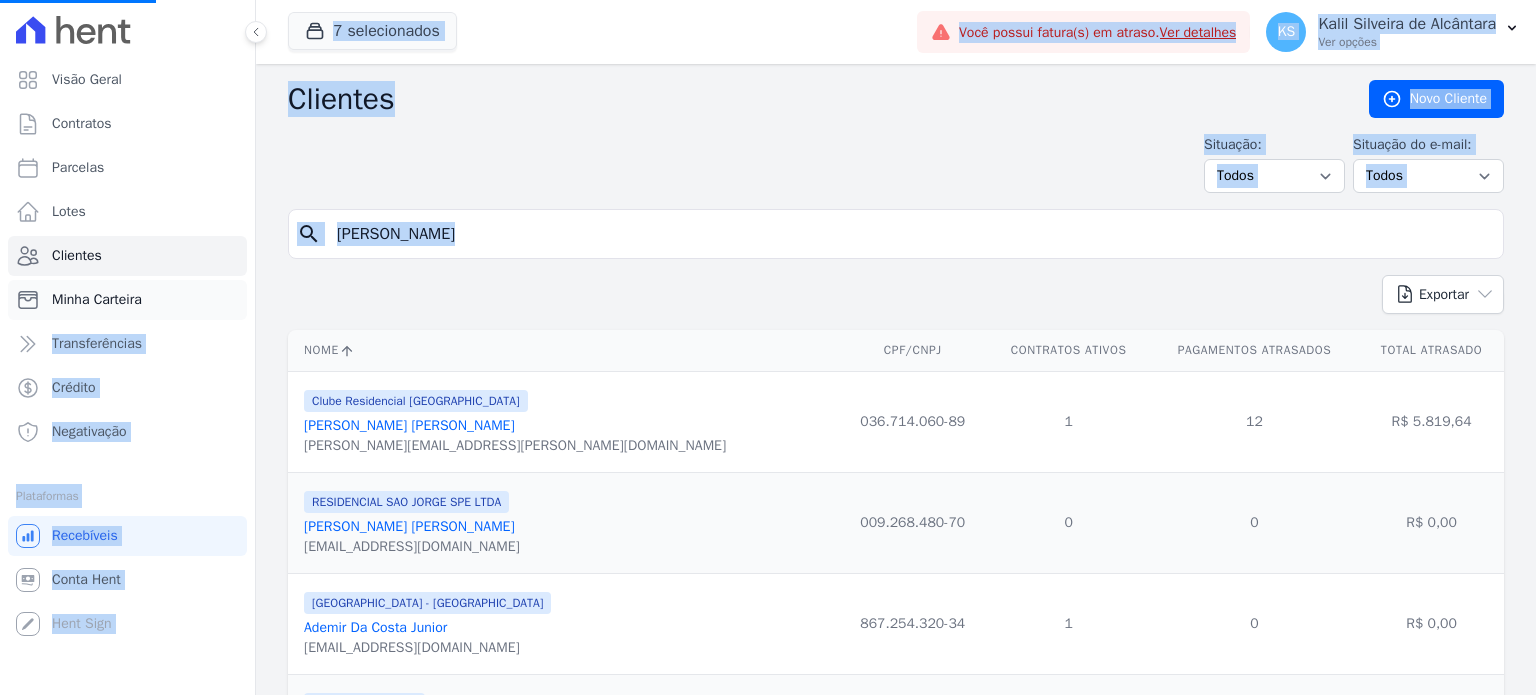 drag, startPoint x: 560, startPoint y: 267, endPoint x: 197, endPoint y: 287, distance: 363.55054 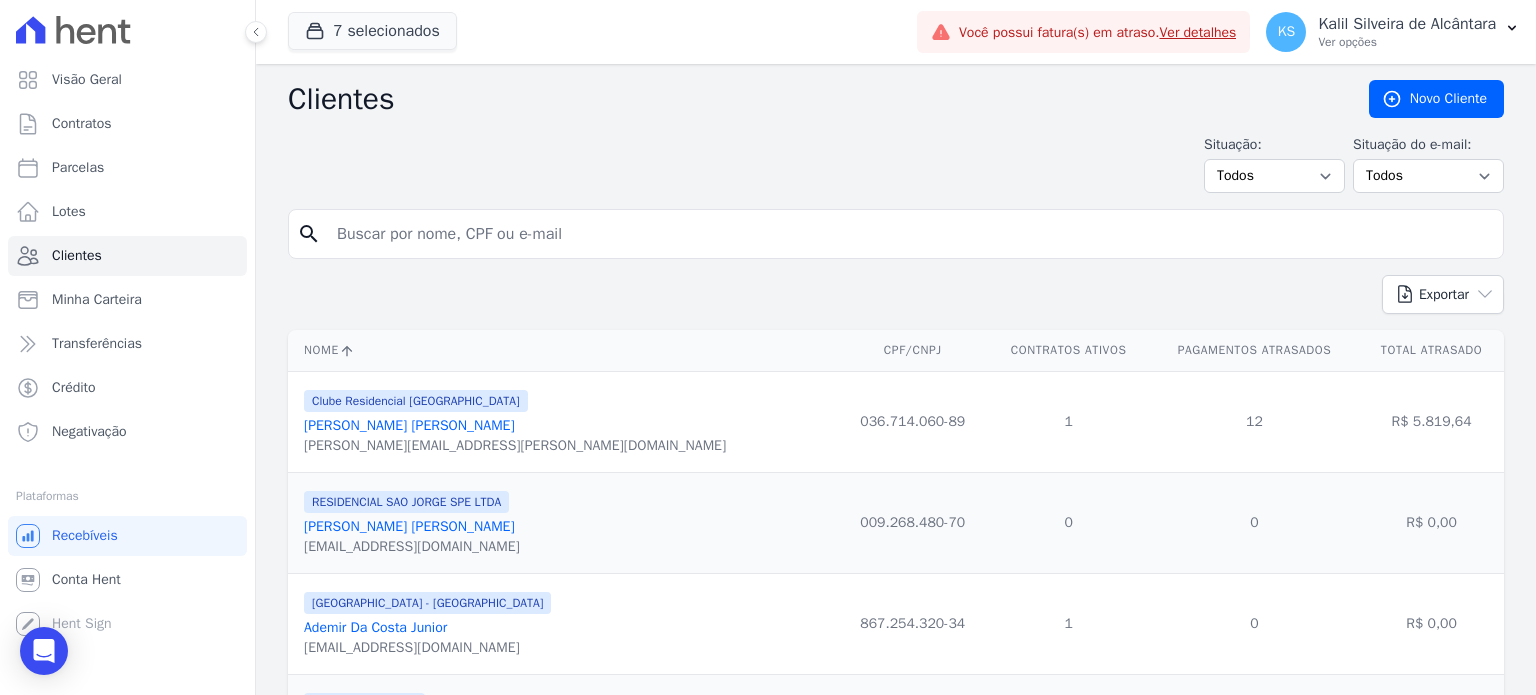 click at bounding box center [910, 234] 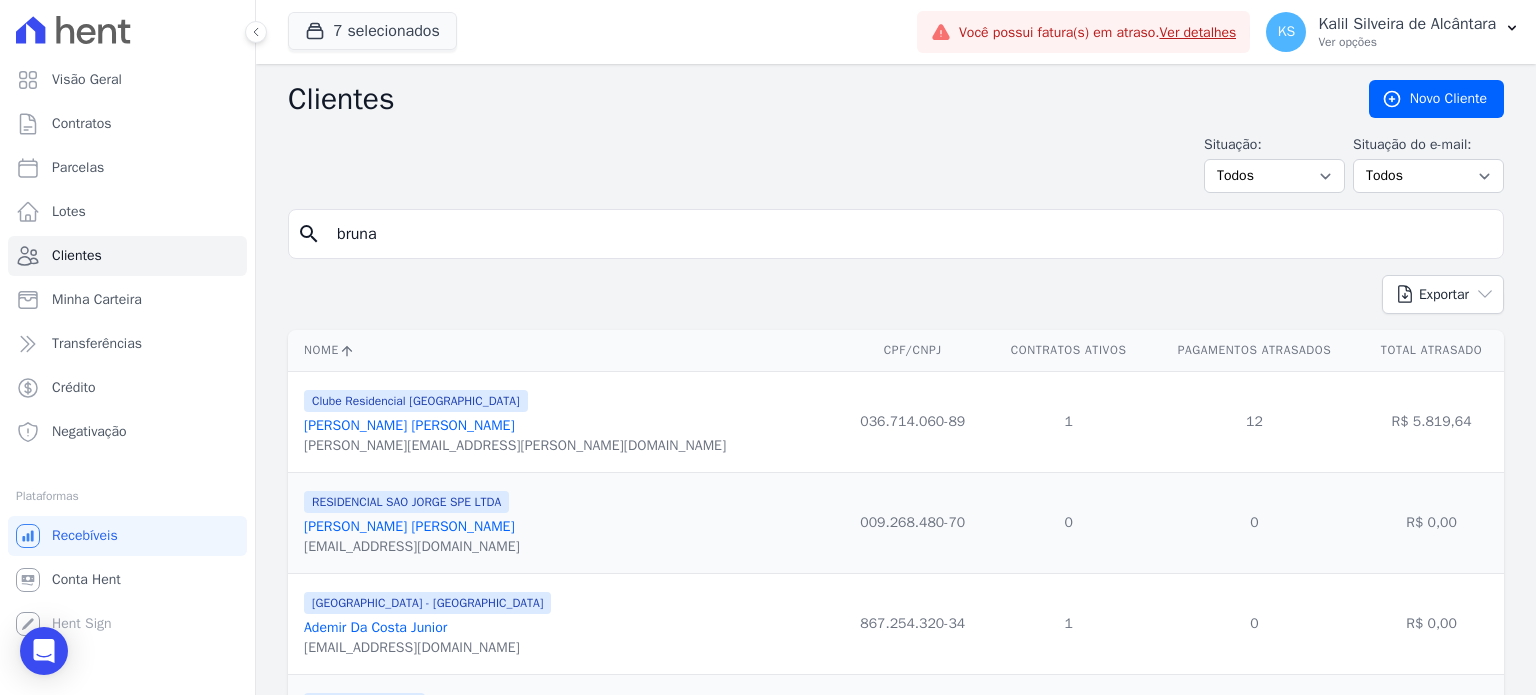 type on "[PERSON_NAME]" 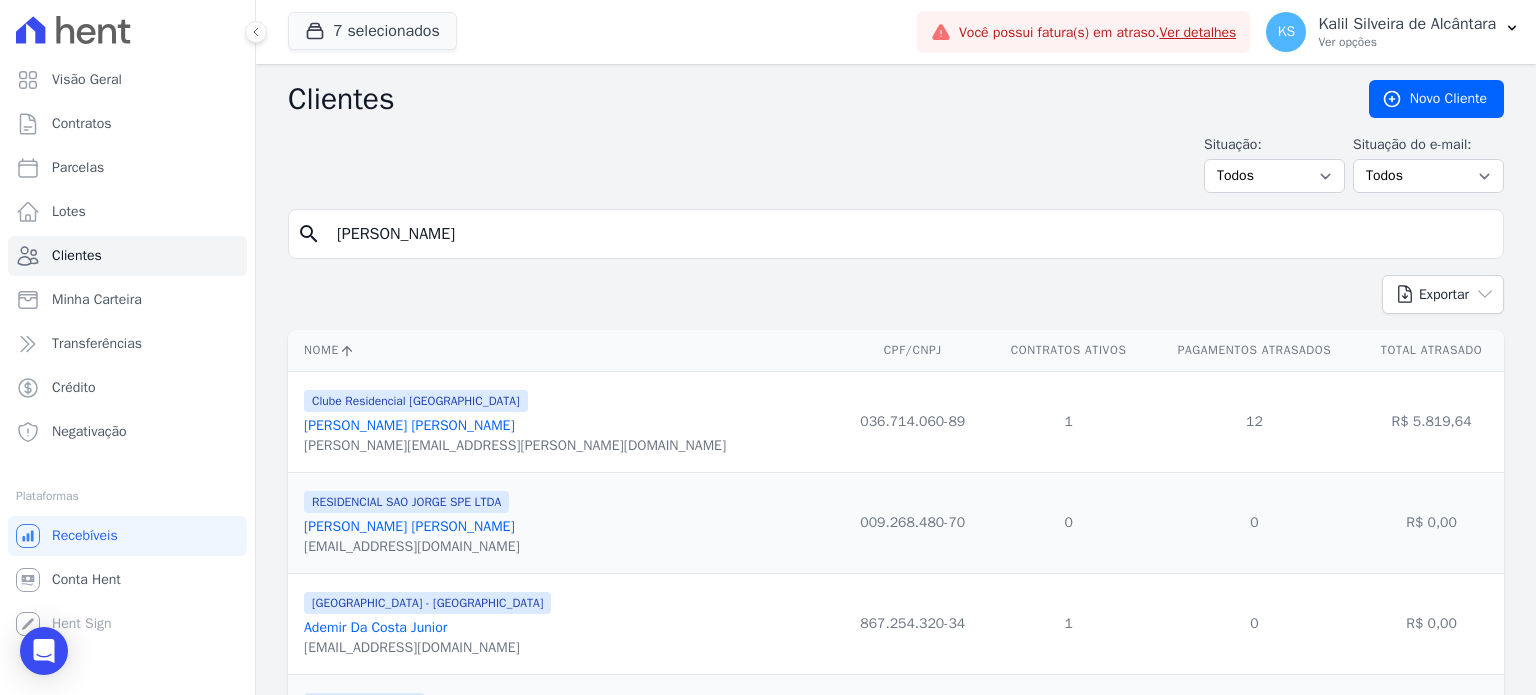 click on "[PERSON_NAME]" at bounding box center (910, 234) 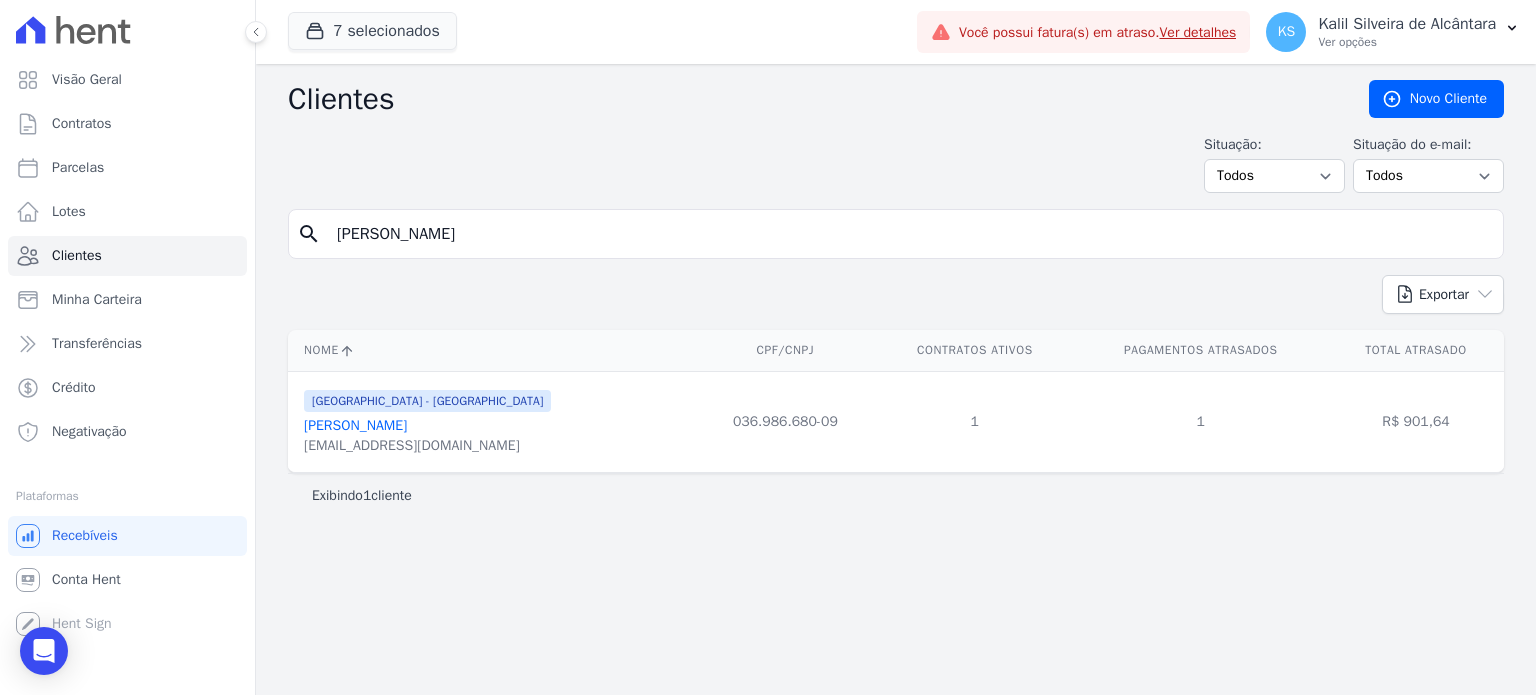click on "[PERSON_NAME]" at bounding box center (355, 425) 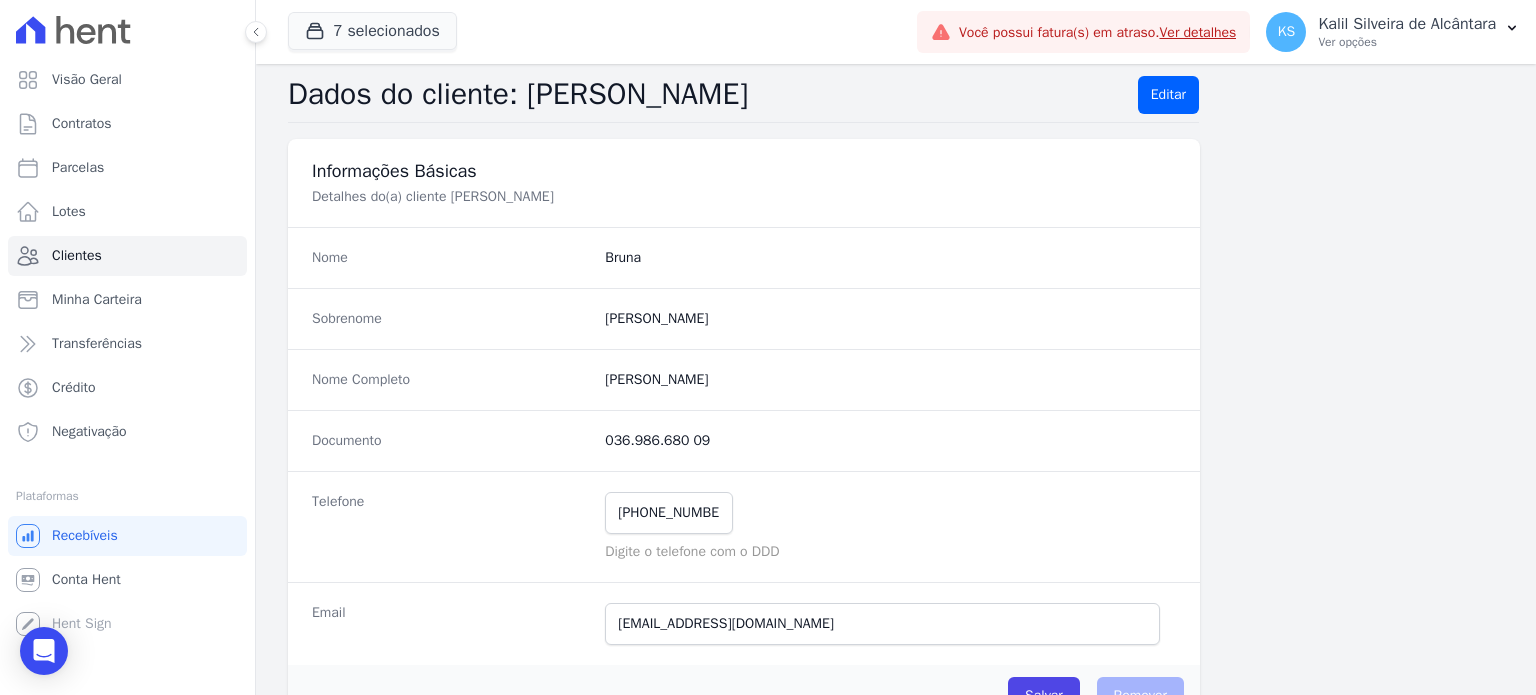 scroll, scrollTop: 0, scrollLeft: 0, axis: both 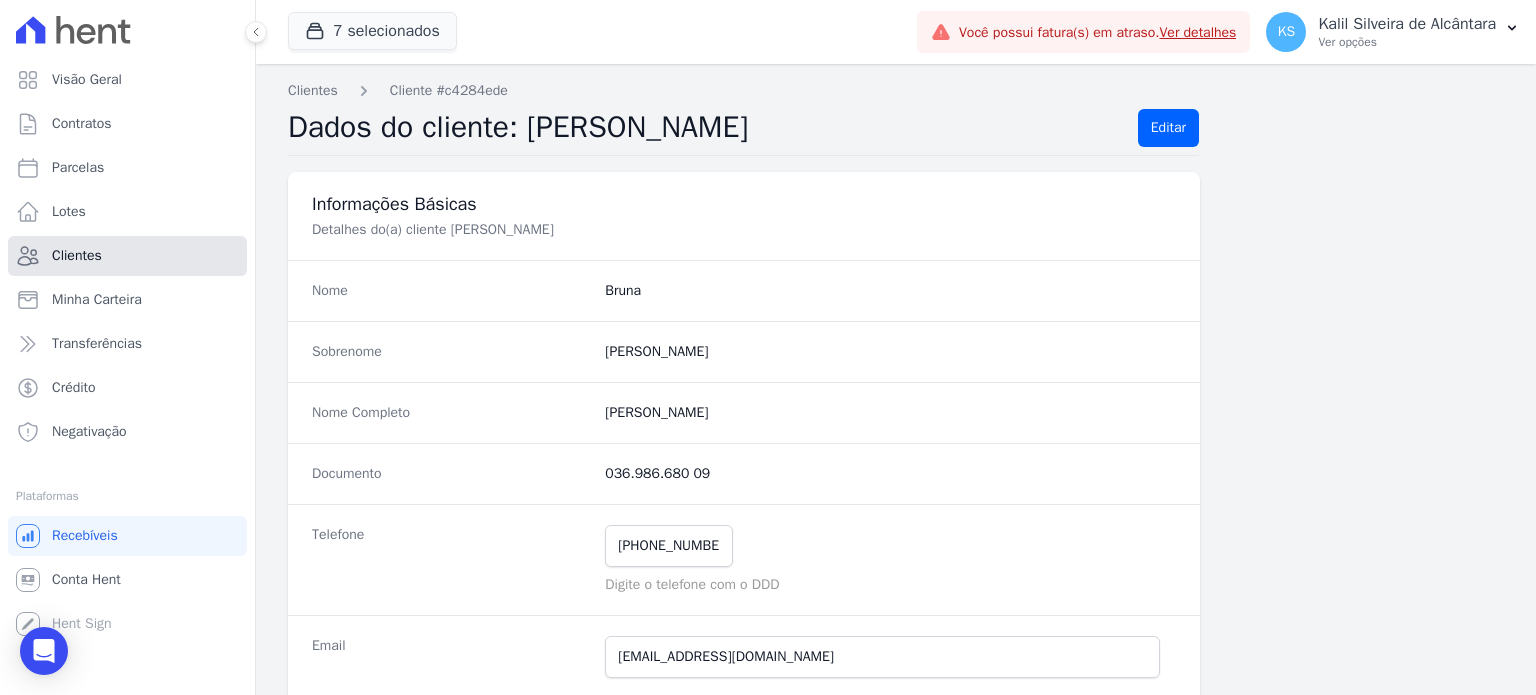 click on "Clientes" at bounding box center (77, 256) 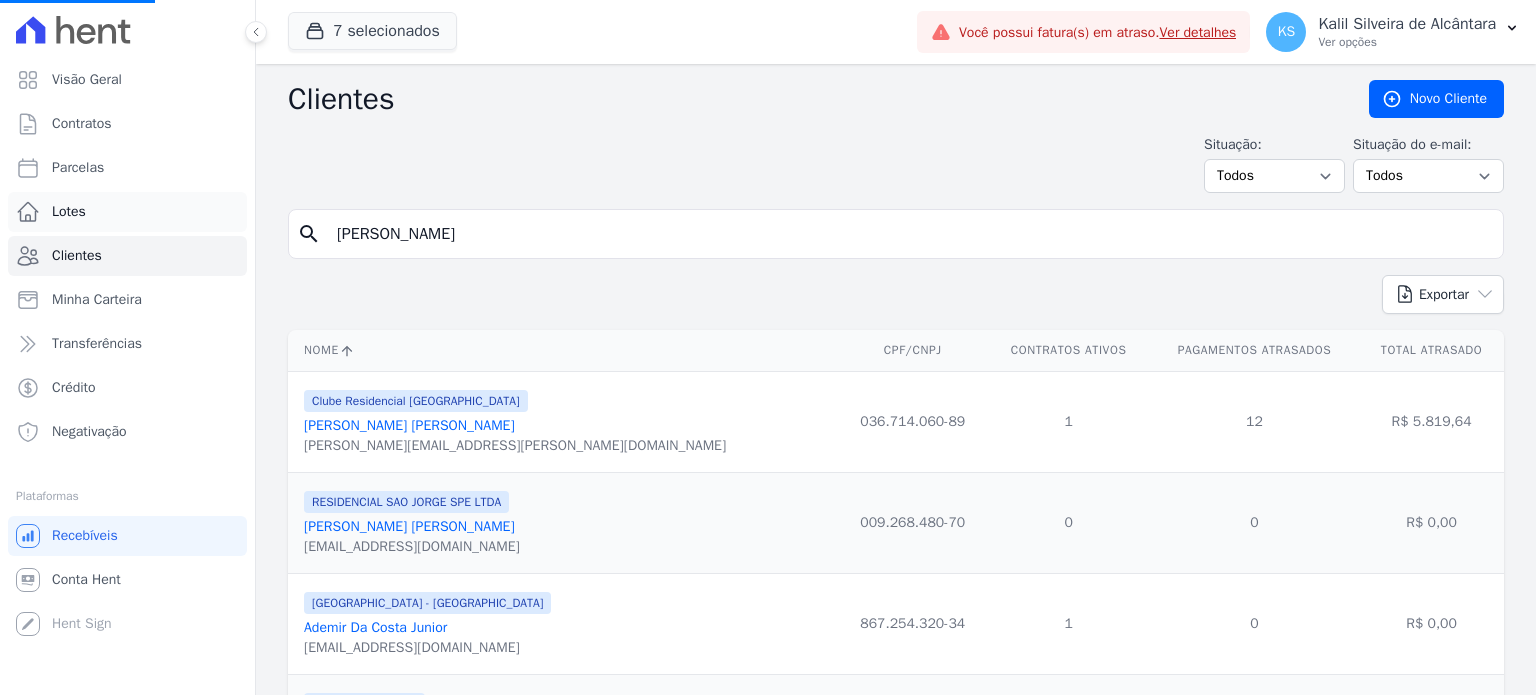 drag, startPoint x: 520, startPoint y: 229, endPoint x: 155, endPoint y: 196, distance: 366.48874 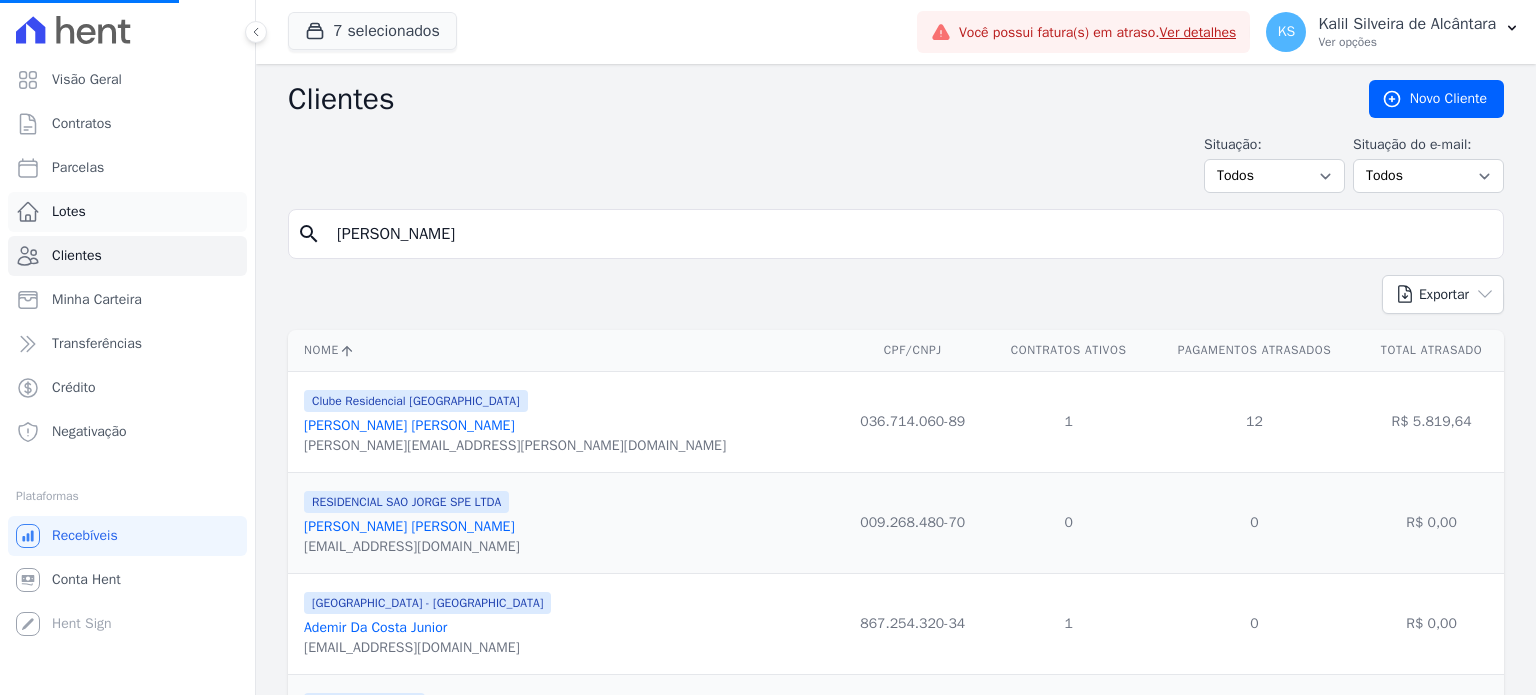 type on "[PERSON_NAME]" 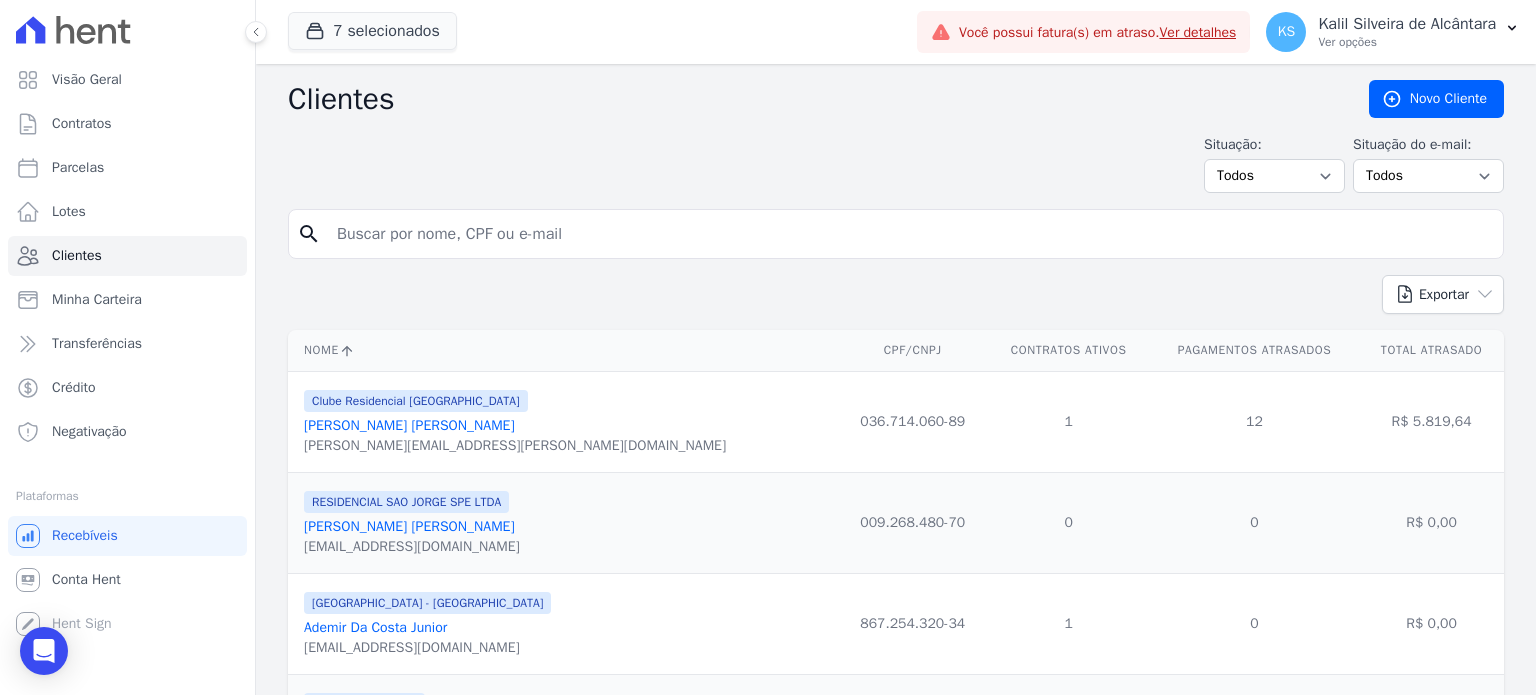 click at bounding box center [910, 234] 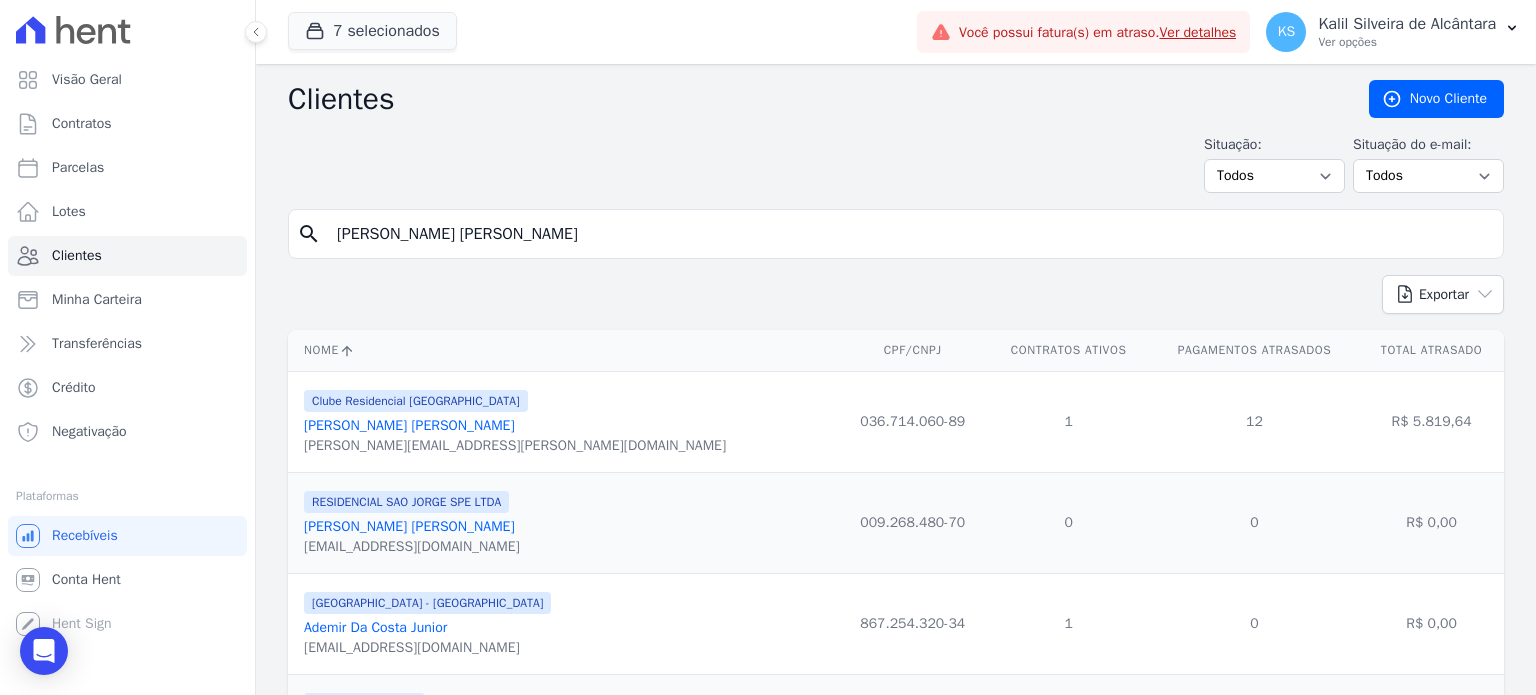 type on "[PERSON_NAME] [PERSON_NAME]" 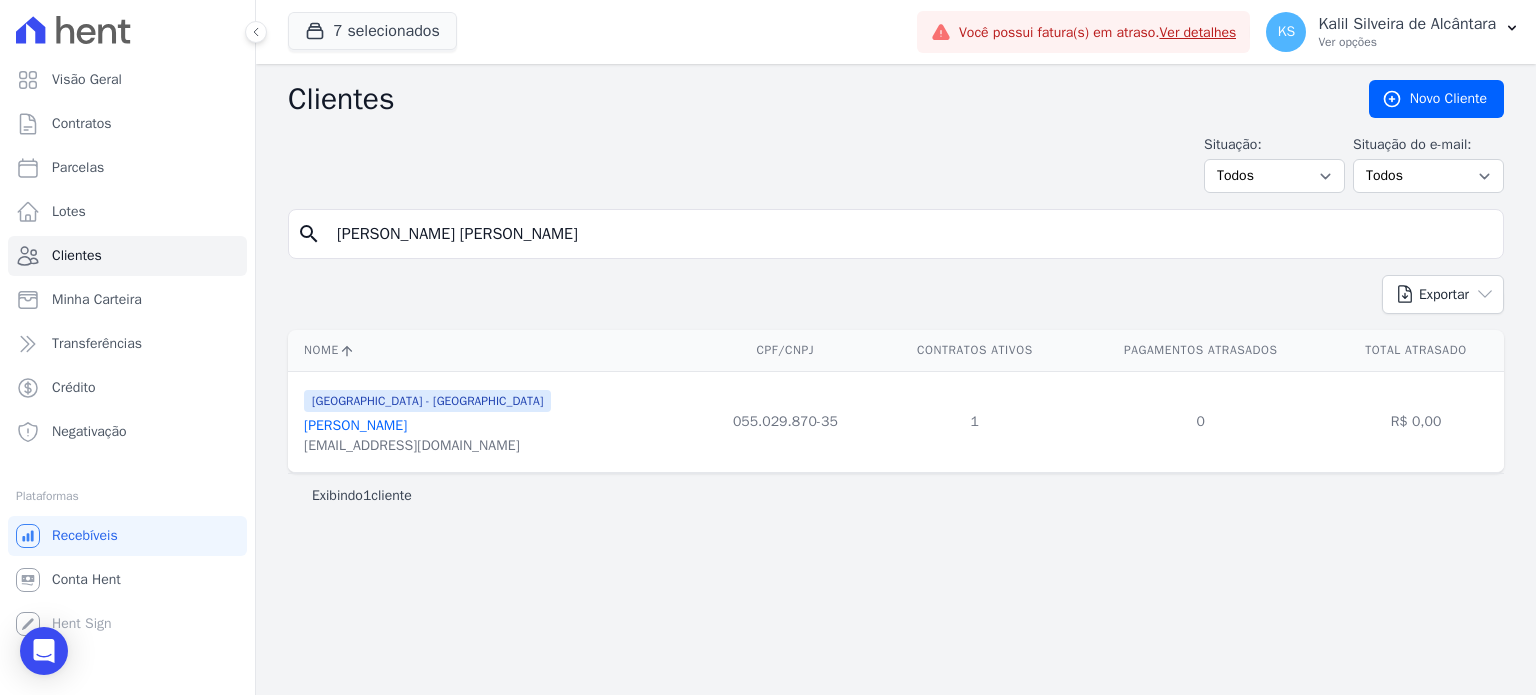 click on "[PERSON_NAME]" at bounding box center (355, 425) 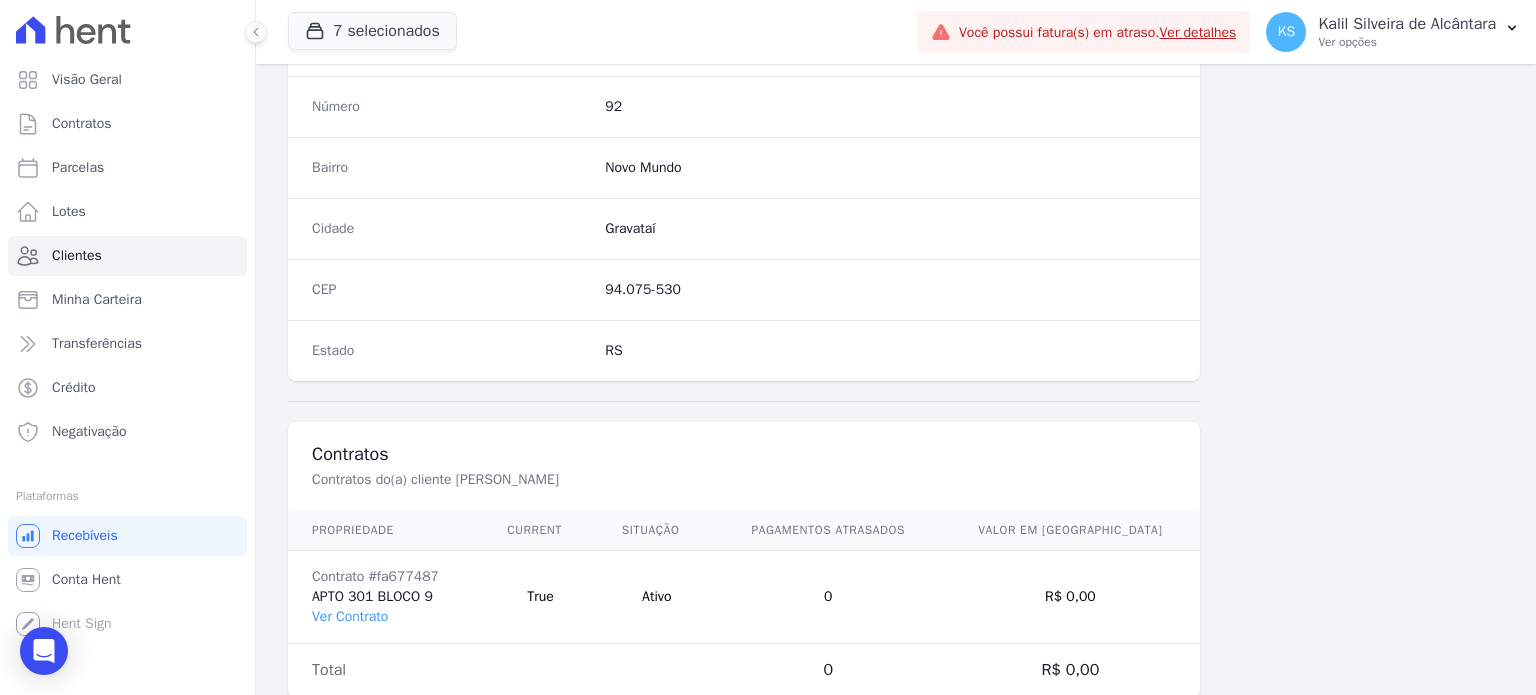 scroll, scrollTop: 1169, scrollLeft: 0, axis: vertical 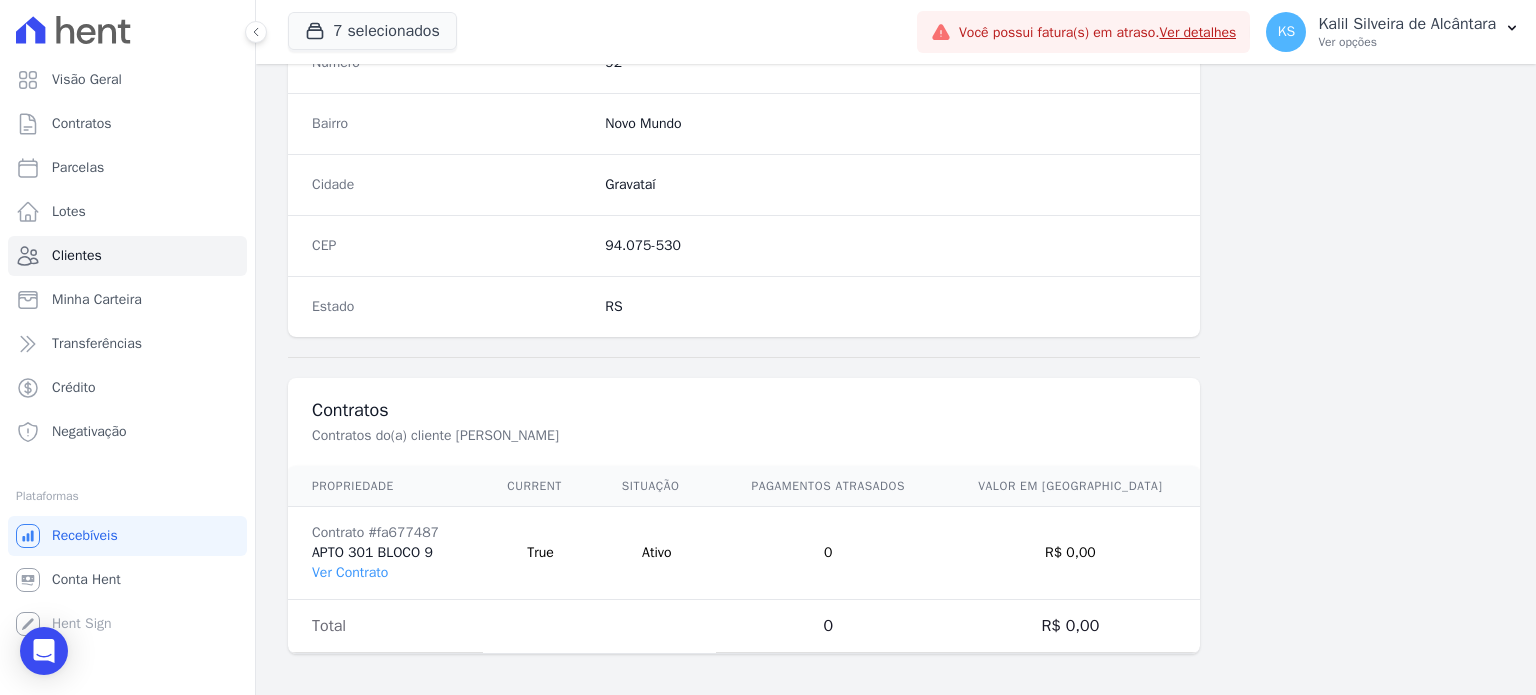 click on "Contrato #fa677487
APTO 301 BLOCO 9
Ver Contrato" at bounding box center (385, 553) 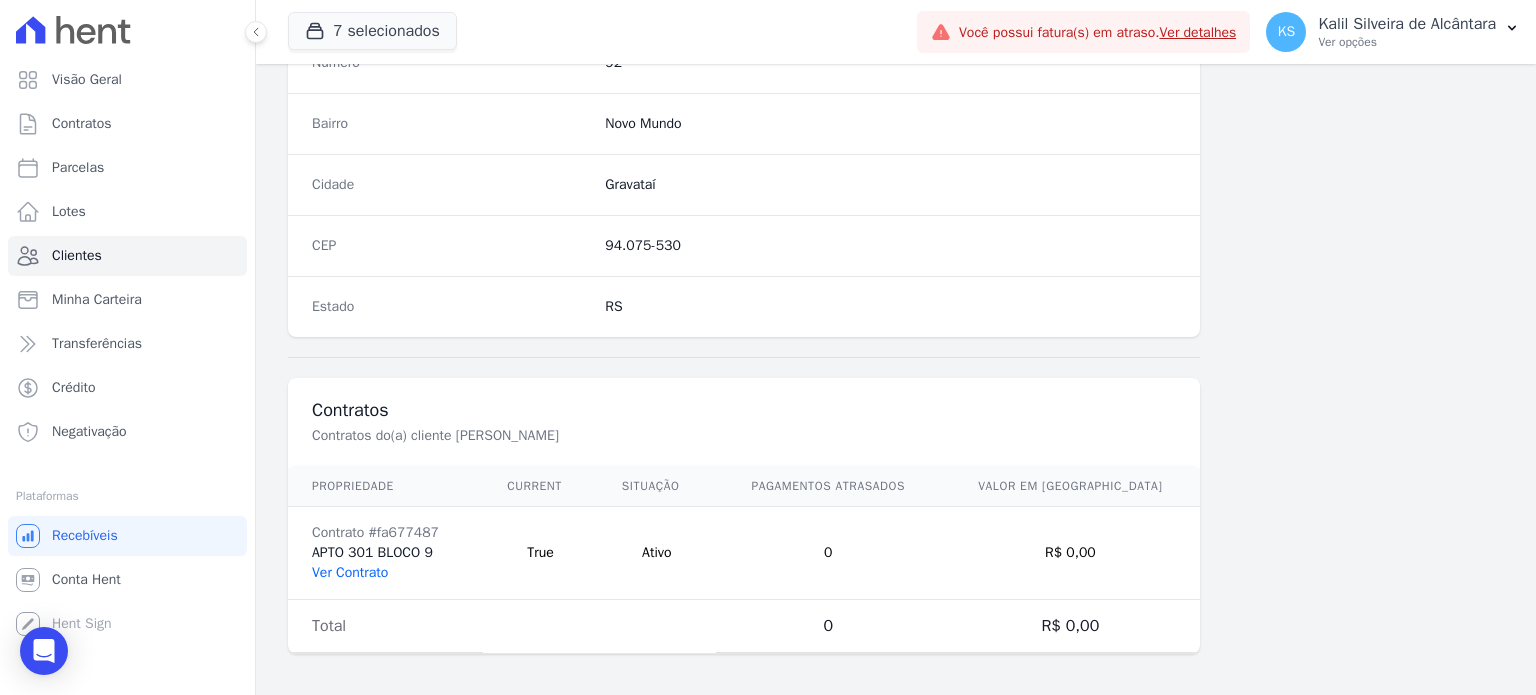 click on "Ver Contrato" at bounding box center (350, 572) 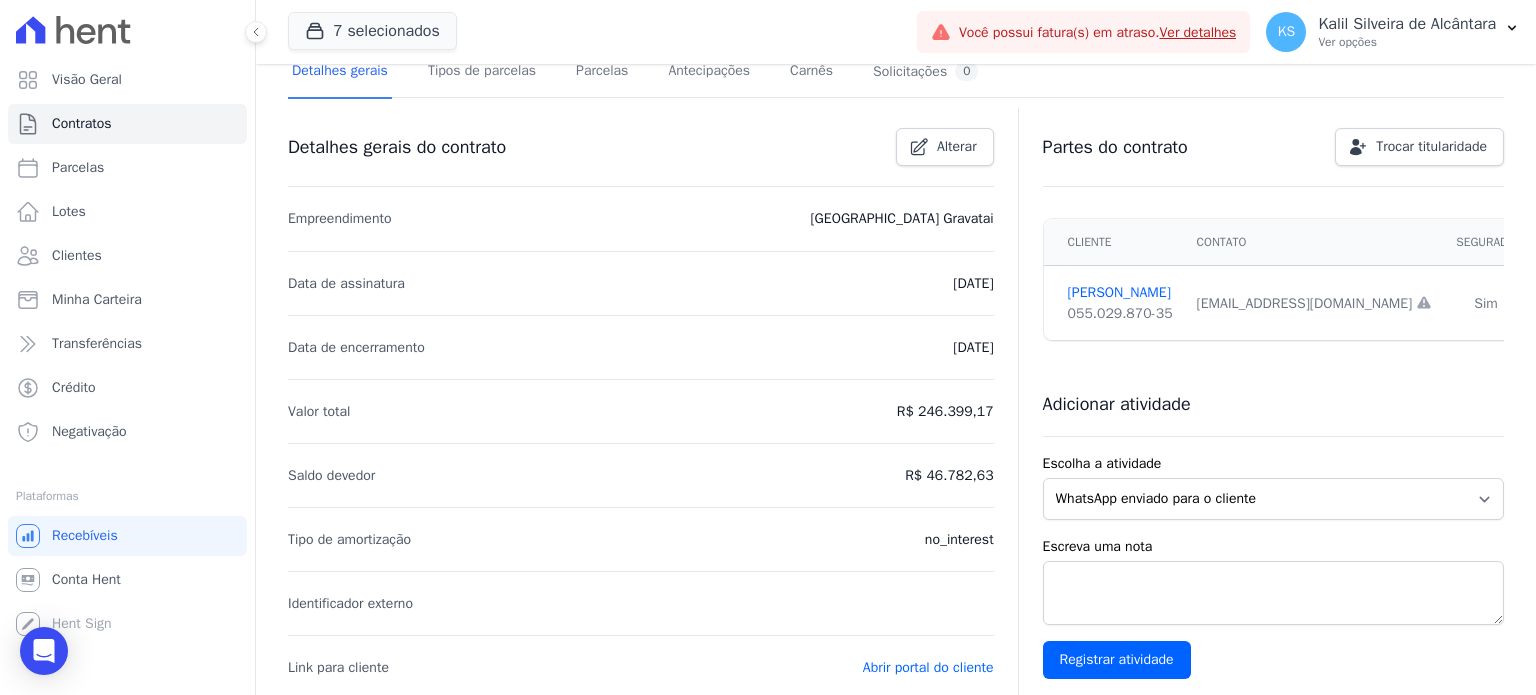 scroll, scrollTop: 0, scrollLeft: 0, axis: both 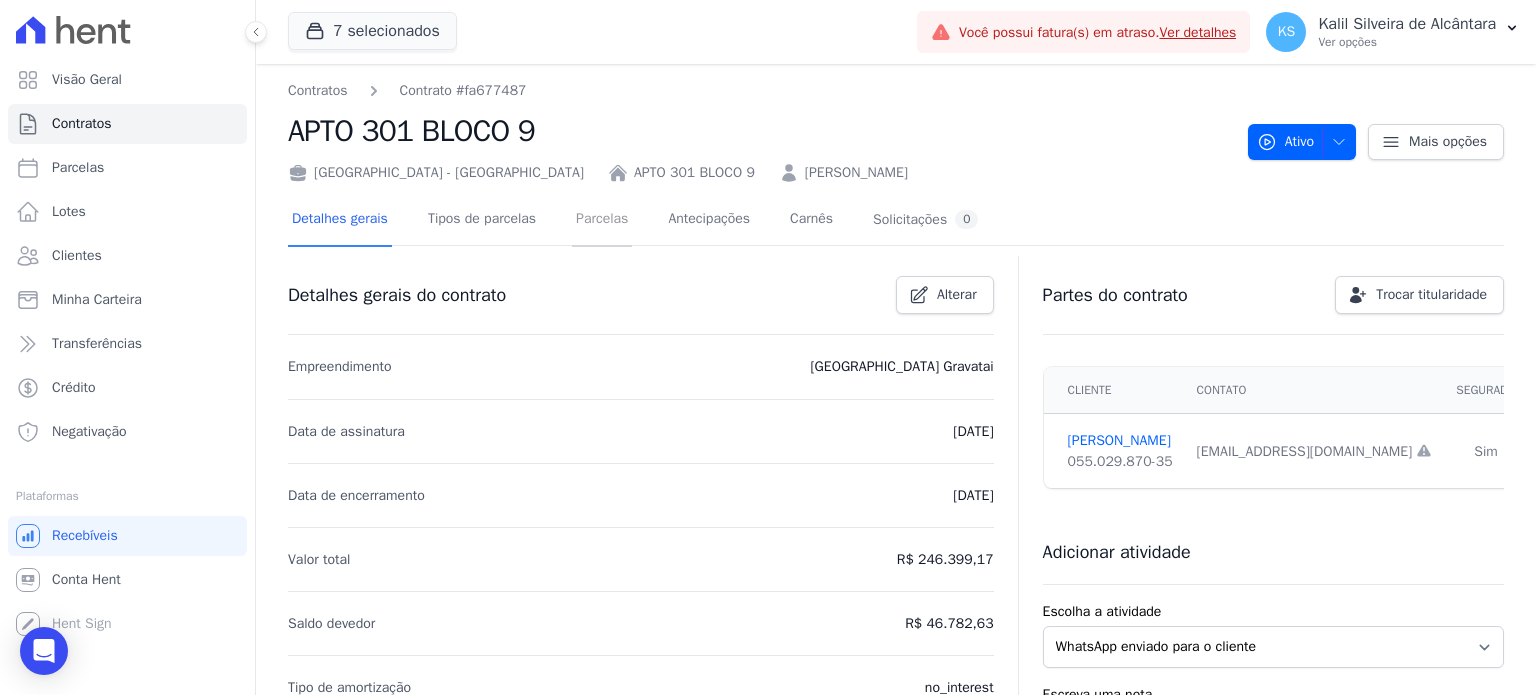 click on "Parcelas" at bounding box center (602, 220) 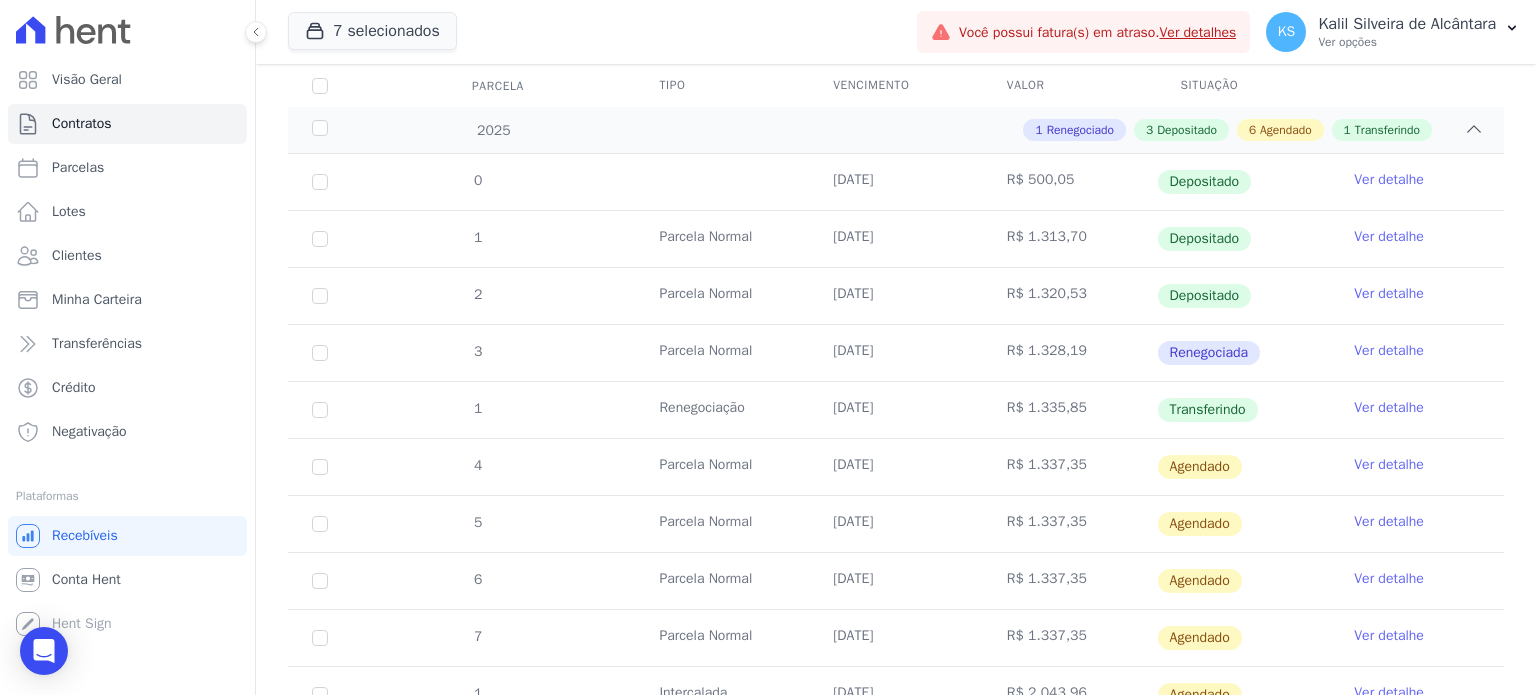 scroll, scrollTop: 300, scrollLeft: 0, axis: vertical 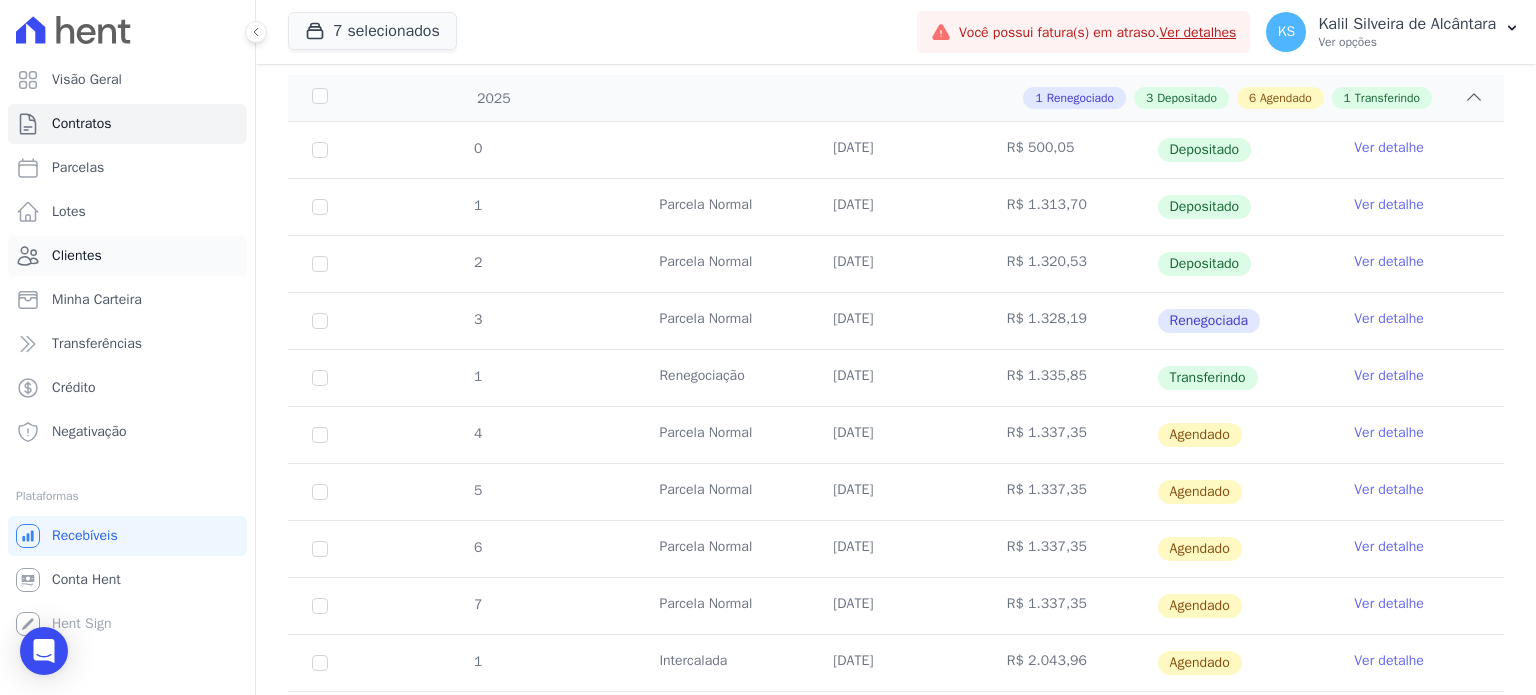 click on "Clientes" at bounding box center [127, 256] 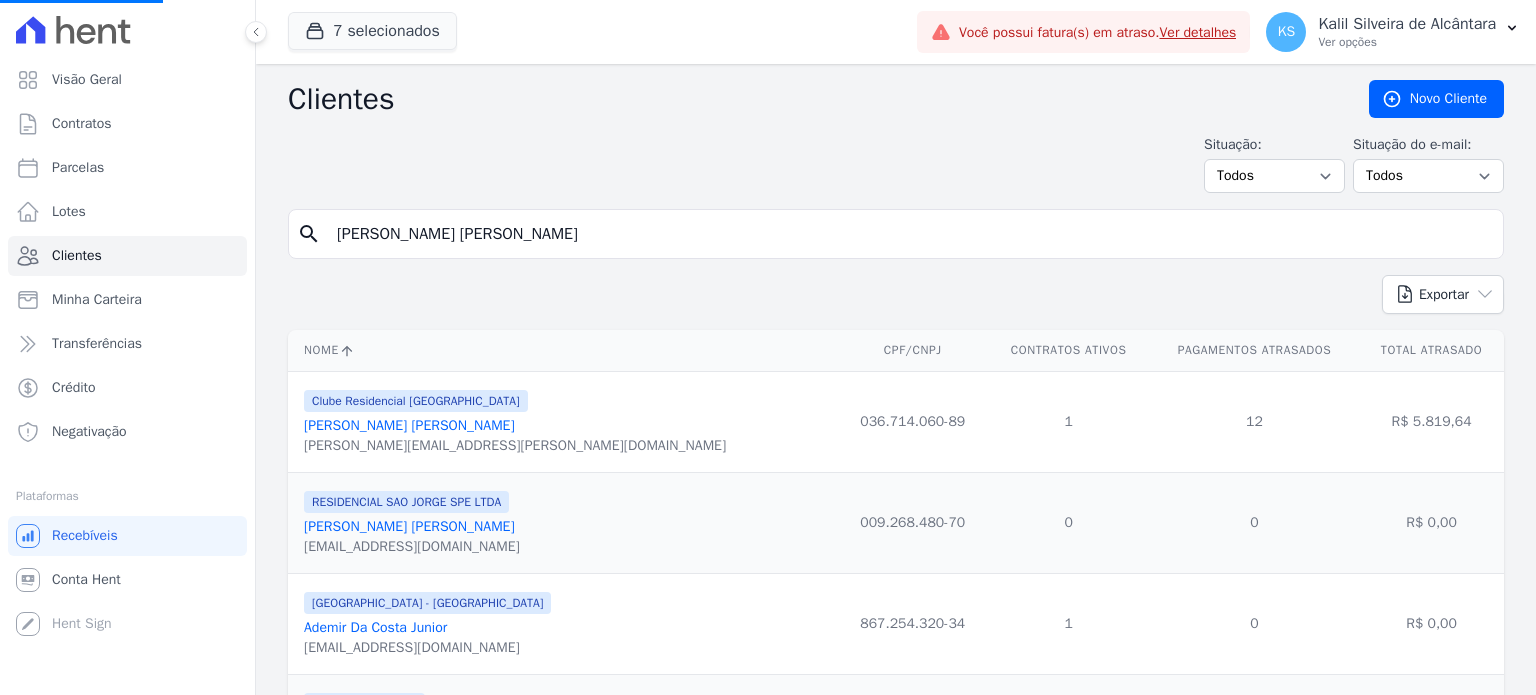 drag, startPoint x: 455, startPoint y: 231, endPoint x: 376, endPoint y: 254, distance: 82.28001 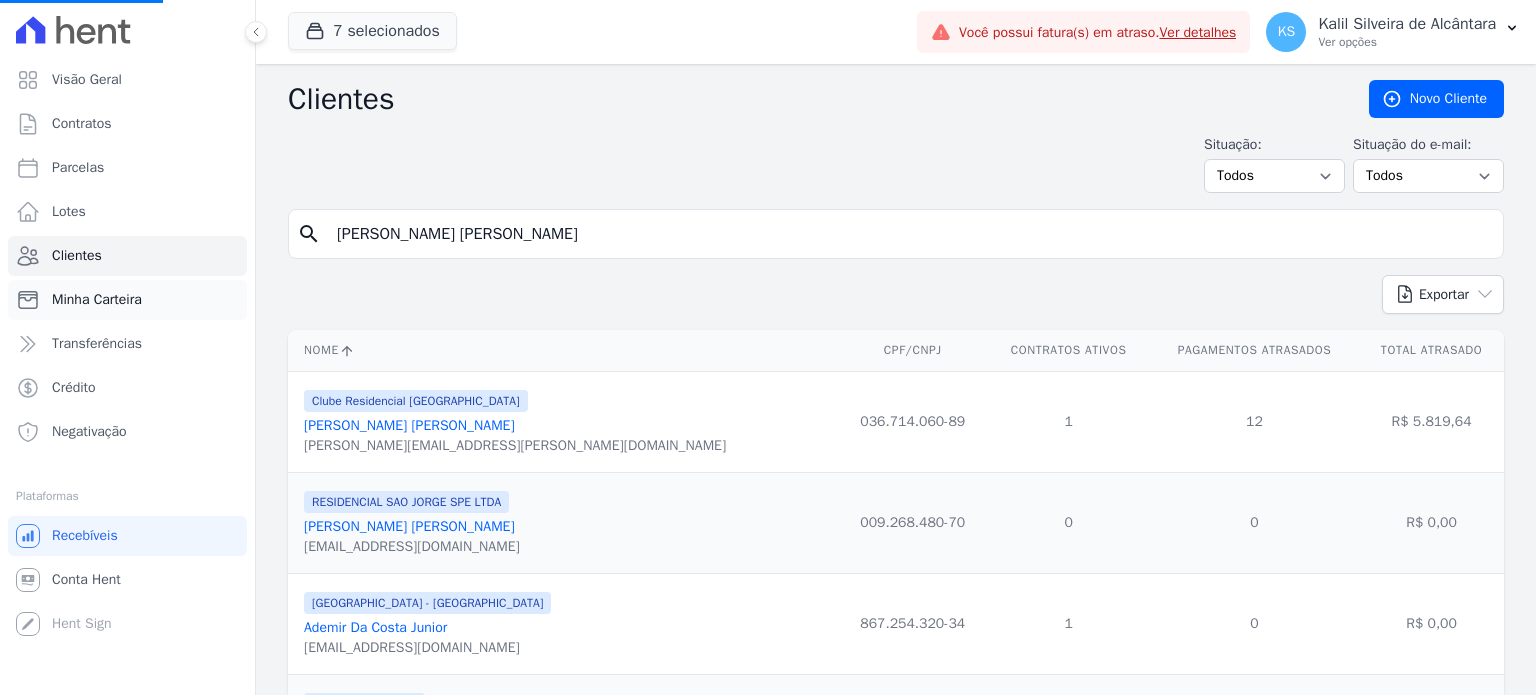drag, startPoint x: 376, startPoint y: 254, endPoint x: 112, endPoint y: 291, distance: 266.5802 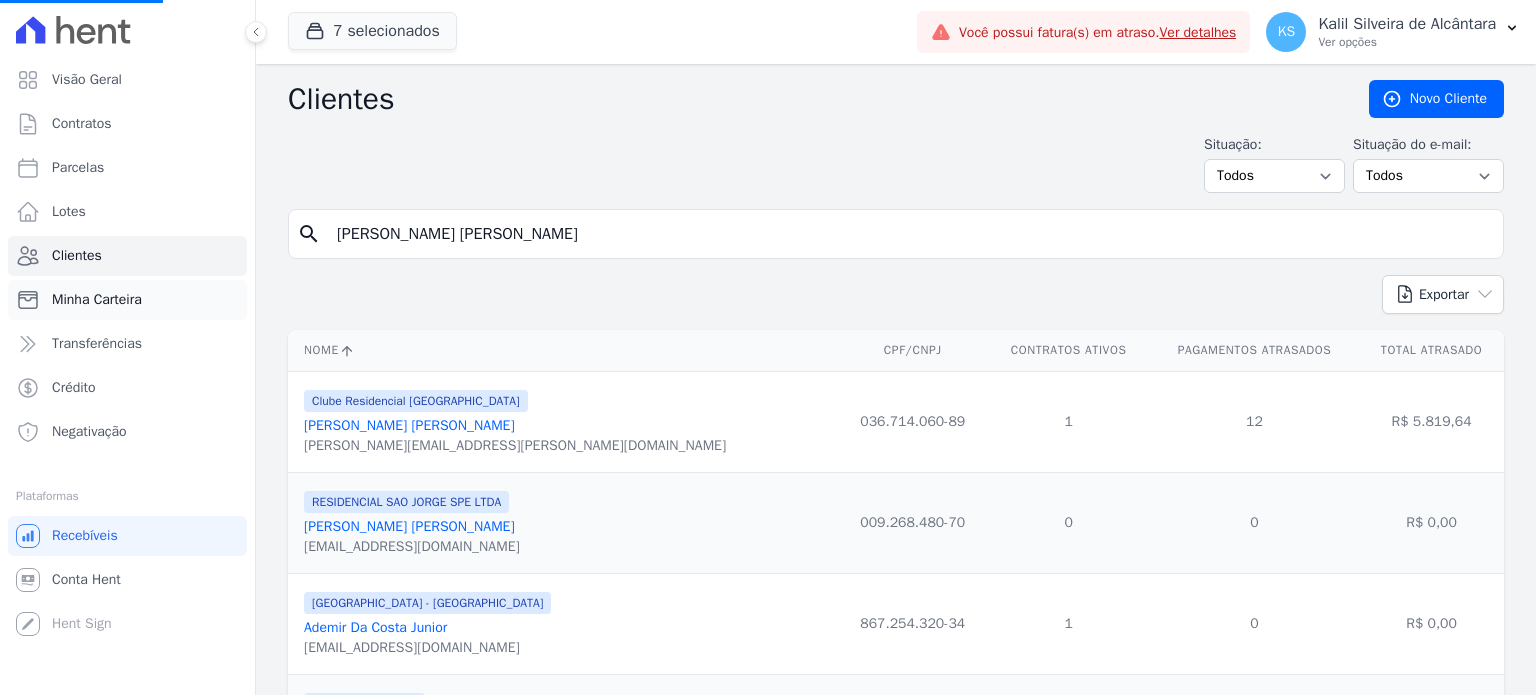 click on "Visão Geral
Contratos
[GEOGRAPHIC_DATA]
Lotes
Clientes
Minha Carteira
Transferências
Crédito
Negativação" at bounding box center [768, 347] 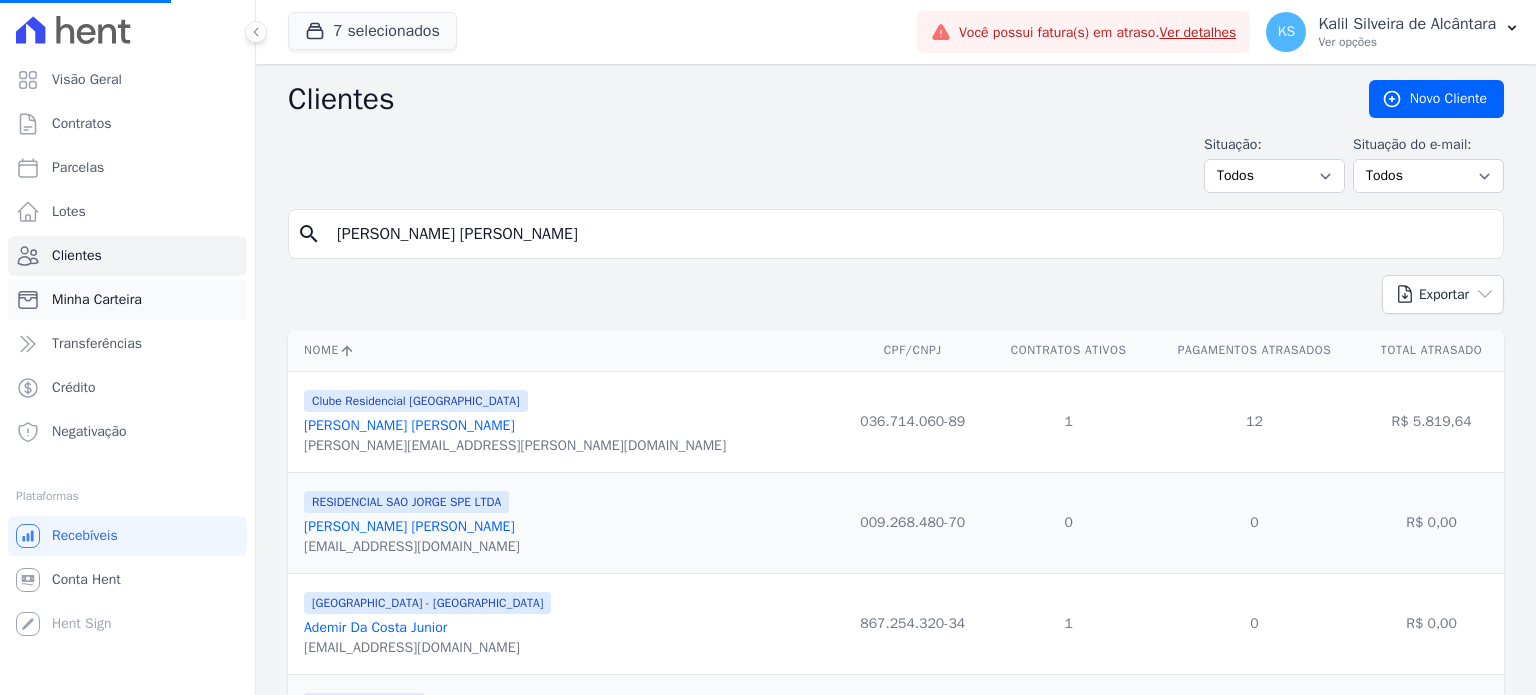 type on "r" 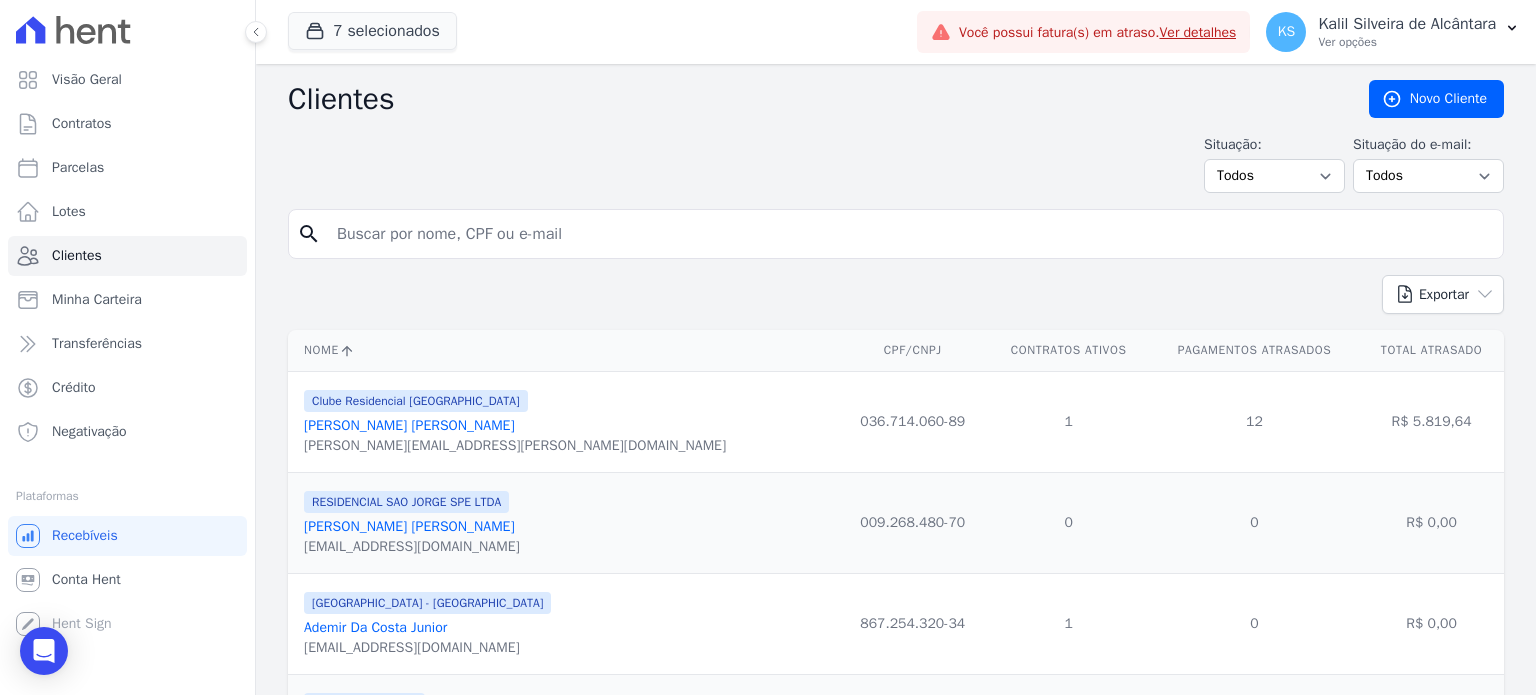 click at bounding box center [910, 234] 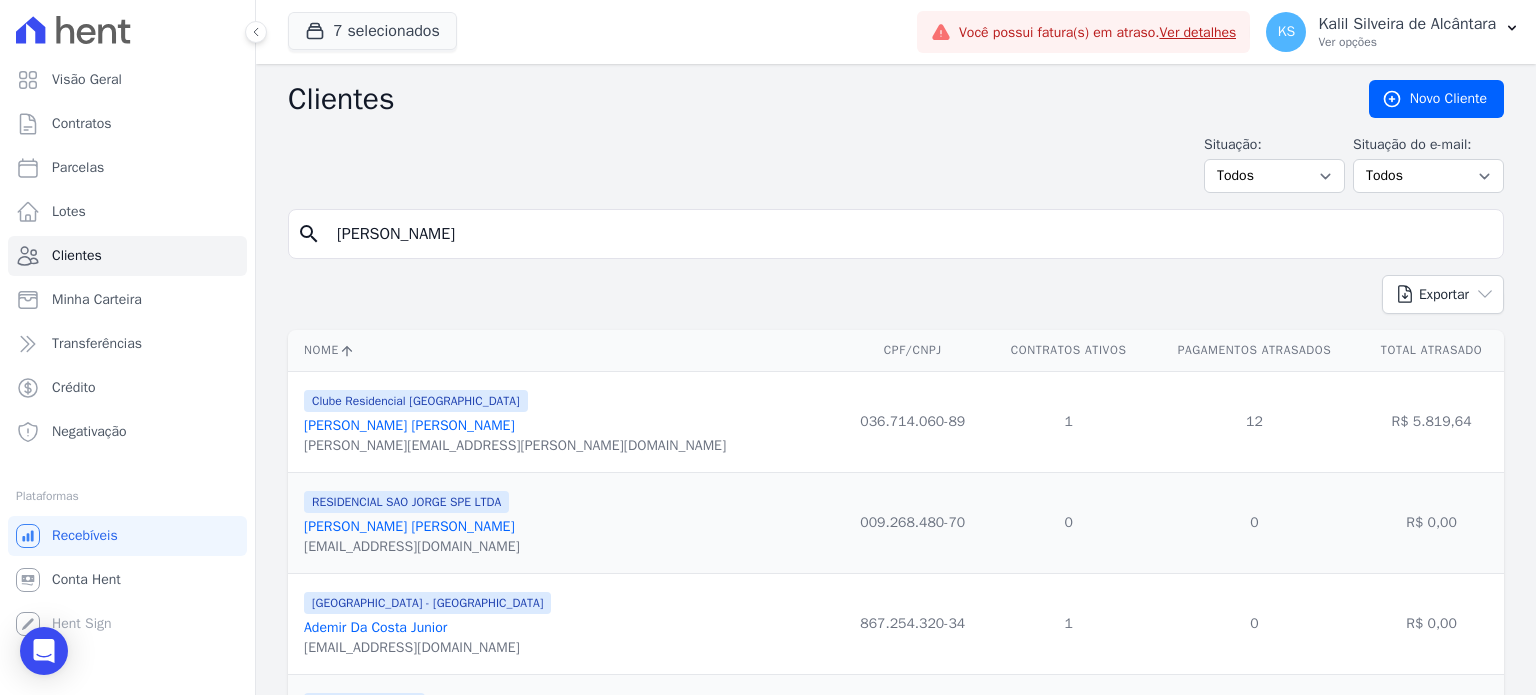 type on "[PERSON_NAME]" 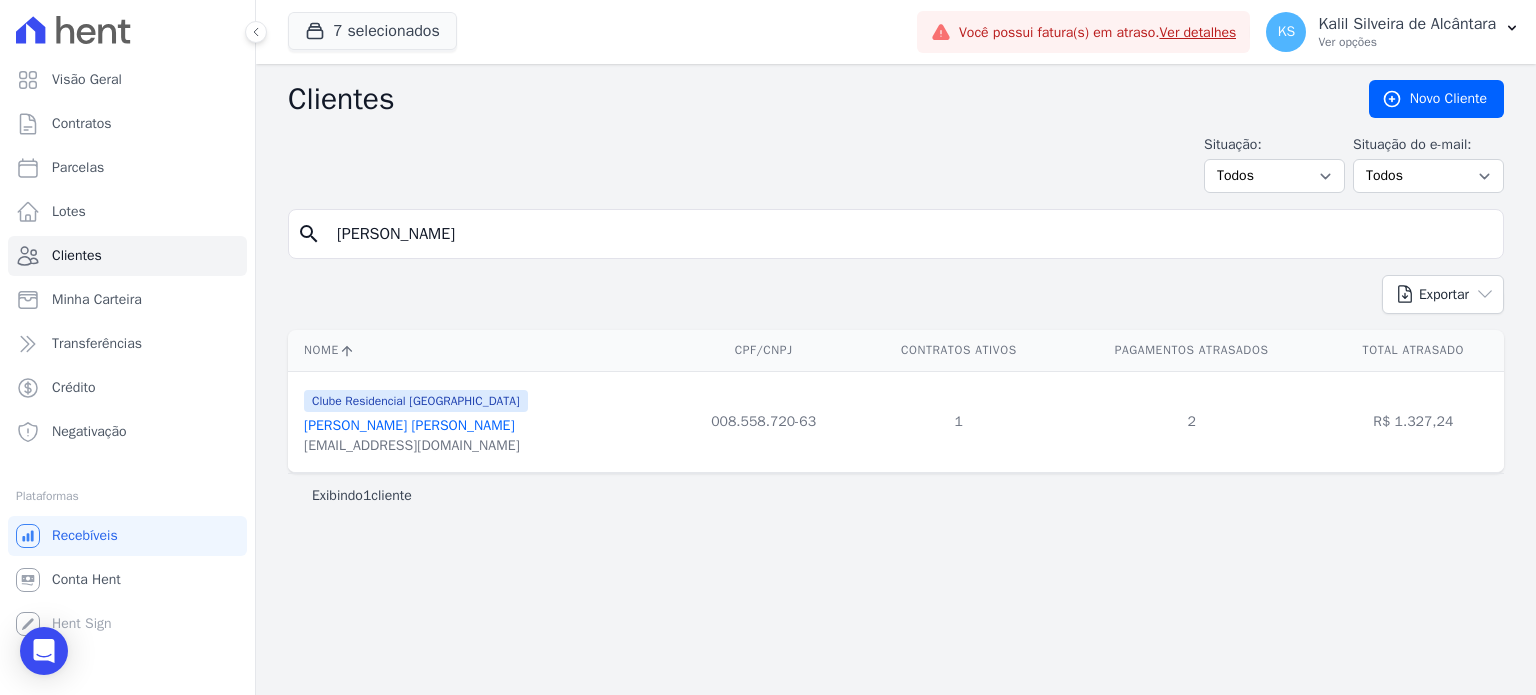 click on "[PERSON_NAME] [PERSON_NAME]" at bounding box center (409, 425) 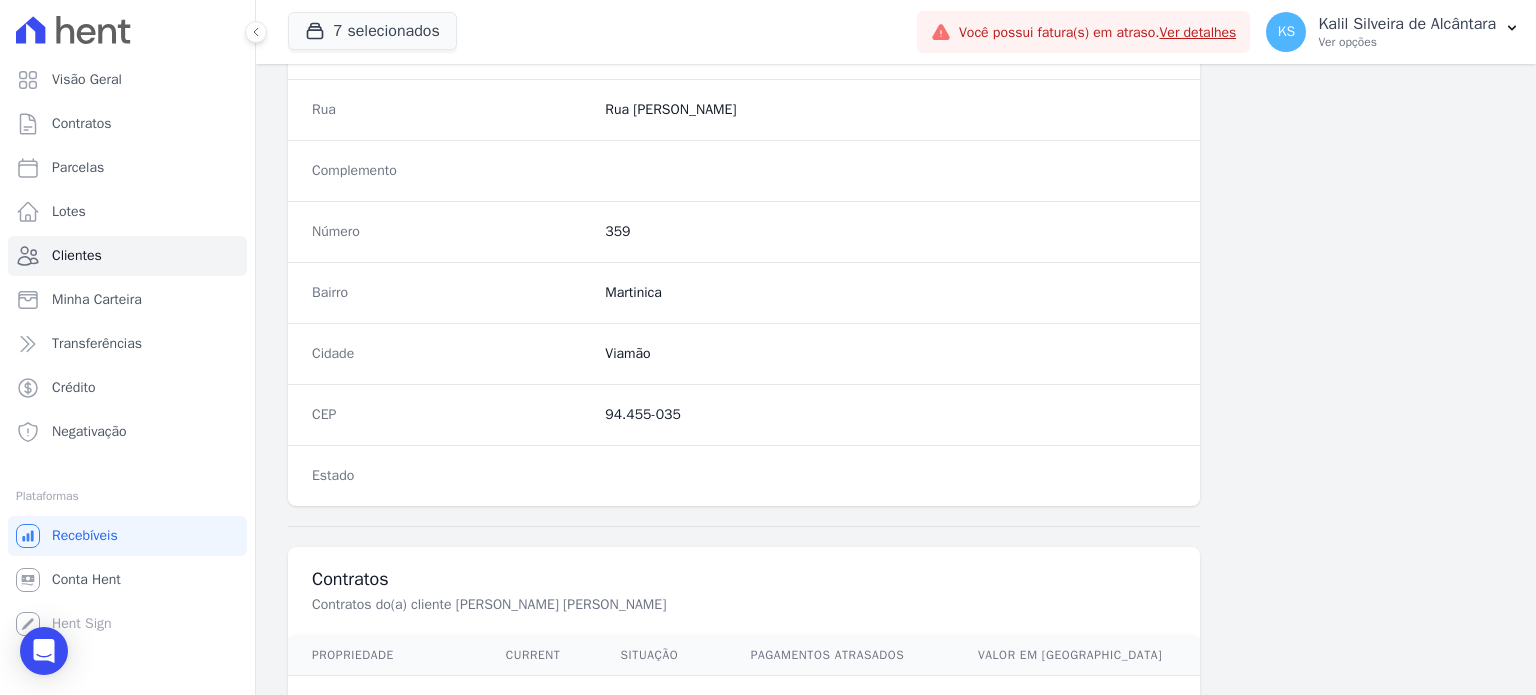 scroll, scrollTop: 1169, scrollLeft: 0, axis: vertical 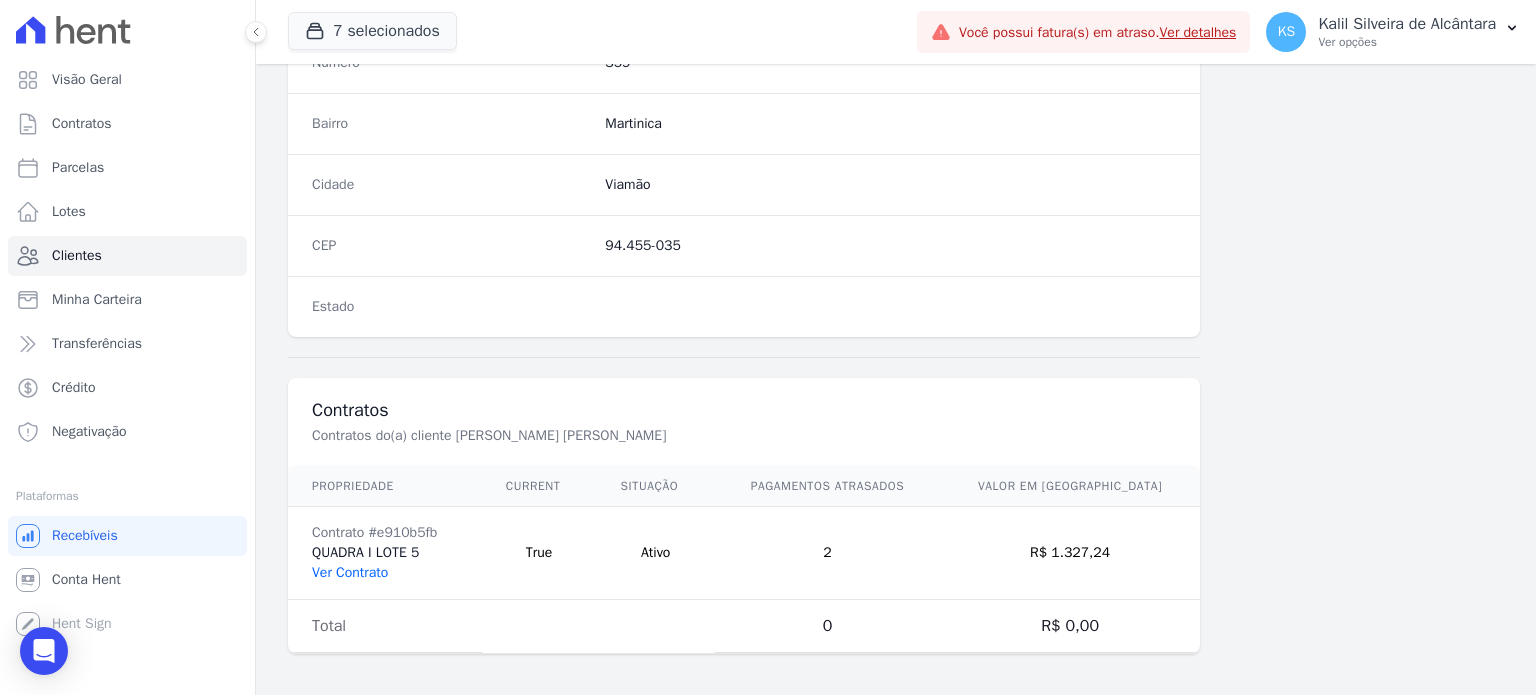click on "Ver Contrato" at bounding box center [350, 572] 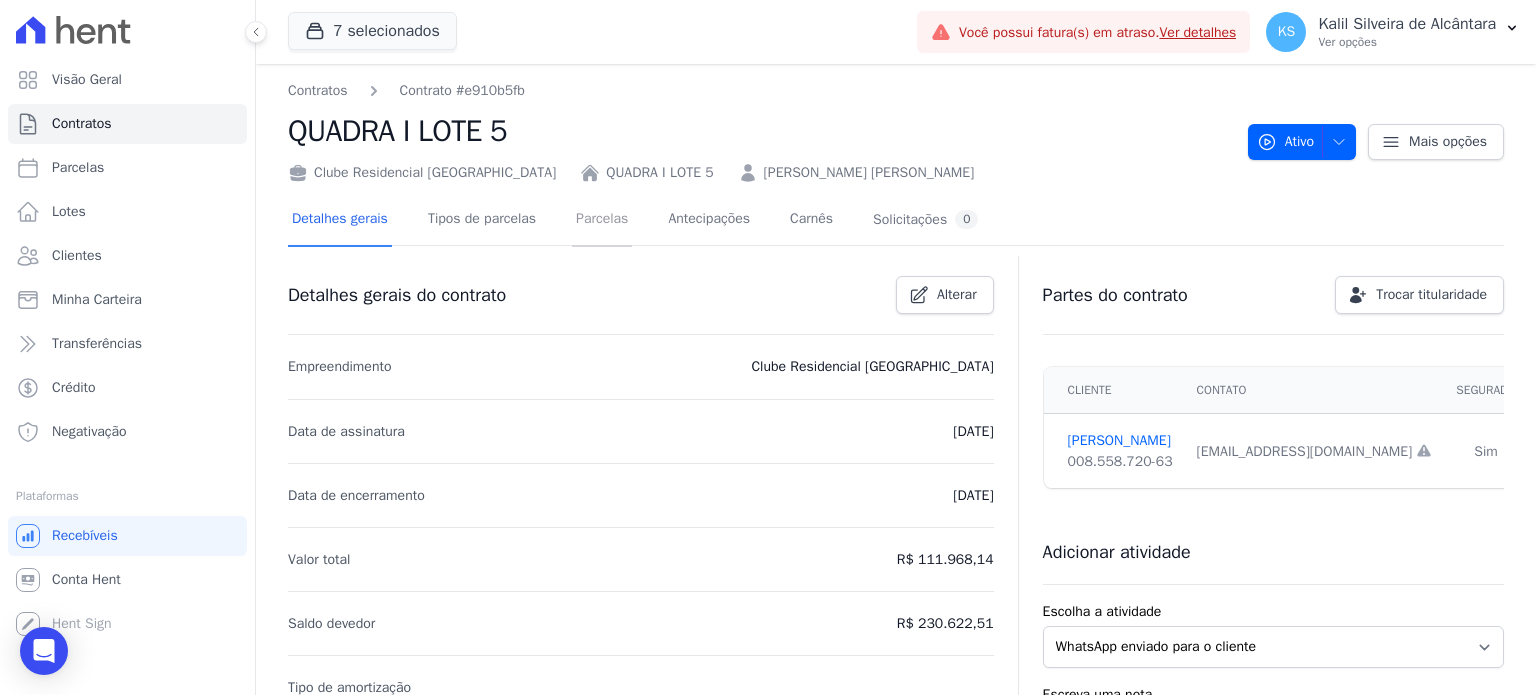 click on "Parcelas" at bounding box center [602, 220] 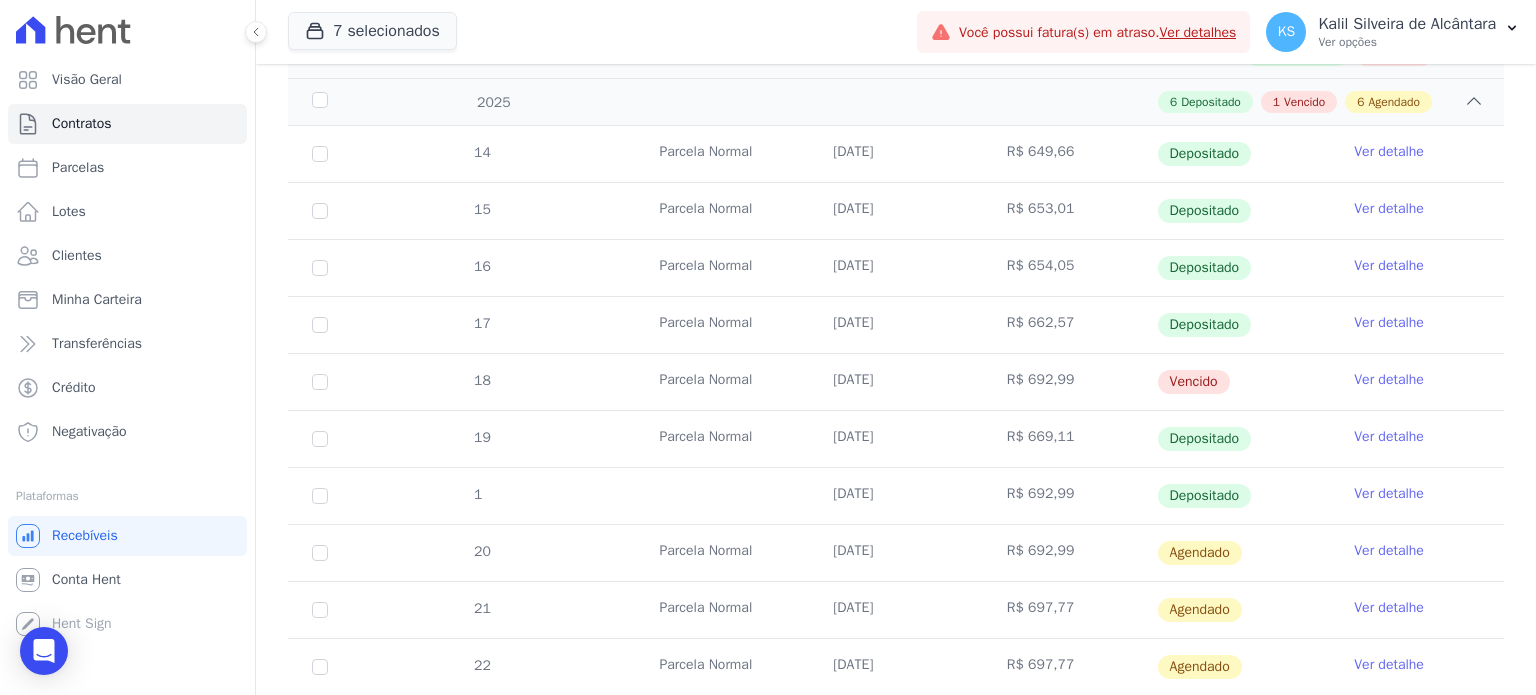 scroll, scrollTop: 400, scrollLeft: 0, axis: vertical 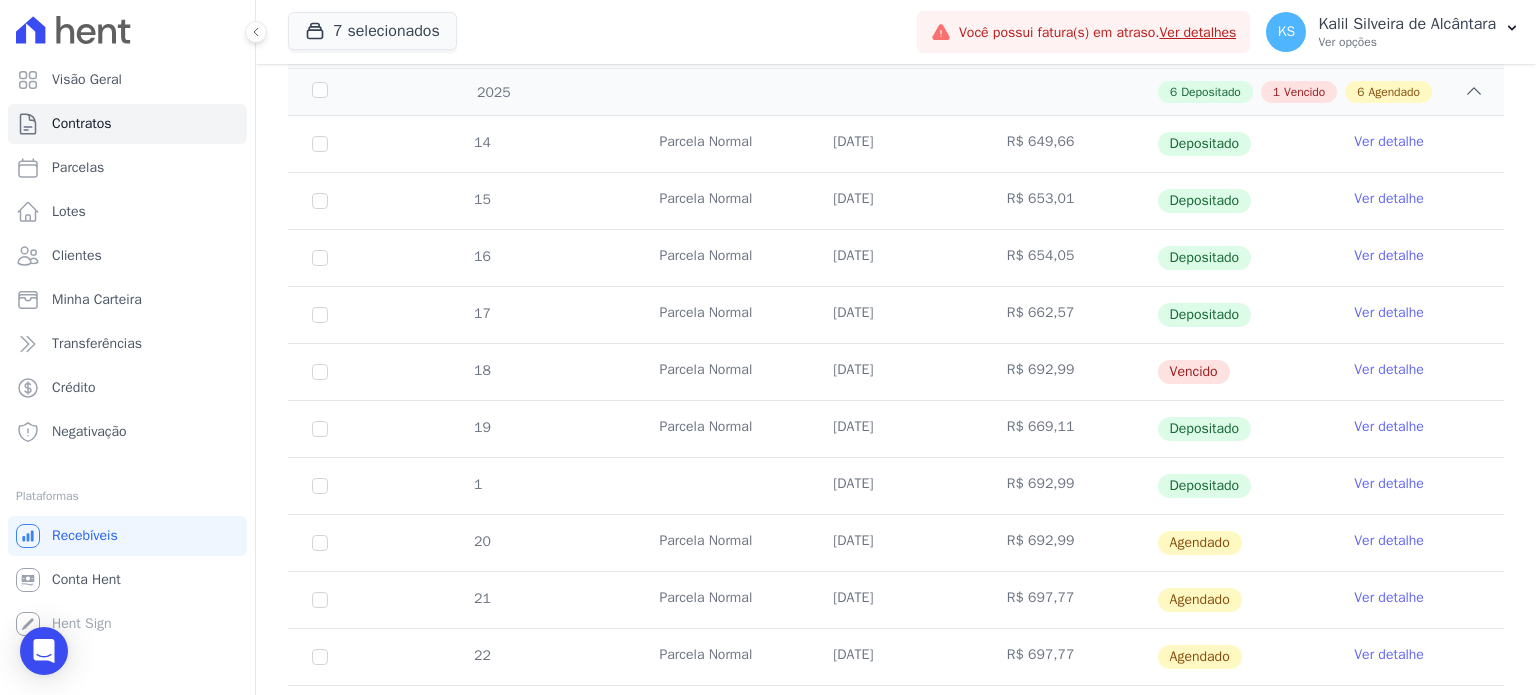 click on "Ver detalhe" at bounding box center (1389, 370) 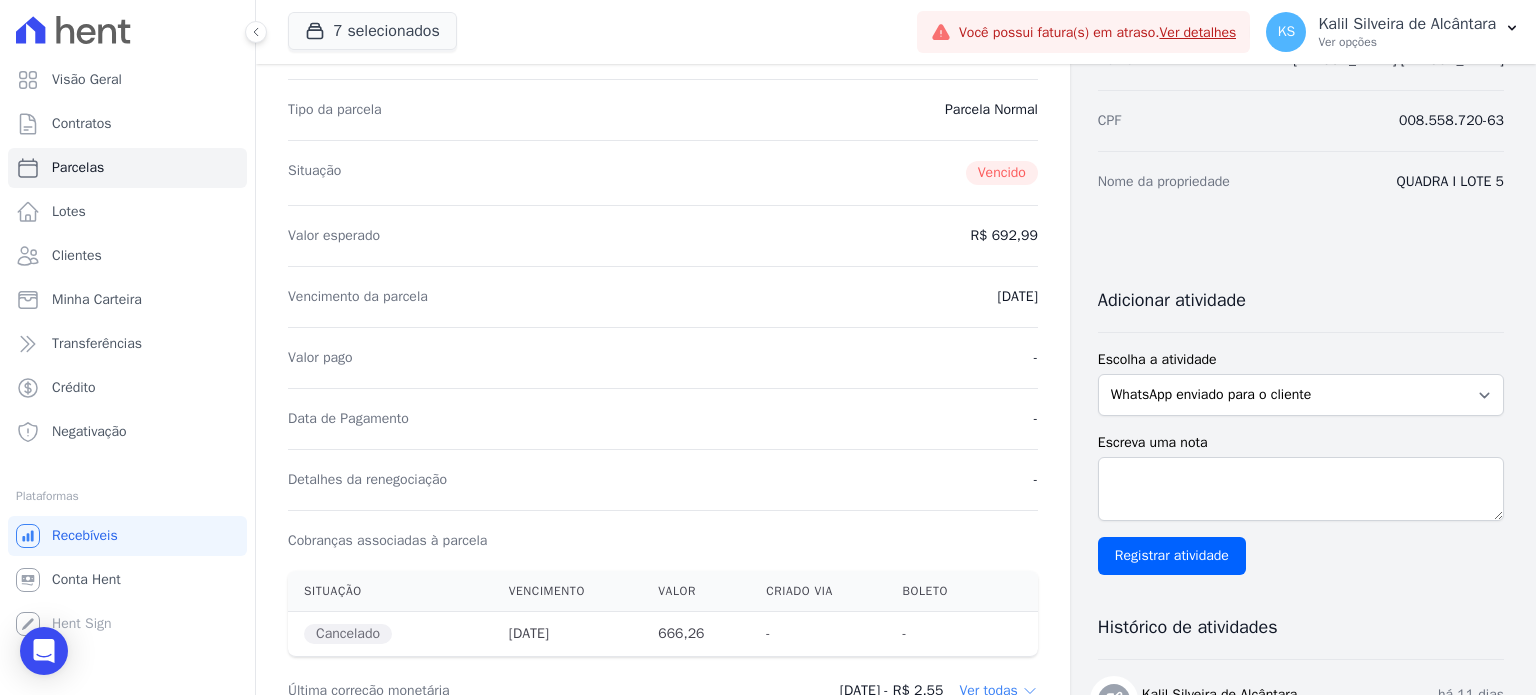 scroll, scrollTop: 0, scrollLeft: 0, axis: both 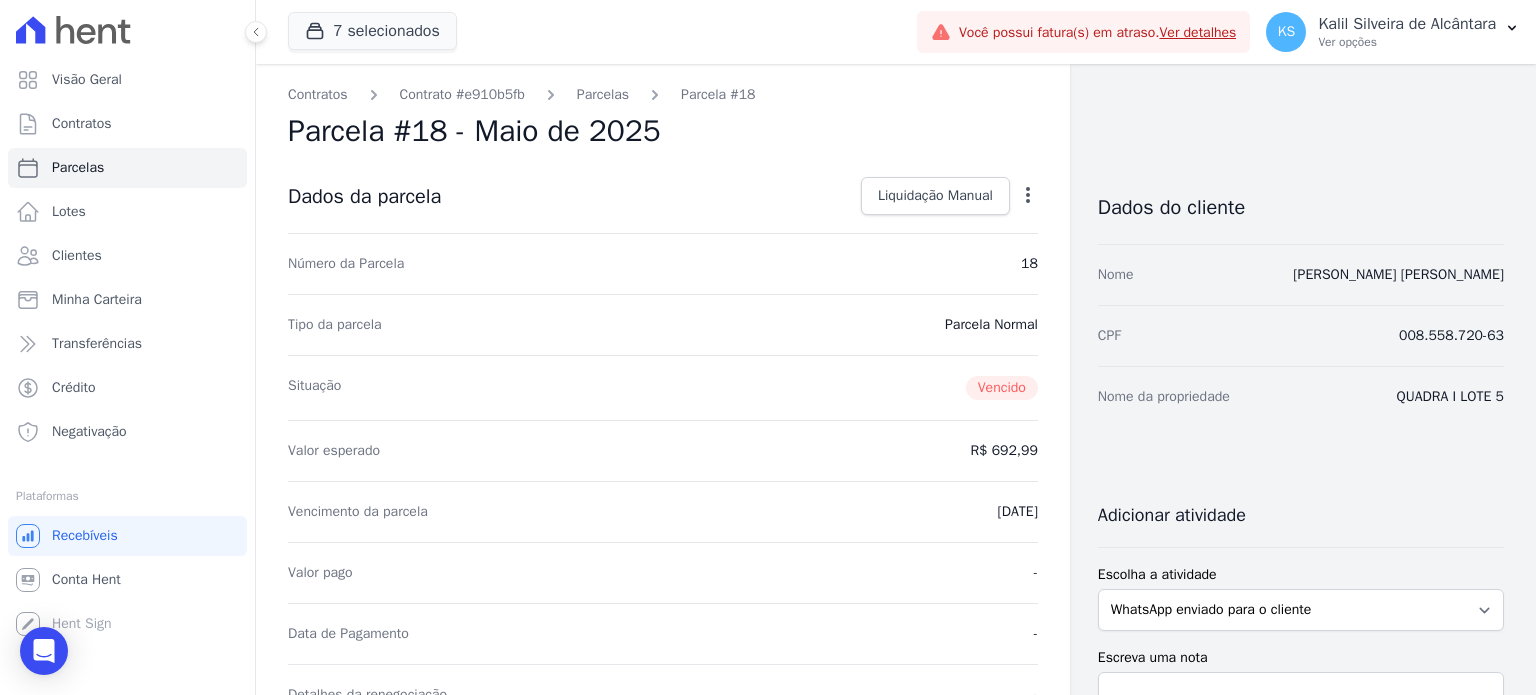click on "Contratos
Contrato
#e910b5fb
[GEOGRAPHIC_DATA]
Parcela
#18
[GEOGRAPHIC_DATA] #18 - Maio de 2025
Dados da parcela
Liquidação Manual
Liquidação Manual
Data de Pagamento
[DATE]
[GEOGRAPHIC_DATA]
R$
692.99" at bounding box center [663, 1878] 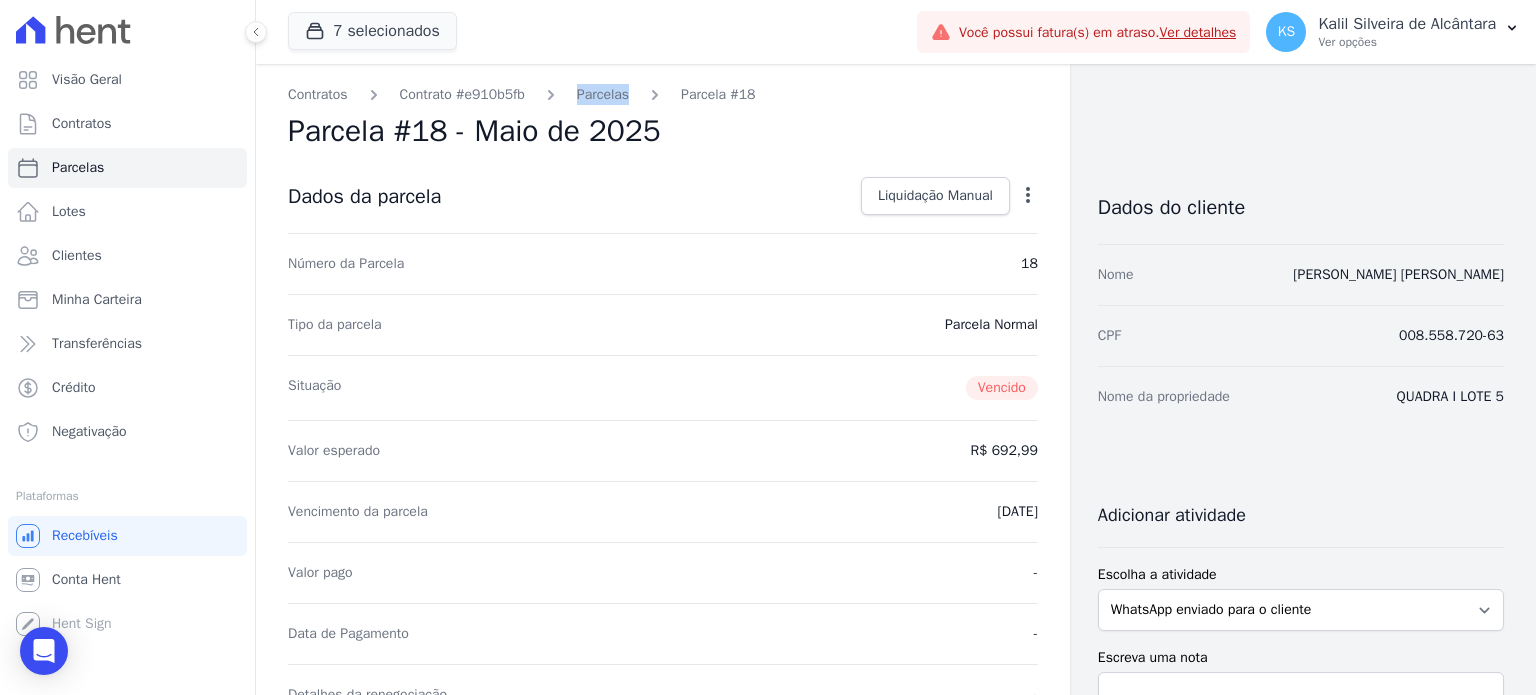 click on "Contratos
Contrato
#e910b5fb
[GEOGRAPHIC_DATA]
Parcela
#18
[GEOGRAPHIC_DATA] #18 - Maio de 2025
Dados da parcela
Liquidação Manual
Liquidação Manual
Data de Pagamento
[DATE]
[GEOGRAPHIC_DATA]
R$
692.99" at bounding box center [663, 1878] 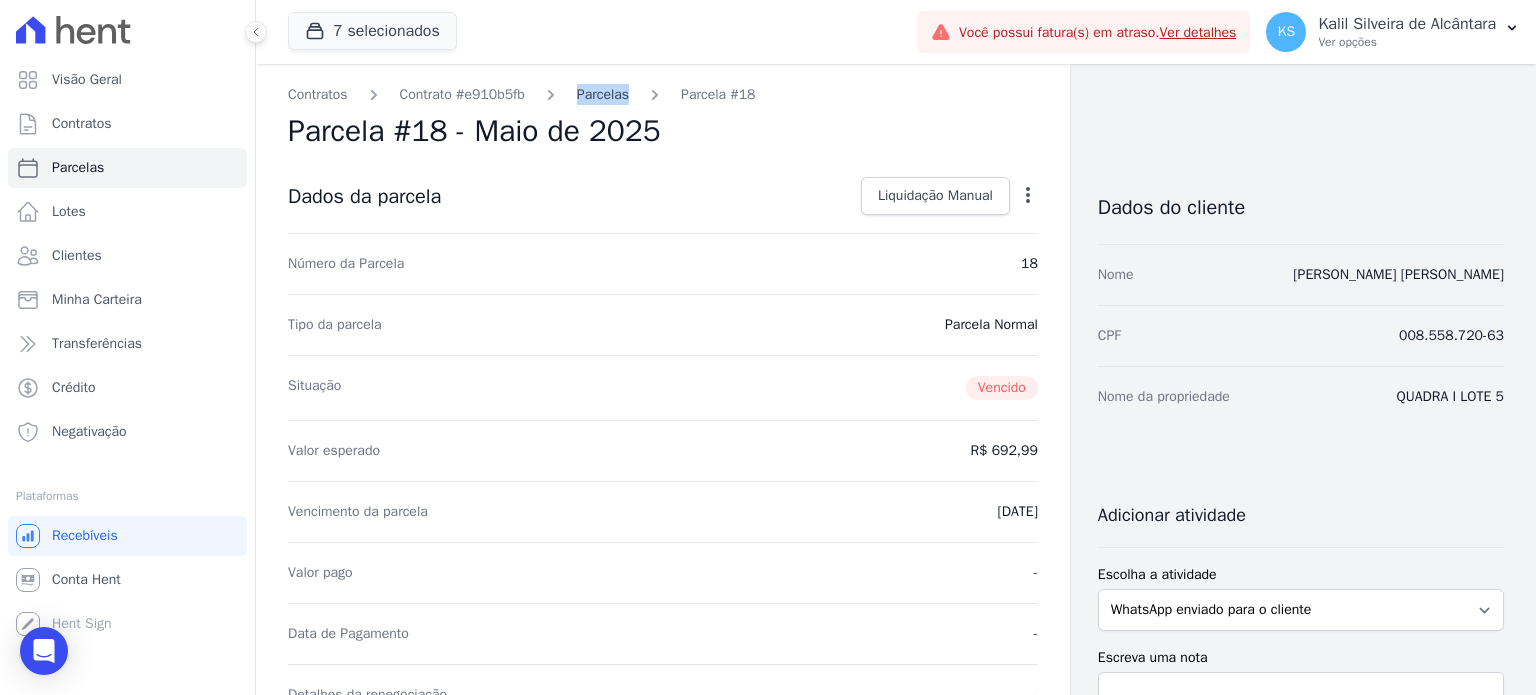 click on "Parcelas" at bounding box center (603, 94) 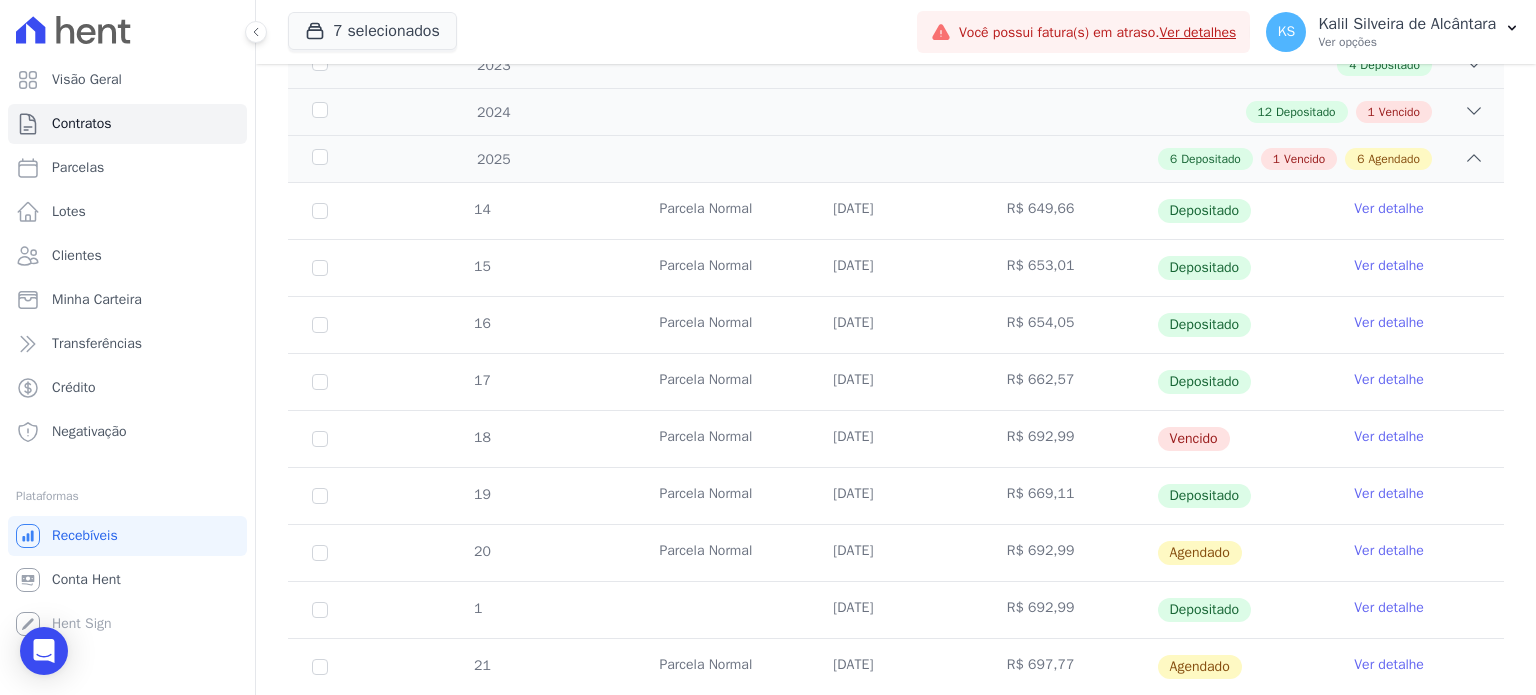 scroll, scrollTop: 0, scrollLeft: 0, axis: both 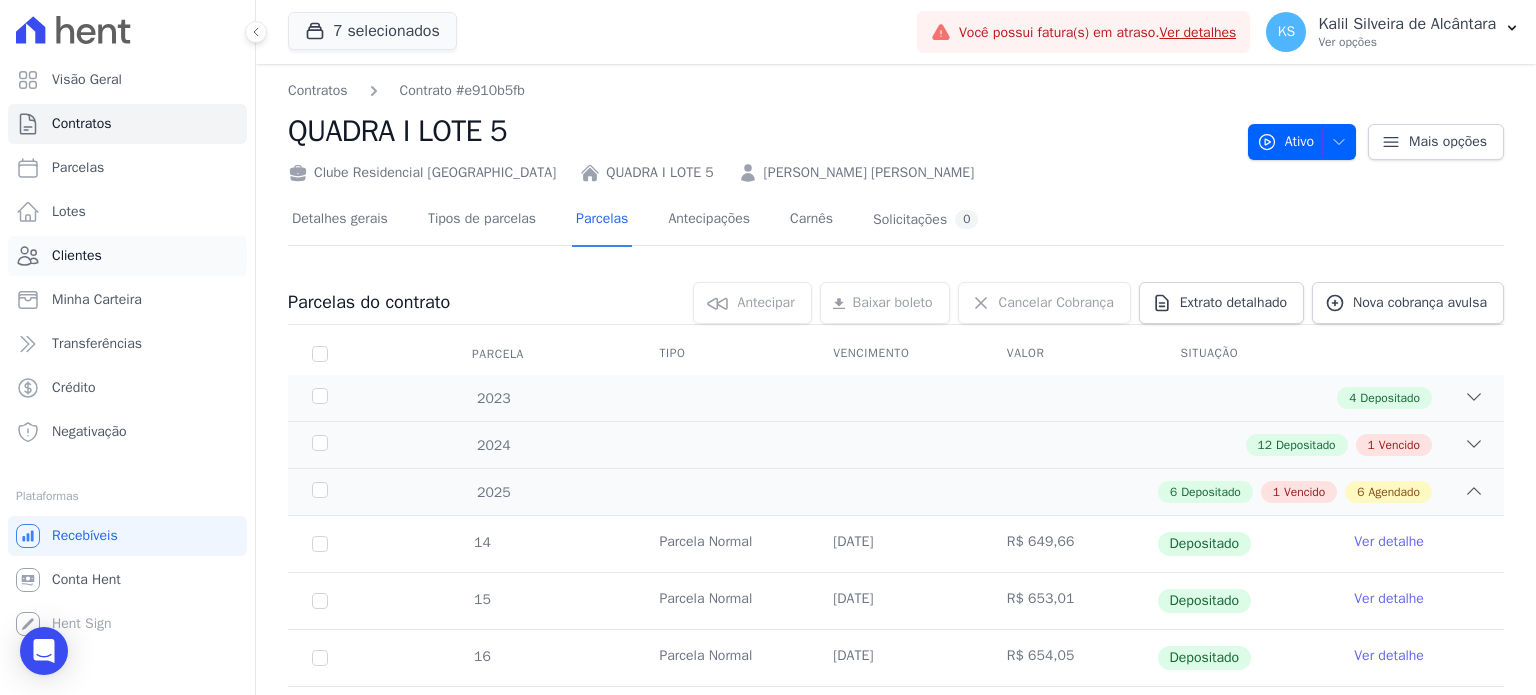 click on "Clientes" at bounding box center (77, 256) 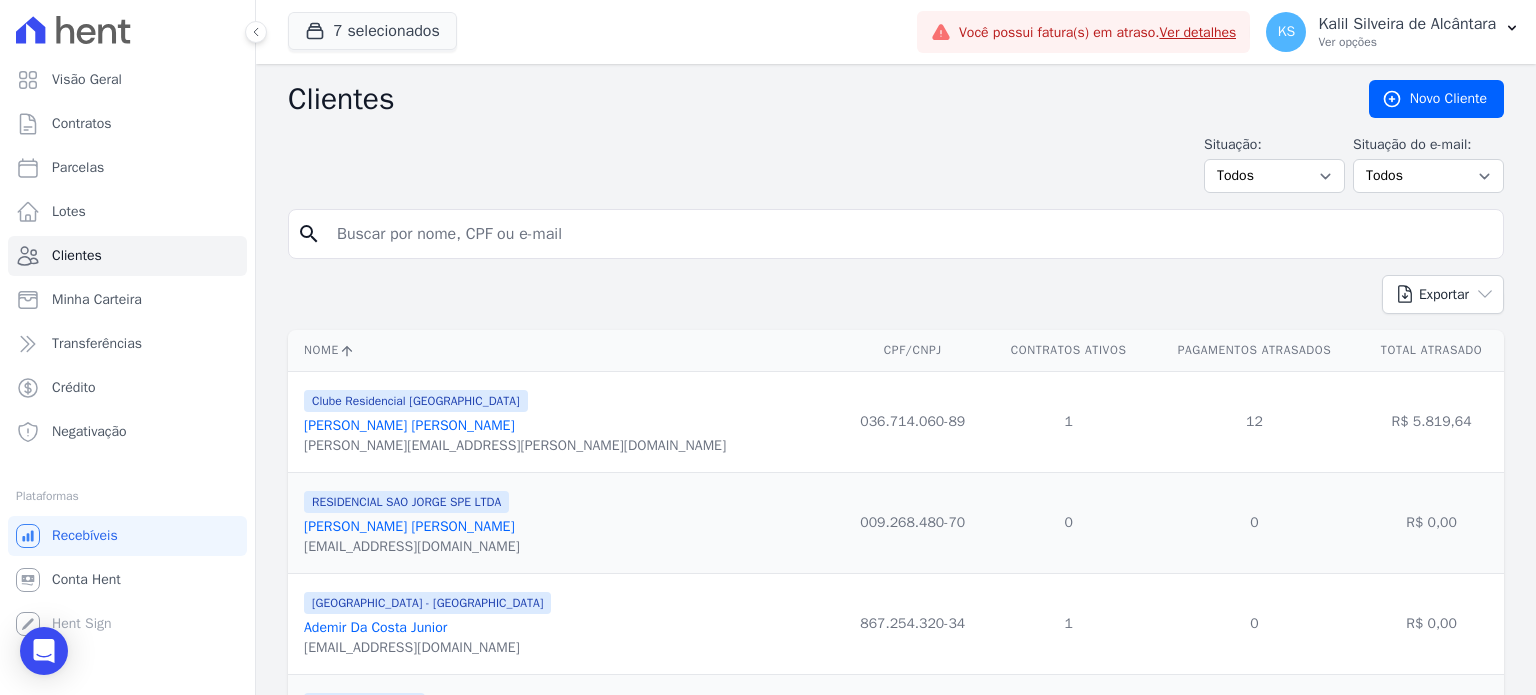 click at bounding box center [910, 234] 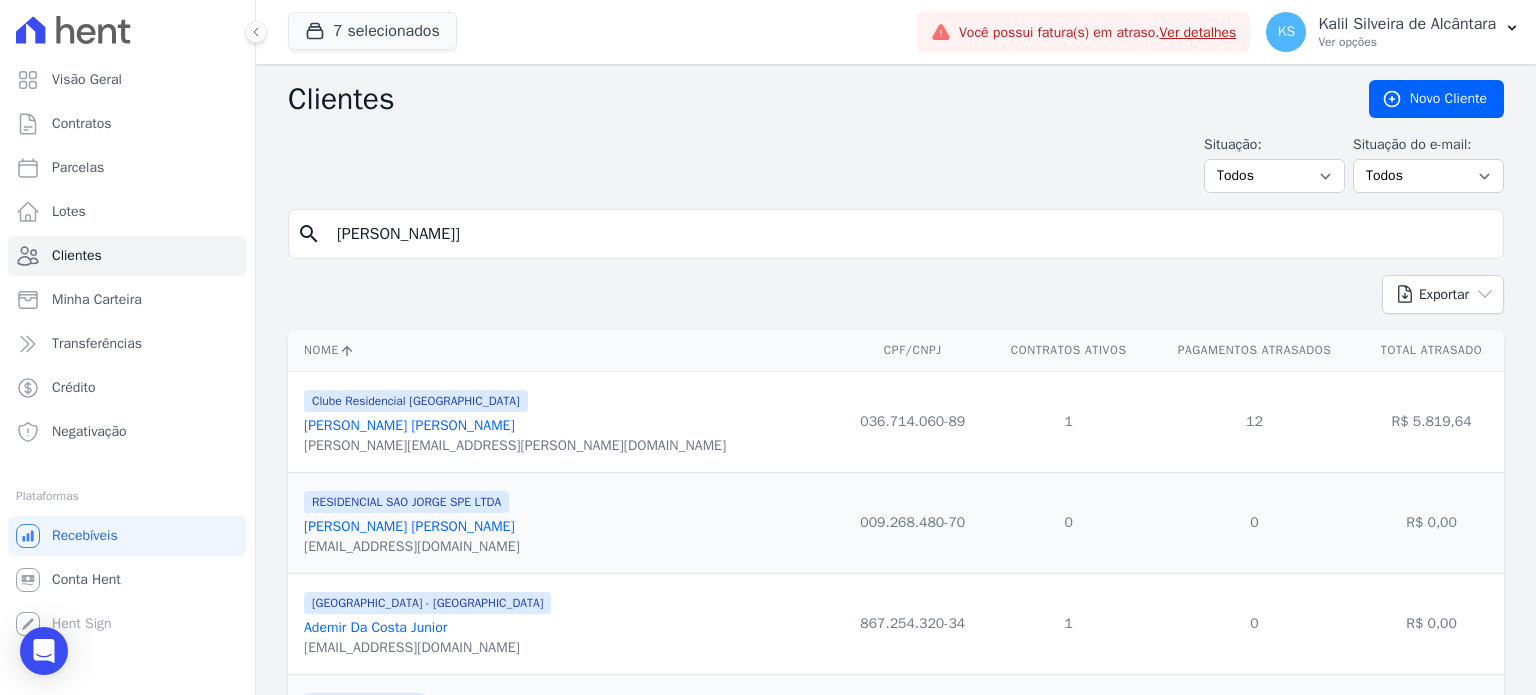 type on "[PERSON_NAME]]" 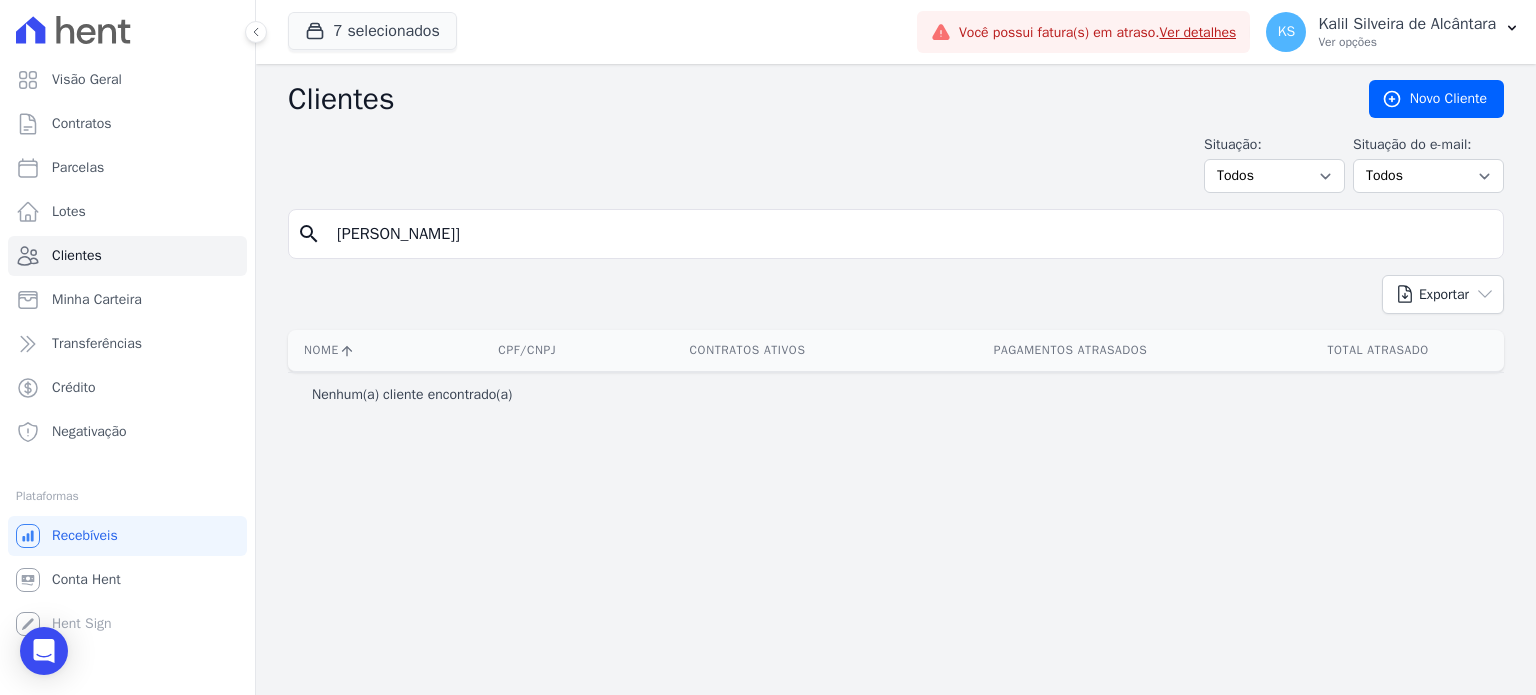 click on "[PERSON_NAME]]" at bounding box center (910, 234) 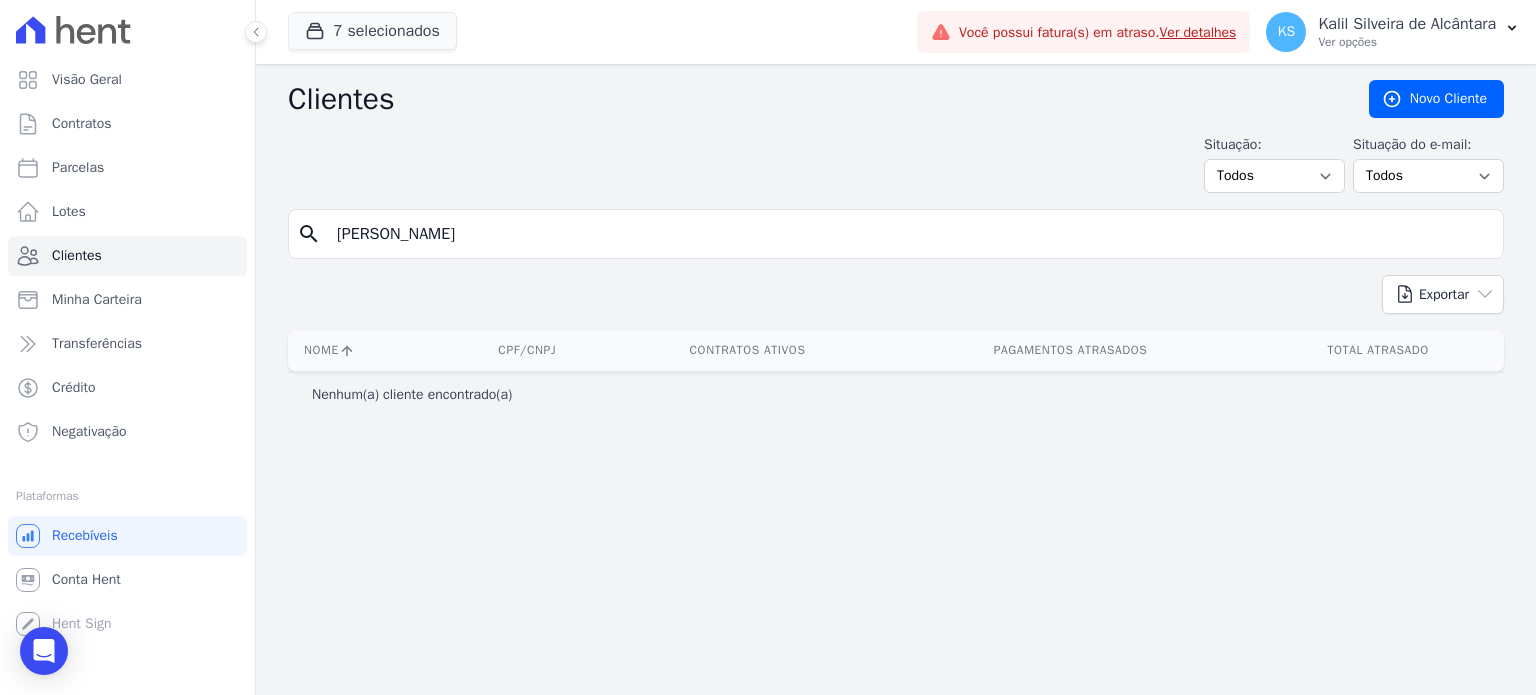 type on "[PERSON_NAME]" 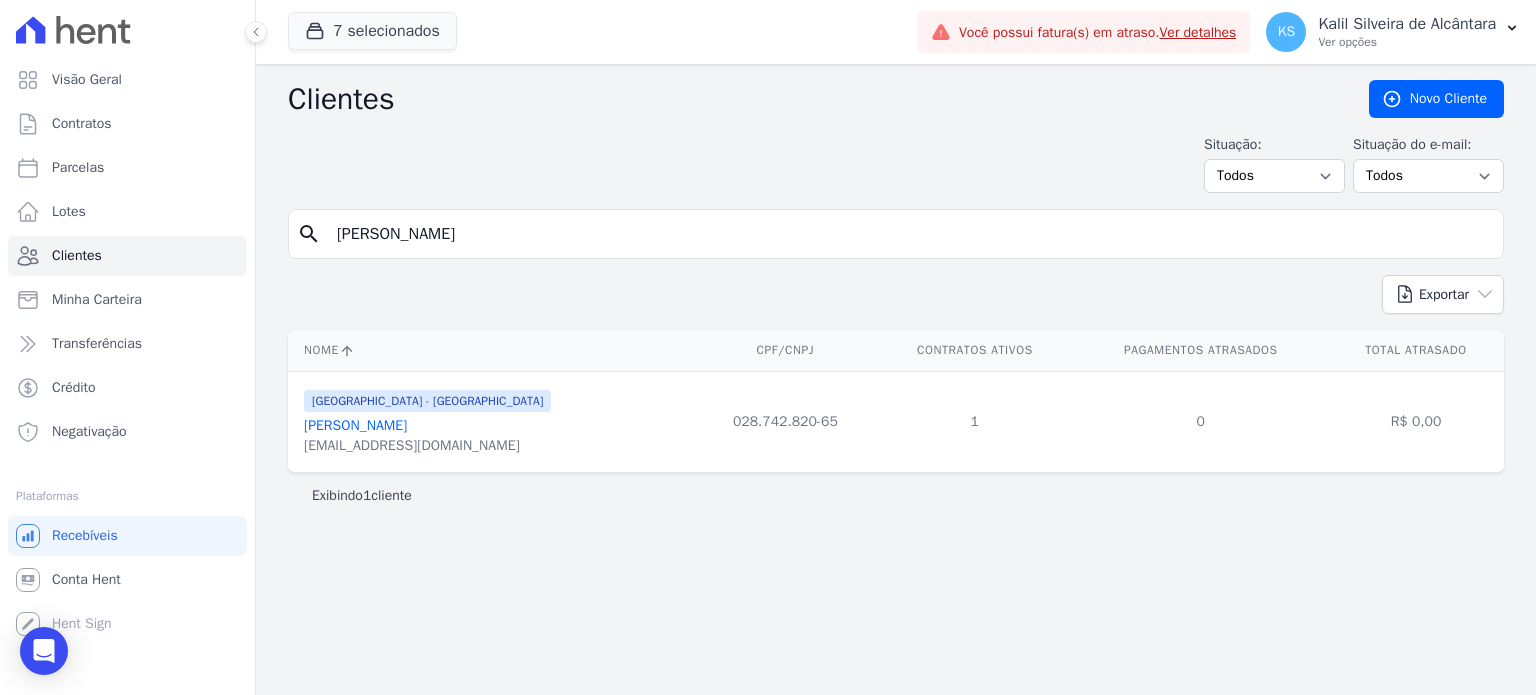 click on "[PERSON_NAME]" at bounding box center [355, 425] 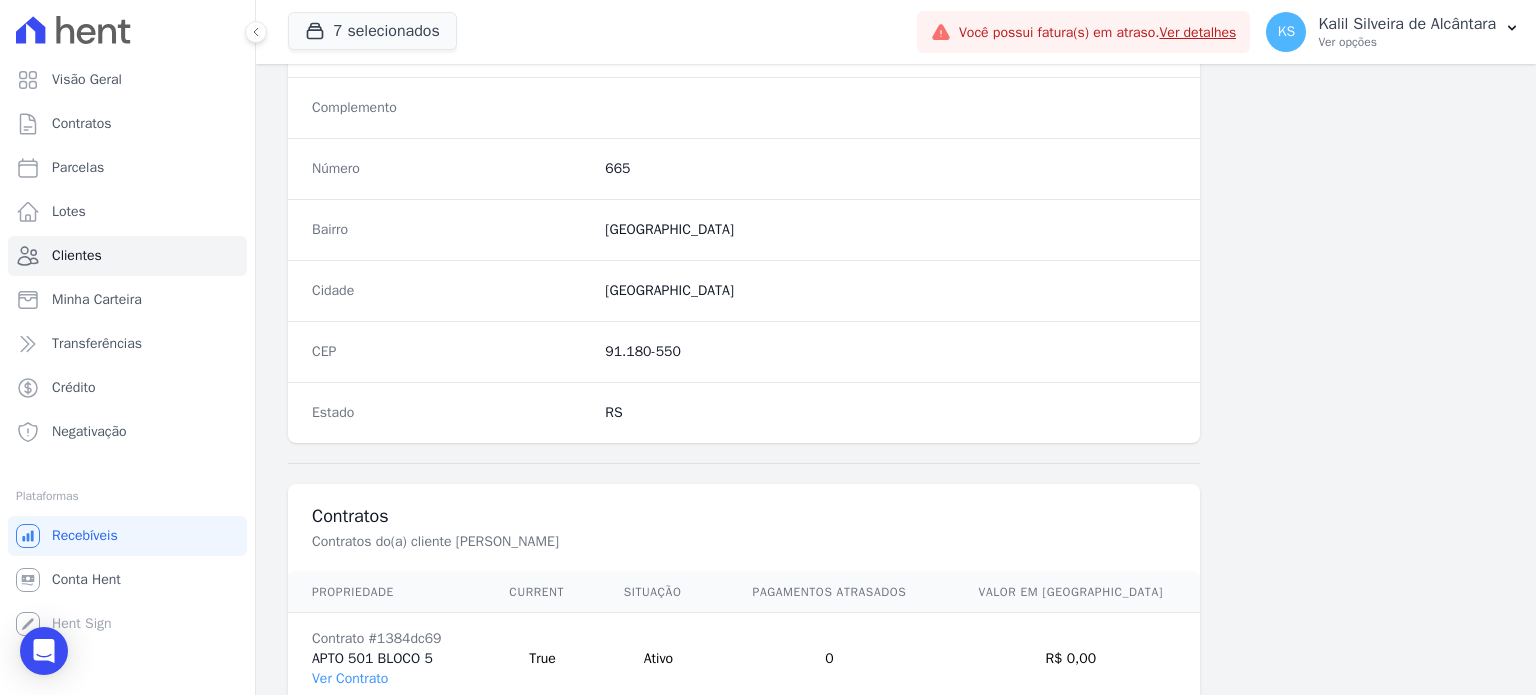 scroll, scrollTop: 1169, scrollLeft: 0, axis: vertical 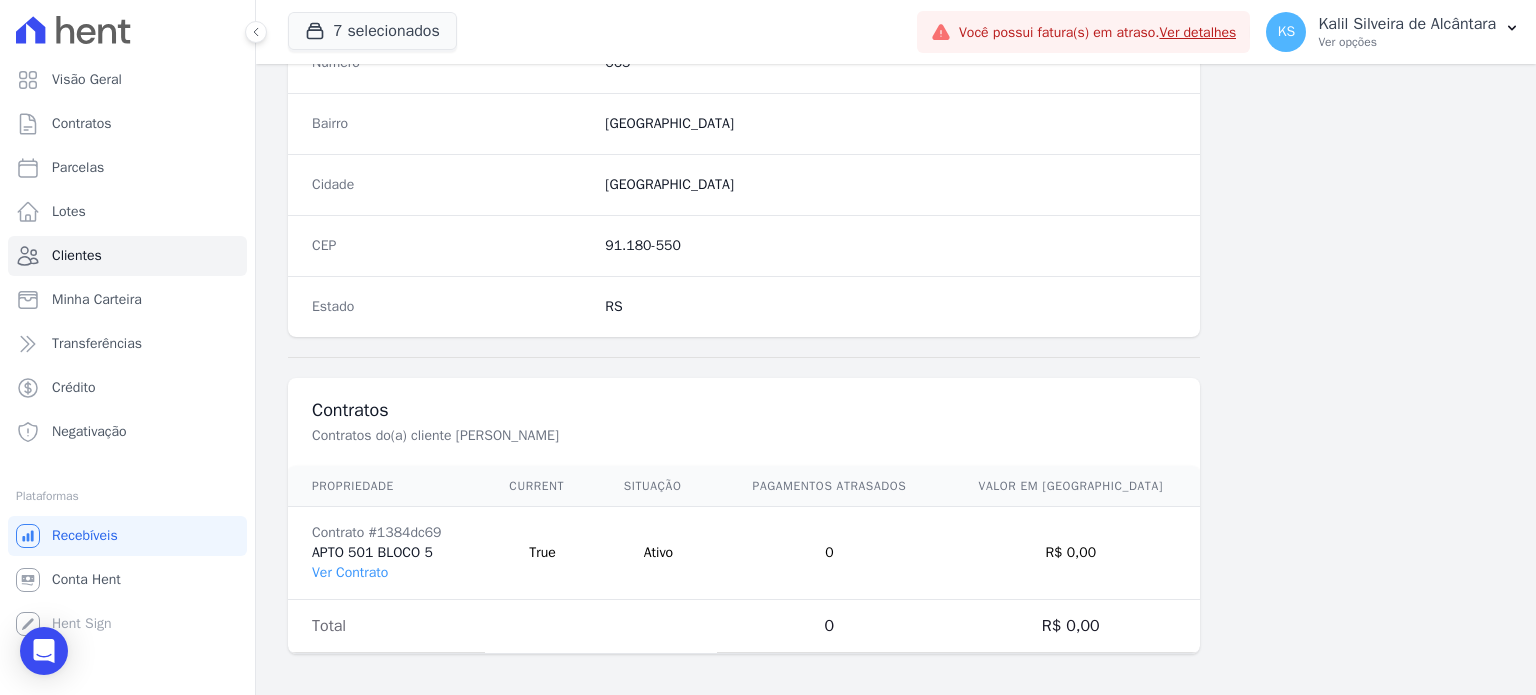 click on "Contrato #1384dc69
APTO 501 BLOCO 5
Ver Contrato" at bounding box center (386, 553) 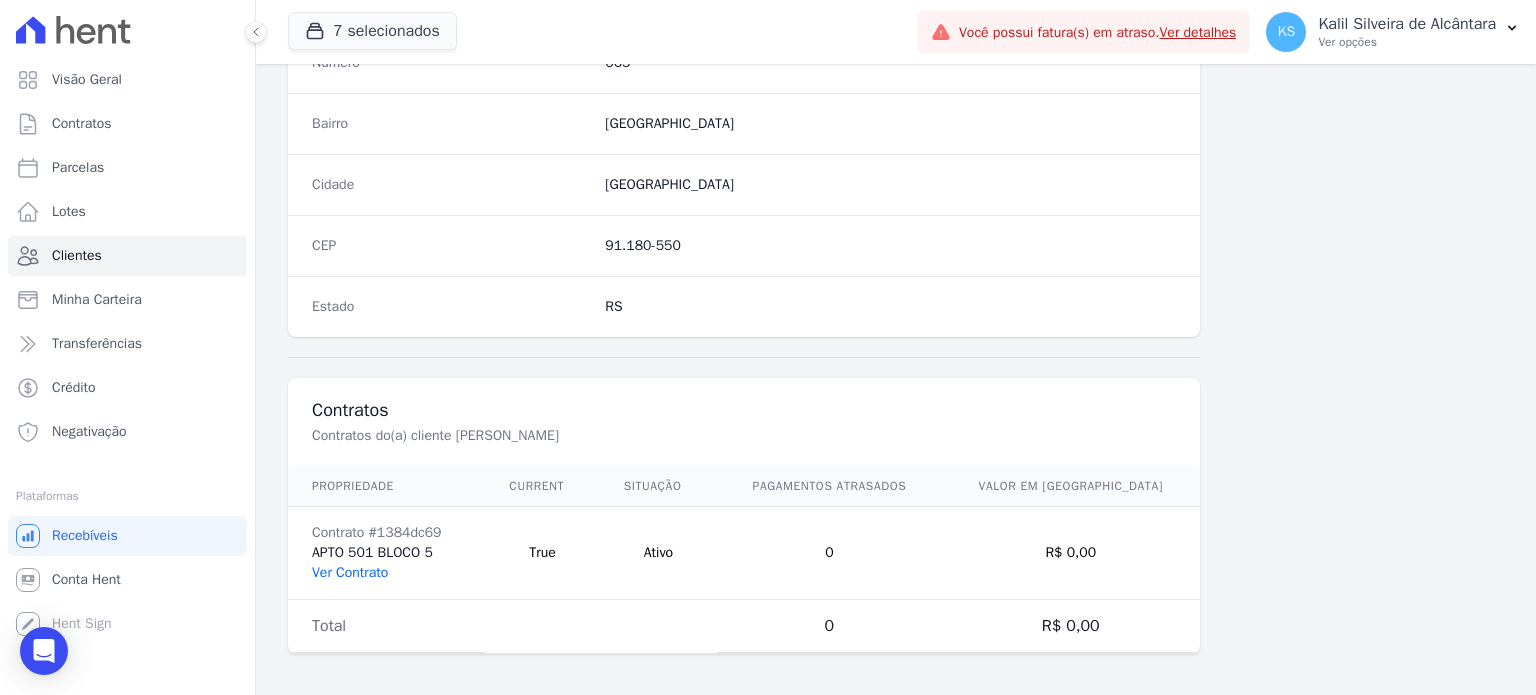 click on "Ver Contrato" at bounding box center (350, 572) 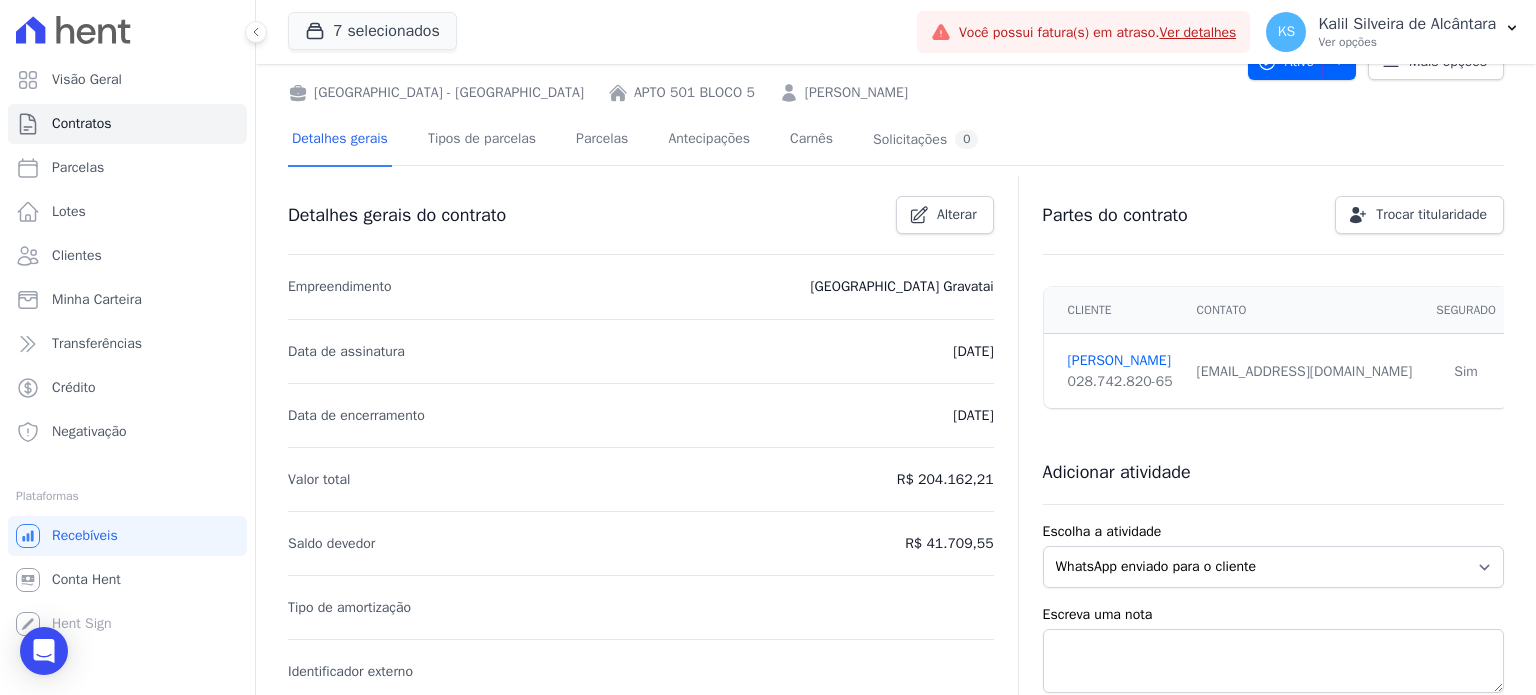 scroll, scrollTop: 0, scrollLeft: 0, axis: both 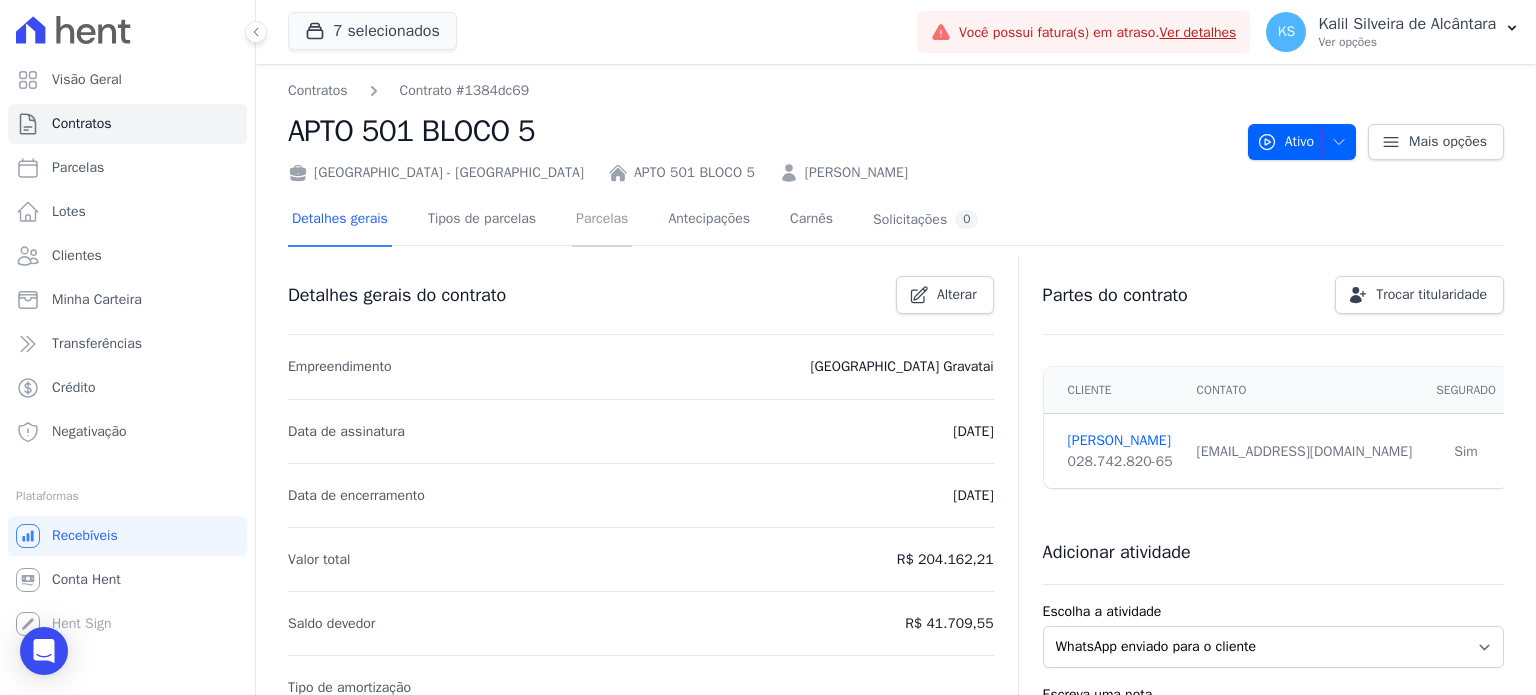 click on "Parcelas" at bounding box center (602, 220) 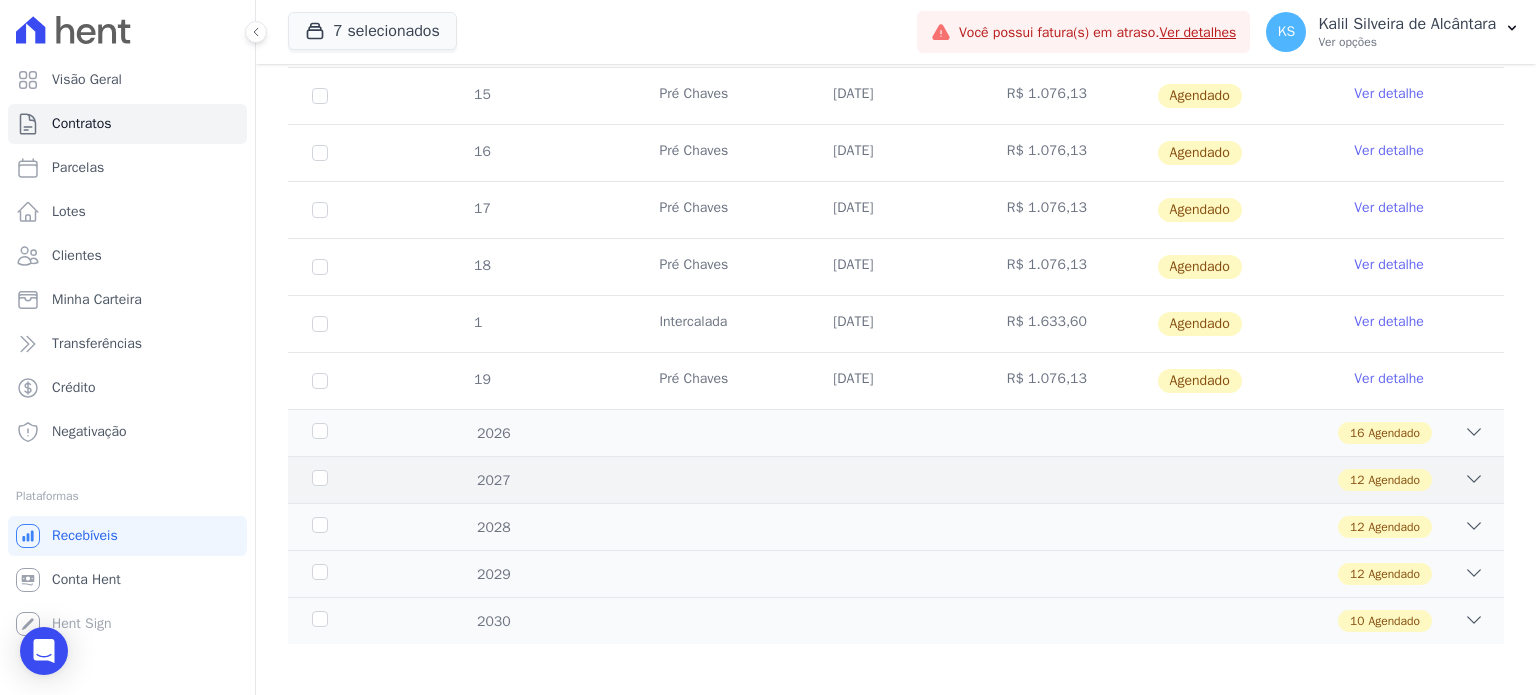 scroll, scrollTop: 804, scrollLeft: 0, axis: vertical 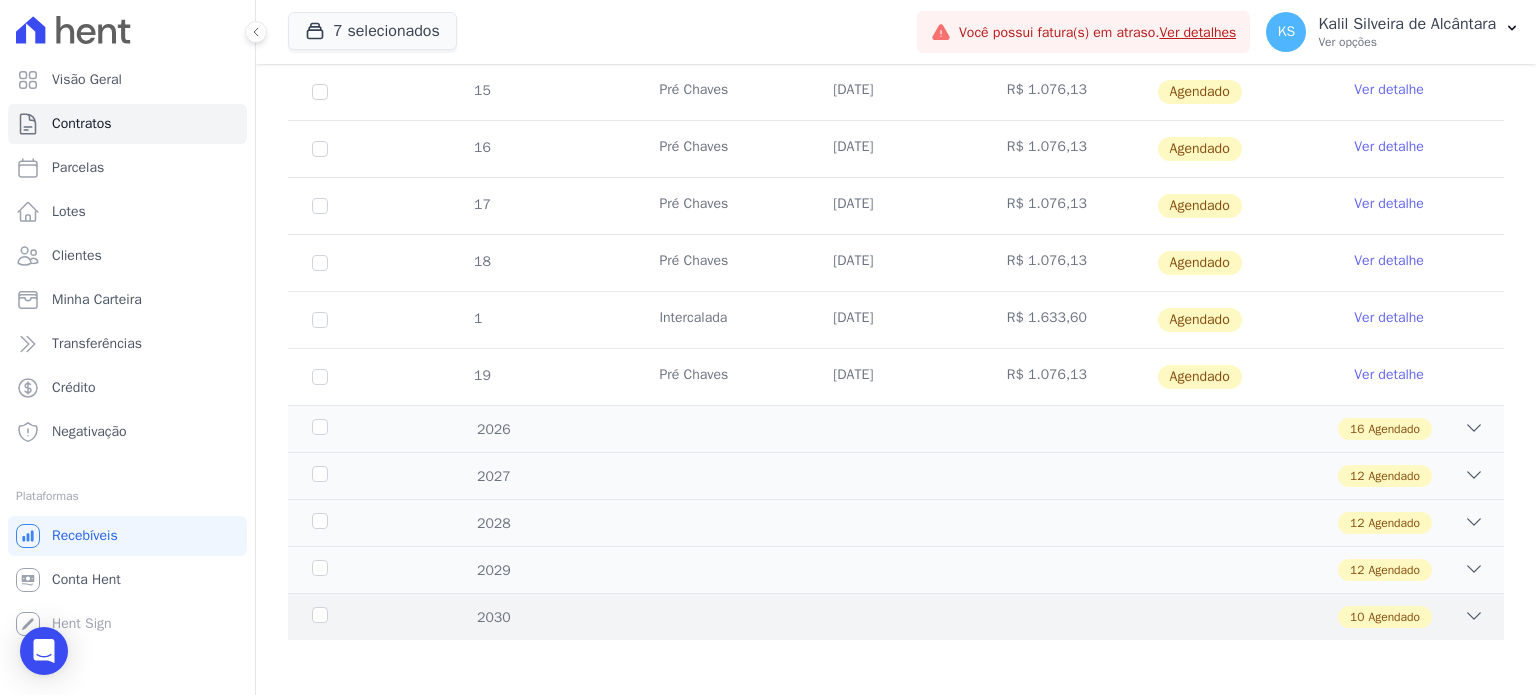 click on "10" at bounding box center [1357, 617] 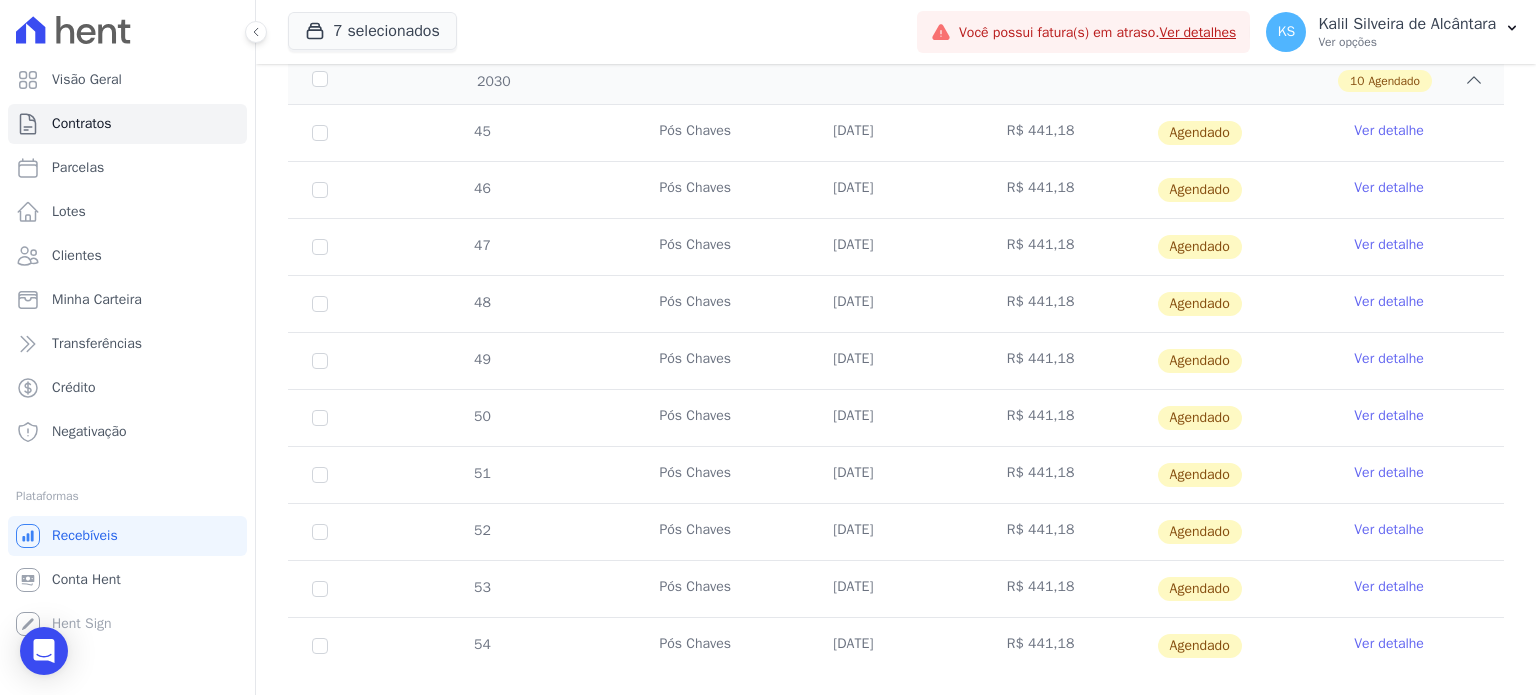 scroll, scrollTop: 1372, scrollLeft: 0, axis: vertical 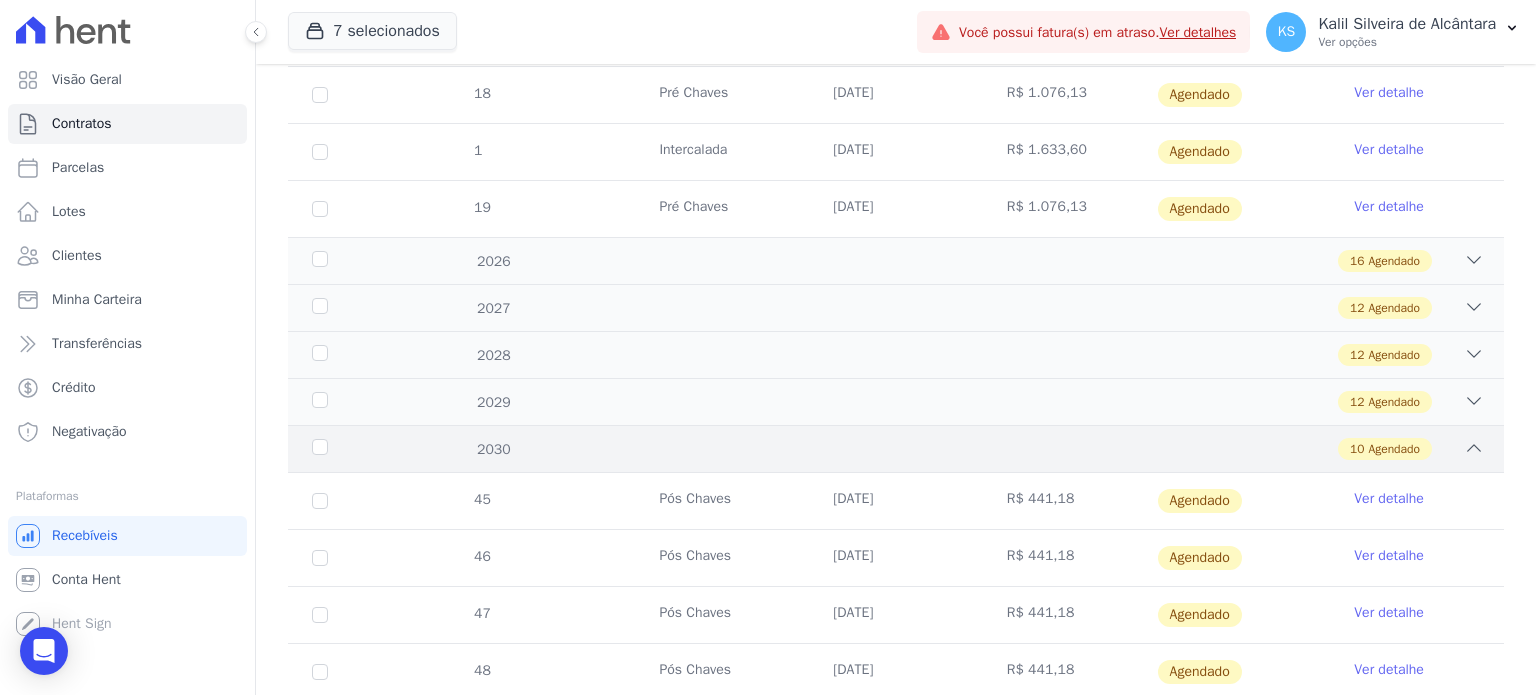 click on "Agendado" at bounding box center [1394, 449] 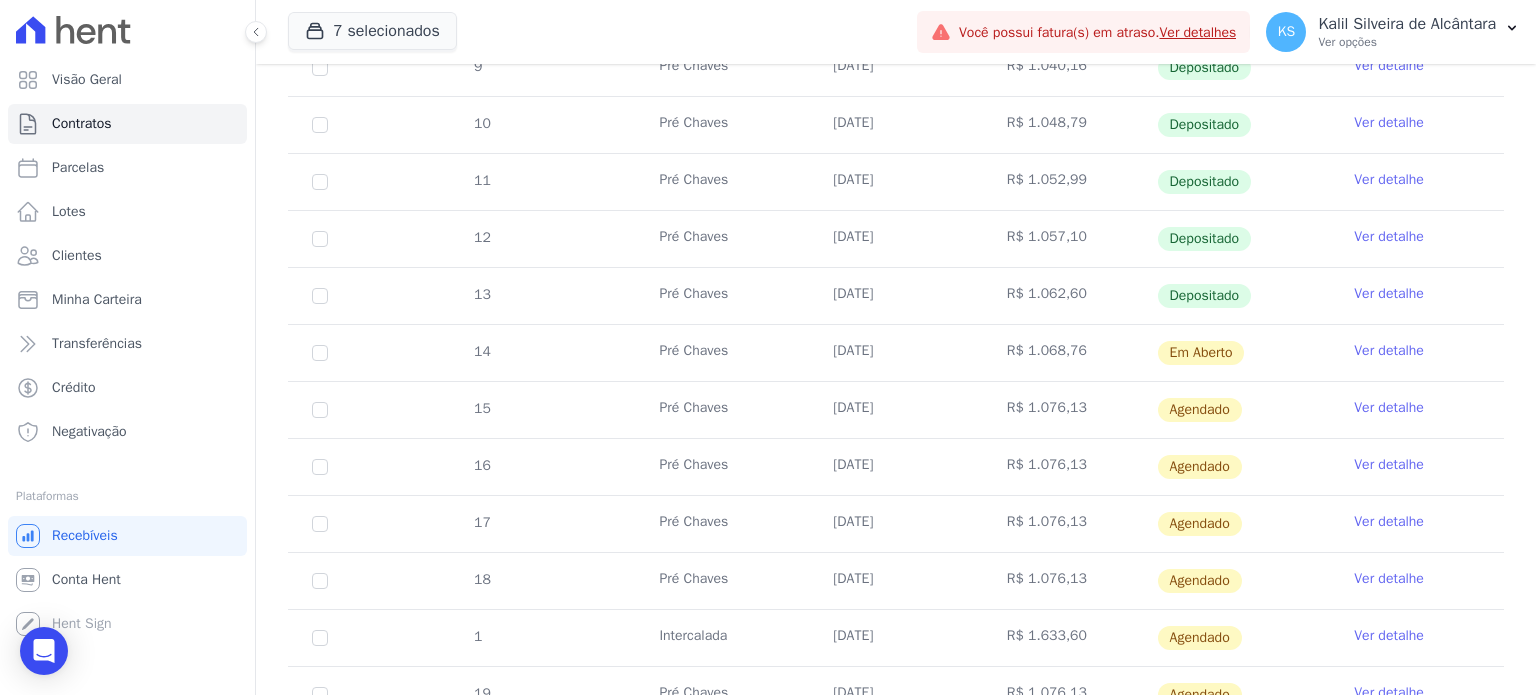 scroll, scrollTop: 304, scrollLeft: 0, axis: vertical 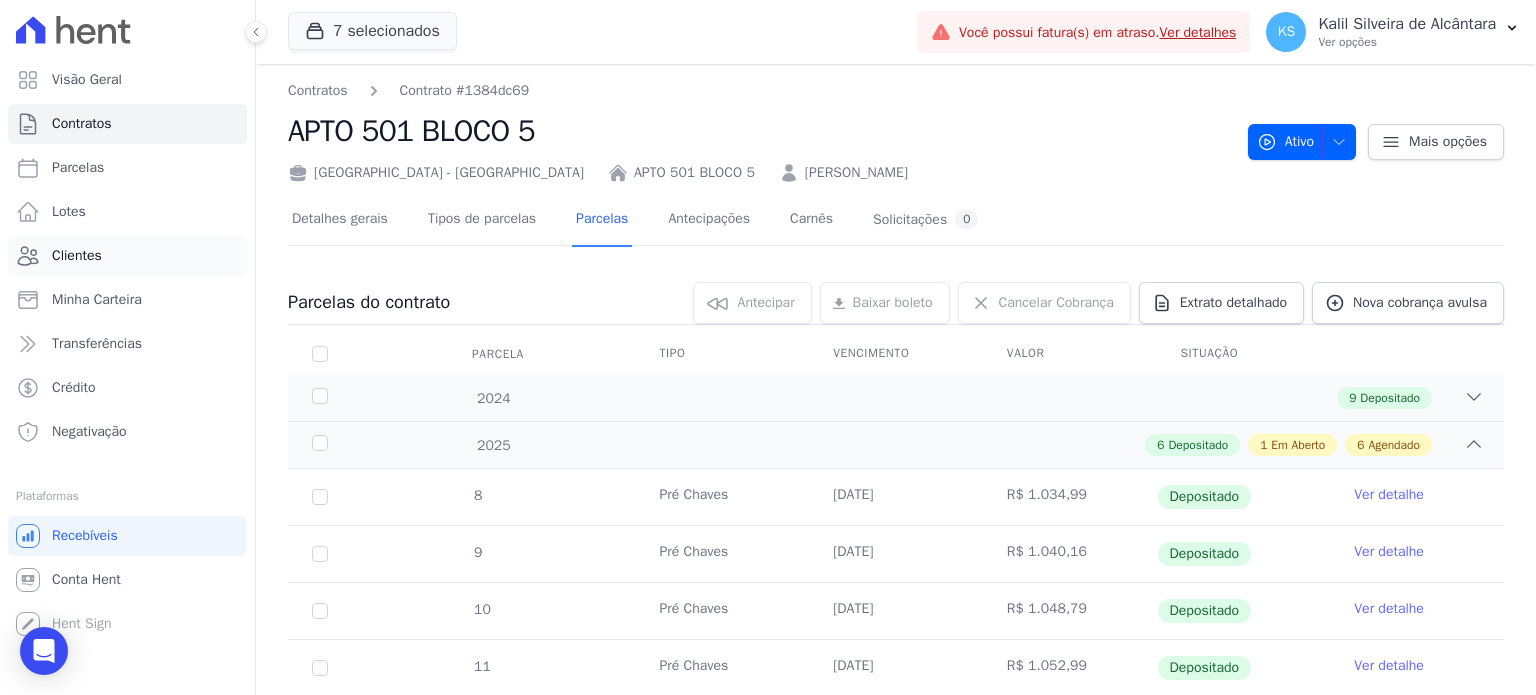 click on "Clientes" at bounding box center [77, 256] 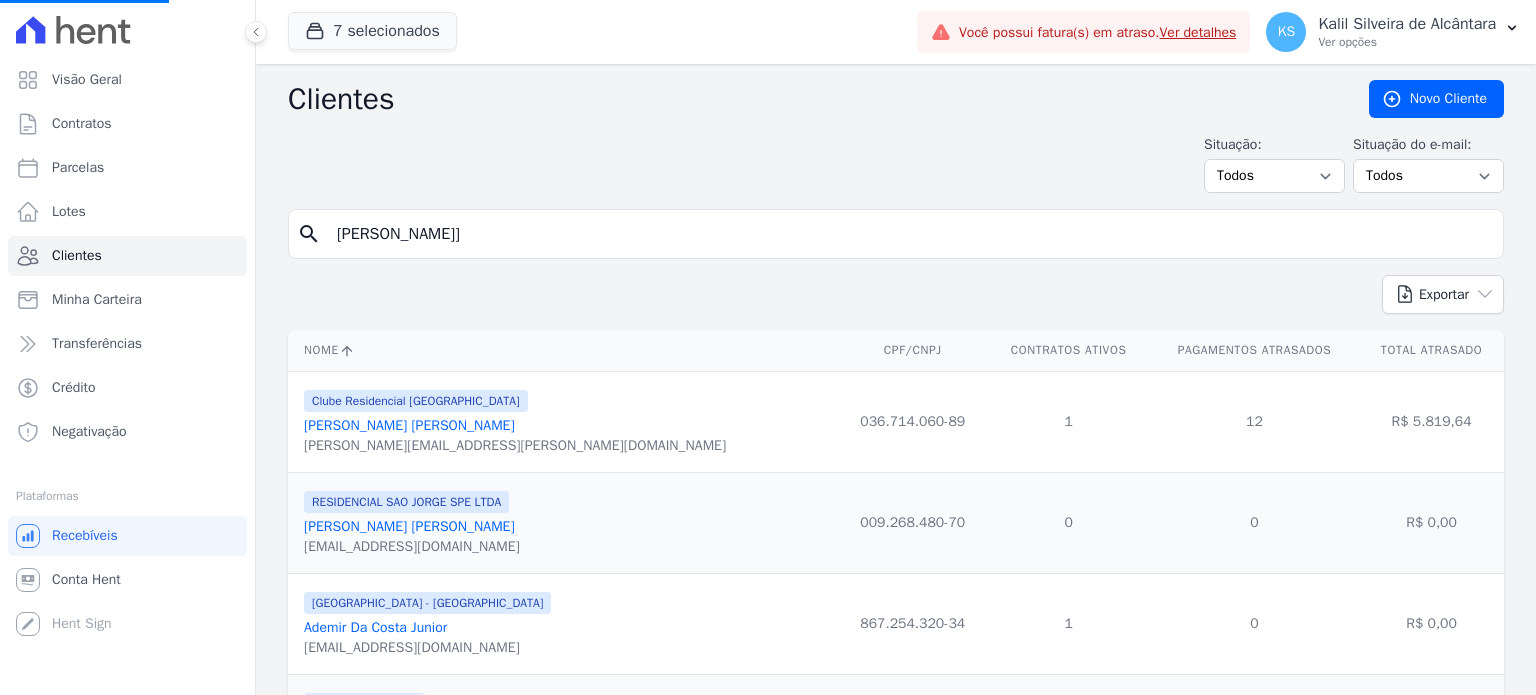 drag, startPoint x: 485, startPoint y: 247, endPoint x: 49, endPoint y: 100, distance: 460.1141 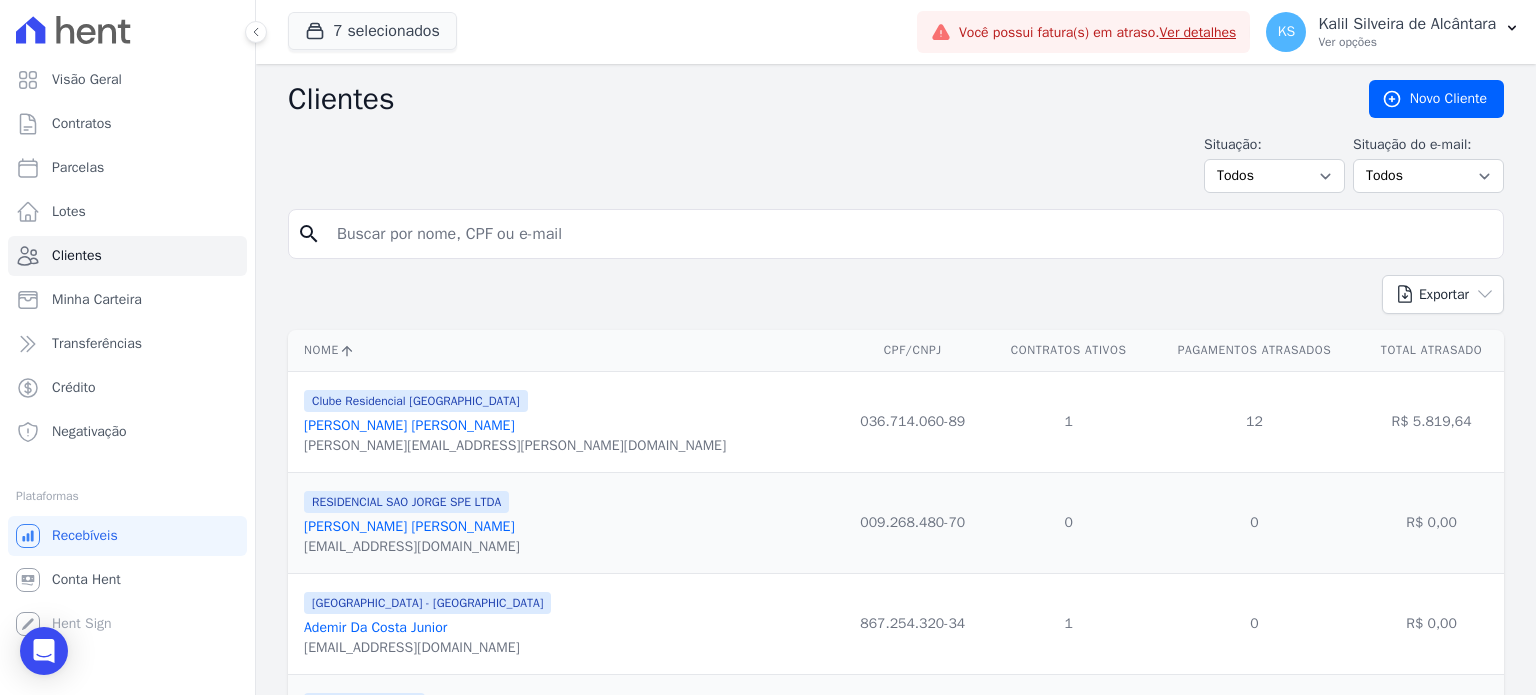 drag, startPoint x: 687, startPoint y: 251, endPoint x: 676, endPoint y: 231, distance: 22.825424 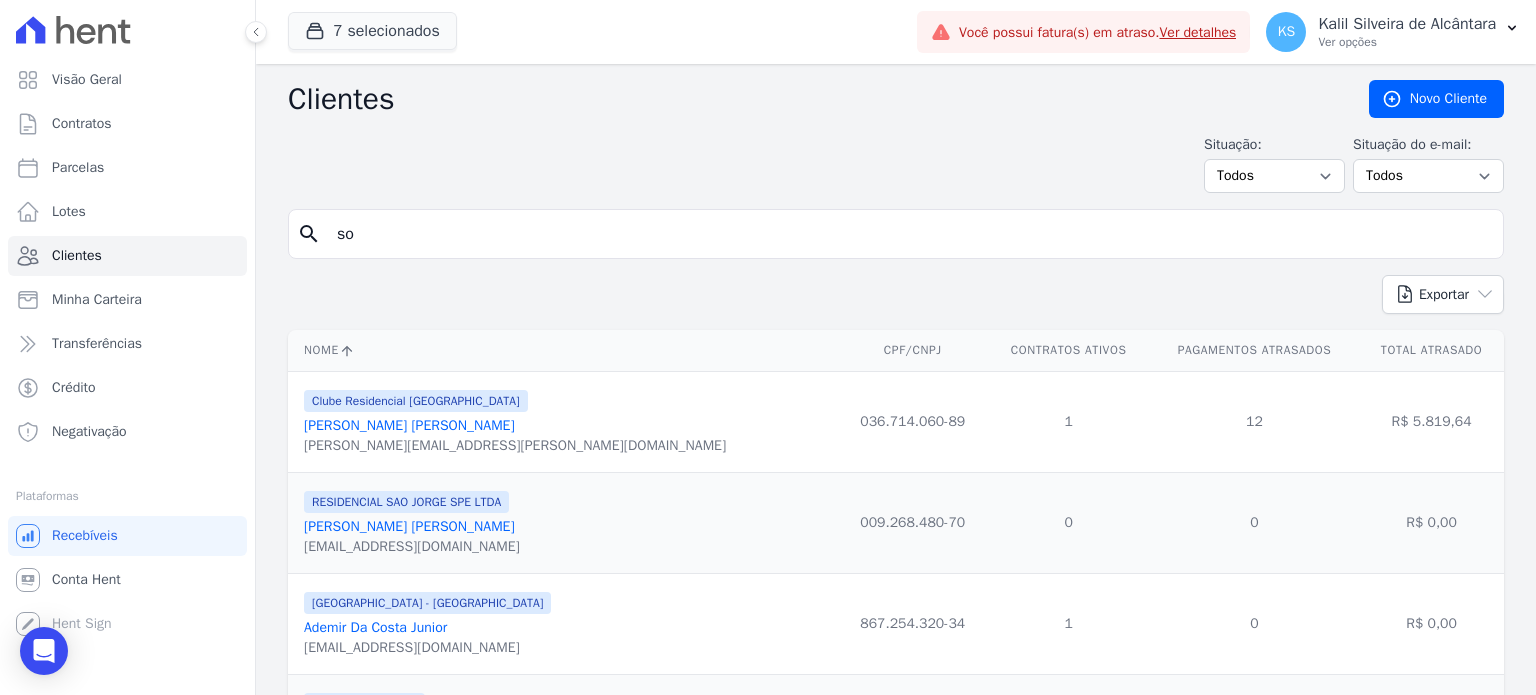 type on "s" 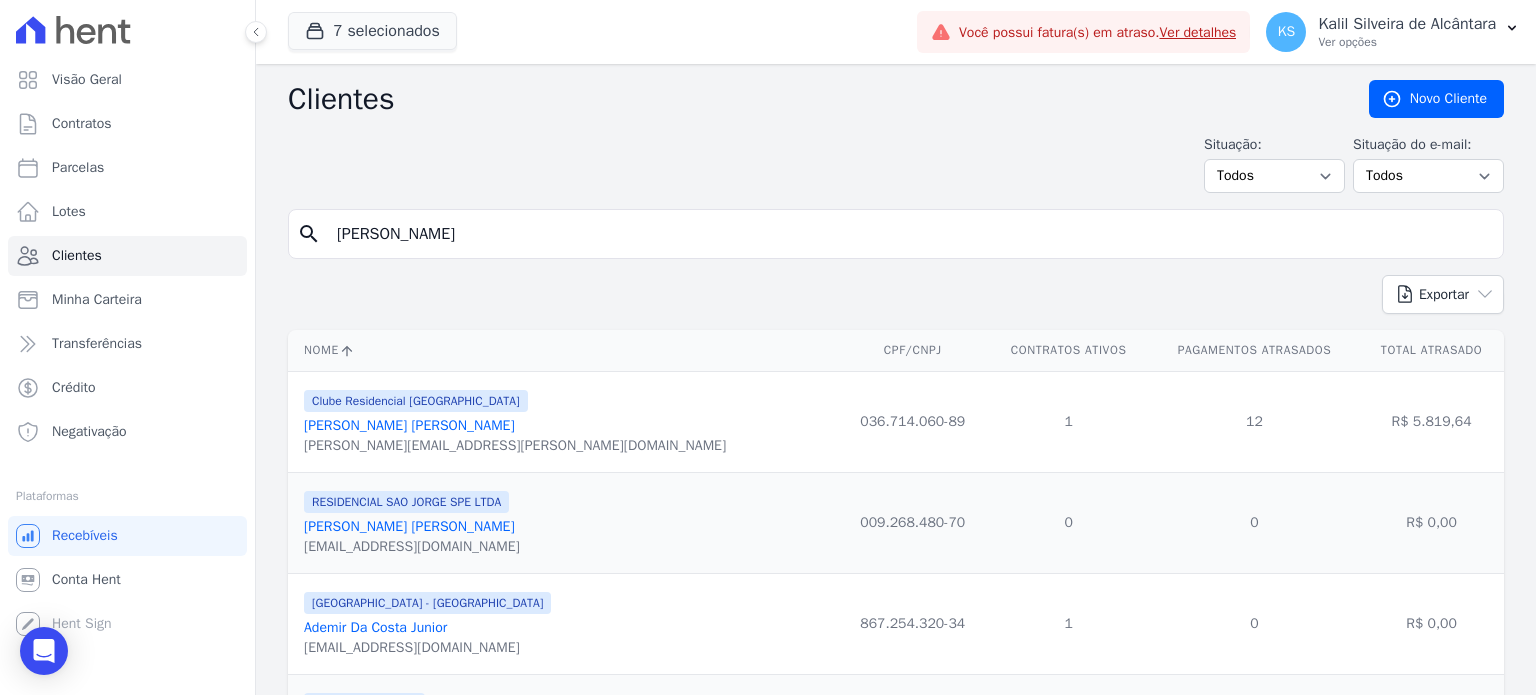 type on "[PERSON_NAME]" 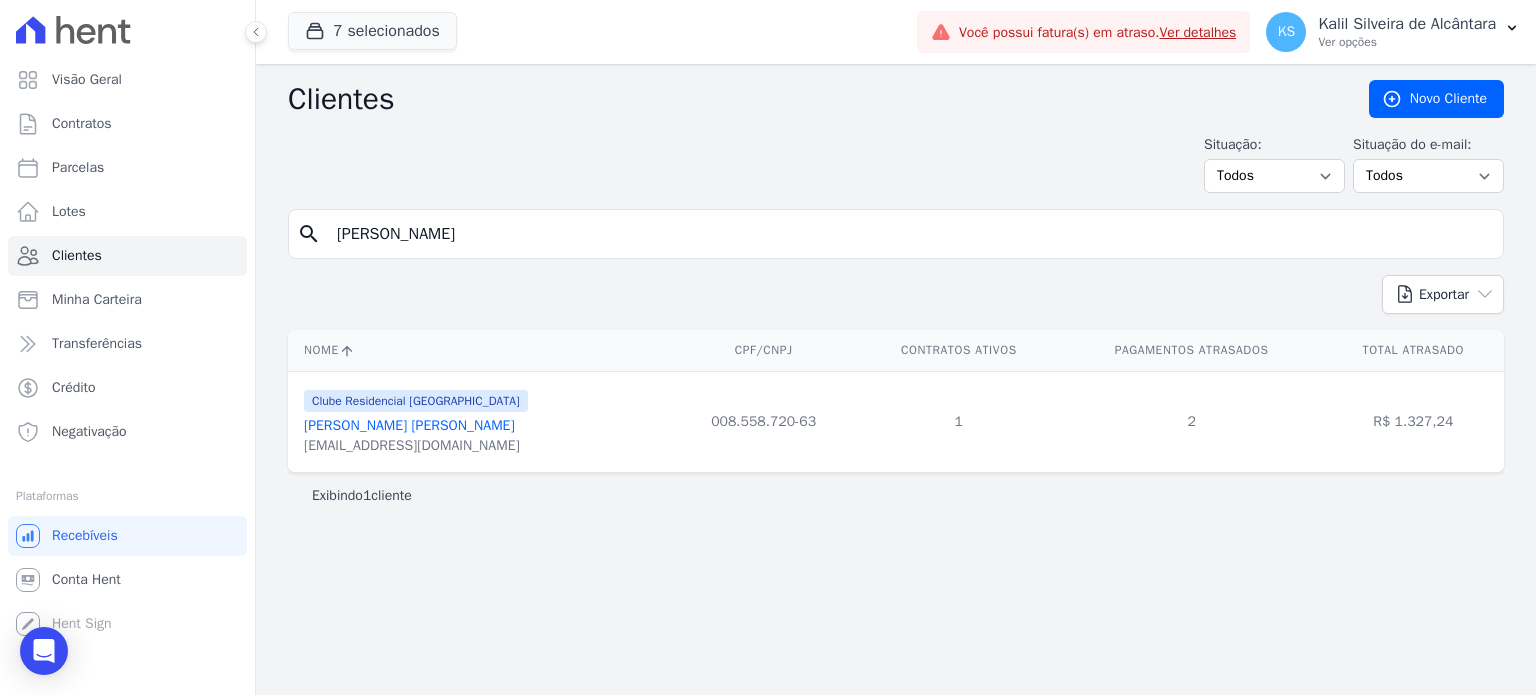 click on "[PERSON_NAME] [PERSON_NAME]" at bounding box center [409, 425] 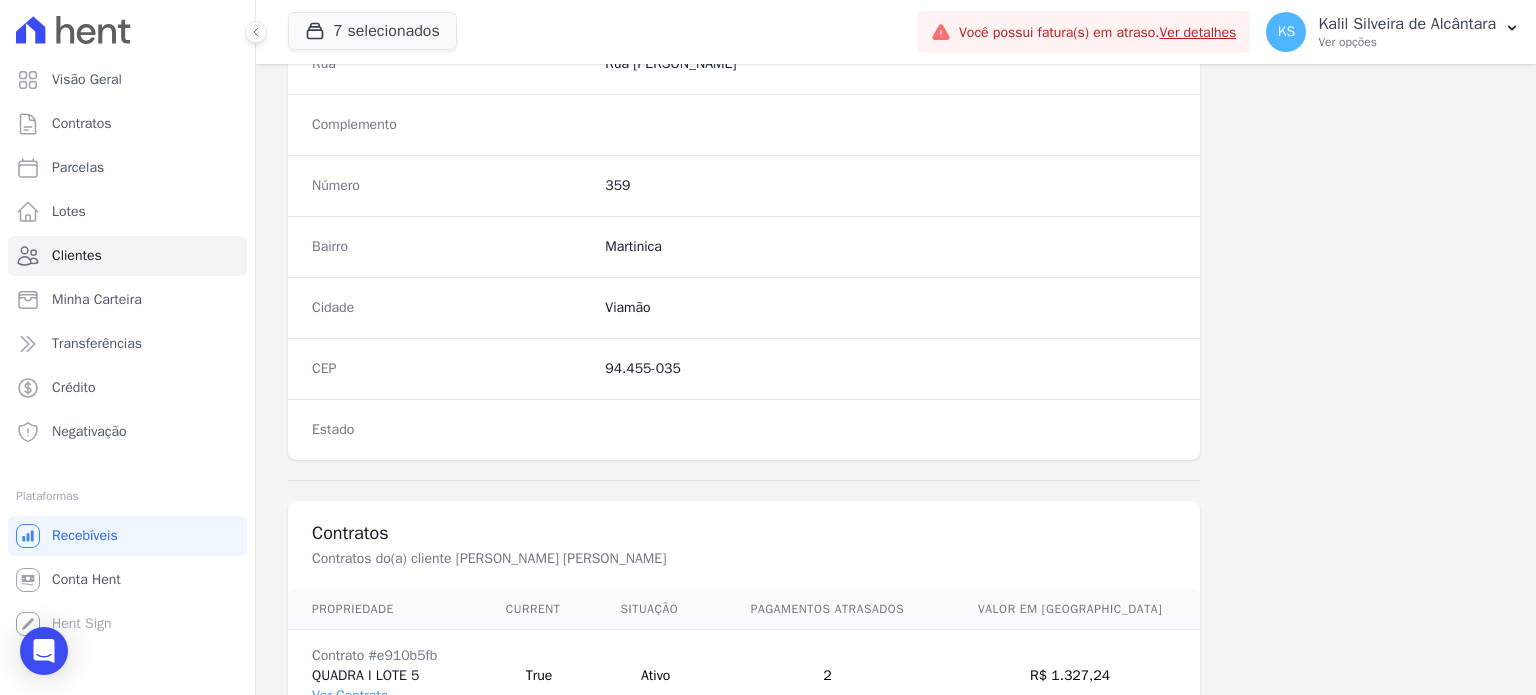 scroll, scrollTop: 1169, scrollLeft: 0, axis: vertical 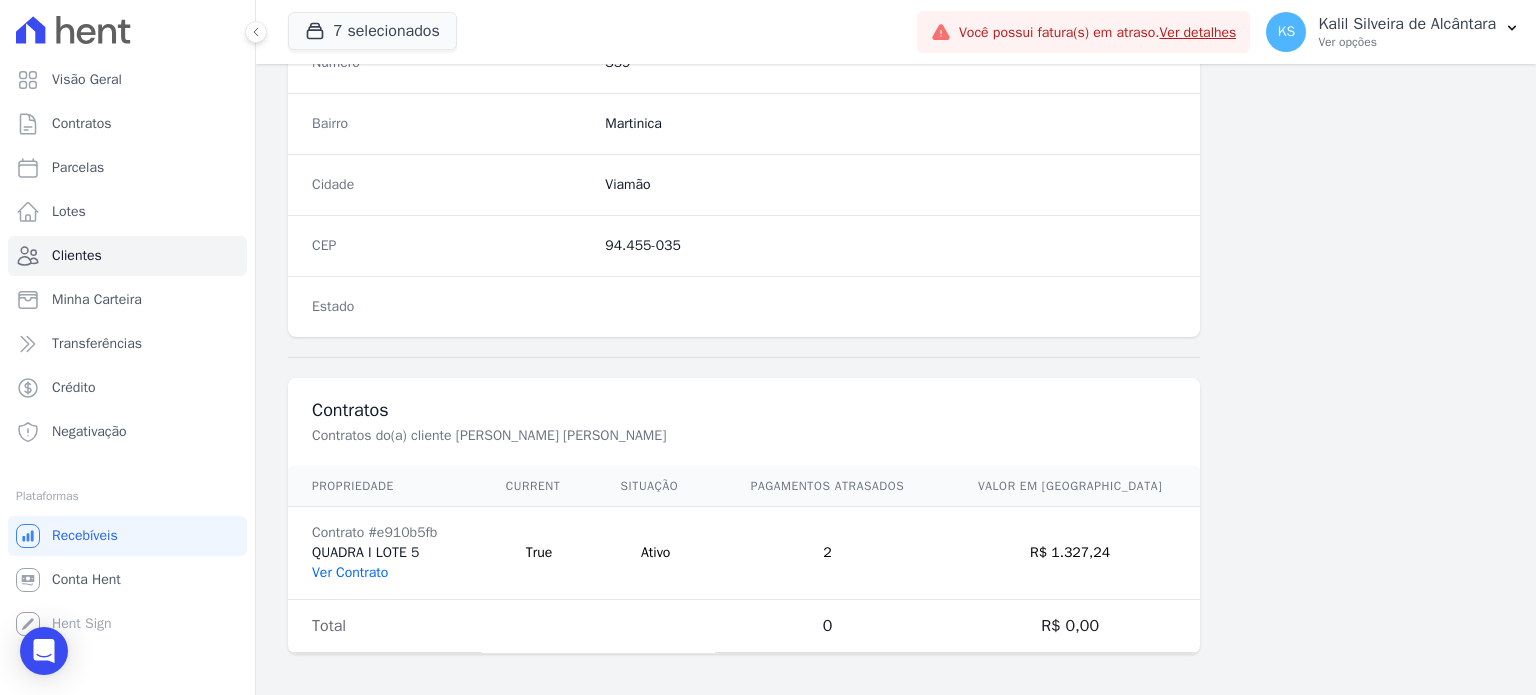 click on "Ver Contrato" at bounding box center [350, 572] 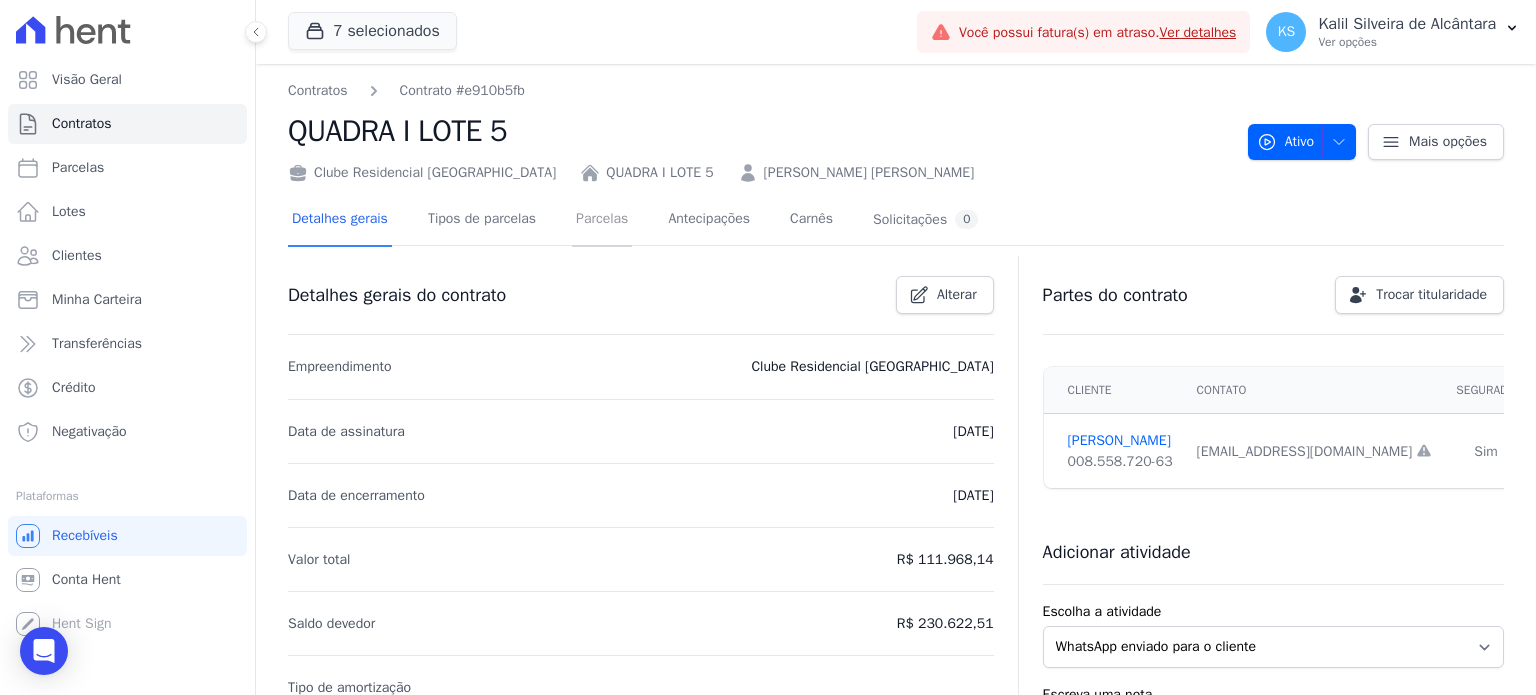 click on "Parcelas" at bounding box center [602, 220] 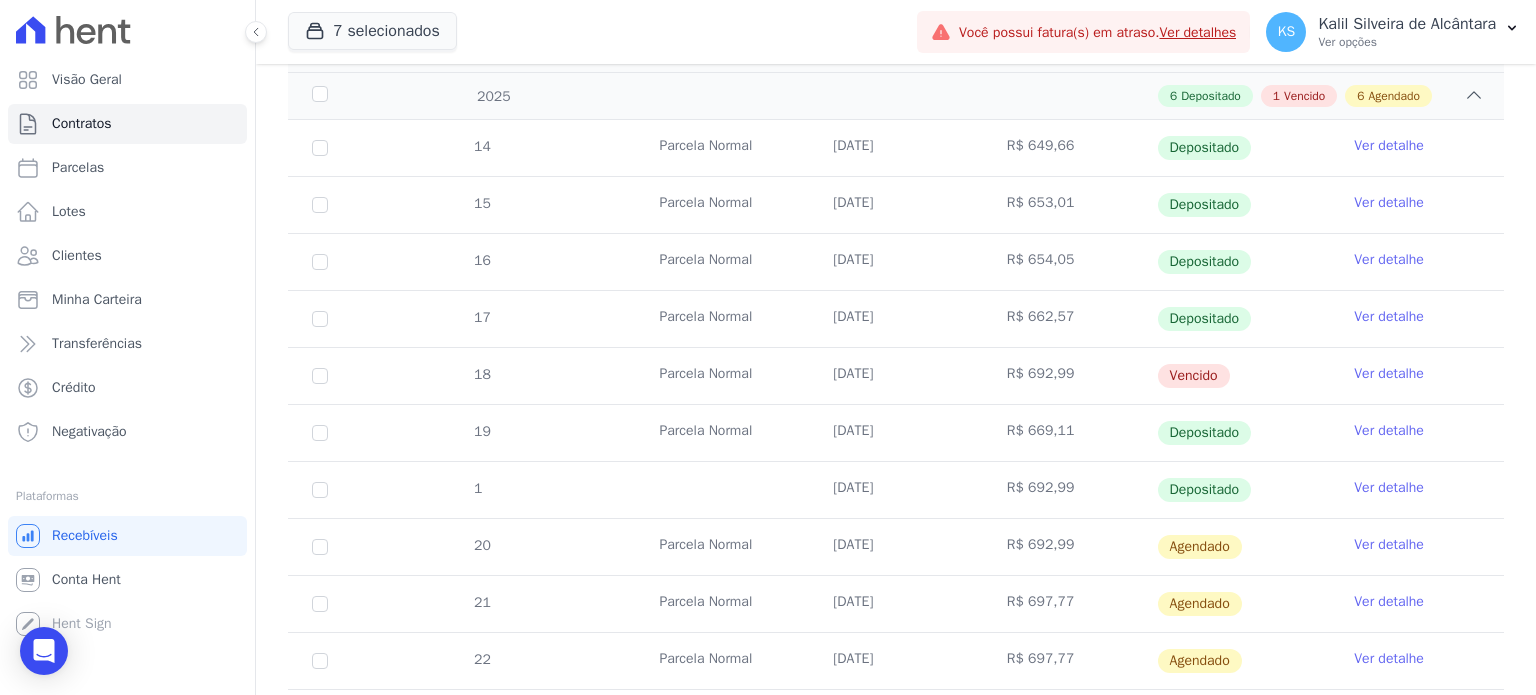 scroll, scrollTop: 400, scrollLeft: 0, axis: vertical 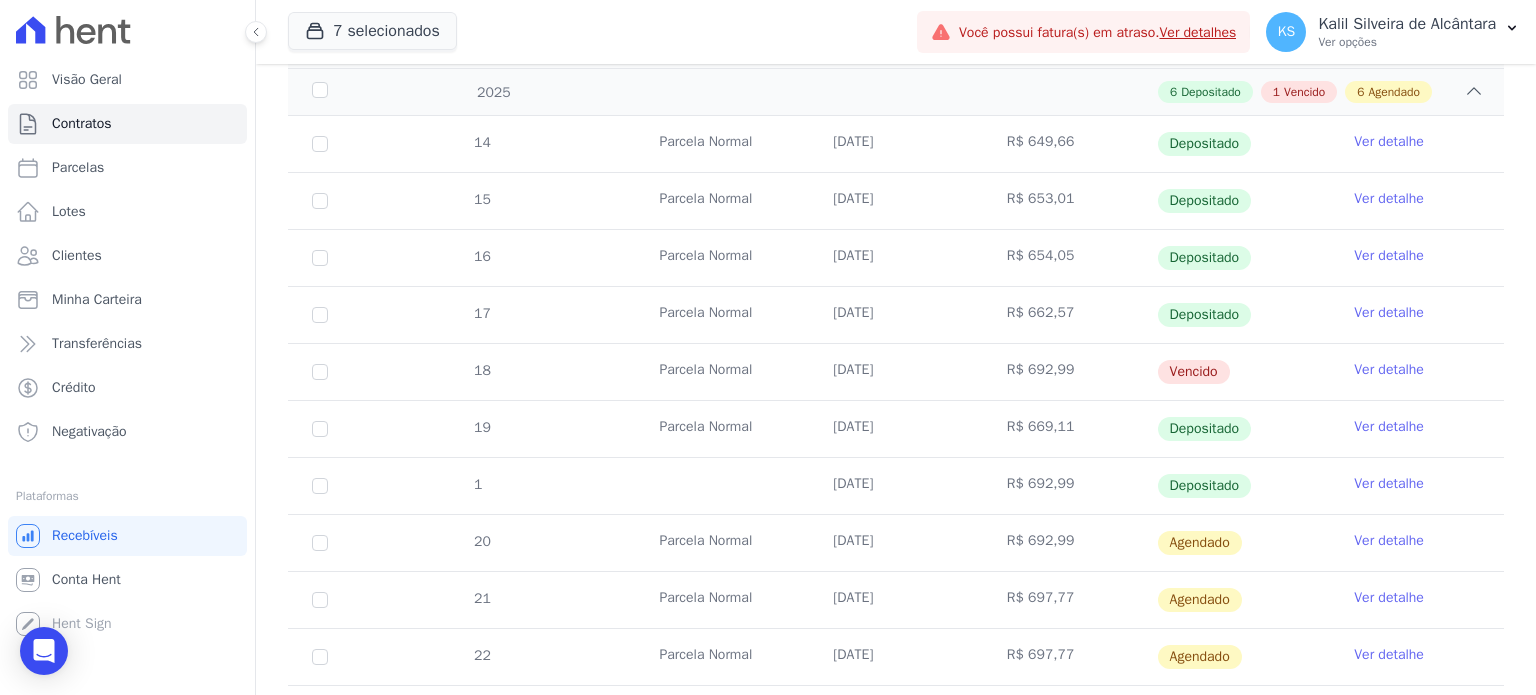 click on "Ver detalhe" at bounding box center [1389, 370] 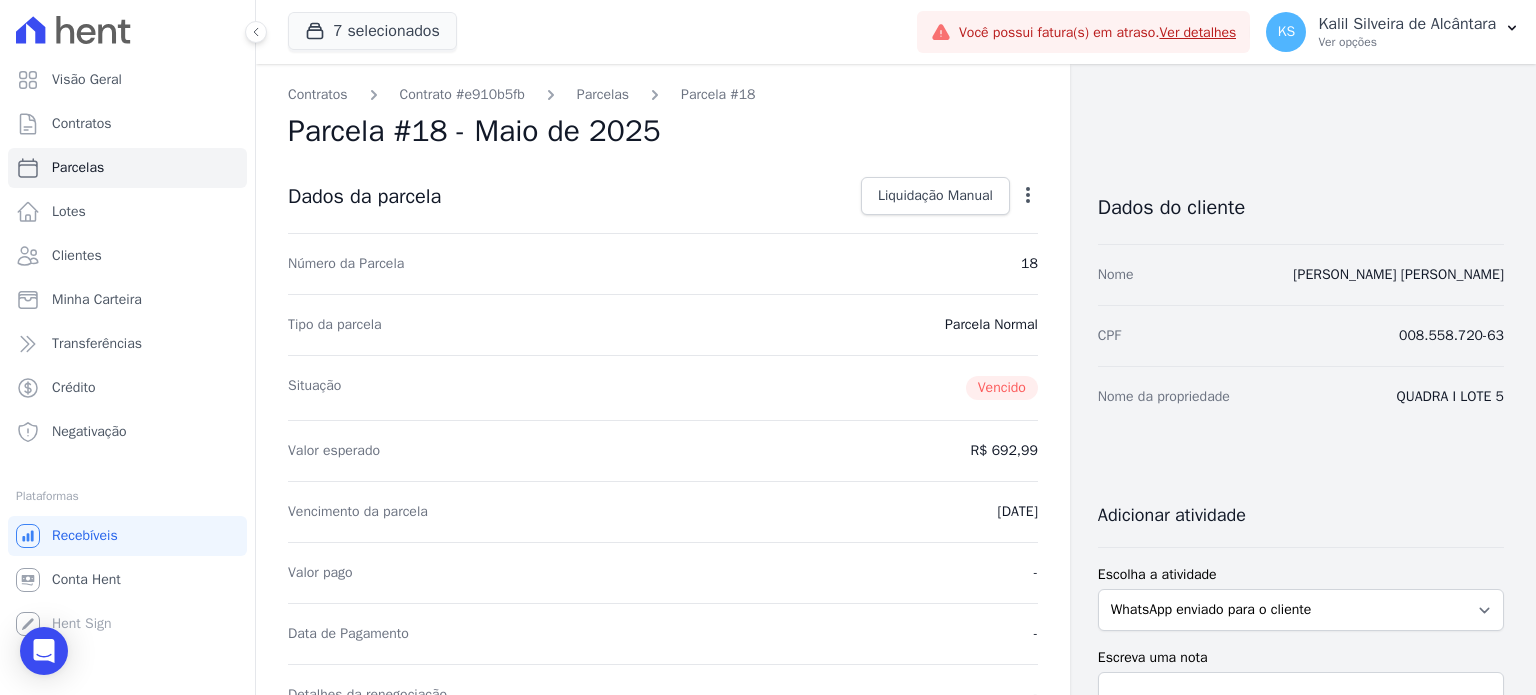 click at bounding box center [245, 32] 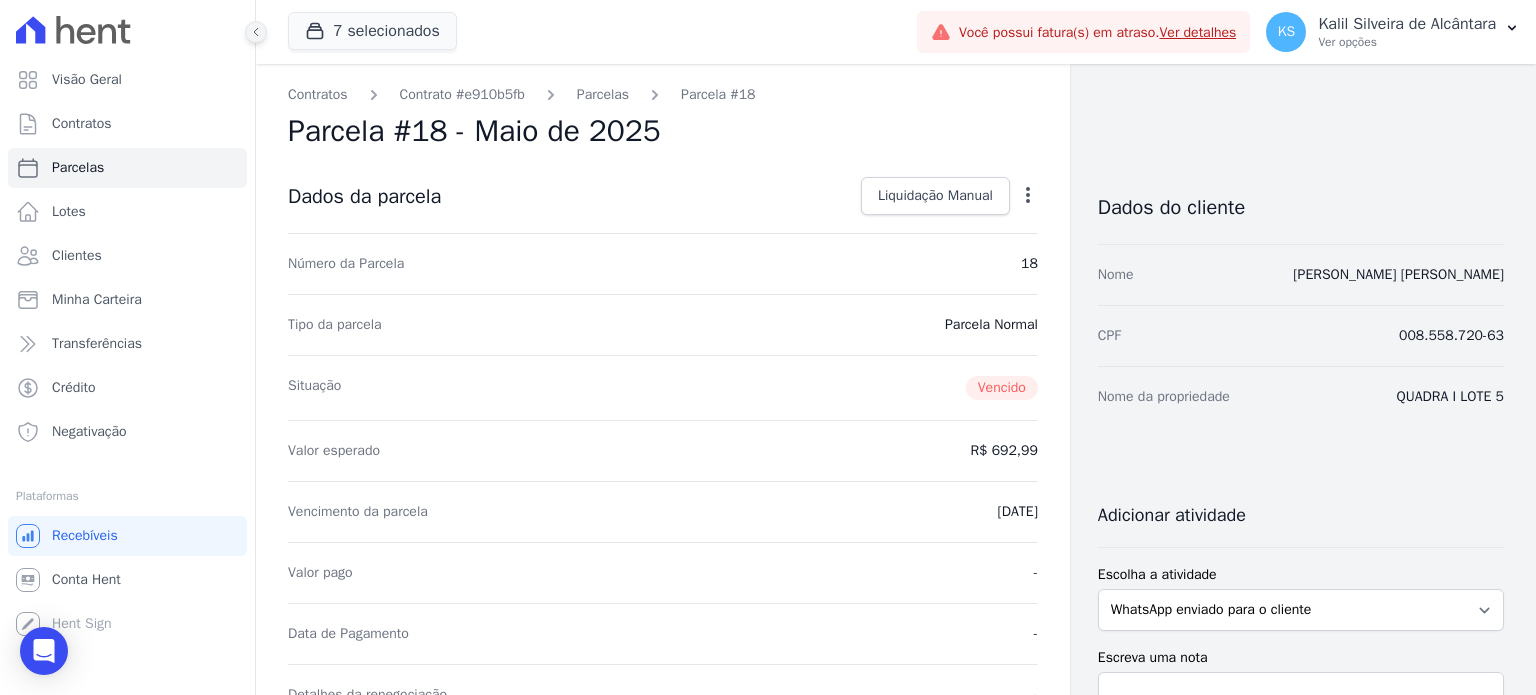 click 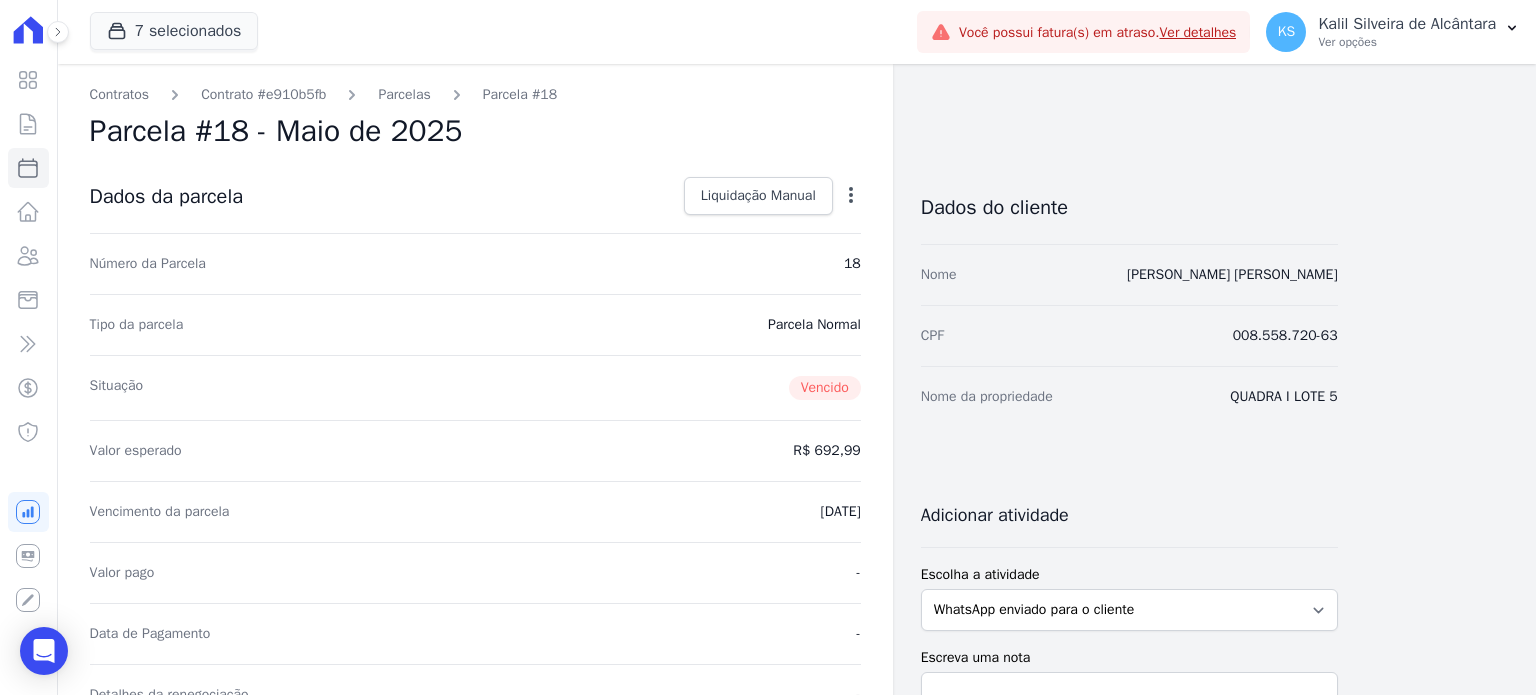 click on "7 selecionados
Apice Incorporadora
[GEOGRAPHIC_DATA] - [GEOGRAPHIC_DATA]
[GEOGRAPHIC_DATA] - JPI
RESIDENCIAL SAO [PERSON_NAME] SPE LTDA
[PERSON_NAME][GEOGRAPHIC_DATA]" at bounding box center [797, 32] 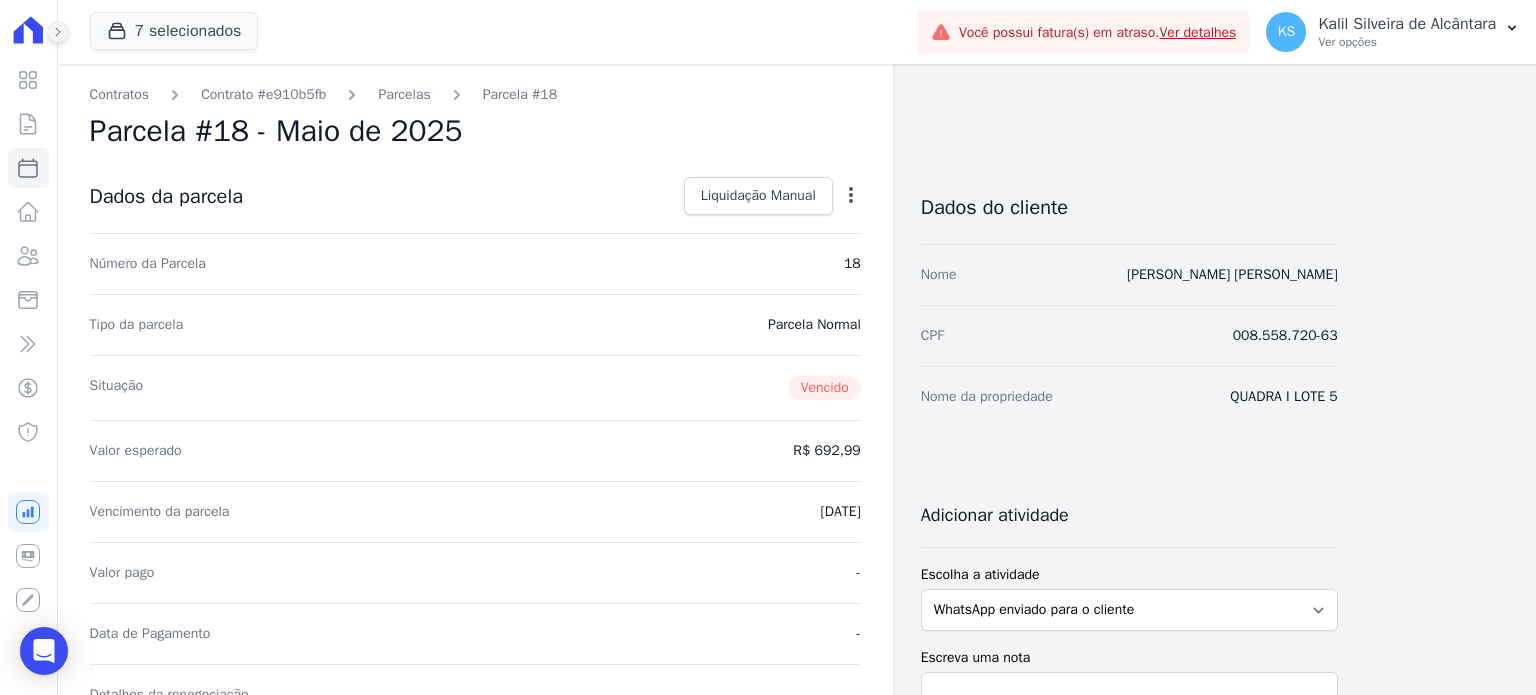 click 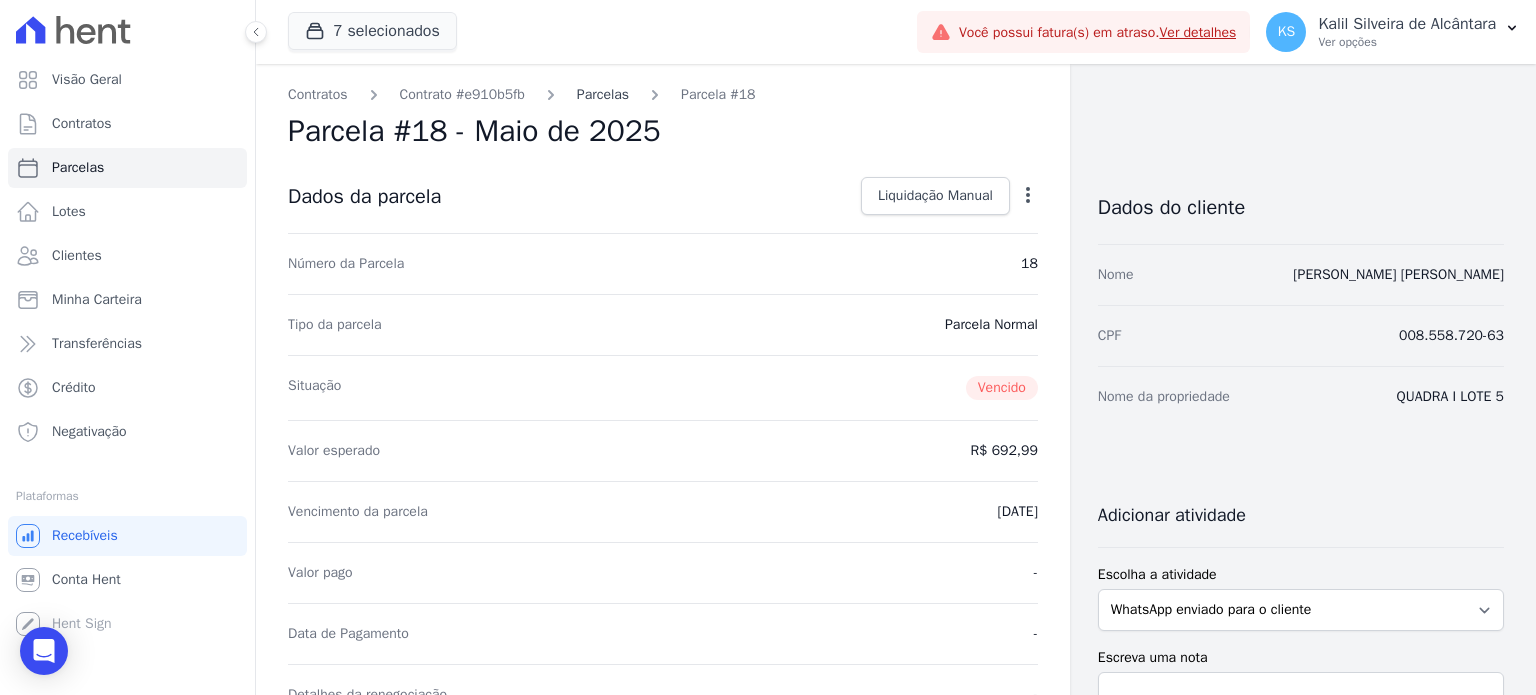 click on "Parcelas" at bounding box center (603, 94) 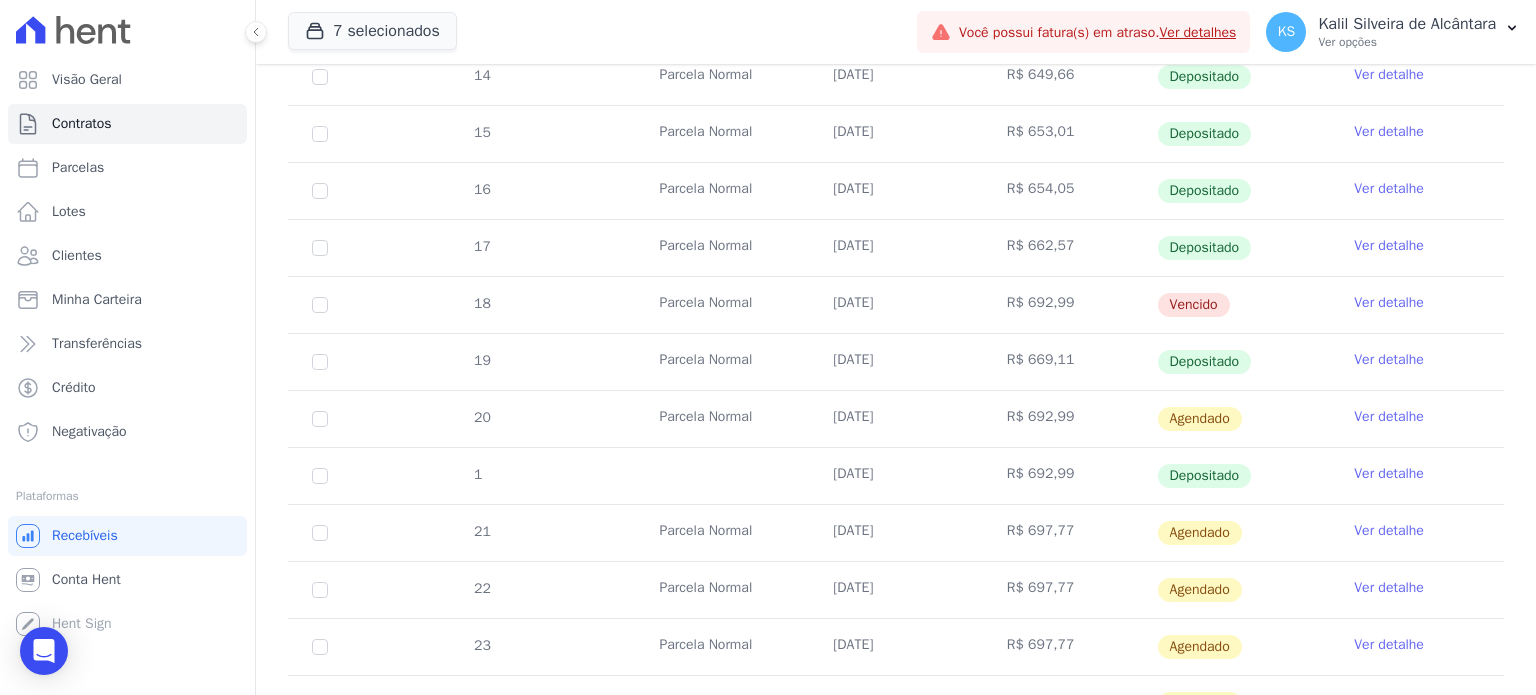 scroll, scrollTop: 500, scrollLeft: 0, axis: vertical 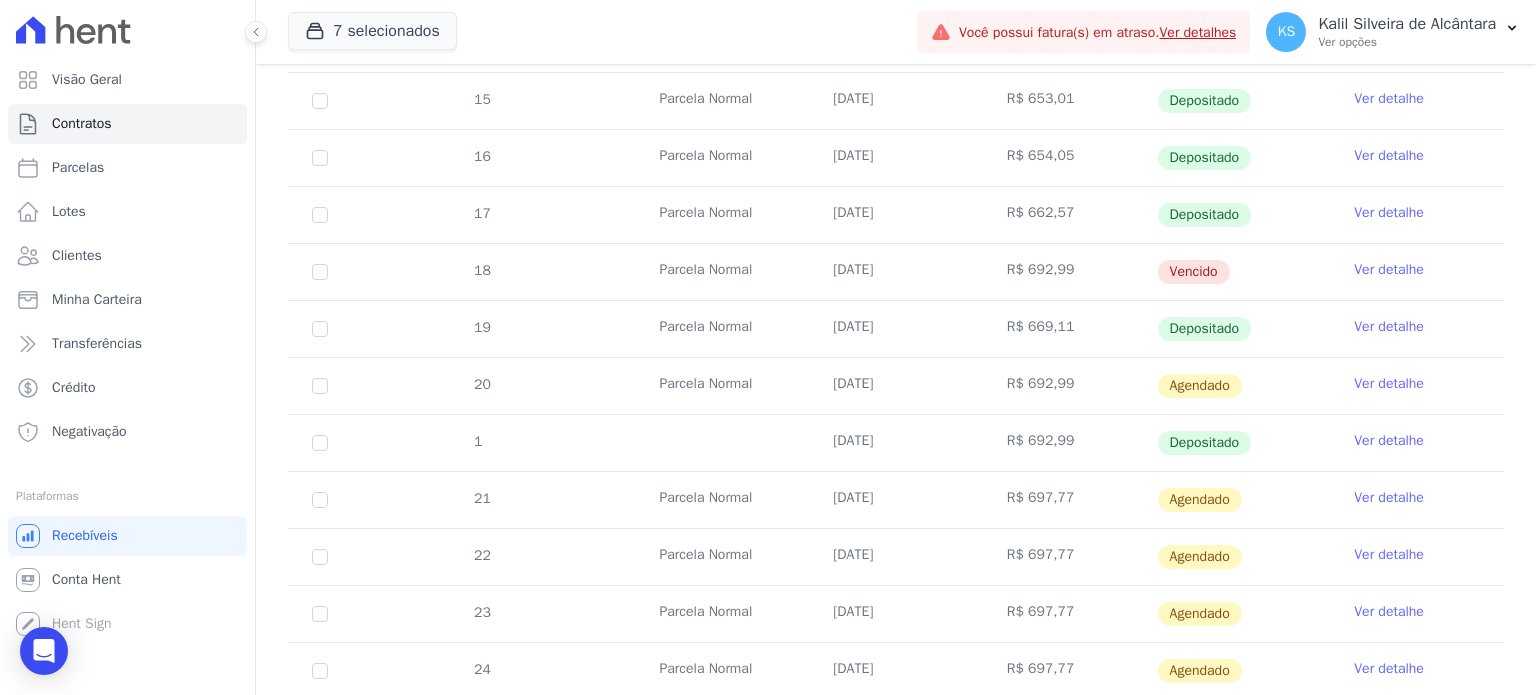 click on "Ver detalhe" at bounding box center [1389, 270] 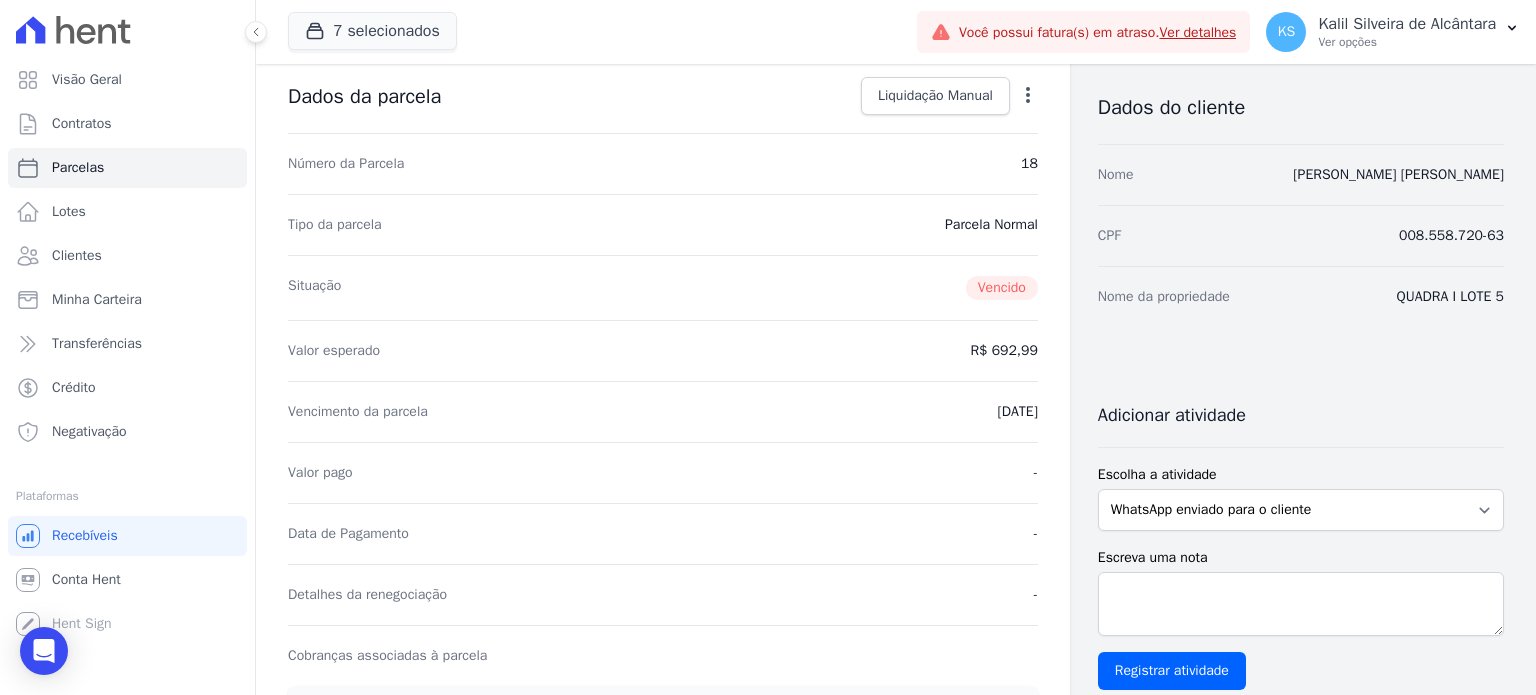 scroll, scrollTop: 0, scrollLeft: 0, axis: both 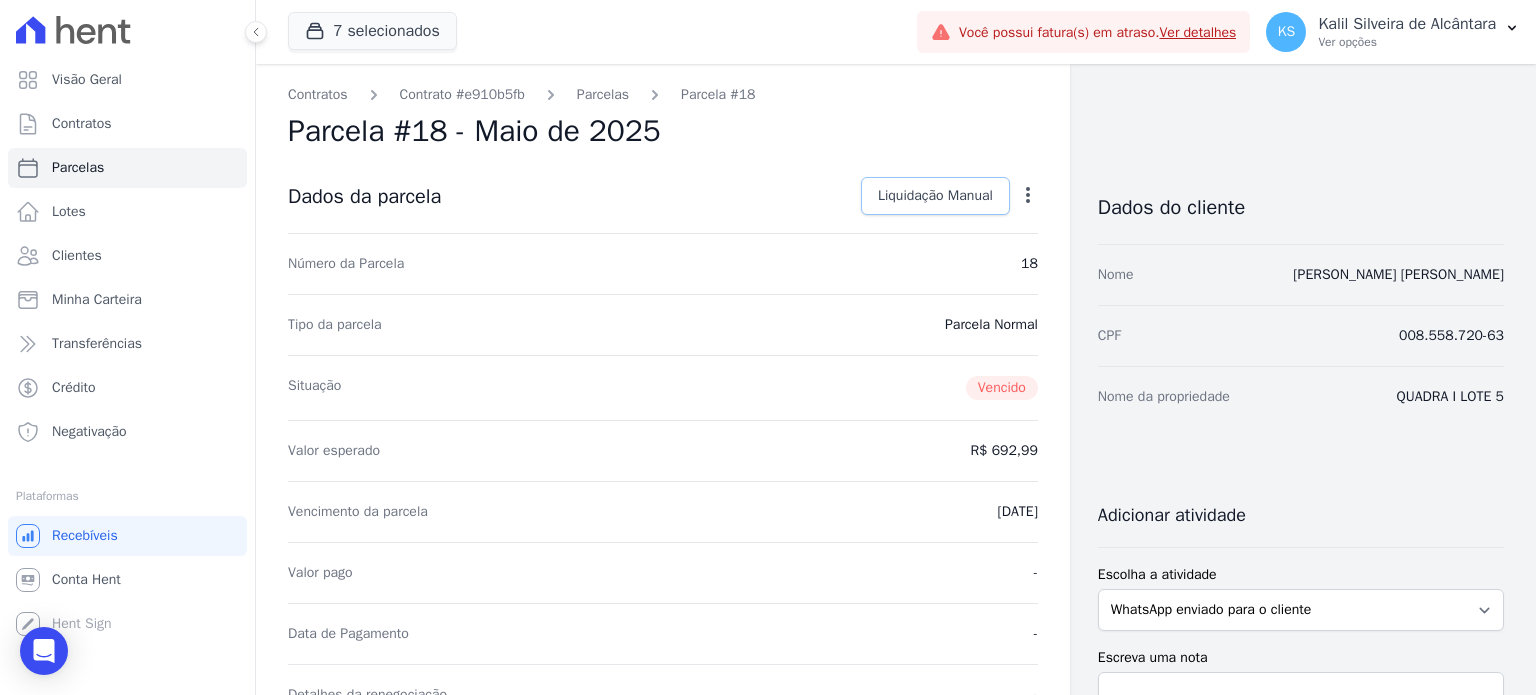 click on "Liquidação Manual" at bounding box center [935, 196] 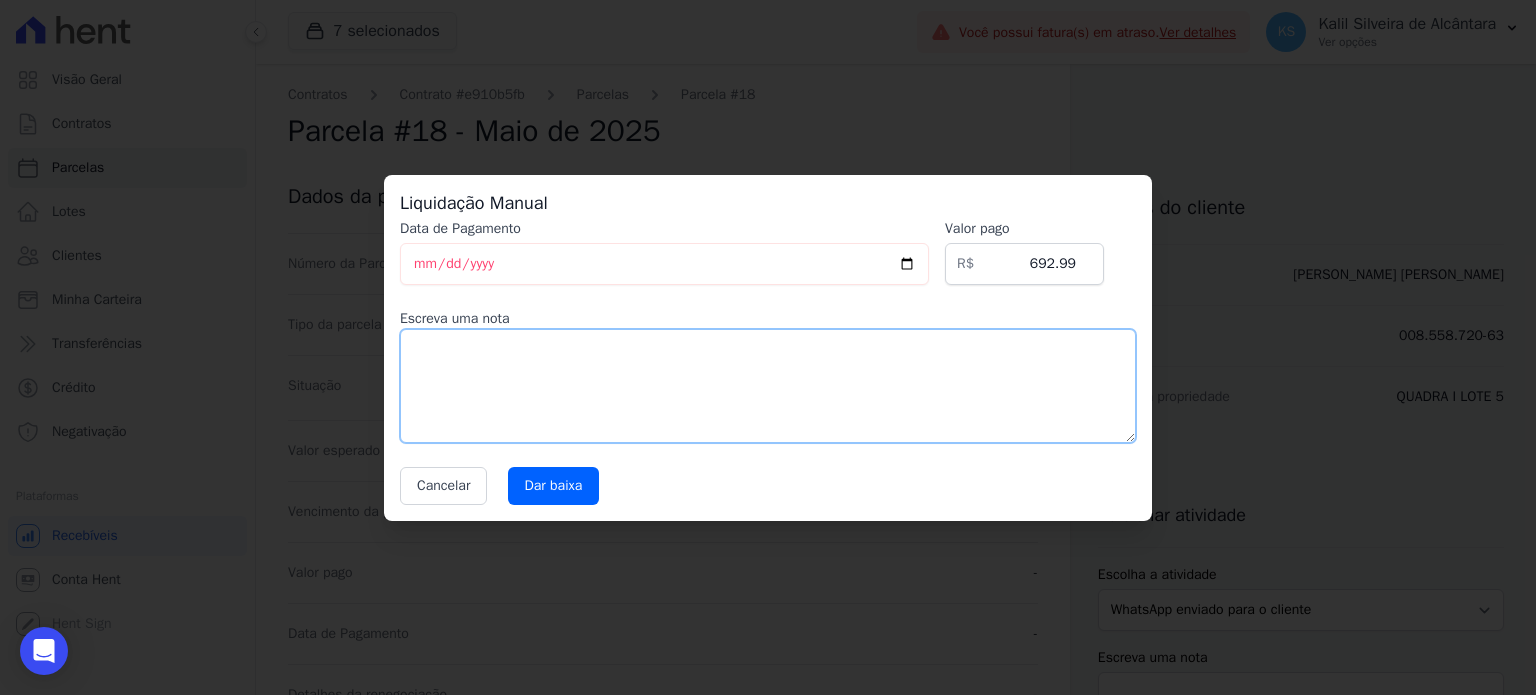 click at bounding box center (768, 386) 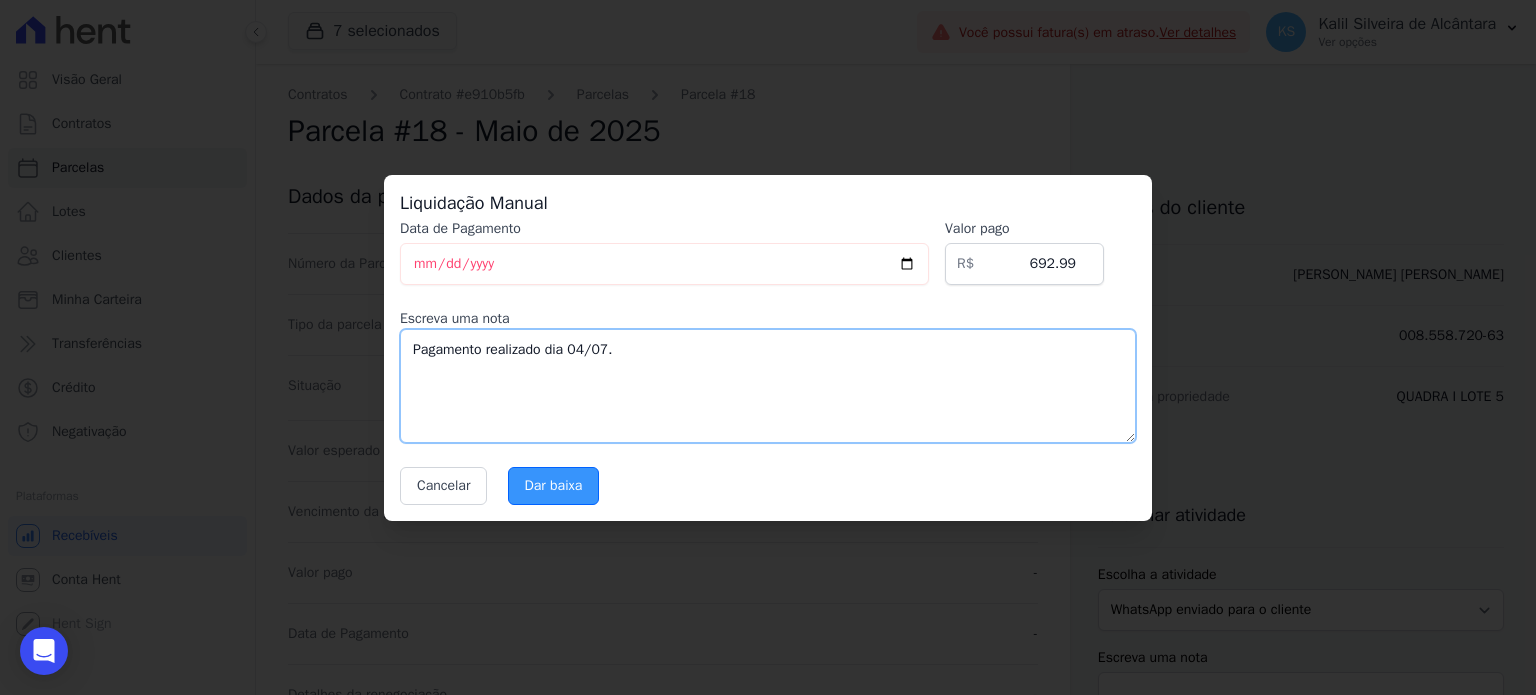 type on "Pagamento realizado dia 04/07." 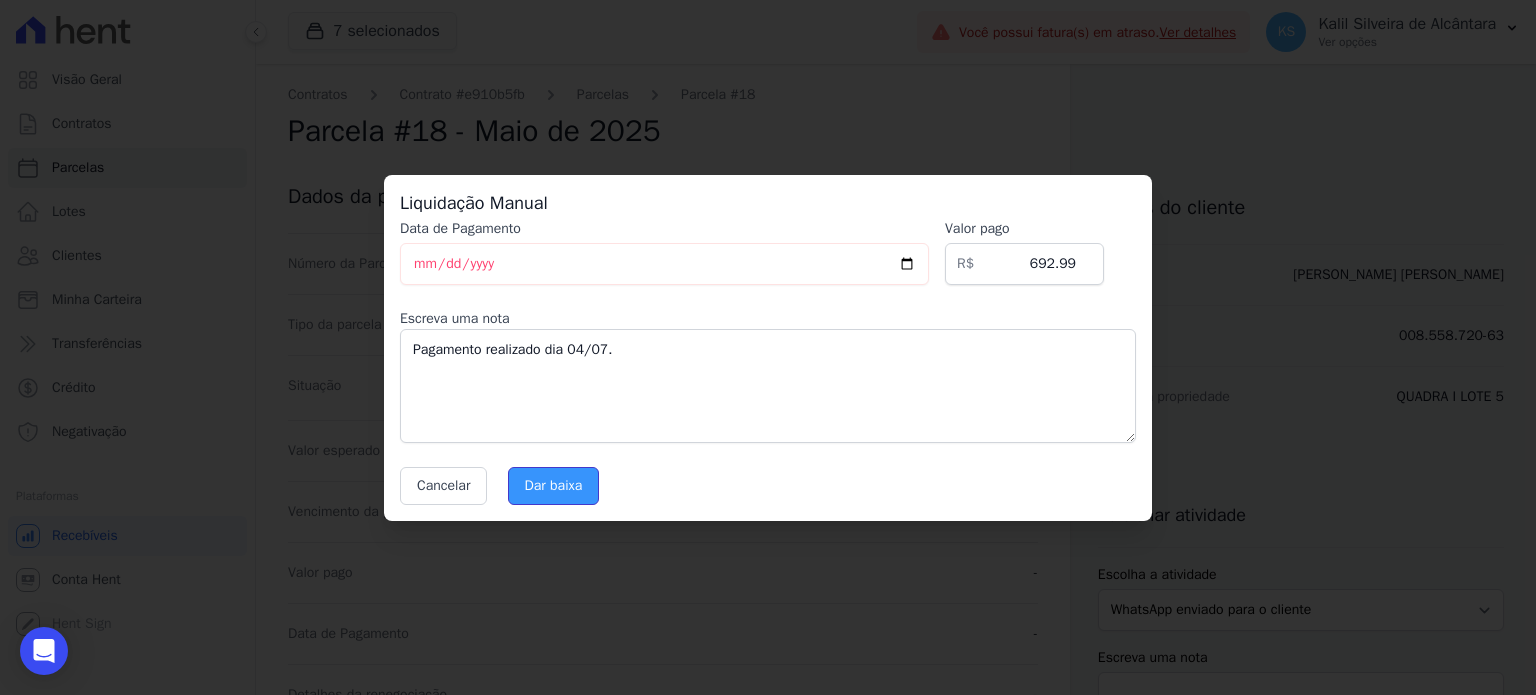 click on "Dar baixa" at bounding box center [554, 486] 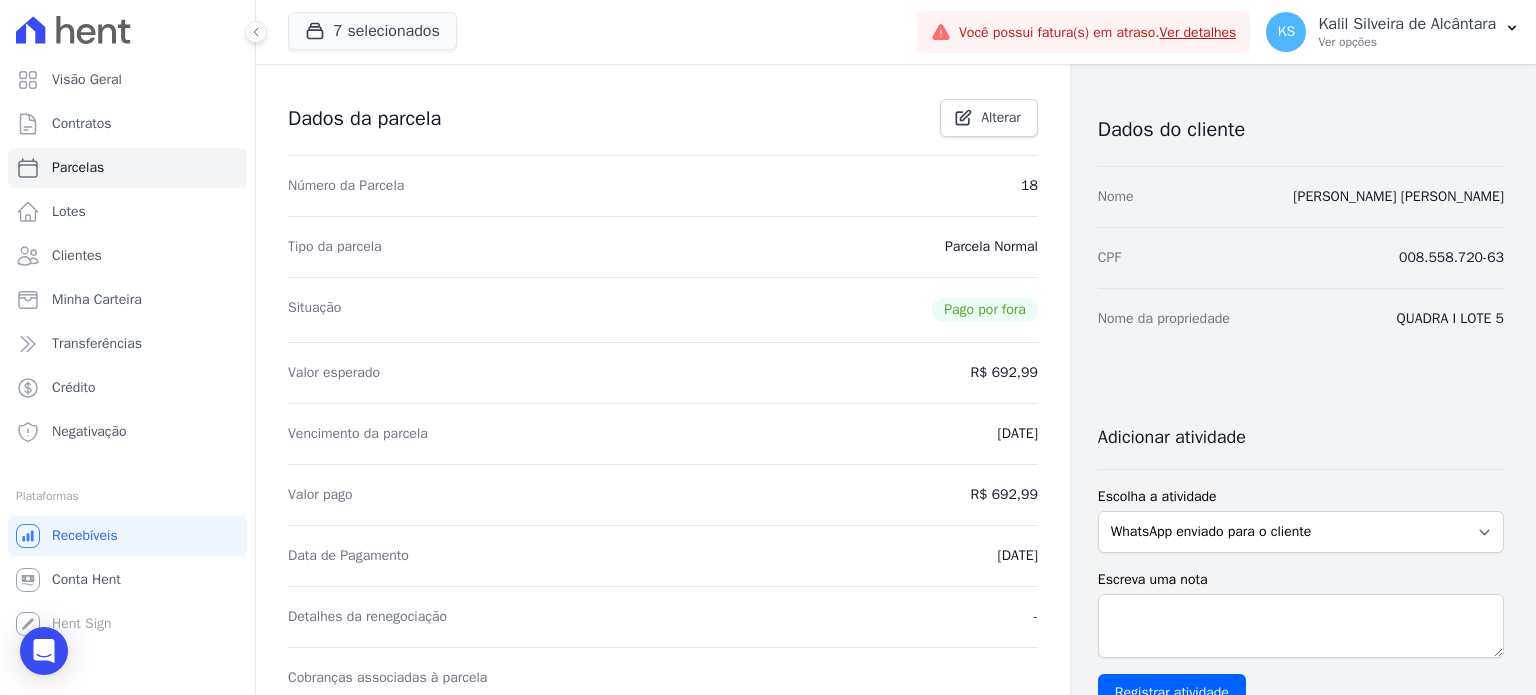 scroll, scrollTop: 0, scrollLeft: 0, axis: both 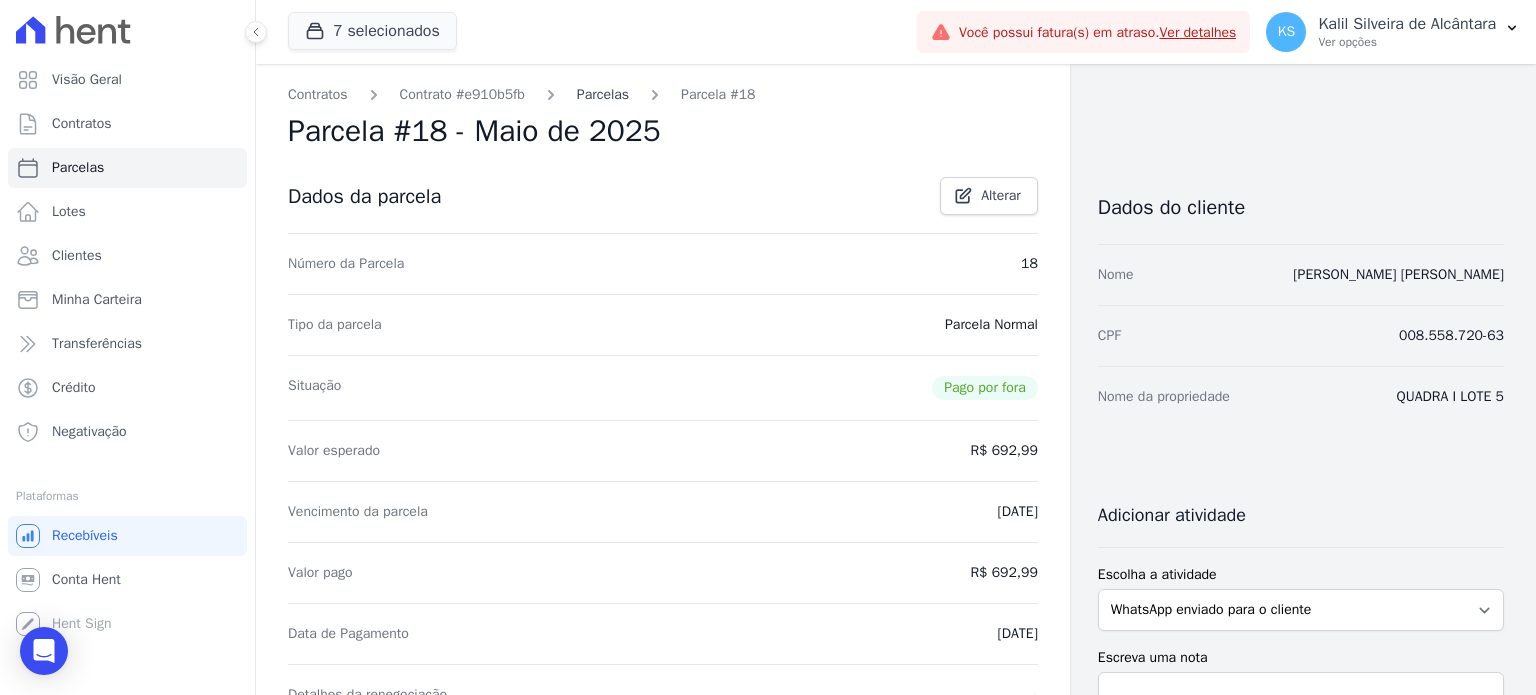 click on "Parcelas" at bounding box center [603, 94] 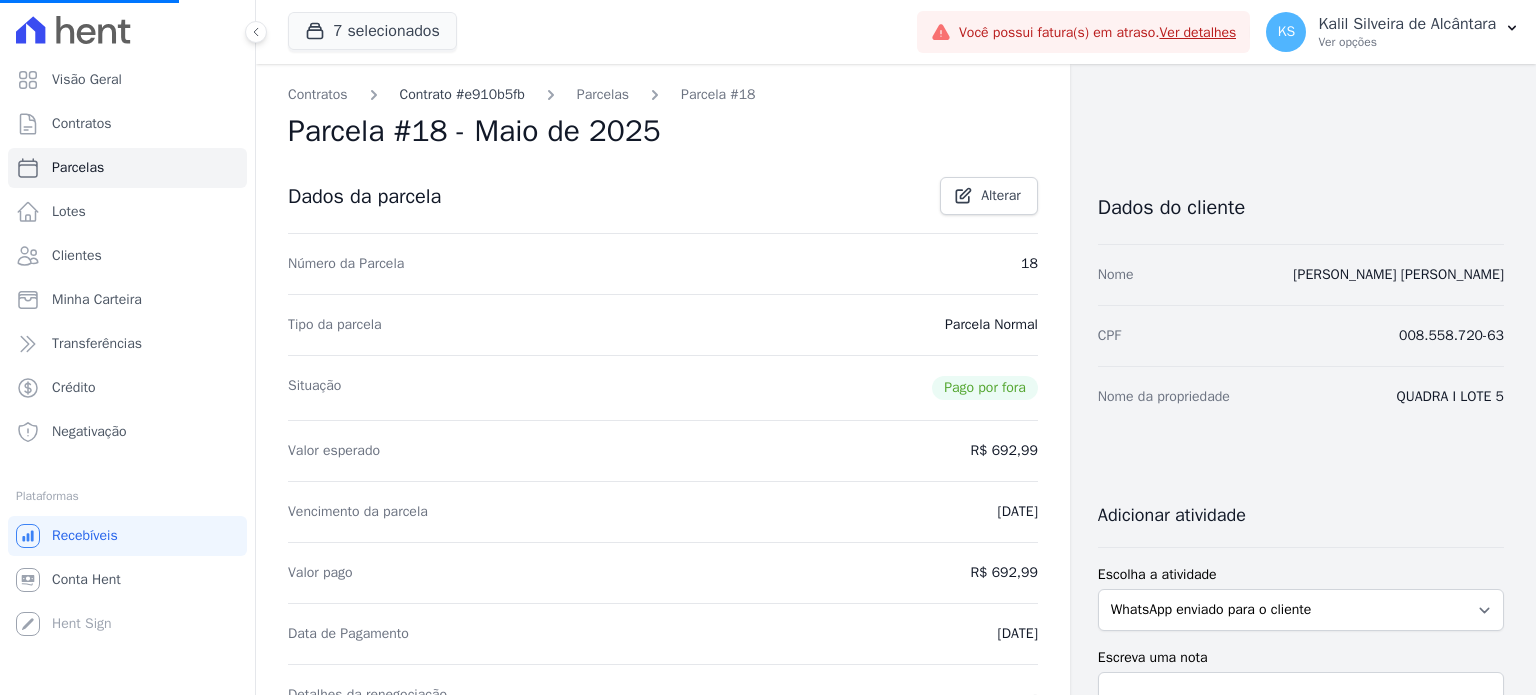 click on "Contrato
#e910b5fb" at bounding box center (462, 94) 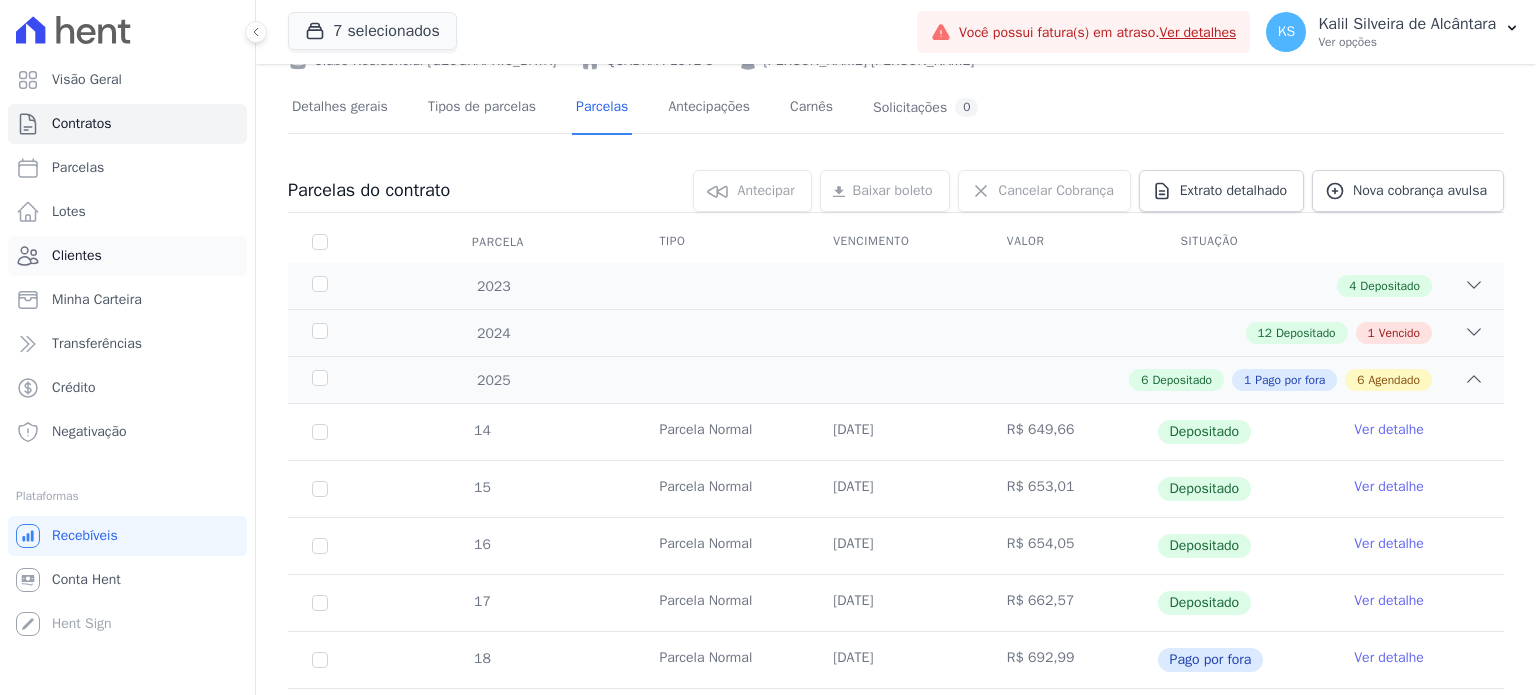 scroll, scrollTop: 100, scrollLeft: 0, axis: vertical 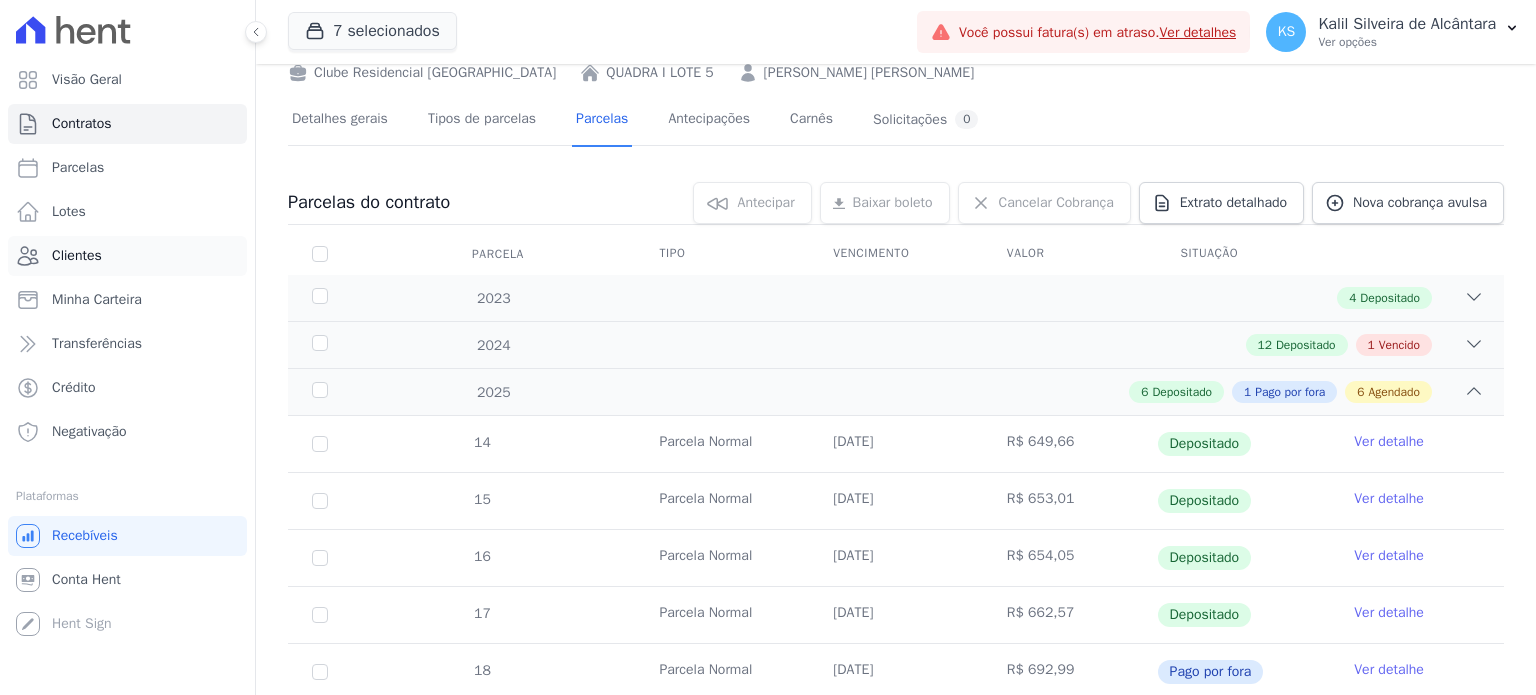 click on "Clientes" at bounding box center (127, 256) 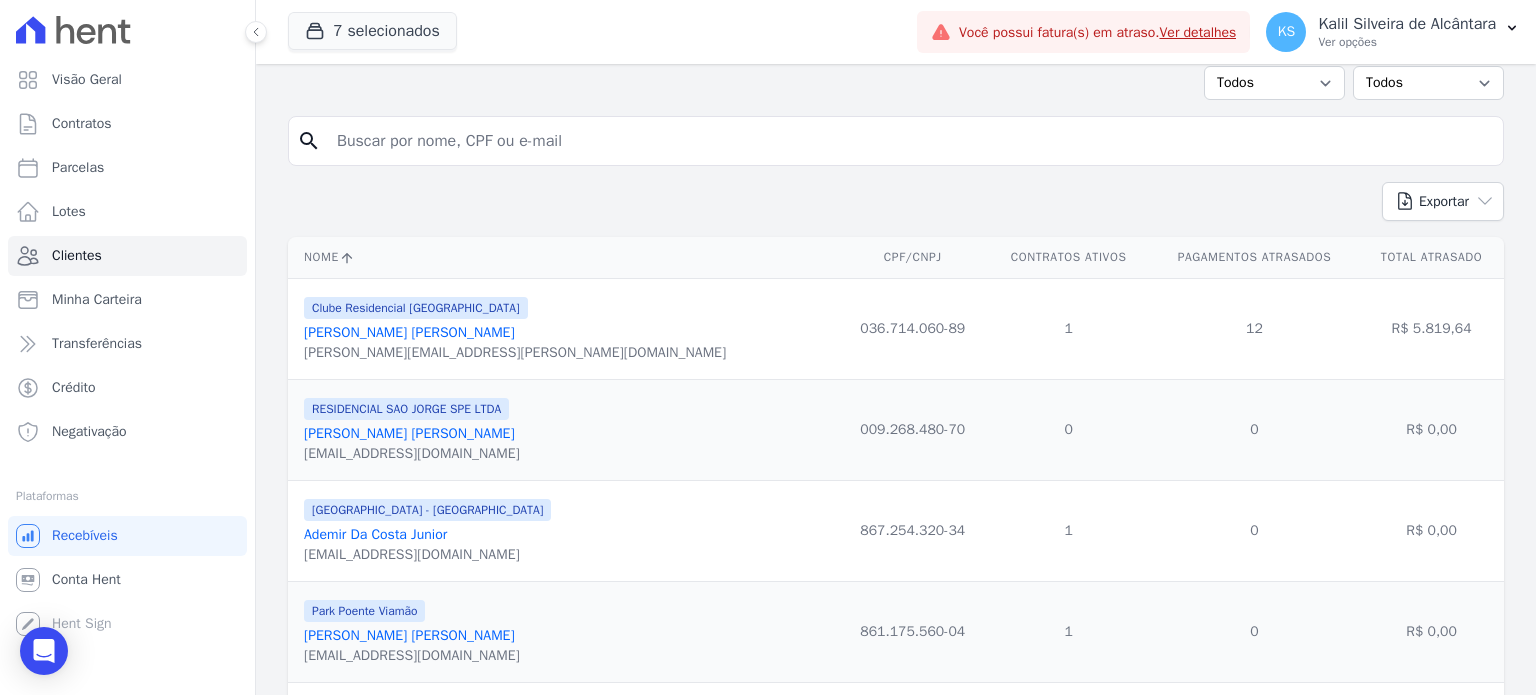 scroll, scrollTop: 0, scrollLeft: 0, axis: both 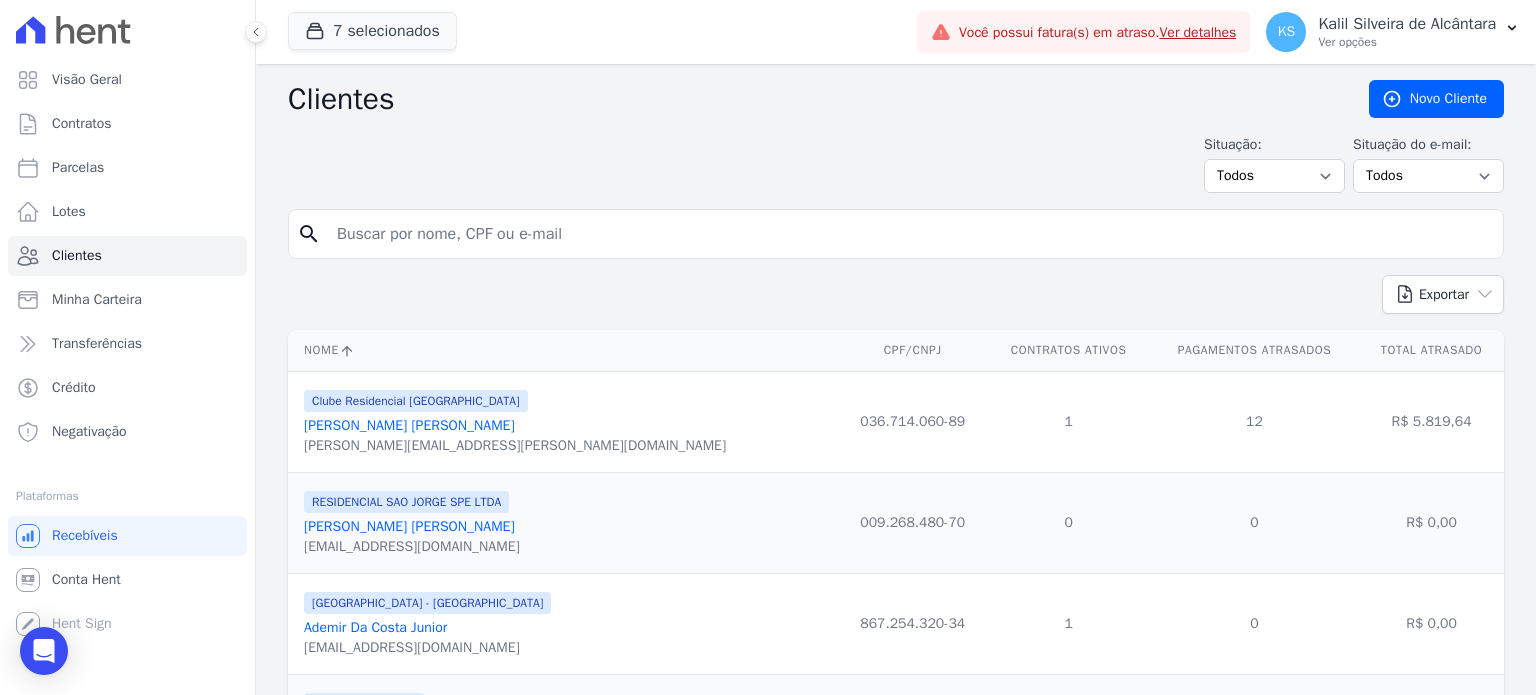 click at bounding box center (910, 234) 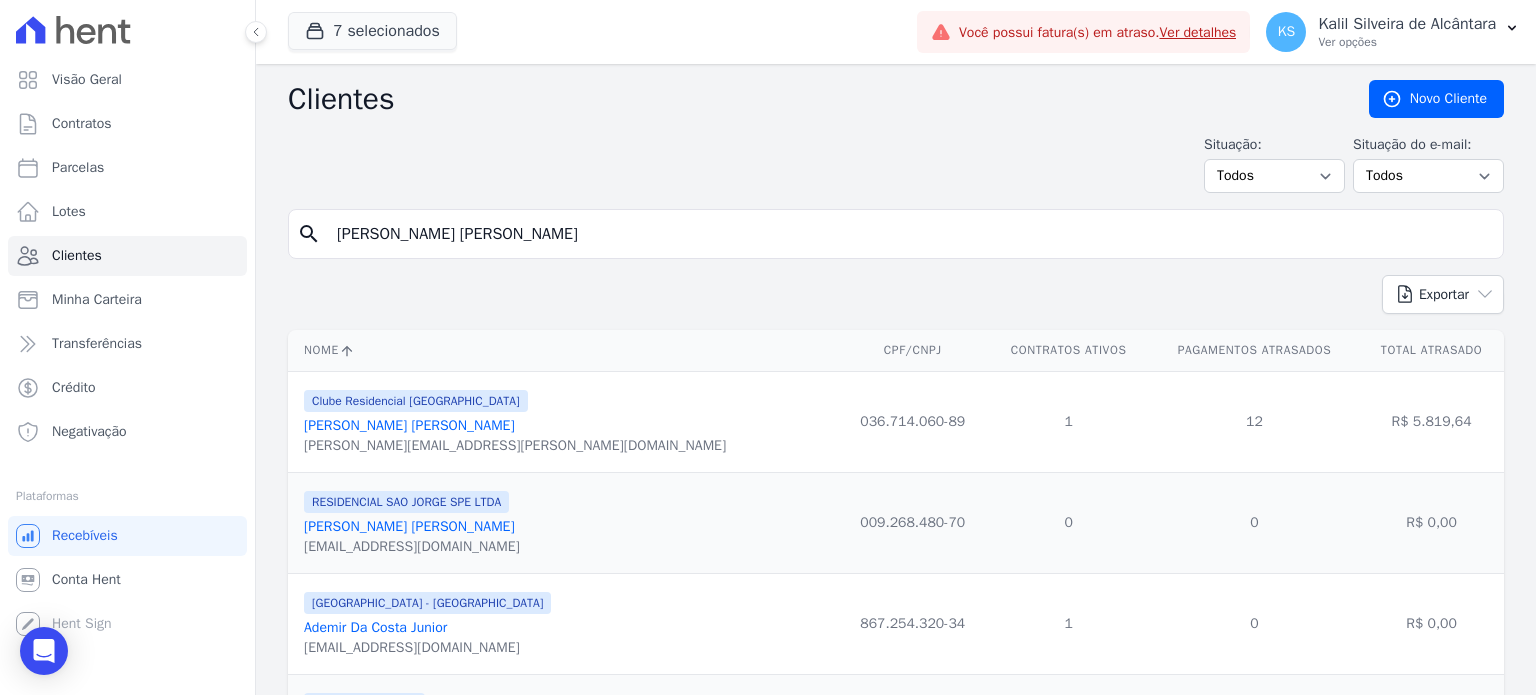 type on "[PERSON_NAME] [PERSON_NAME]" 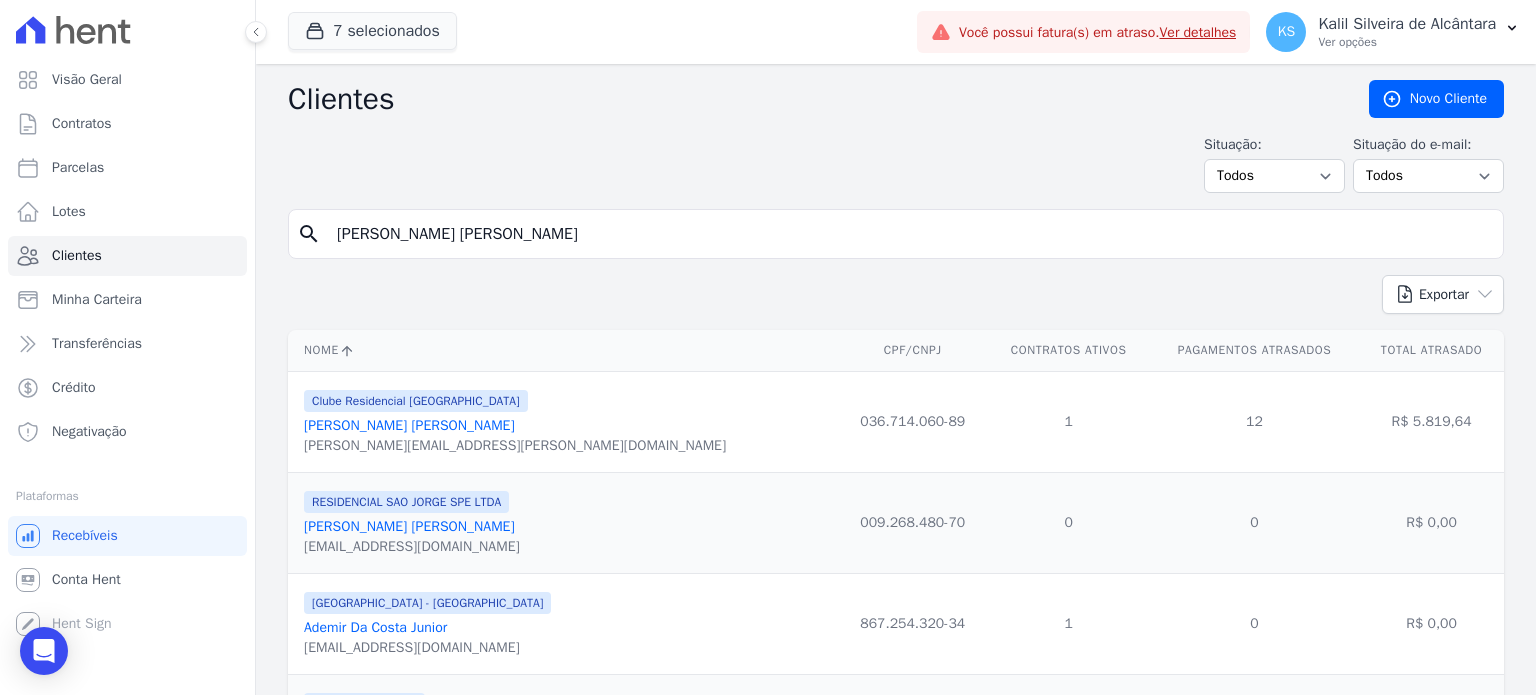 click on "[PERSON_NAME] [PERSON_NAME]" at bounding box center (910, 234) 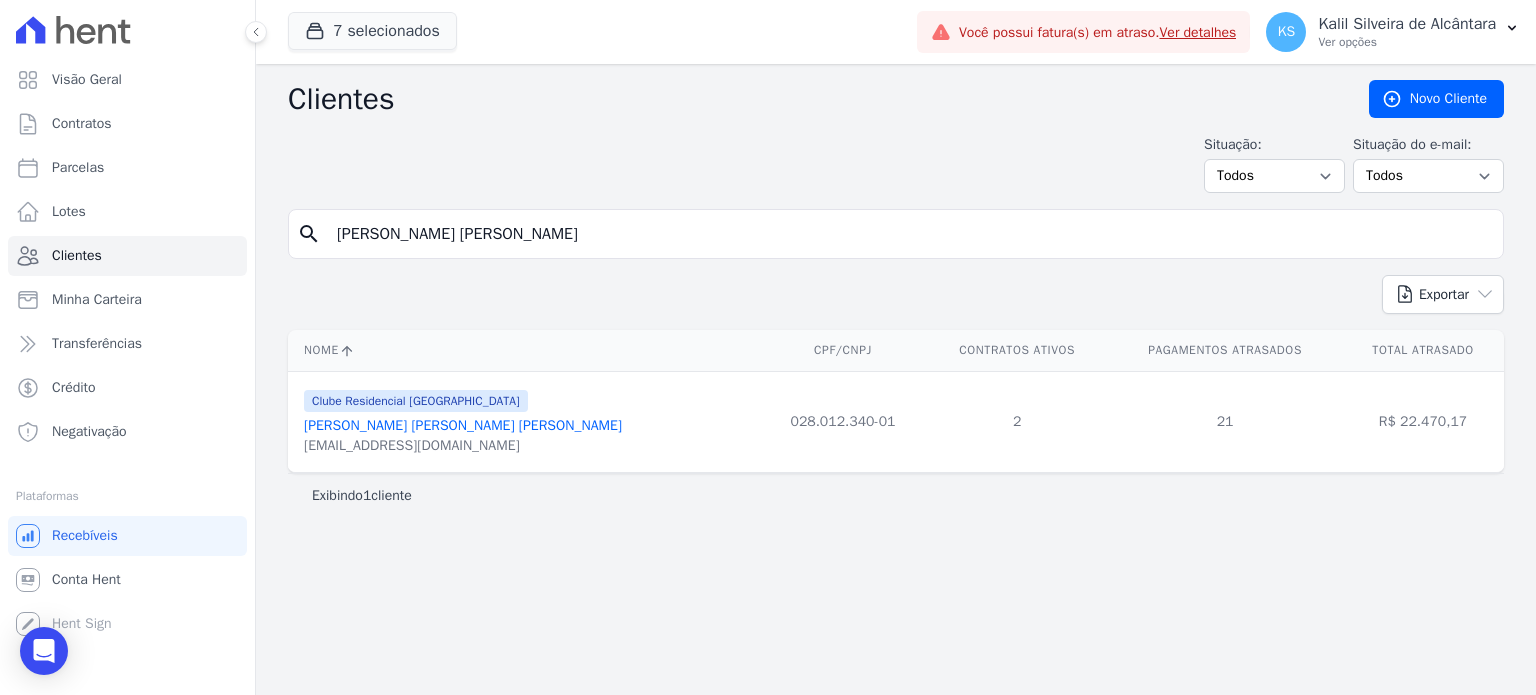click on "[EMAIL_ADDRESS][DOMAIN_NAME]" at bounding box center (463, 446) 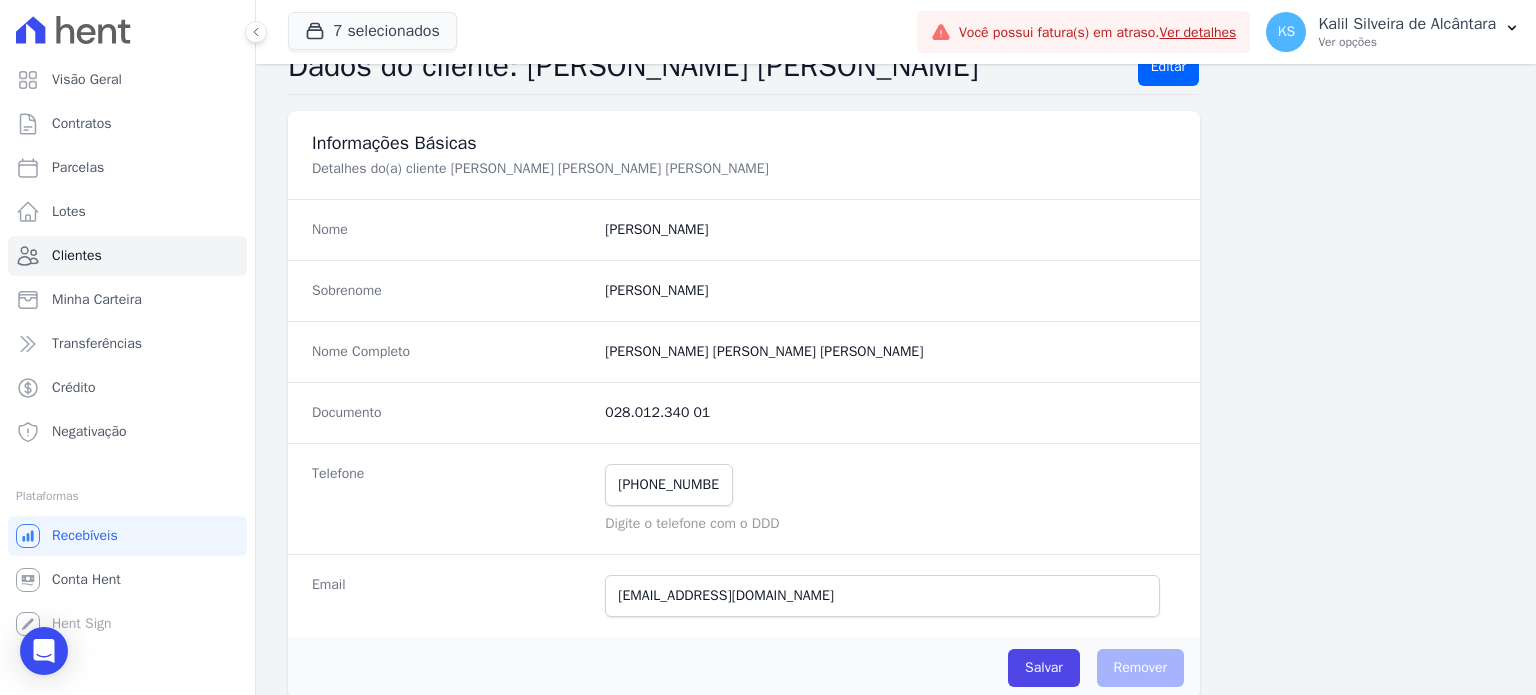 scroll, scrollTop: 0, scrollLeft: 0, axis: both 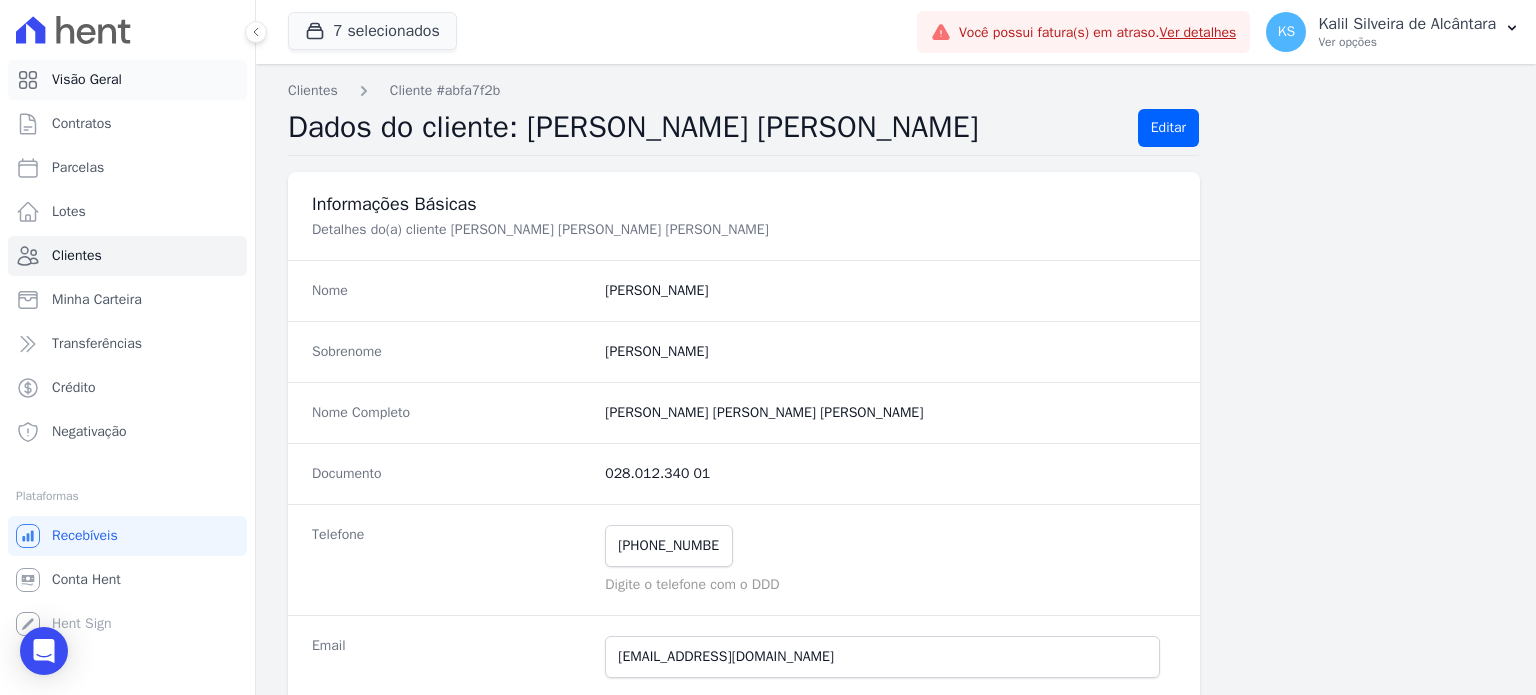 click on "Visão Geral" at bounding box center (127, 80) 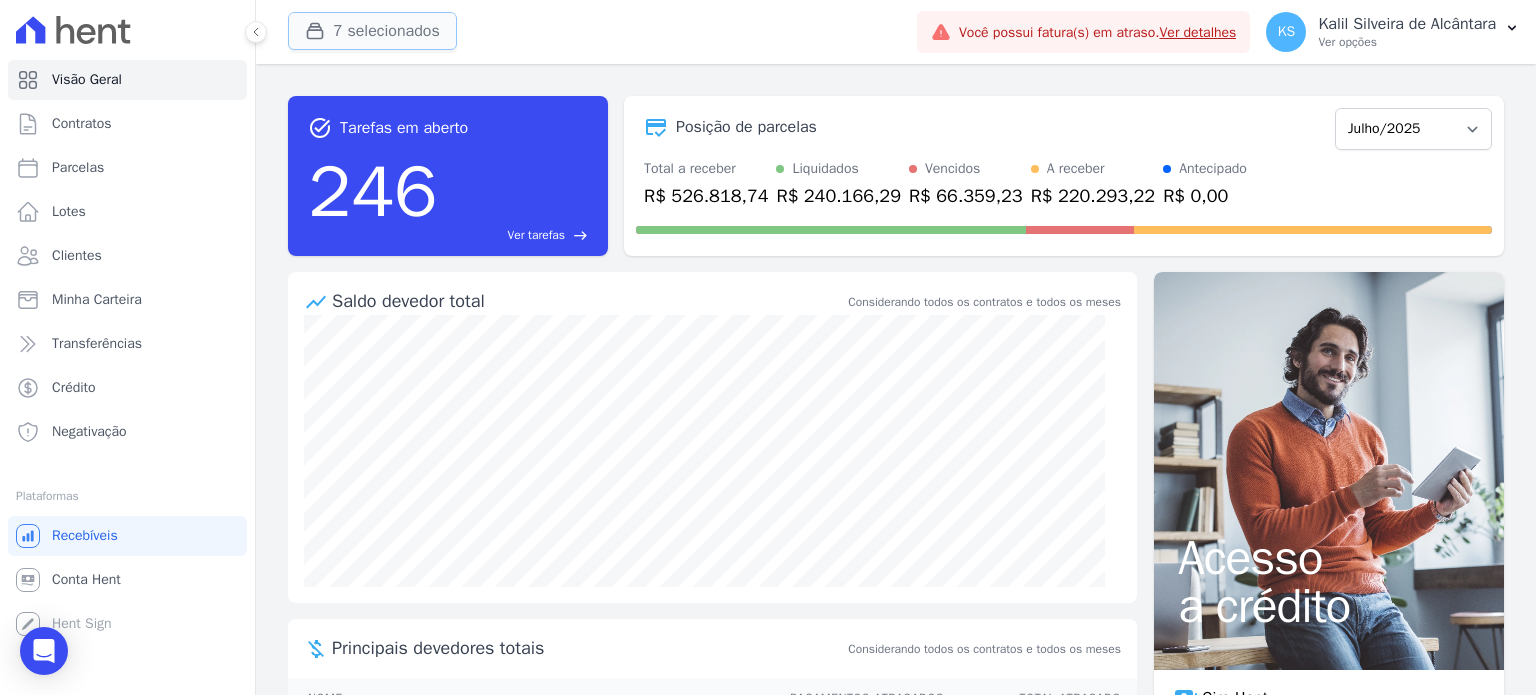 click on "7 selecionados" at bounding box center (372, 31) 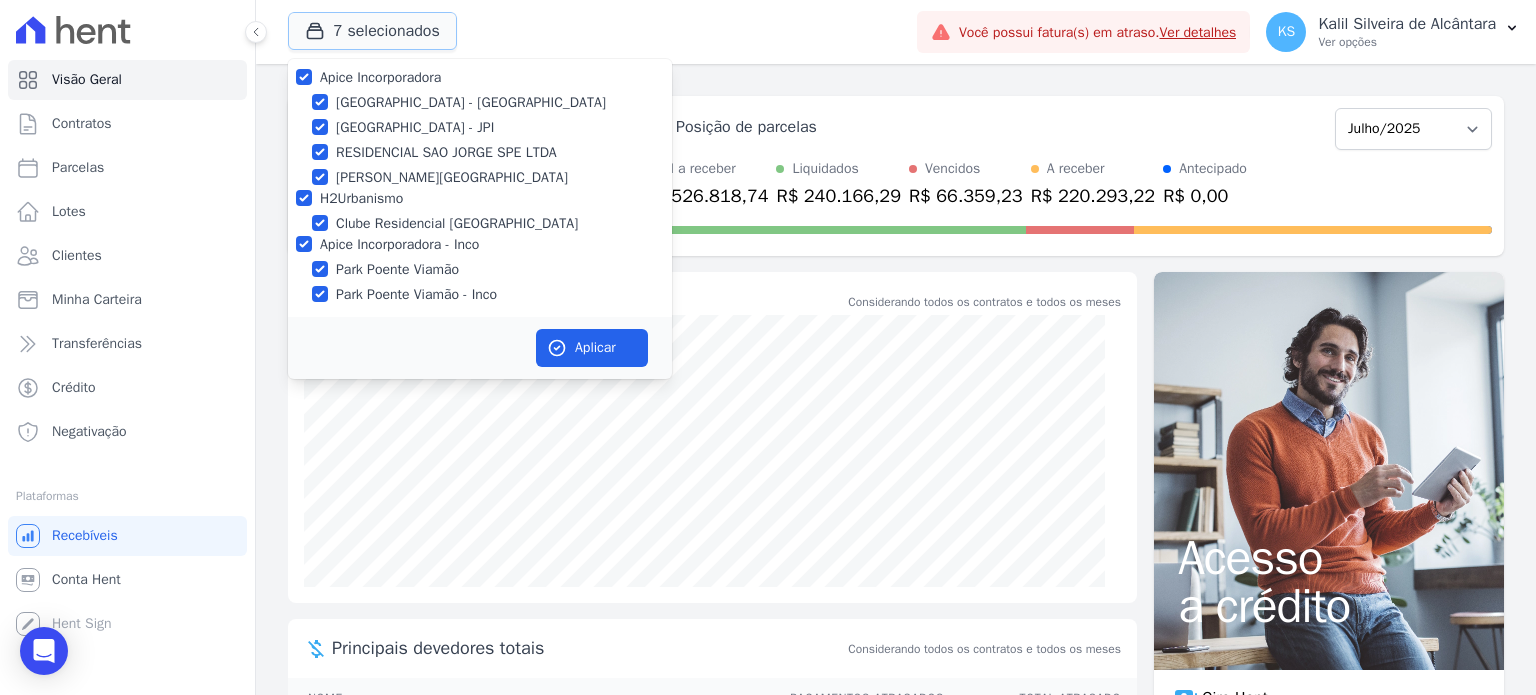 scroll, scrollTop: 11, scrollLeft: 0, axis: vertical 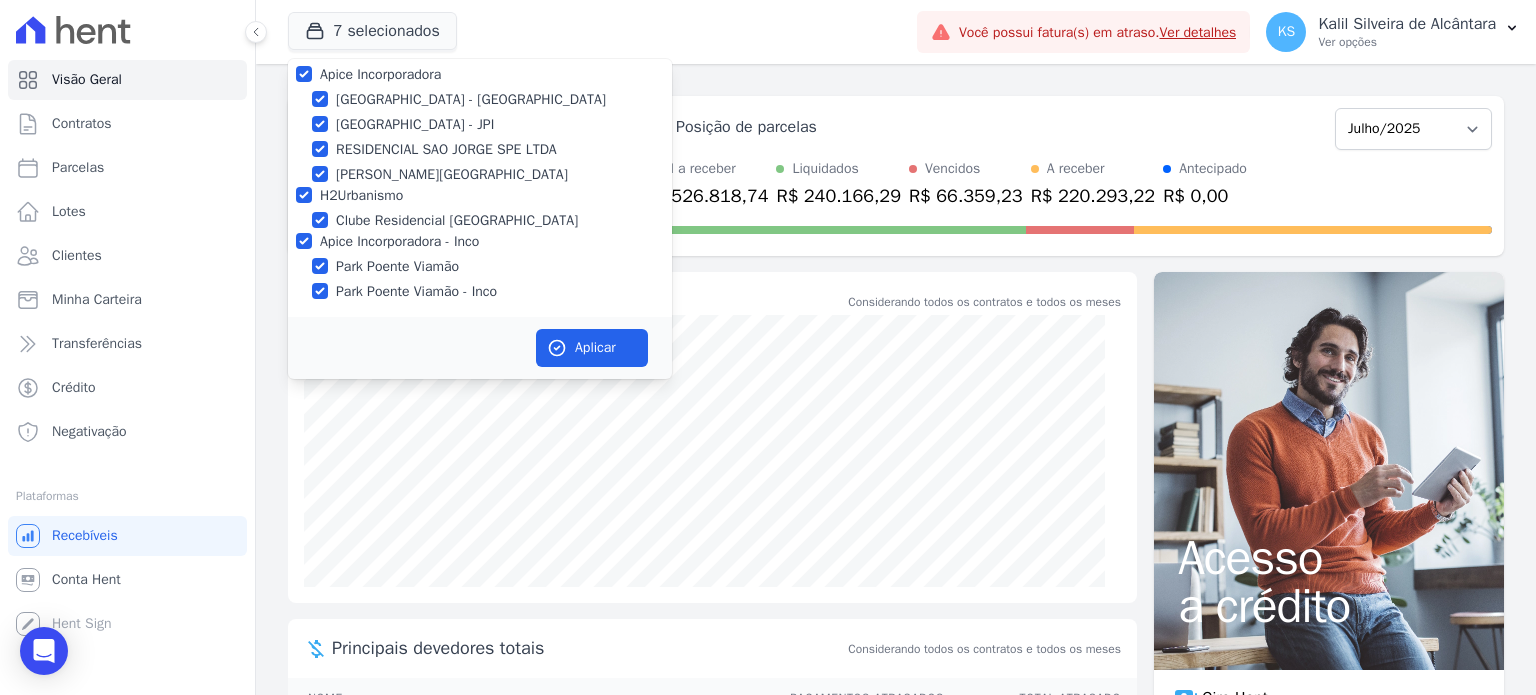 click on "Apice Incorporadora" at bounding box center [380, 74] 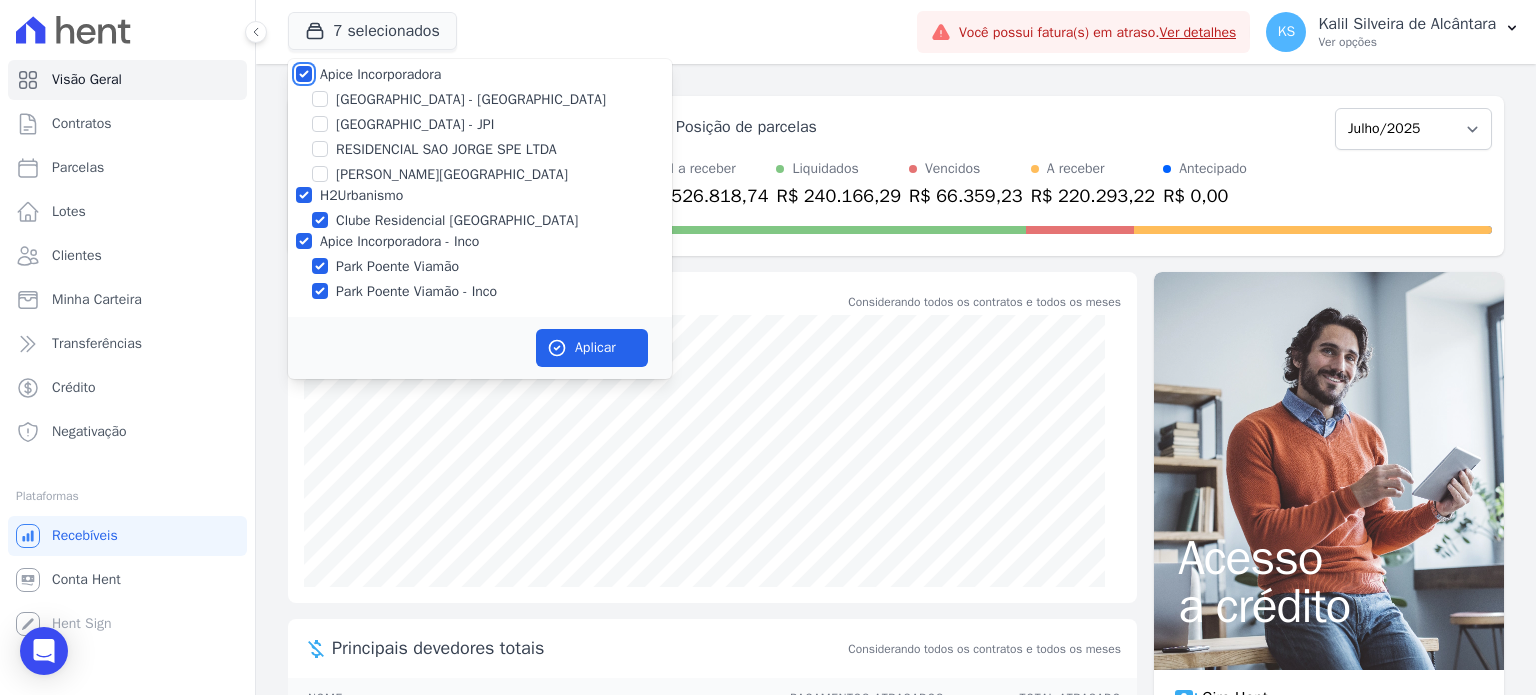 checkbox on "false" 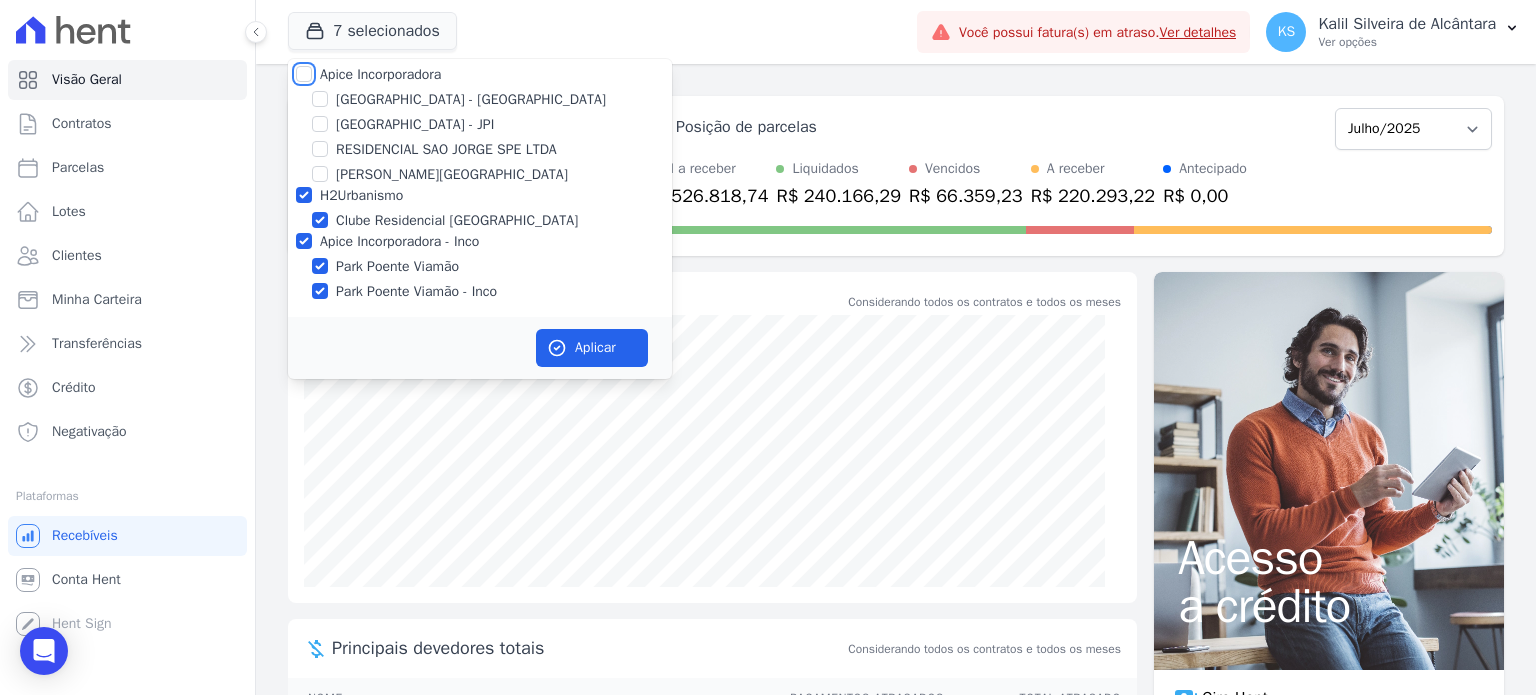 checkbox on "false" 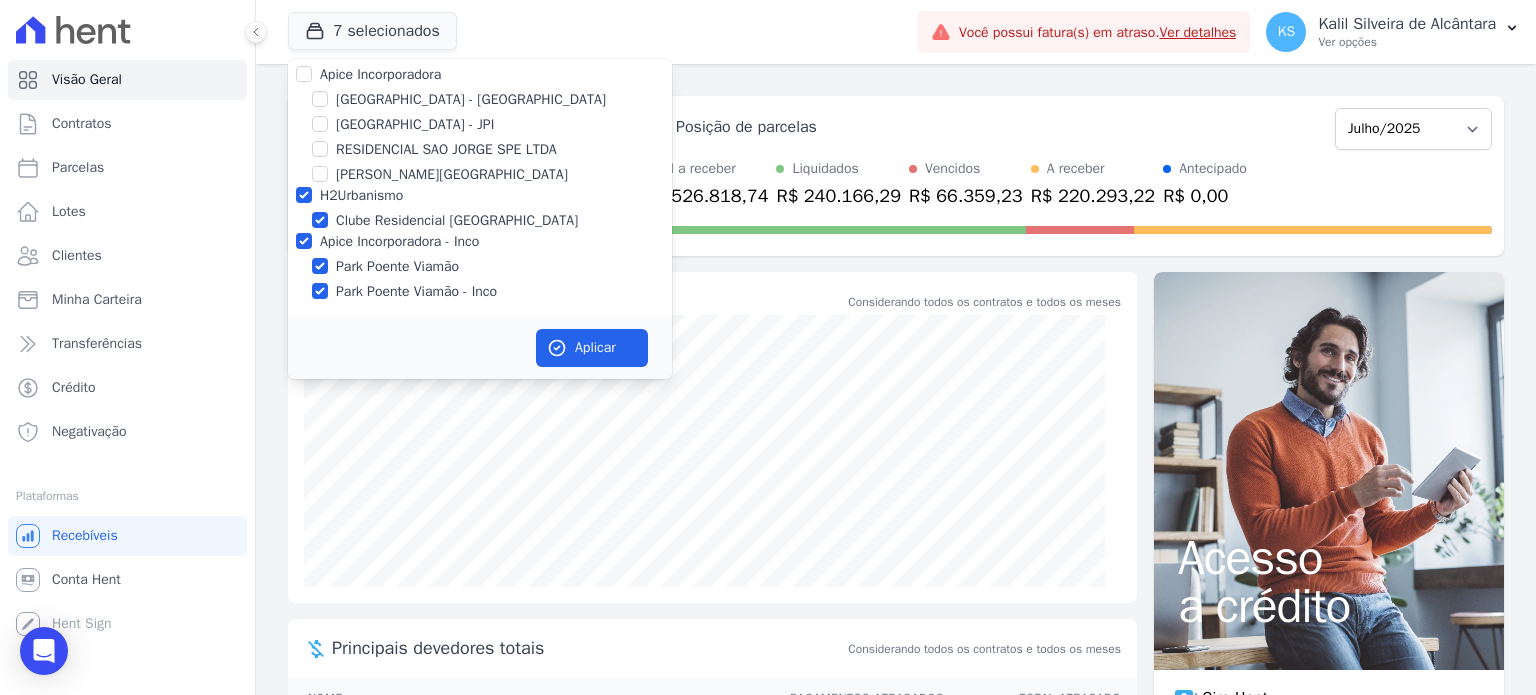 click on "H2Urbanismo" at bounding box center [361, 195] 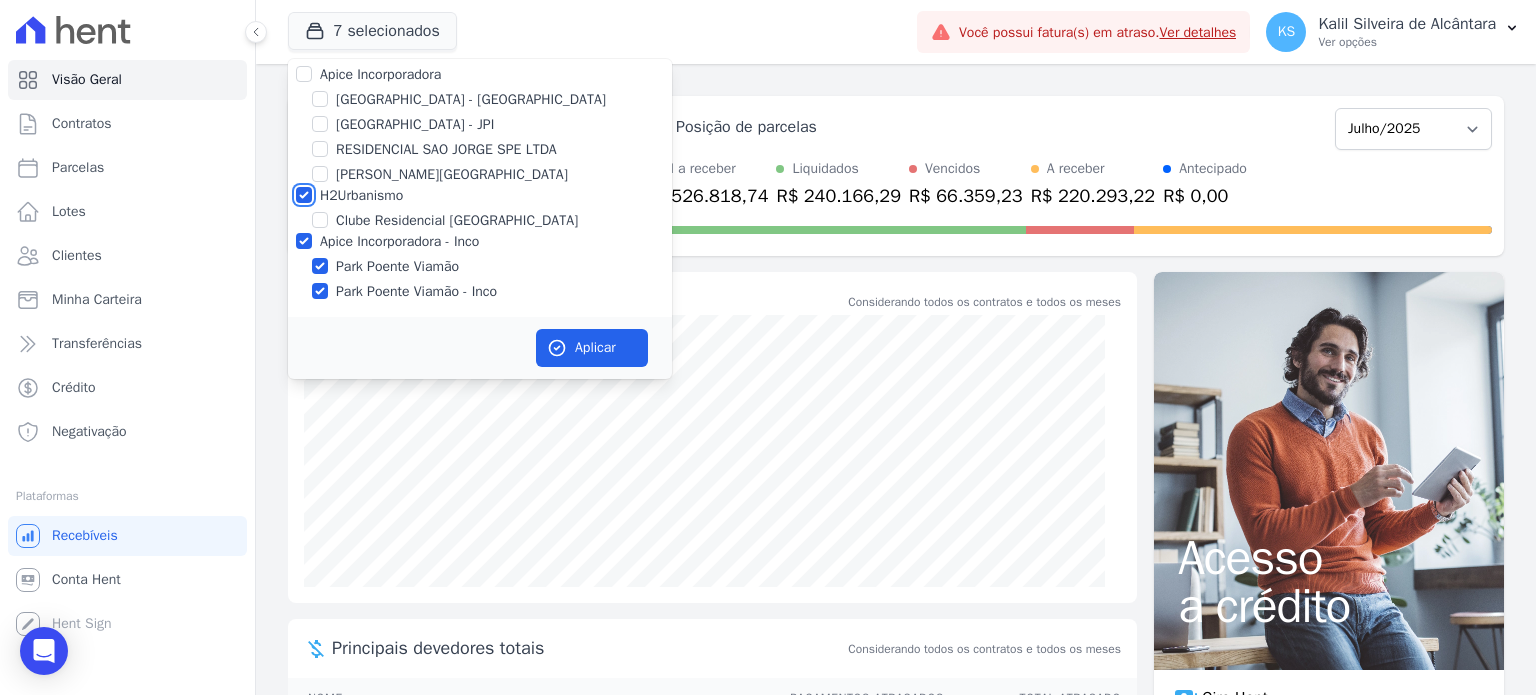 checkbox on "false" 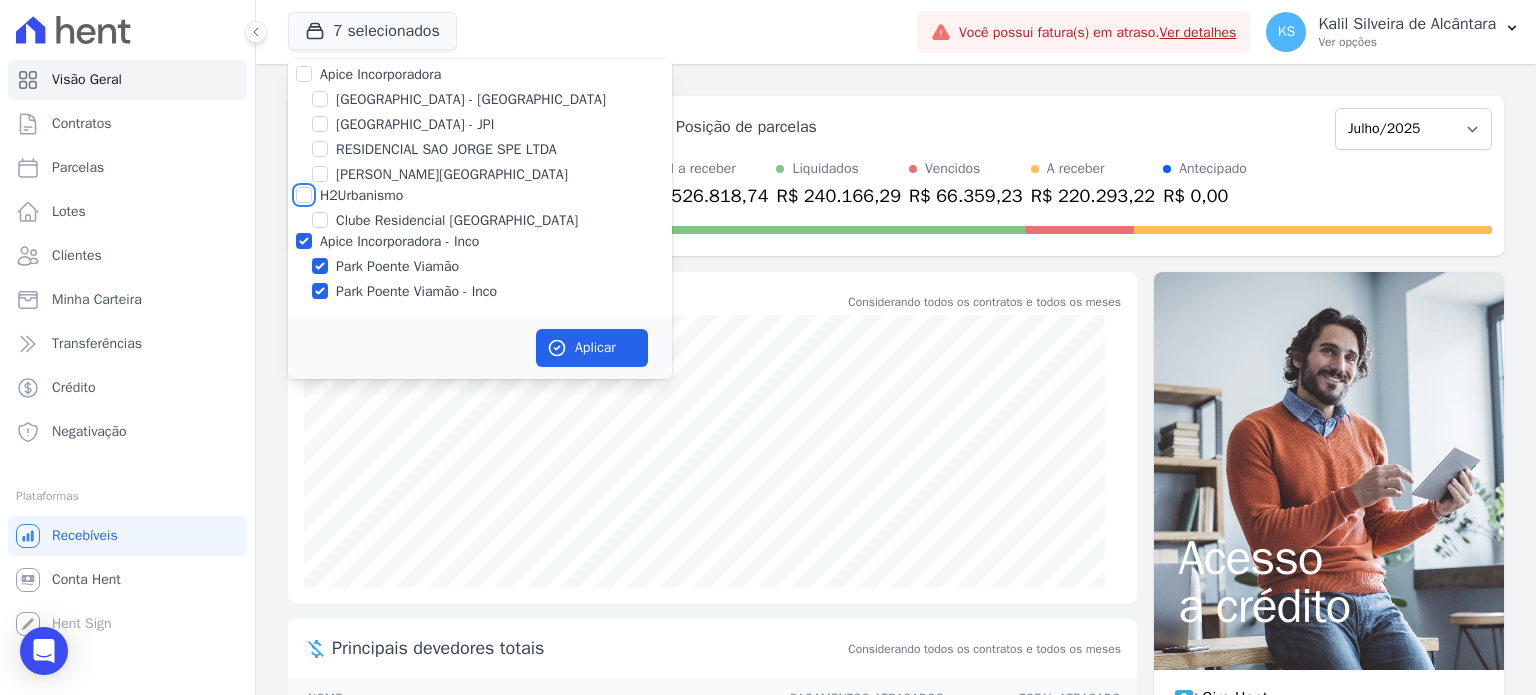checkbox on "false" 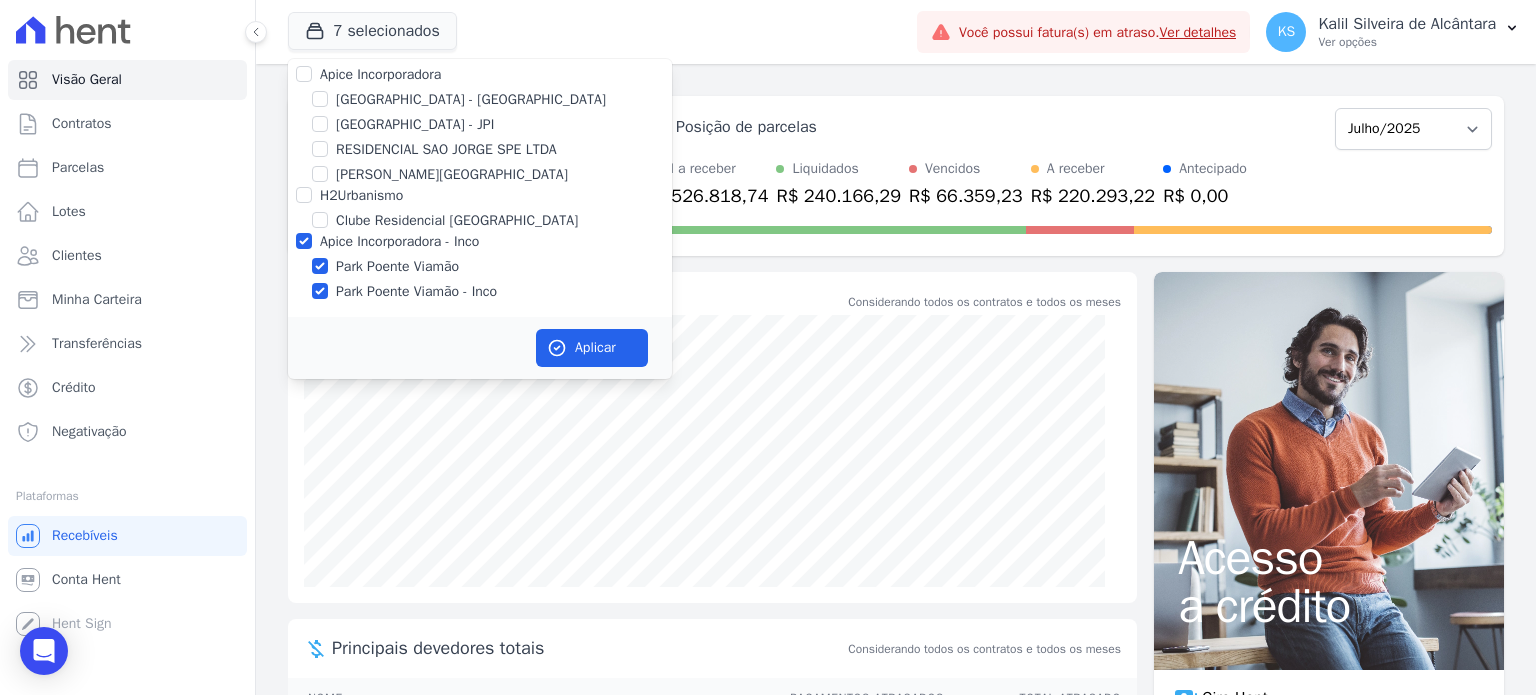 click at bounding box center [304, 241] 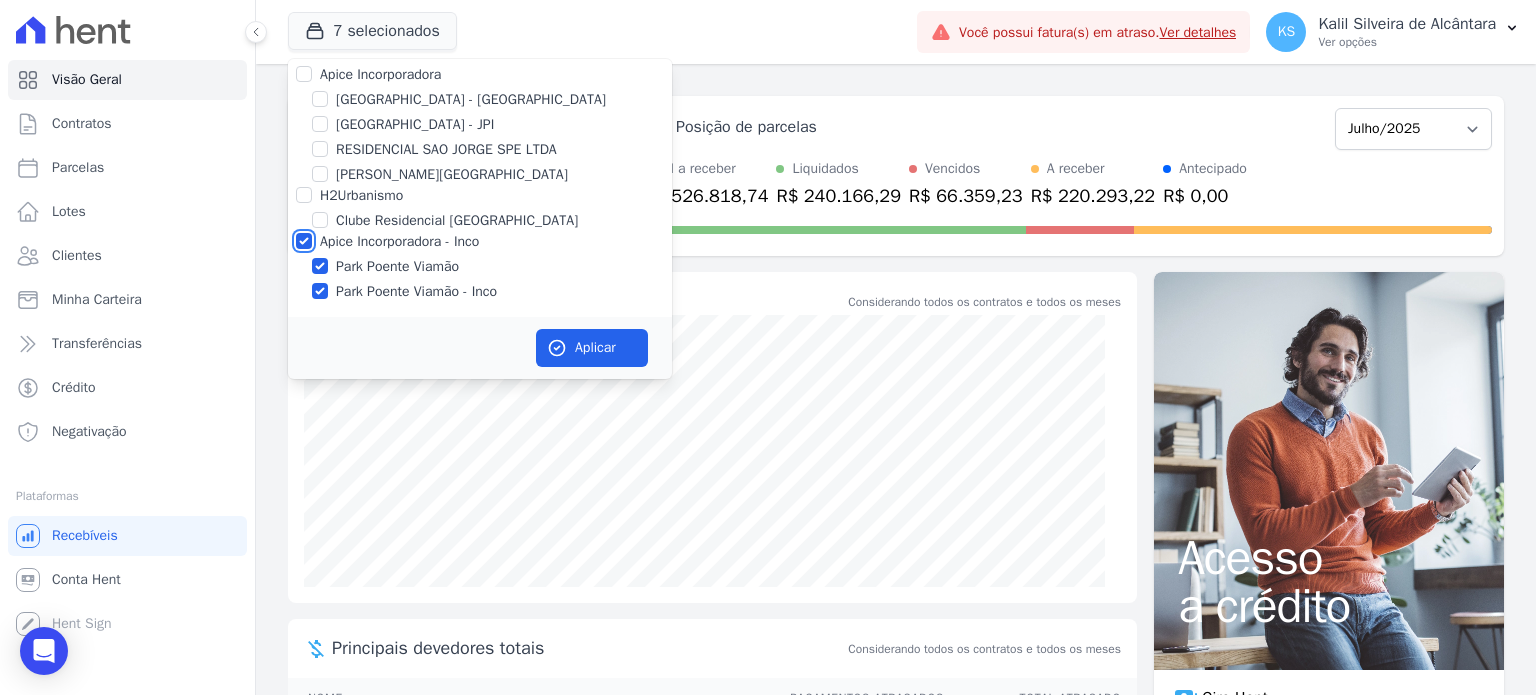 click on "Apice Incorporadora - Inco" at bounding box center (304, 241) 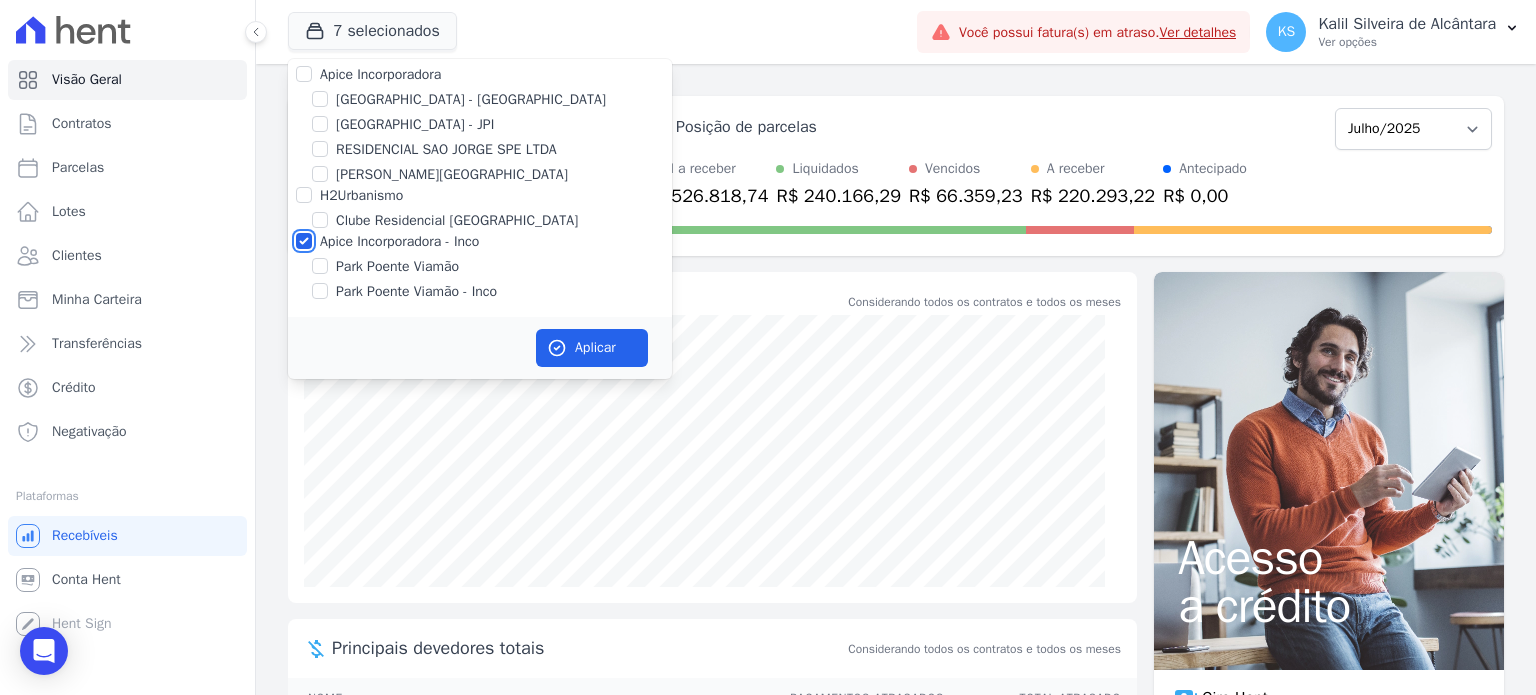 checkbox on "false" 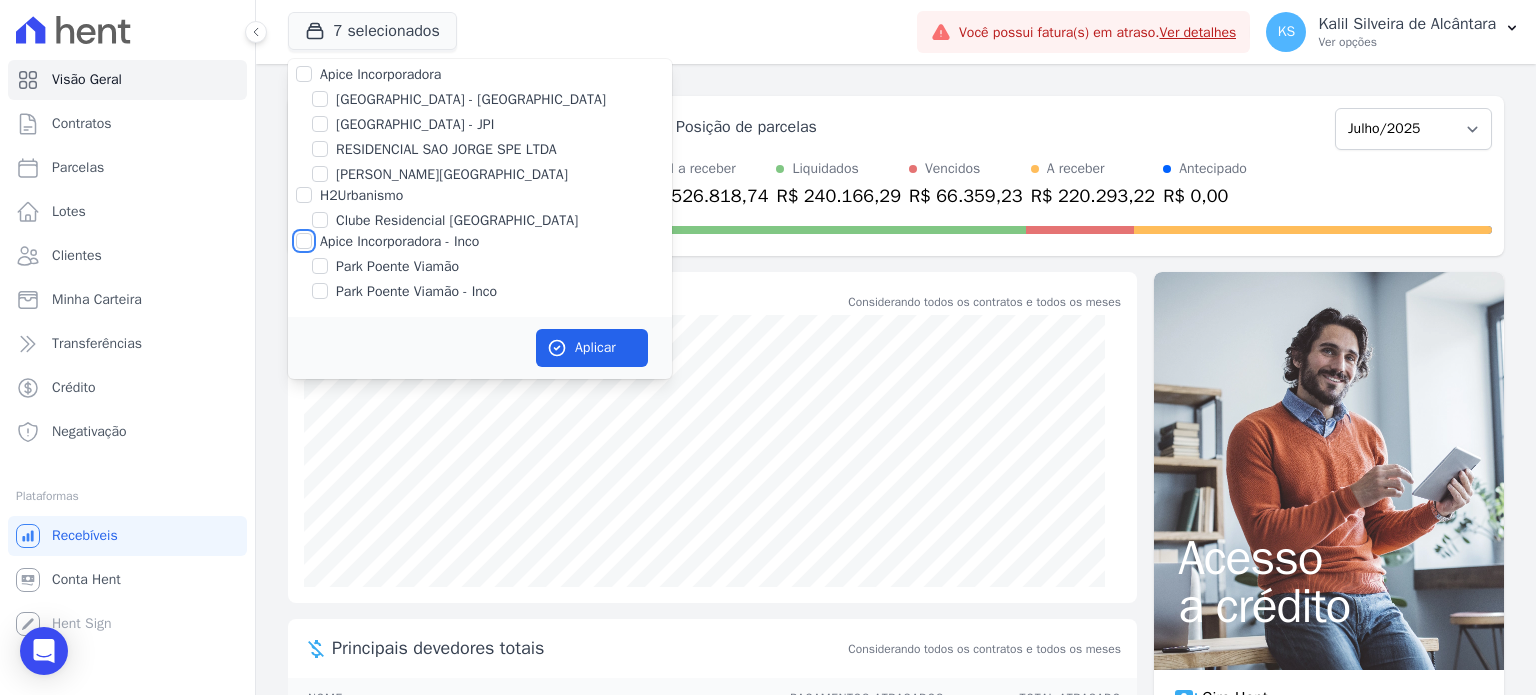 checkbox on "false" 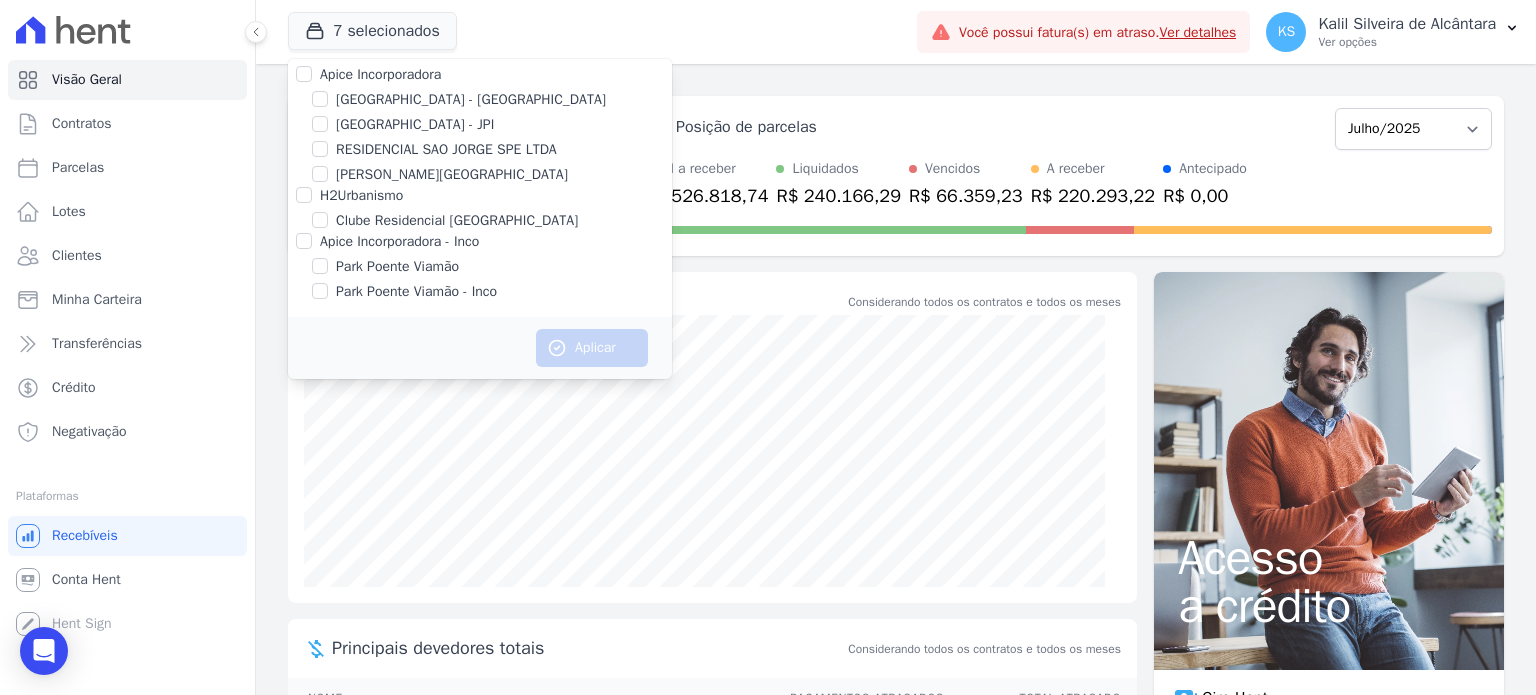click on "Apice Incorporadora
[GEOGRAPHIC_DATA] - [GEOGRAPHIC_DATA]
[GEOGRAPHIC_DATA] - JPI
RESIDENCIAL SAO [PERSON_NAME] SPE LTDA
[PERSON_NAME][GEOGRAPHIC_DATA]
H2Urbanismo" at bounding box center (480, 183) 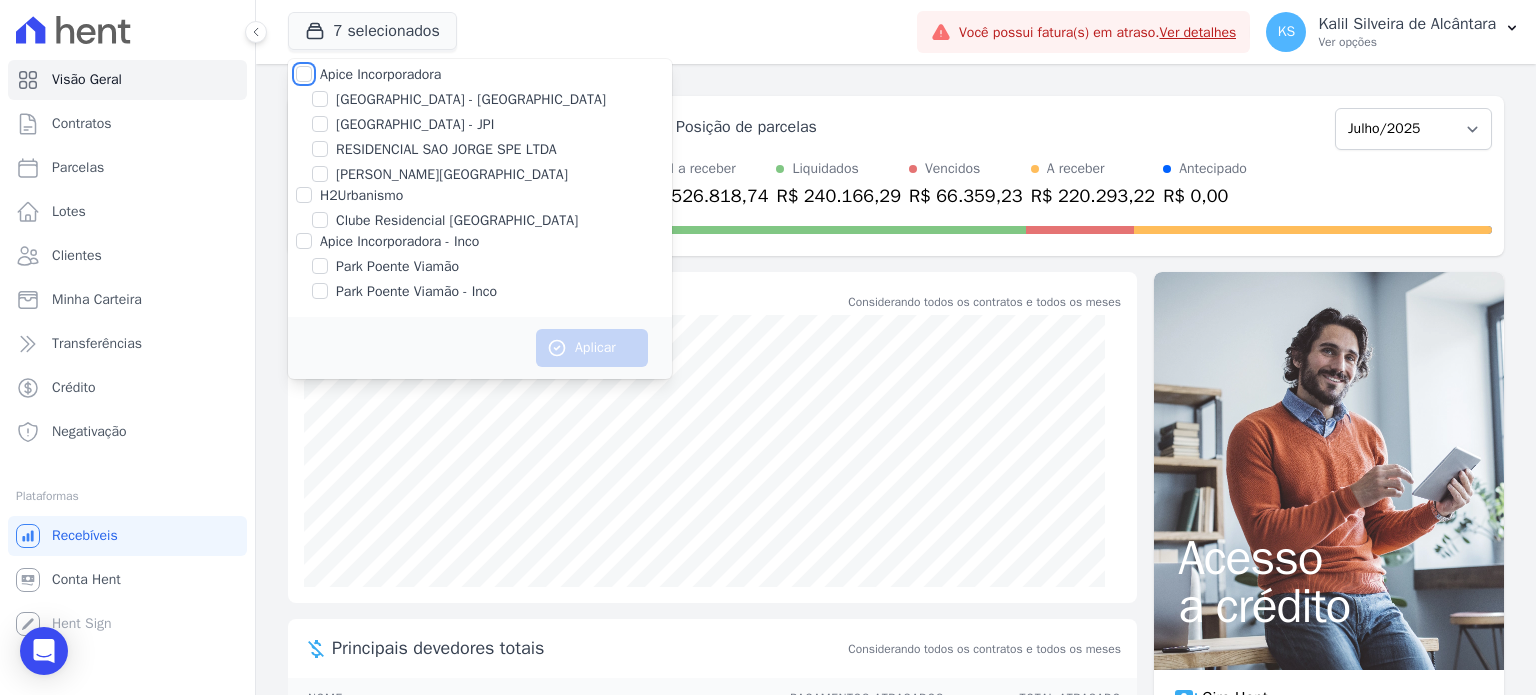 click on "Apice Incorporadora" at bounding box center [304, 74] 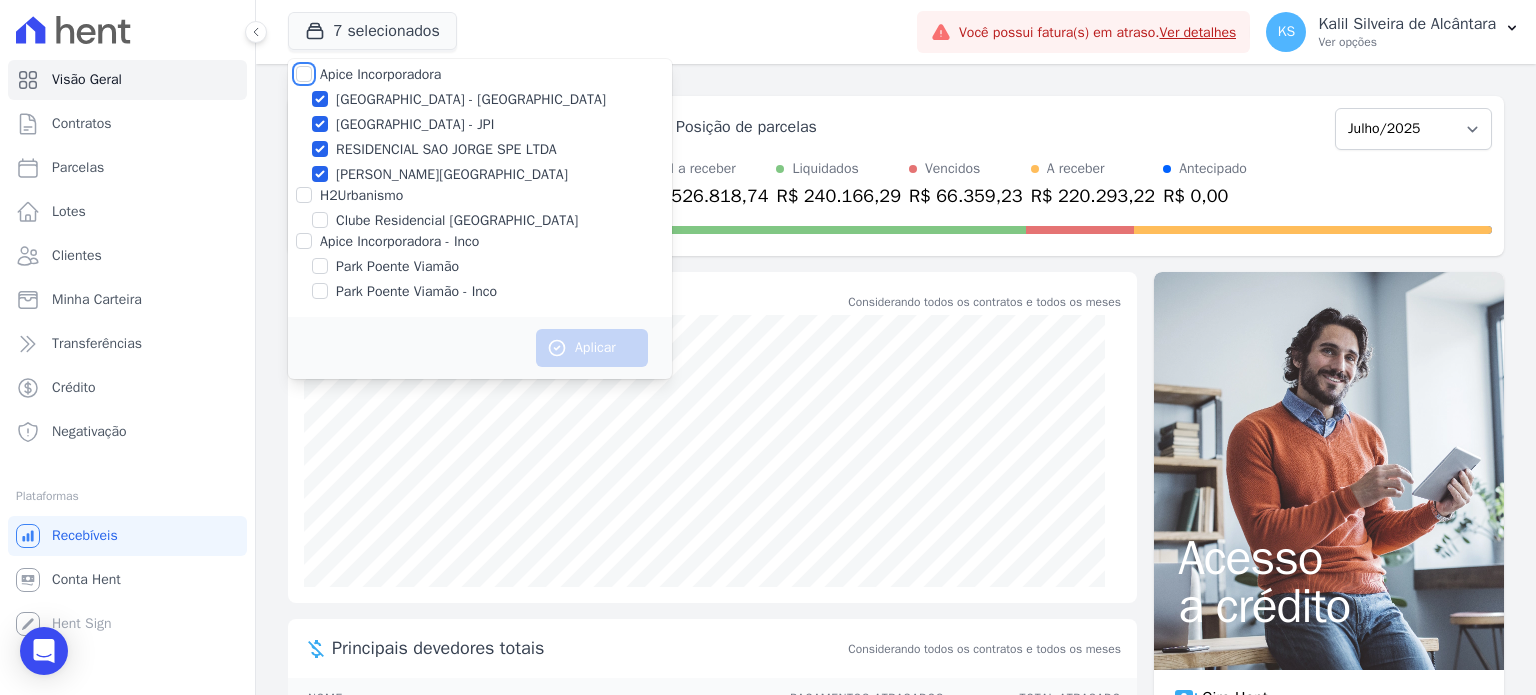checkbox on "true" 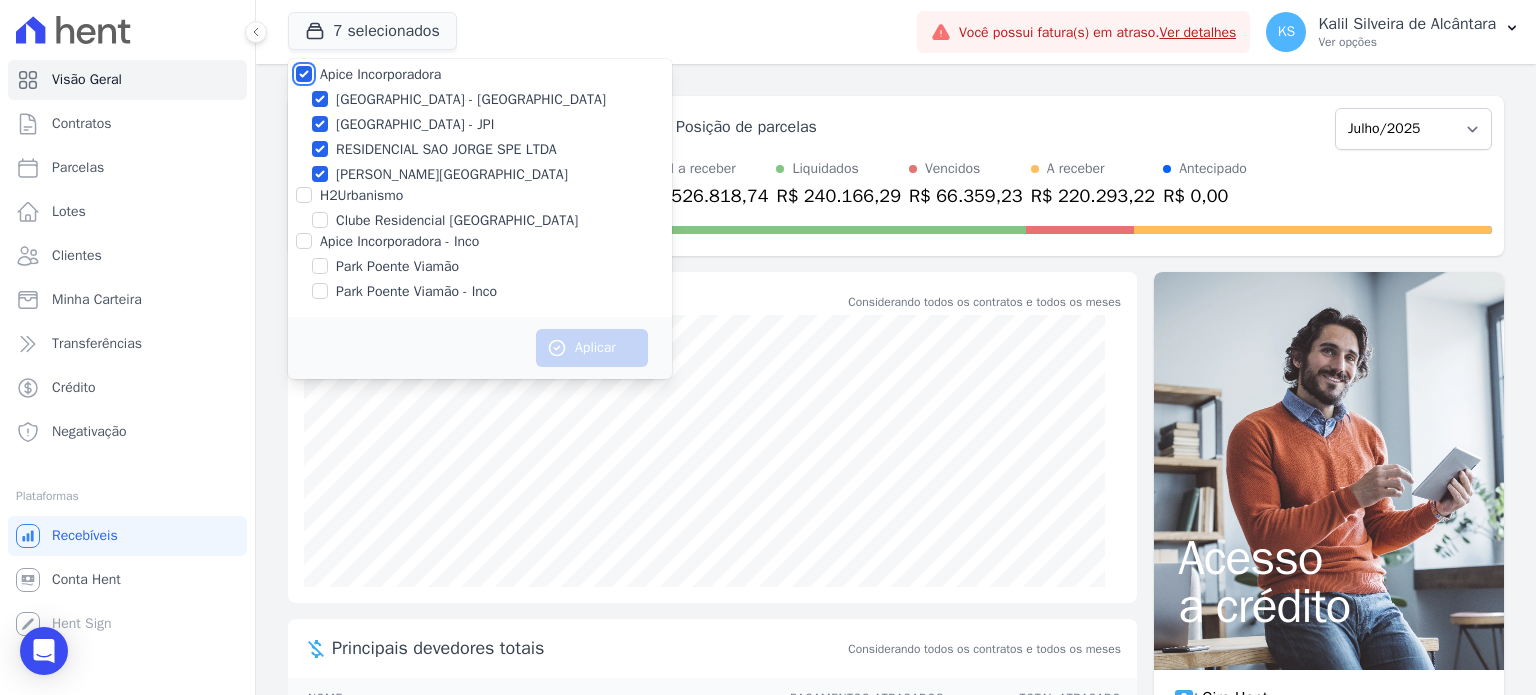 checkbox on "true" 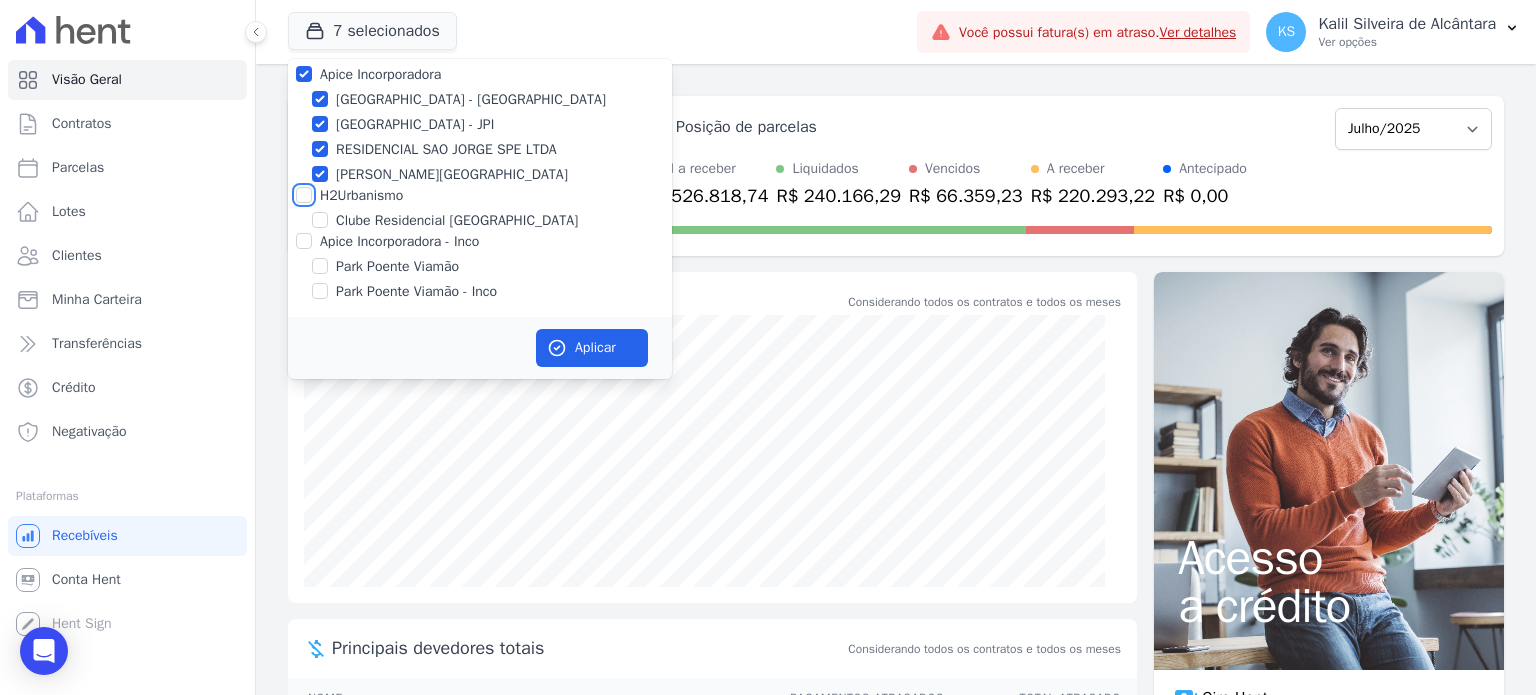 click on "H2Urbanismo" at bounding box center (304, 195) 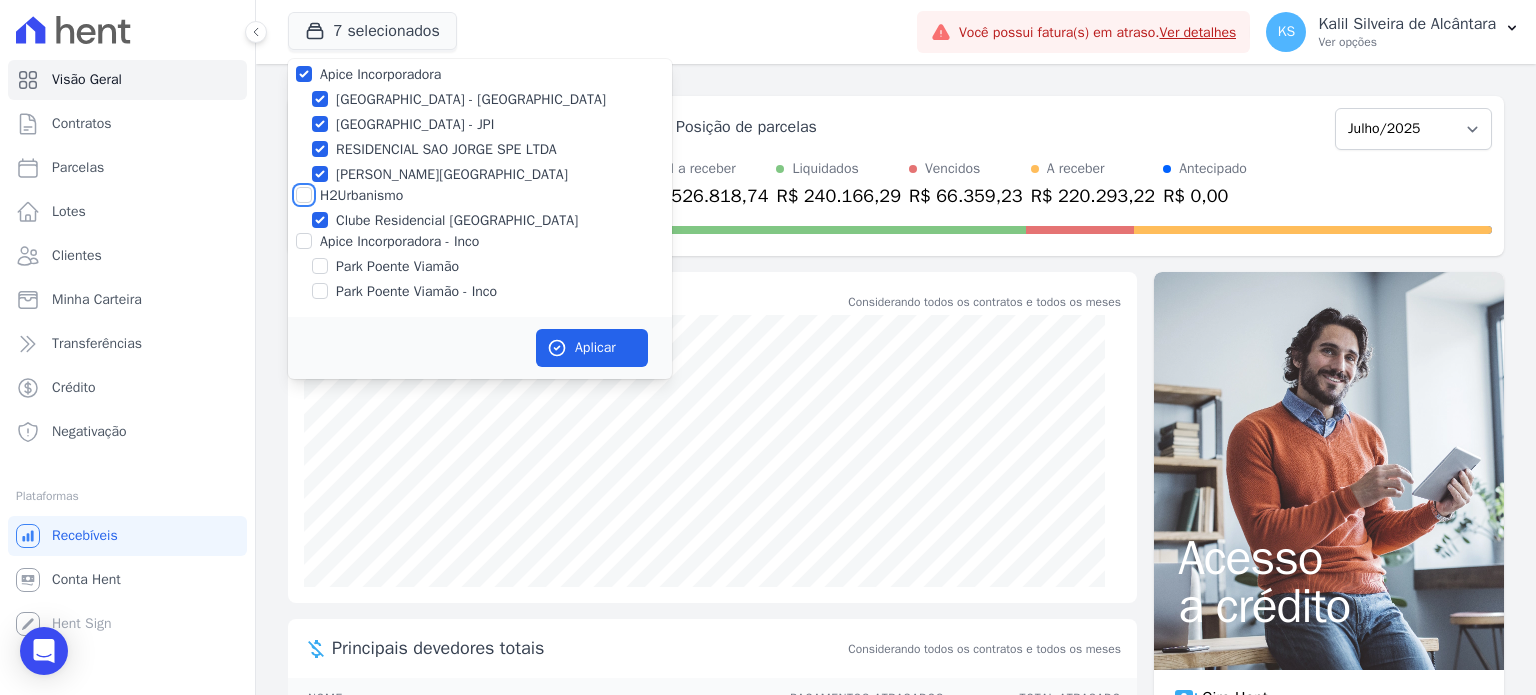 checkbox on "true" 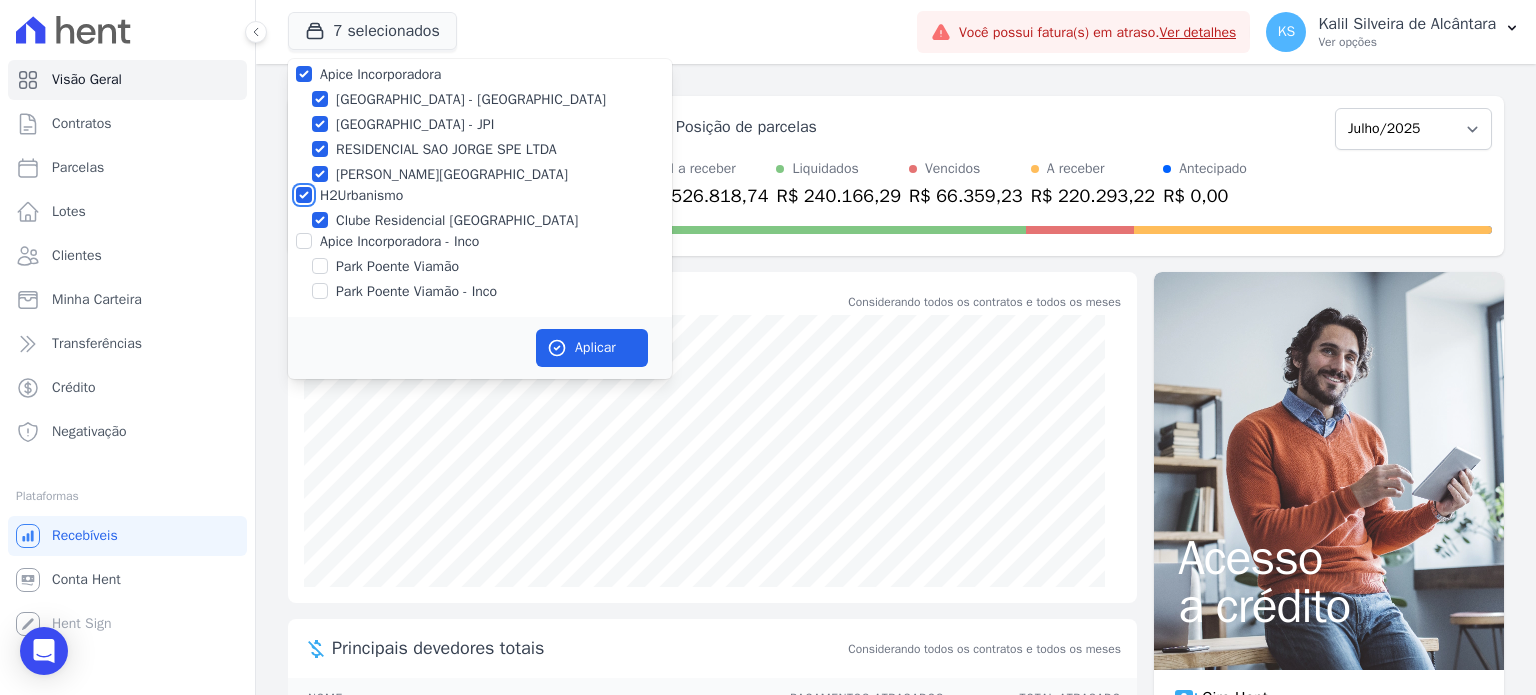 checkbox on "true" 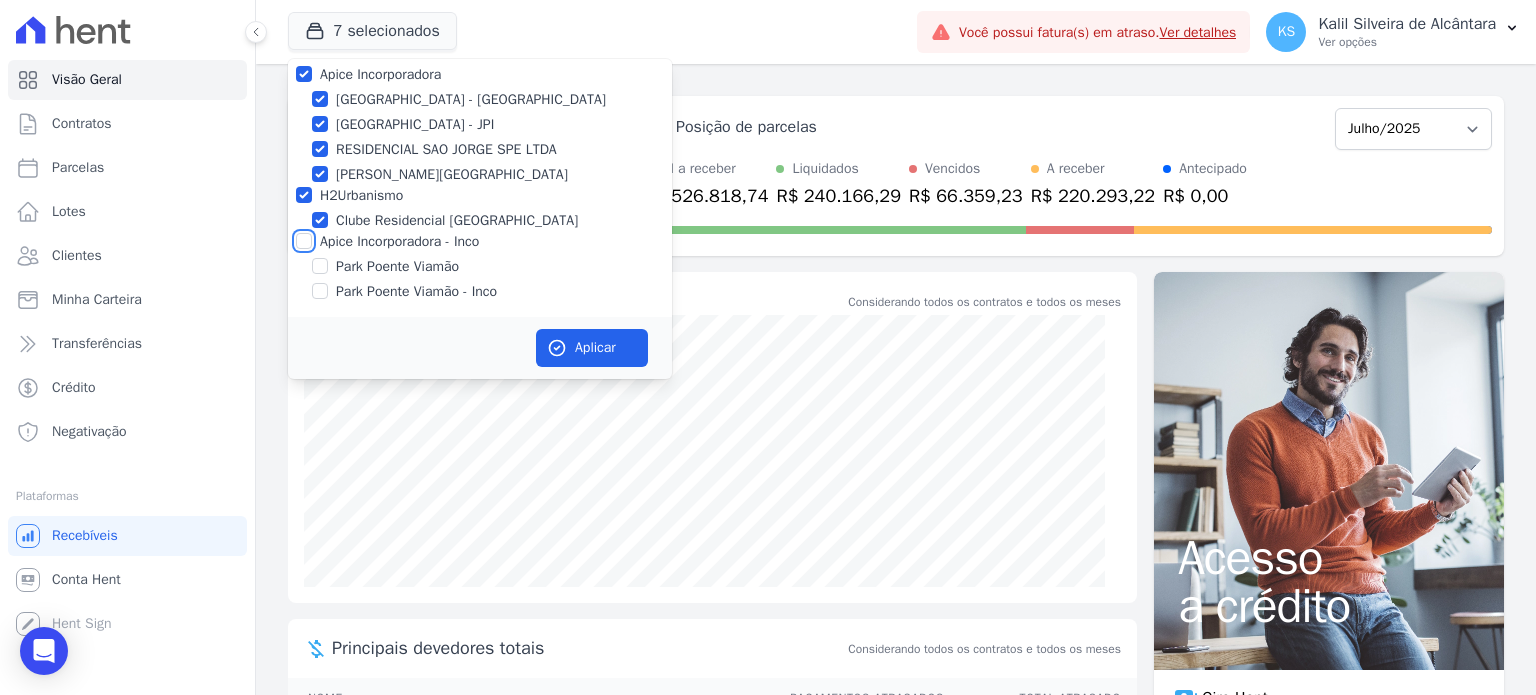 click on "Apice Incorporadora - Inco" at bounding box center (304, 241) 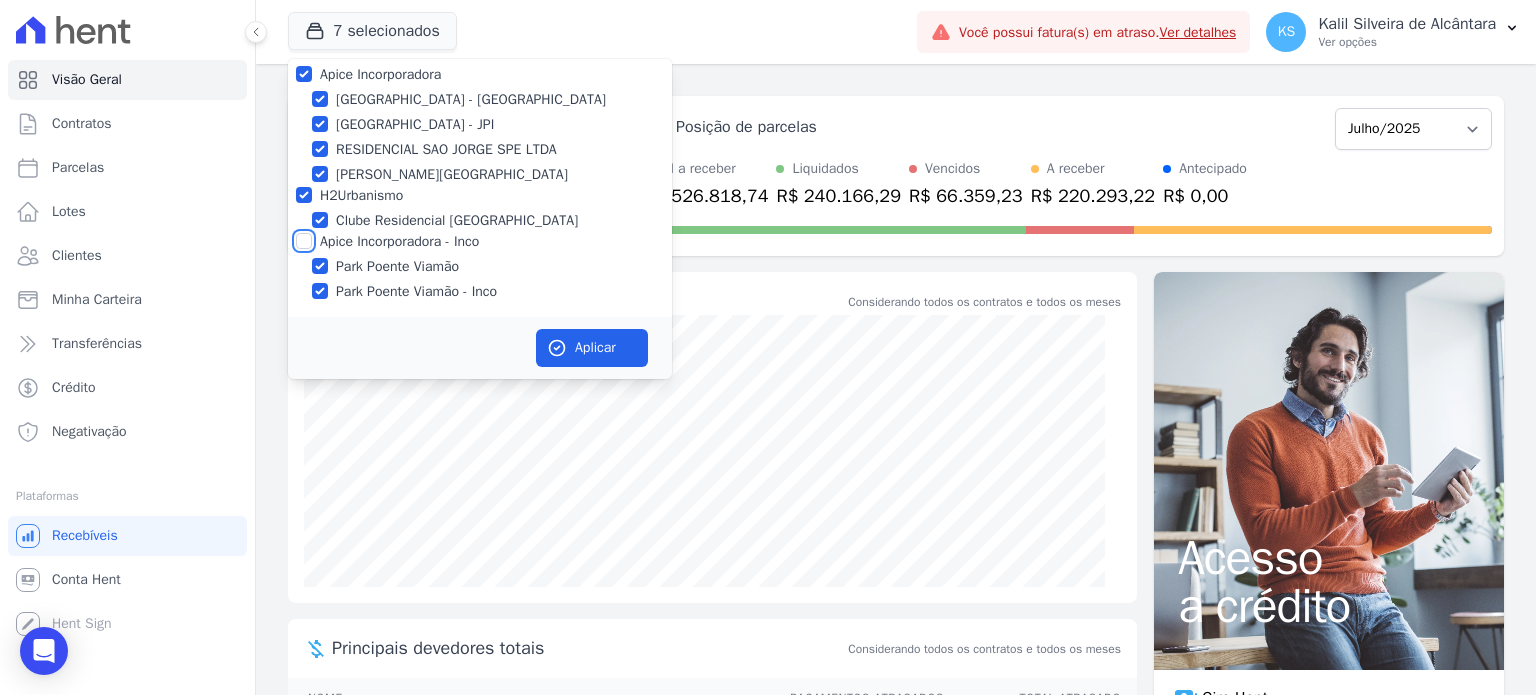 checkbox on "true" 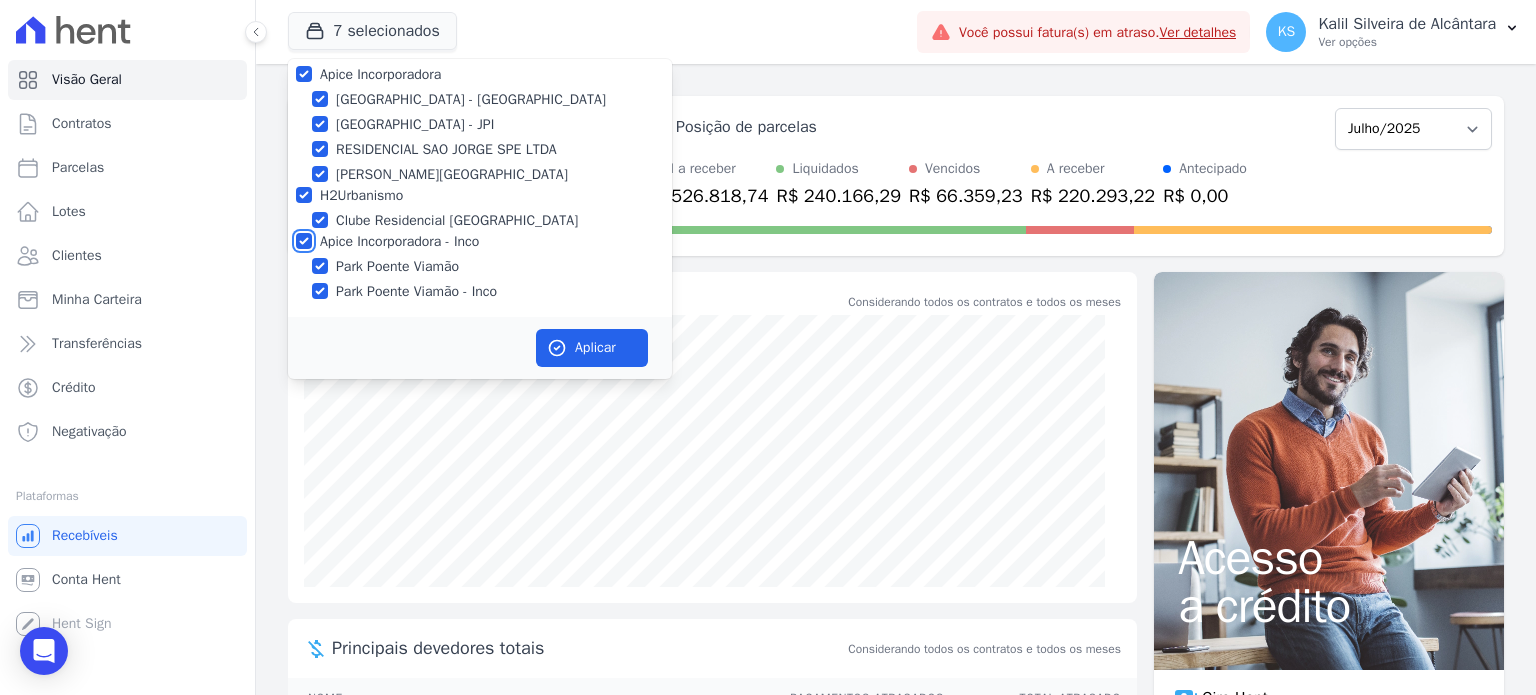 checkbox on "true" 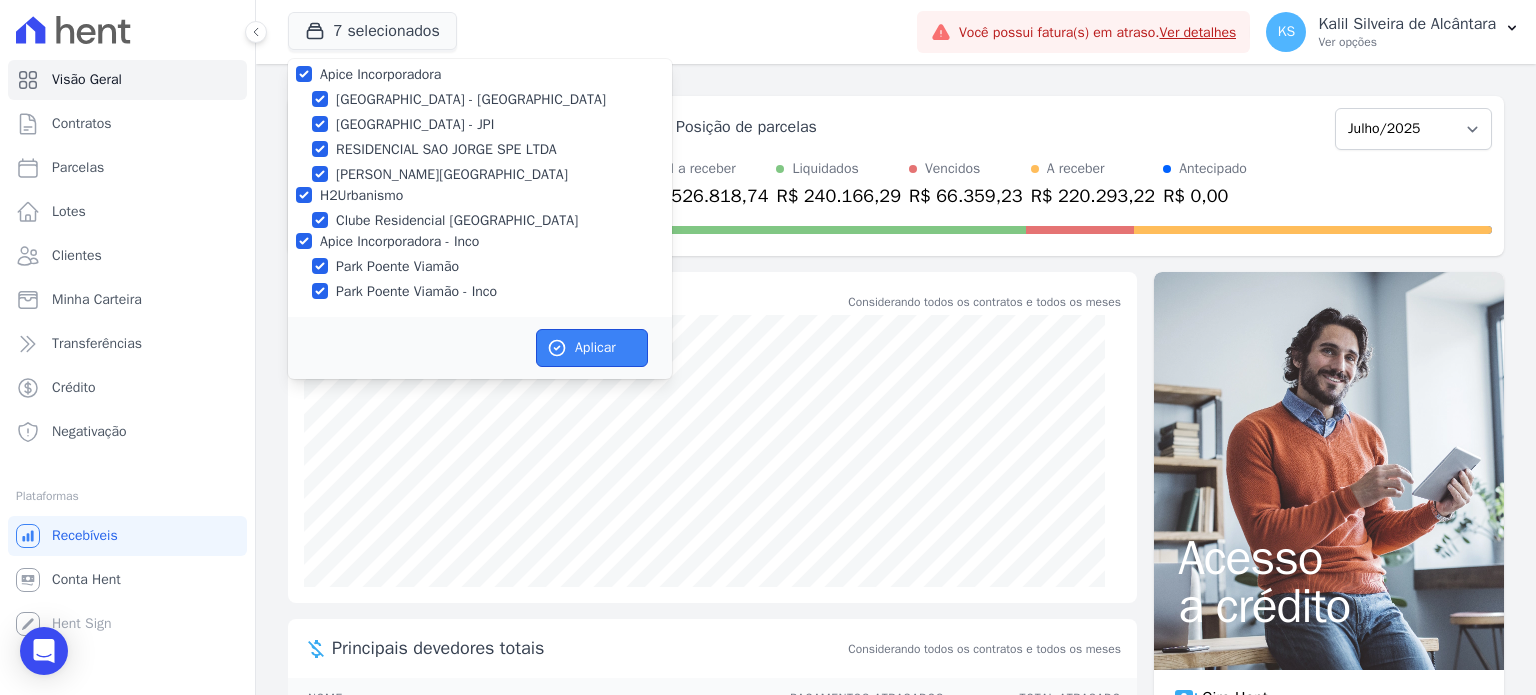 click on "Aplicar" at bounding box center (592, 348) 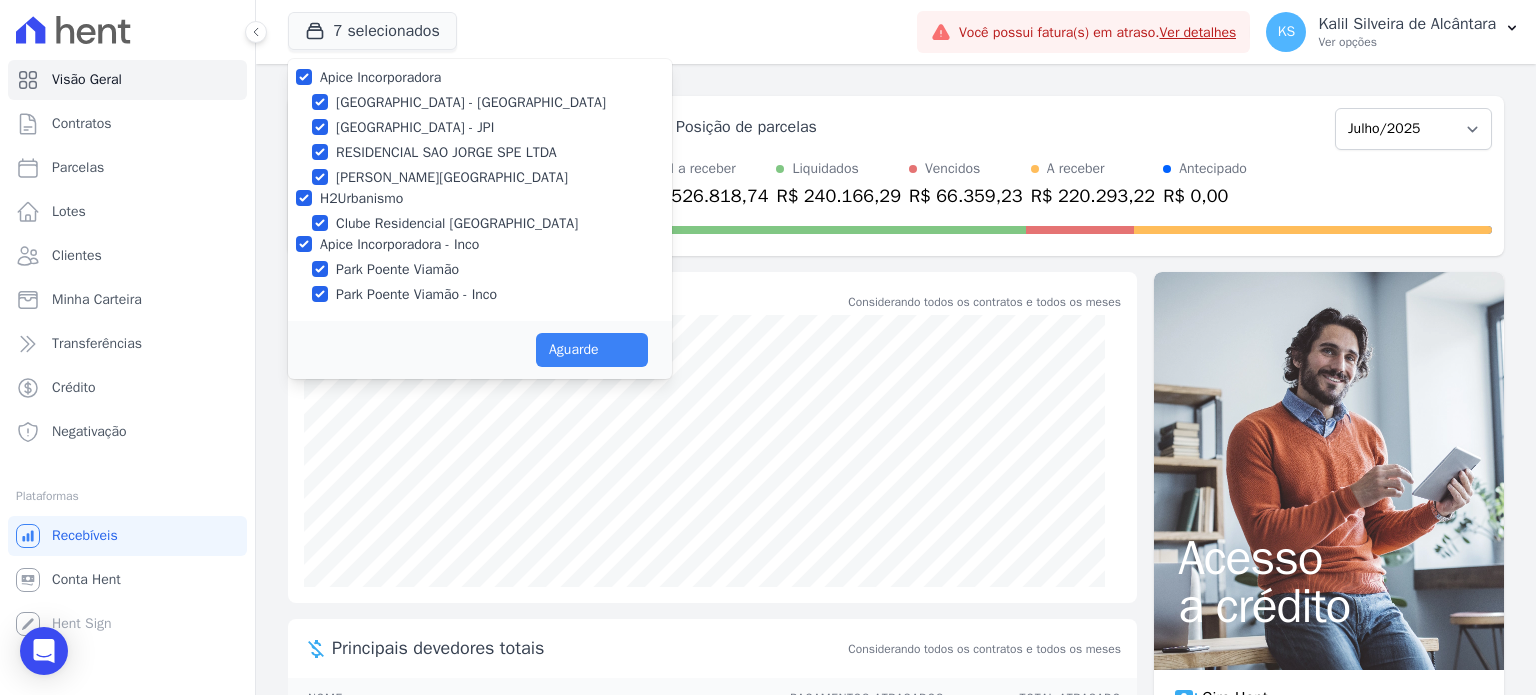 scroll, scrollTop: 8, scrollLeft: 0, axis: vertical 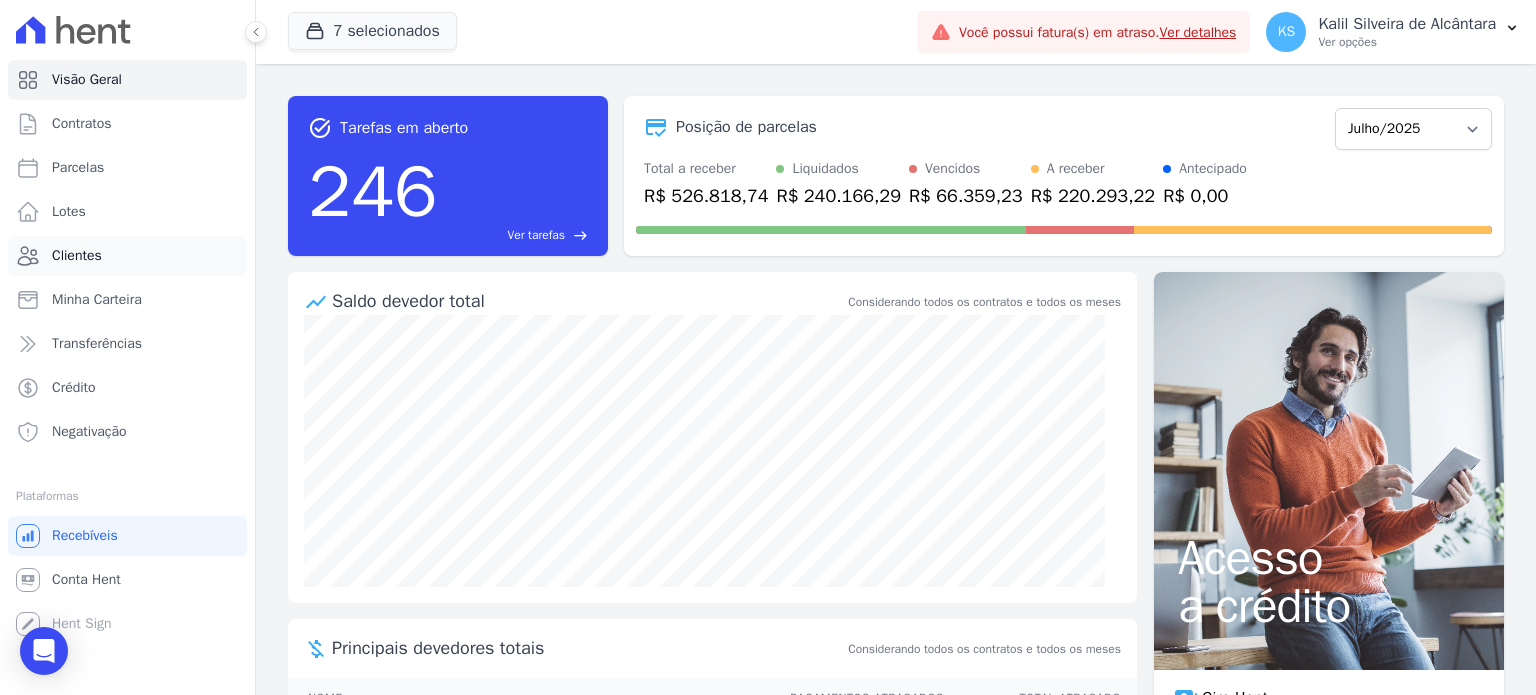 click on "Clientes" at bounding box center [77, 256] 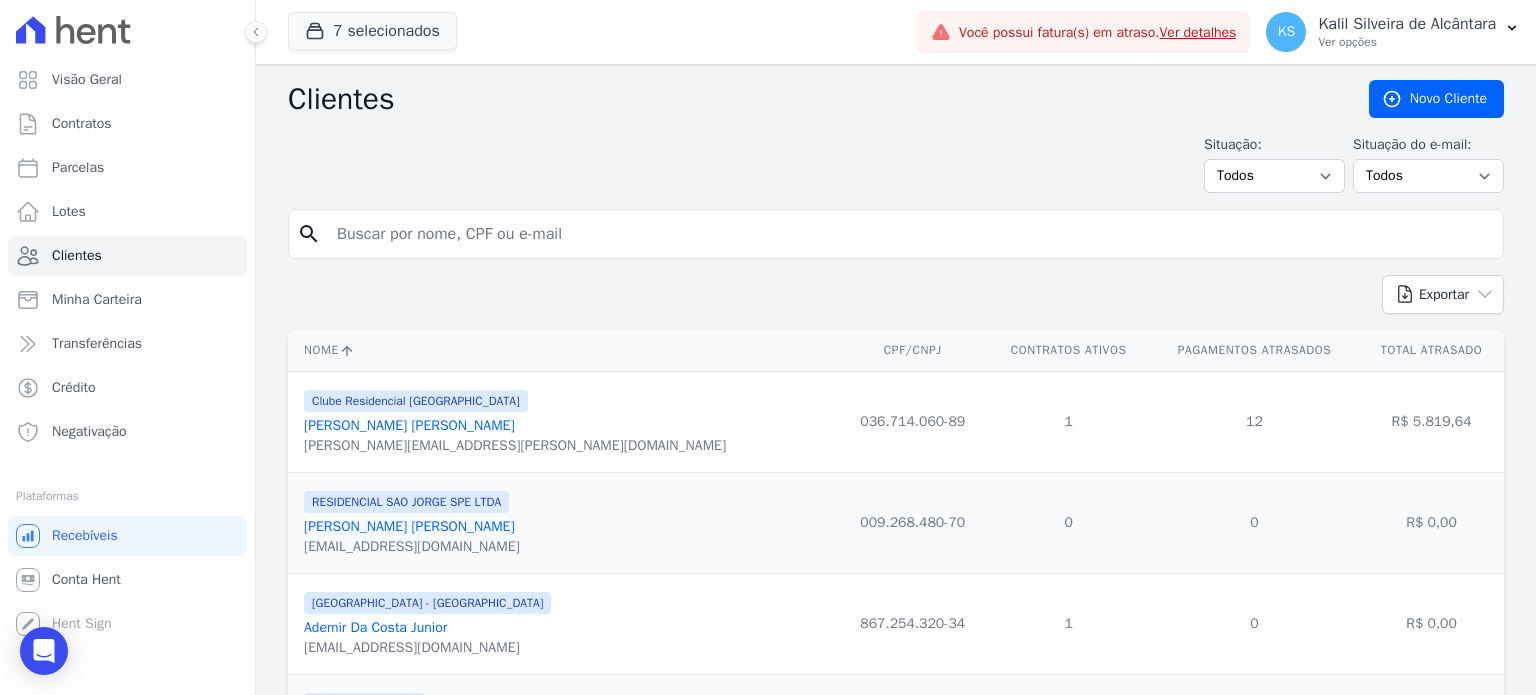 click at bounding box center (910, 234) 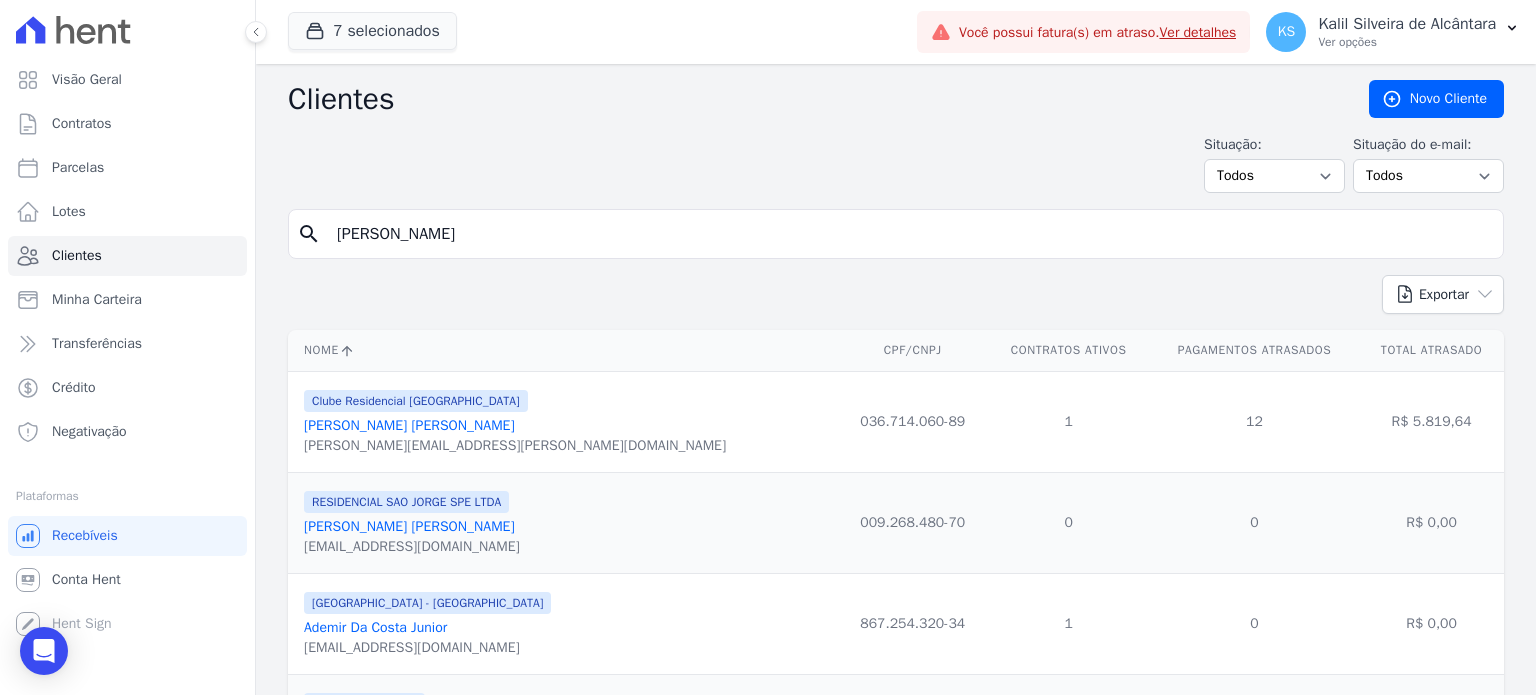 type on "[PERSON_NAME]" 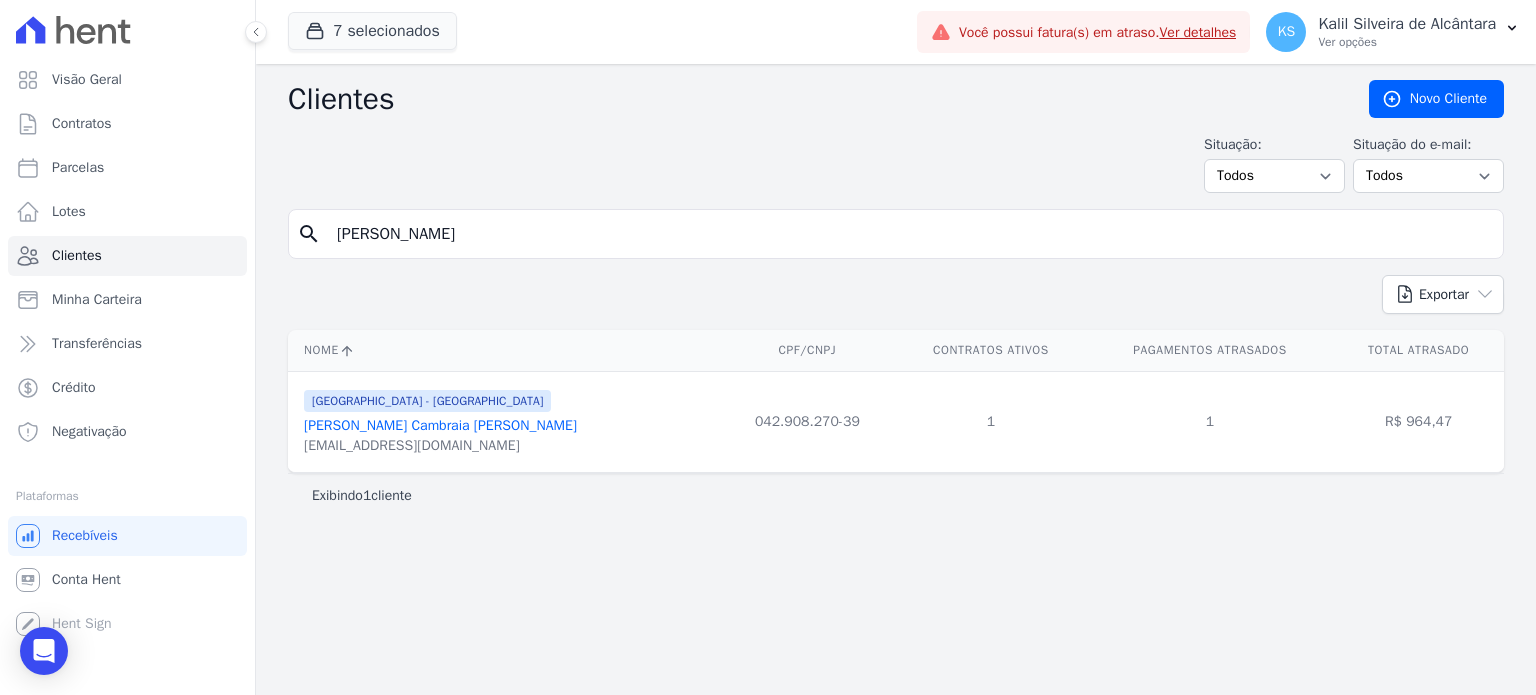click on "[EMAIL_ADDRESS][DOMAIN_NAME]" at bounding box center [440, 446] 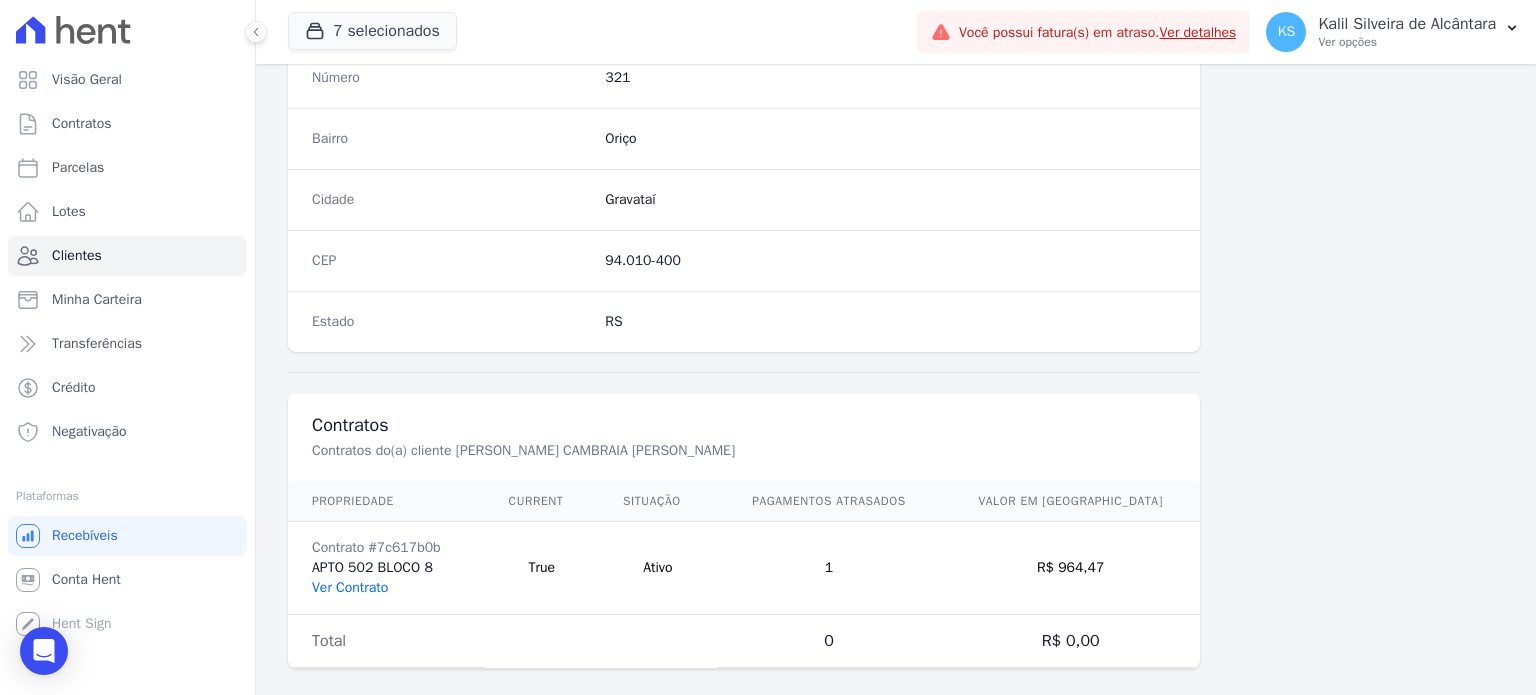 scroll, scrollTop: 1169, scrollLeft: 0, axis: vertical 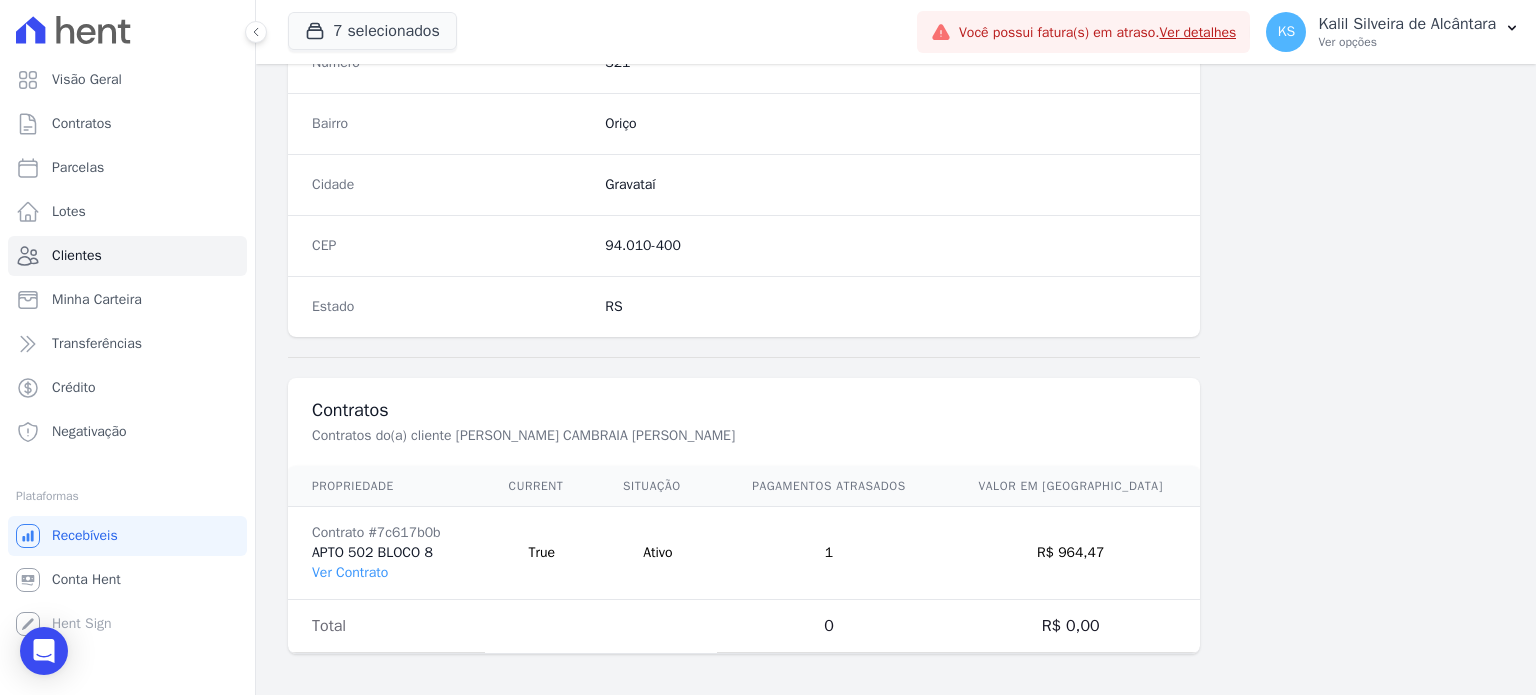 click on "Contrato #7c617b0b
APTO 502 BLOCO 8
Ver Contrato" at bounding box center (386, 553) 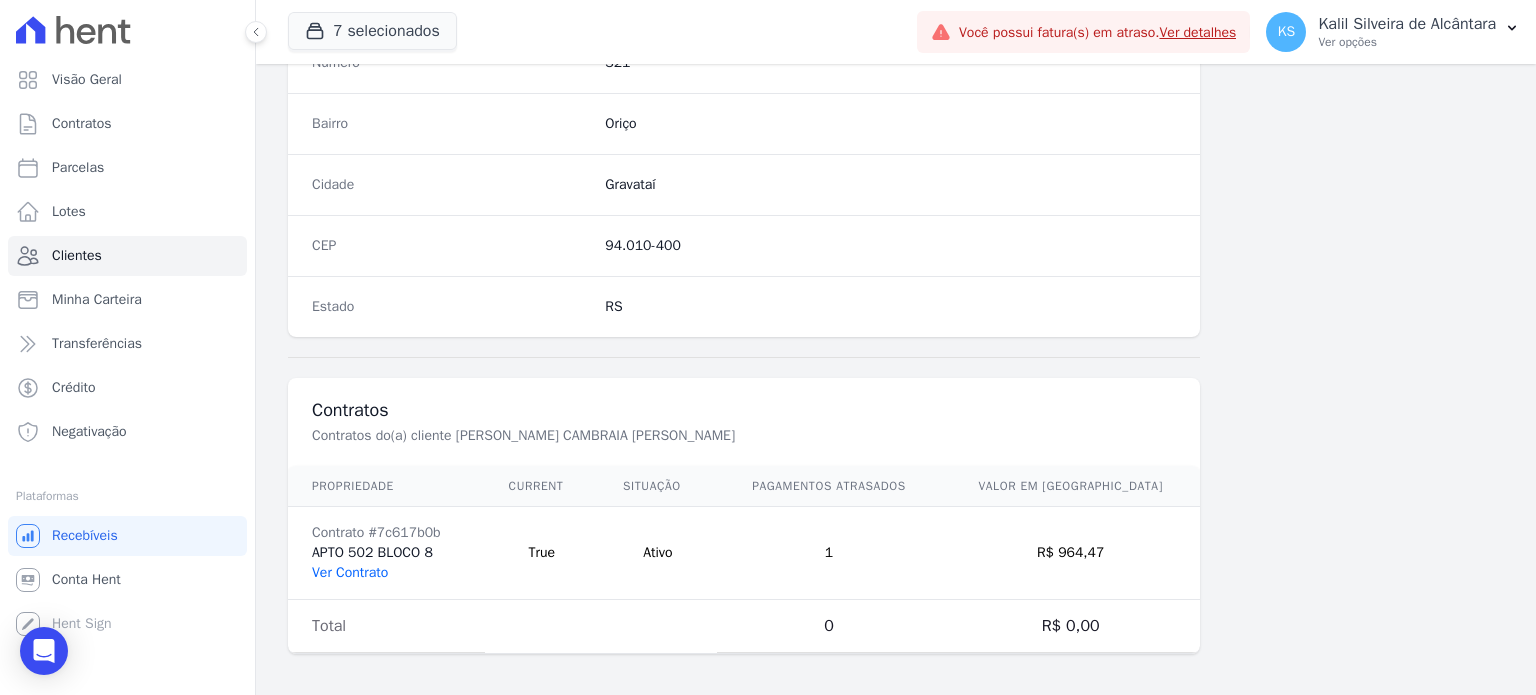 click on "Ver Contrato" at bounding box center [350, 572] 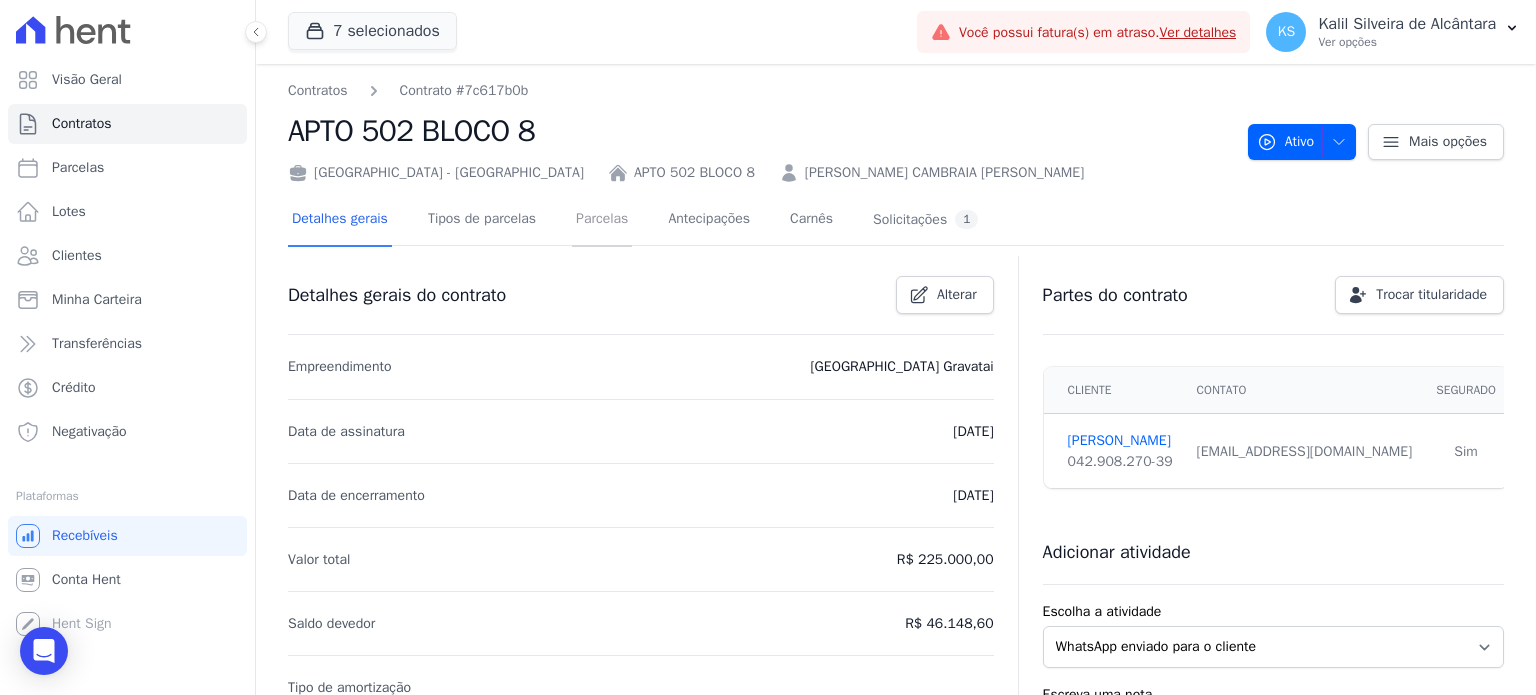 click on "Parcelas" at bounding box center [602, 220] 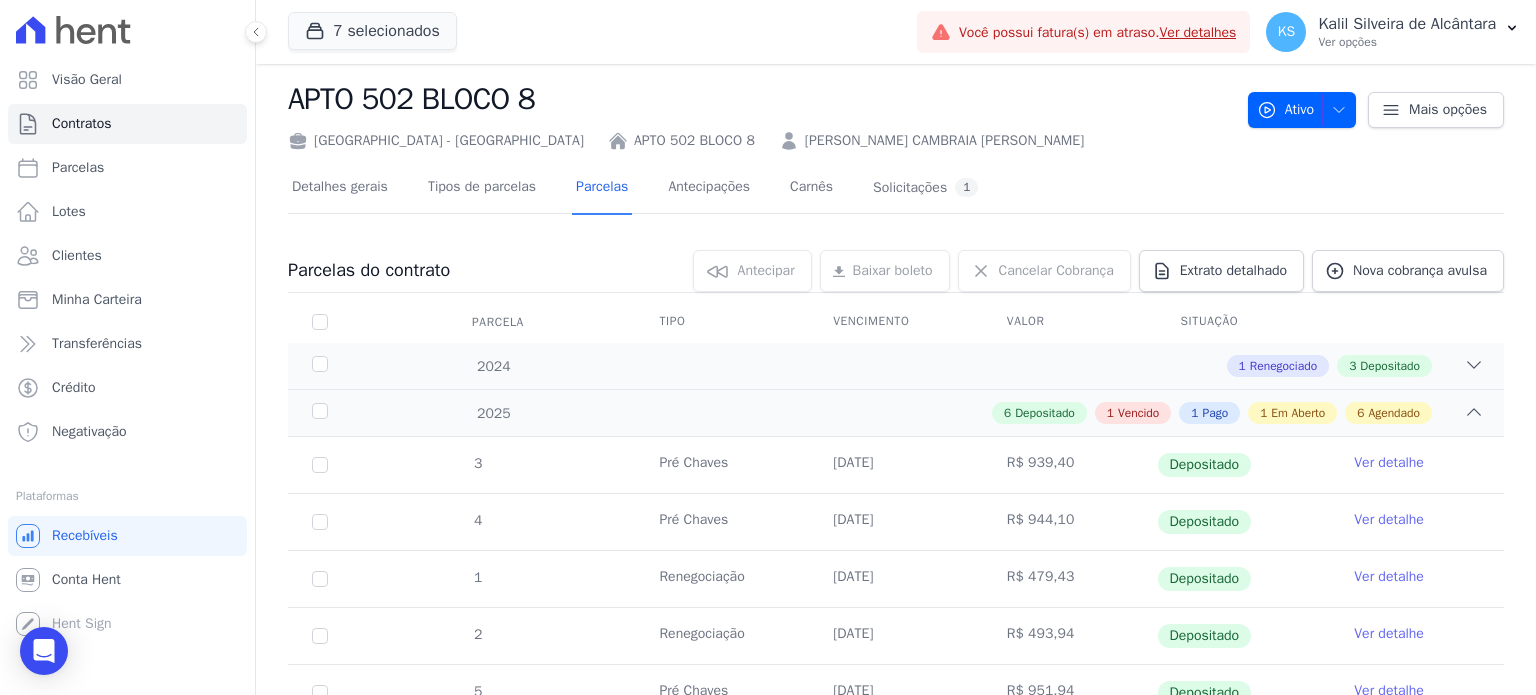 scroll, scrollTop: 0, scrollLeft: 0, axis: both 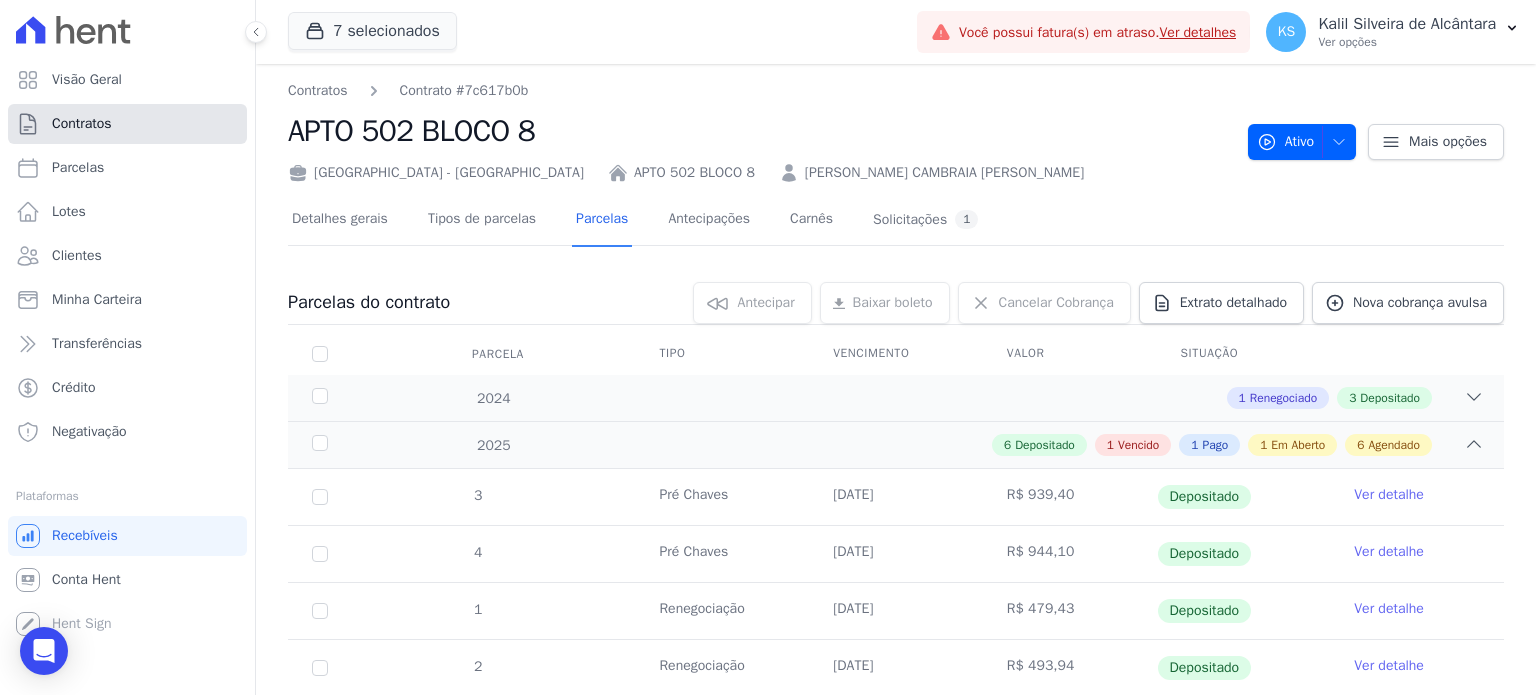 click on "Contratos" at bounding box center [127, 124] 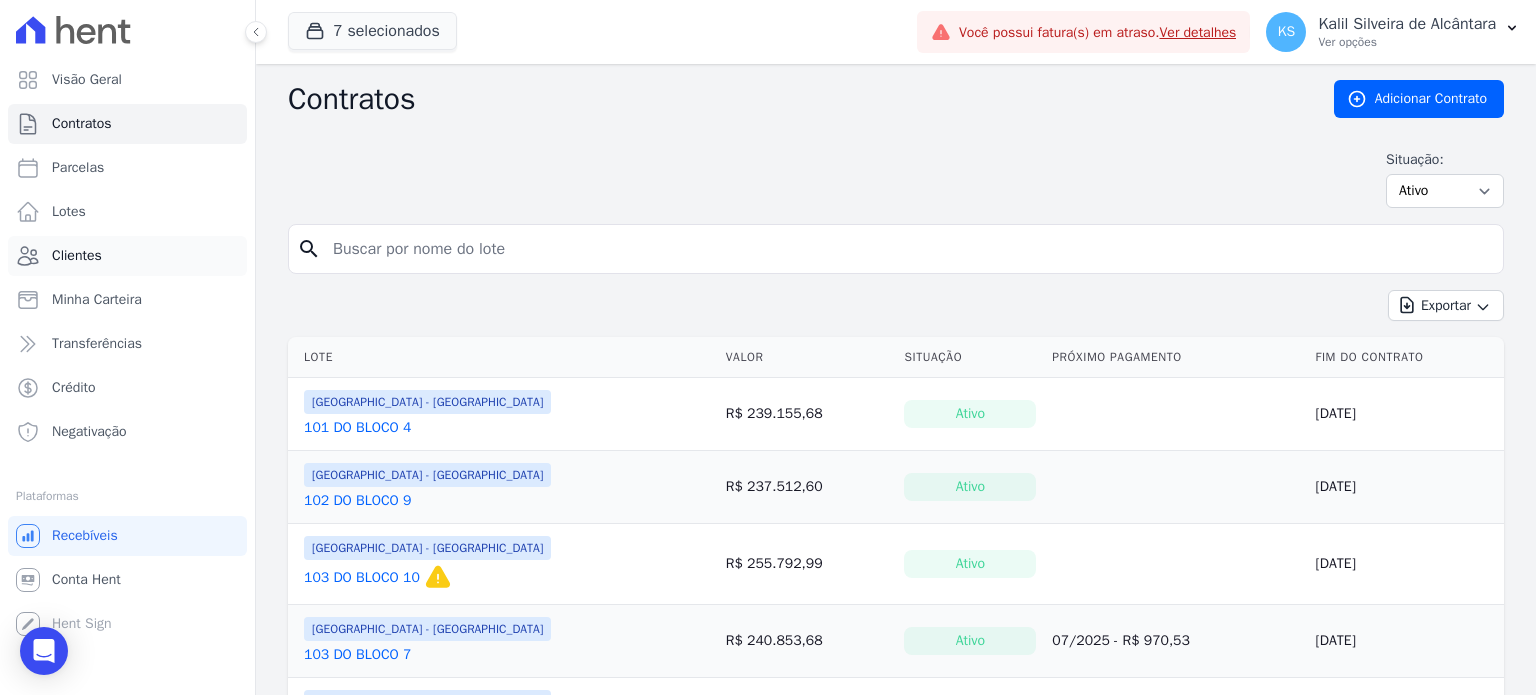 click on "Clientes" at bounding box center (127, 256) 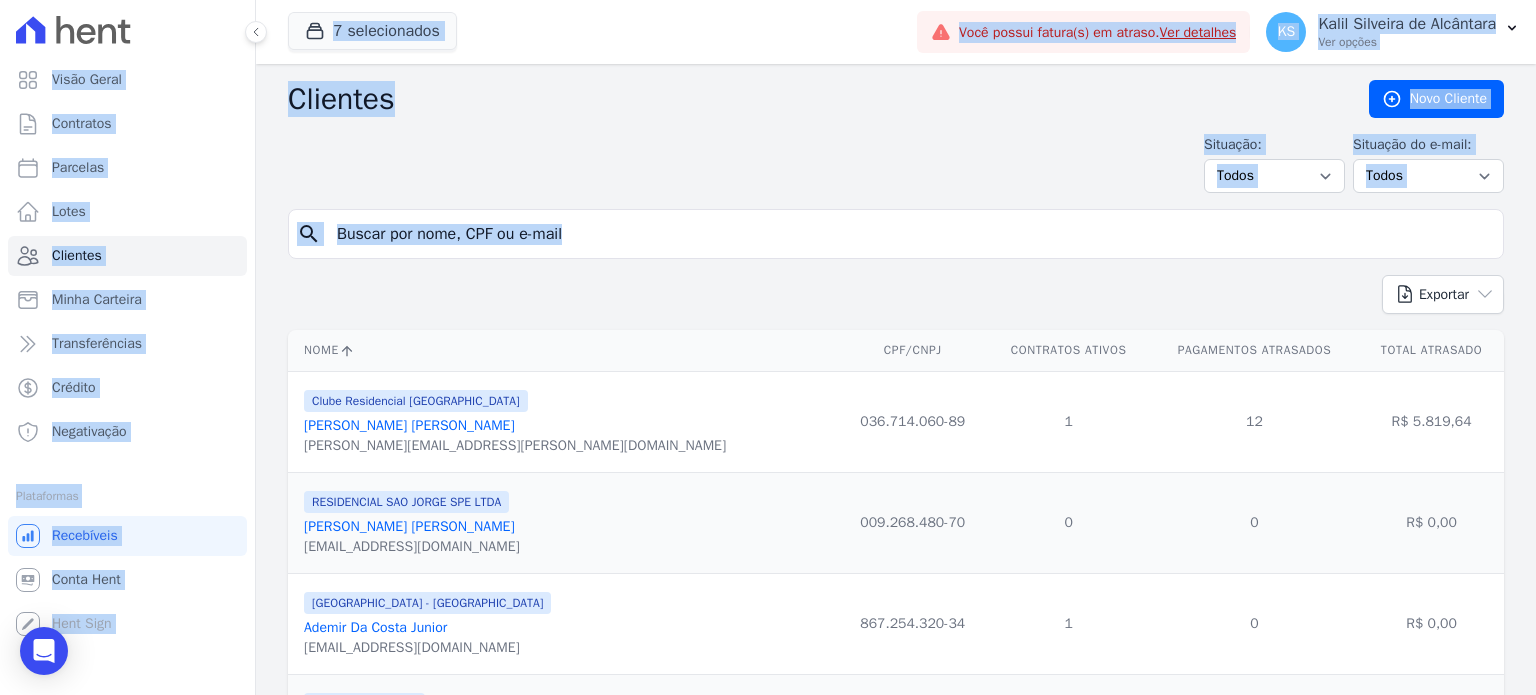 click at bounding box center (910, 234) 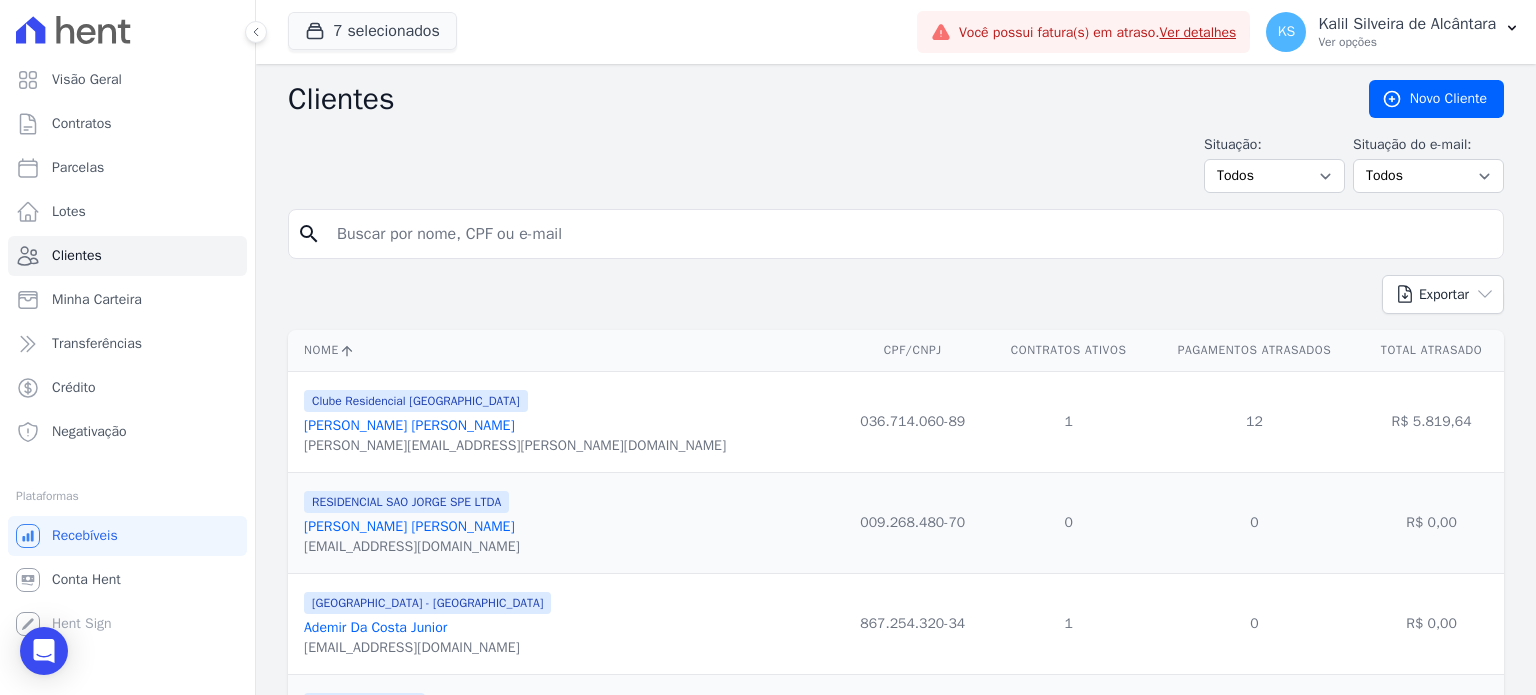 drag, startPoint x: 672, startPoint y: 232, endPoint x: 659, endPoint y: 235, distance: 13.341664 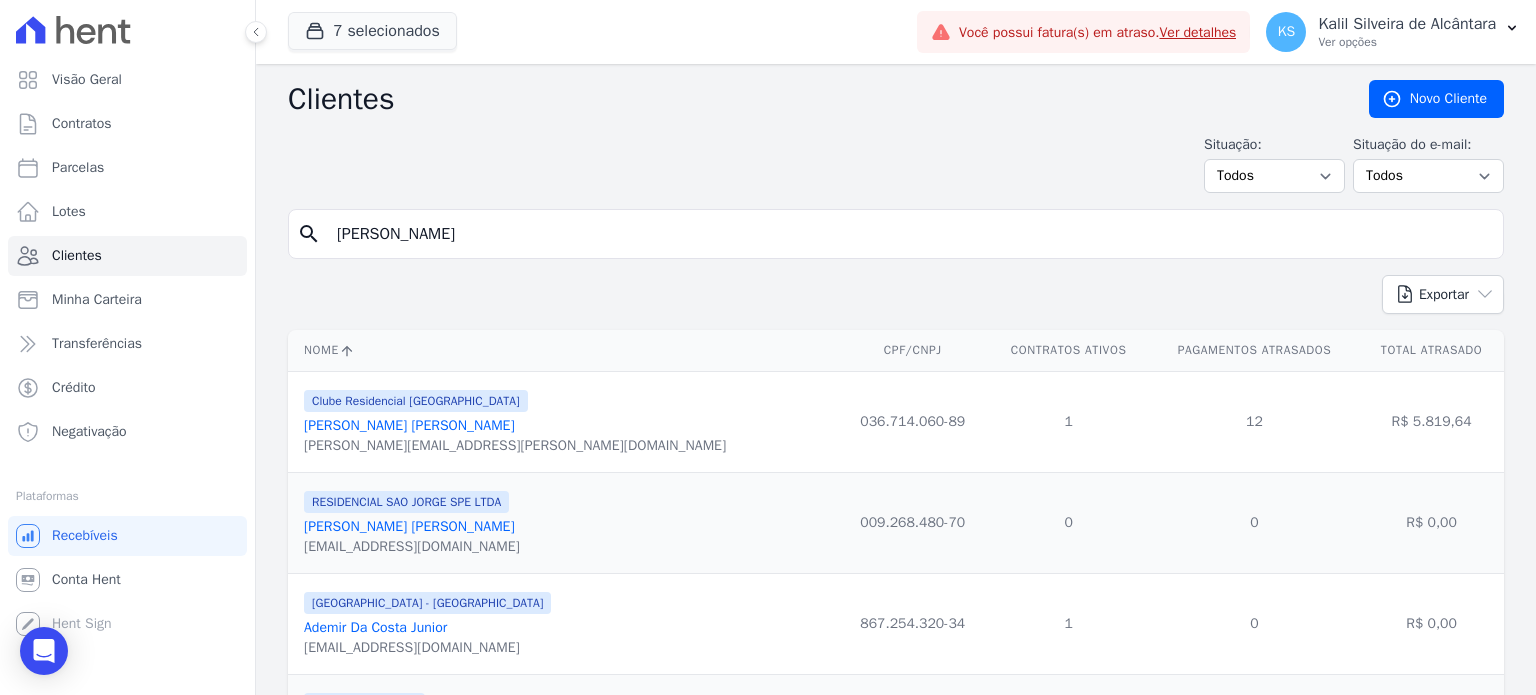 type on "[PERSON_NAME]]" 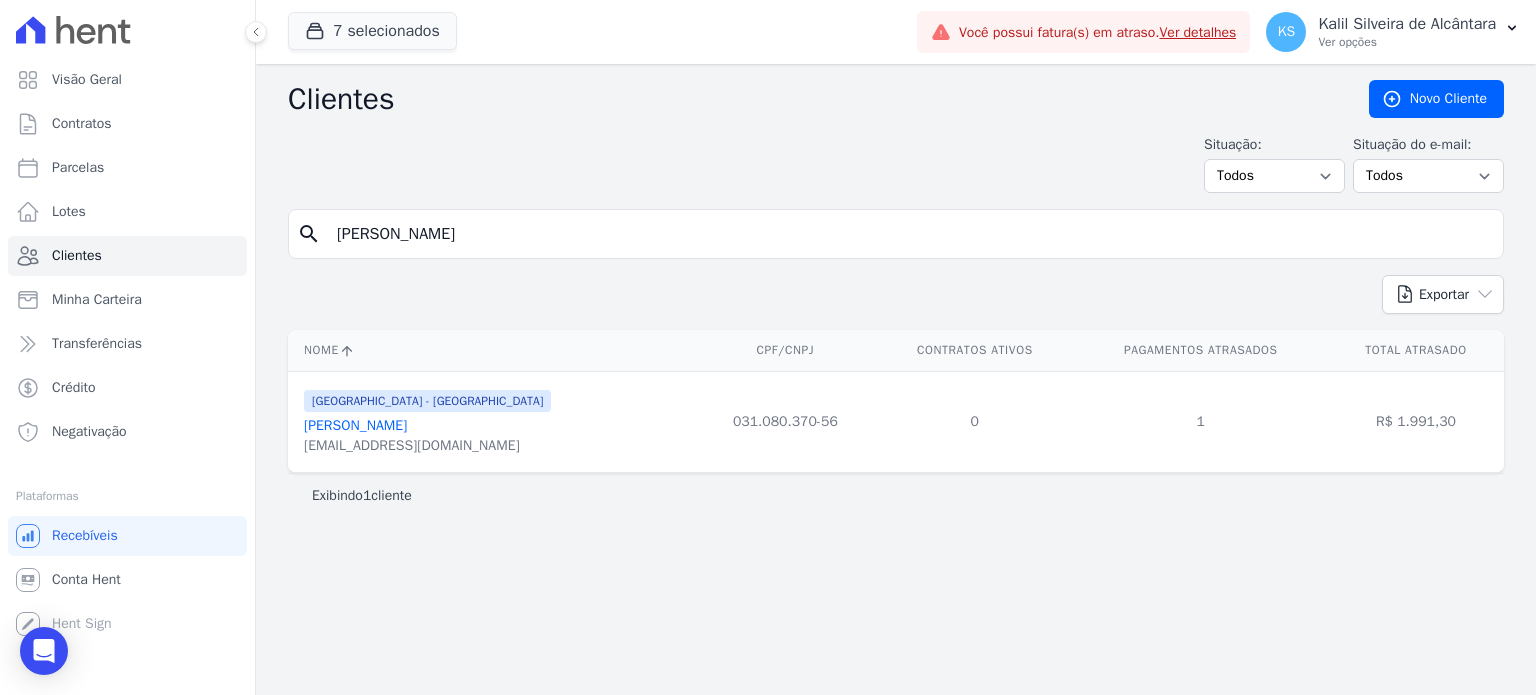 click on "[PERSON_NAME]" at bounding box center [355, 425] 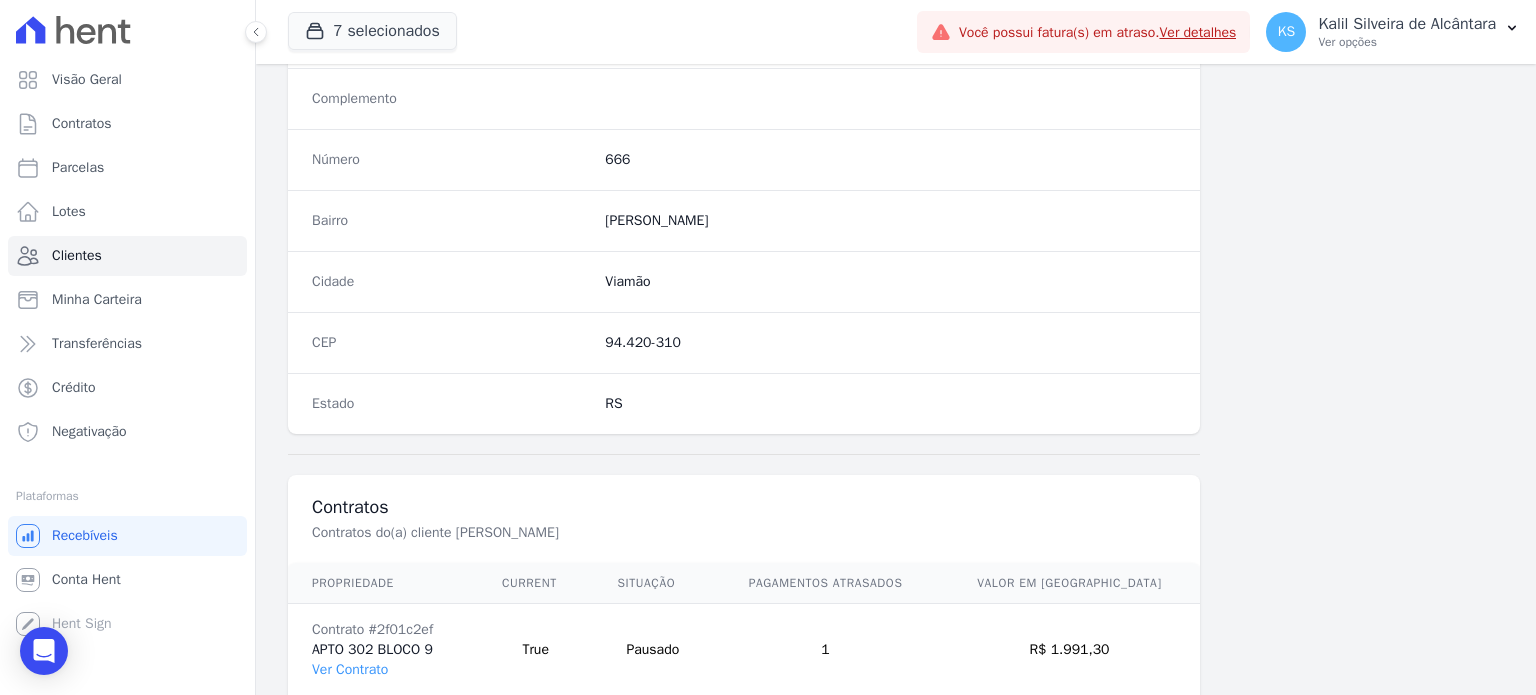 scroll, scrollTop: 1169, scrollLeft: 0, axis: vertical 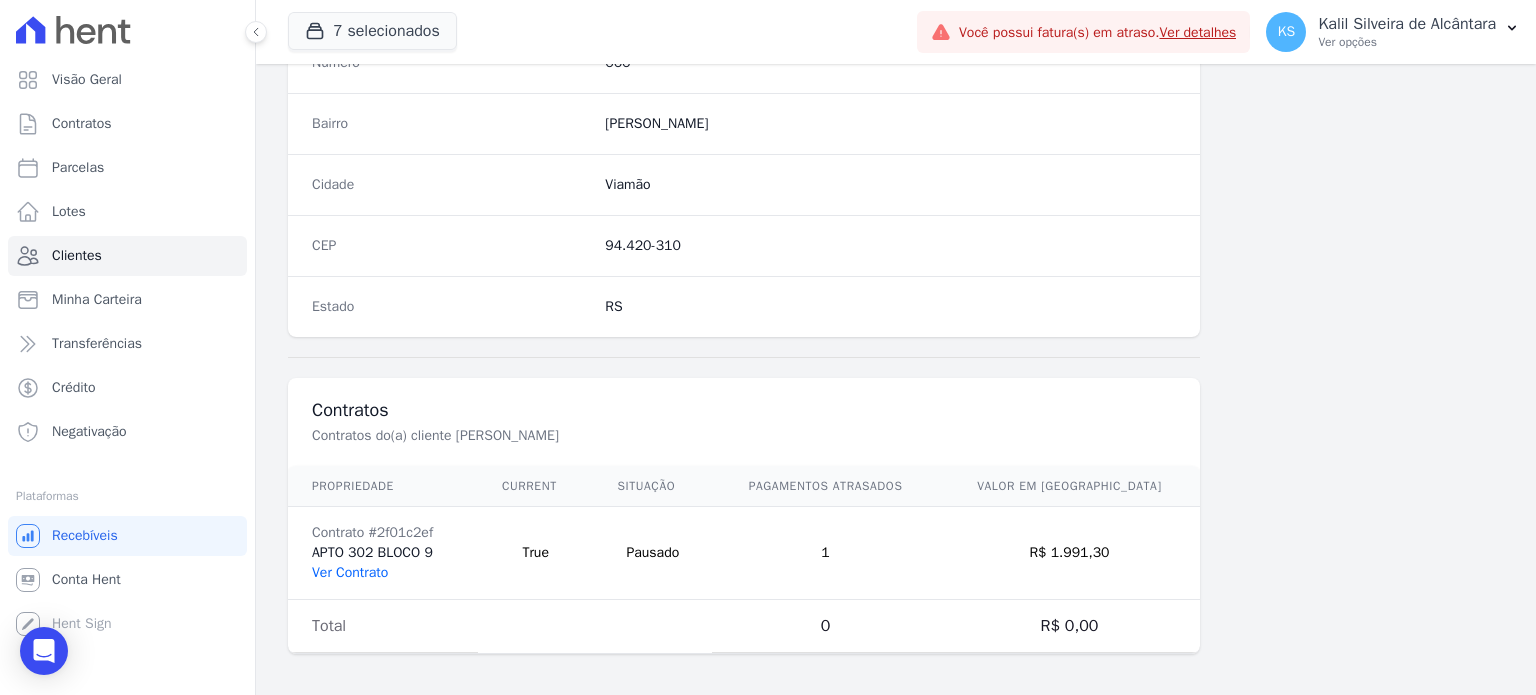 click on "Ver Contrato" at bounding box center (350, 572) 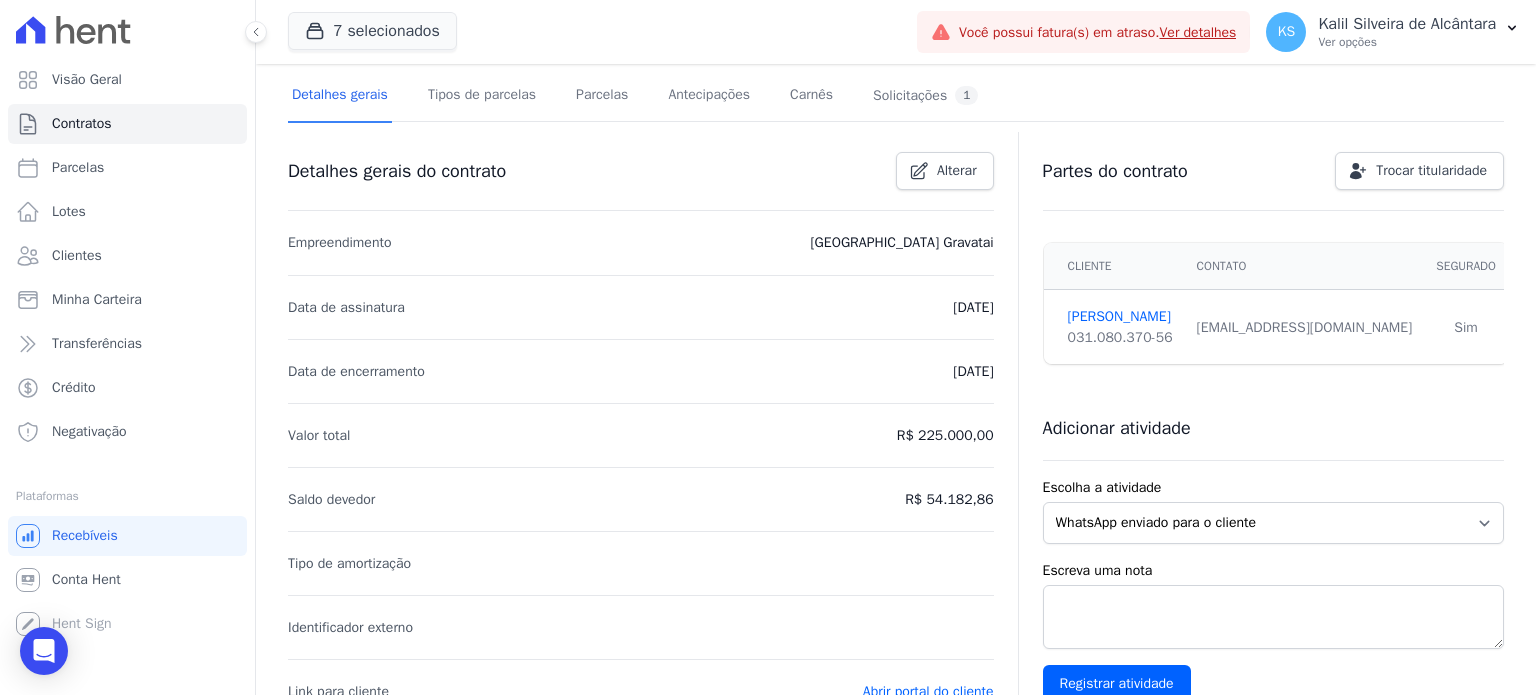 scroll, scrollTop: 0, scrollLeft: 0, axis: both 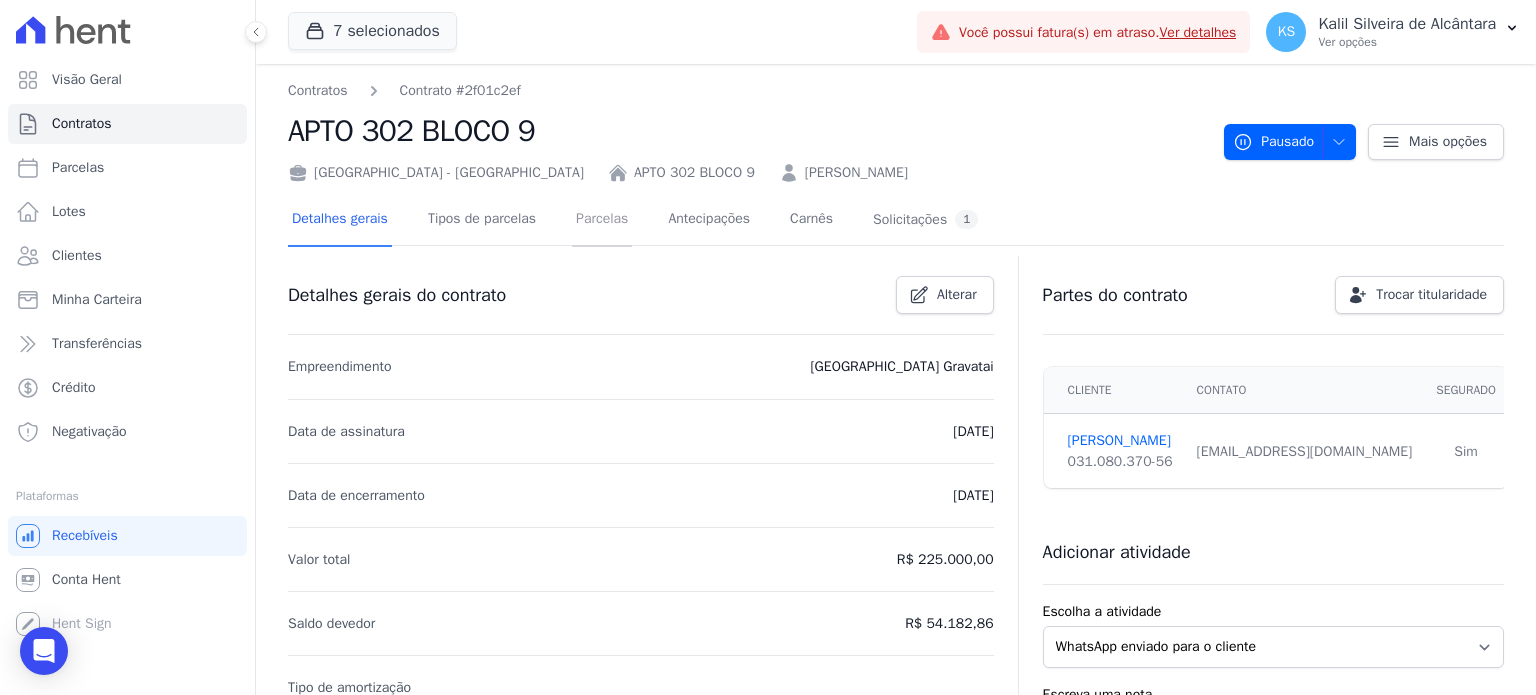 click on "Parcelas" at bounding box center [602, 220] 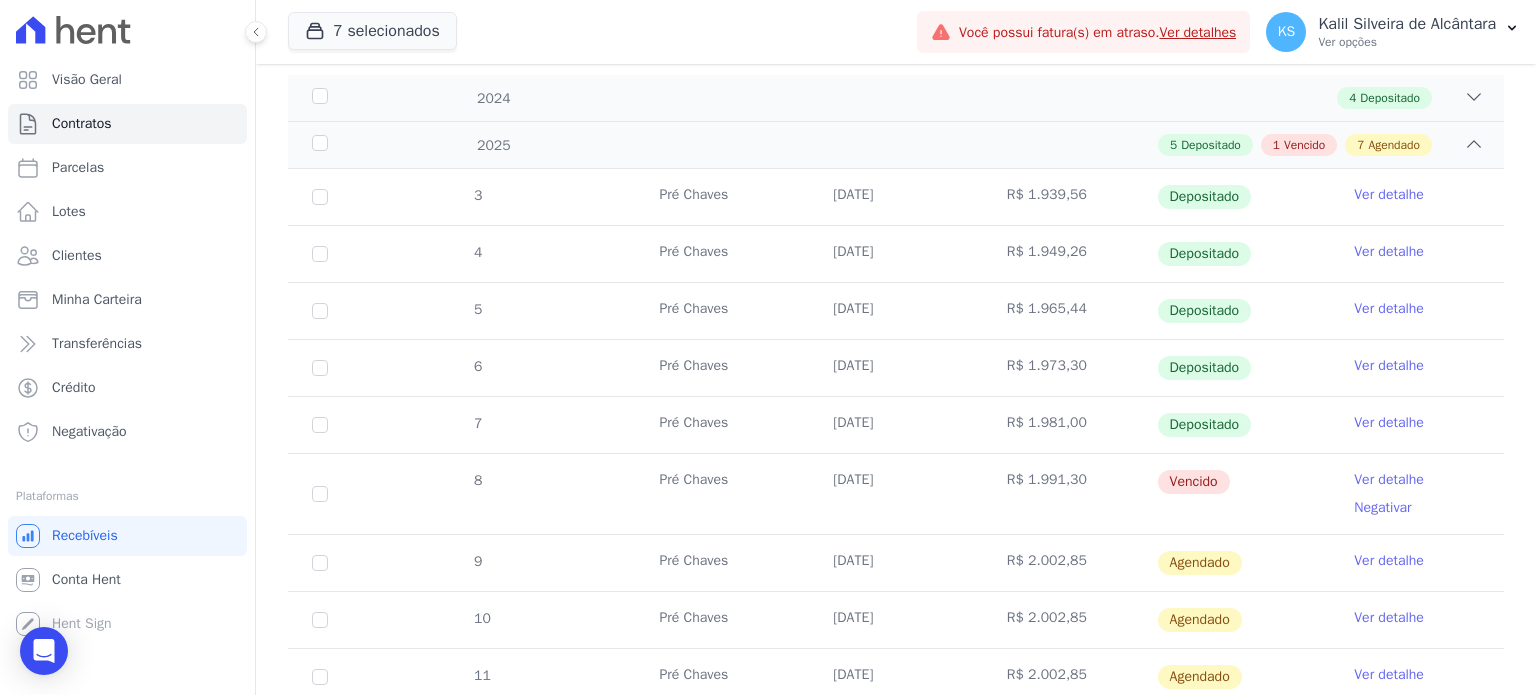 scroll, scrollTop: 400, scrollLeft: 0, axis: vertical 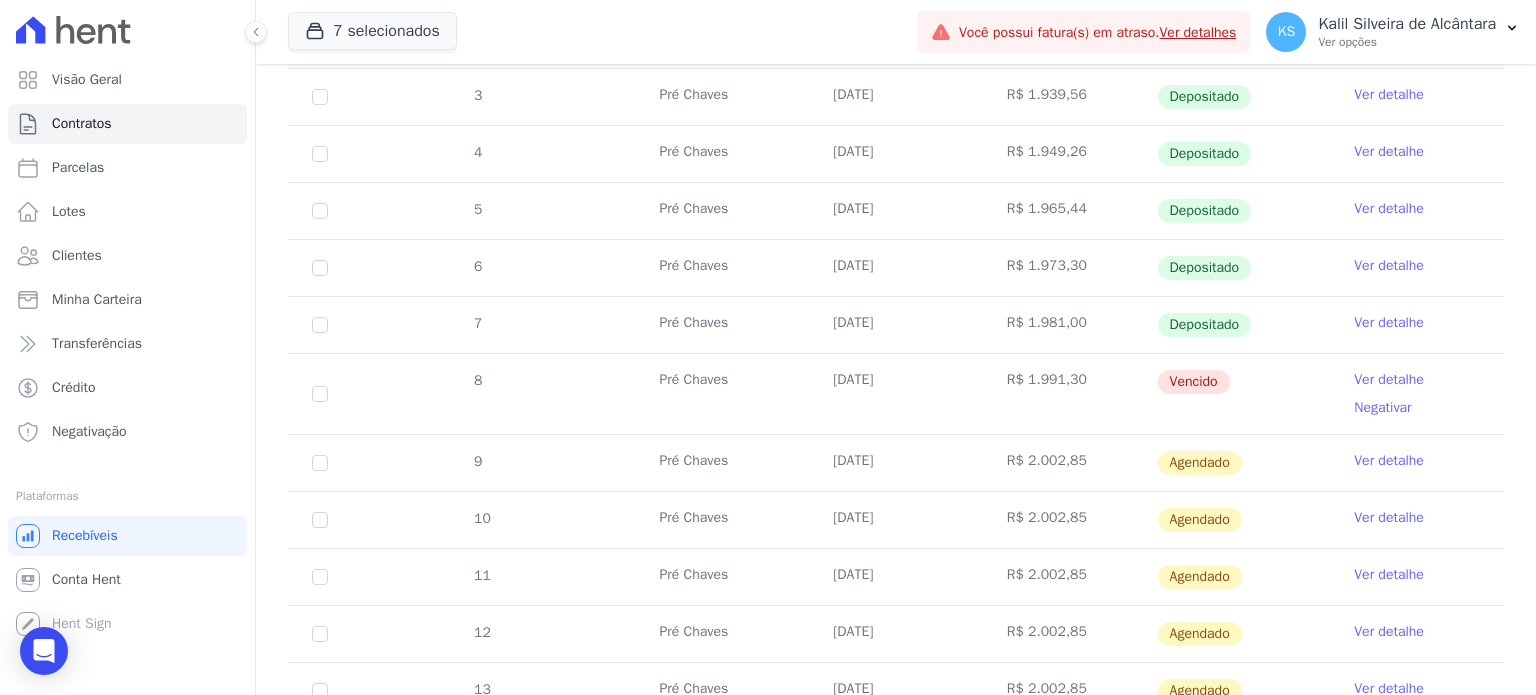 click on "Ver detalhe" at bounding box center [1389, 380] 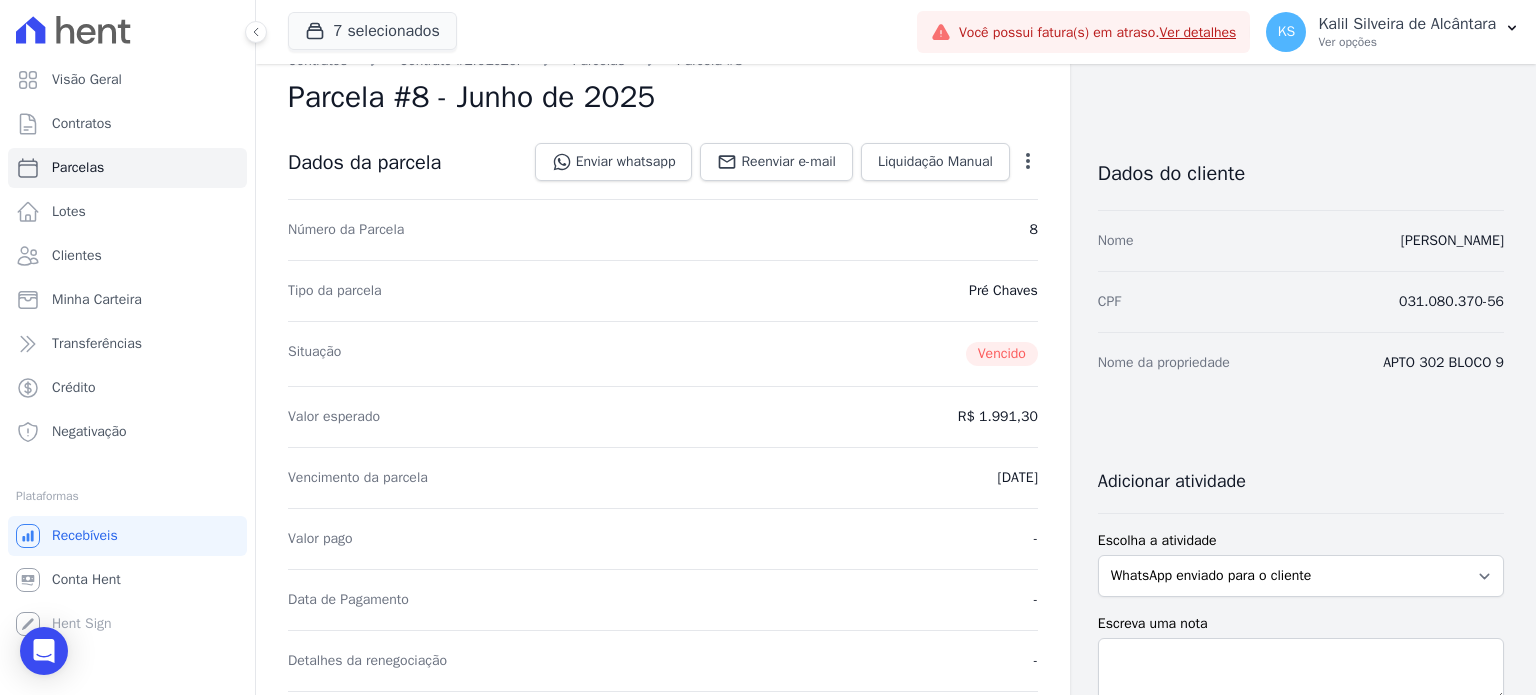 scroll, scrollTop: 0, scrollLeft: 0, axis: both 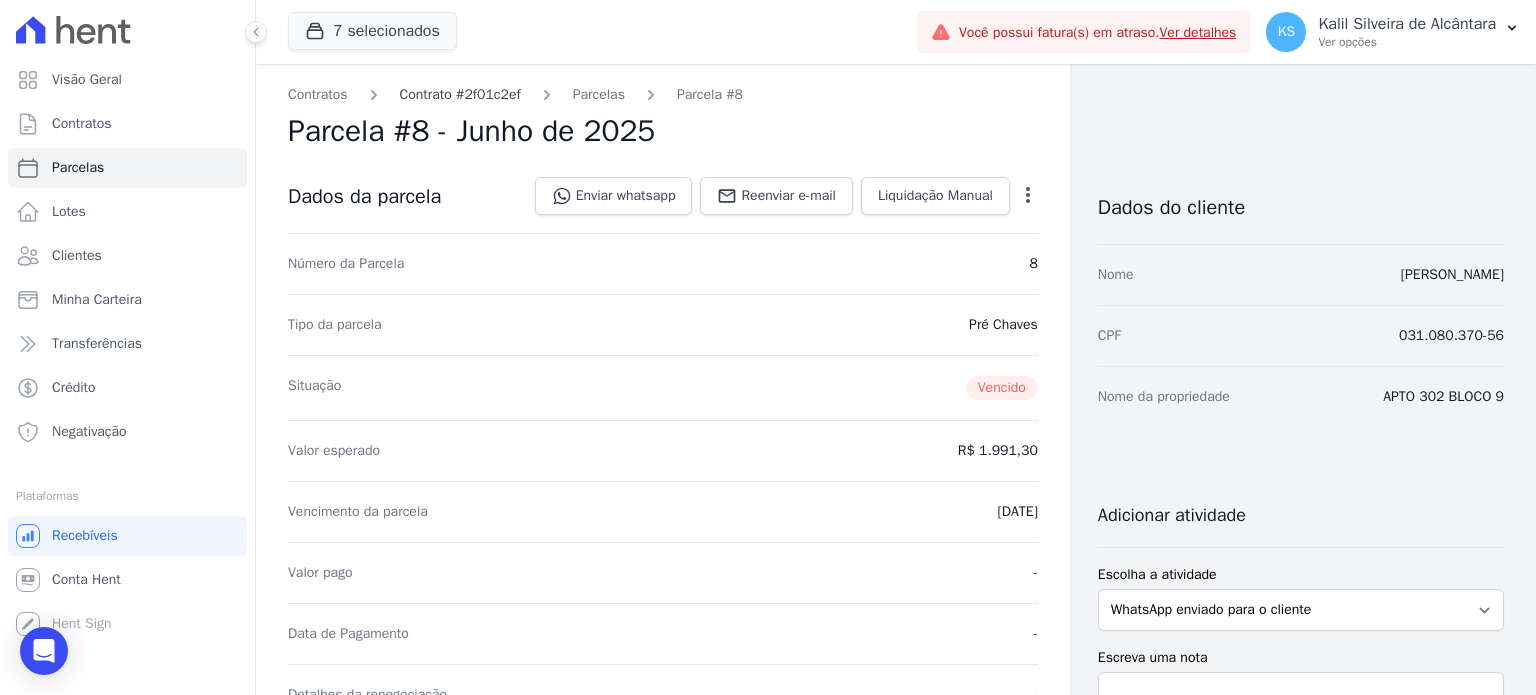 click on "Contrato
#2f01c2ef" at bounding box center (460, 94) 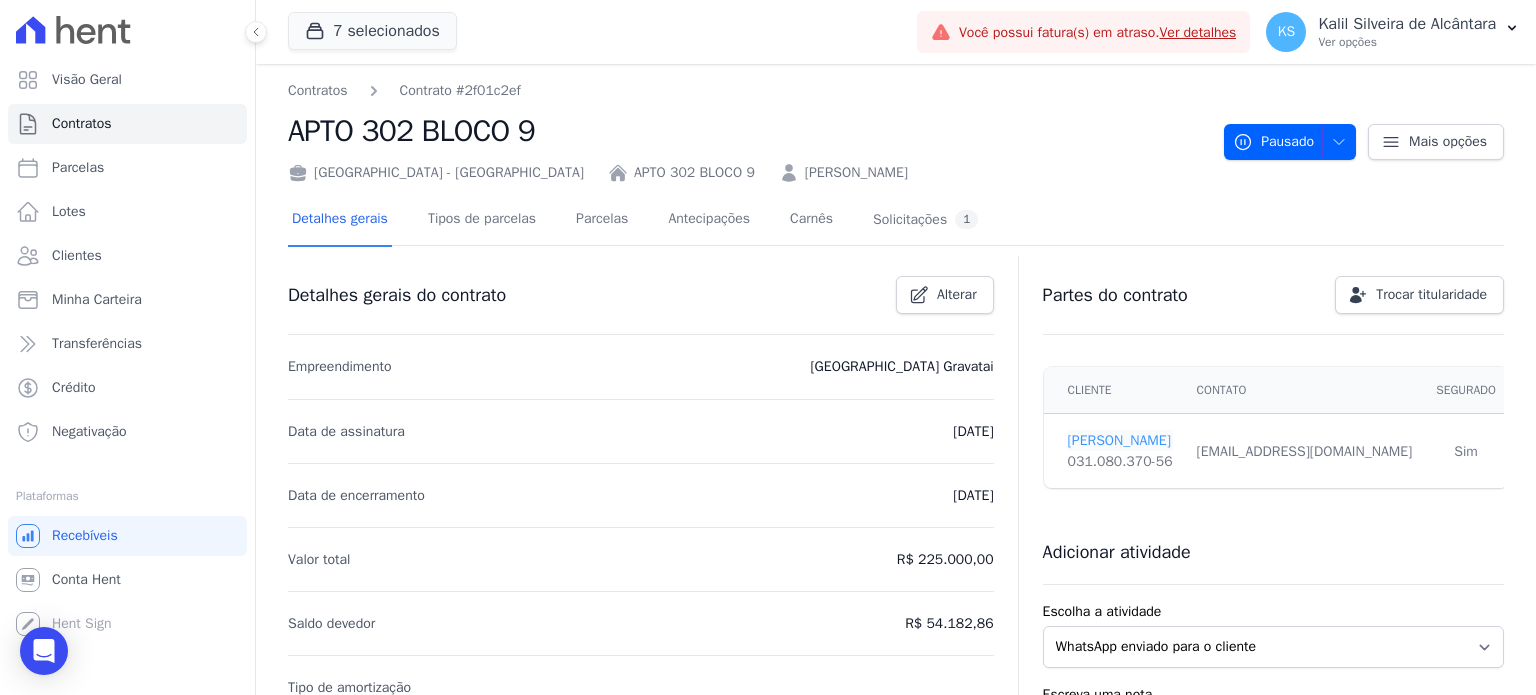 click on "[PERSON_NAME]" at bounding box center (1120, 440) 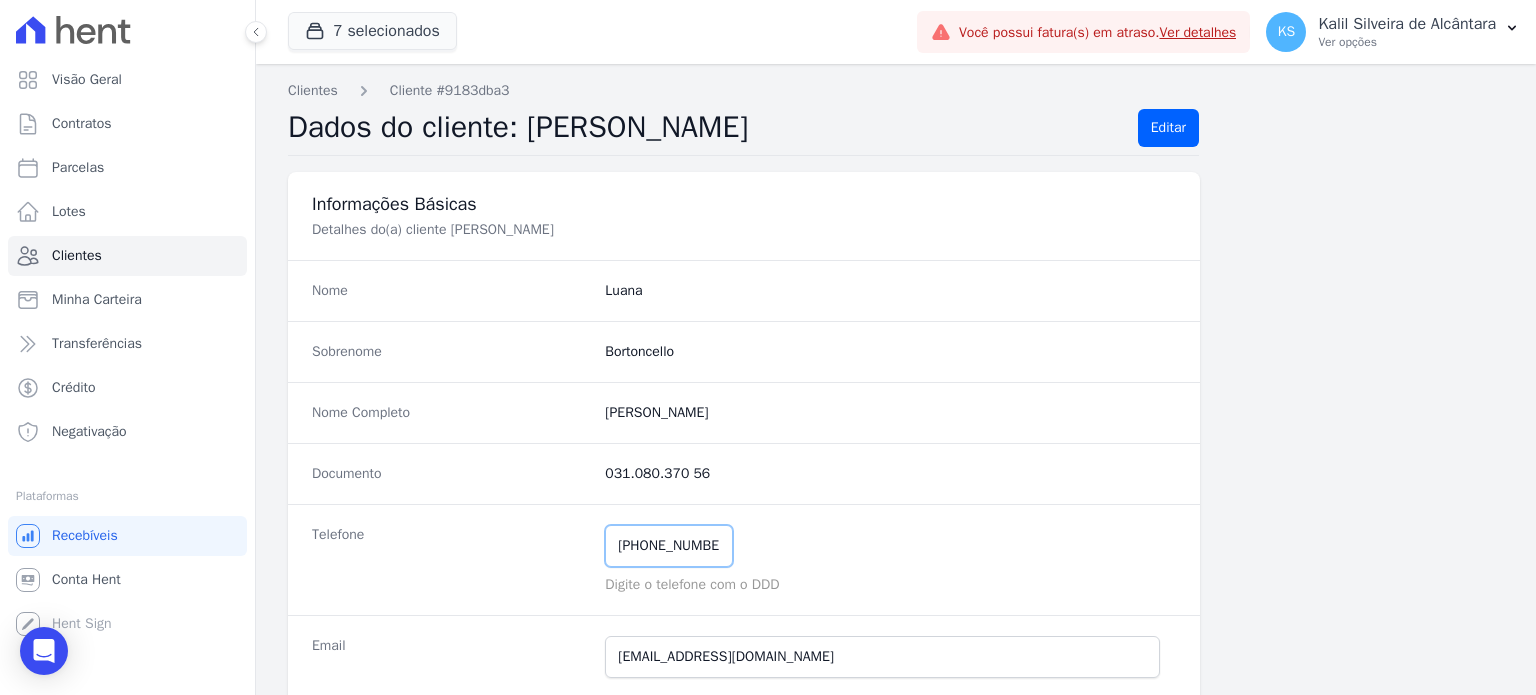 drag, startPoint x: 679, startPoint y: 558, endPoint x: 414, endPoint y: 618, distance: 271.70755 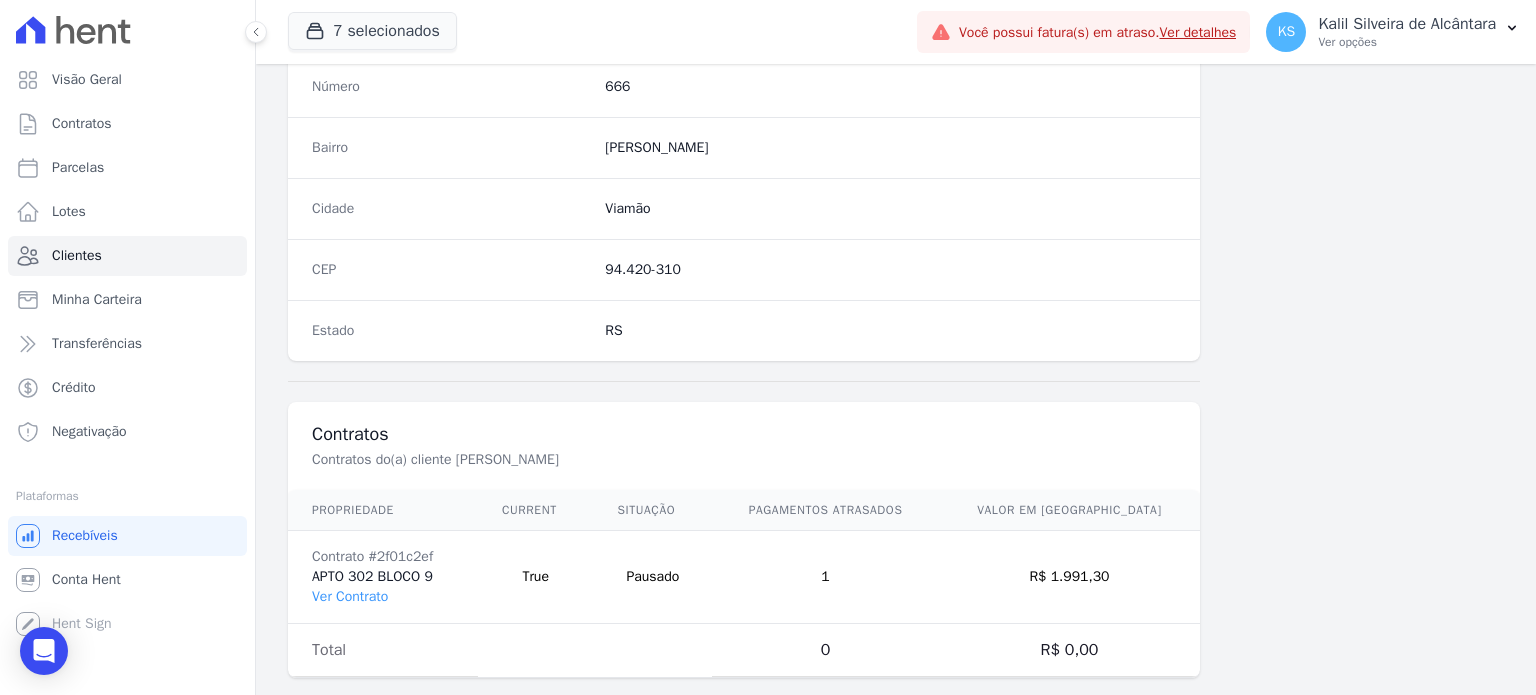 scroll, scrollTop: 1169, scrollLeft: 0, axis: vertical 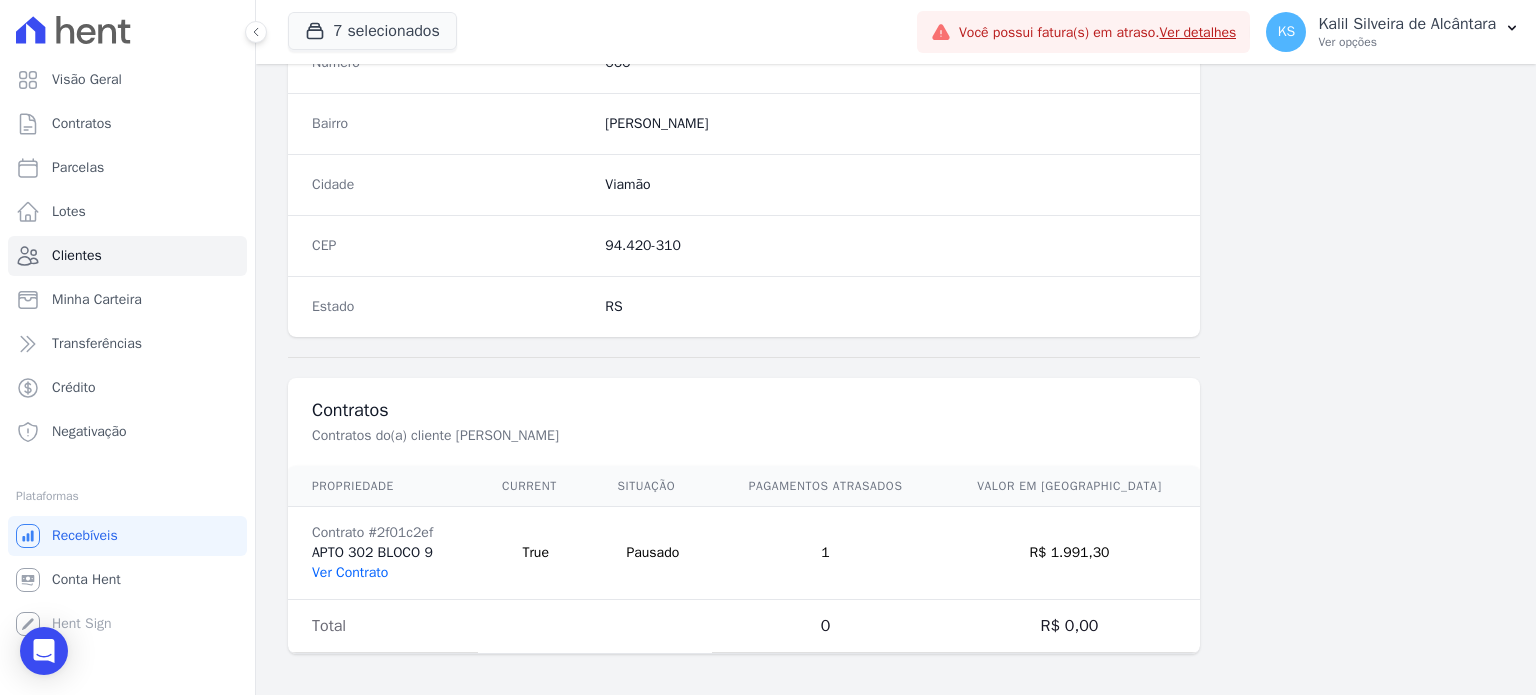 click on "Ver Contrato" at bounding box center (350, 572) 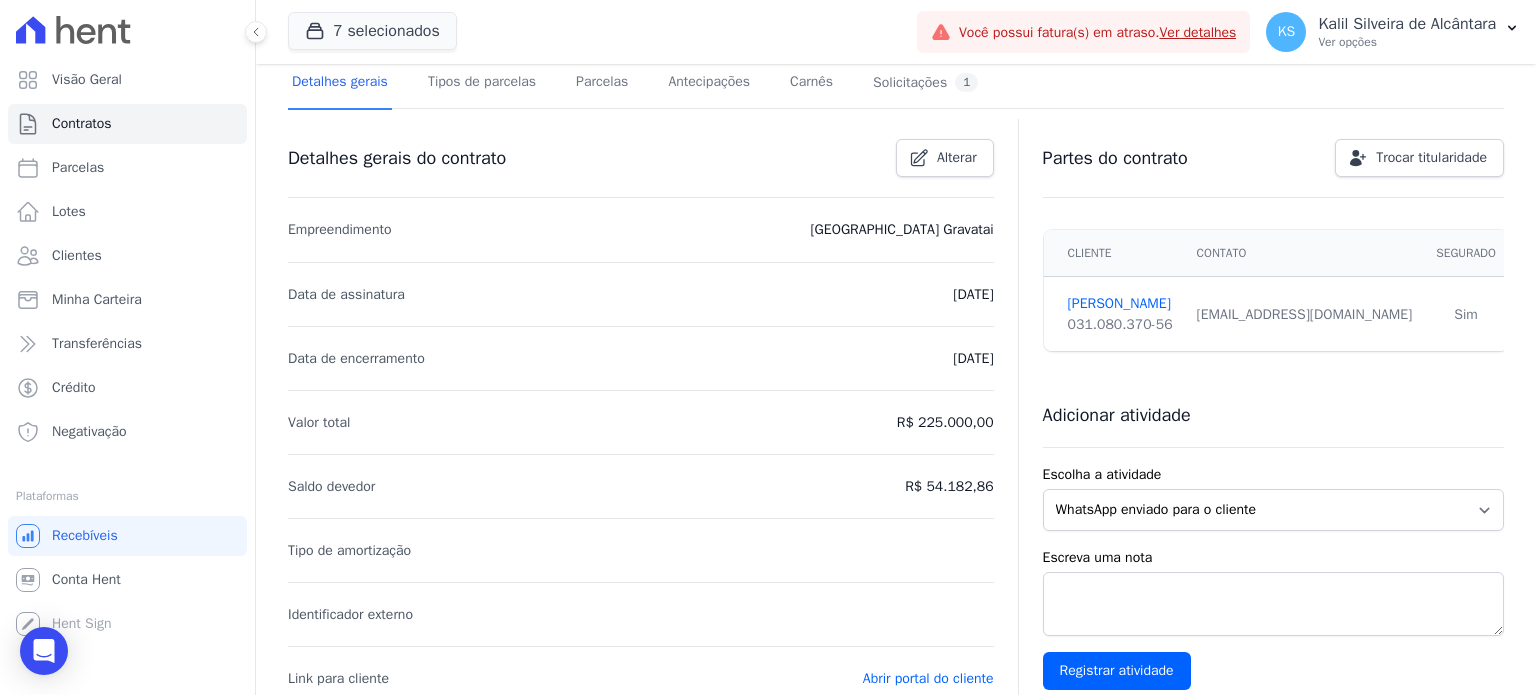 scroll, scrollTop: 0, scrollLeft: 0, axis: both 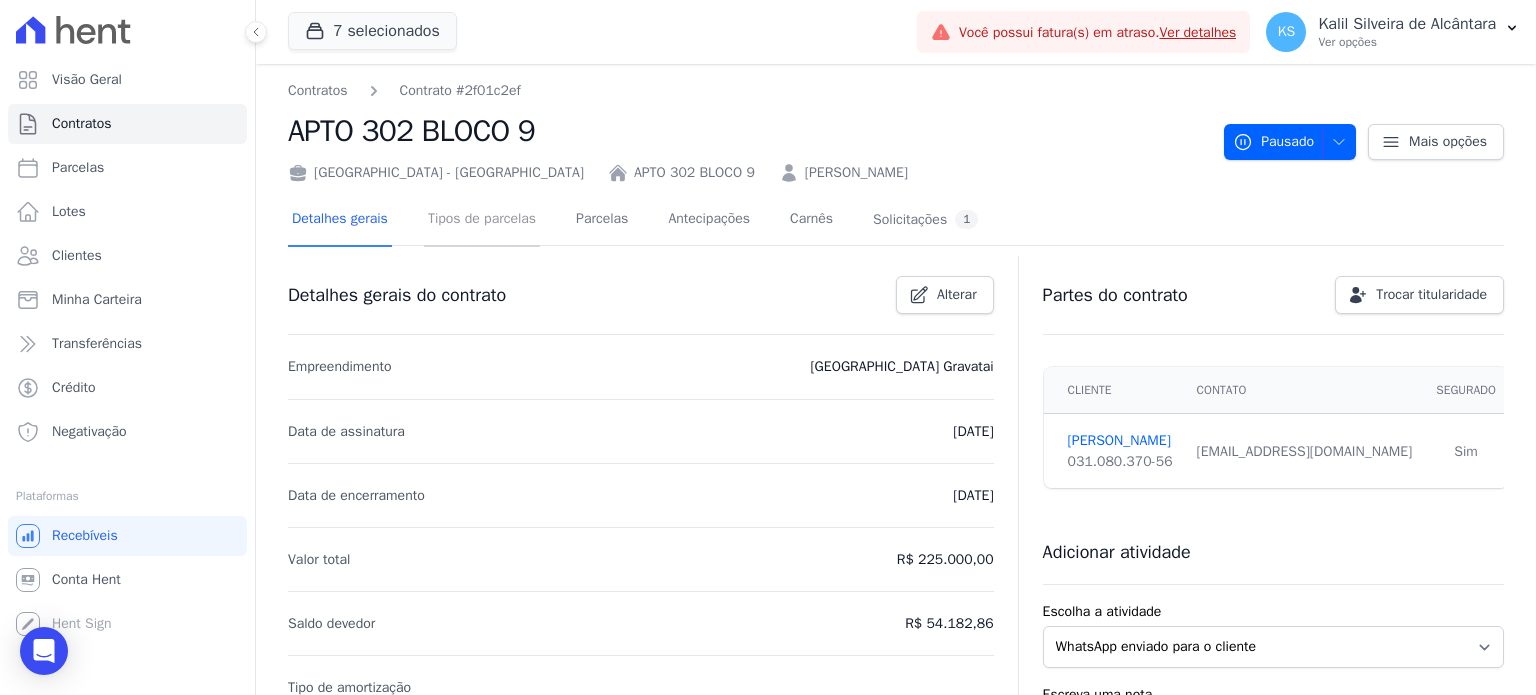 click on "Tipos de parcelas" at bounding box center (482, 220) 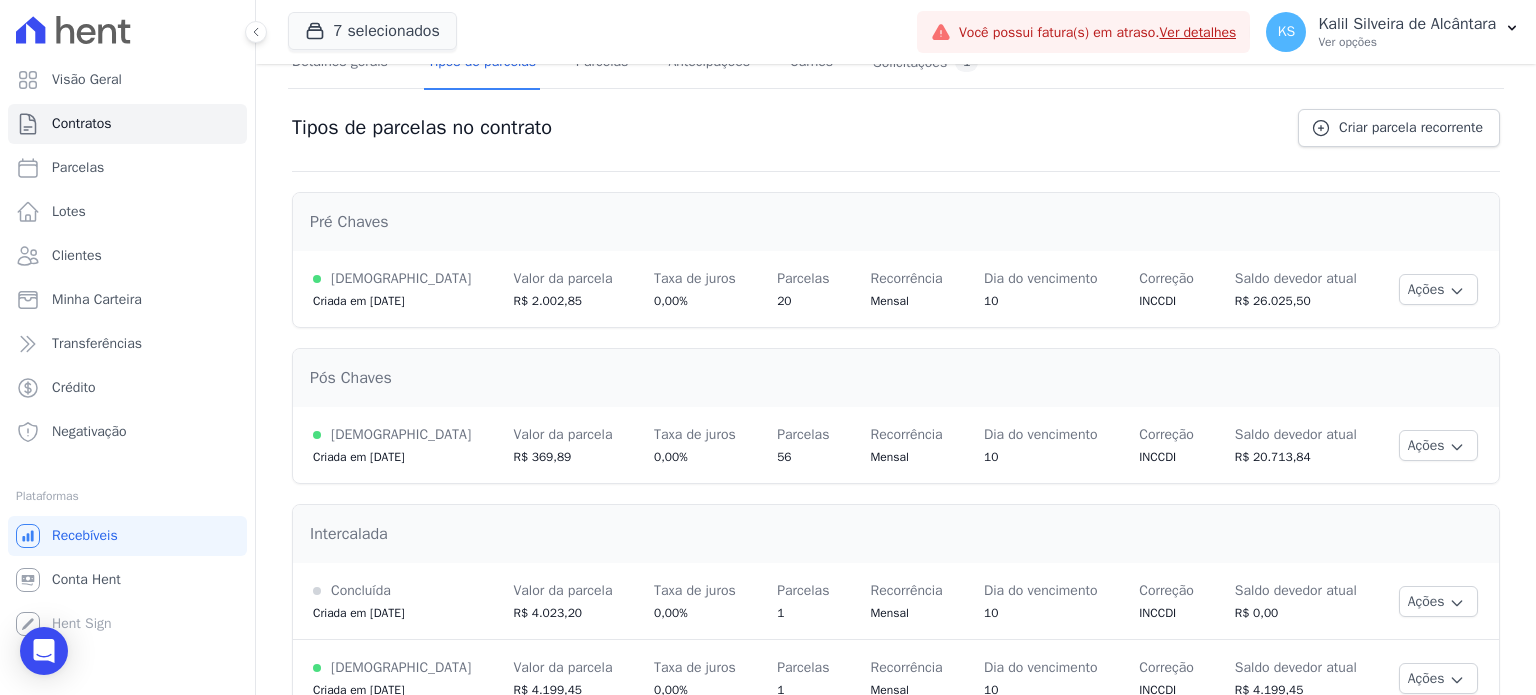 scroll, scrollTop: 0, scrollLeft: 0, axis: both 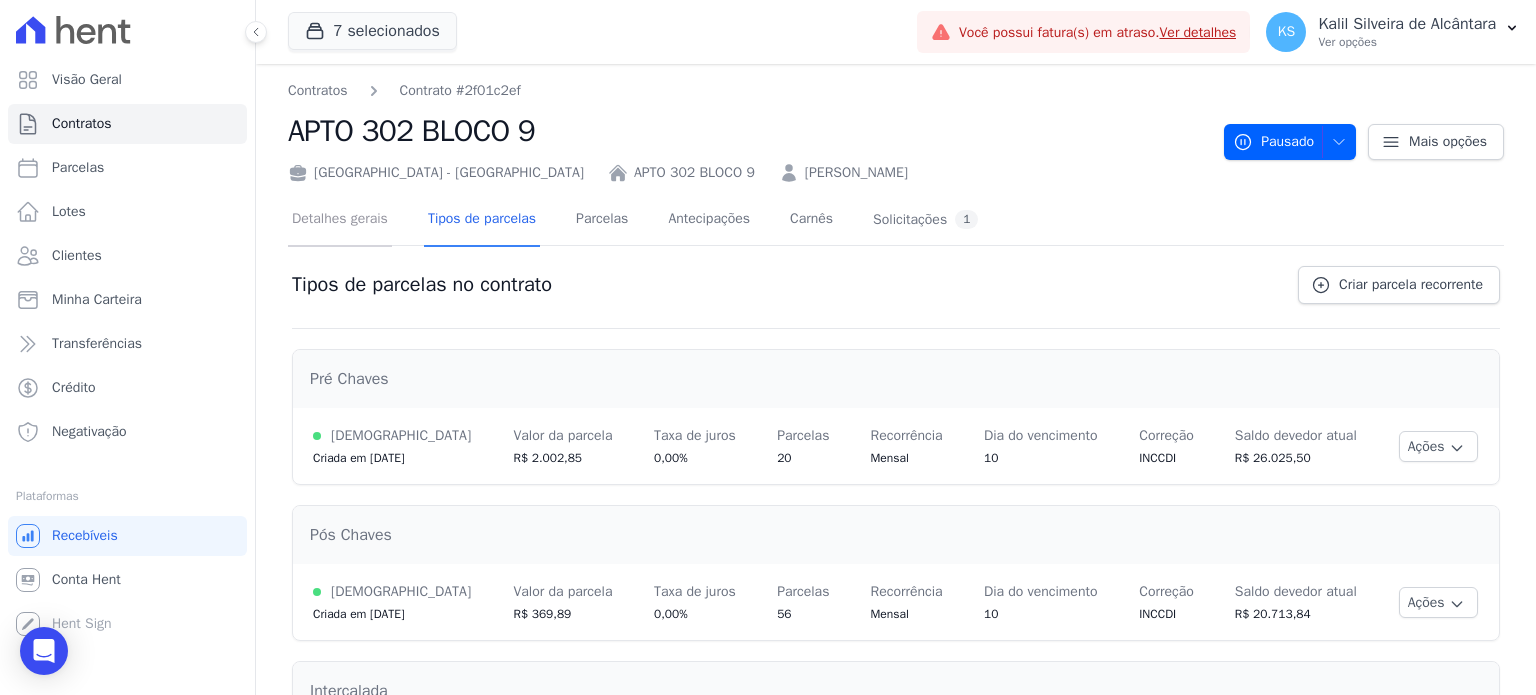 click on "Detalhes gerais" at bounding box center (340, 220) 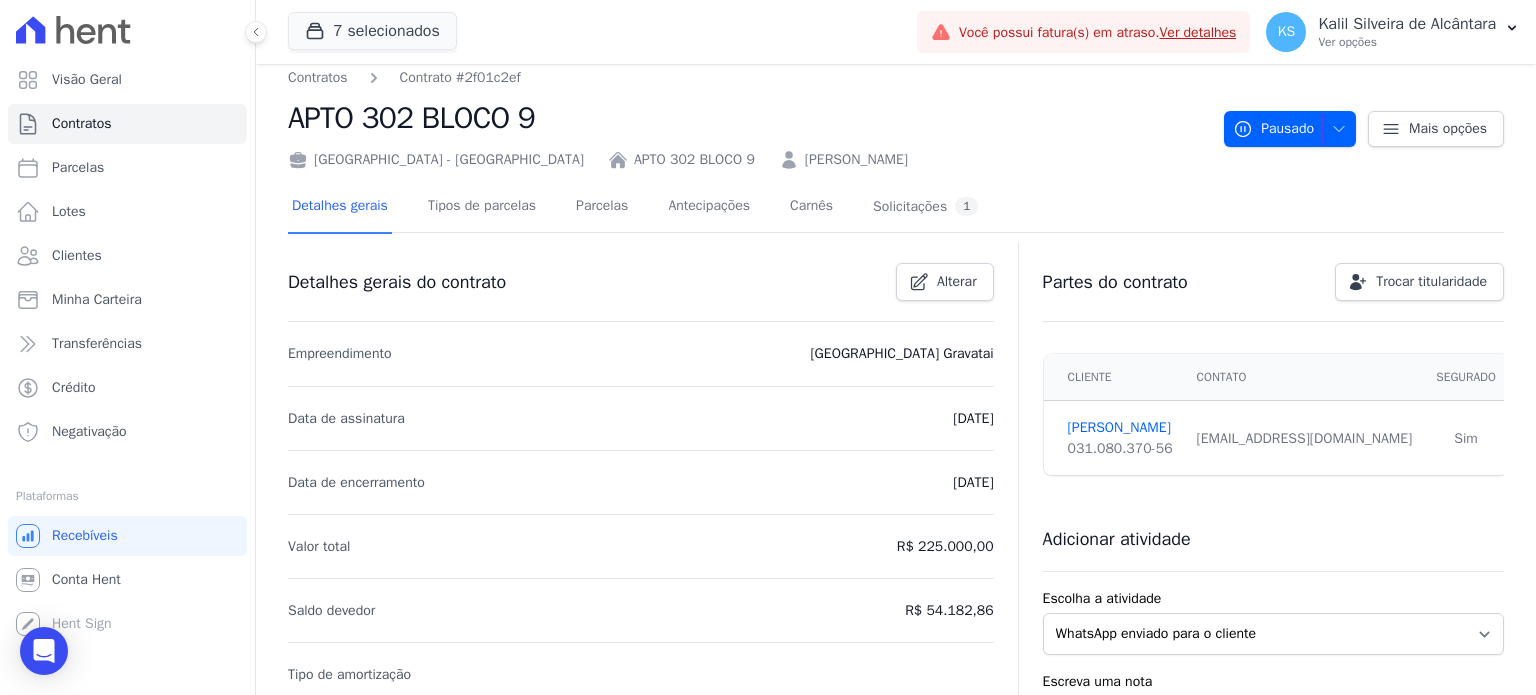 scroll, scrollTop: 0, scrollLeft: 0, axis: both 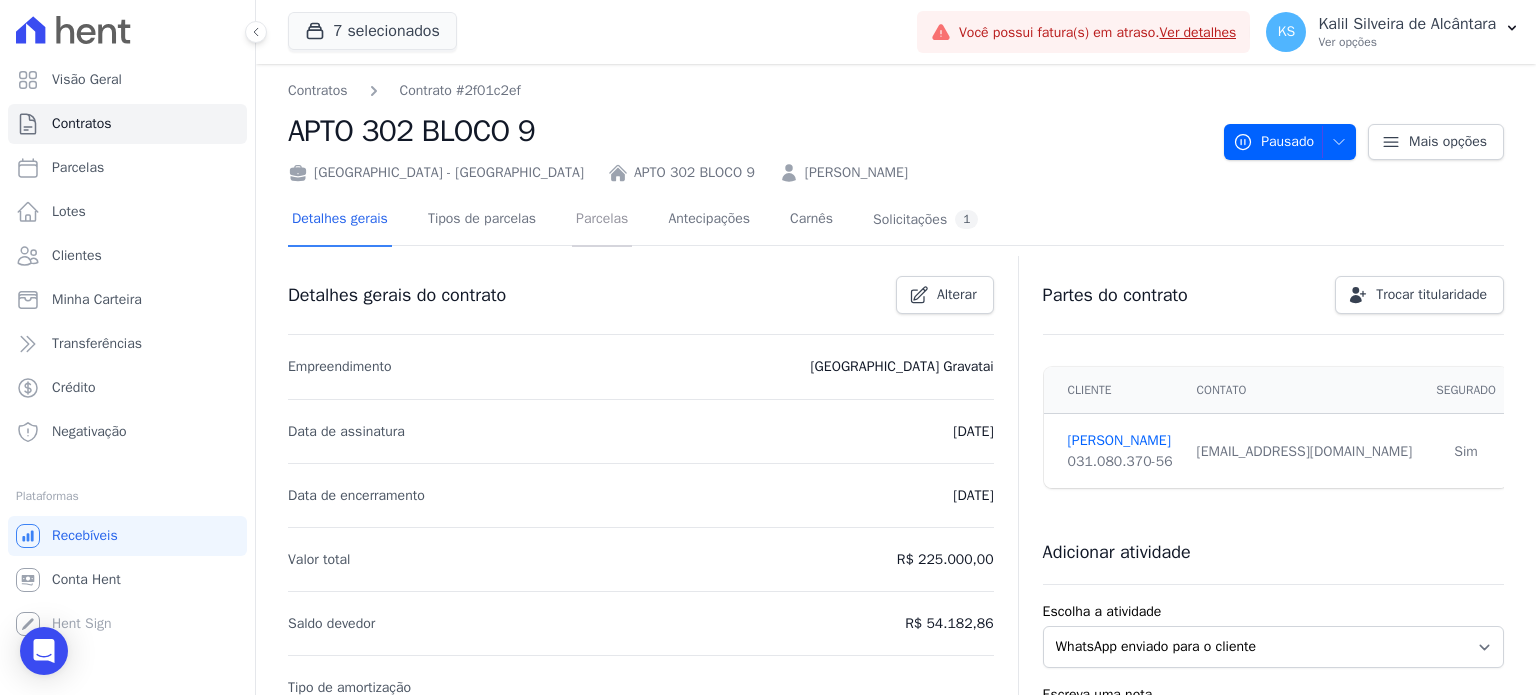 click on "Parcelas" at bounding box center [602, 220] 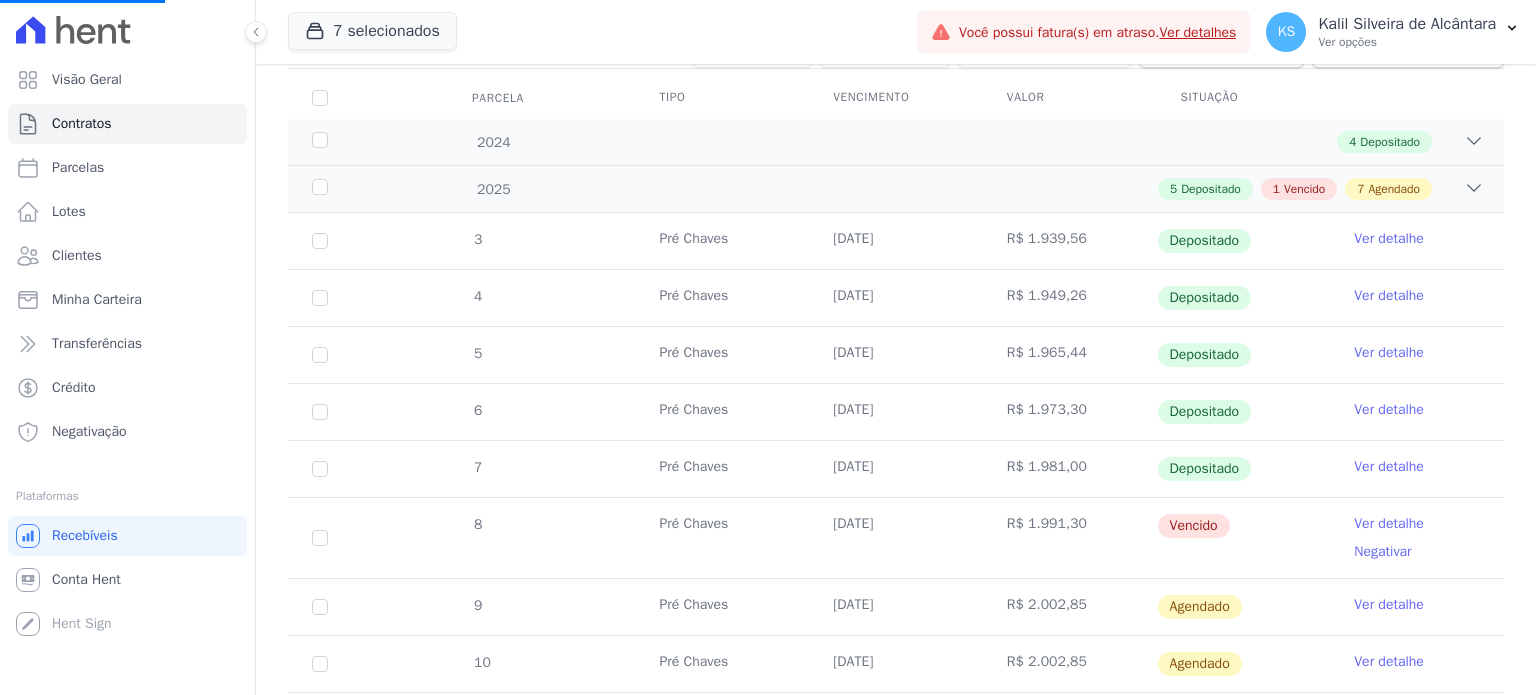 scroll, scrollTop: 300, scrollLeft: 0, axis: vertical 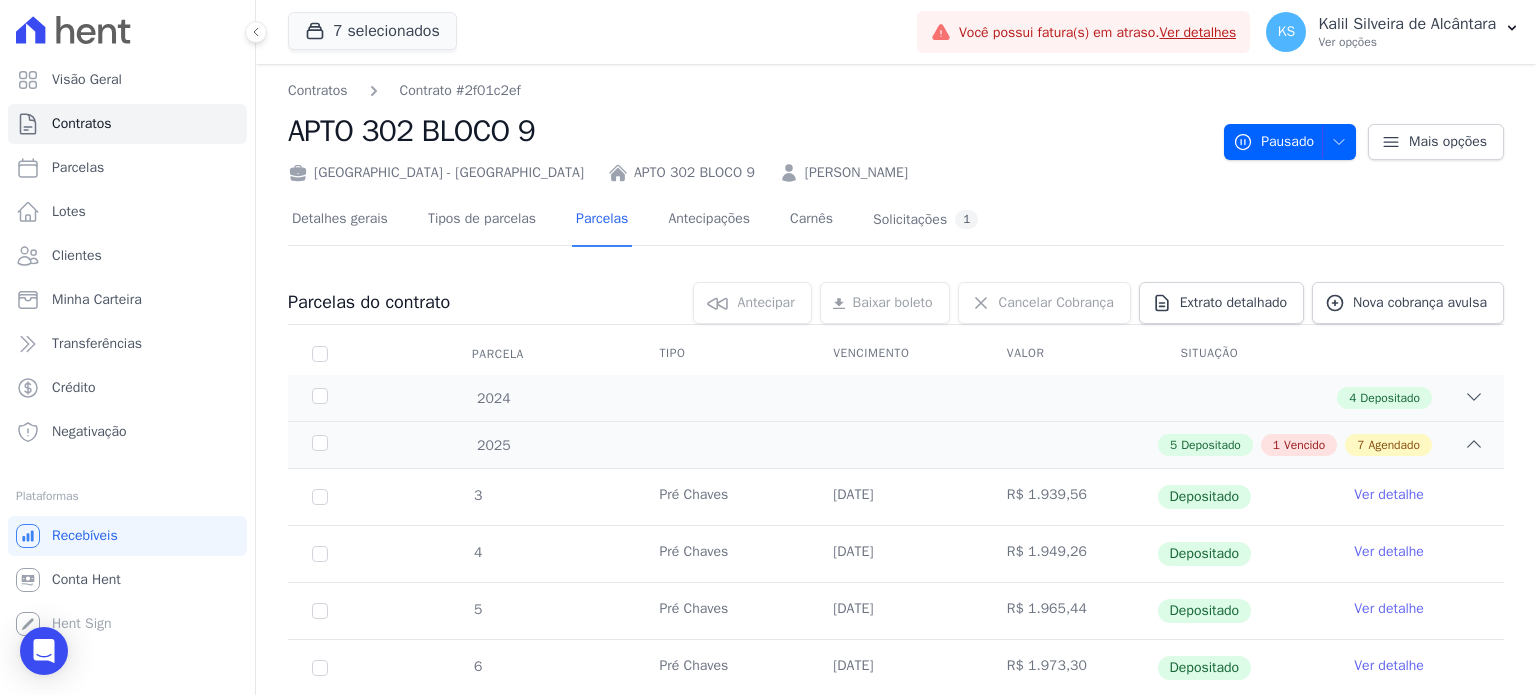click on "[PERSON_NAME]" at bounding box center (856, 172) 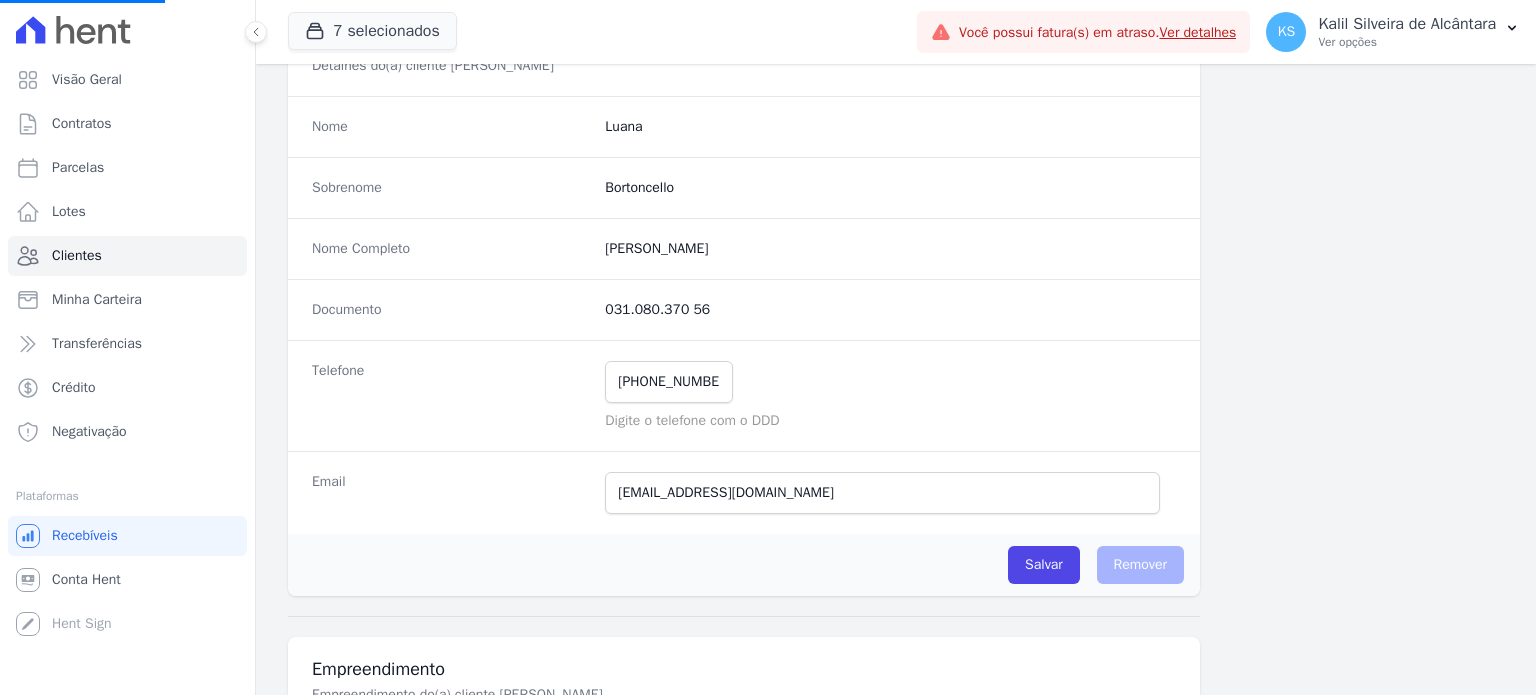 scroll, scrollTop: 400, scrollLeft: 0, axis: vertical 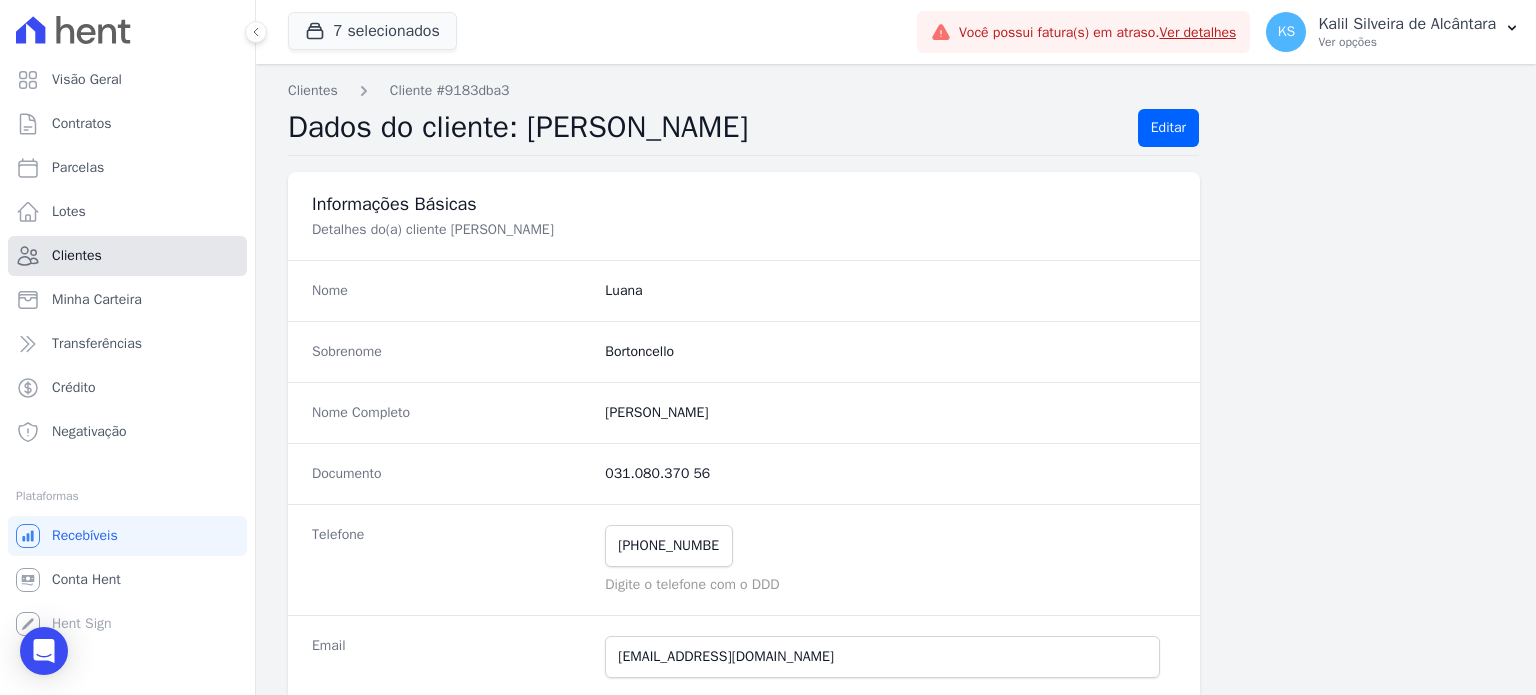 click on "Clientes" at bounding box center [77, 256] 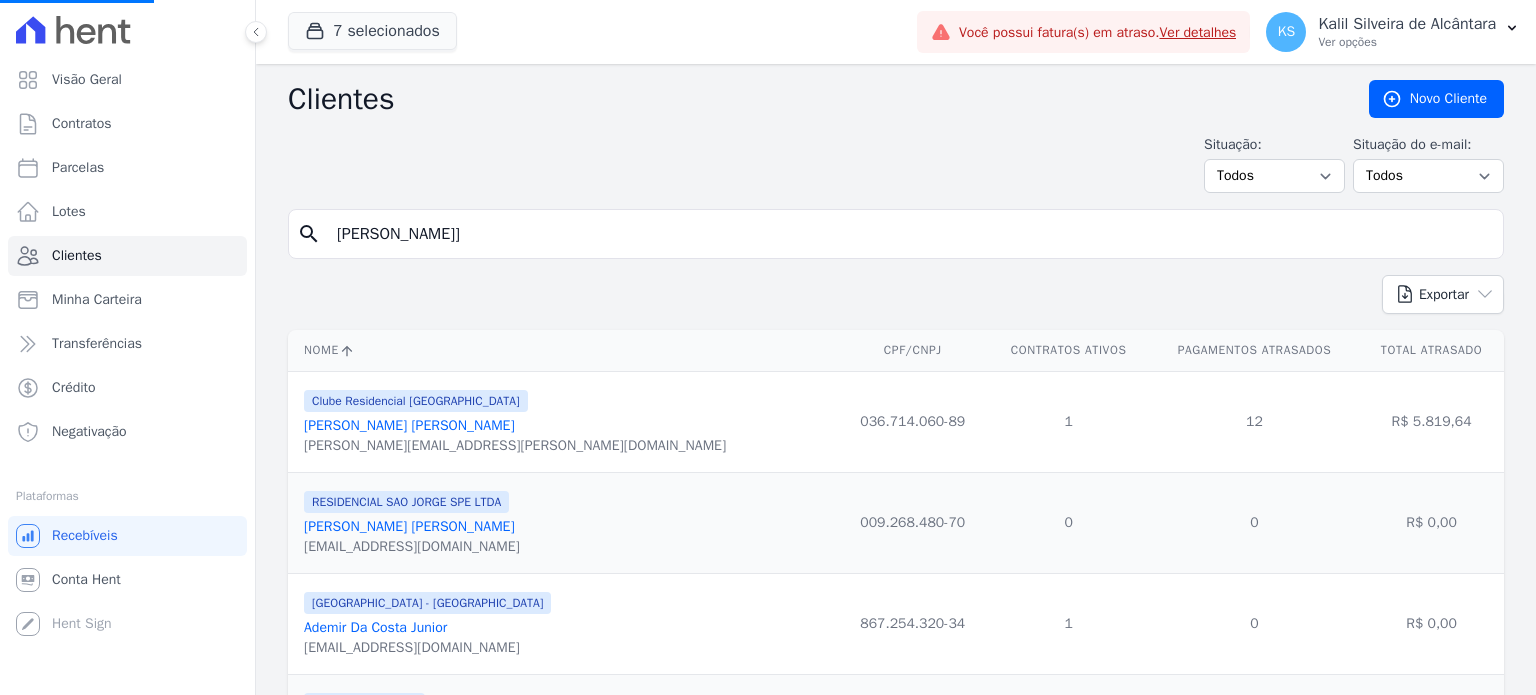 click on "Situação:
Todos
Adimplentes
Inadimplentes
Situação do e-mail:
Todos
Confirmado
Não confirmado" at bounding box center [896, 163] 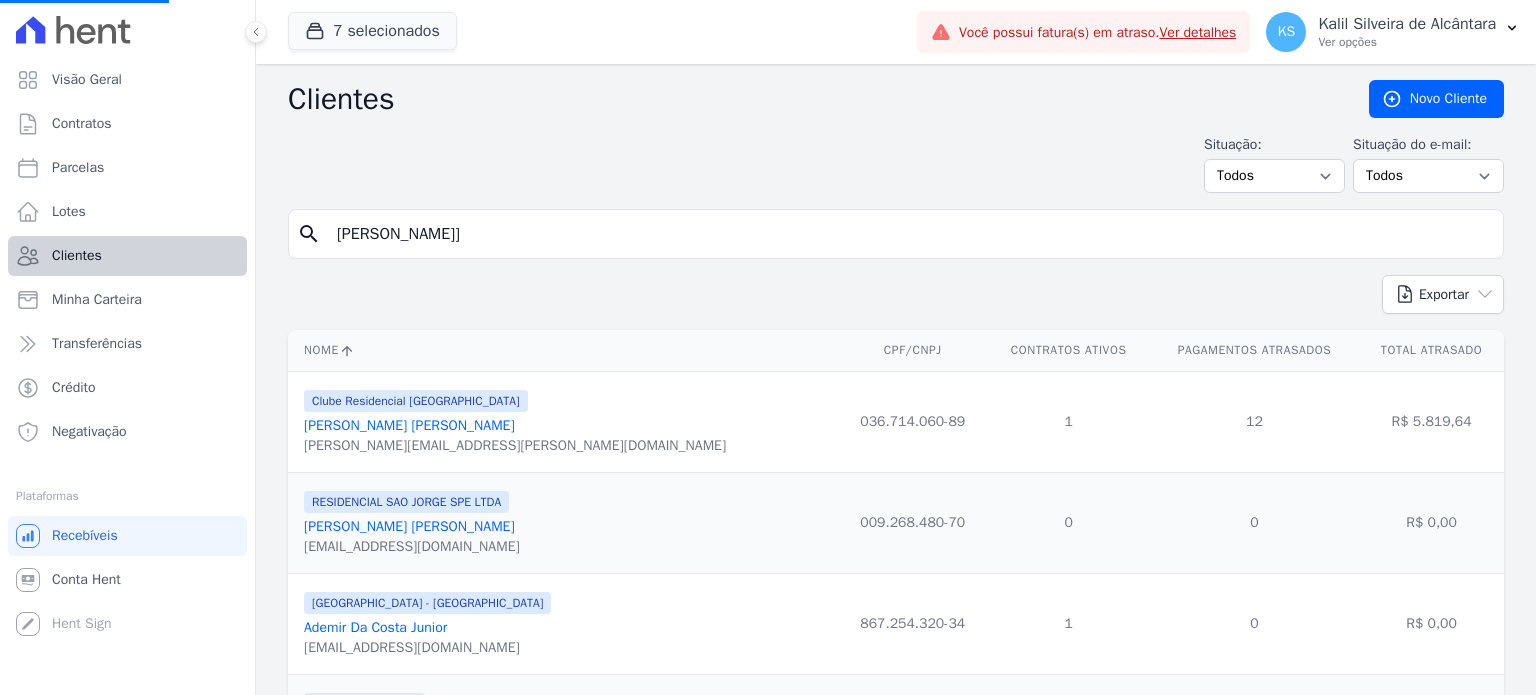 drag, startPoint x: 472, startPoint y: 216, endPoint x: 185, endPoint y: 263, distance: 290.82297 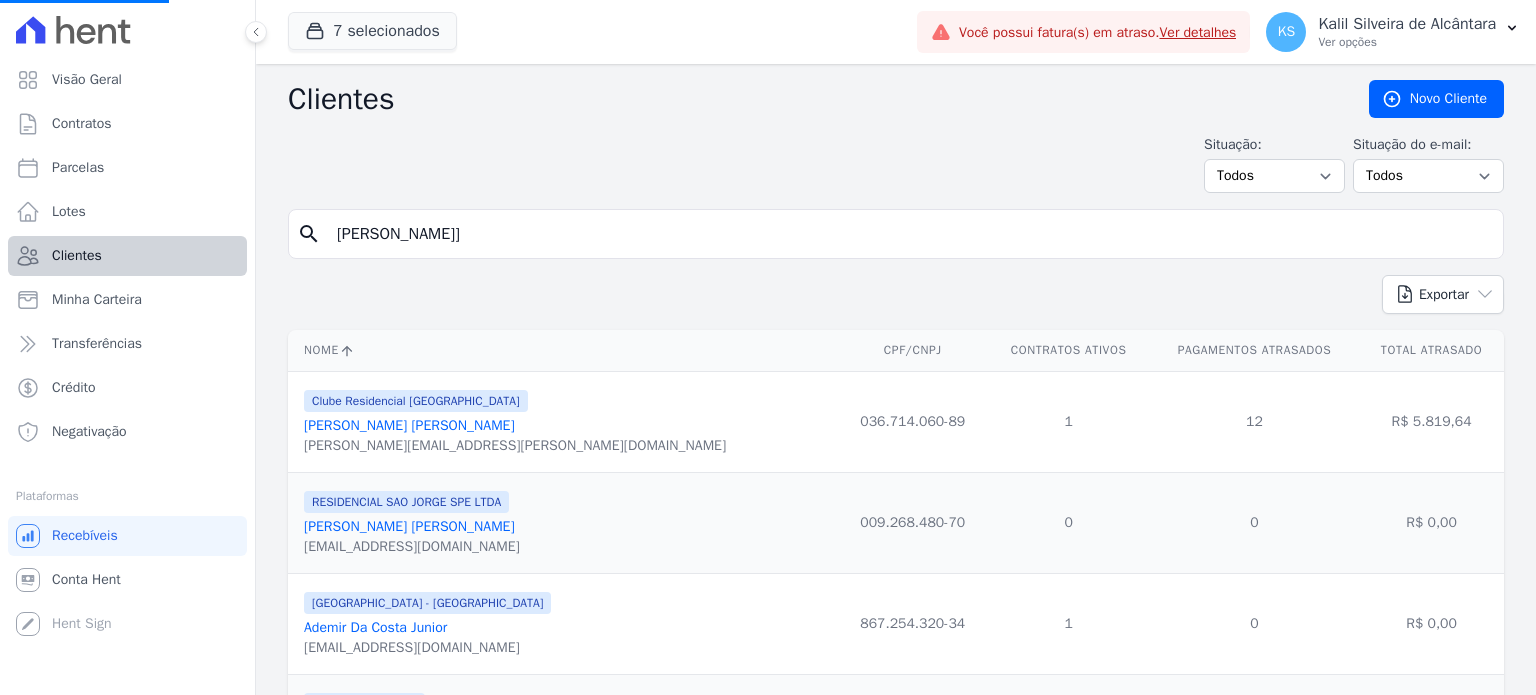 click on "Visão Geral
Contratos
[GEOGRAPHIC_DATA]
Lotes
Clientes
Minha Carteira
Transferências
Crédito
Negativação" at bounding box center (768, 347) 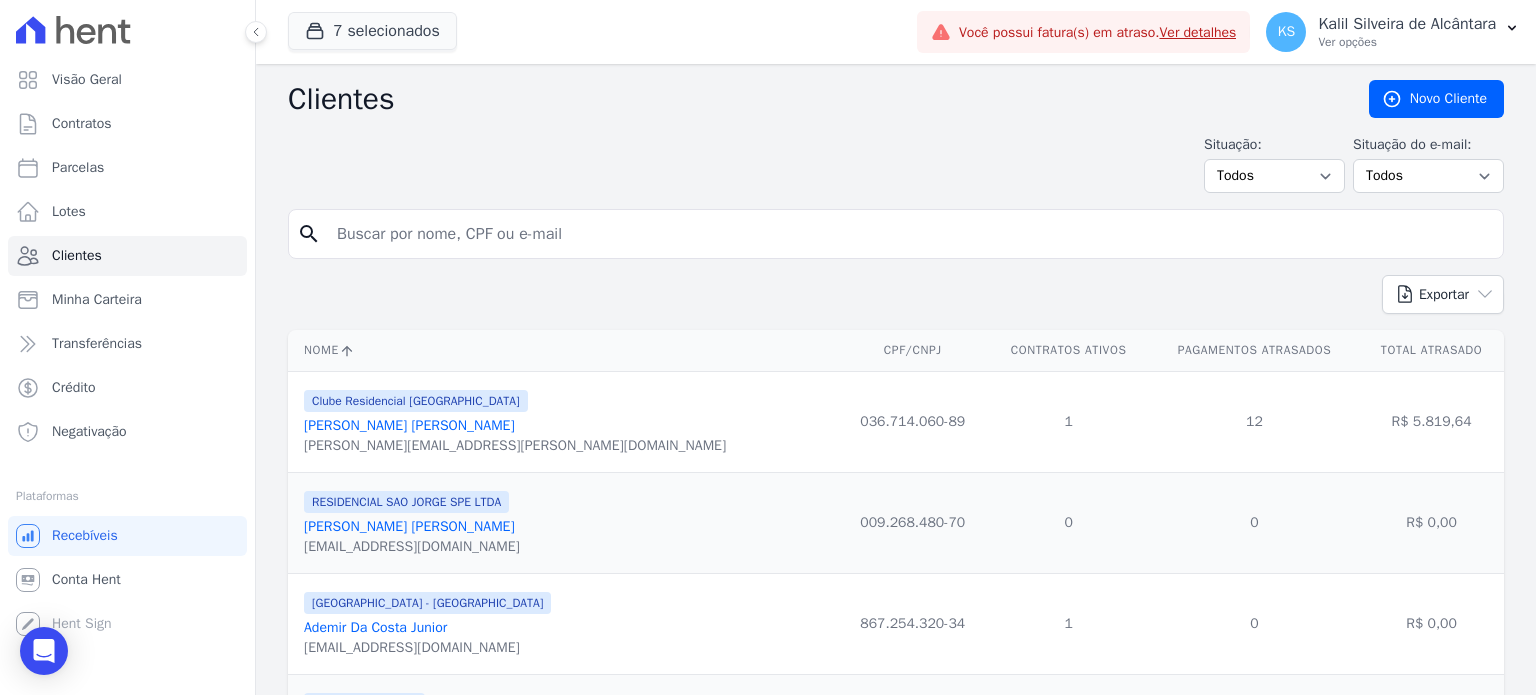 click at bounding box center (910, 234) 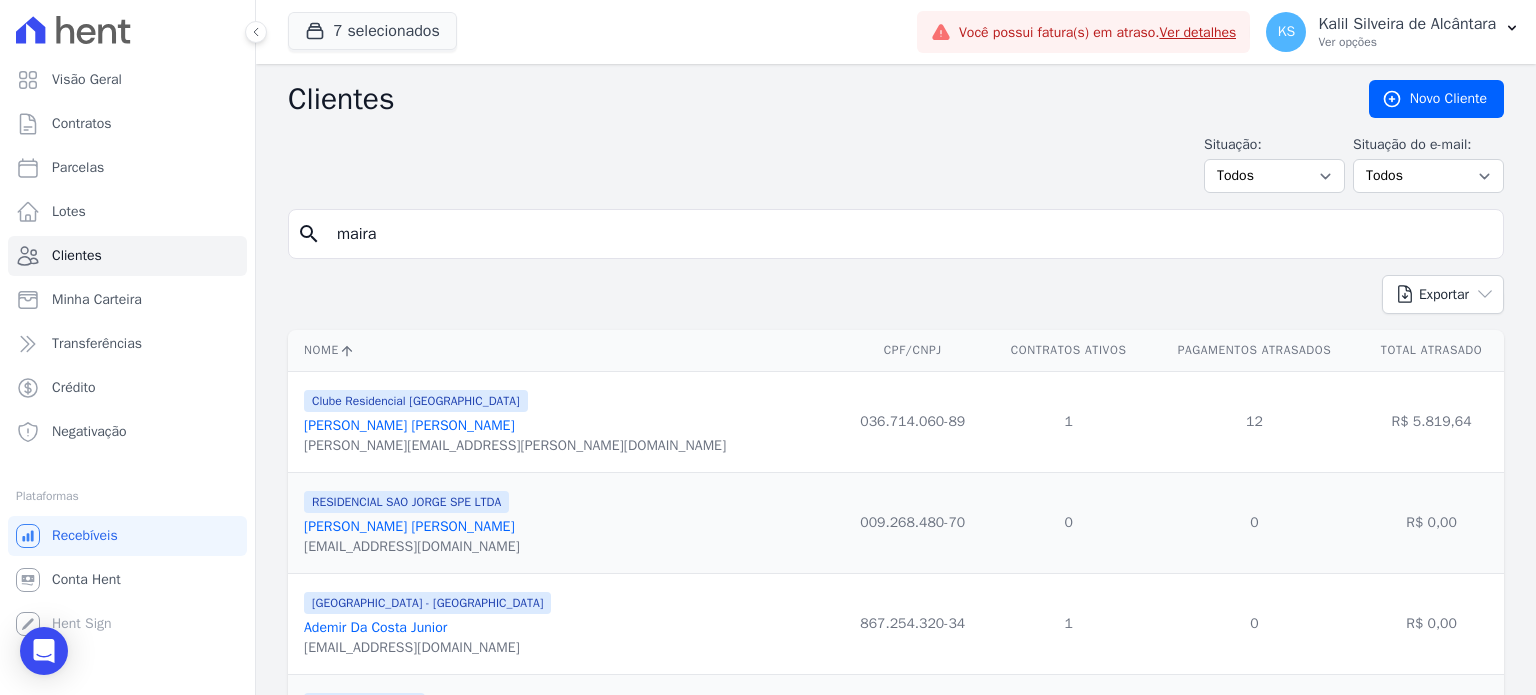 type on "maira" 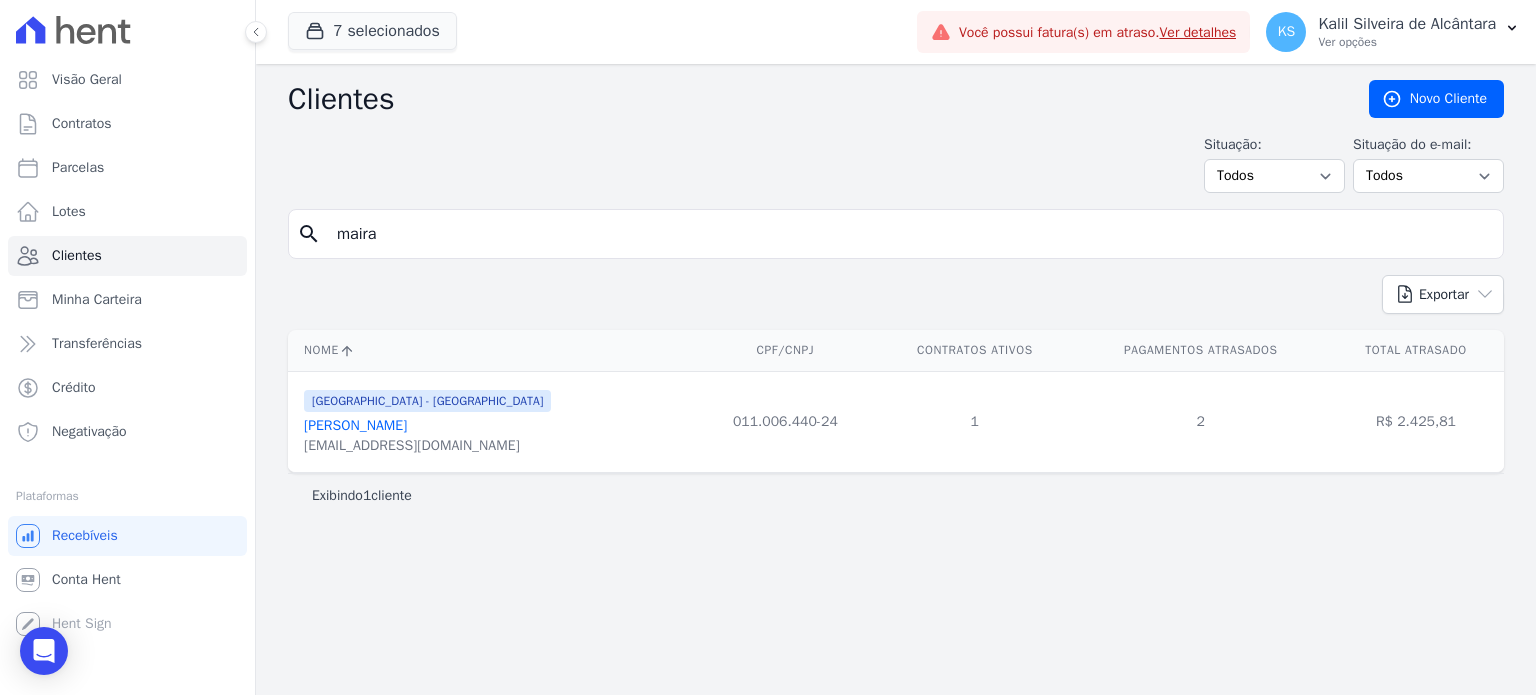 click on "[PERSON_NAME]" at bounding box center [355, 425] 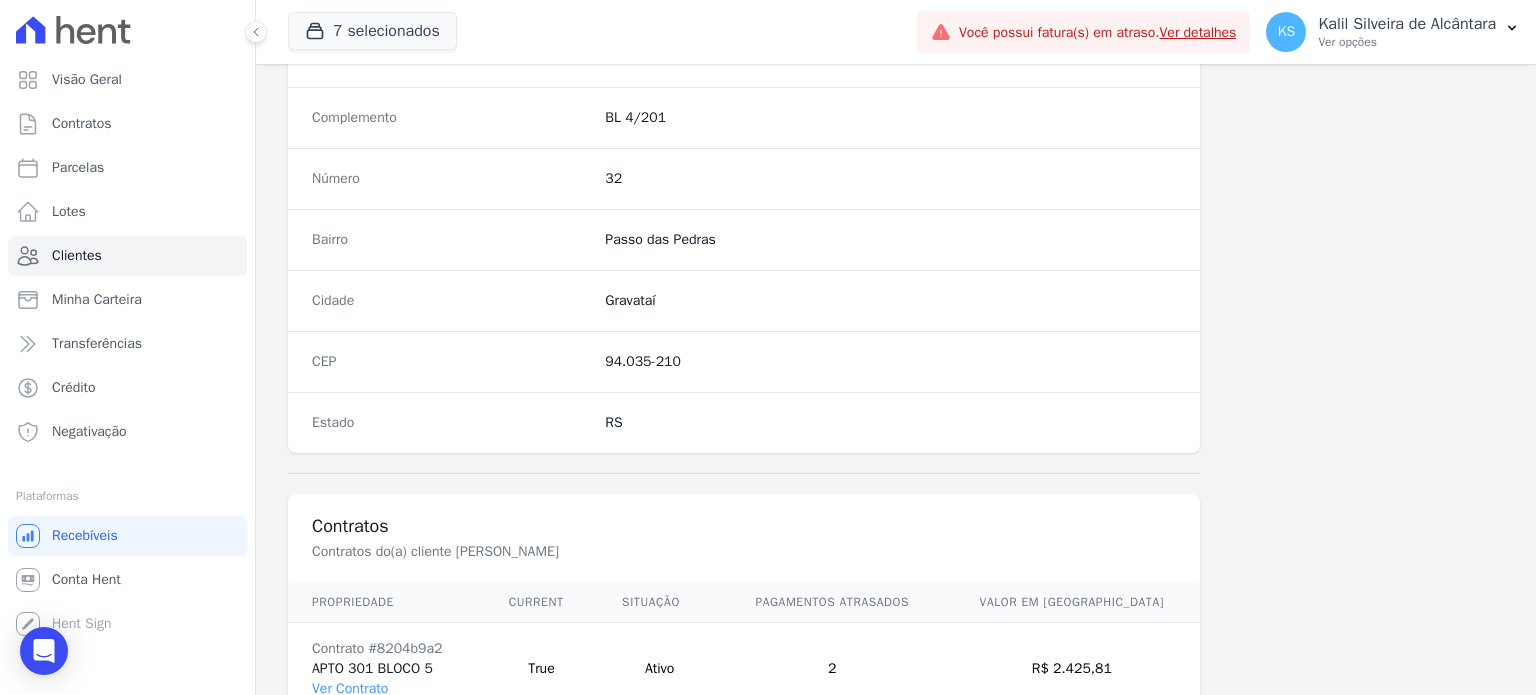 scroll, scrollTop: 1261, scrollLeft: 0, axis: vertical 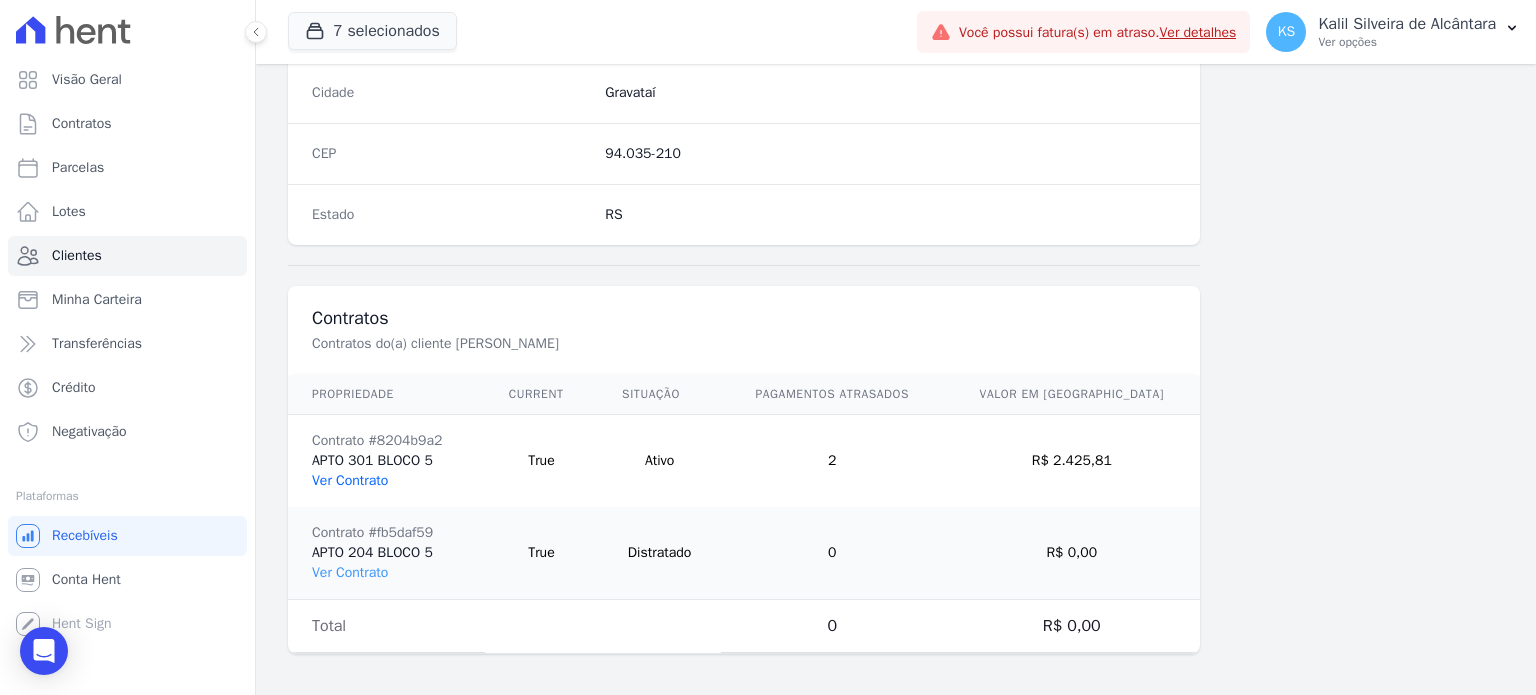 click on "Ver Contrato" at bounding box center (350, 480) 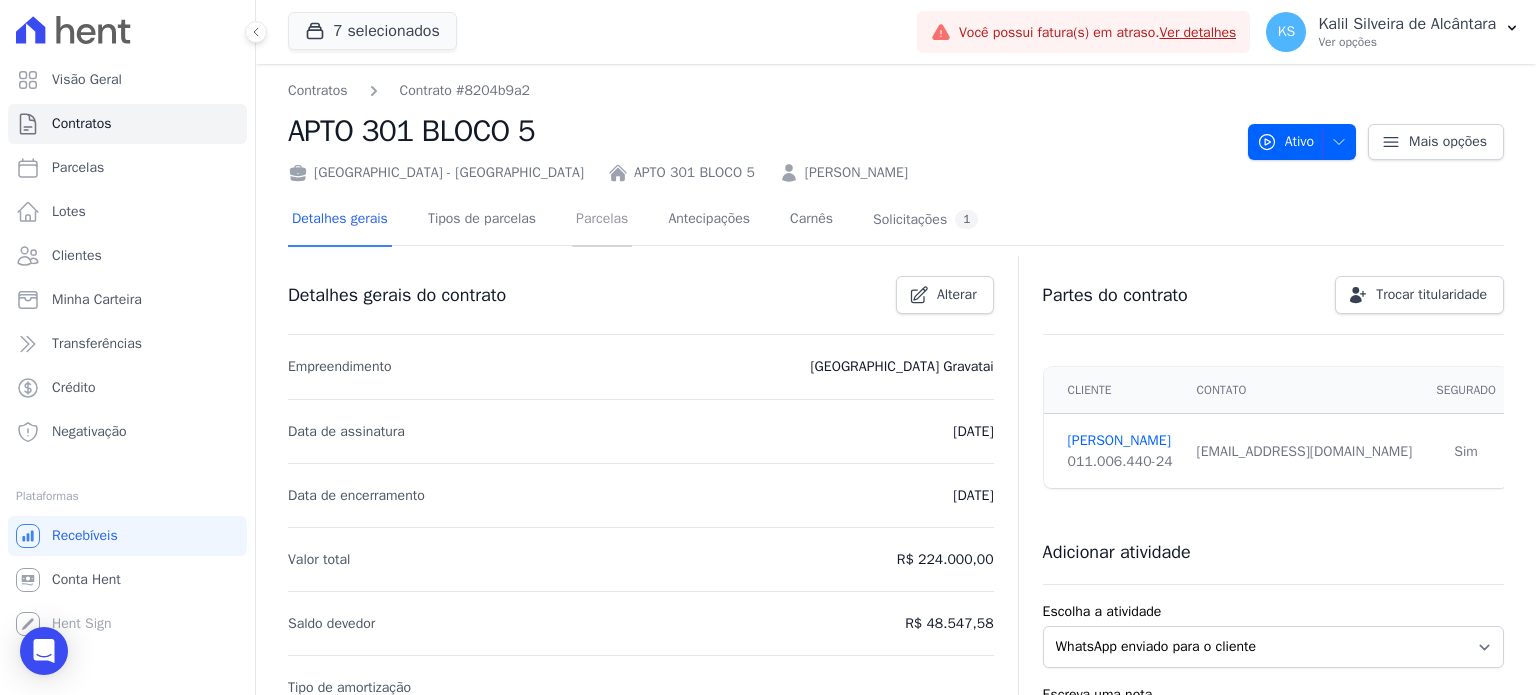 click on "Parcelas" at bounding box center [602, 220] 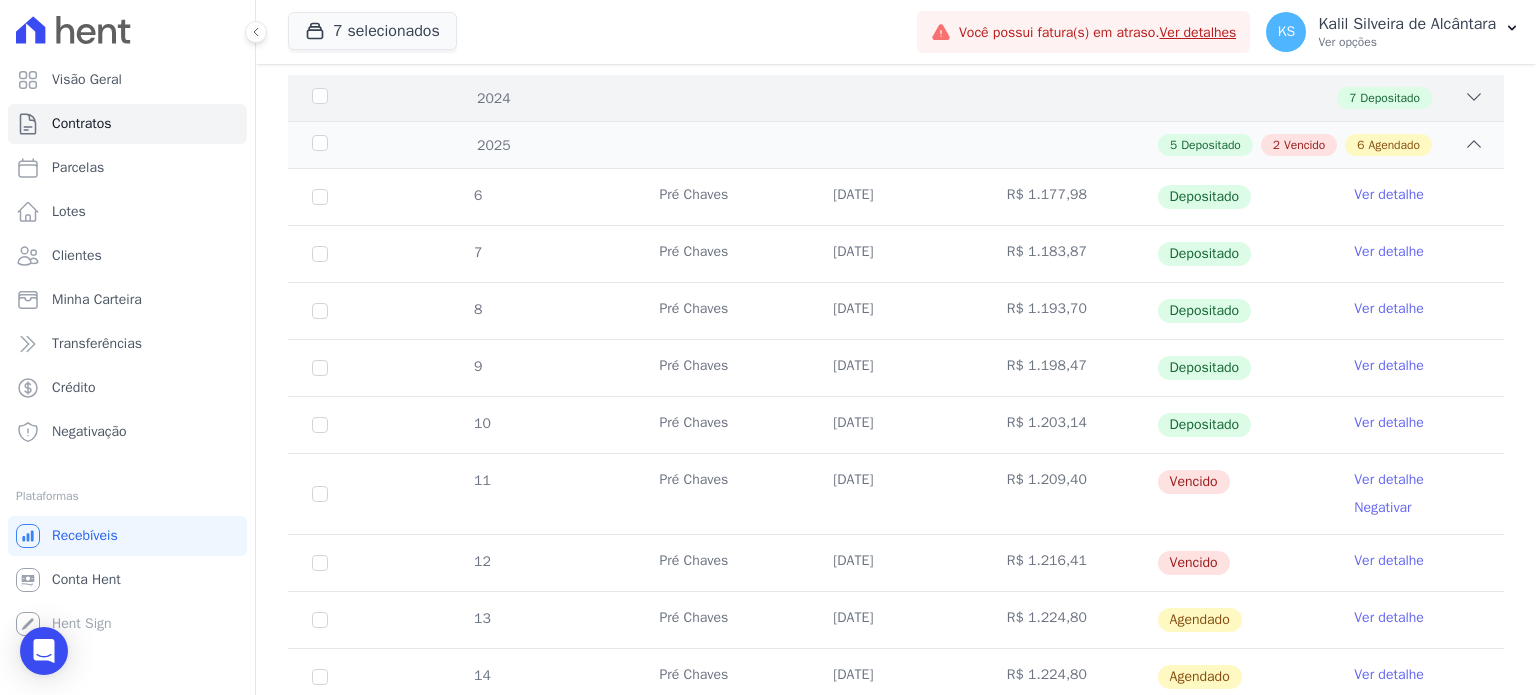 scroll, scrollTop: 400, scrollLeft: 0, axis: vertical 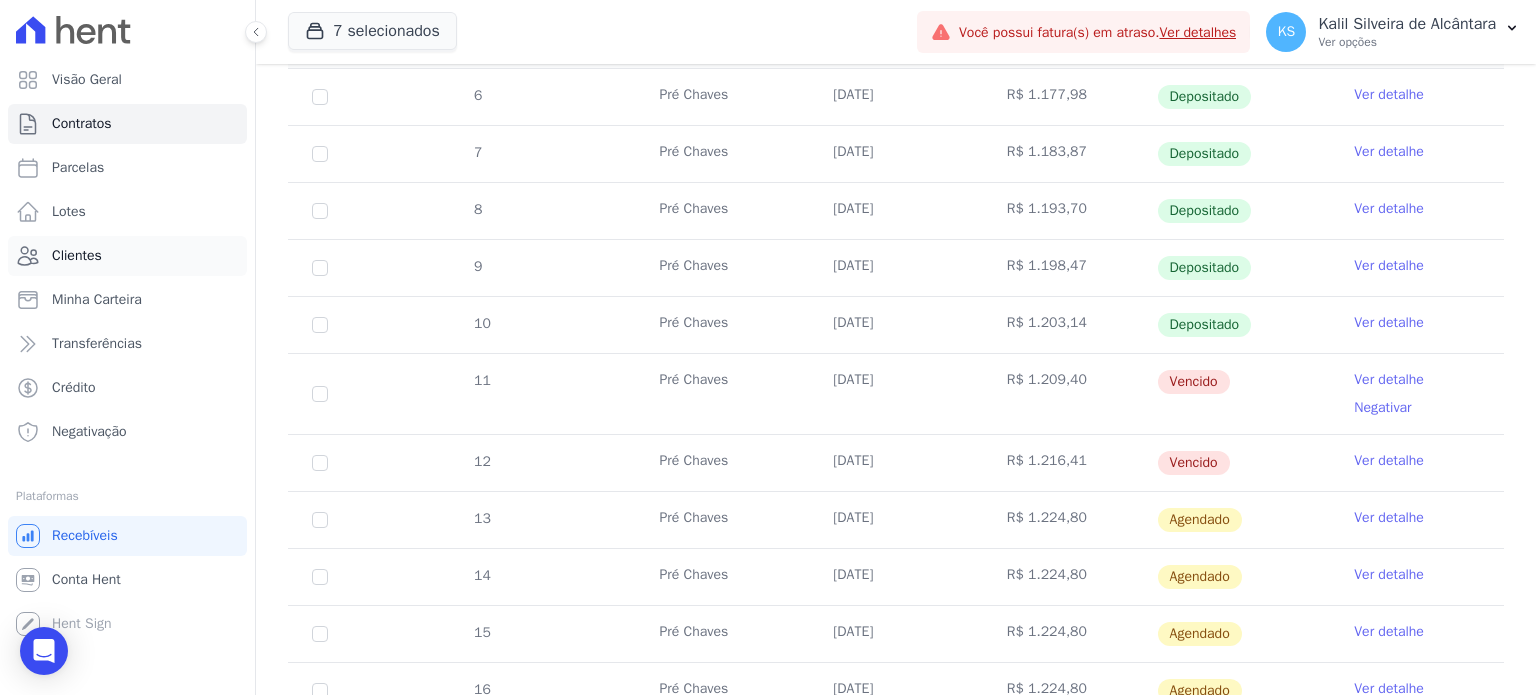 click on "Clientes" at bounding box center (127, 256) 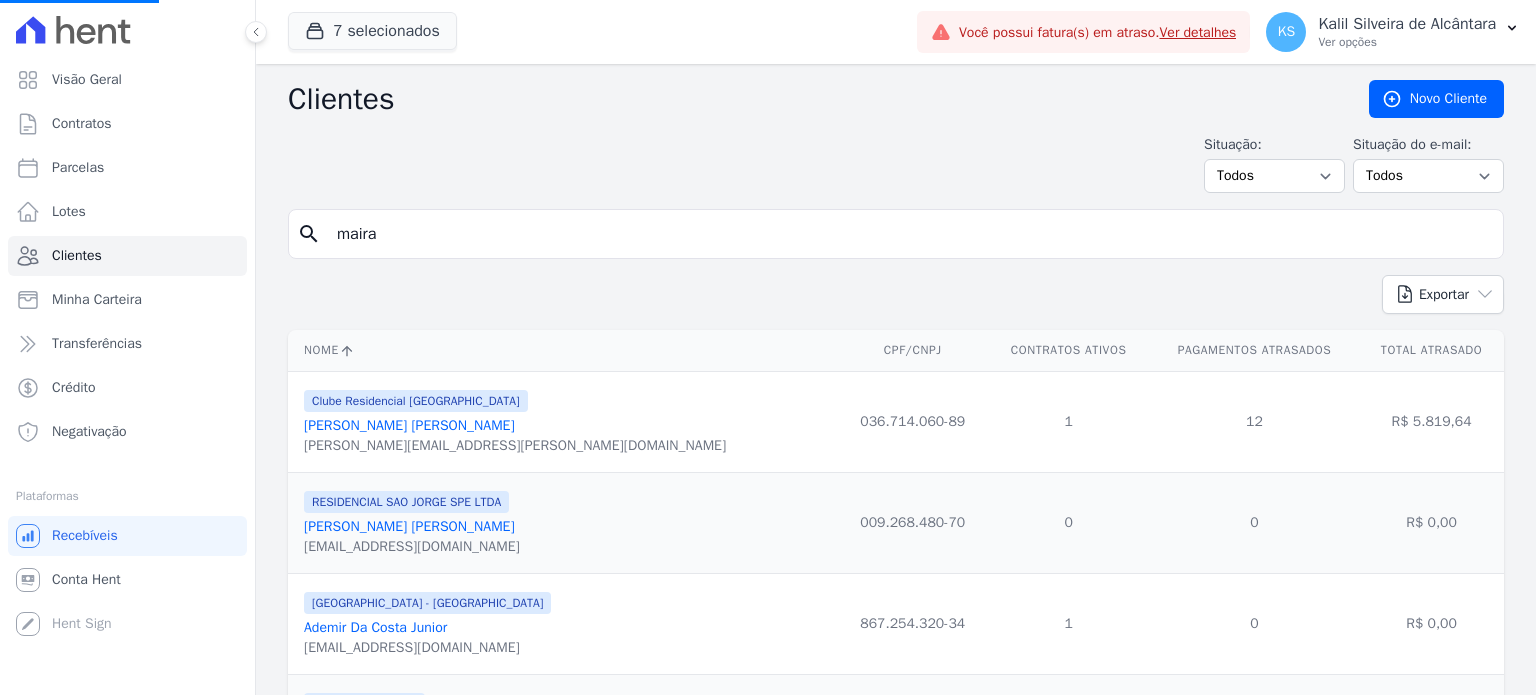 drag, startPoint x: 466, startPoint y: 219, endPoint x: 0, endPoint y: 135, distance: 473.51028 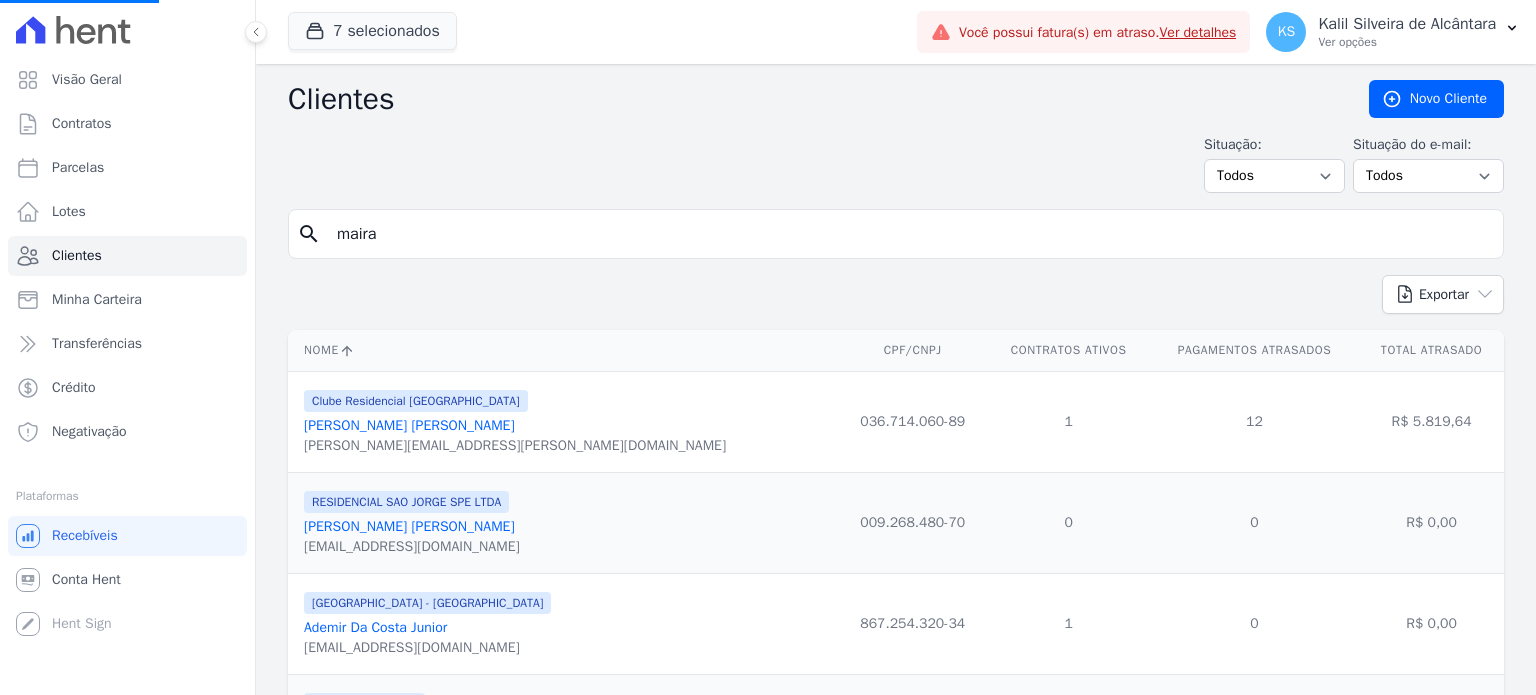 click on "Visão Geral
Contratos
[GEOGRAPHIC_DATA]
Lotes
Clientes
Minha Carteira
Transferências
Crédito
Negativação" at bounding box center (768, 347) 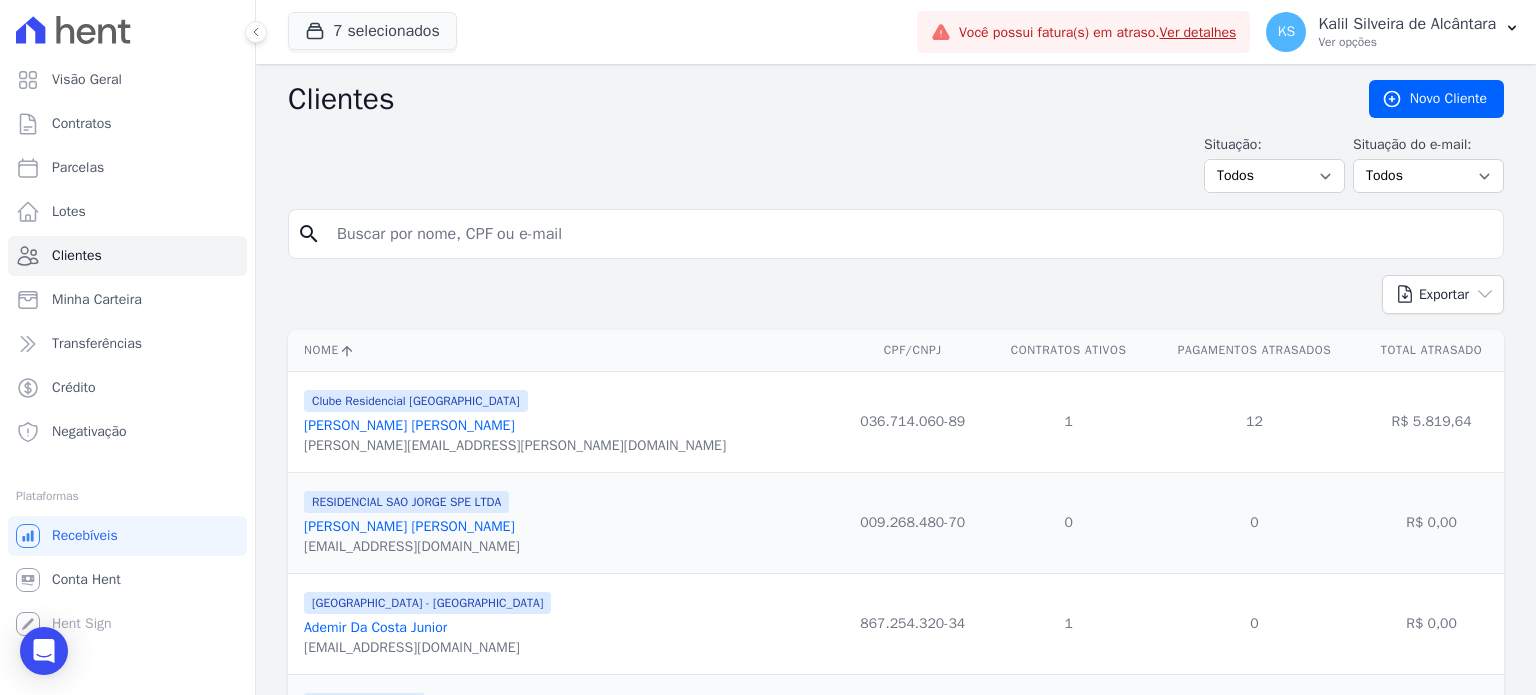 click at bounding box center [910, 234] 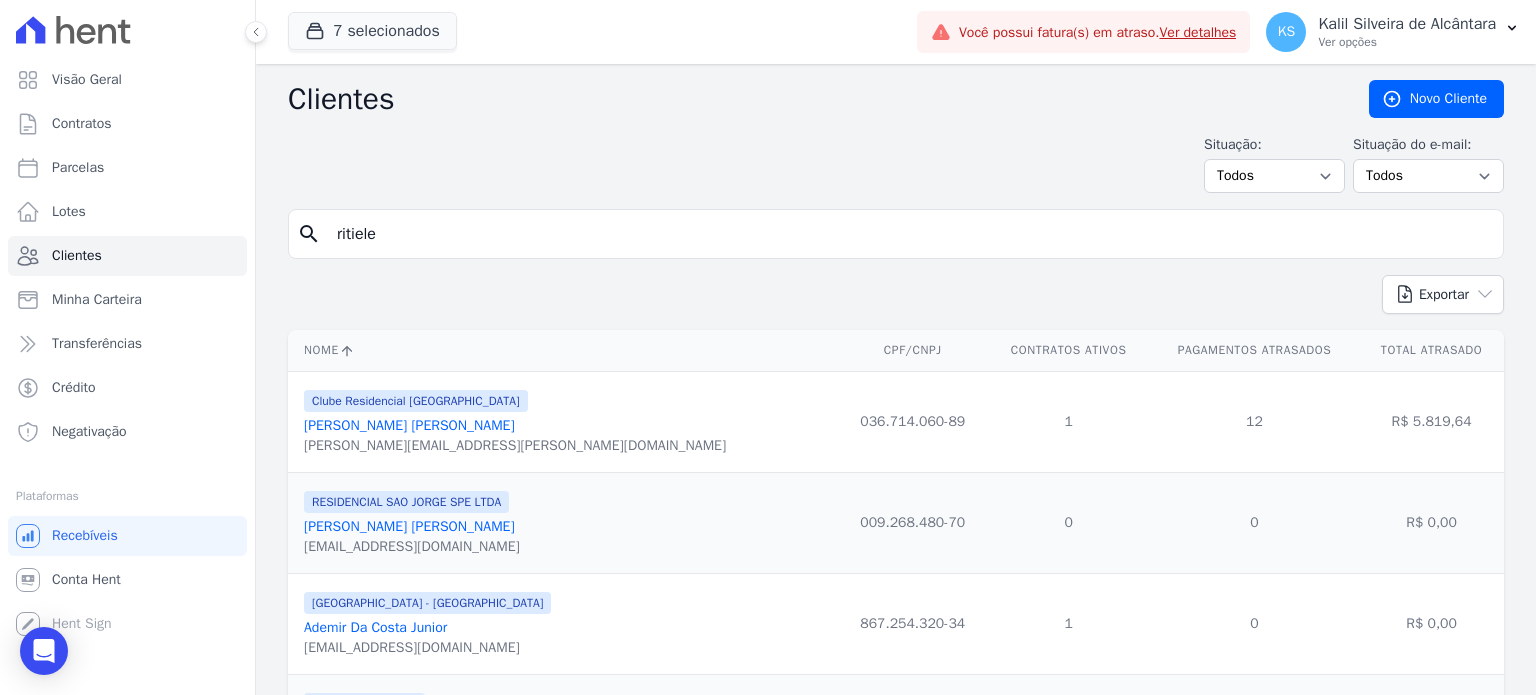 click on "ritiele" at bounding box center [910, 234] 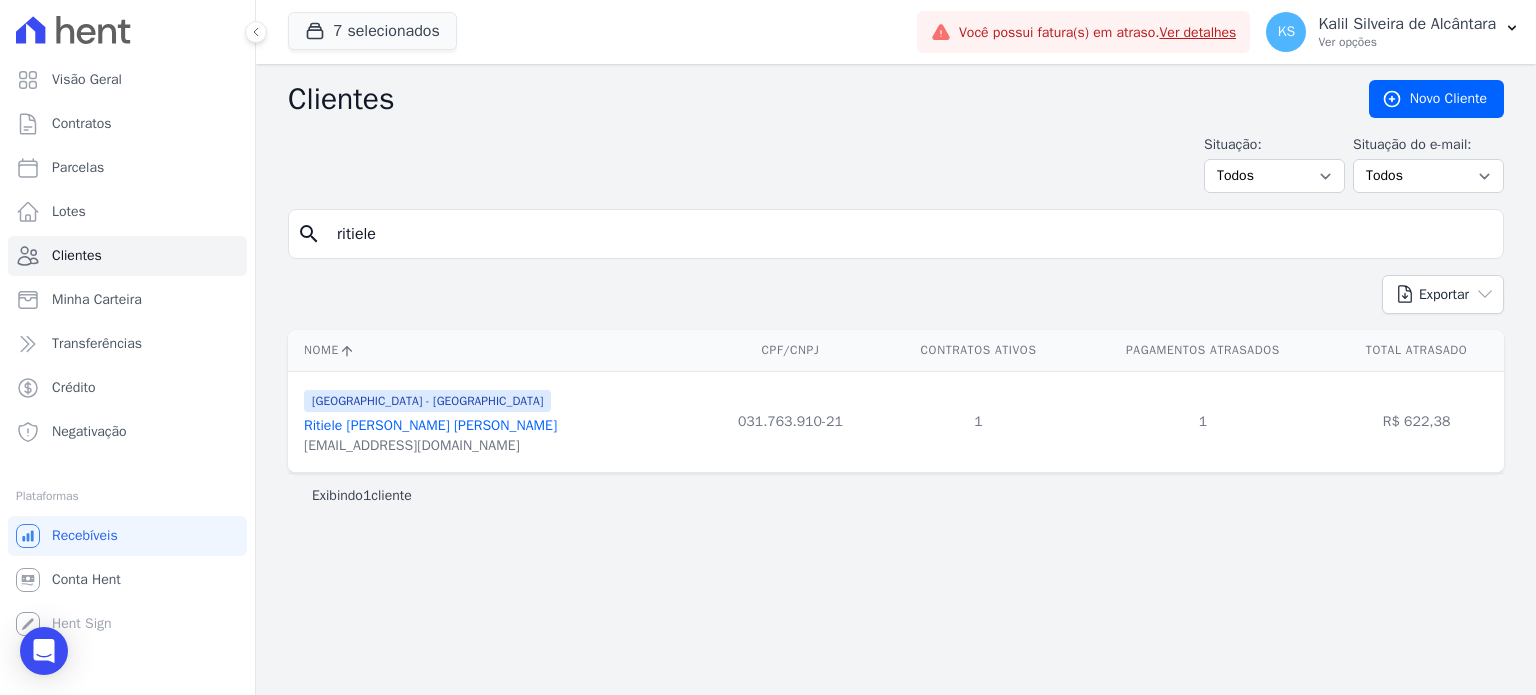 click on "Ritiele [PERSON_NAME] [PERSON_NAME]" at bounding box center (430, 425) 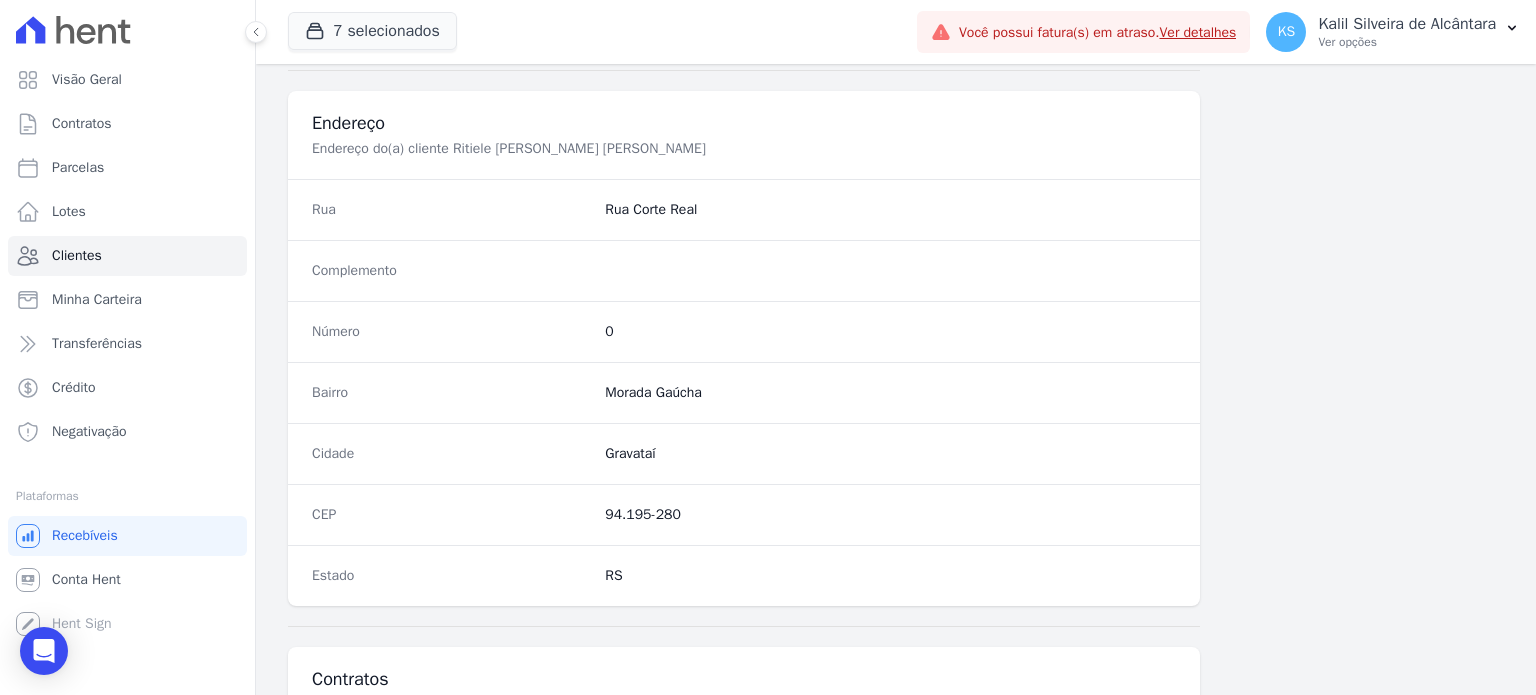 scroll, scrollTop: 1169, scrollLeft: 0, axis: vertical 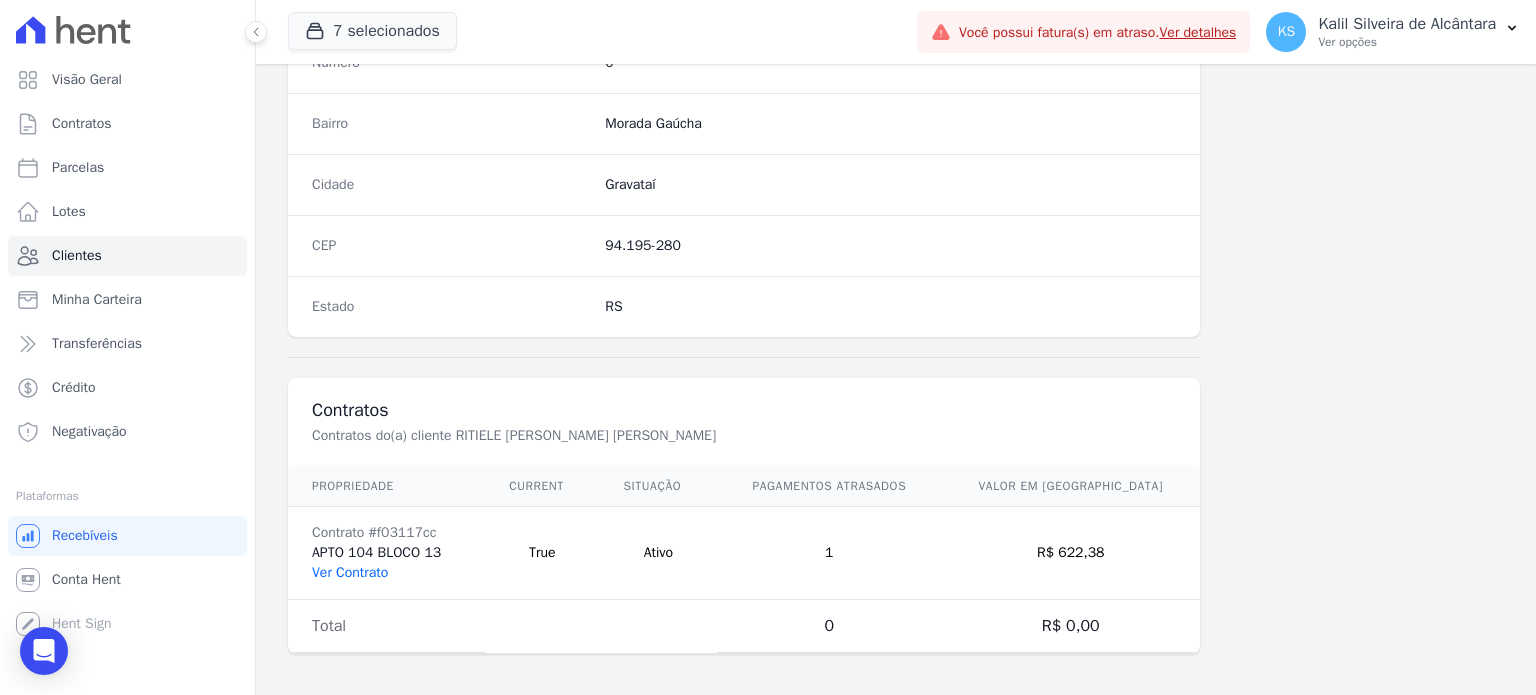 click on "Ver Contrato" at bounding box center [350, 572] 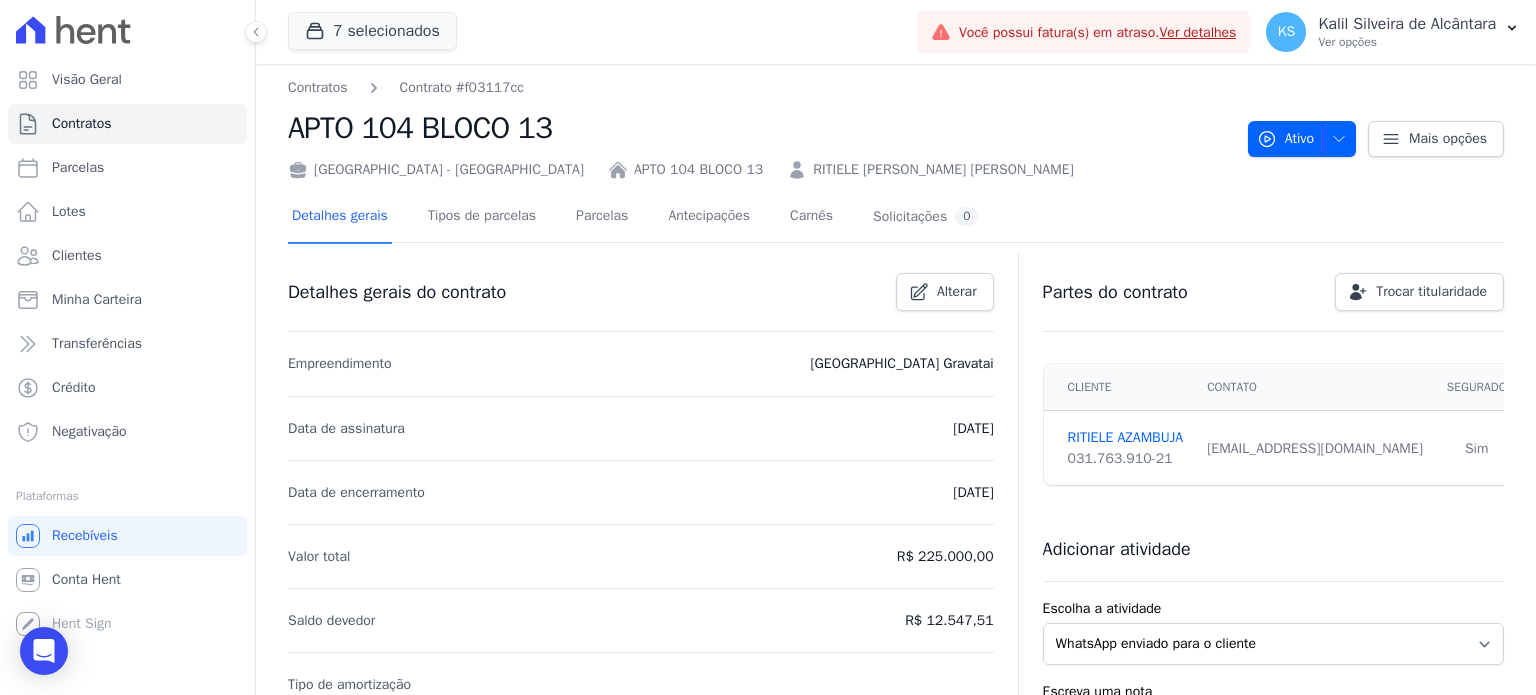 scroll, scrollTop: 0, scrollLeft: 0, axis: both 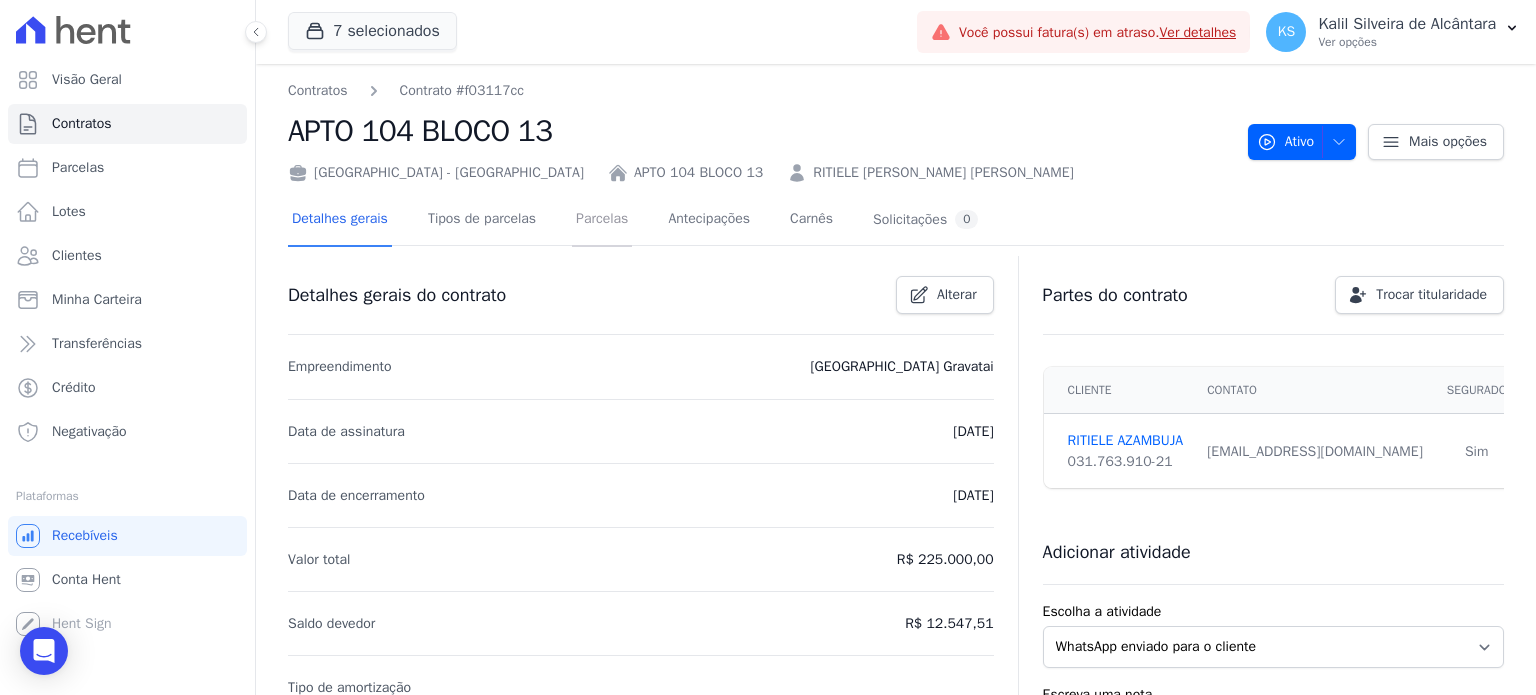 click on "Parcelas" at bounding box center [602, 220] 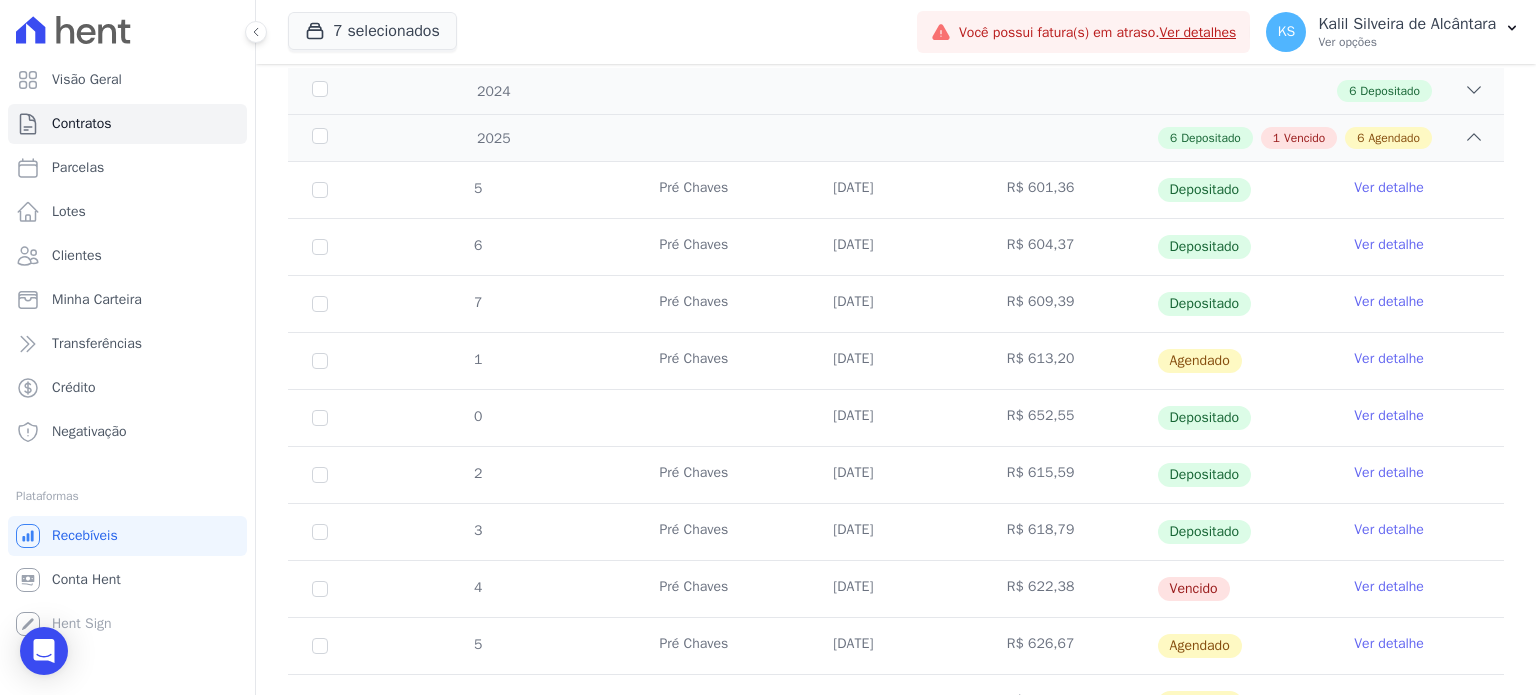 scroll, scrollTop: 300, scrollLeft: 0, axis: vertical 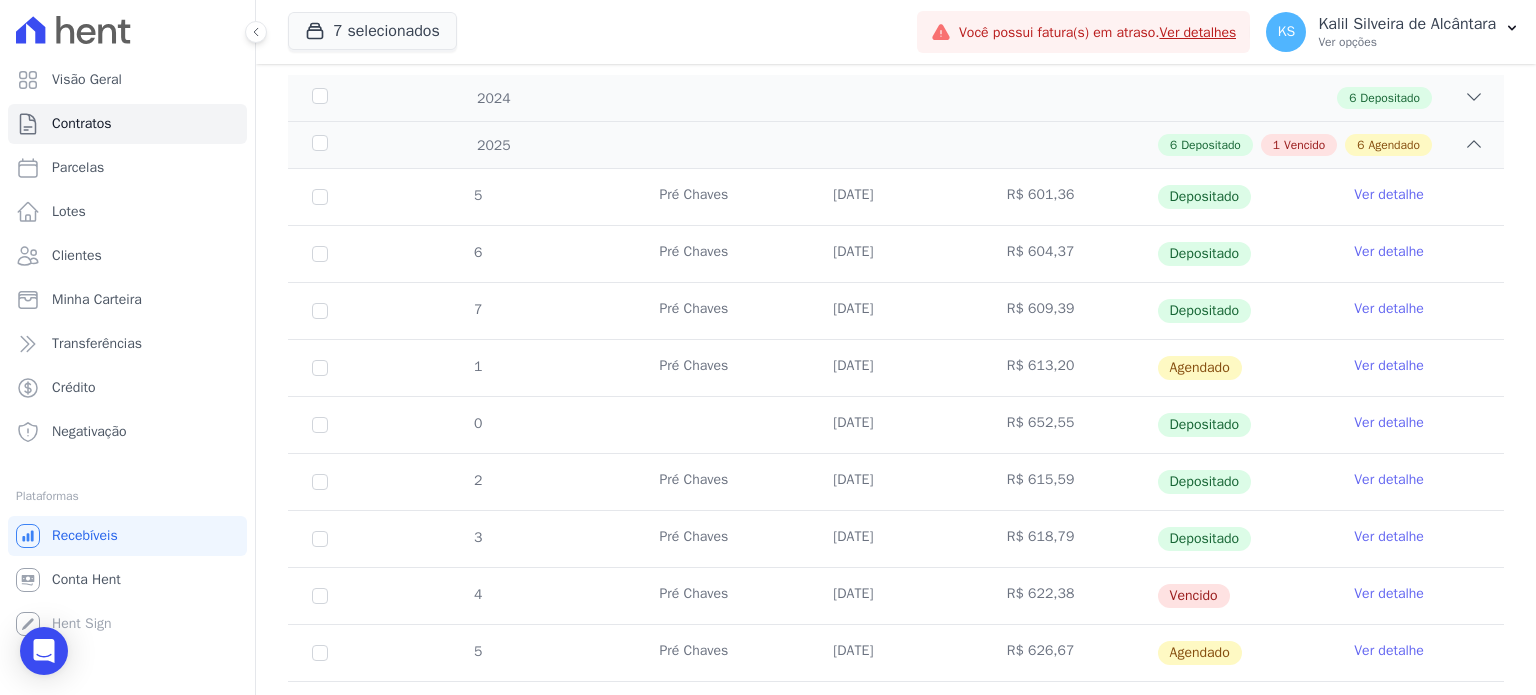 click on "Ver detalhe" at bounding box center [1389, 366] 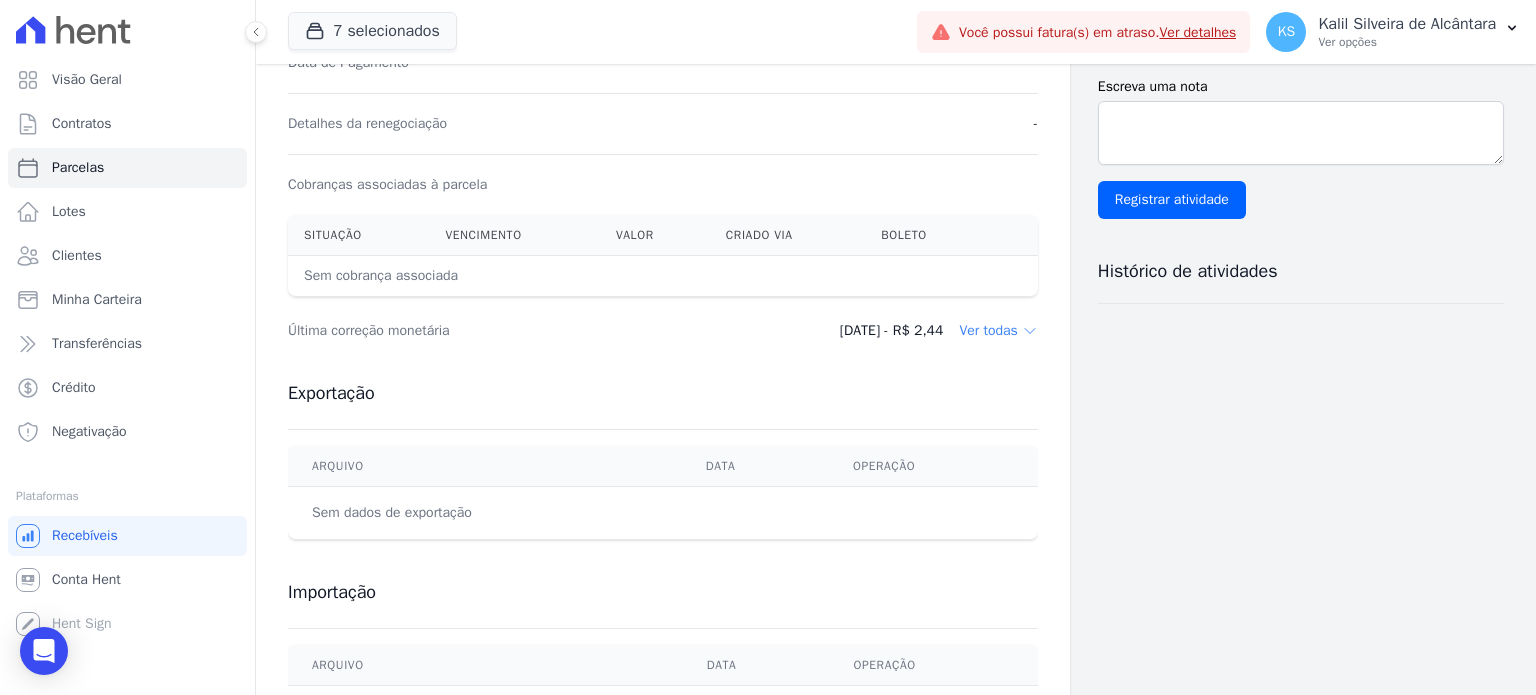 scroll, scrollTop: 367, scrollLeft: 0, axis: vertical 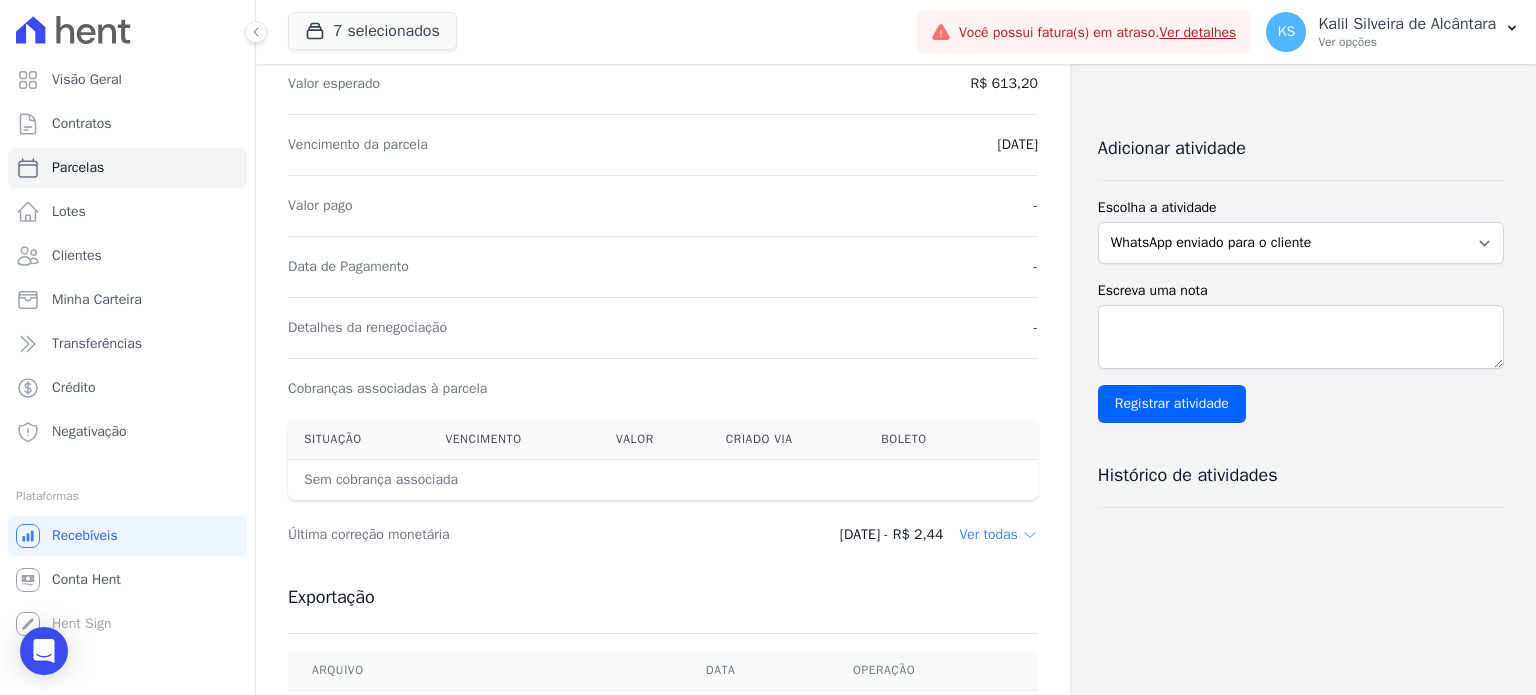 click on "Número da Parcela
1
Tipo da parcela
Pré [PERSON_NAME]
Situação
[GEOGRAPHIC_DATA]
Valor esperado
R$ 613,20
Vencimento da parcela
[DATE]
[GEOGRAPHIC_DATA]
-
Data de Pagamento
-
Detalhes da renegociação
-
Cobranças associadas à parcela
Situação
Vencimento
[GEOGRAPHIC_DATA]
Criado via
[GEOGRAPHIC_DATA]" at bounding box center (663, 183) 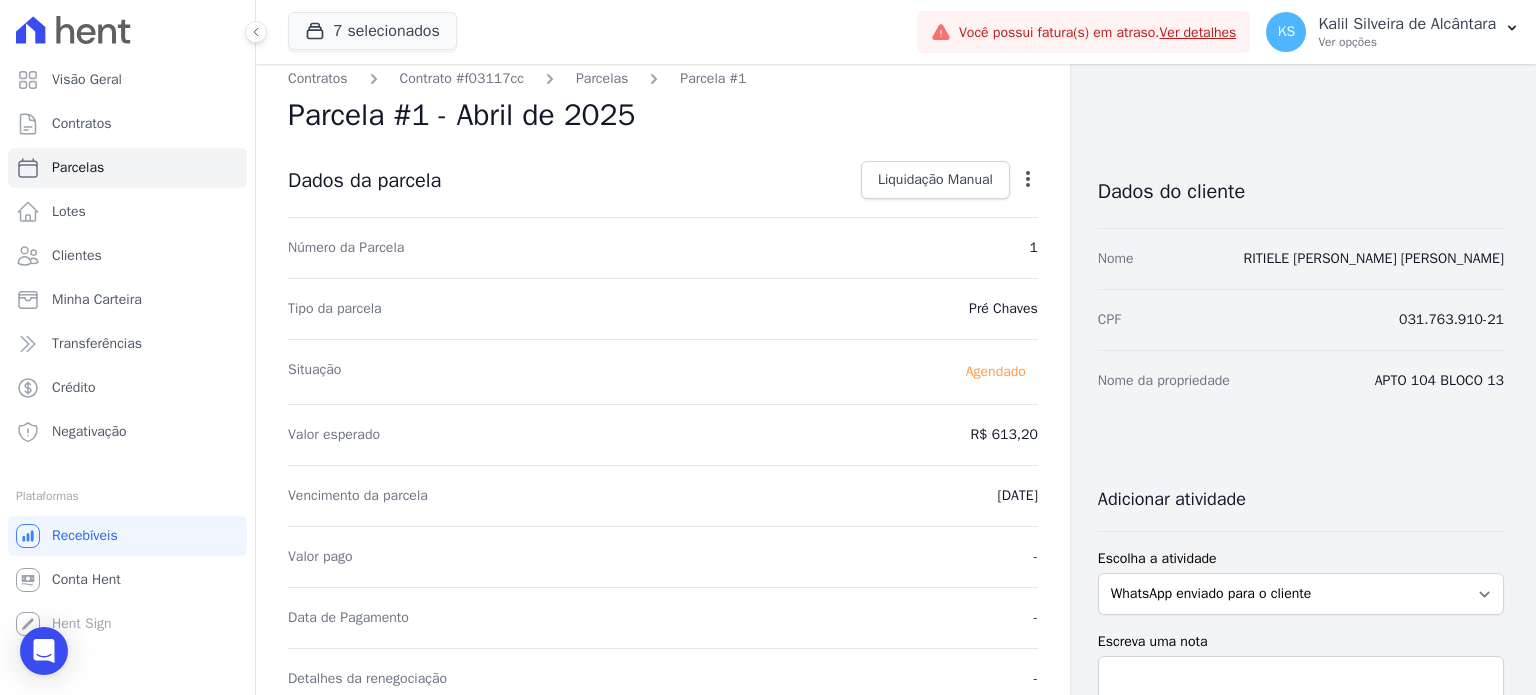 scroll, scrollTop: 0, scrollLeft: 0, axis: both 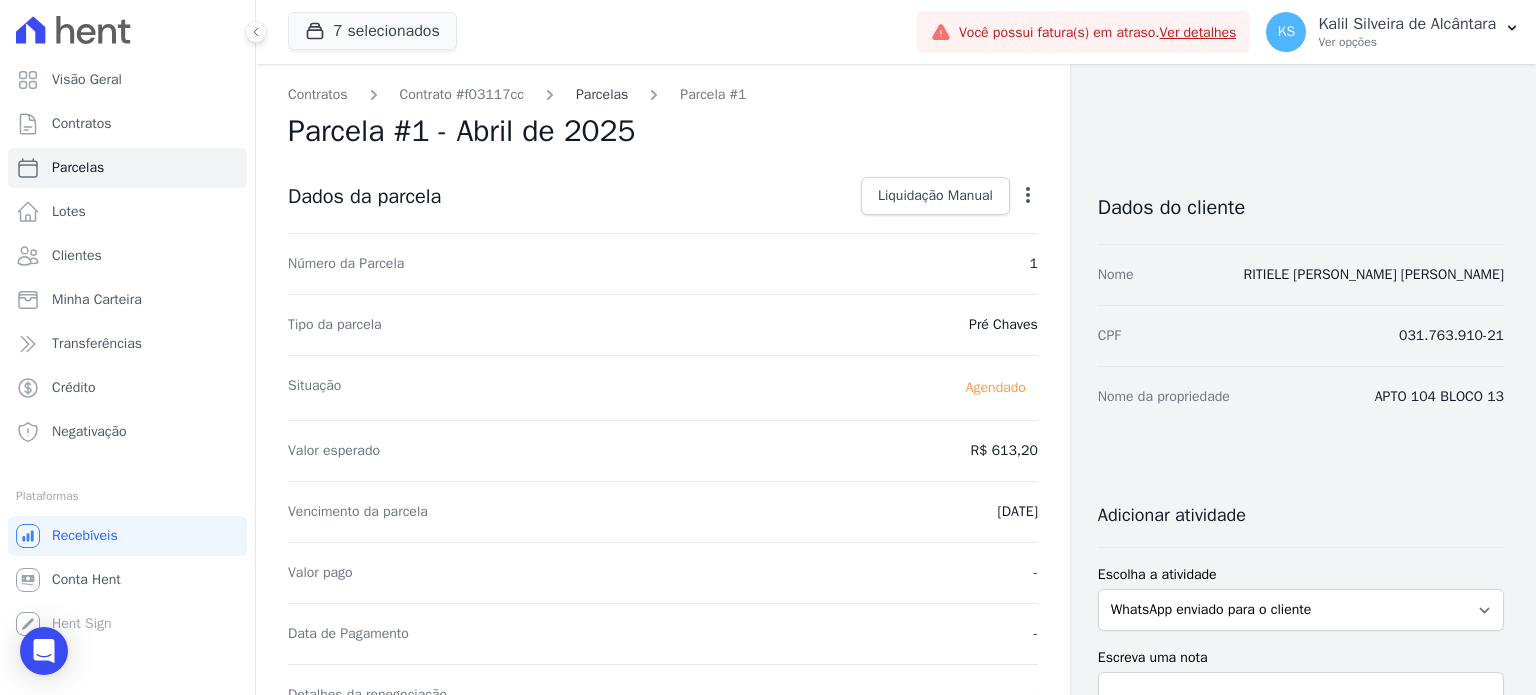 click on "Parcelas" at bounding box center [602, 94] 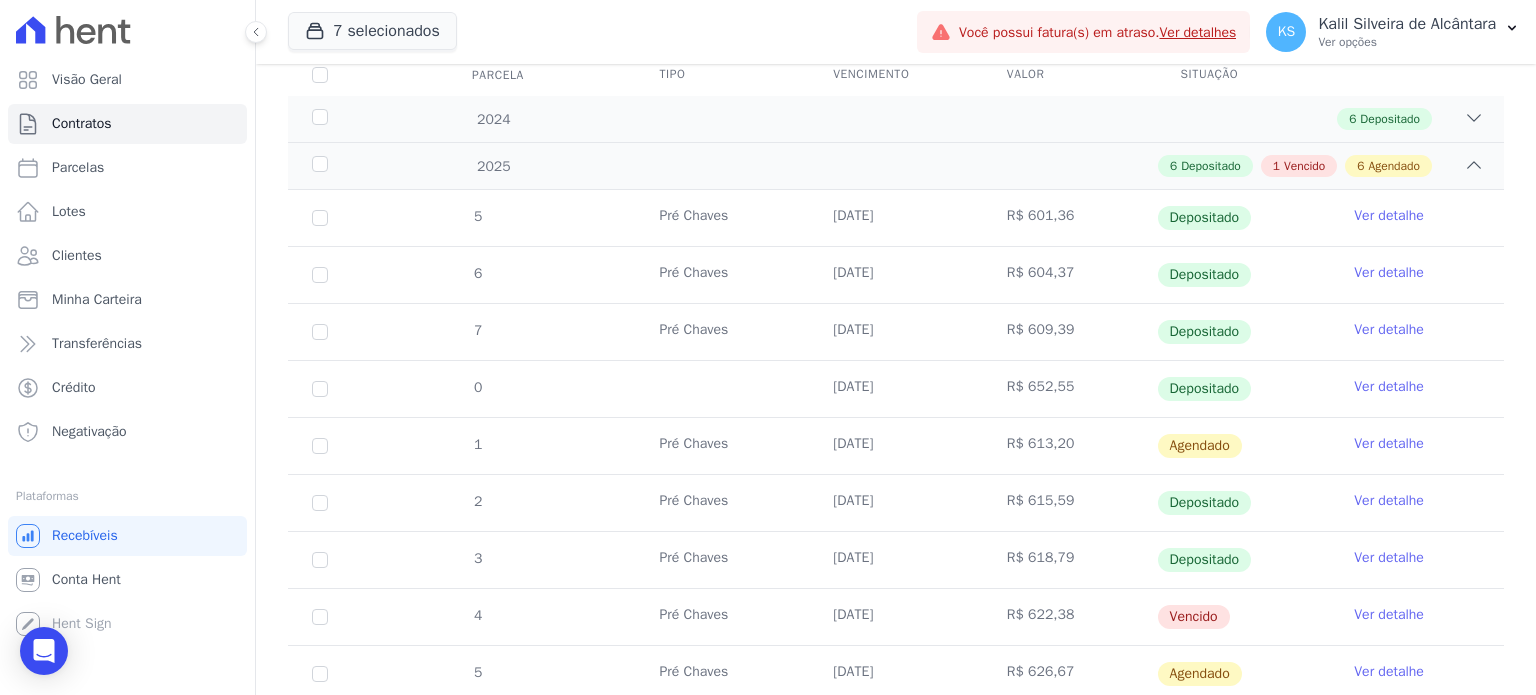 scroll, scrollTop: 0, scrollLeft: 0, axis: both 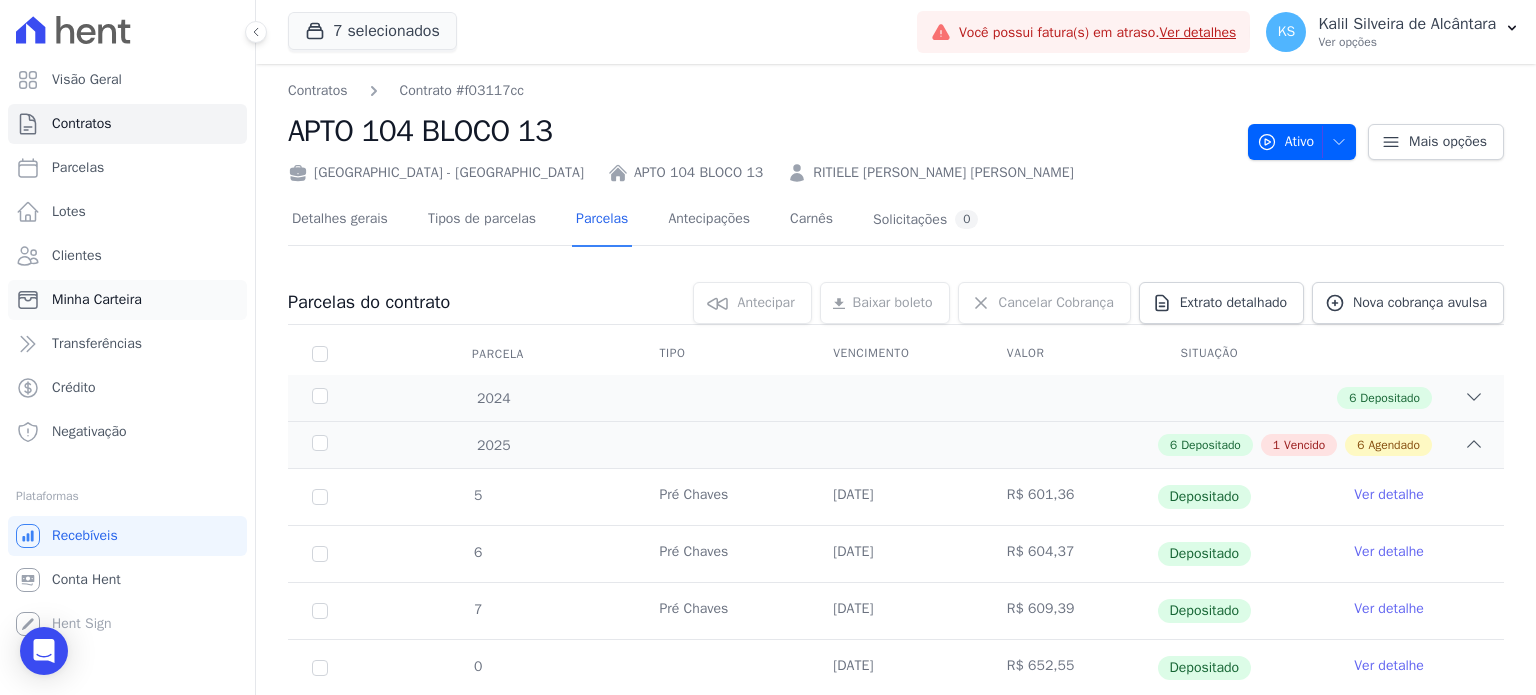 click on "Minha Carteira" at bounding box center [127, 300] 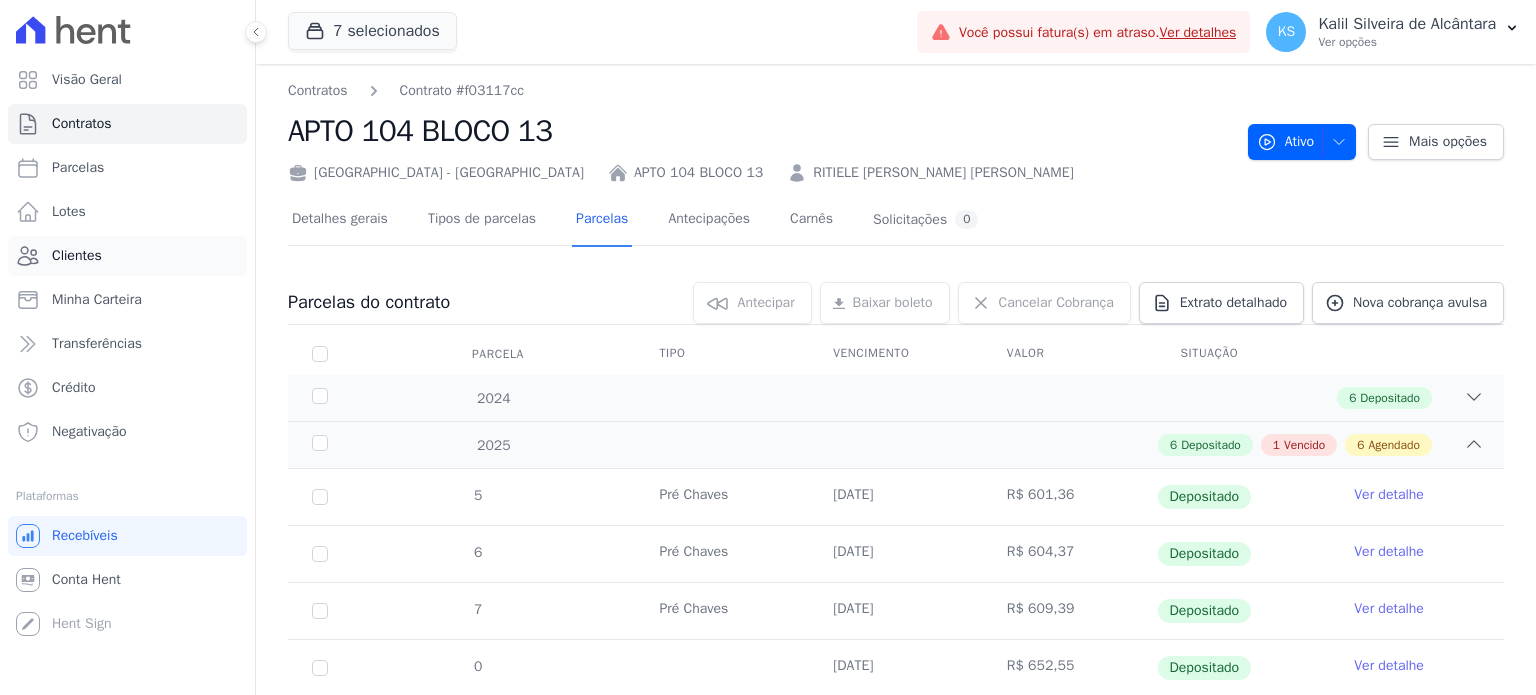 click on "Clientes" at bounding box center (77, 256) 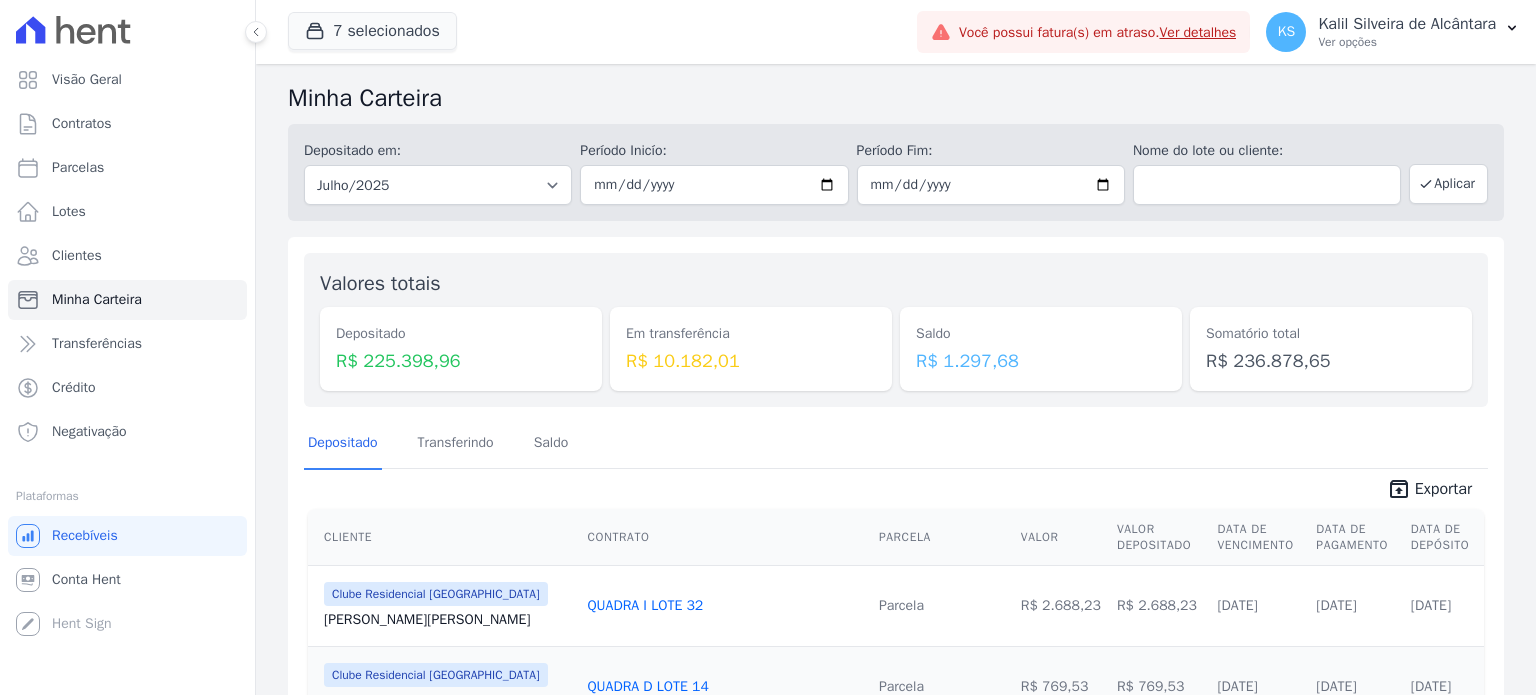 drag, startPoint x: 422, startPoint y: 238, endPoint x: 642, endPoint y: 208, distance: 222.03603 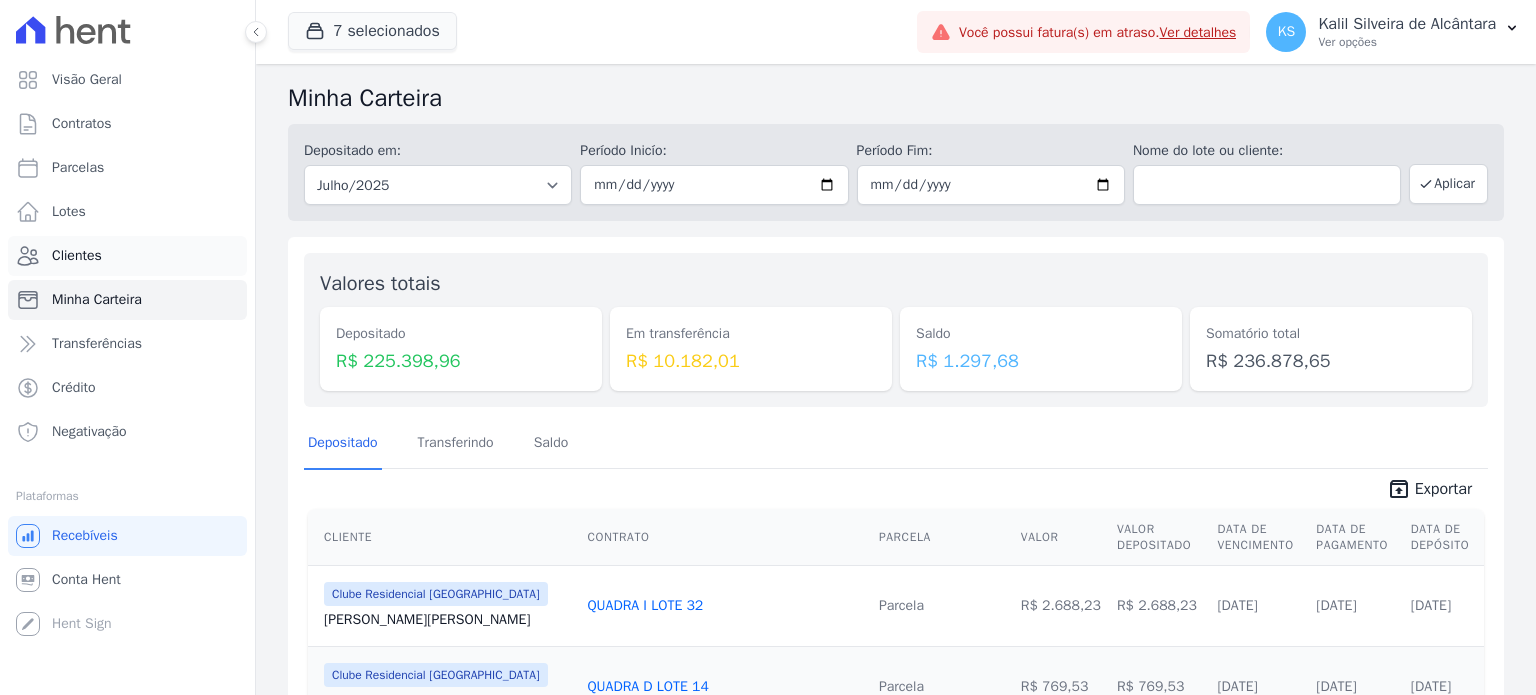 click on "Clientes" at bounding box center [77, 256] 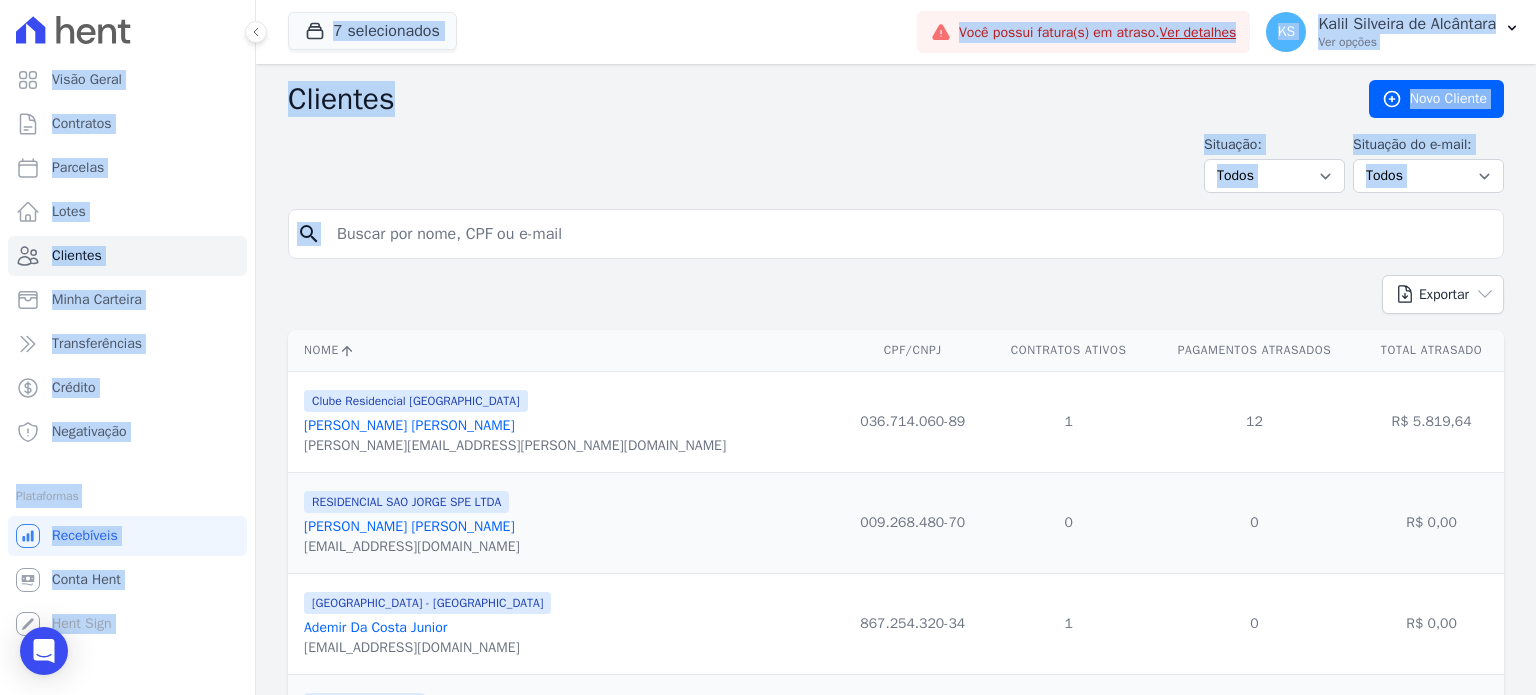 click on "Situação:
Todos
Adimplentes
Inadimplentes
Situação do e-mail:
Todos
Confirmado
Não confirmado" at bounding box center [896, 163] 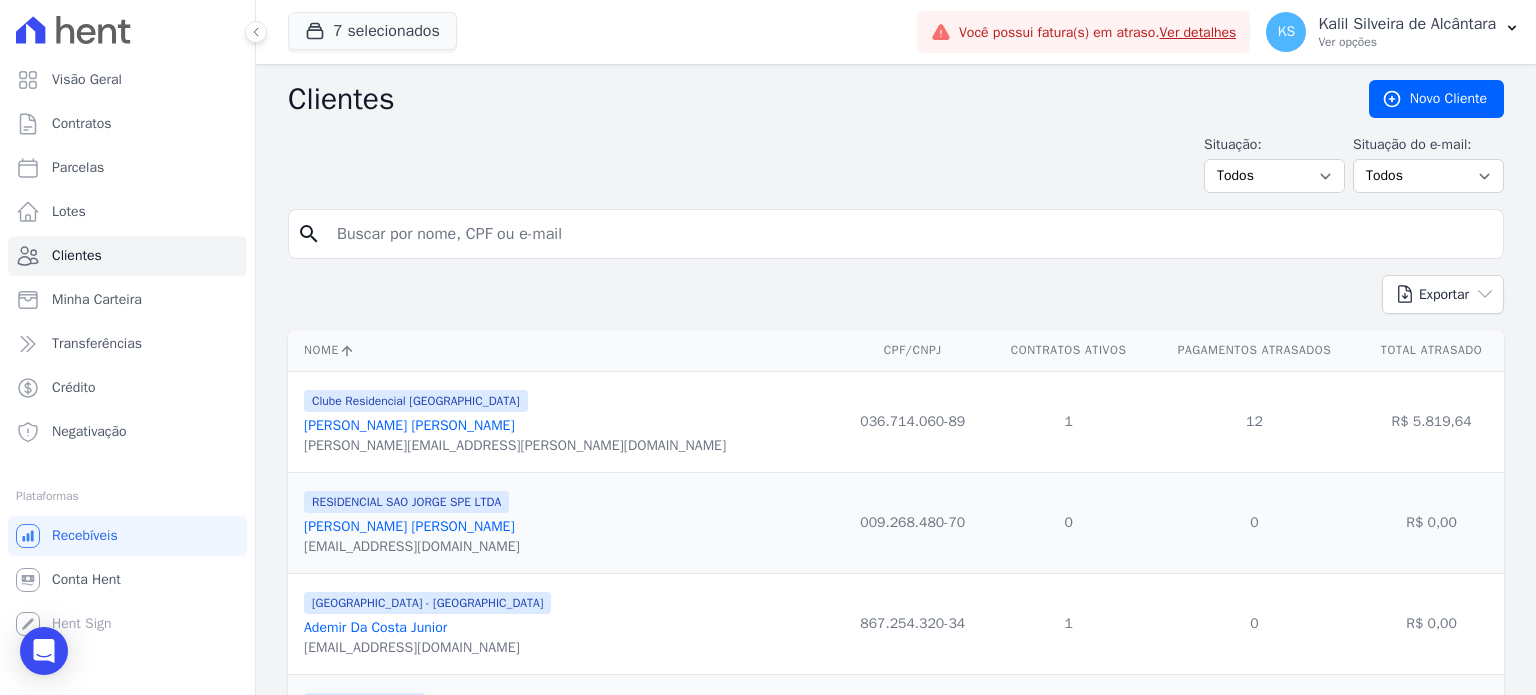 click at bounding box center (910, 234) 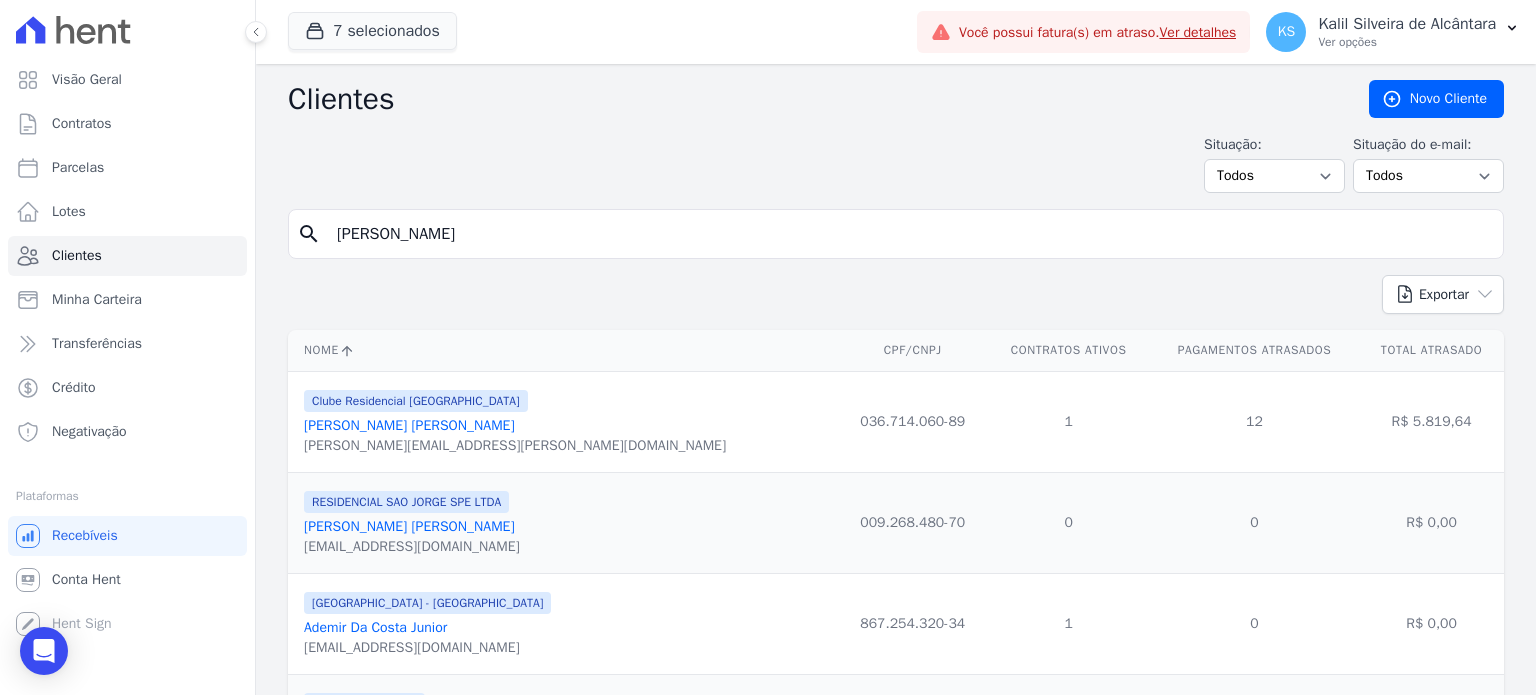 type on "[PERSON_NAME]" 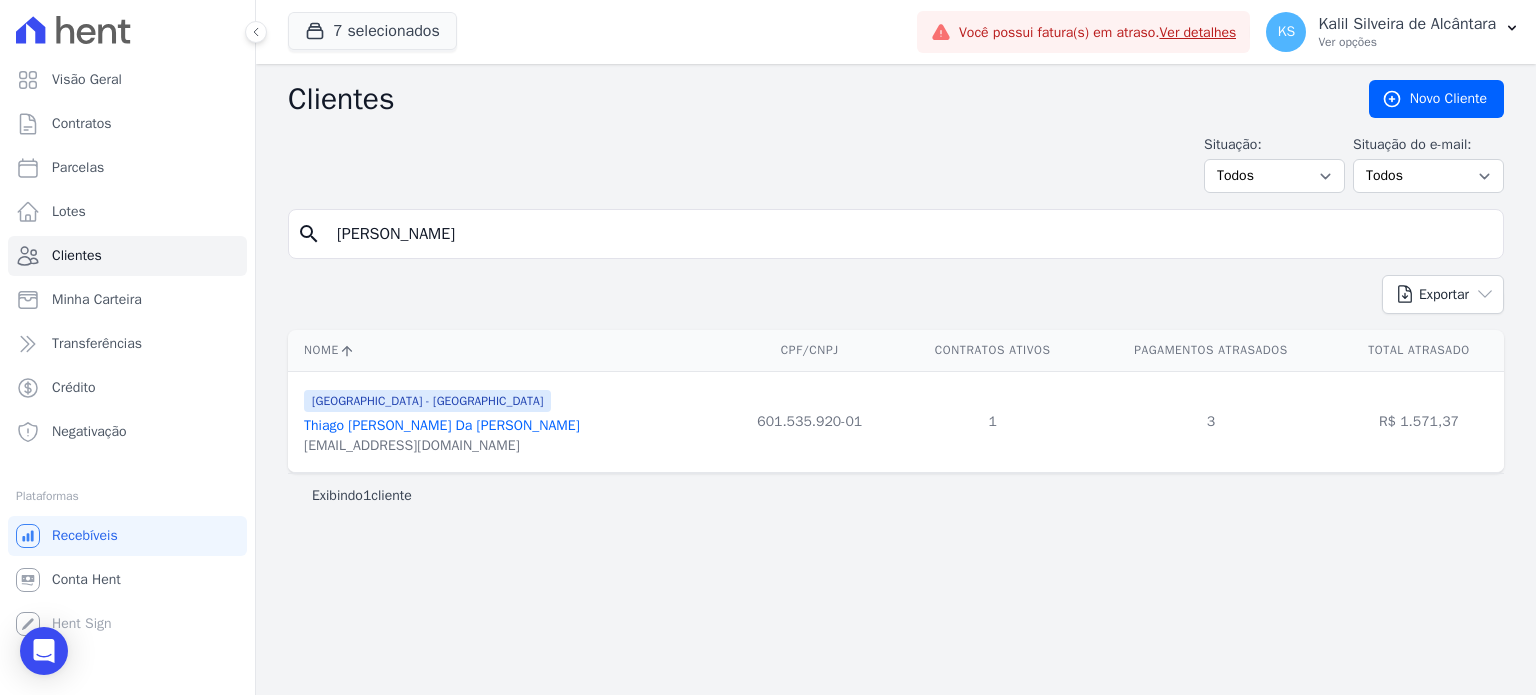 click on "Thiago [PERSON_NAME] Da [PERSON_NAME]" at bounding box center (442, 425) 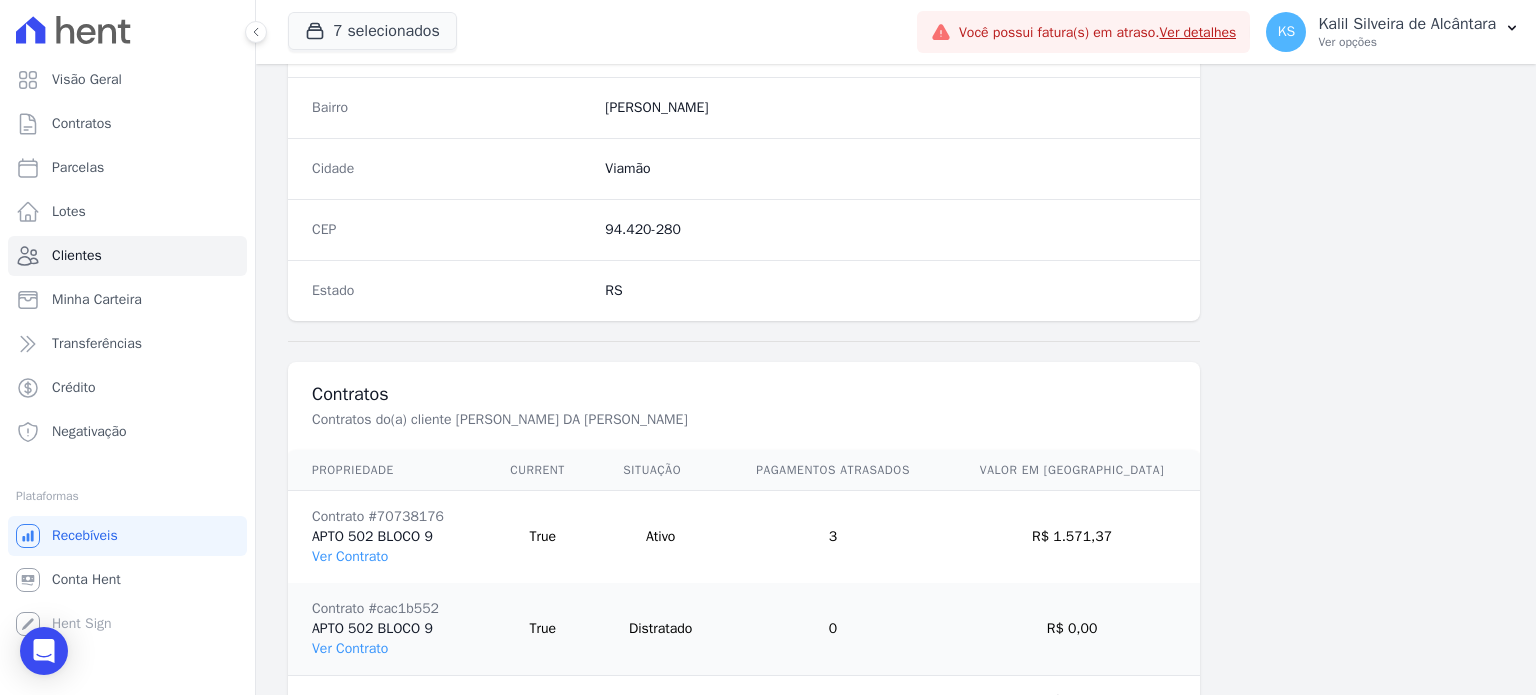 scroll, scrollTop: 1261, scrollLeft: 0, axis: vertical 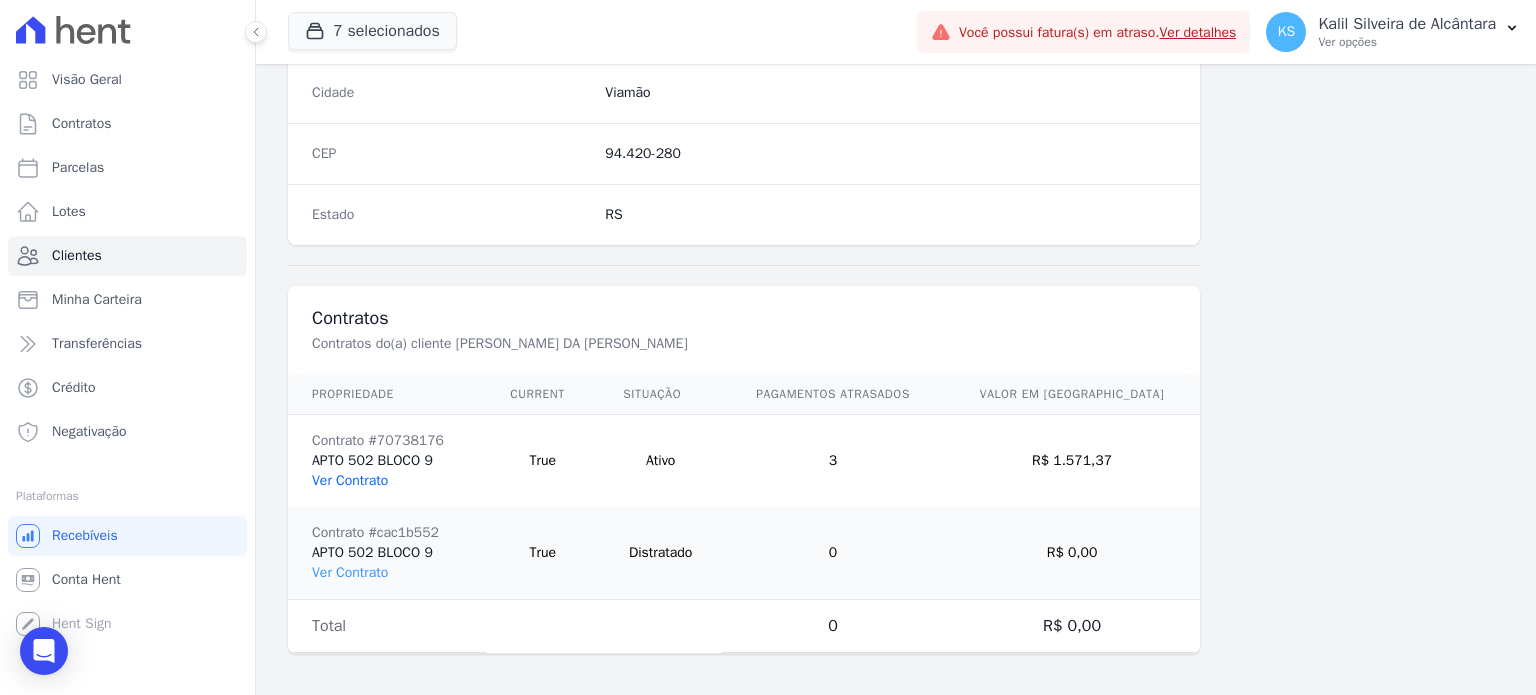 click on "Ver Contrato" at bounding box center (350, 480) 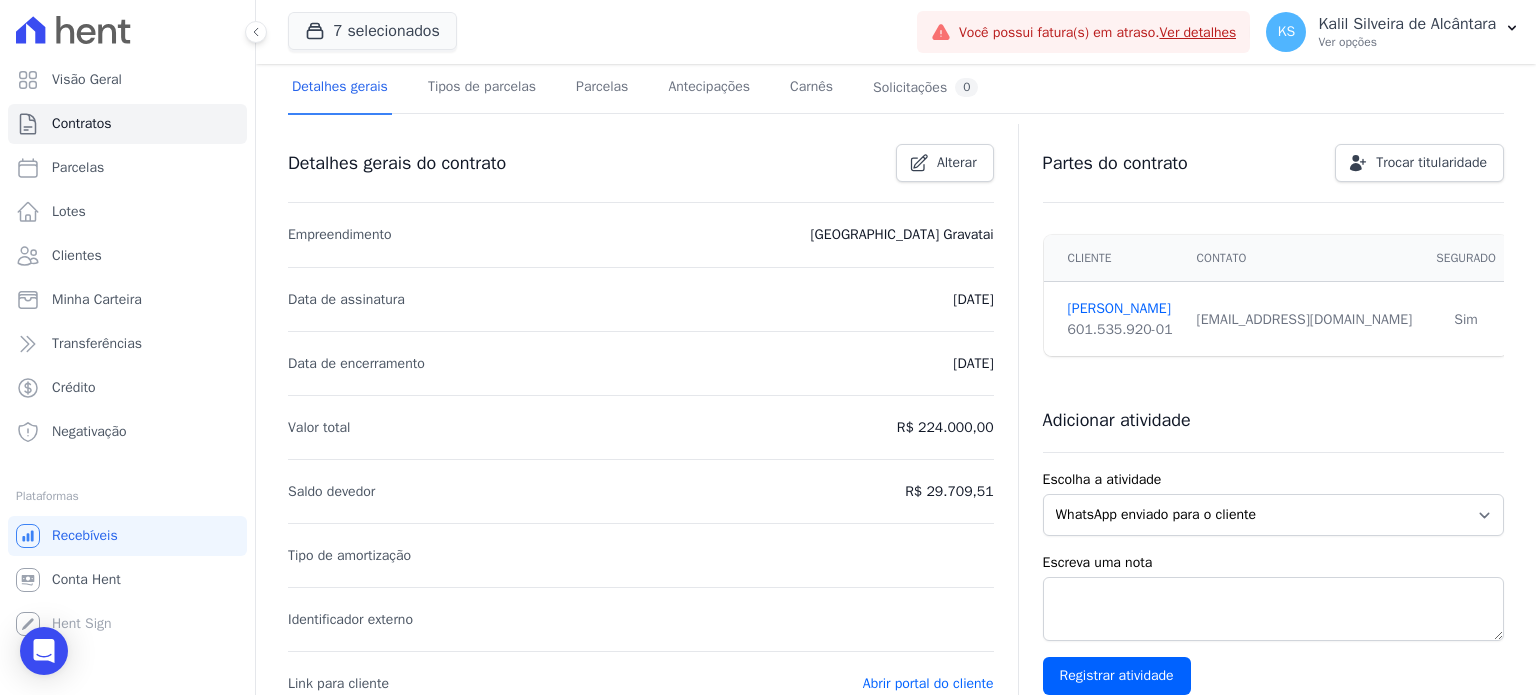 scroll, scrollTop: 100, scrollLeft: 0, axis: vertical 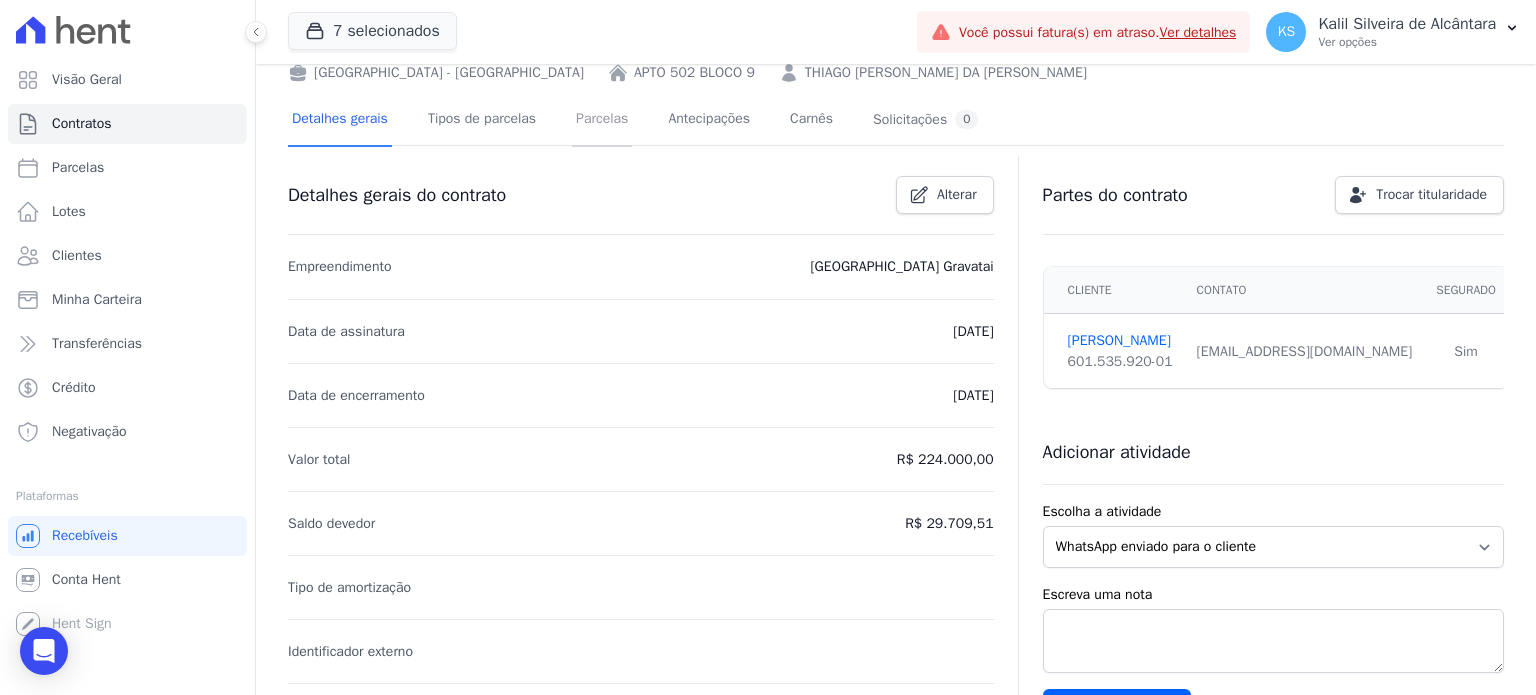 click on "Parcelas" at bounding box center (602, 120) 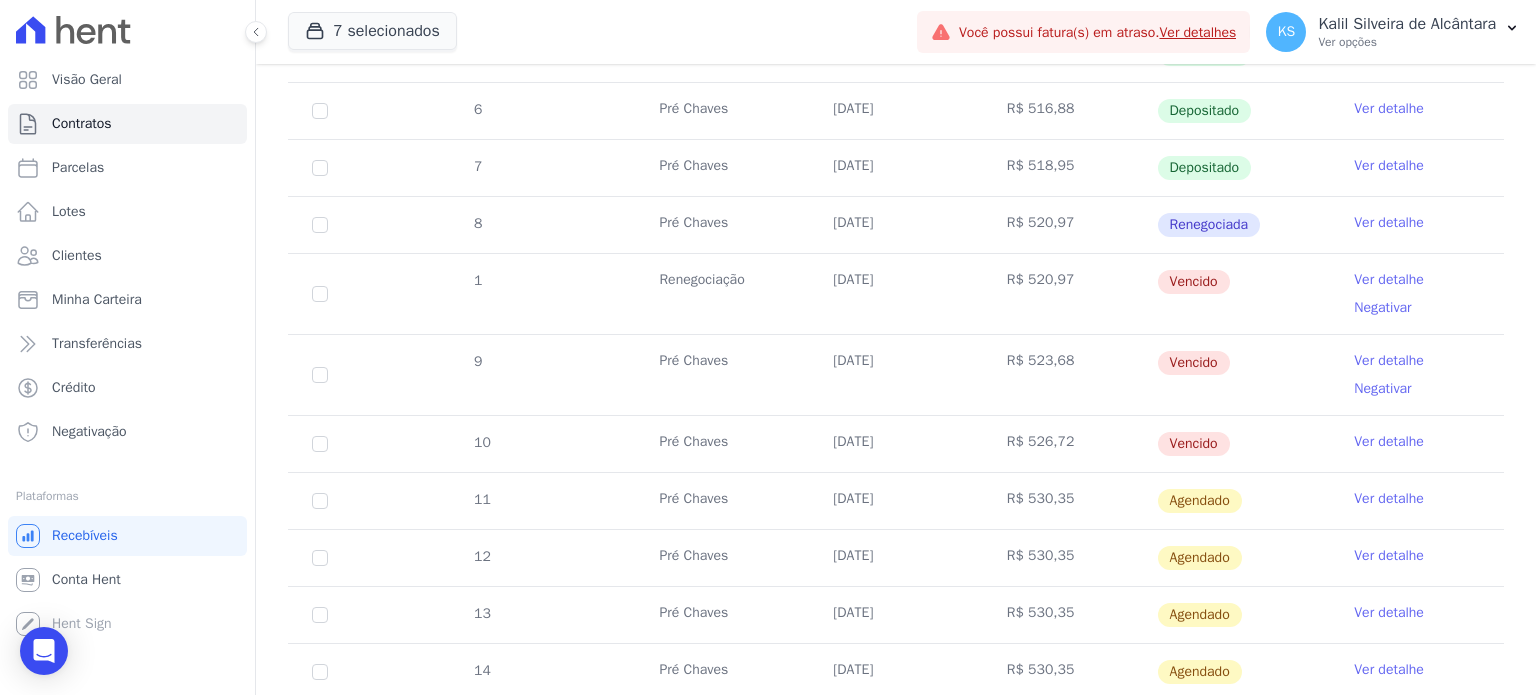 scroll, scrollTop: 100, scrollLeft: 0, axis: vertical 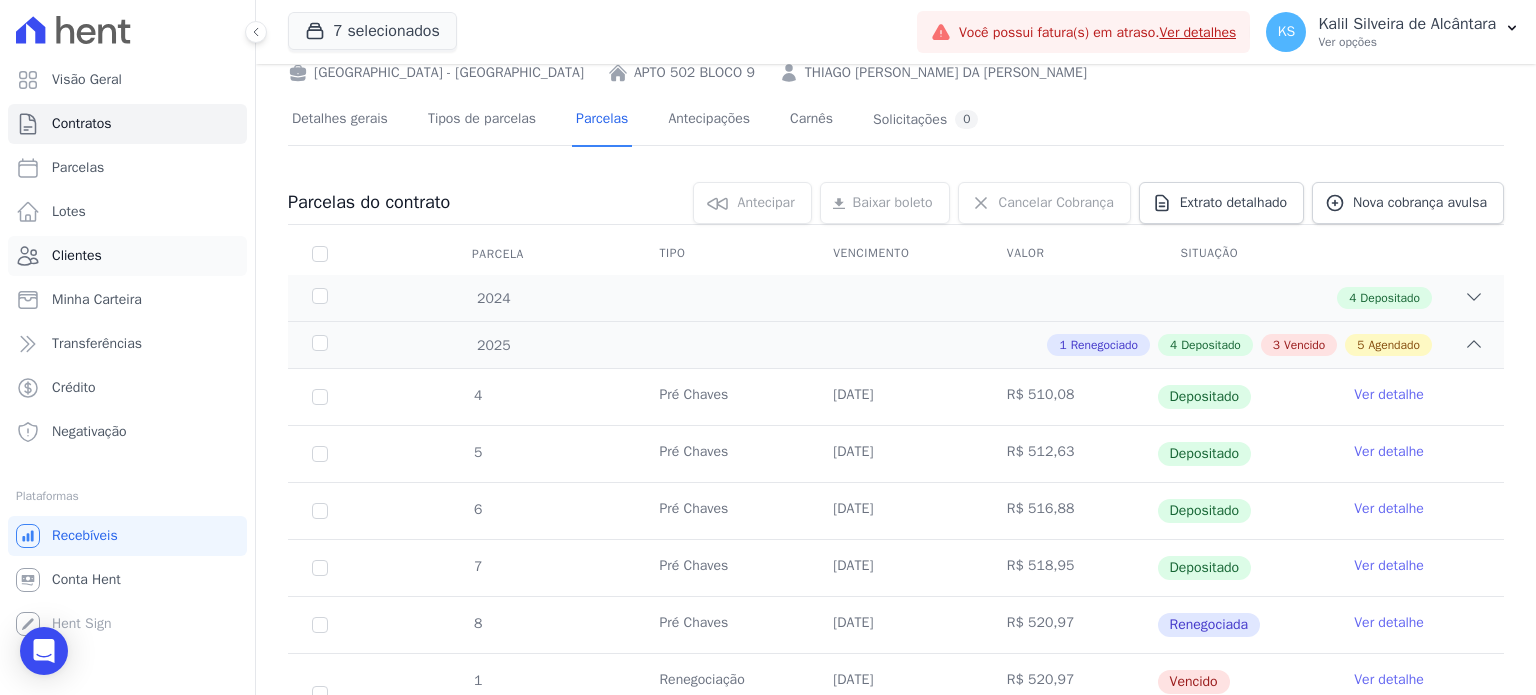 click on "Clientes" at bounding box center [127, 256] 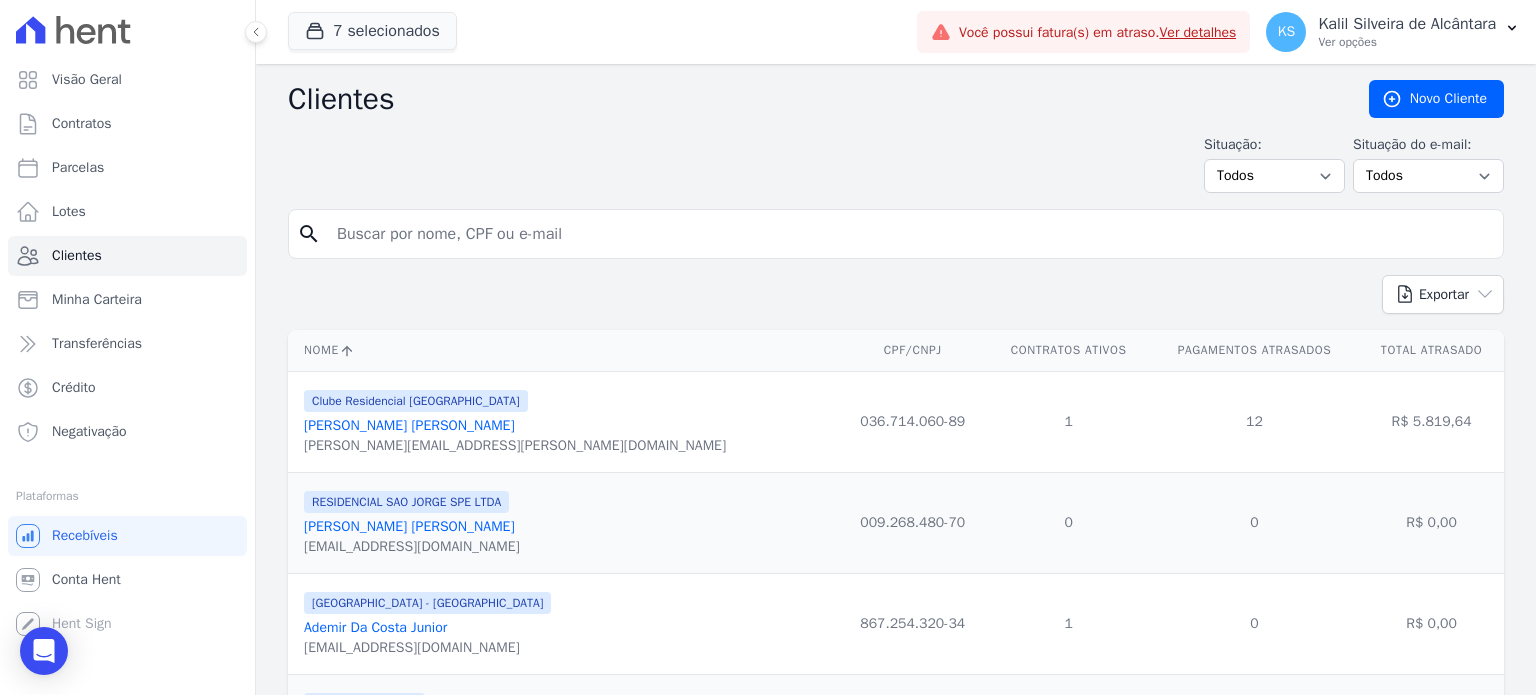 click at bounding box center [910, 234] 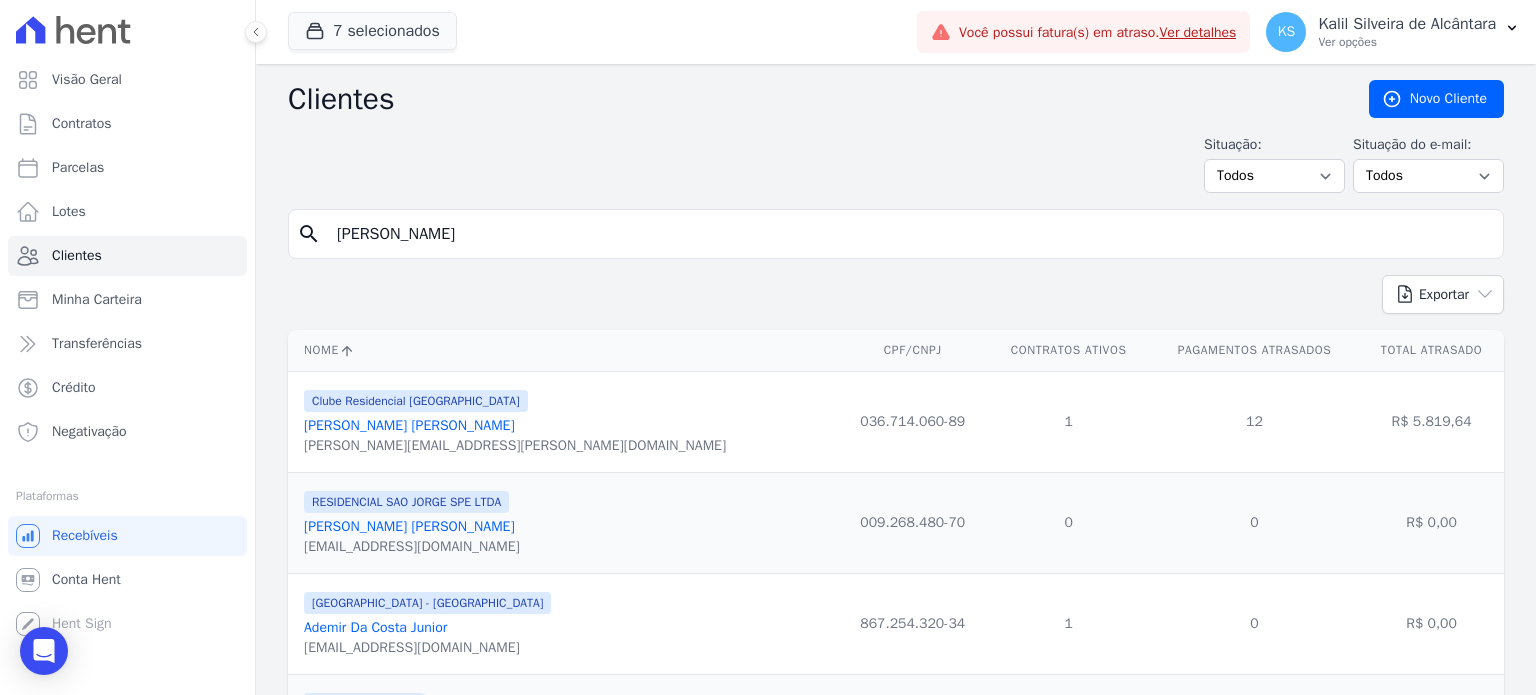 type on "[PERSON_NAME]" 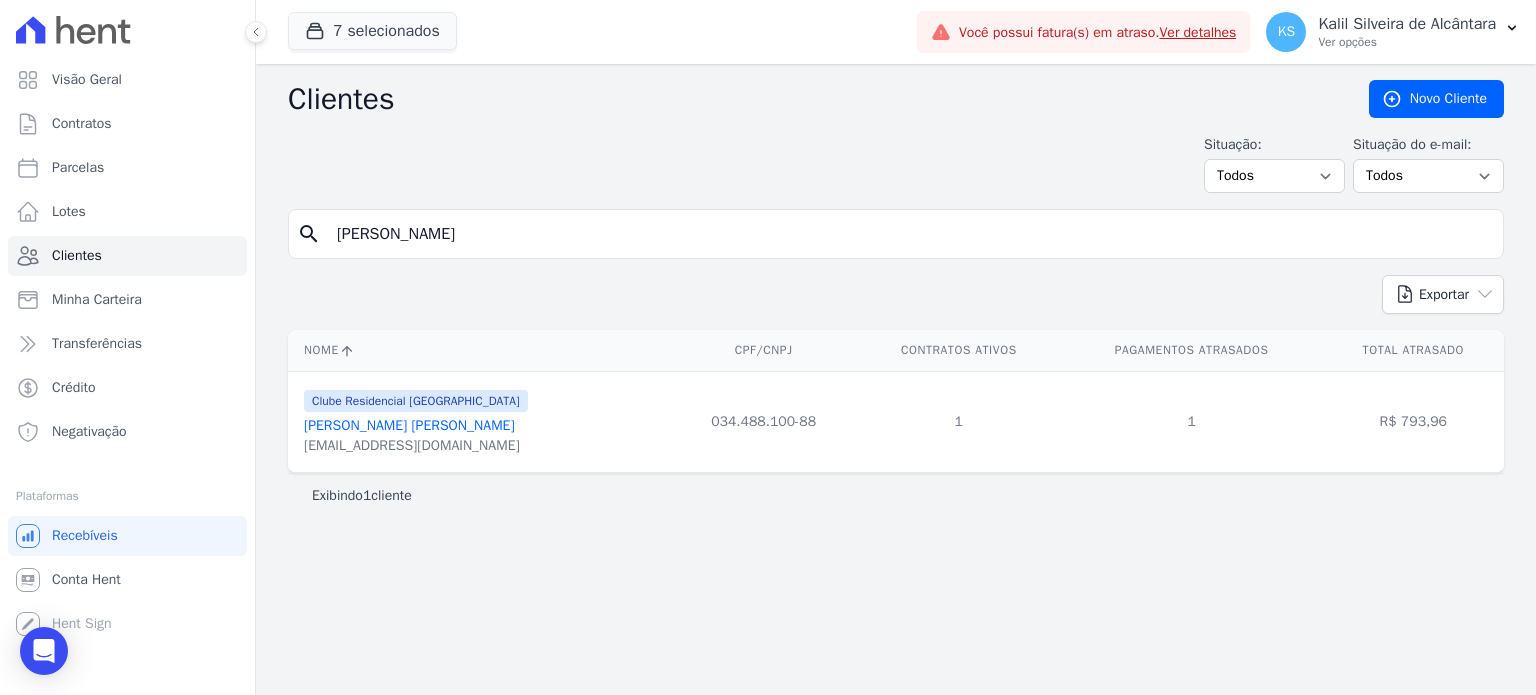 drag, startPoint x: 466, startPoint y: 236, endPoint x: 335, endPoint y: 275, distance: 136.68211 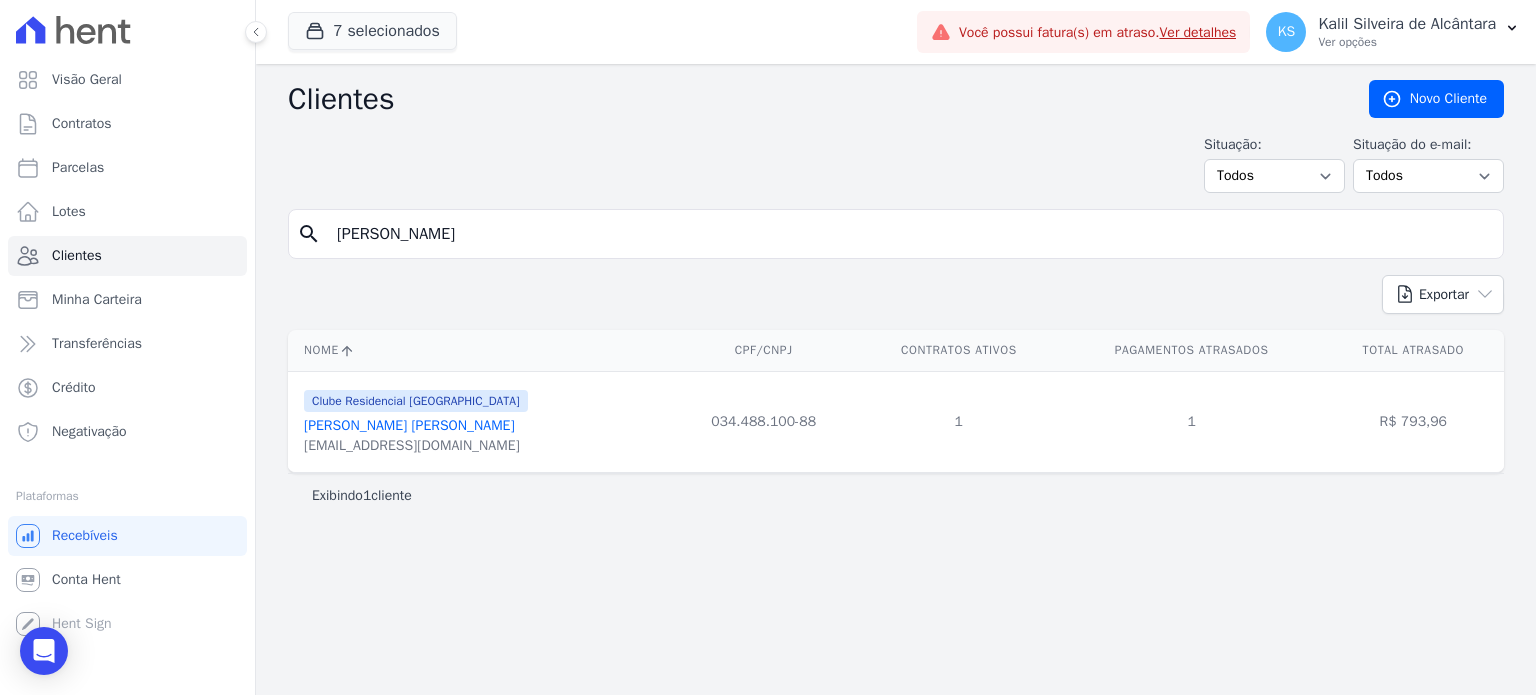 type on "[PERSON_NAME]" 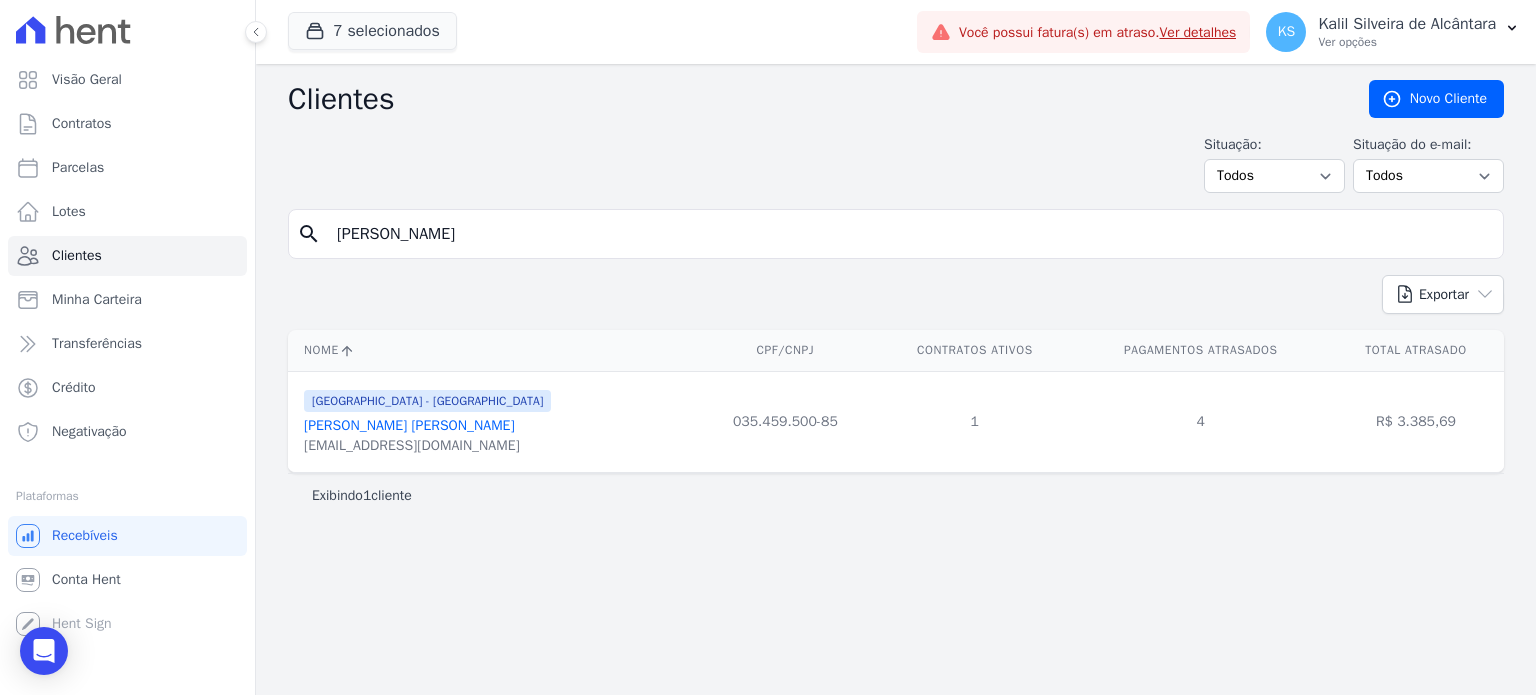 click on "[PERSON_NAME] [PERSON_NAME]" at bounding box center (409, 425) 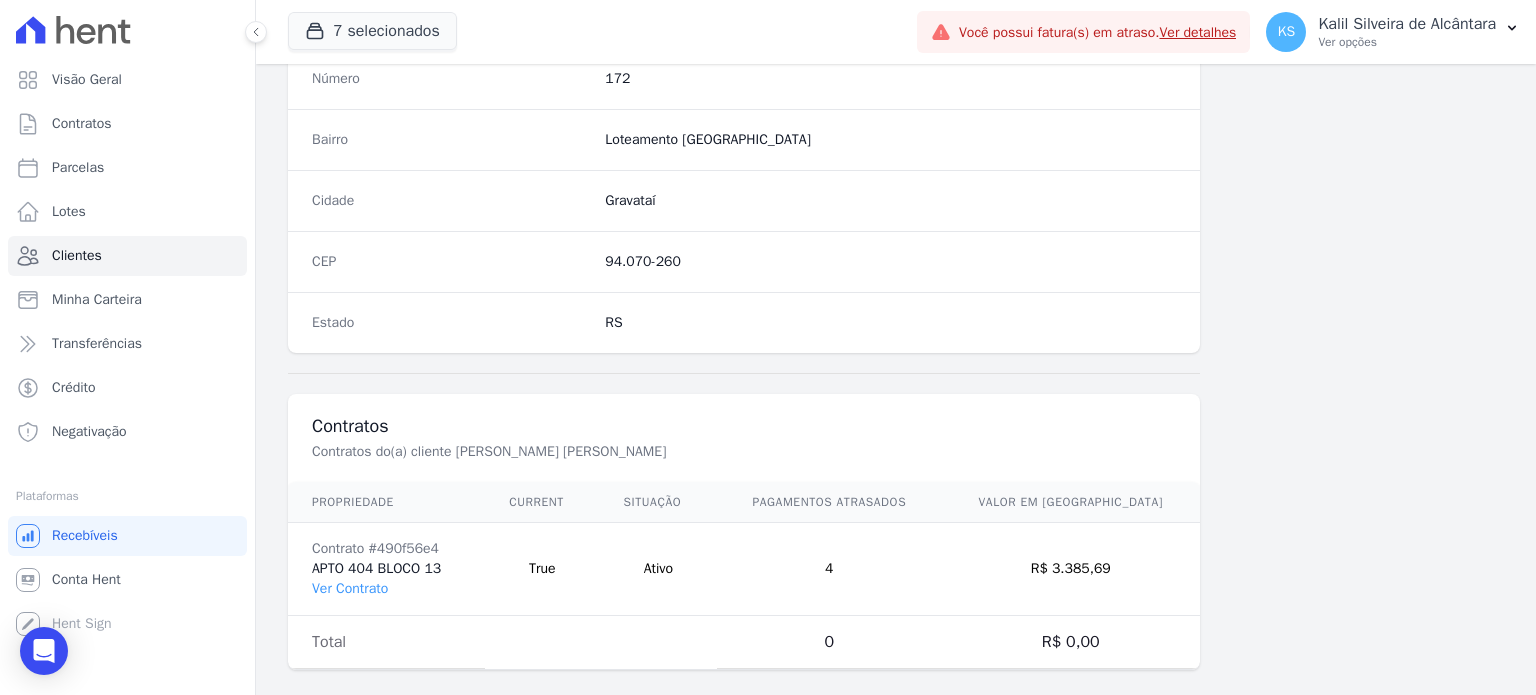 scroll, scrollTop: 1169, scrollLeft: 0, axis: vertical 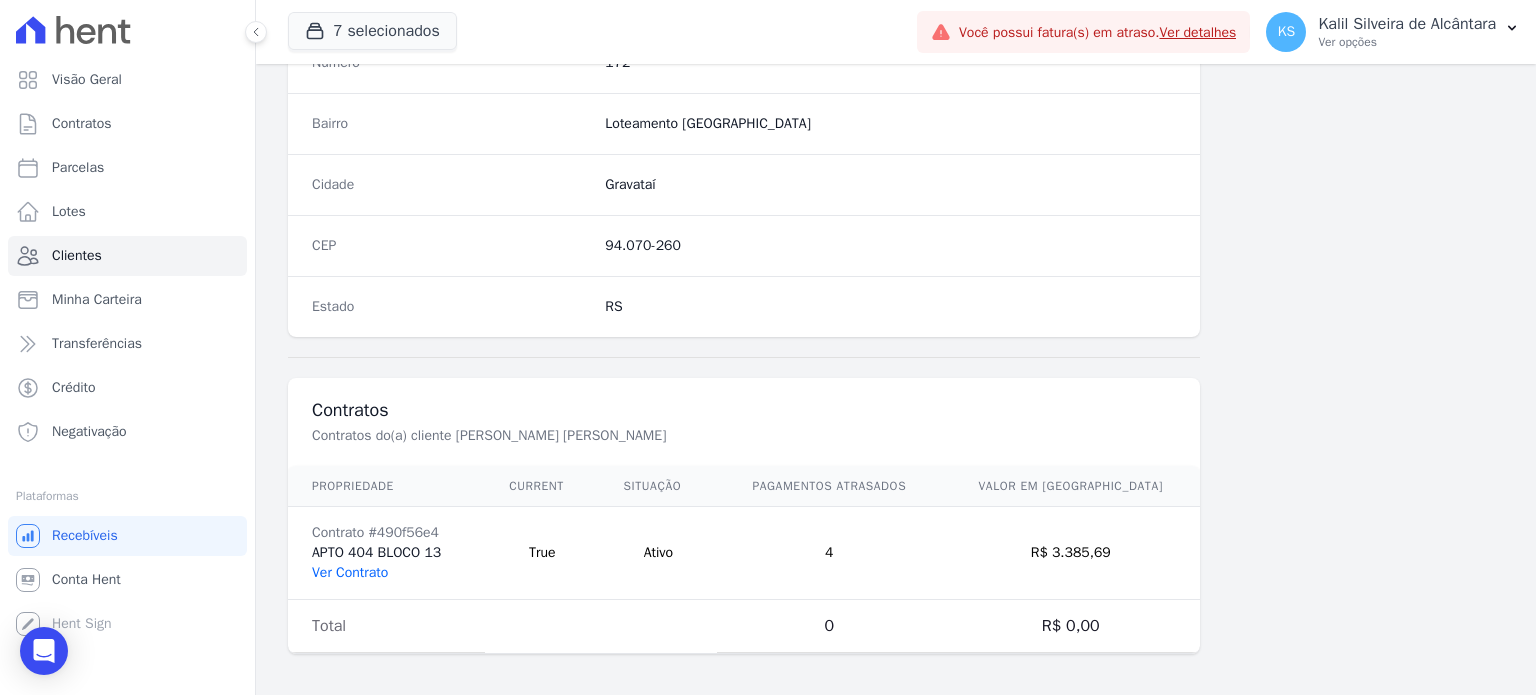 click on "Ver Contrato" at bounding box center (350, 572) 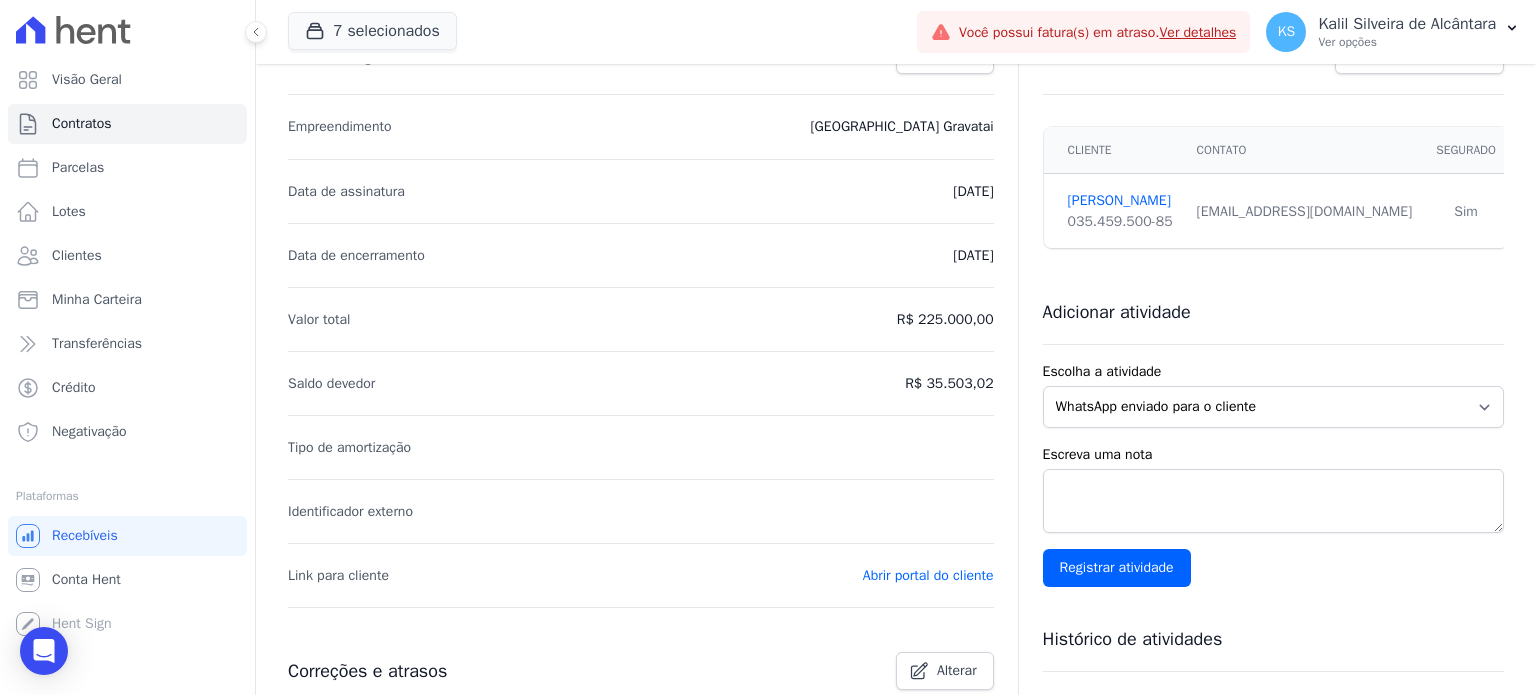 scroll, scrollTop: 0, scrollLeft: 0, axis: both 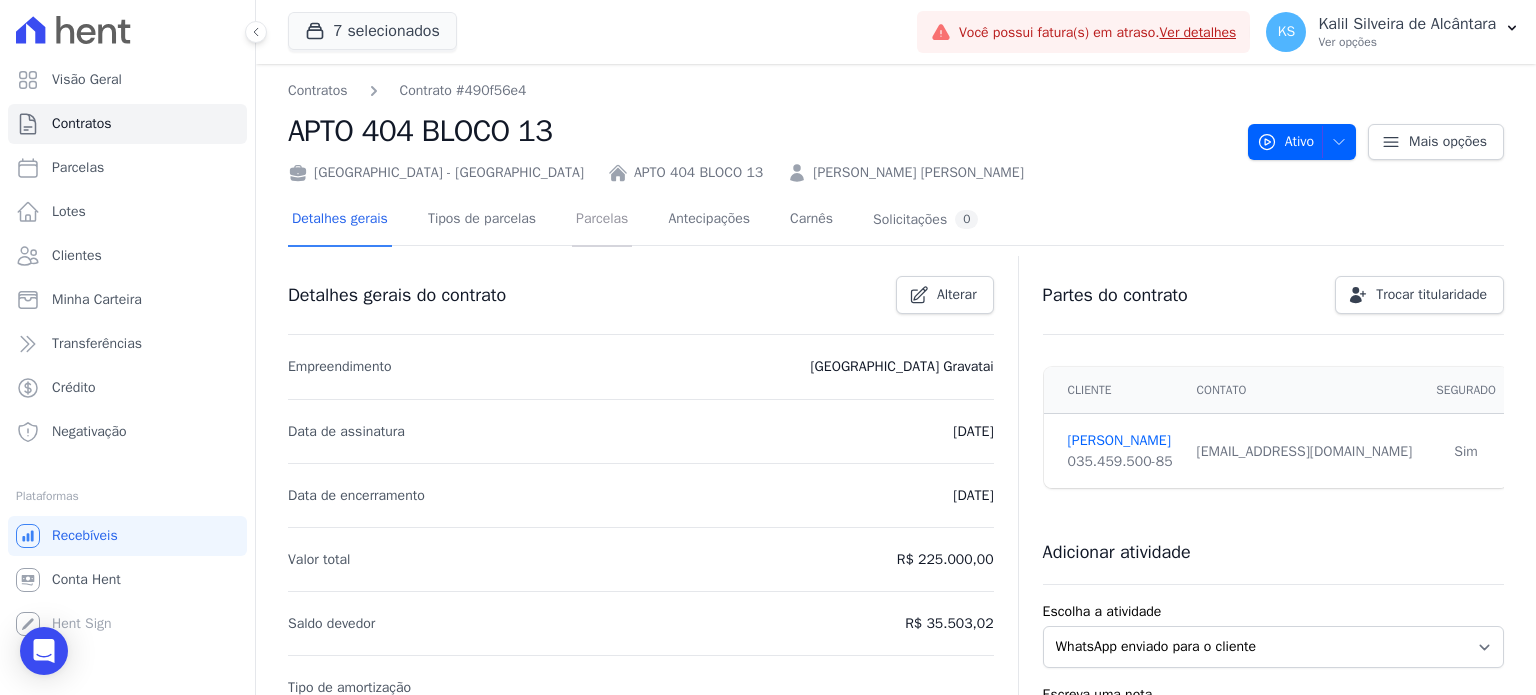 click on "Parcelas" at bounding box center (602, 220) 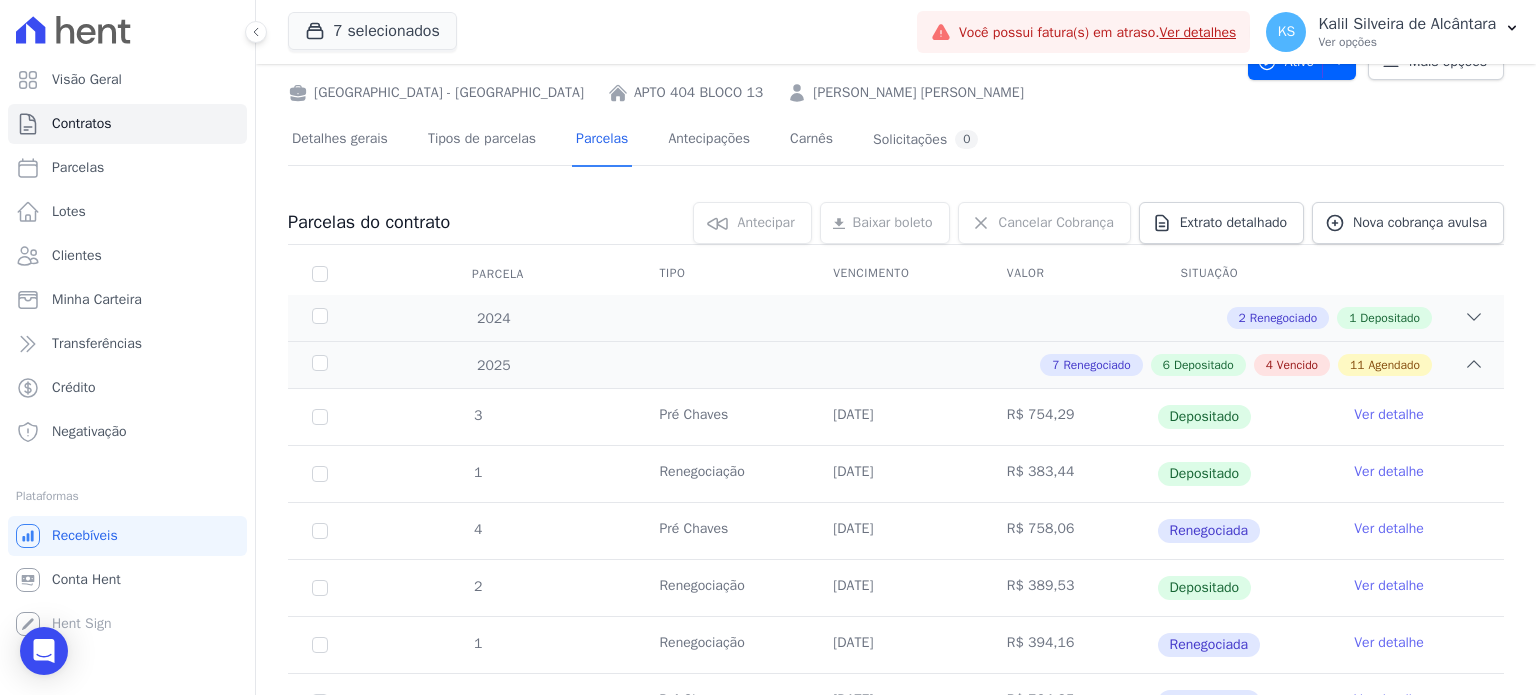 scroll, scrollTop: 0, scrollLeft: 0, axis: both 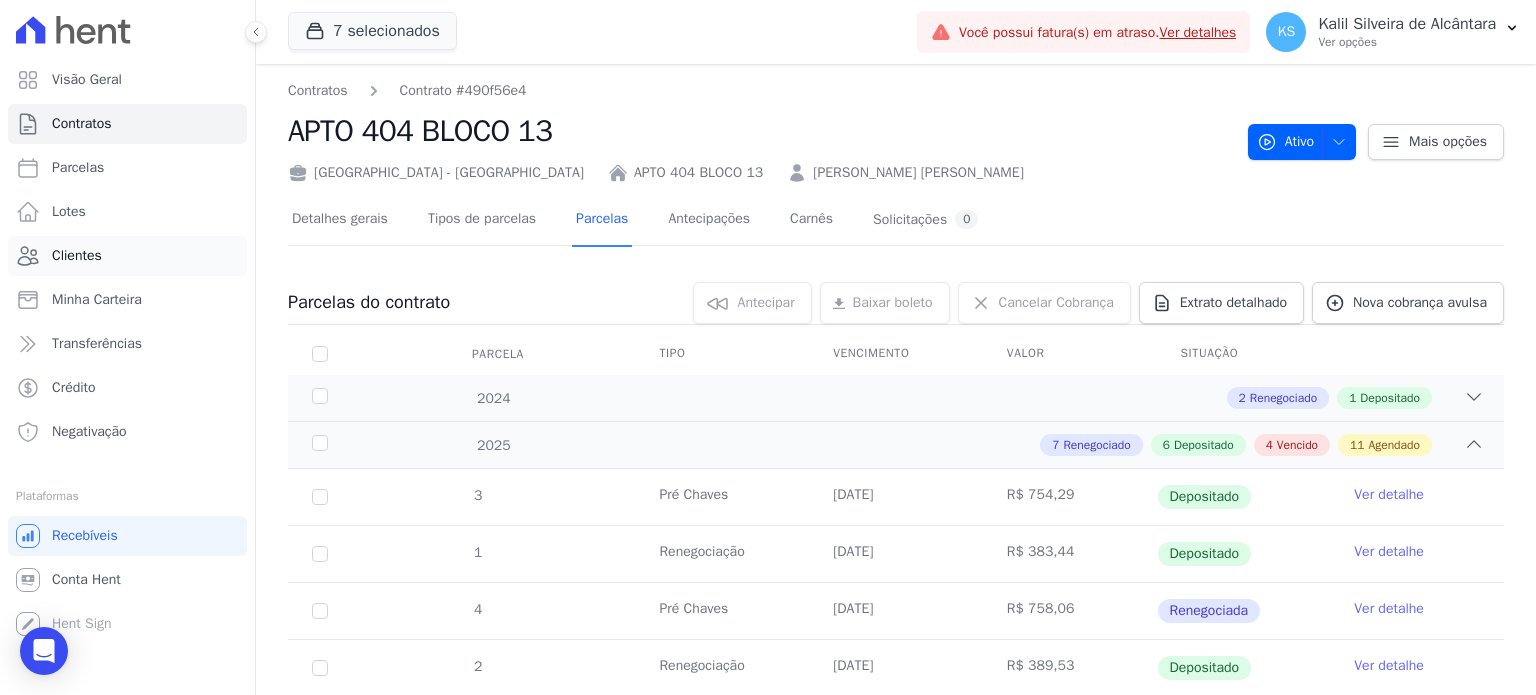 click on "Clientes" at bounding box center [77, 256] 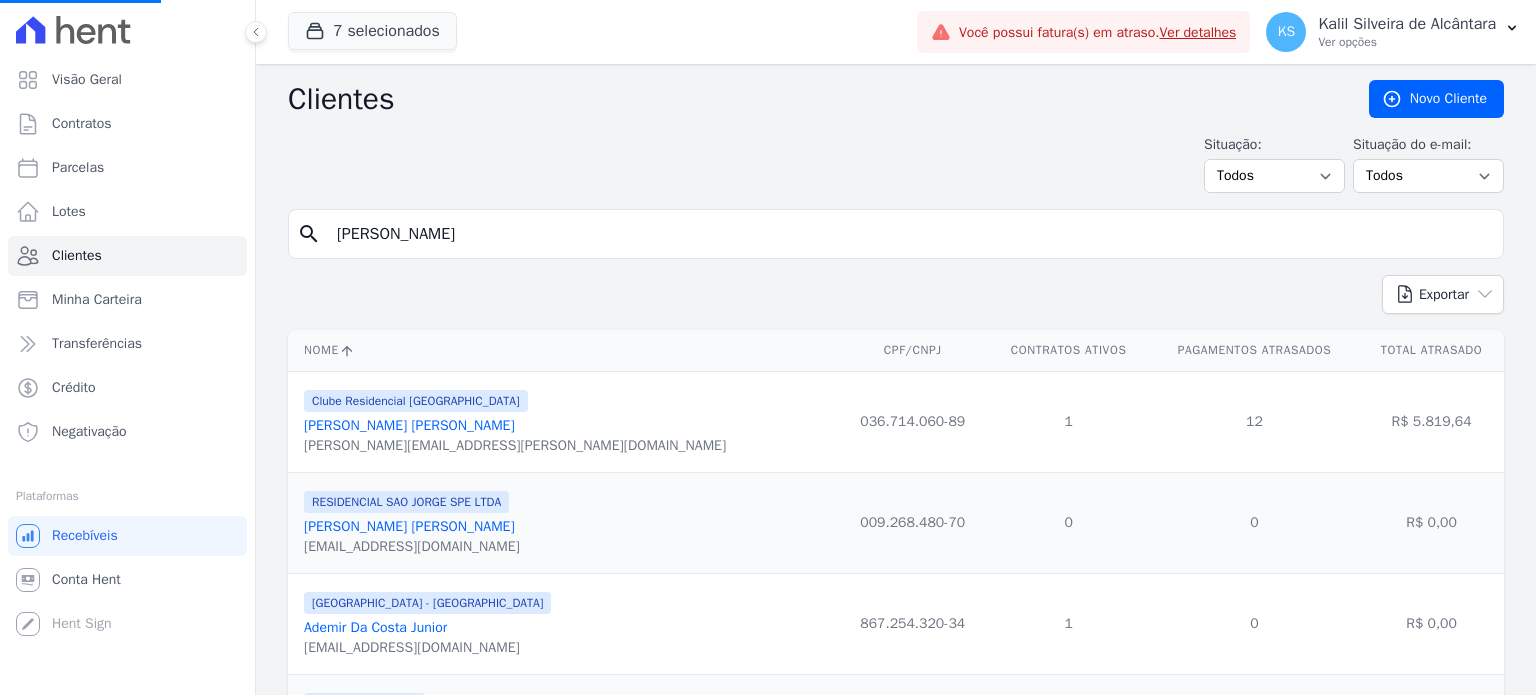 click on "[PERSON_NAME]" at bounding box center (910, 234) 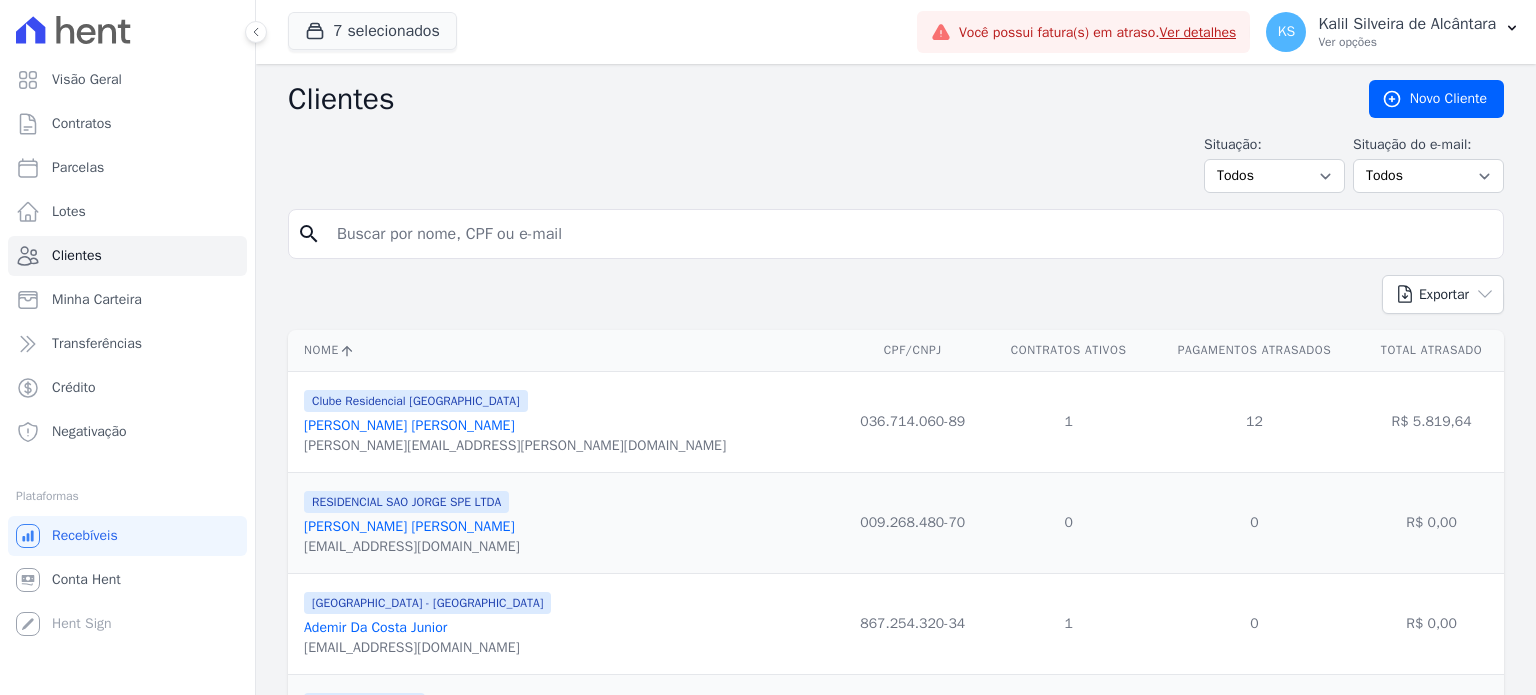 drag, startPoint x: 489, startPoint y: 229, endPoint x: 61, endPoint y: 230, distance: 428.00116 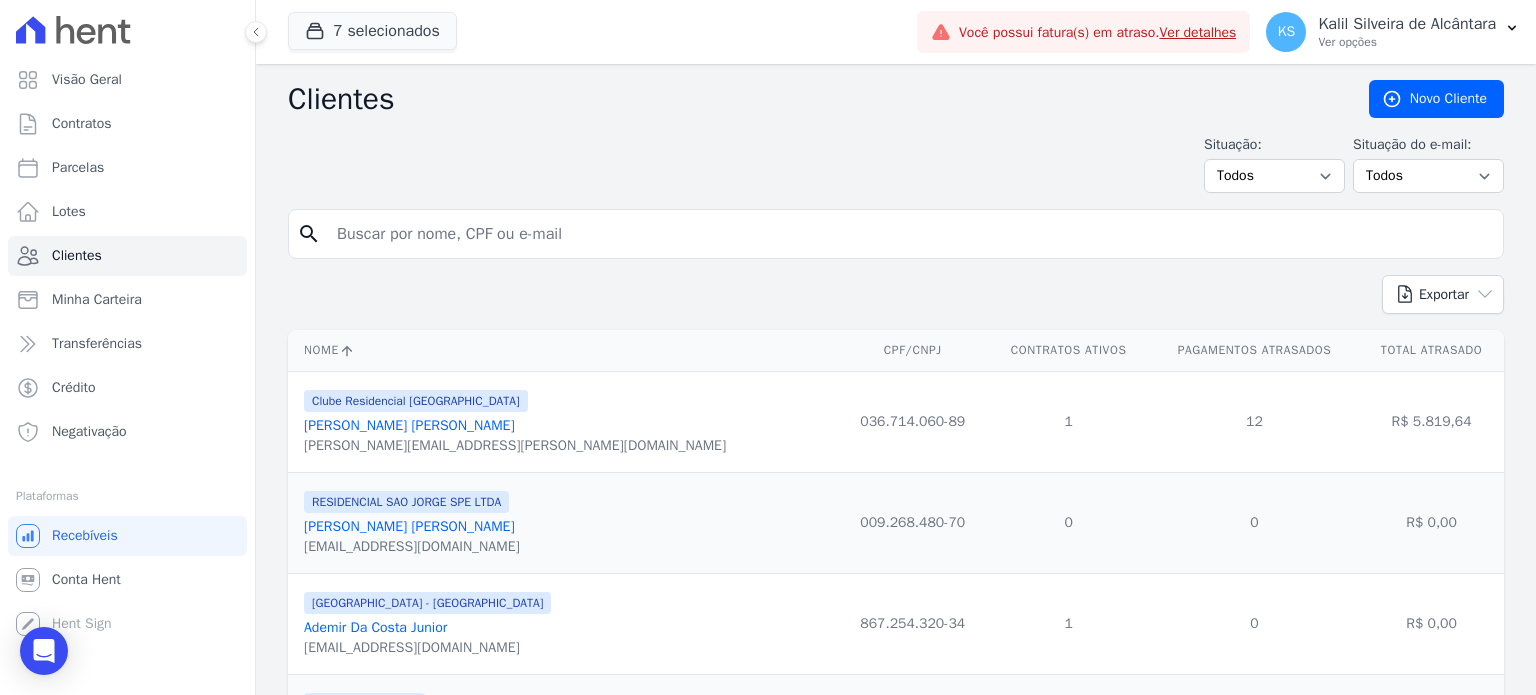 click at bounding box center [910, 234] 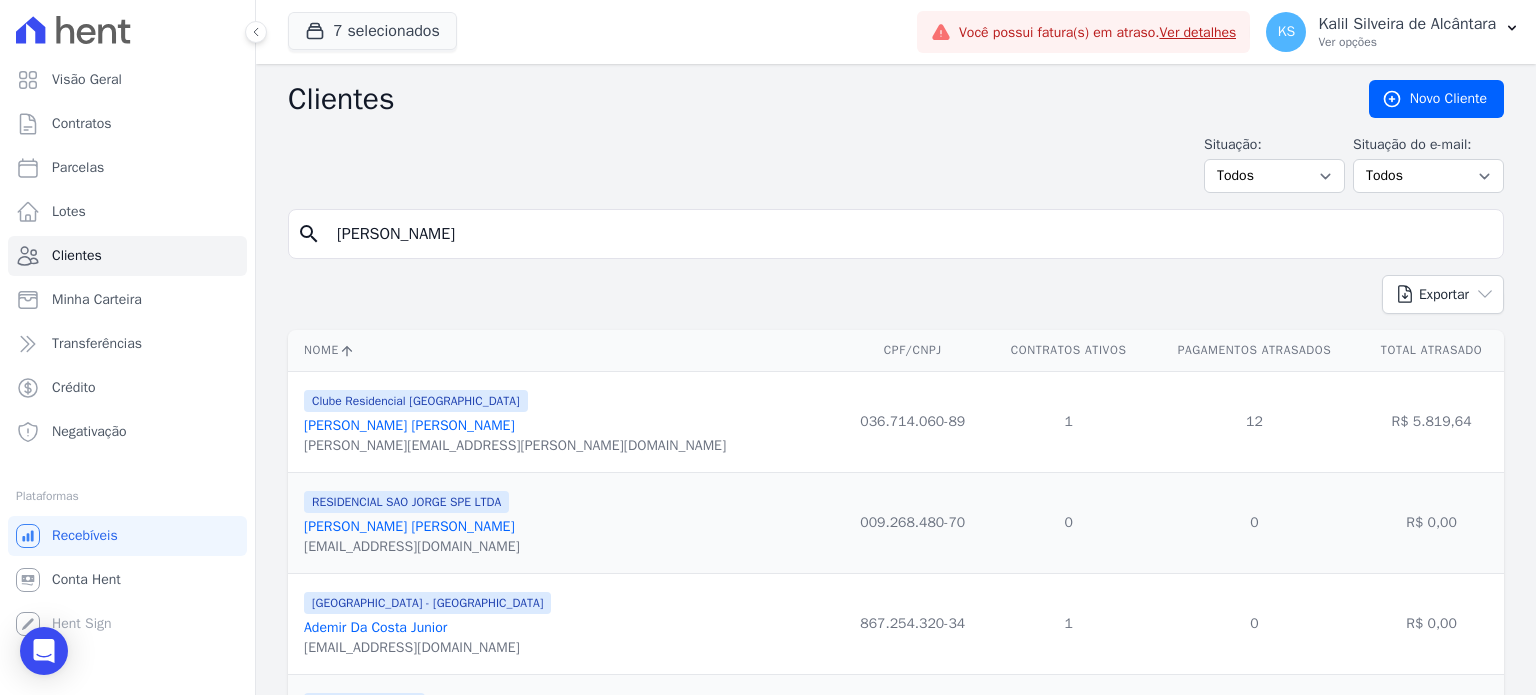 type on "[PERSON_NAME]" 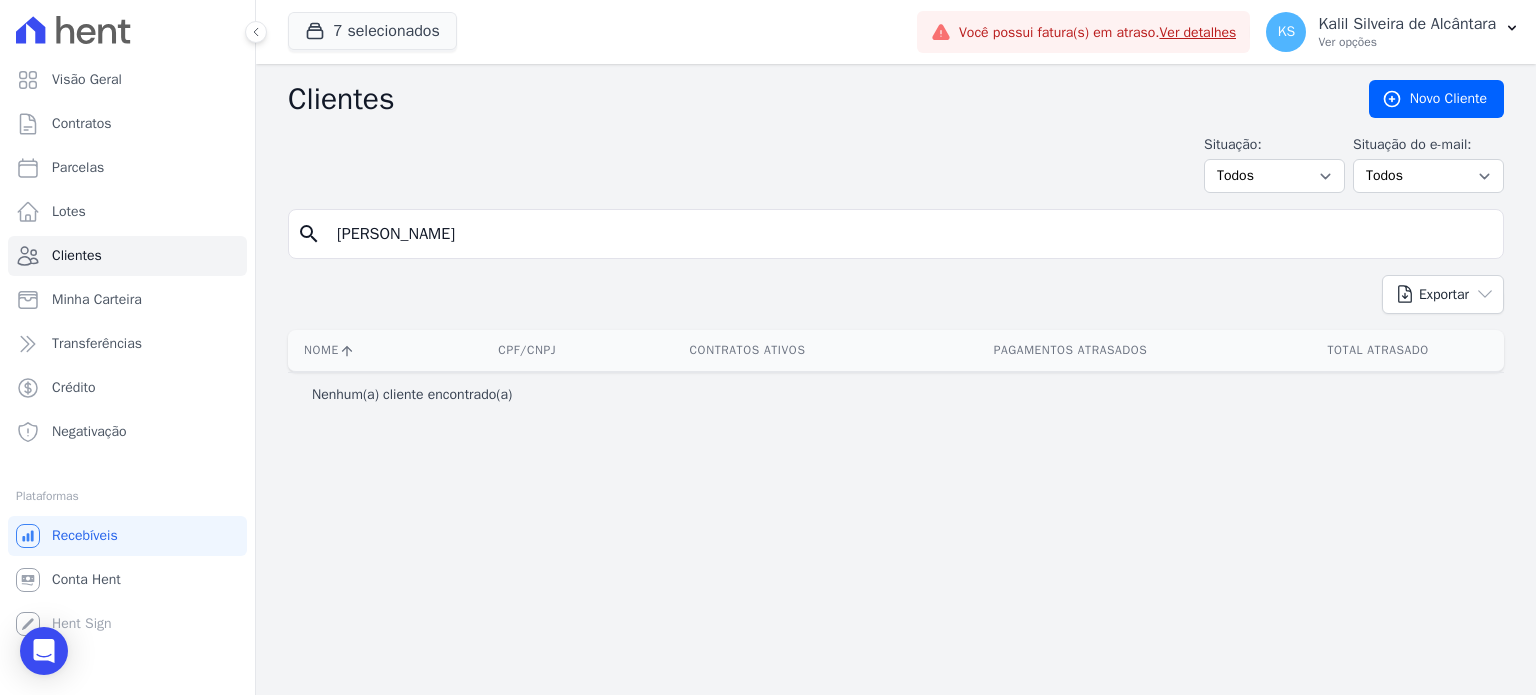 click on "[PERSON_NAME]" at bounding box center (910, 234) 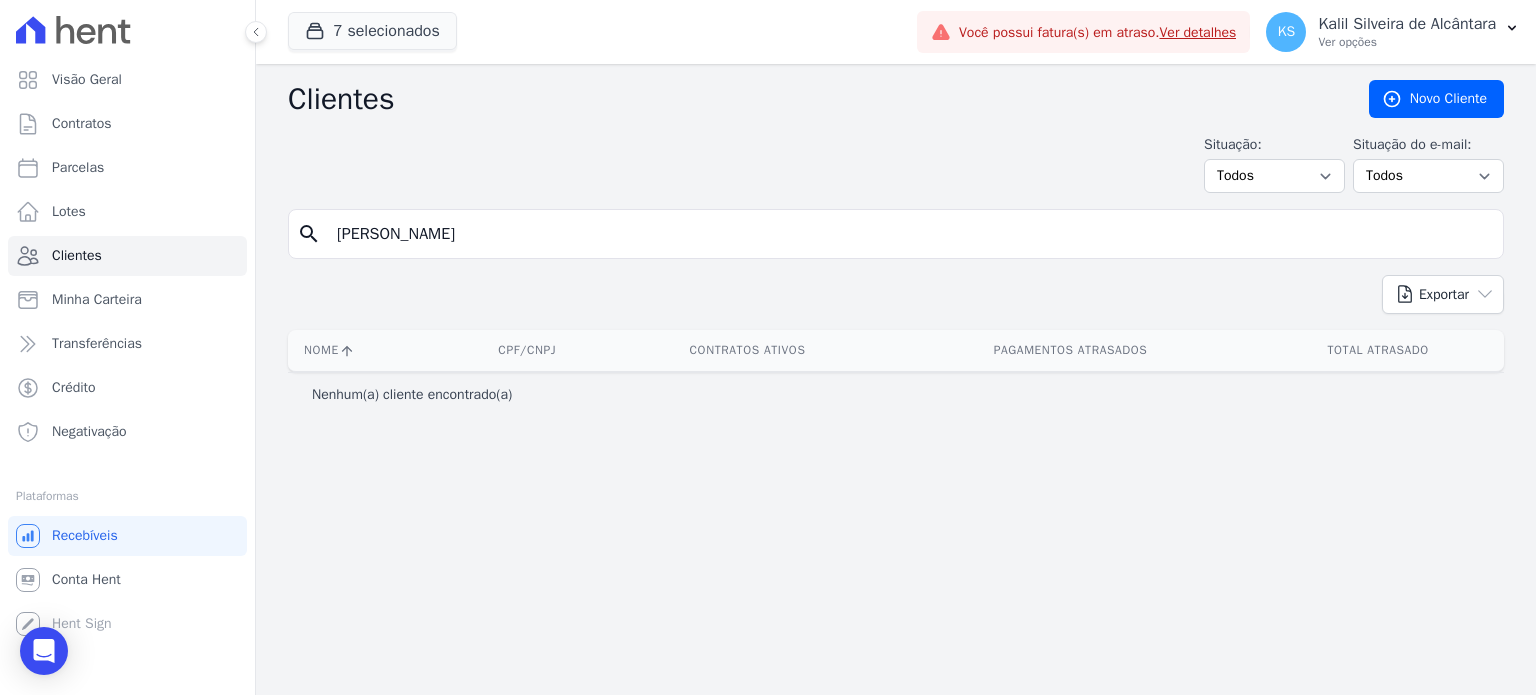 type on "[PERSON_NAME]" 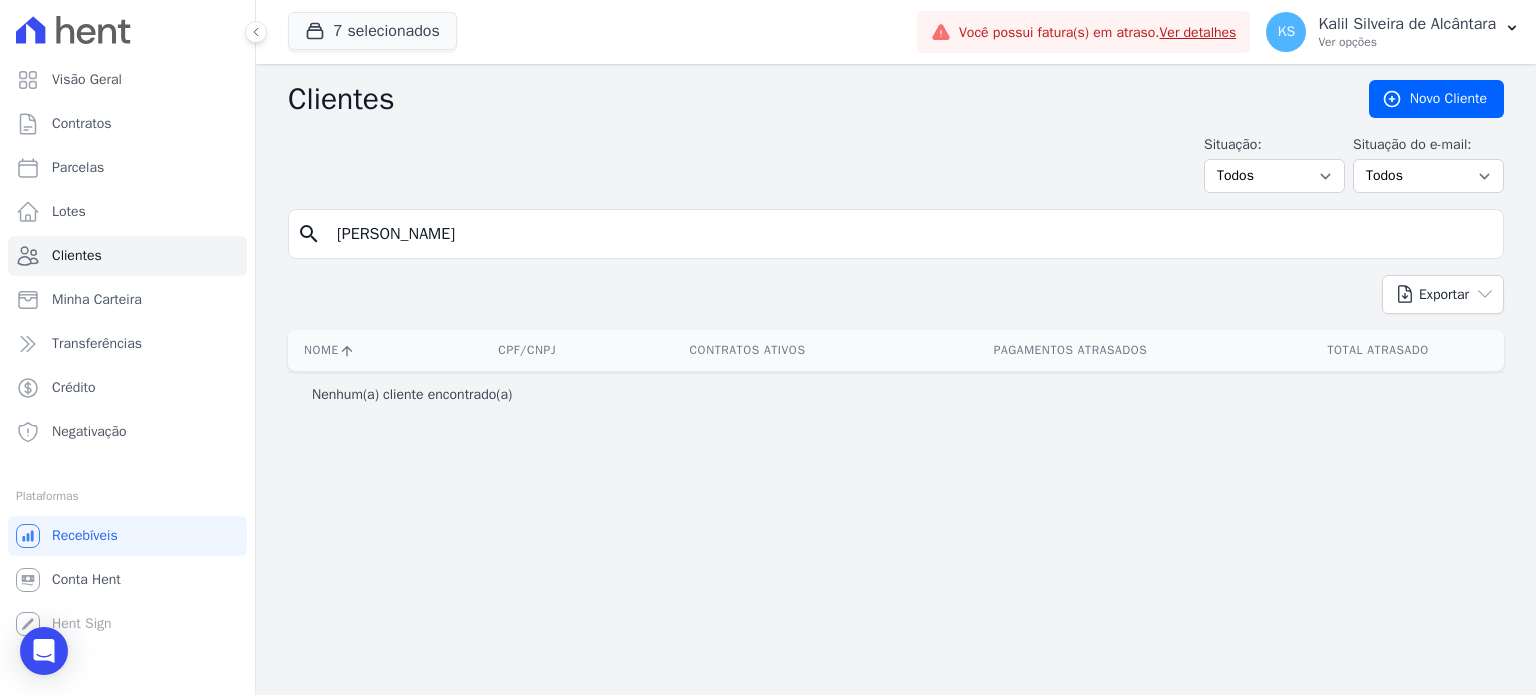drag, startPoint x: 449, startPoint y: 235, endPoint x: 0, endPoint y: 243, distance: 449.07126 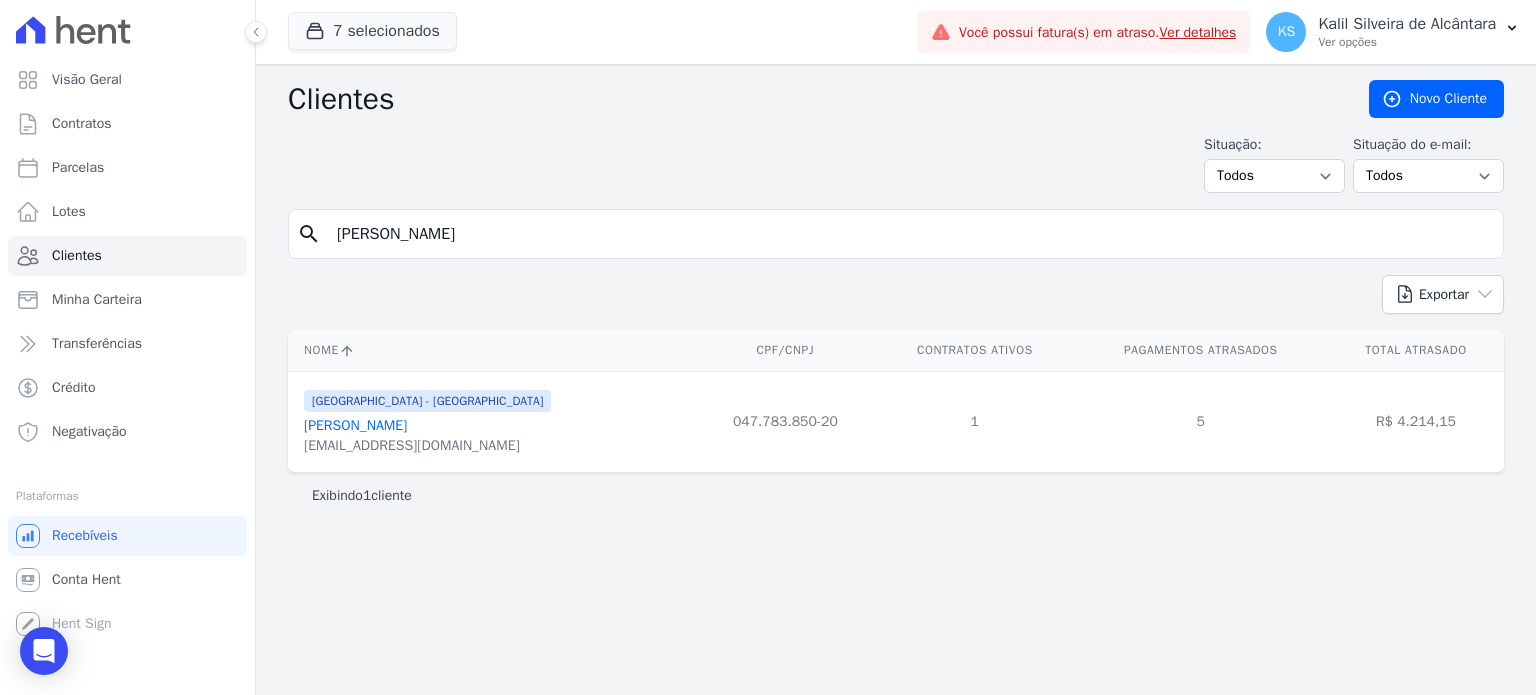 click on "[PERSON_NAME]" at bounding box center (355, 425) 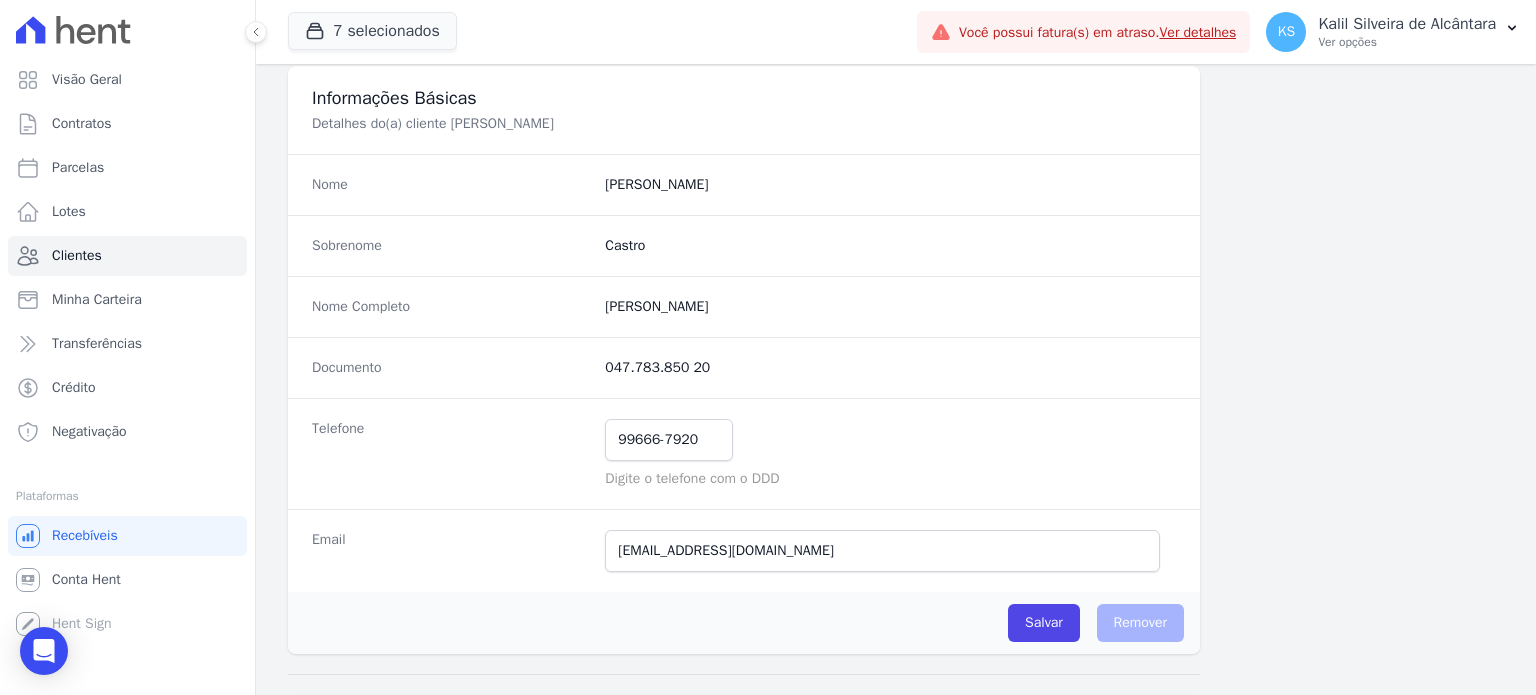 scroll, scrollTop: 0, scrollLeft: 0, axis: both 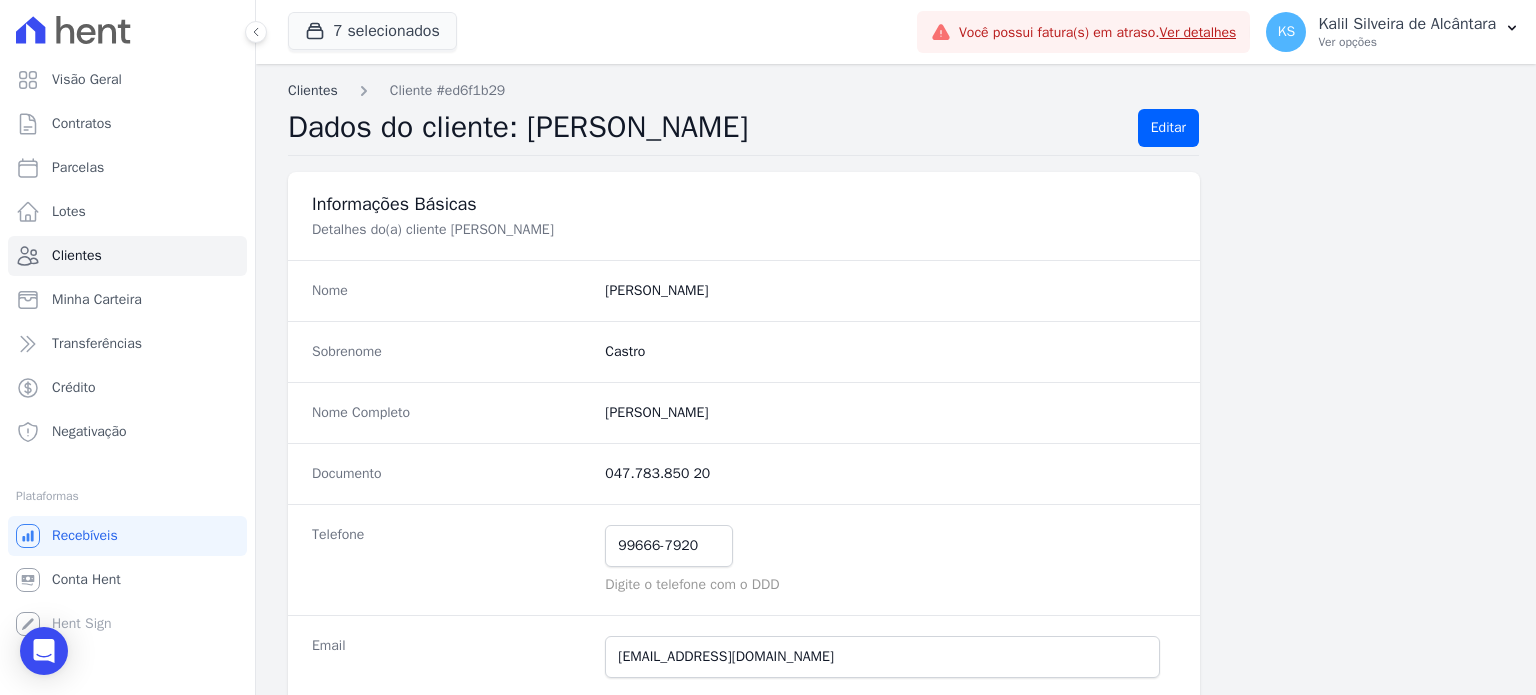 click on "Clientes" at bounding box center [313, 90] 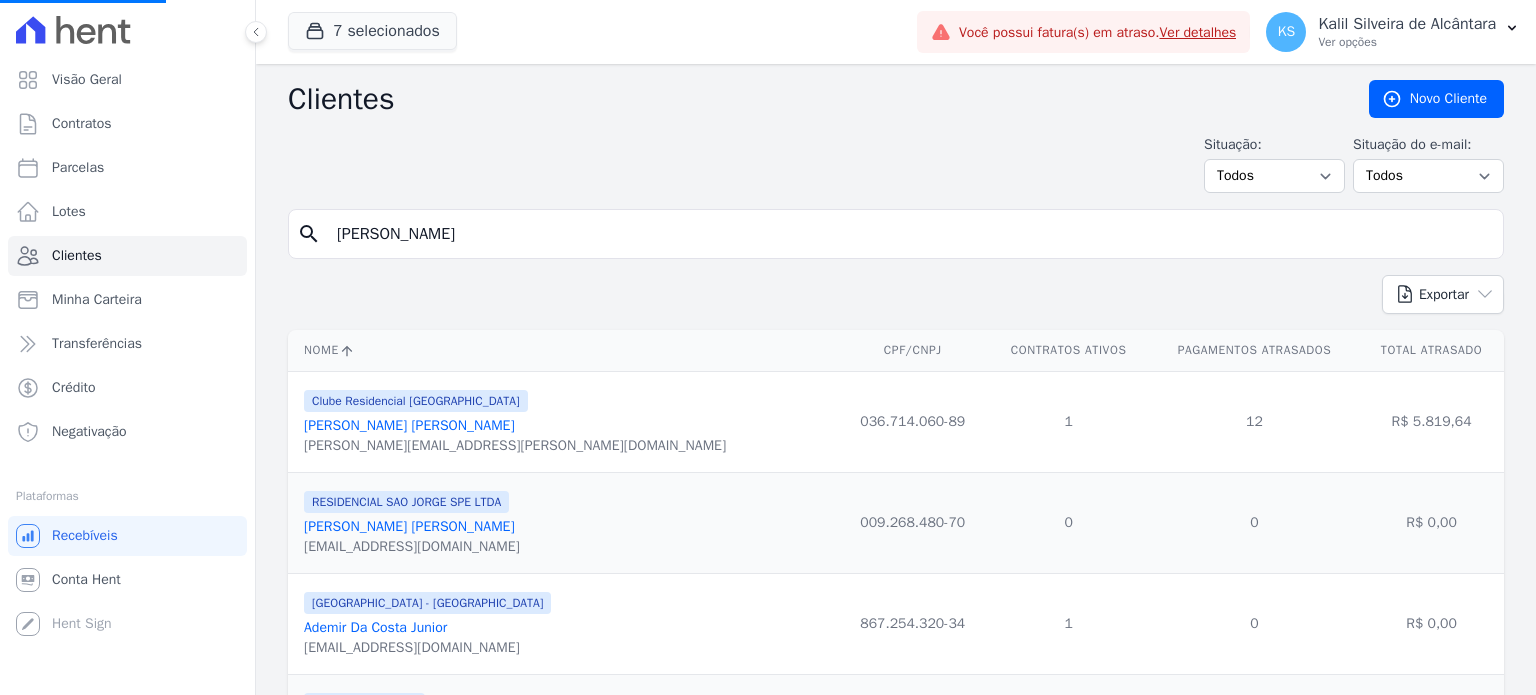 click on "[PERSON_NAME]" at bounding box center [910, 234] 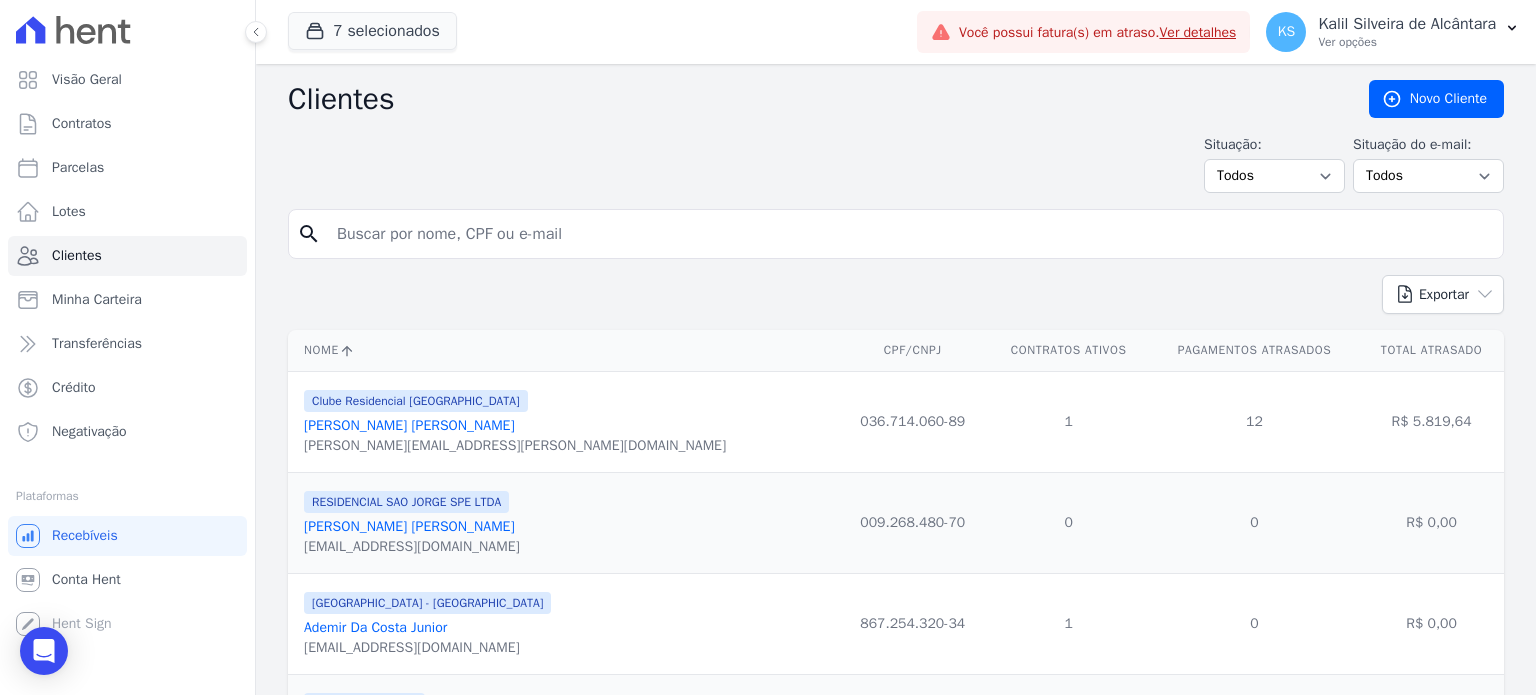 drag, startPoint x: 452, startPoint y: 234, endPoint x: 285, endPoint y: 247, distance: 167.50522 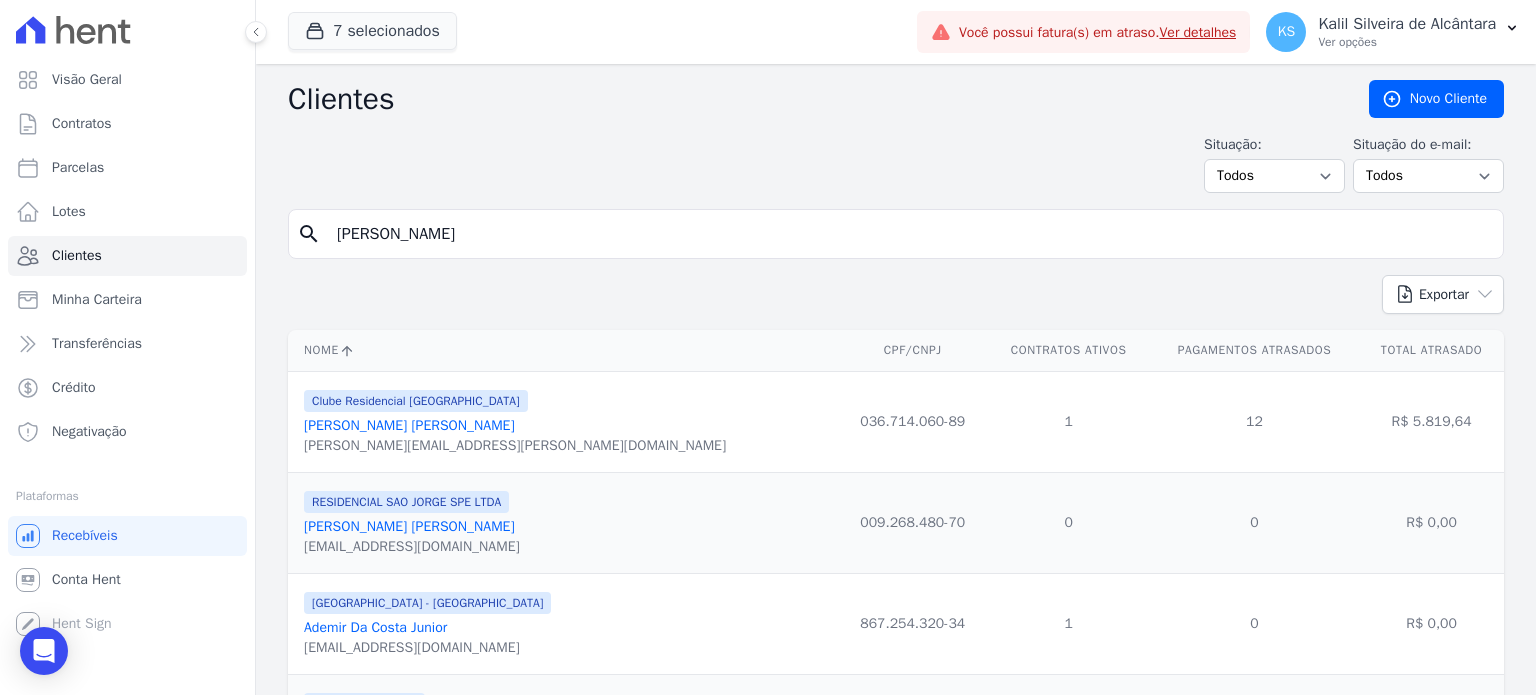 type on "[PERSON_NAME]" 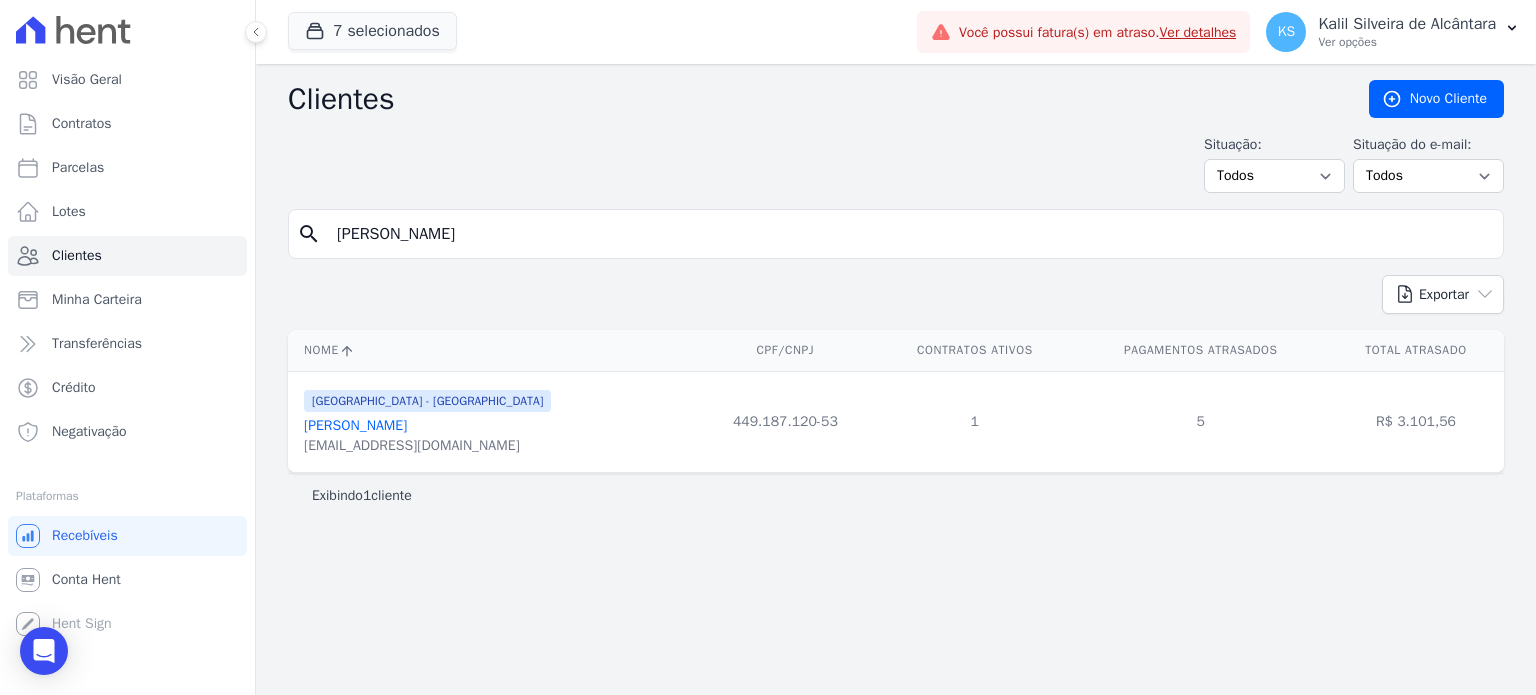 click on "[PERSON_NAME]" at bounding box center [355, 425] 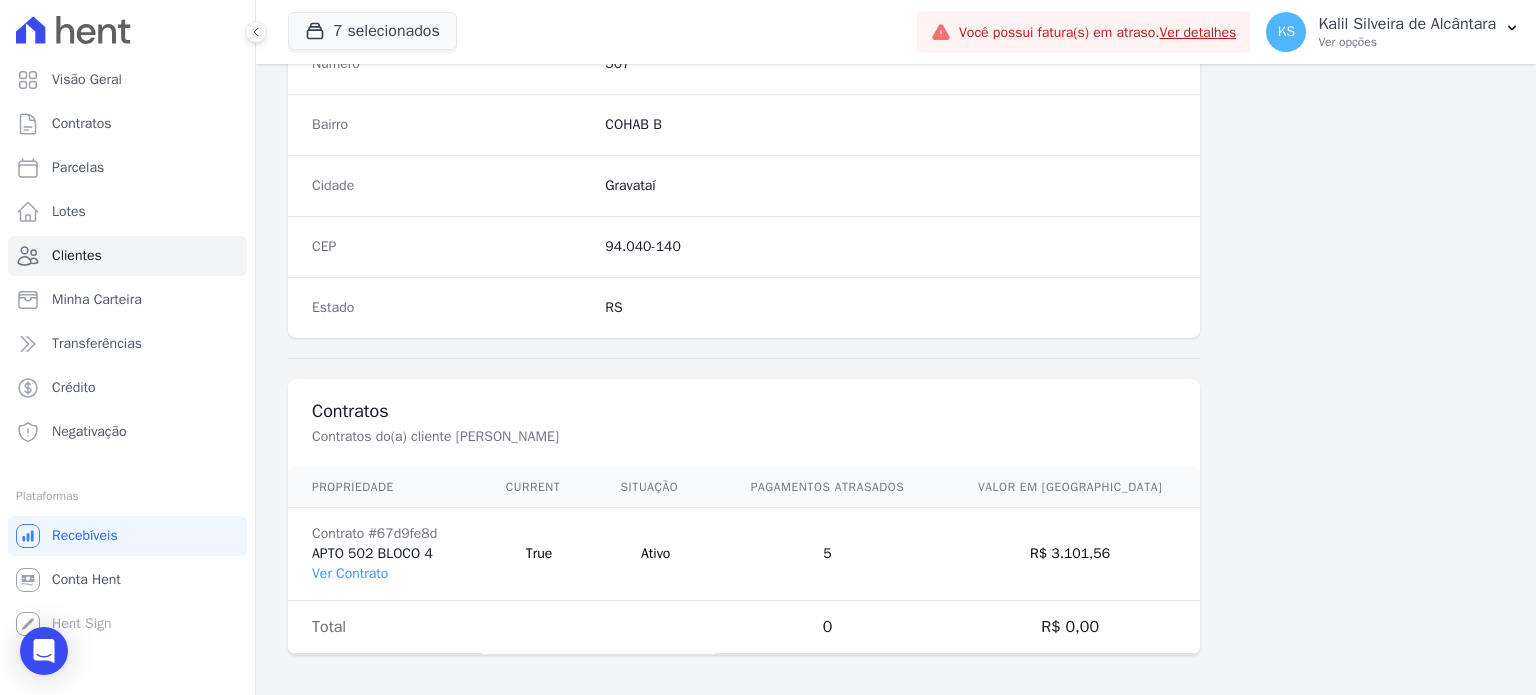 scroll, scrollTop: 1169, scrollLeft: 0, axis: vertical 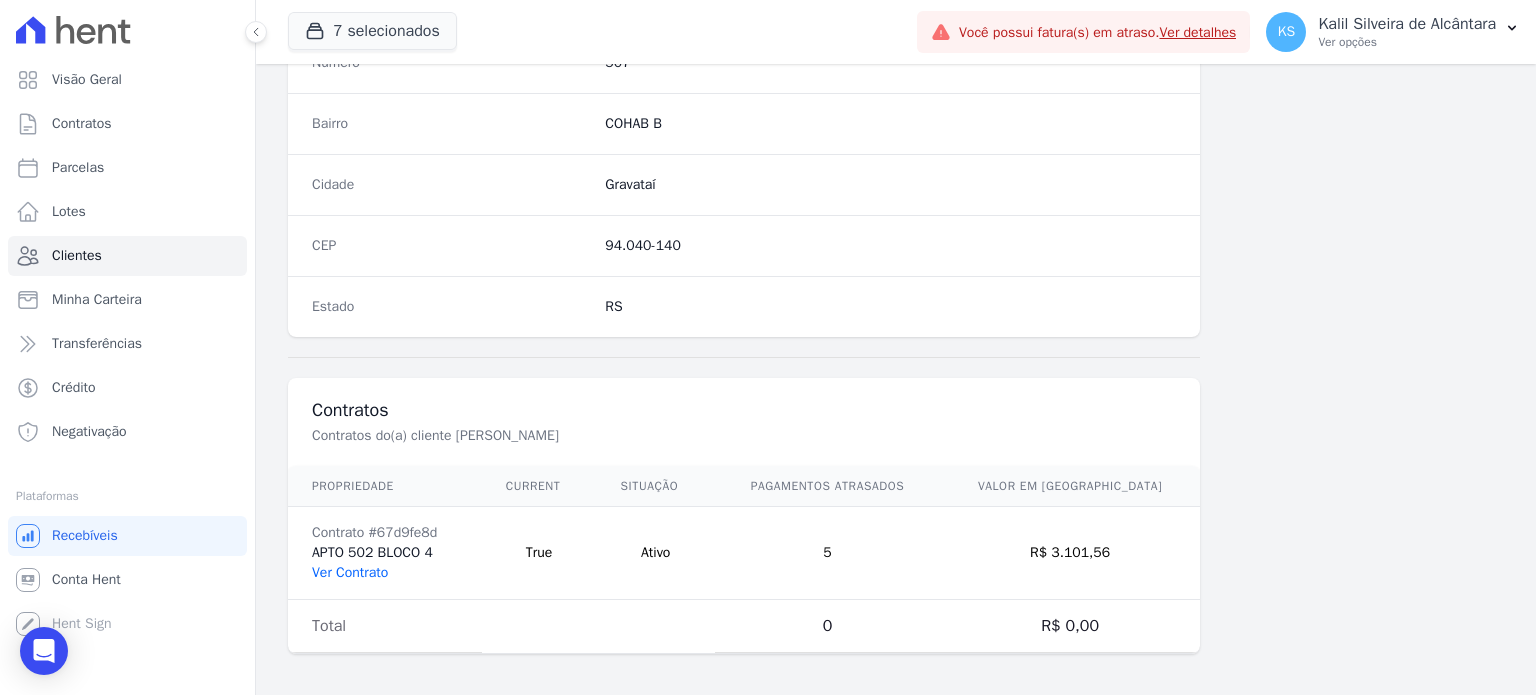 click on "Ver Contrato" at bounding box center (350, 572) 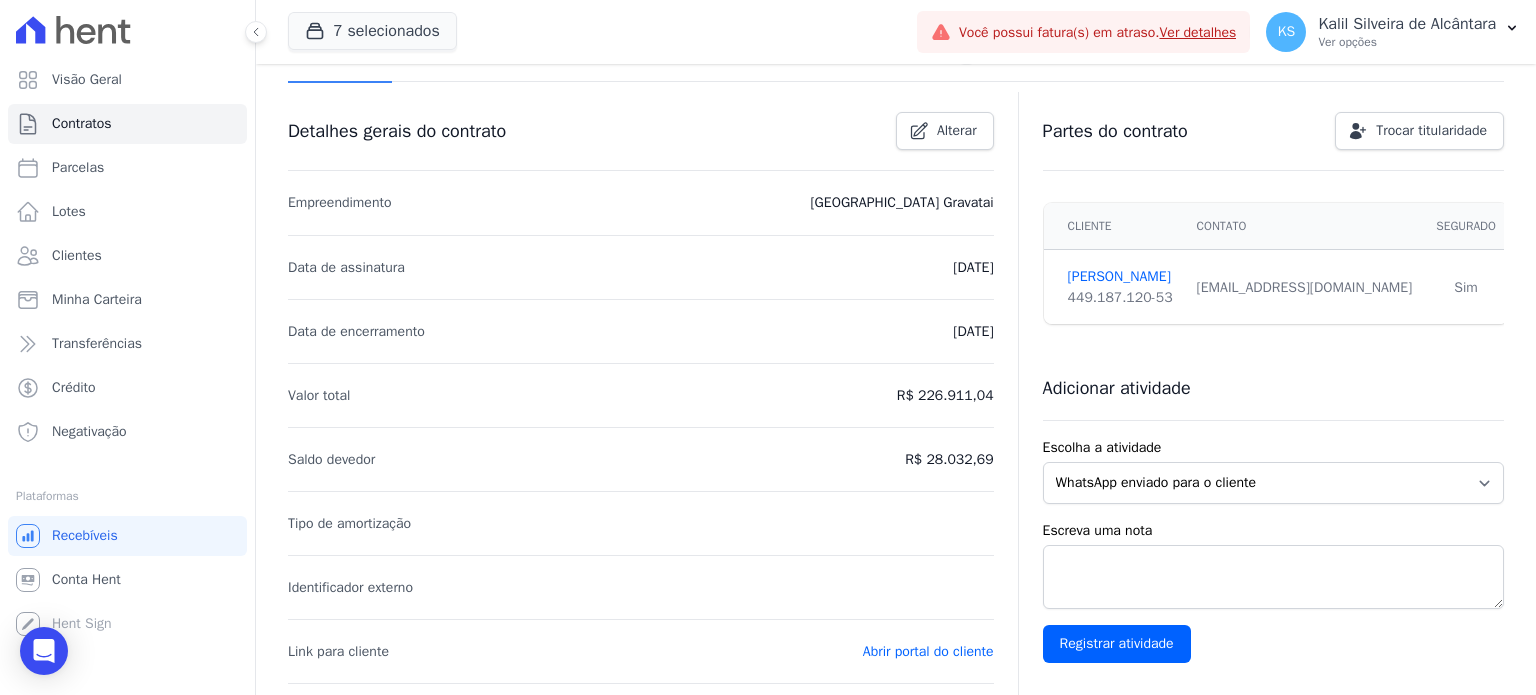 scroll, scrollTop: 0, scrollLeft: 0, axis: both 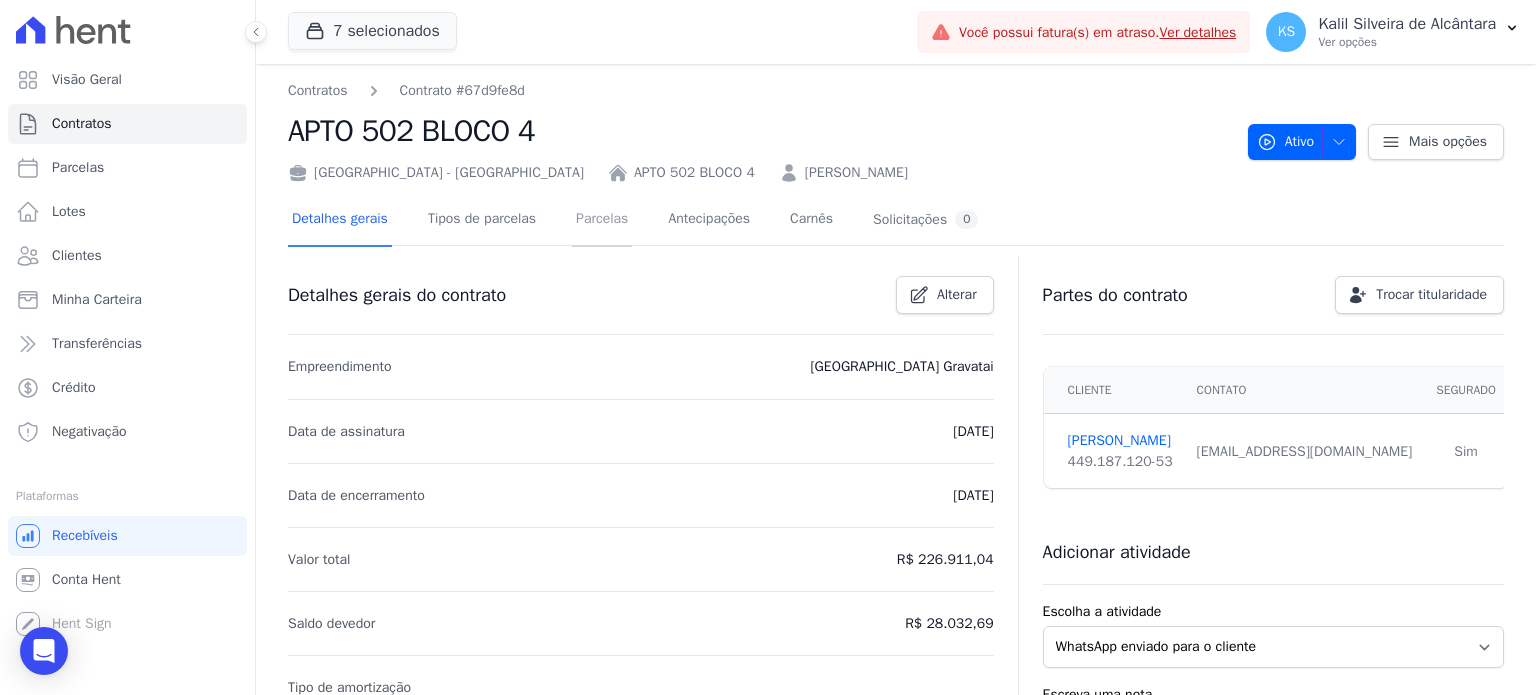 click on "Parcelas" at bounding box center (602, 220) 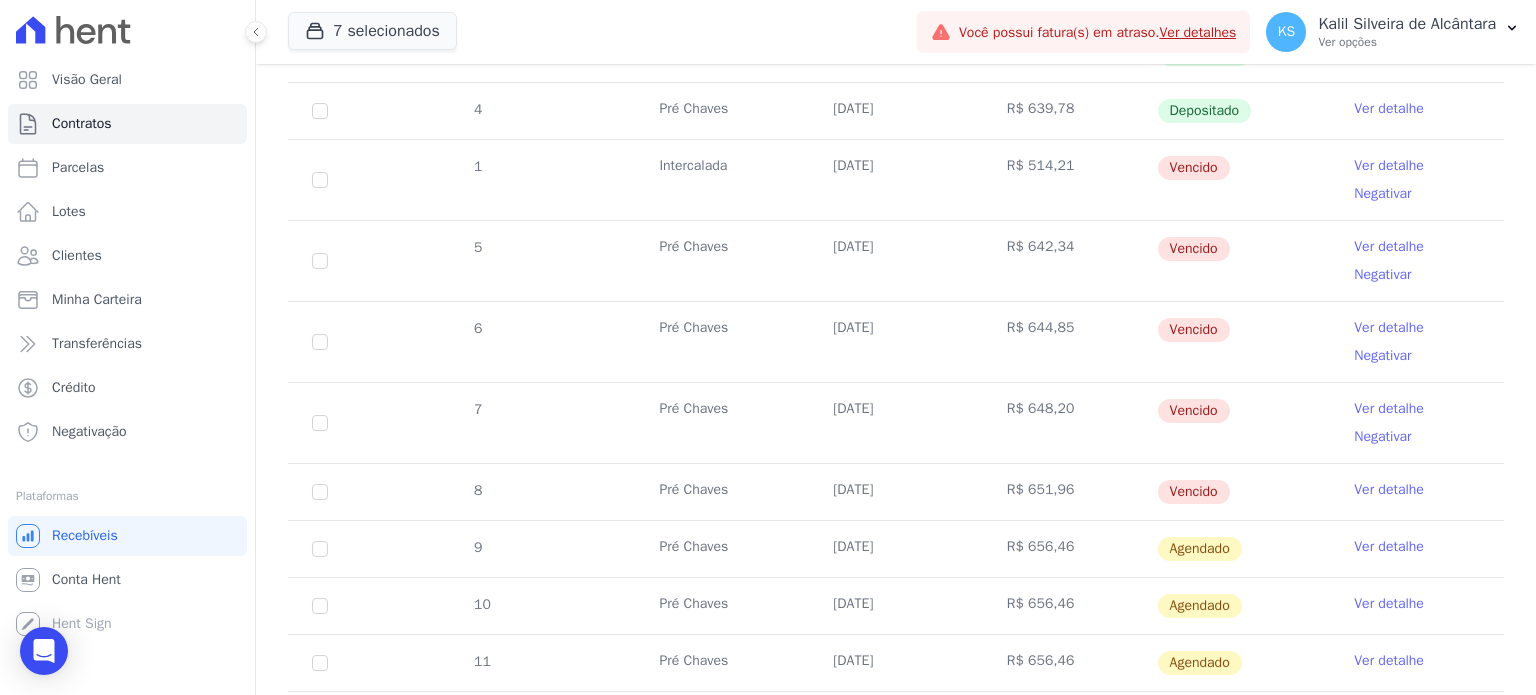 scroll, scrollTop: 300, scrollLeft: 0, axis: vertical 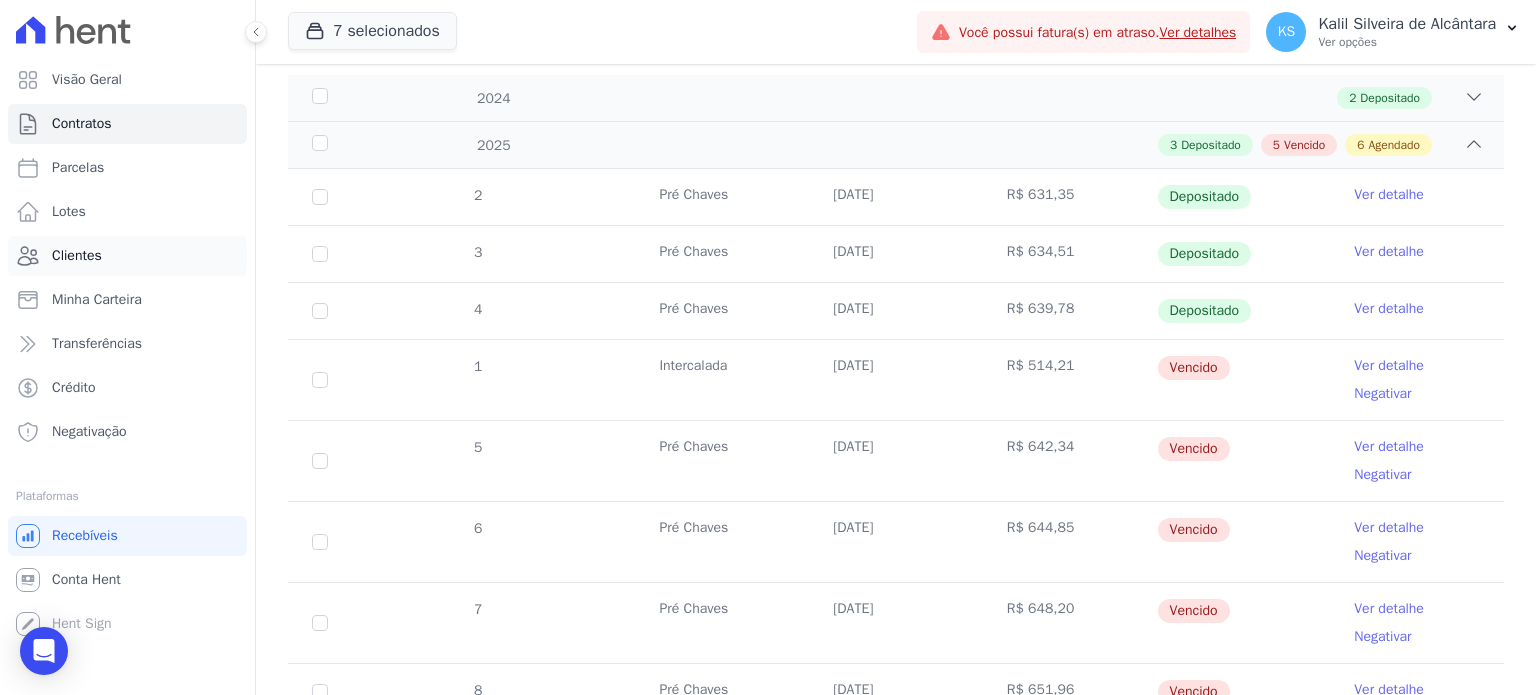 click on "Clientes" at bounding box center (77, 256) 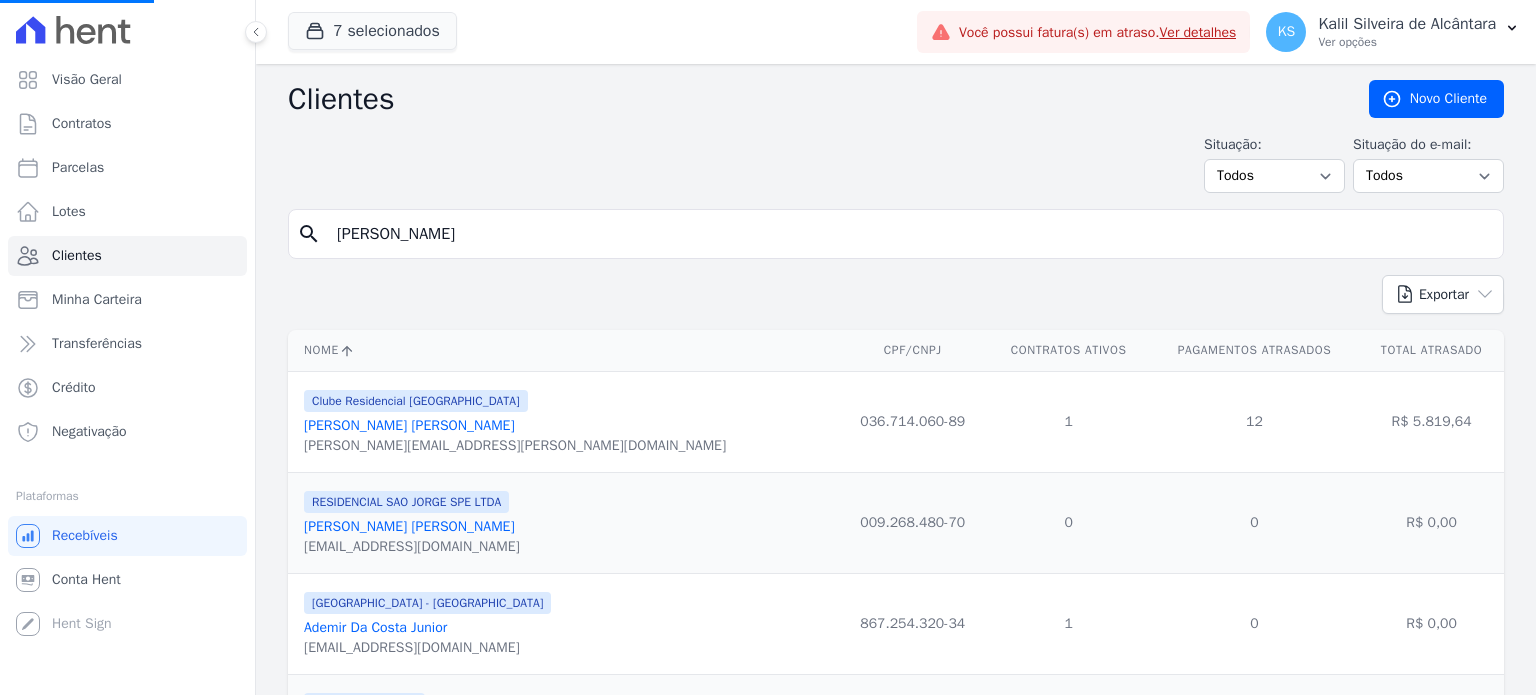 click on "[PERSON_NAME]" at bounding box center (910, 234) 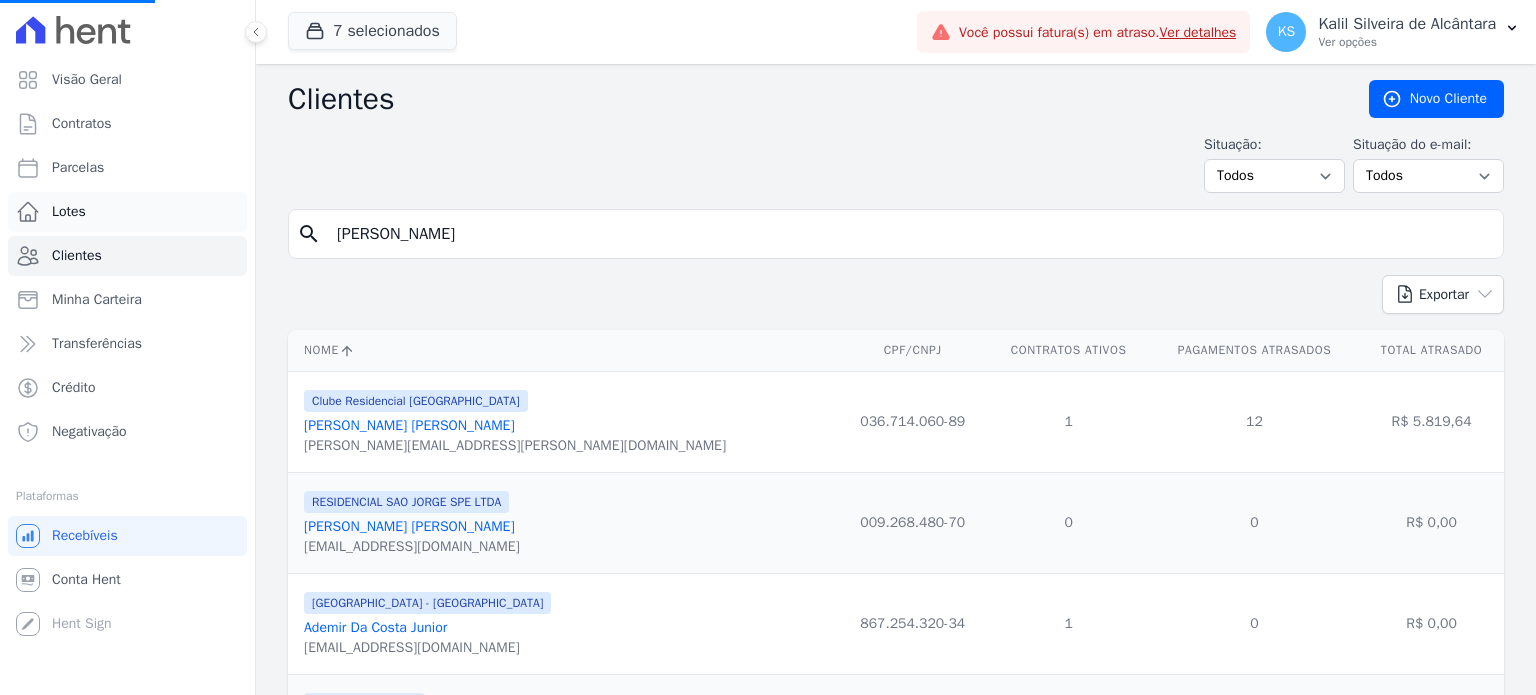 drag, startPoint x: 532, startPoint y: 232, endPoint x: 118, endPoint y: 216, distance: 414.30905 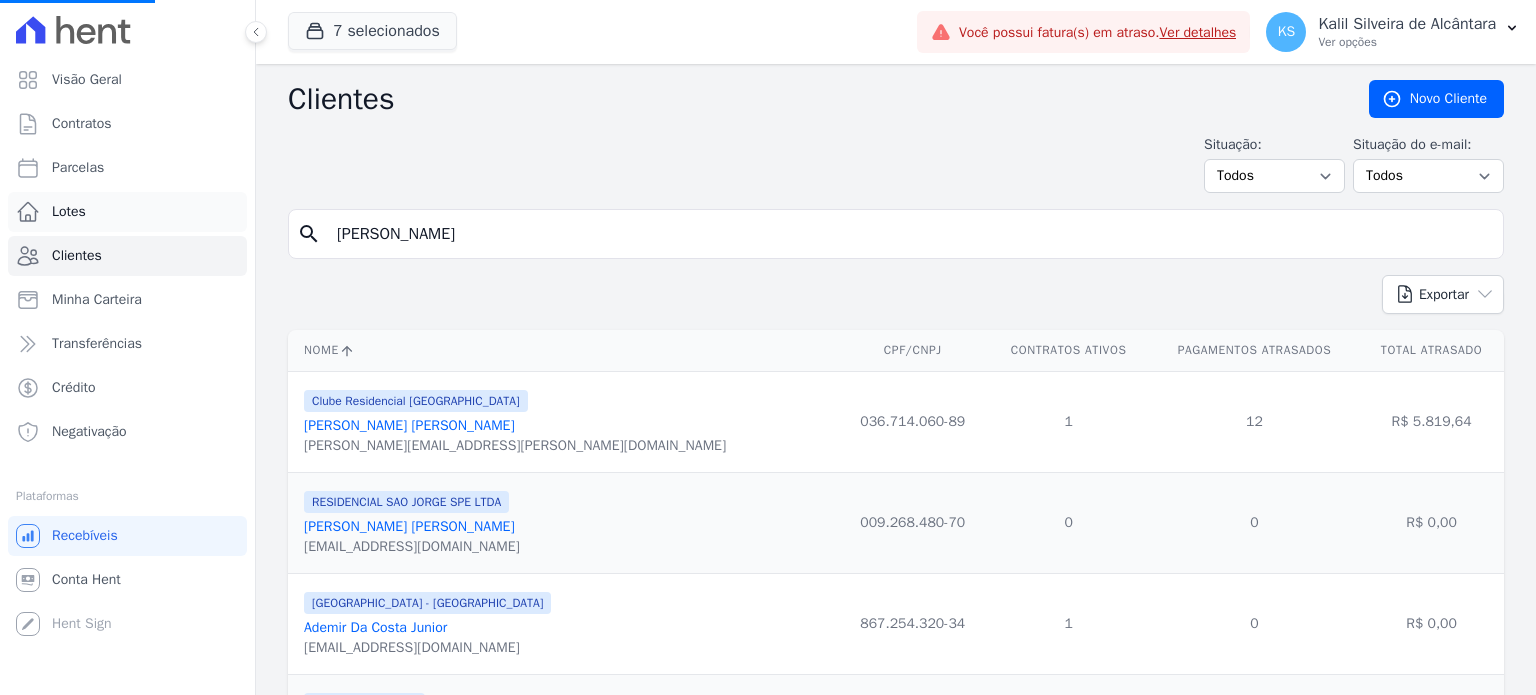 click on "Visão Geral
Contratos
[GEOGRAPHIC_DATA]
Lotes
Clientes
Minha Carteira
Transferências
Crédito
Negativação" at bounding box center [768, 347] 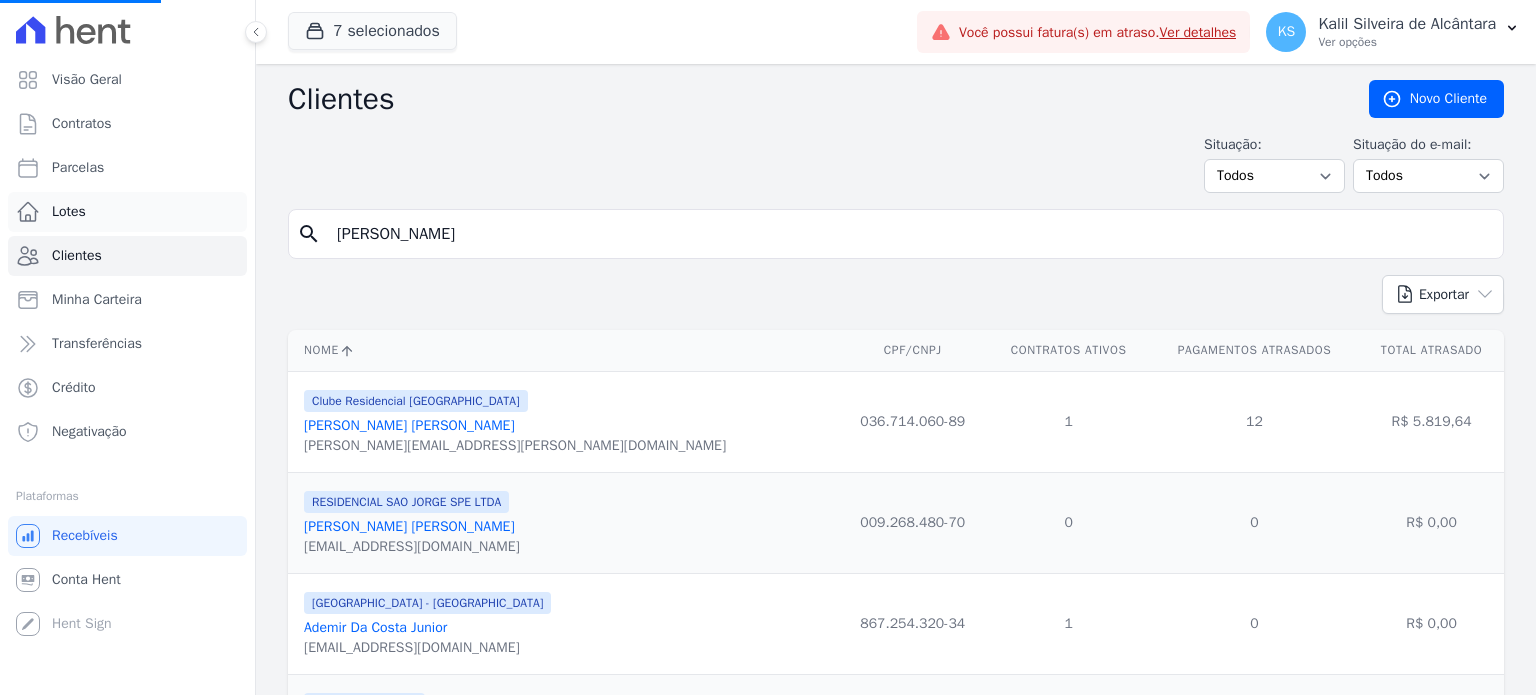 type on "P" 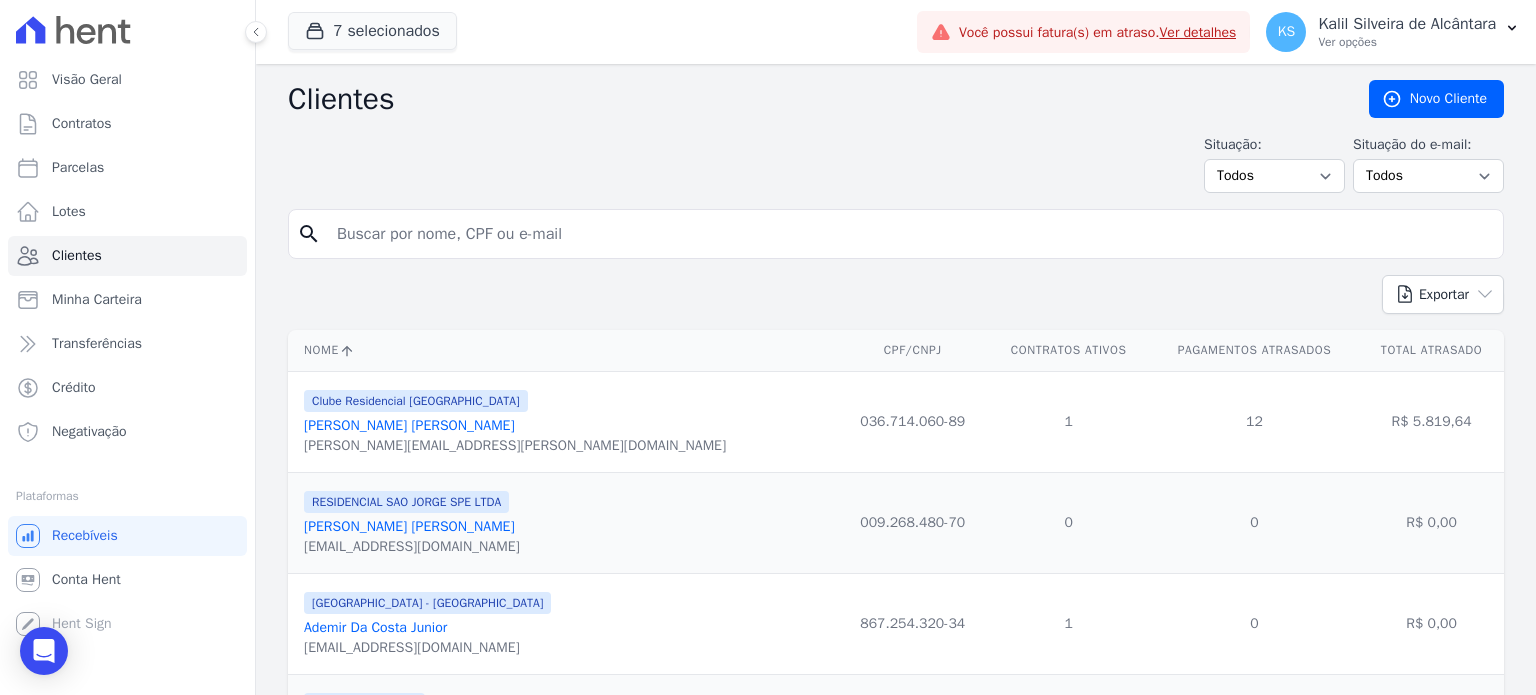 click at bounding box center [910, 234] 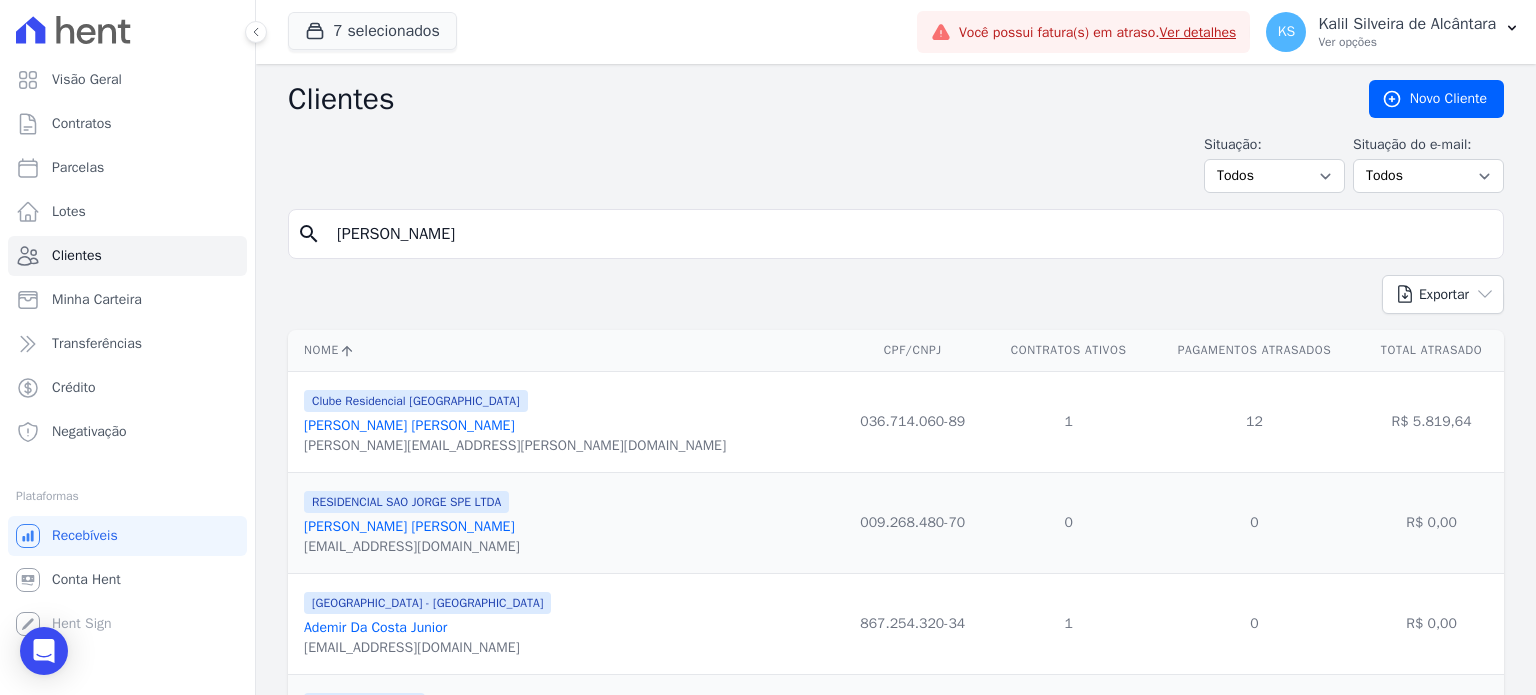 type on "[PERSON_NAME]" 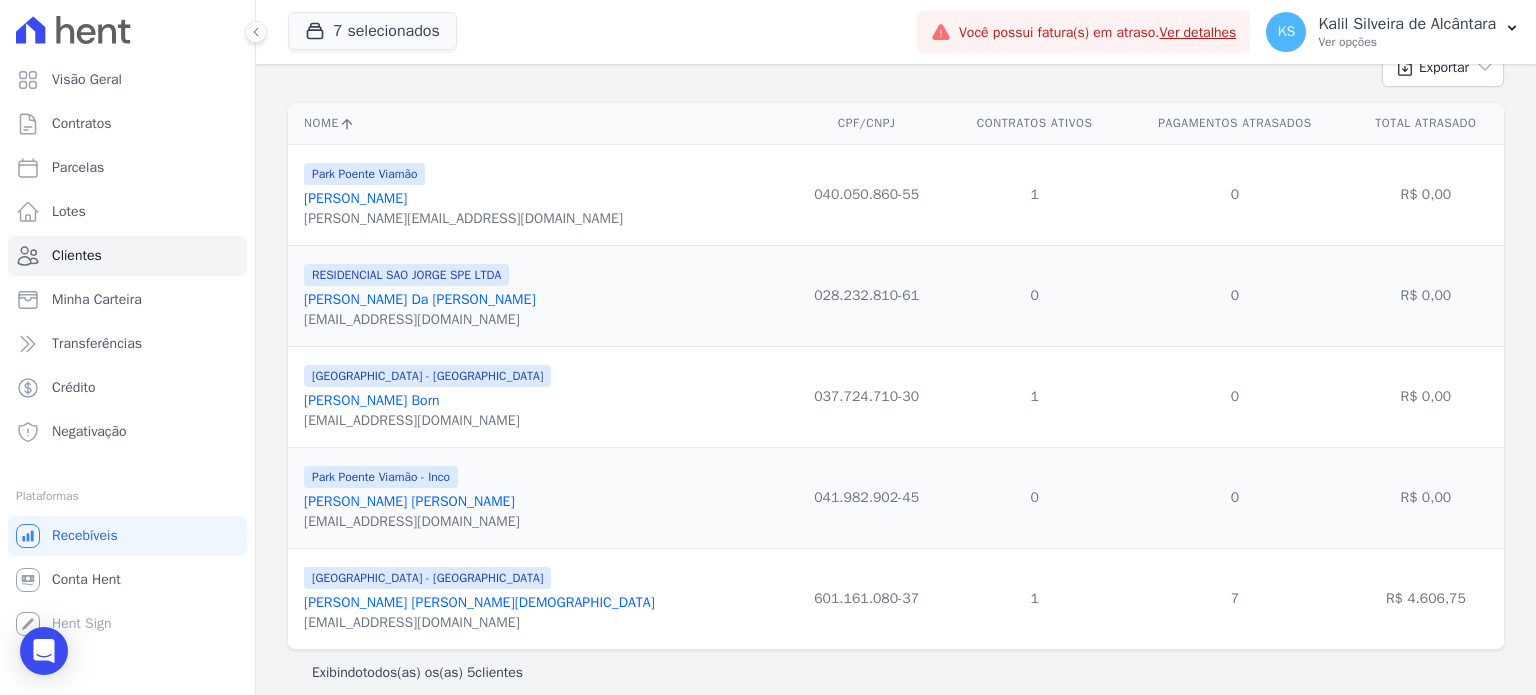 scroll, scrollTop: 244, scrollLeft: 0, axis: vertical 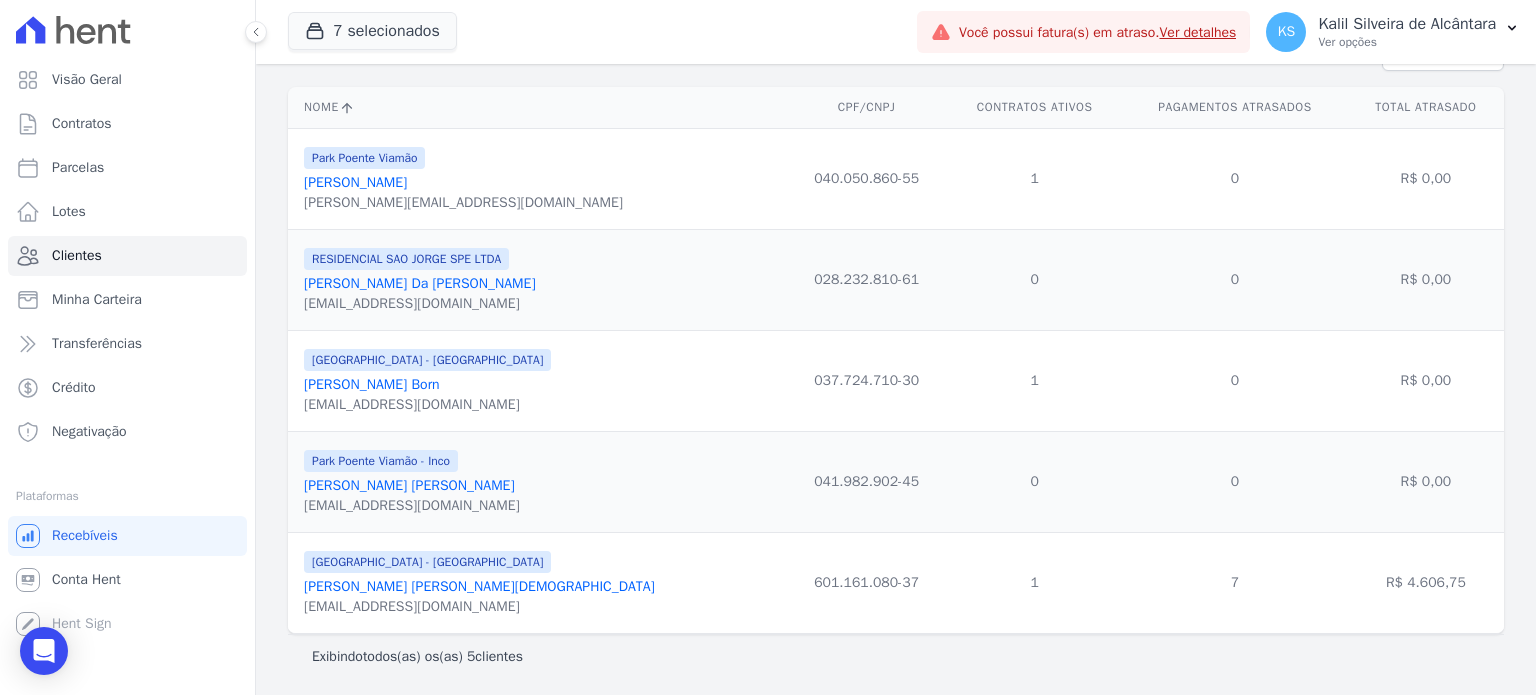 click on "[PERSON_NAME] [PERSON_NAME][DEMOGRAPHIC_DATA]" at bounding box center [479, 586] 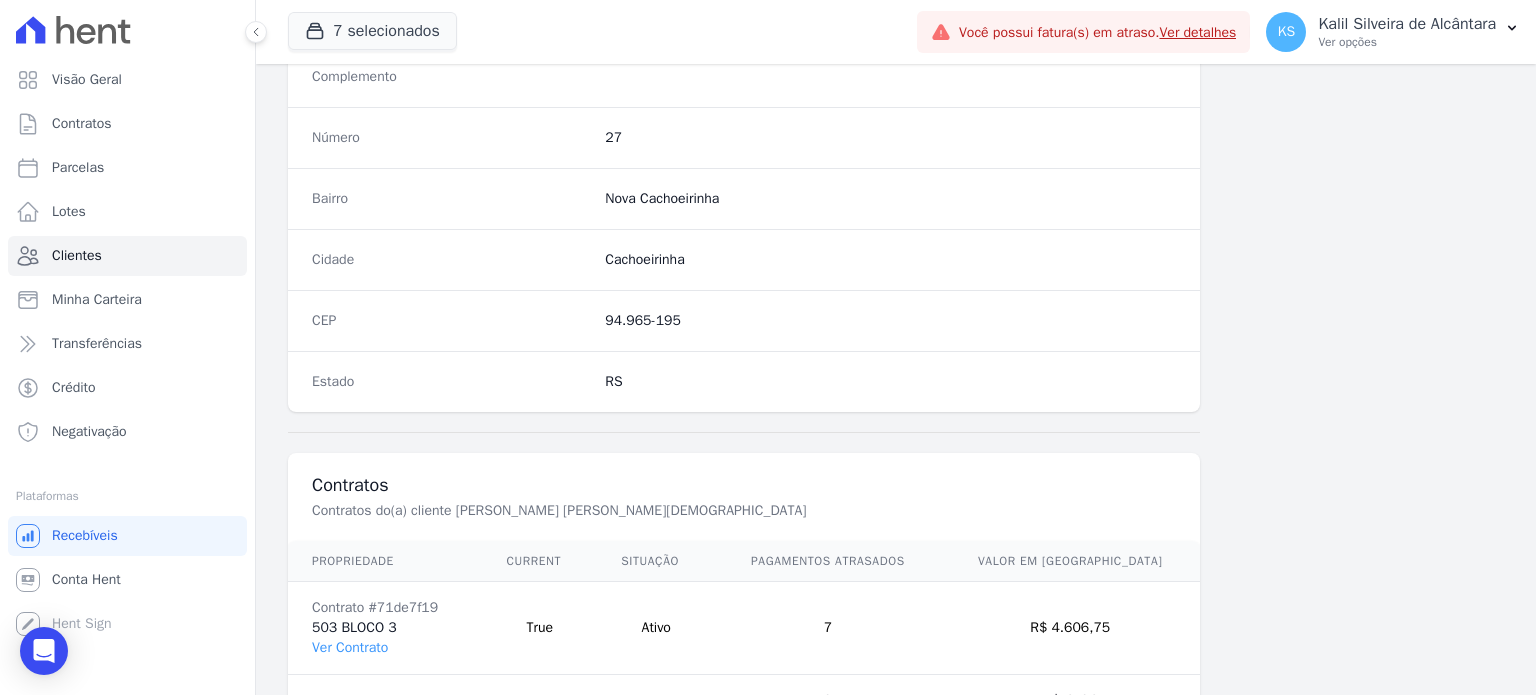 scroll, scrollTop: 1169, scrollLeft: 0, axis: vertical 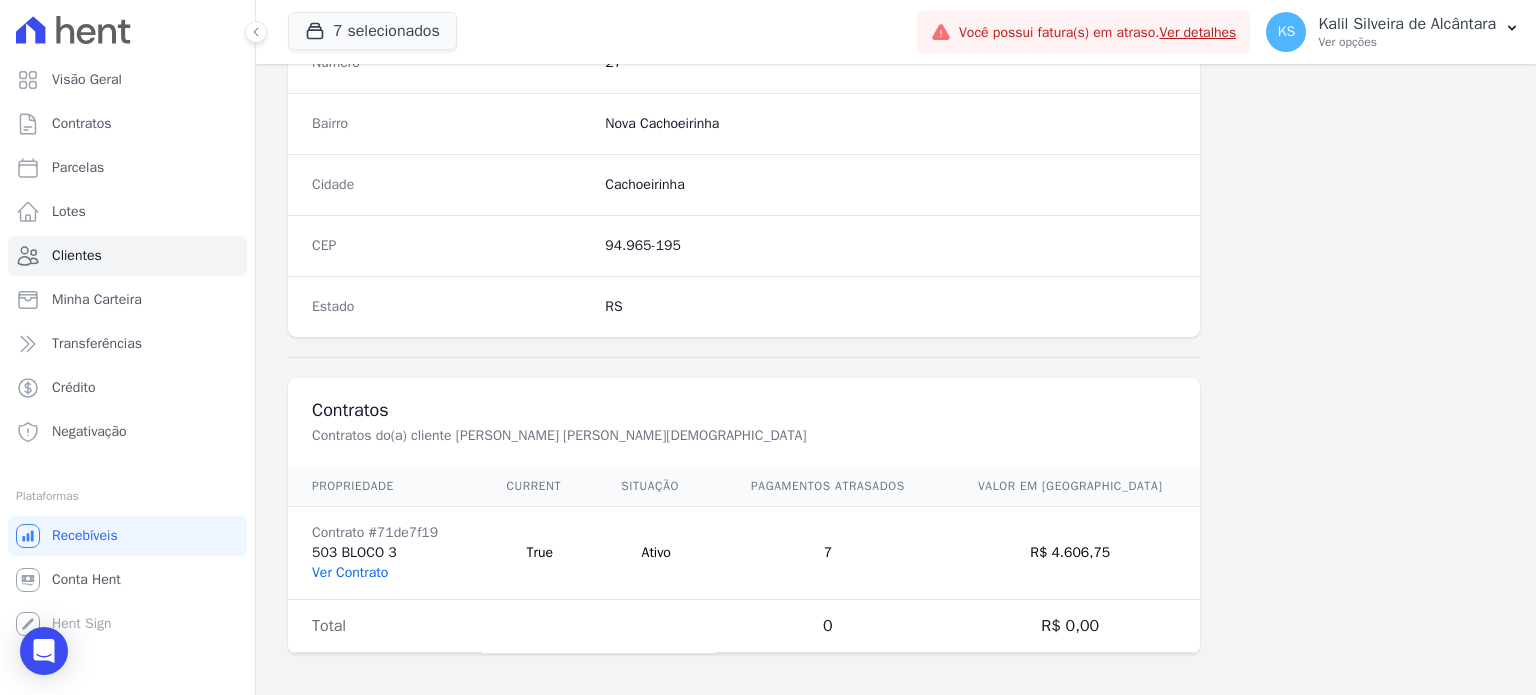 click on "Ver Contrato" at bounding box center [350, 572] 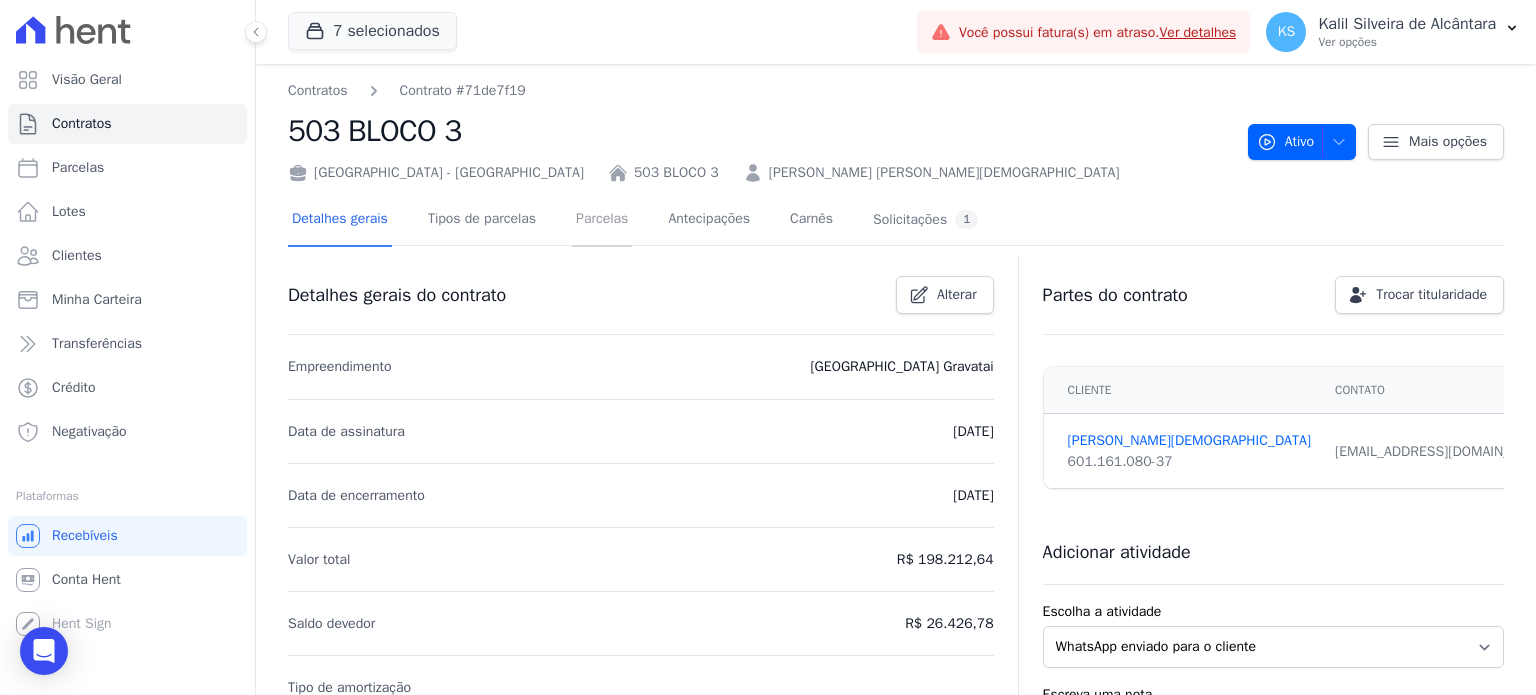 click on "Parcelas" at bounding box center [602, 220] 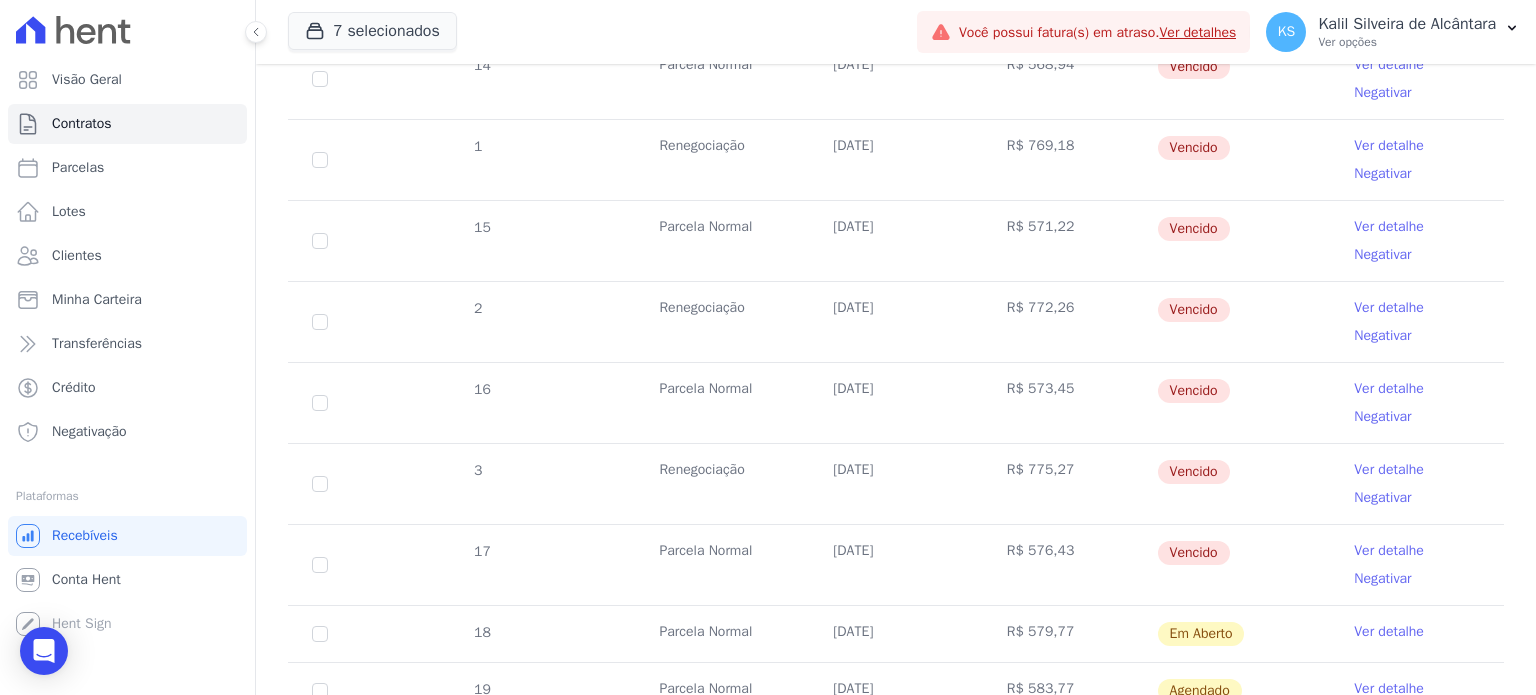 scroll, scrollTop: 400, scrollLeft: 0, axis: vertical 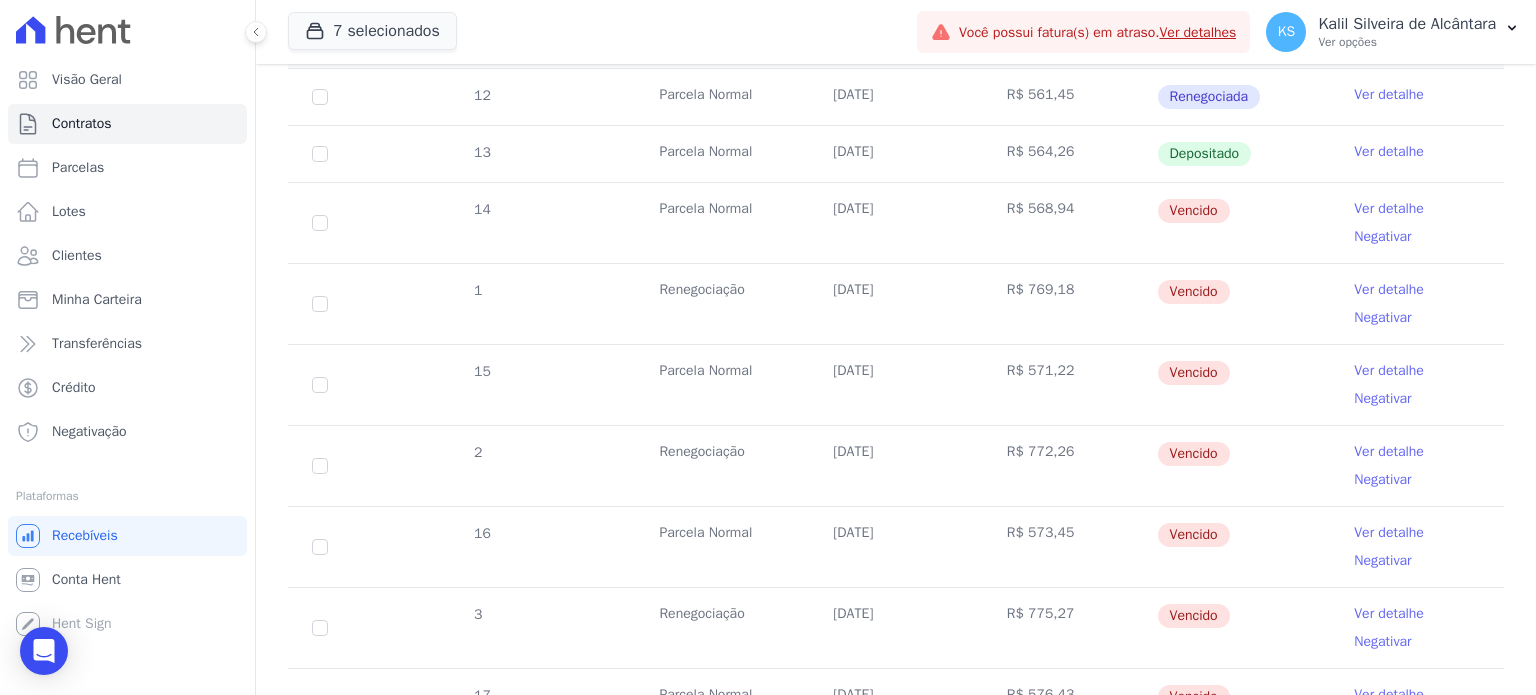click at bounding box center (245, 32) 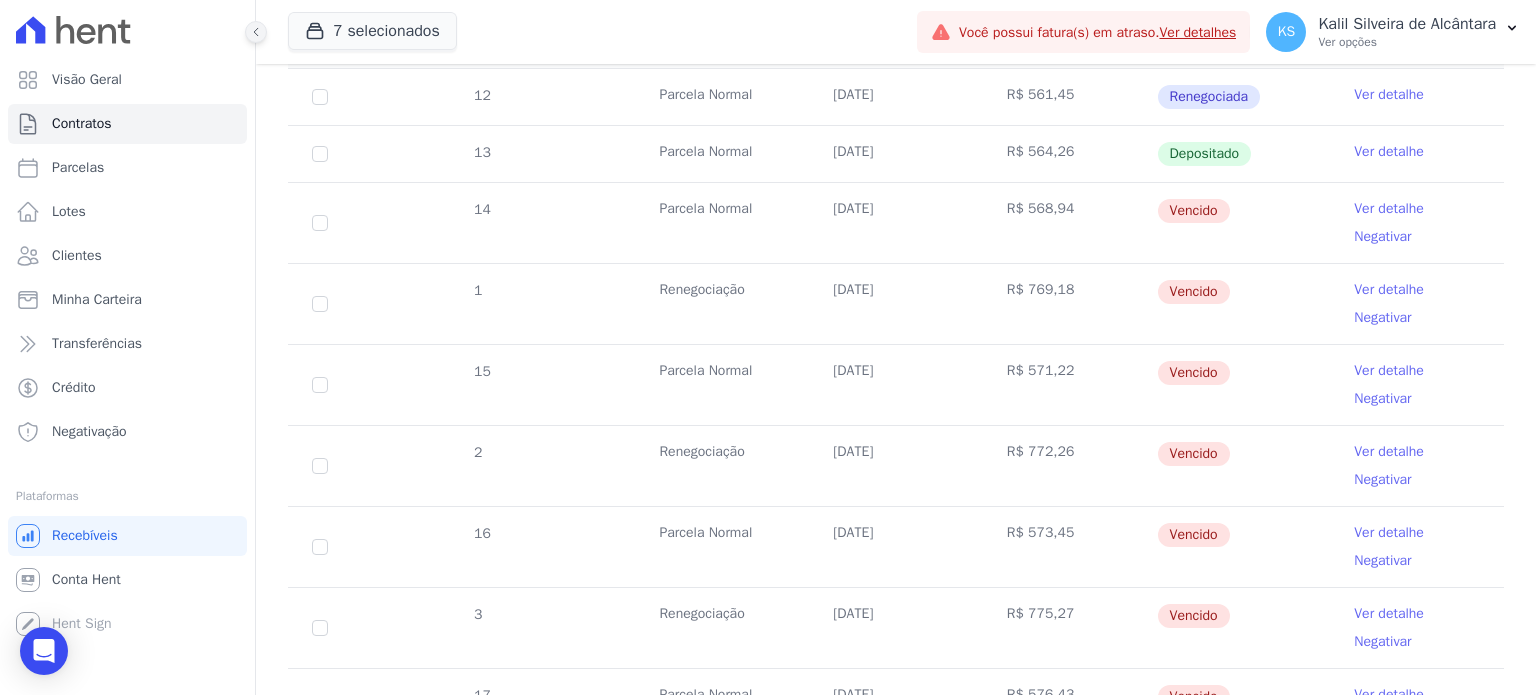 click at bounding box center [256, 32] 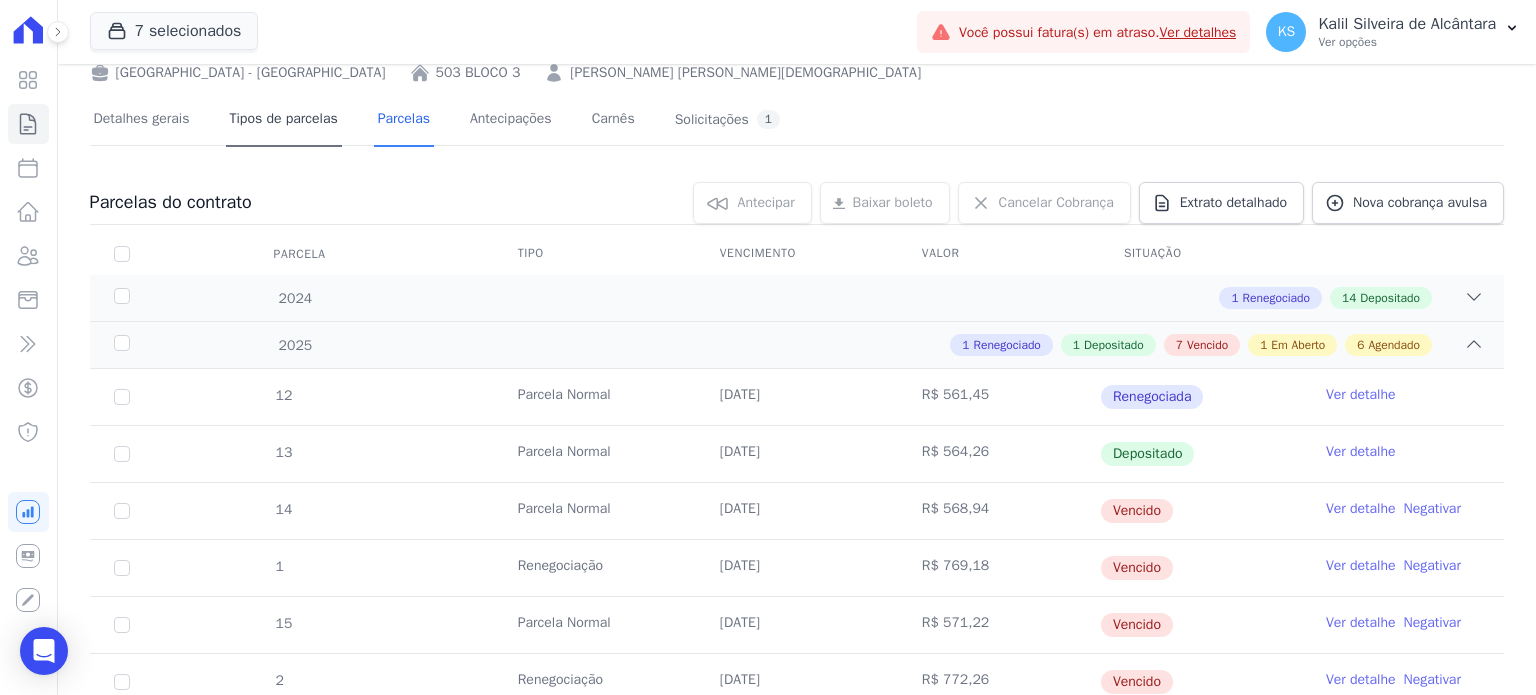 scroll, scrollTop: 0, scrollLeft: 0, axis: both 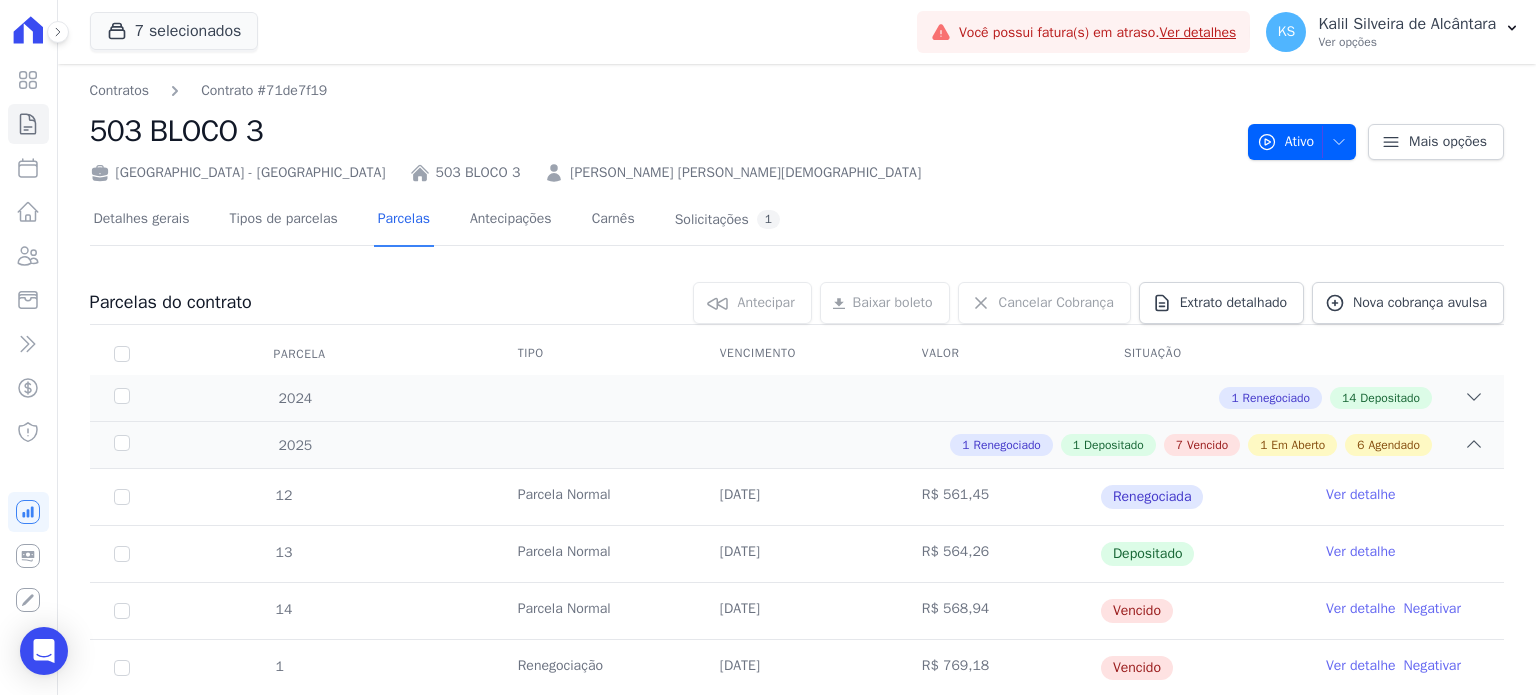 click on "[GEOGRAPHIC_DATA] - [GEOGRAPHIC_DATA]" at bounding box center [238, 172] 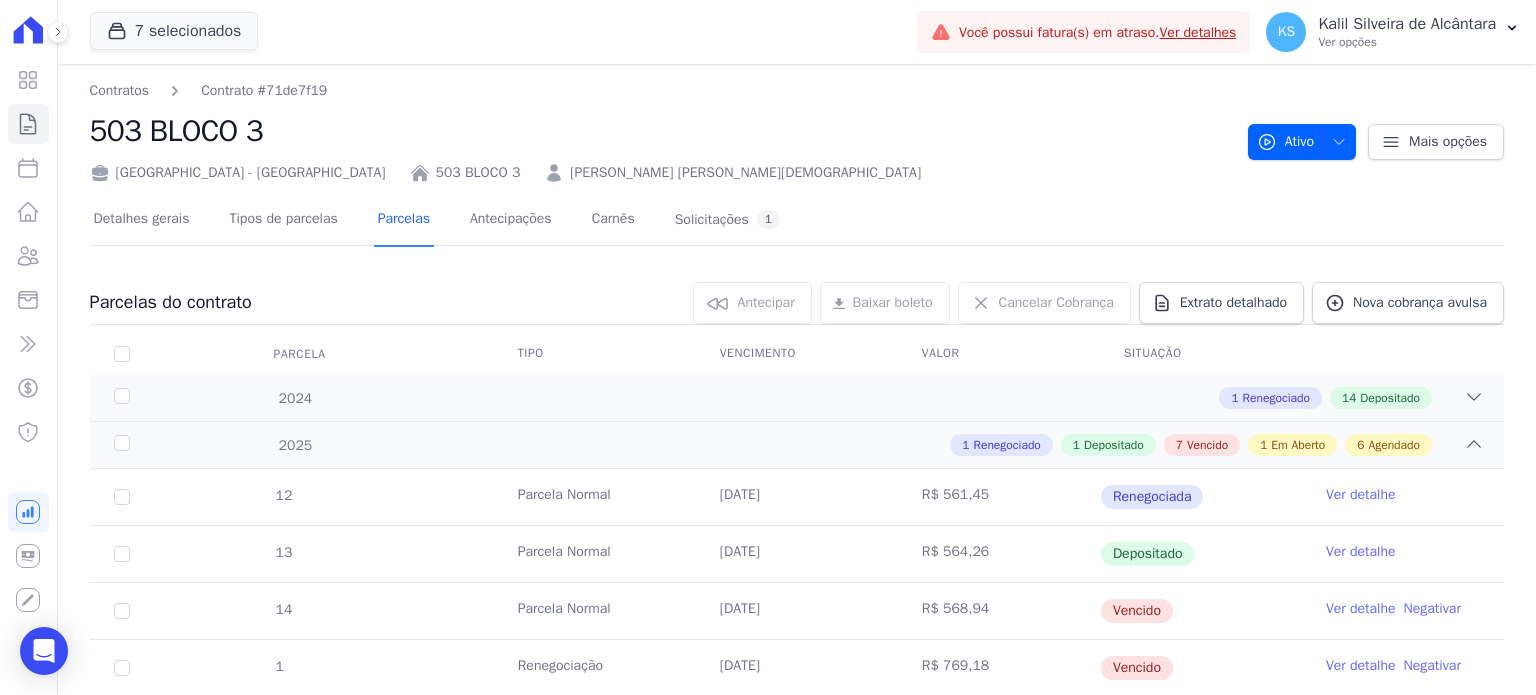 click on "503 BLOCO 3" at bounding box center (478, 172) 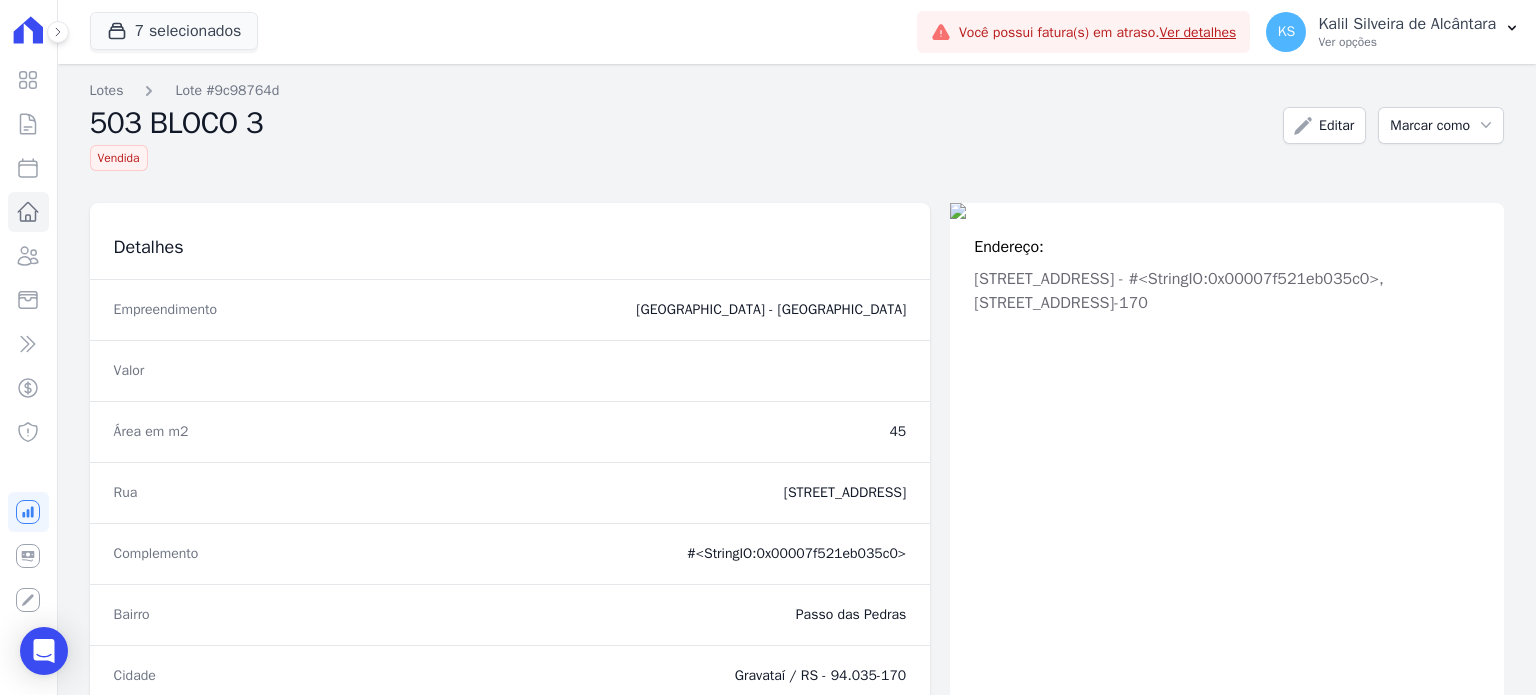 click on "7 selecionados
Apice Incorporadora
[GEOGRAPHIC_DATA] - [GEOGRAPHIC_DATA]
[GEOGRAPHIC_DATA] - JPI
RESIDENCIAL SAO [PERSON_NAME] SPE LTDA
[PERSON_NAME][GEOGRAPHIC_DATA]" at bounding box center [797, 32] 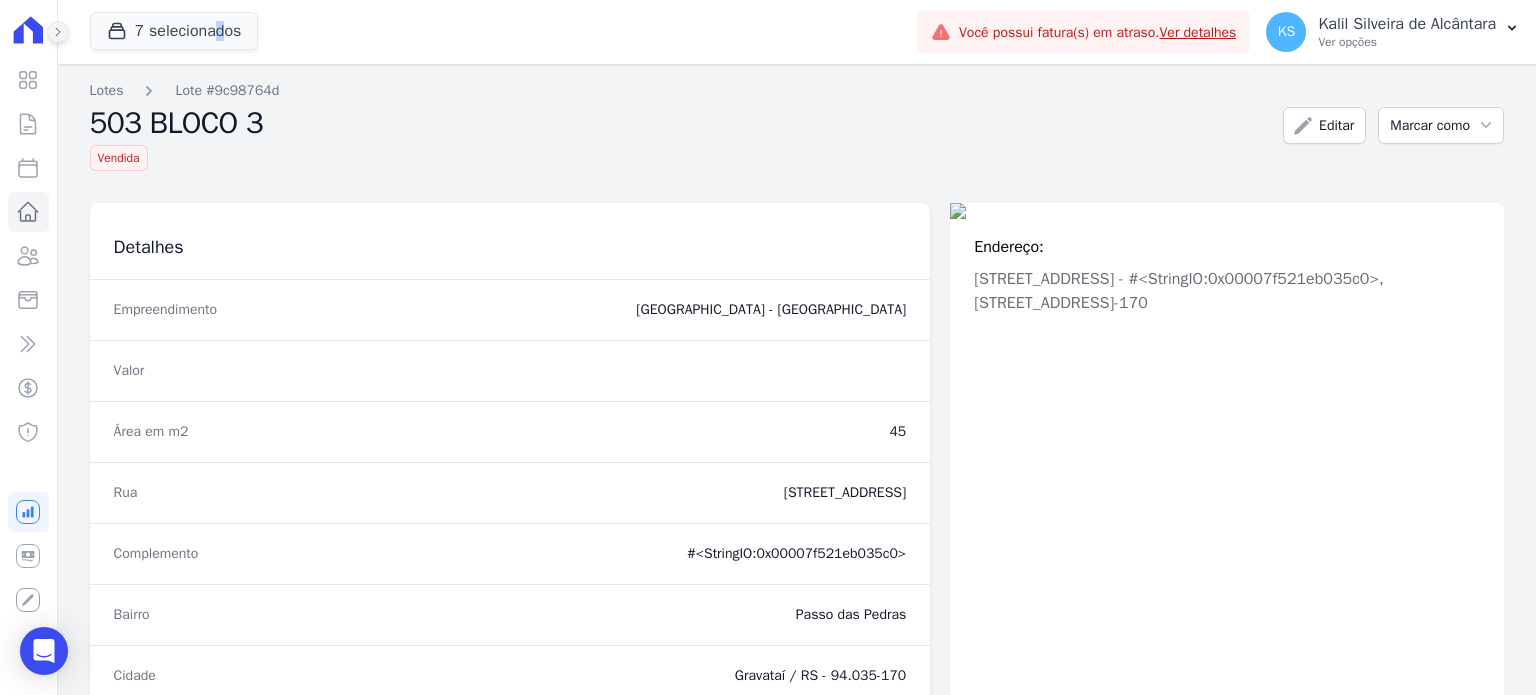 click on "7 selecionados
Apice Incorporadora
[GEOGRAPHIC_DATA] - [GEOGRAPHIC_DATA]
[GEOGRAPHIC_DATA] - JPI
RESIDENCIAL SAO [PERSON_NAME] SPE LTDA
[PERSON_NAME][GEOGRAPHIC_DATA]" at bounding box center (797, 32) 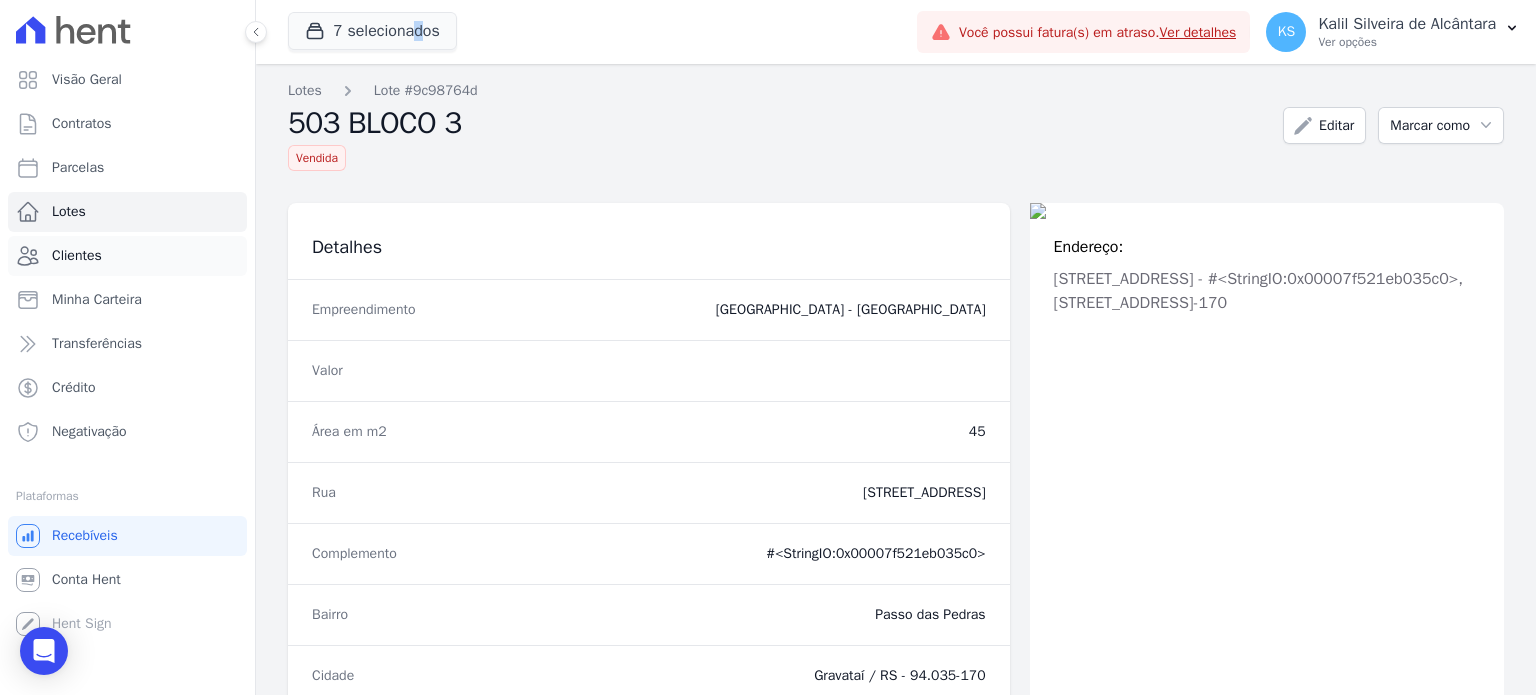 click on "Clientes" at bounding box center [77, 256] 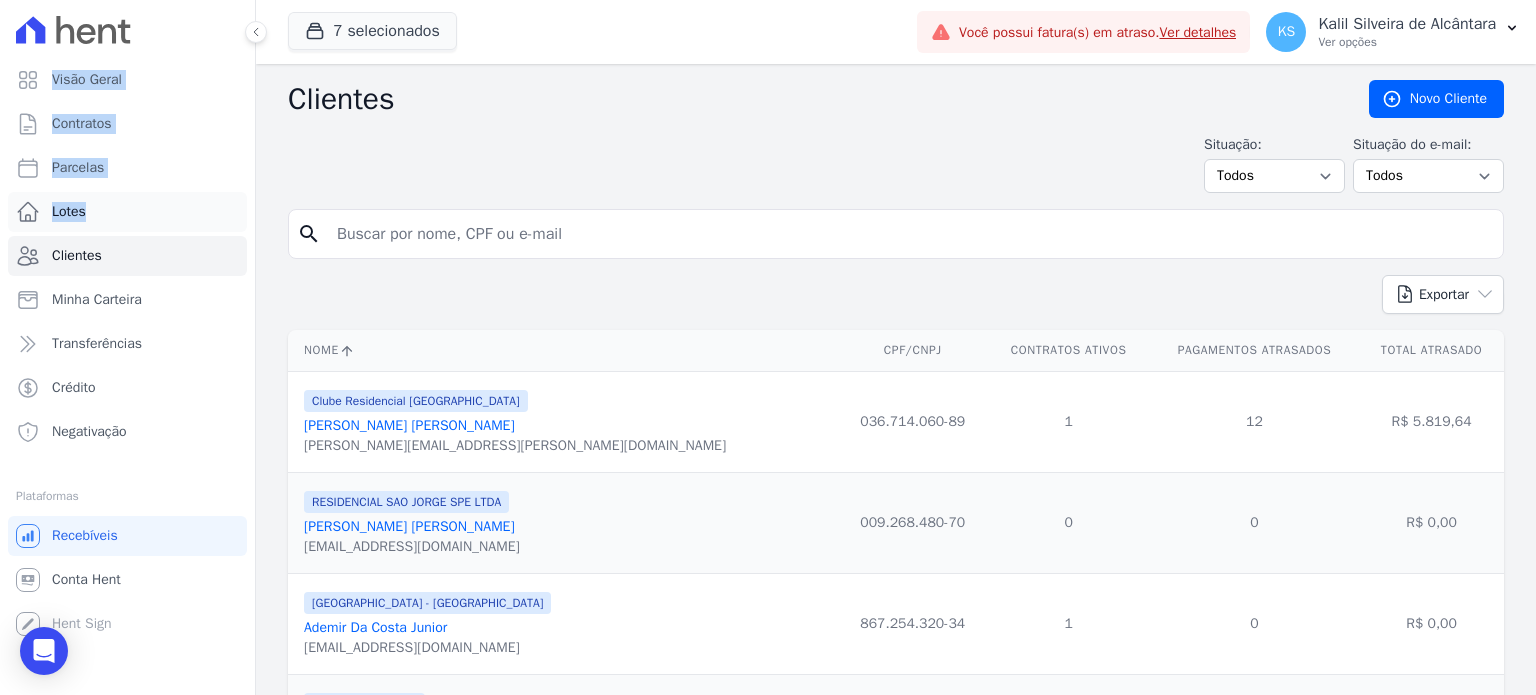 drag, startPoint x: 526, startPoint y: 230, endPoint x: 136, endPoint y: 221, distance: 390.10382 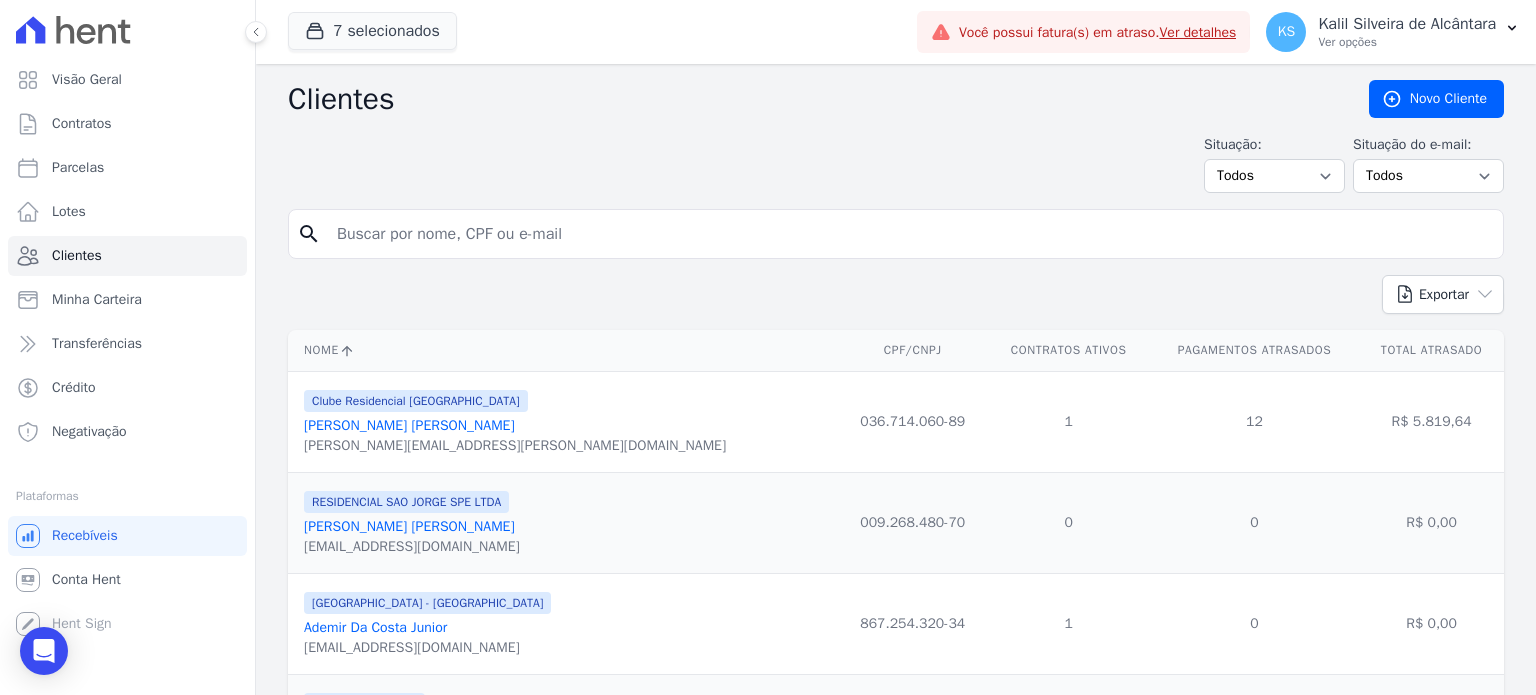 click on "search" at bounding box center [896, 234] 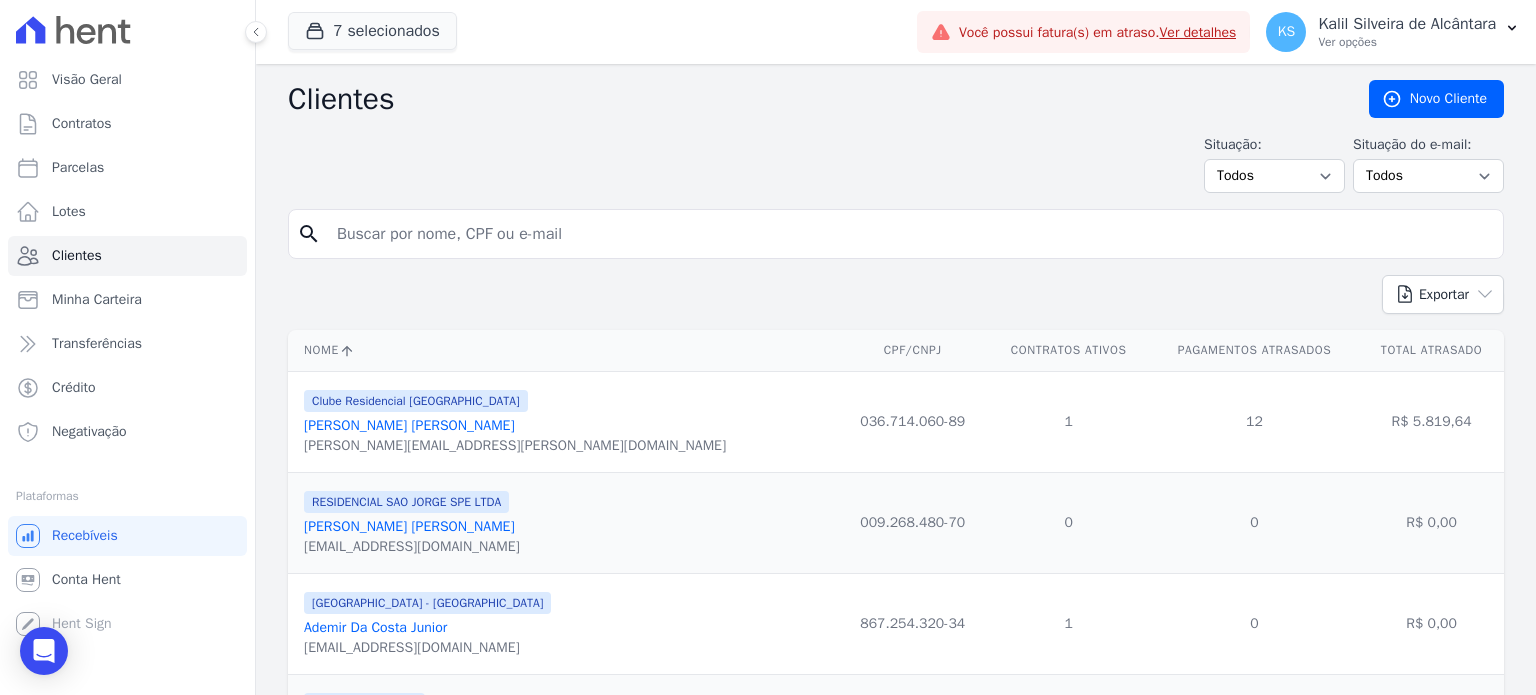click at bounding box center [910, 234] 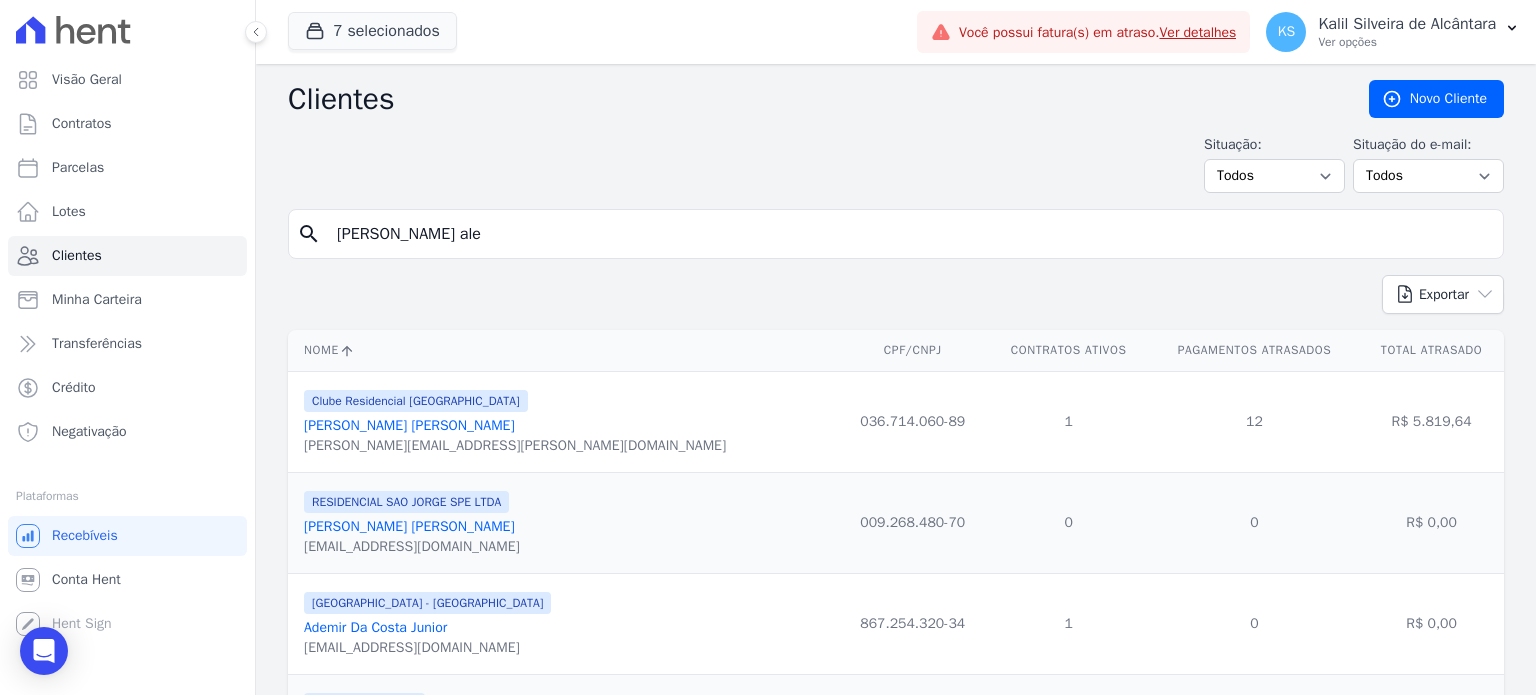 type on "[PERSON_NAME] ale" 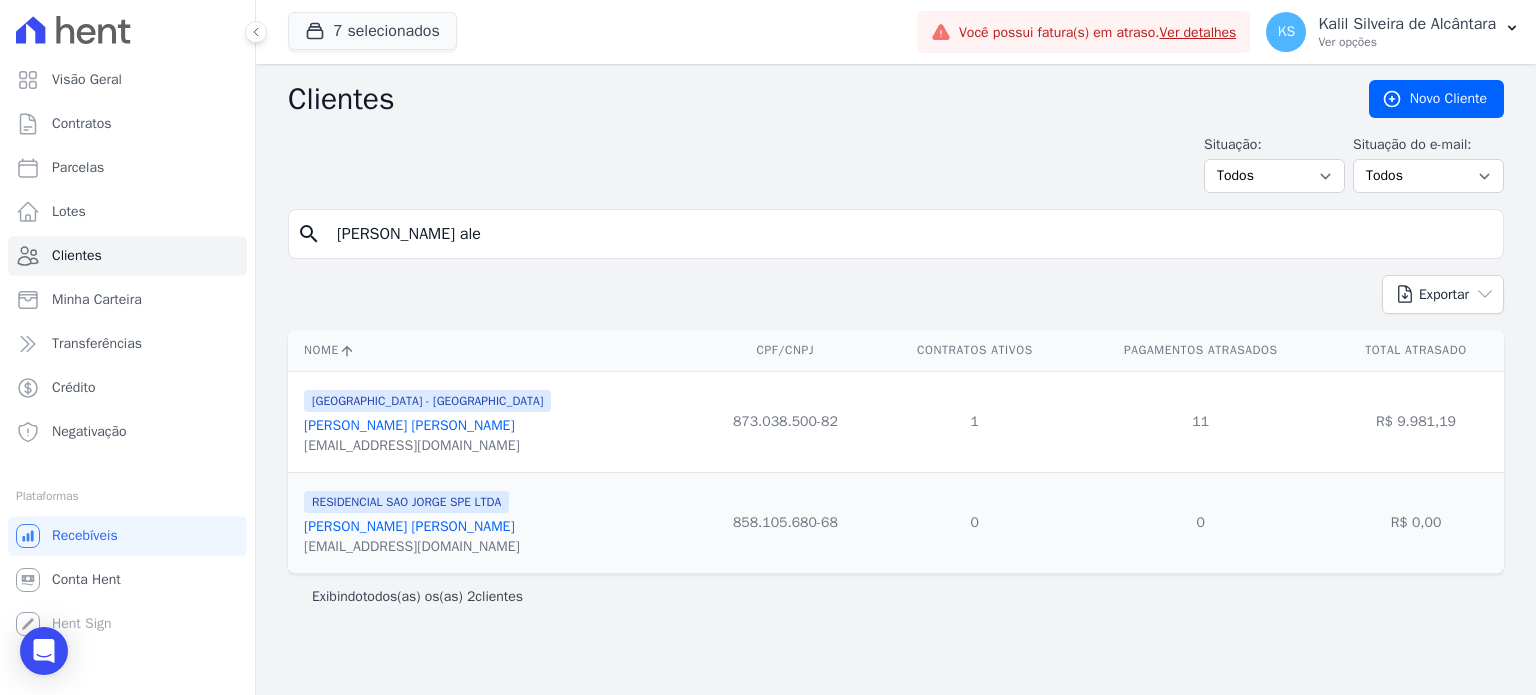 click on "[PERSON_NAME] [PERSON_NAME]" at bounding box center (409, 425) 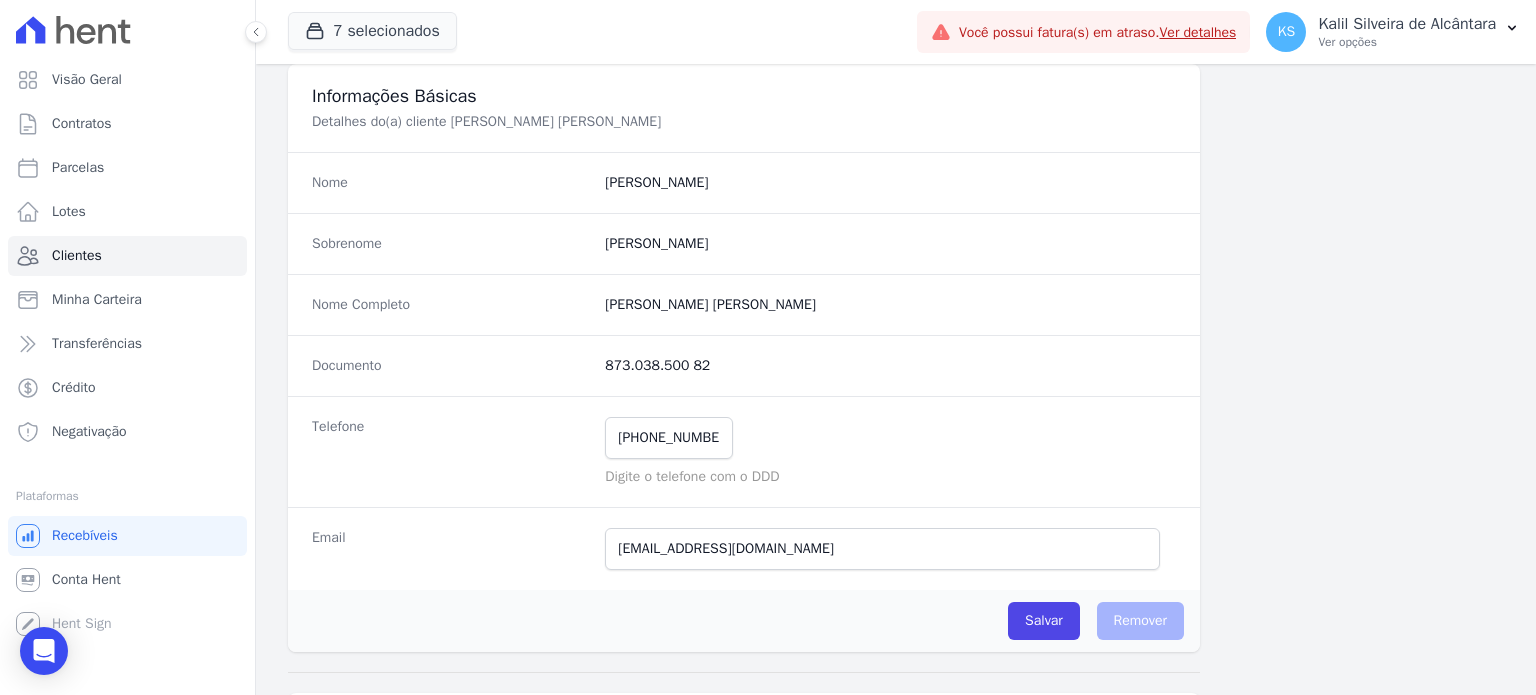 scroll, scrollTop: 0, scrollLeft: 0, axis: both 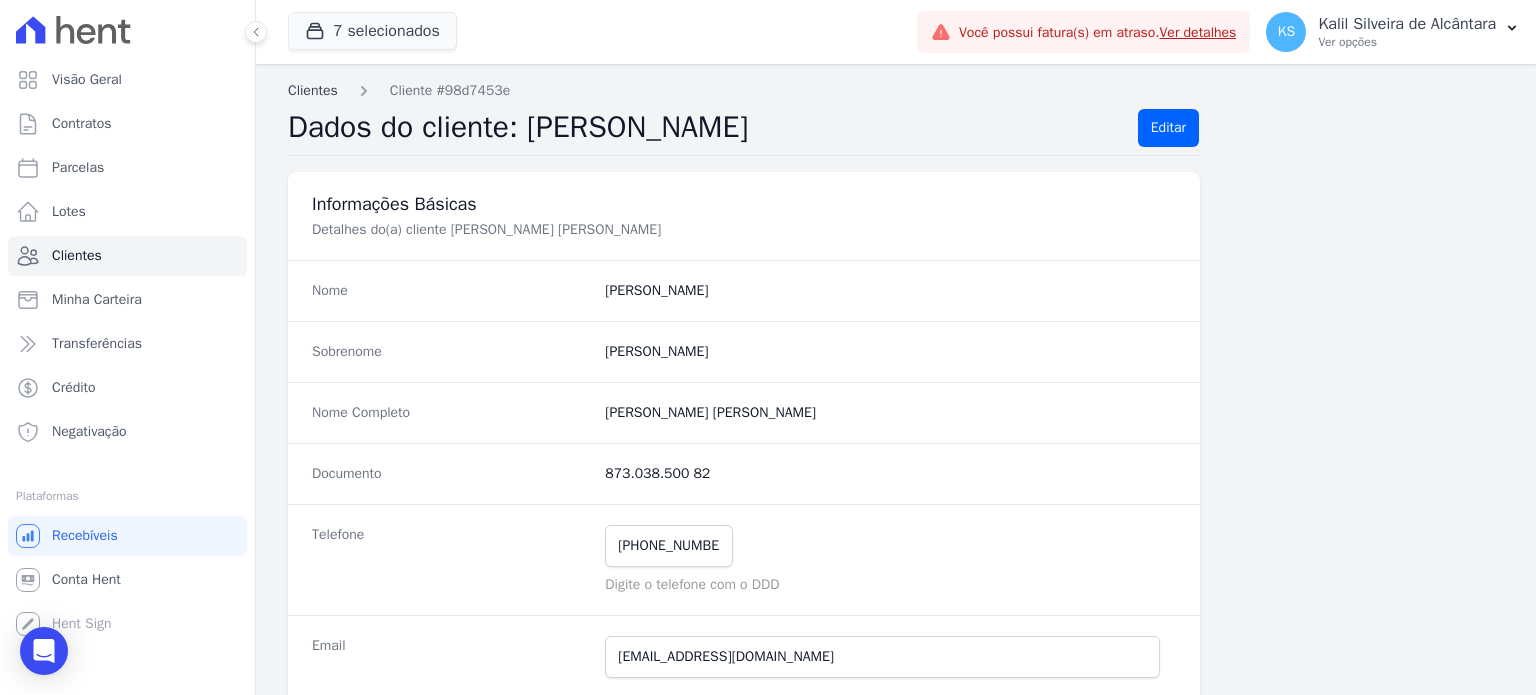 click on "Clientes" at bounding box center (313, 90) 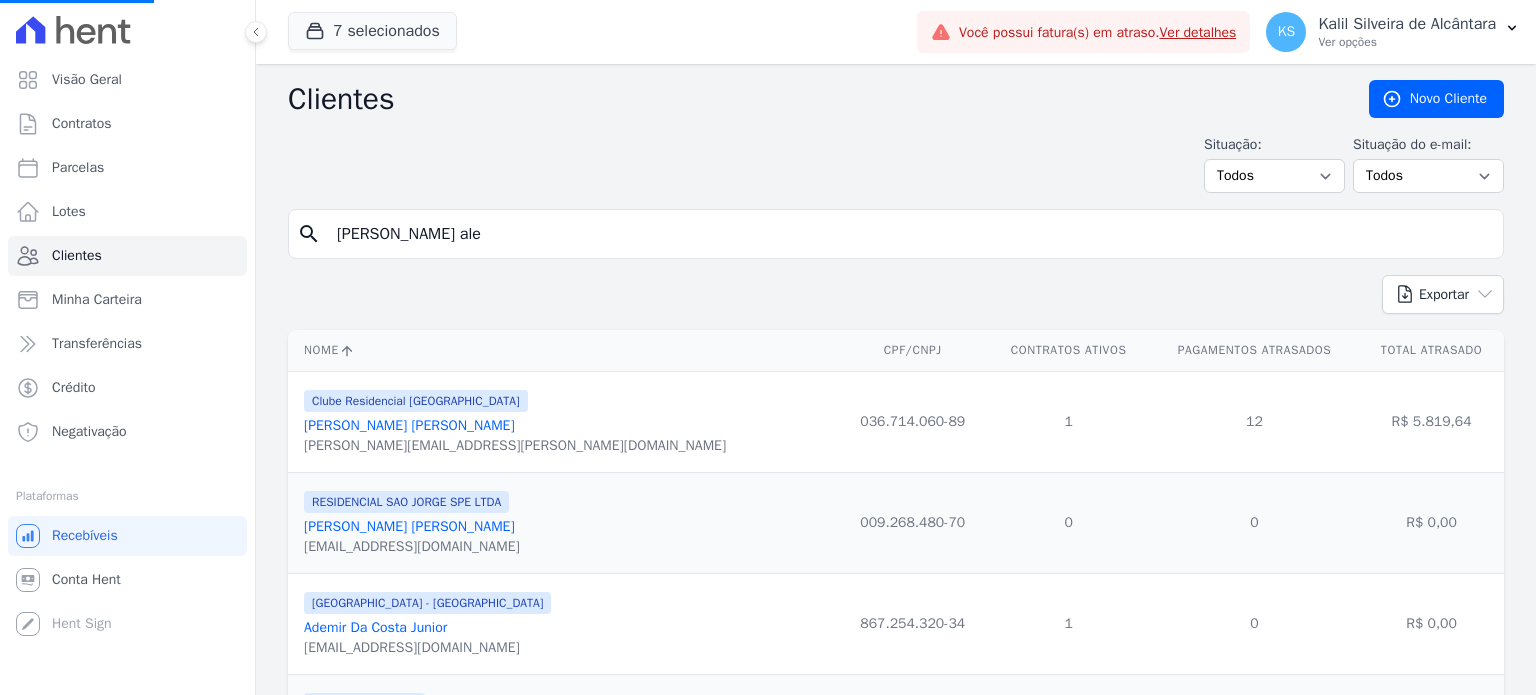 click on "[PERSON_NAME] ale" at bounding box center (910, 234) 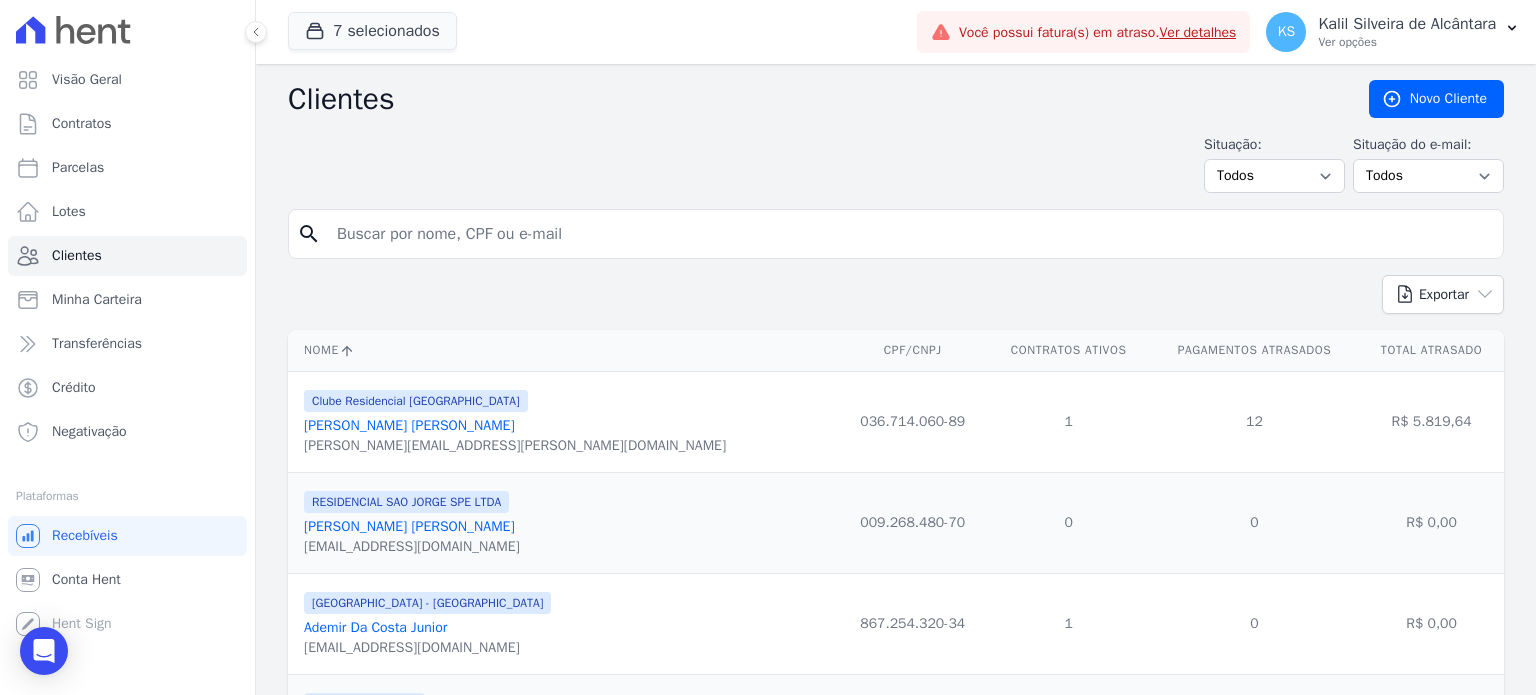 click at bounding box center [910, 234] 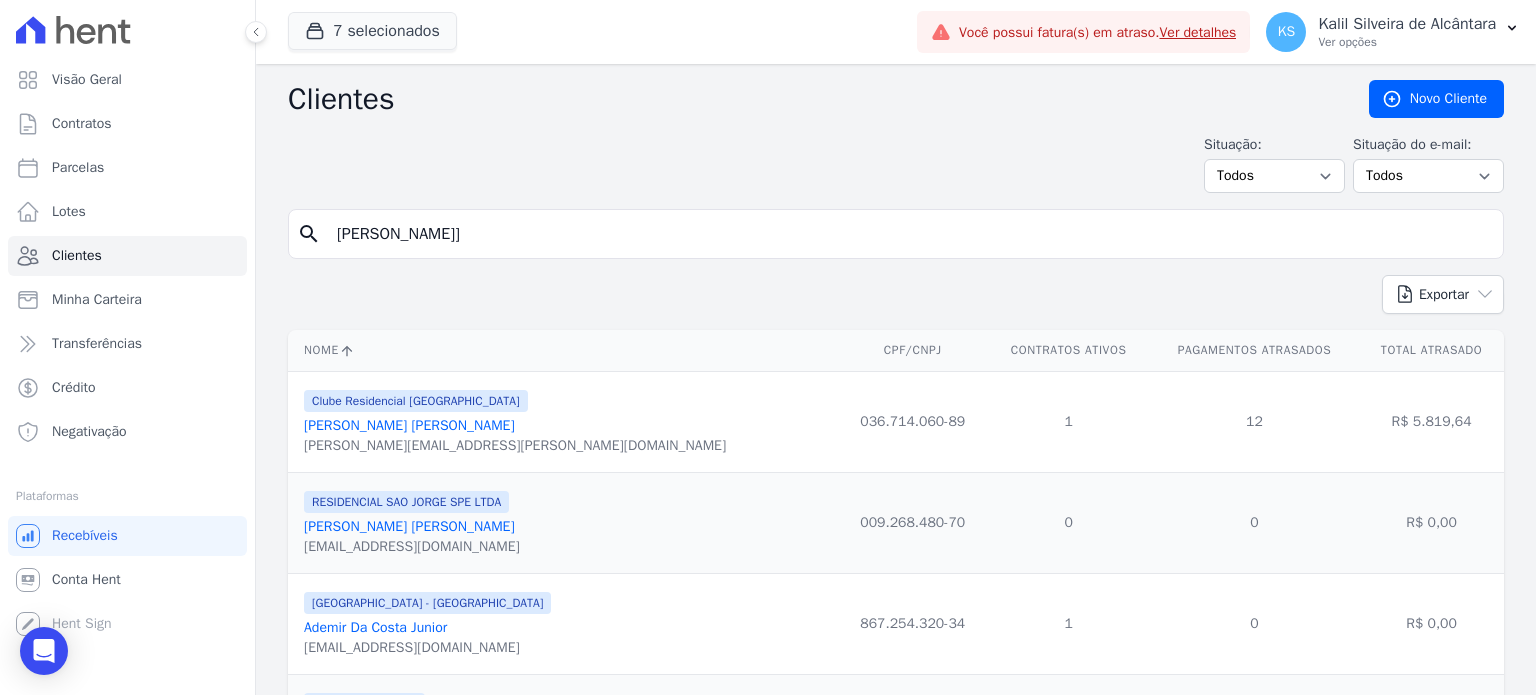 type on "[PERSON_NAME]]" 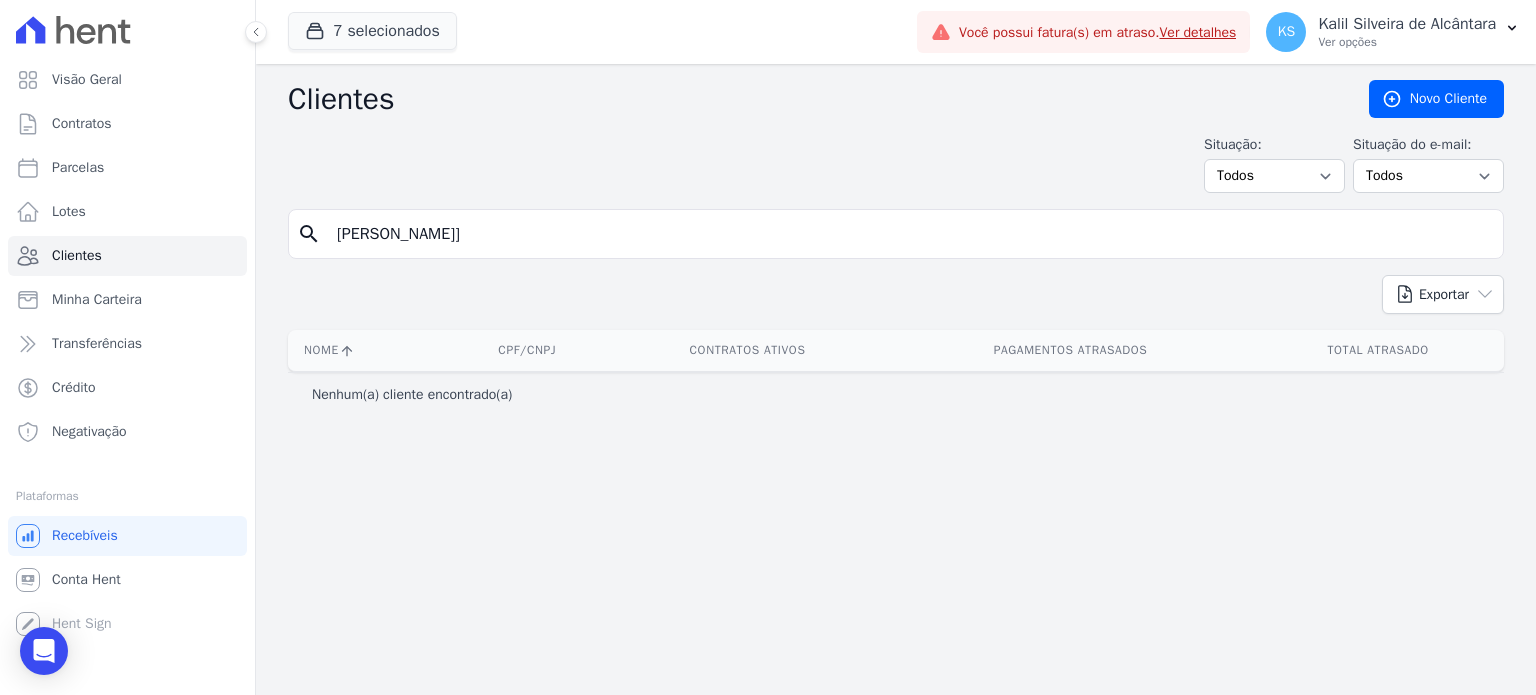 click on "[PERSON_NAME]]" at bounding box center [910, 234] 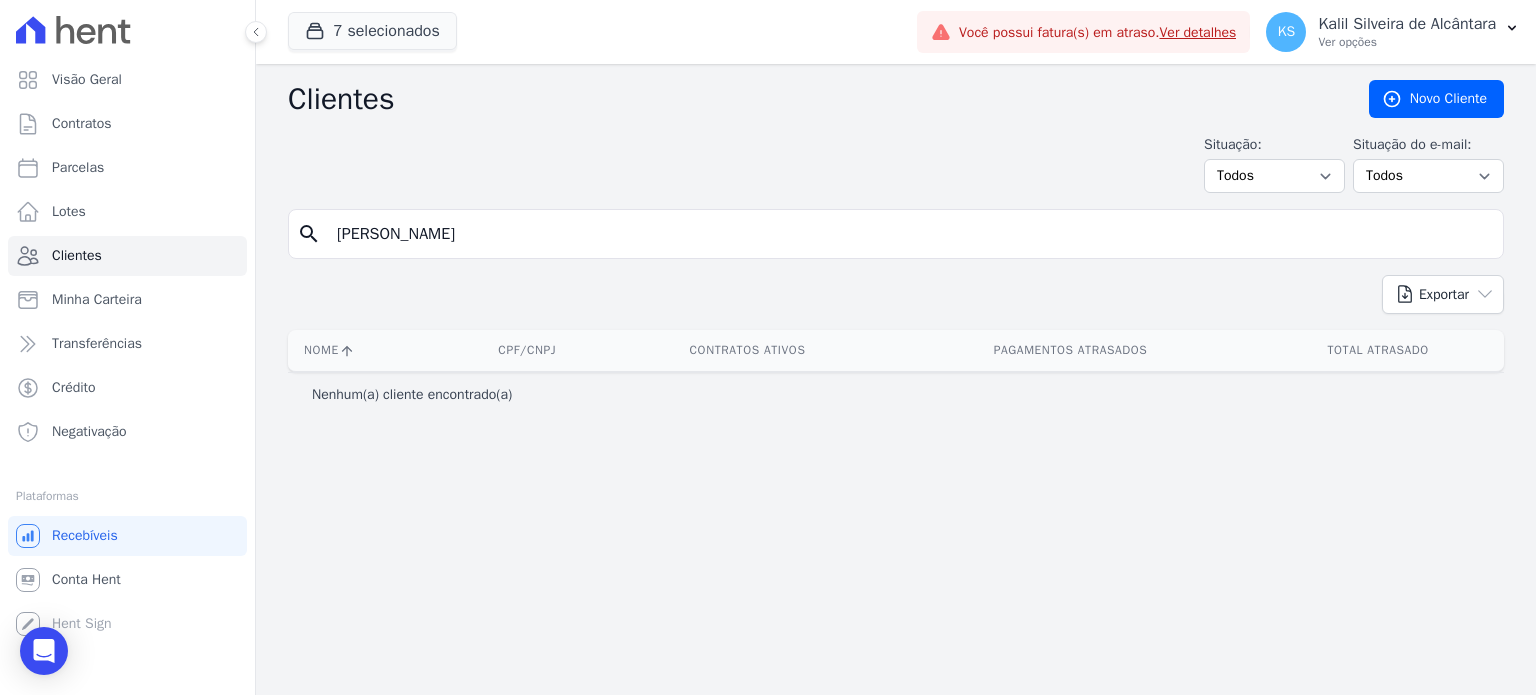 type on "[PERSON_NAME]" 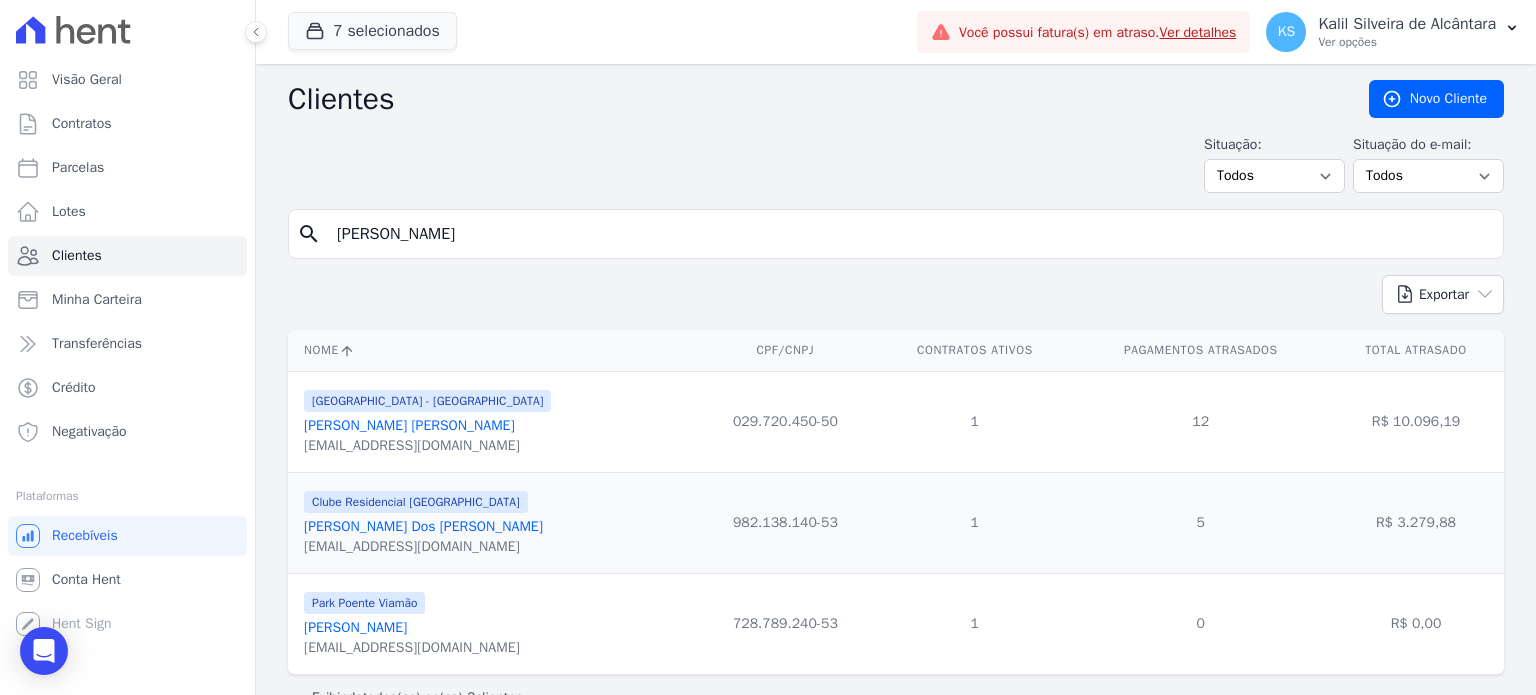 click on "[PERSON_NAME] [PERSON_NAME]" at bounding box center [409, 425] 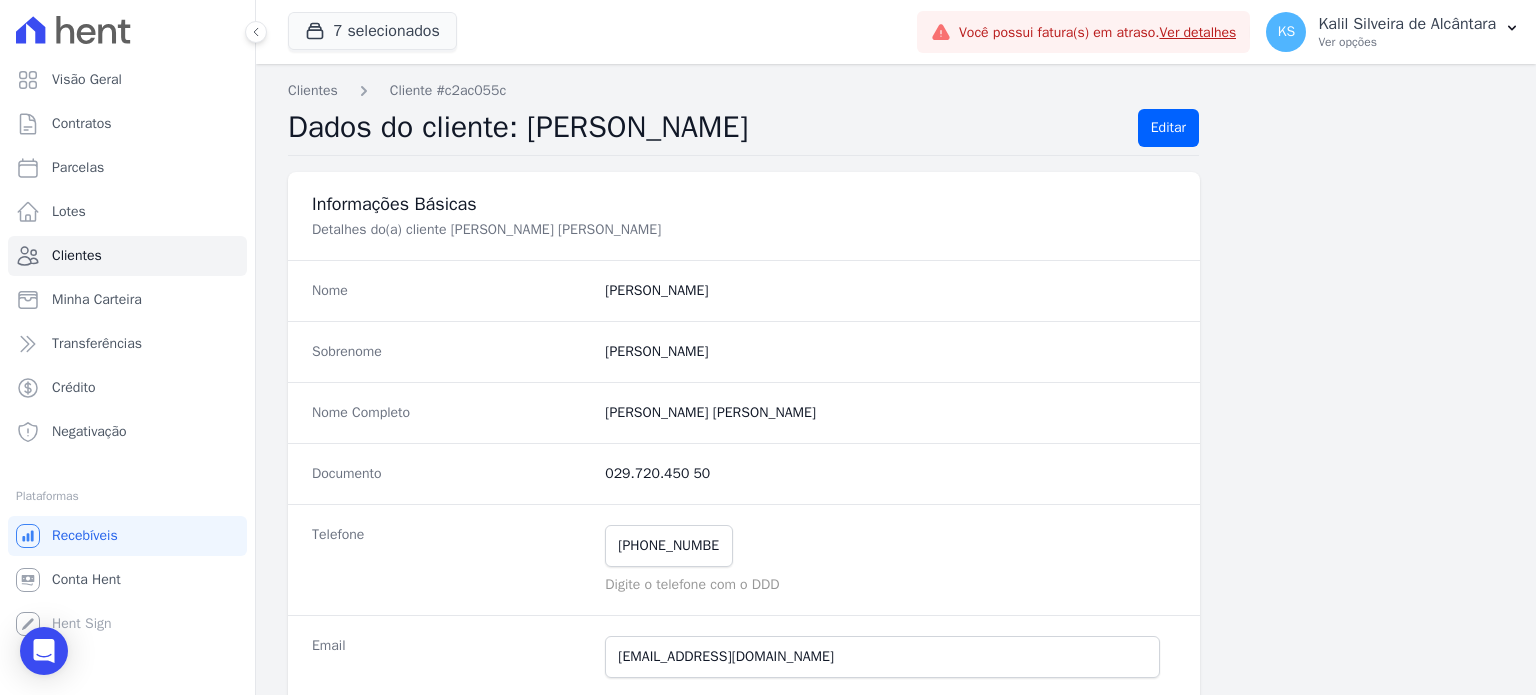 scroll, scrollTop: 0, scrollLeft: 0, axis: both 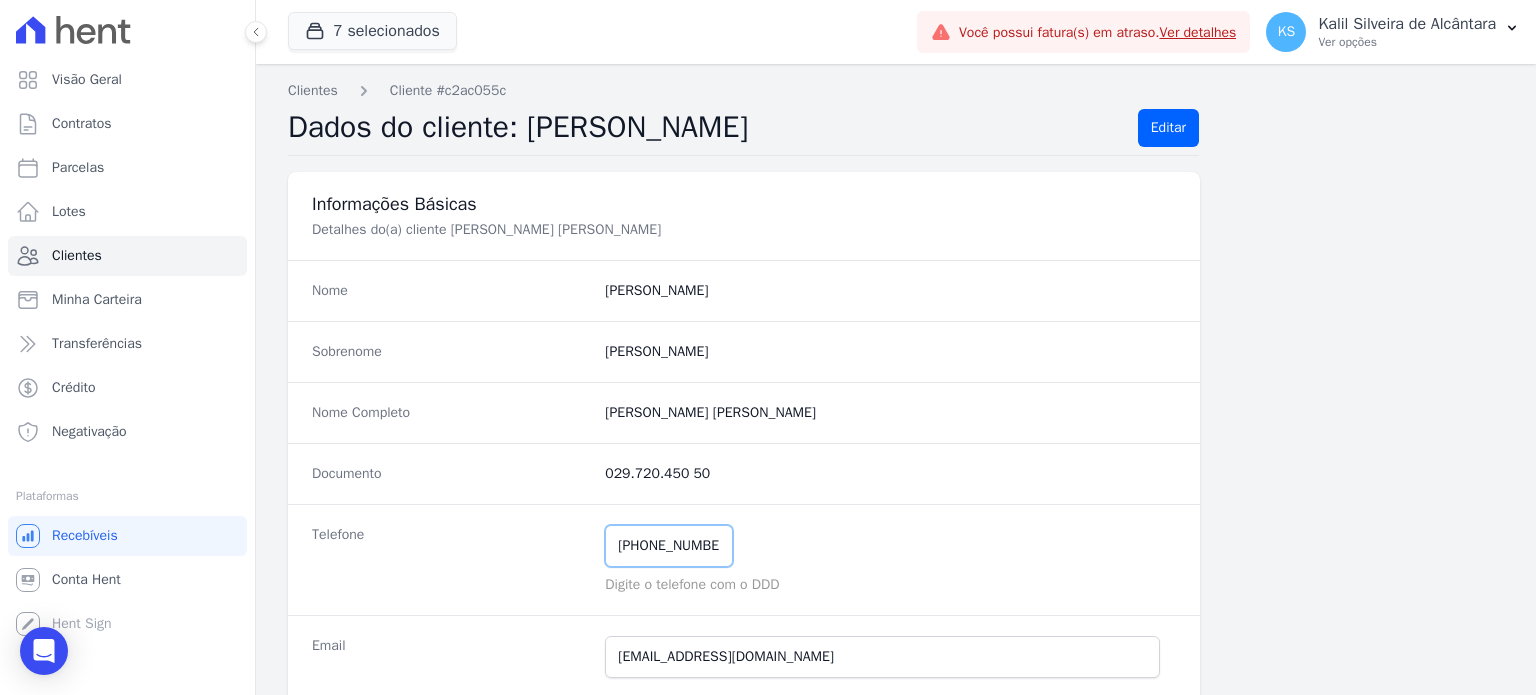 drag, startPoint x: 713, startPoint y: 551, endPoint x: 503, endPoint y: 520, distance: 212.27576 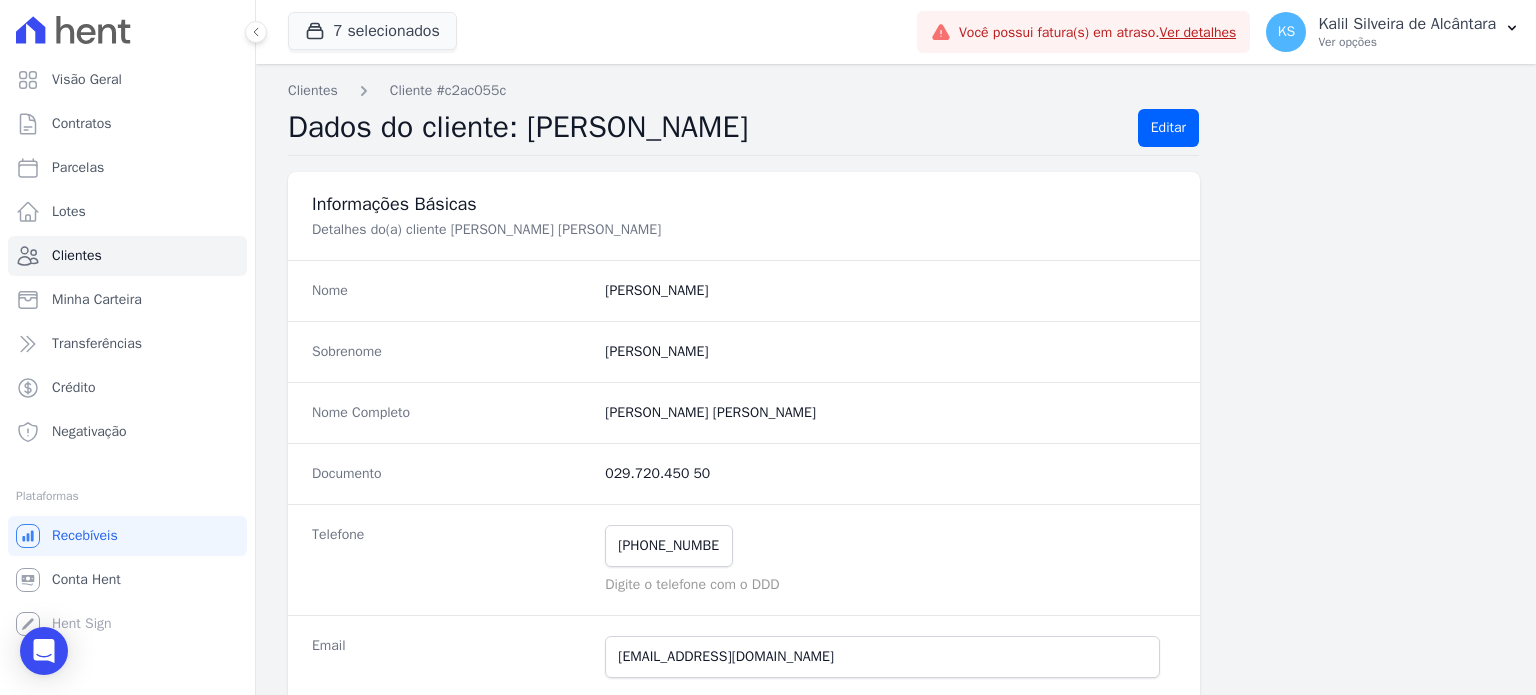 click on "Visão Geral
Contratos
[GEOGRAPHIC_DATA]
Lotes
Clientes
Minha Carteira
Transferências
Crédito
Negativação" at bounding box center [127, 256] 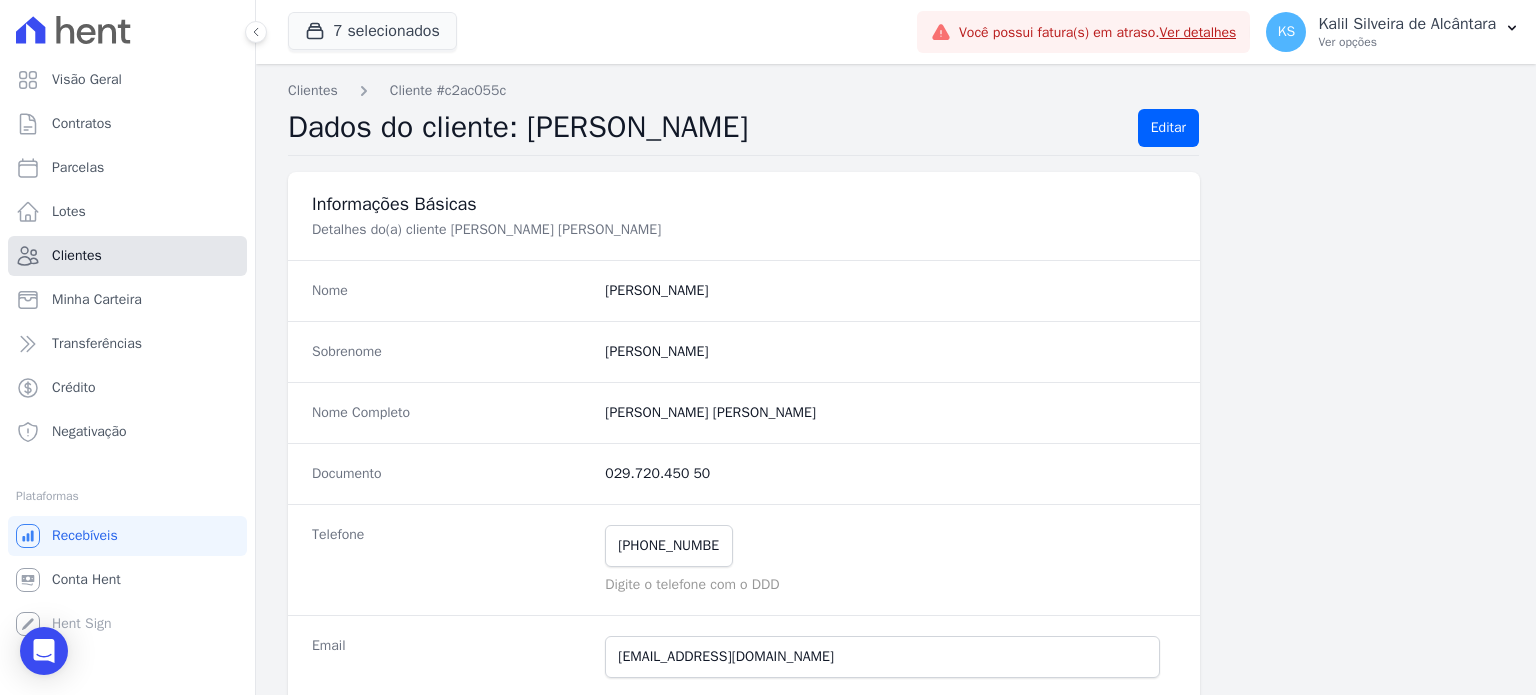 click on "Clientes" at bounding box center (127, 256) 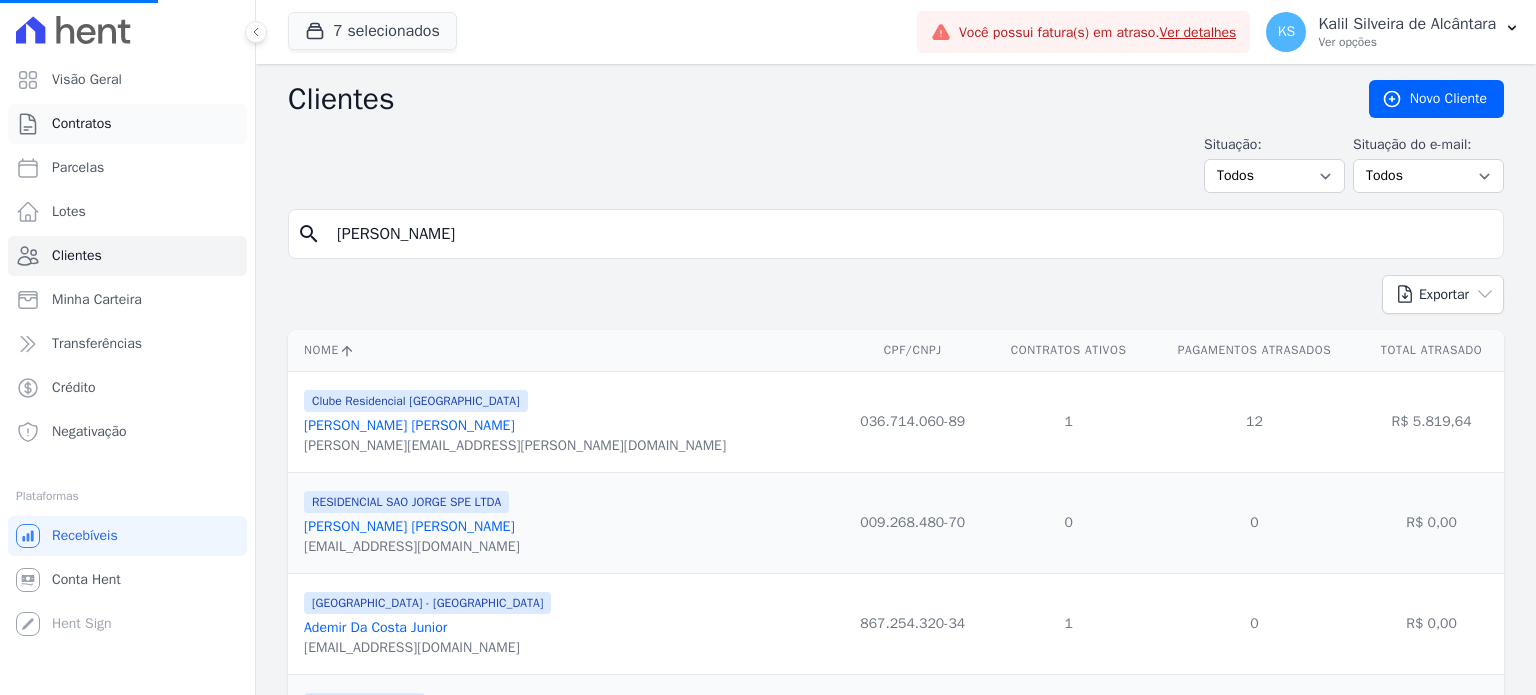 drag, startPoint x: 472, startPoint y: 237, endPoint x: 10, endPoint y: 125, distance: 475.38196 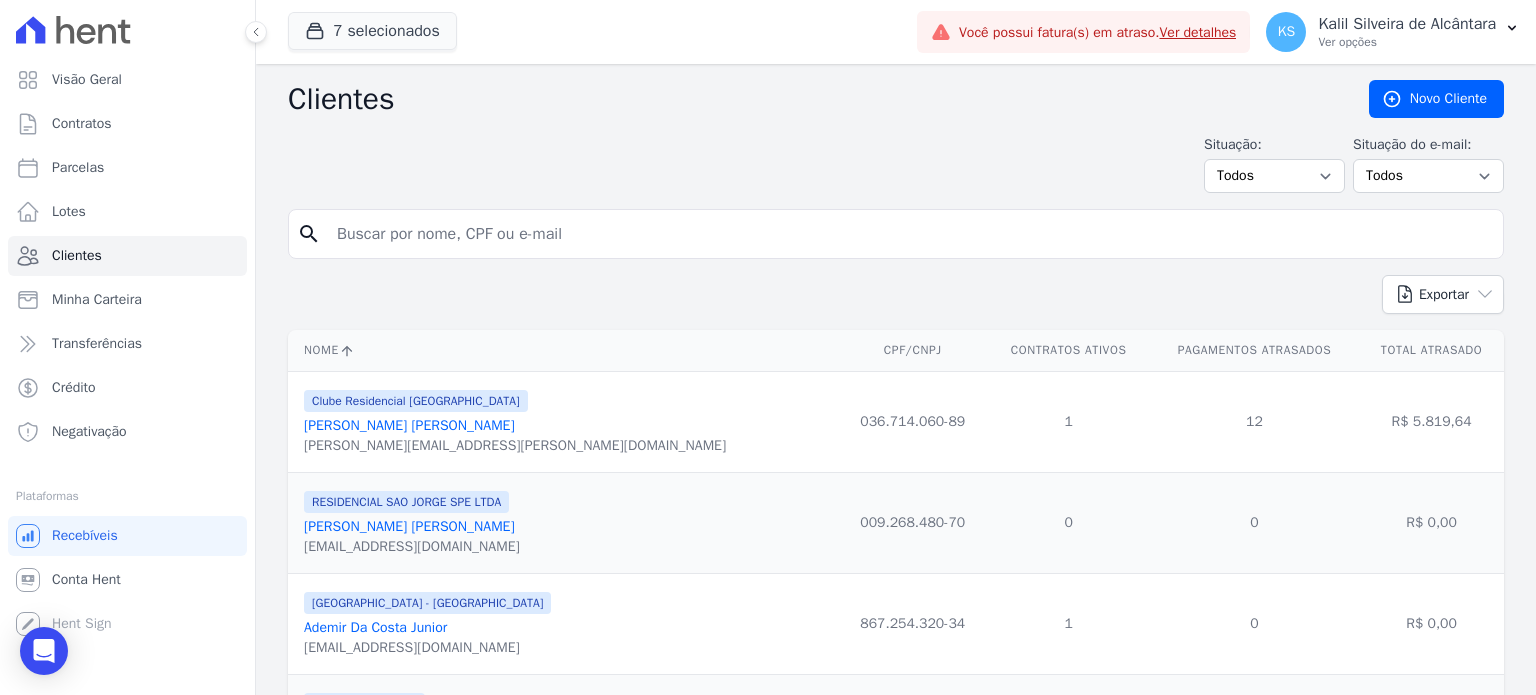 click at bounding box center [910, 234] 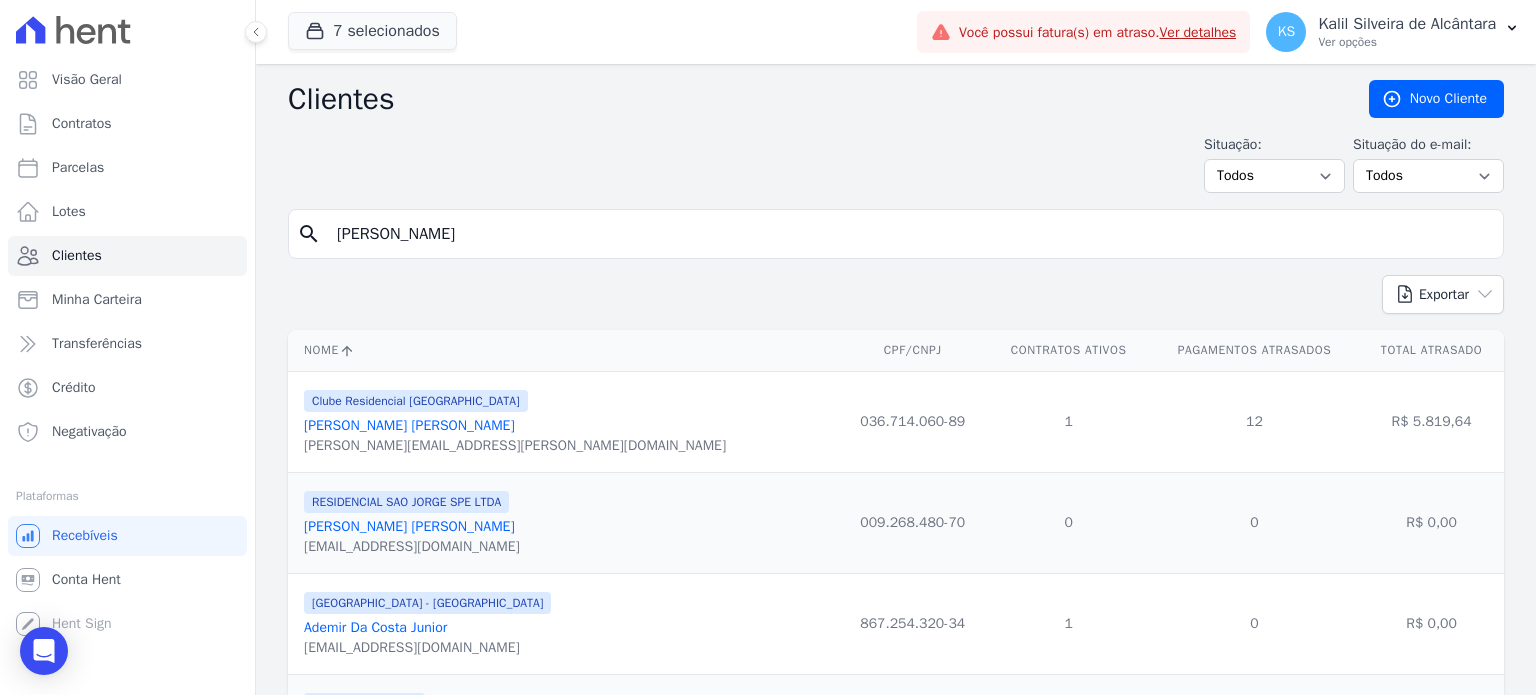 type on "[PERSON_NAME]" 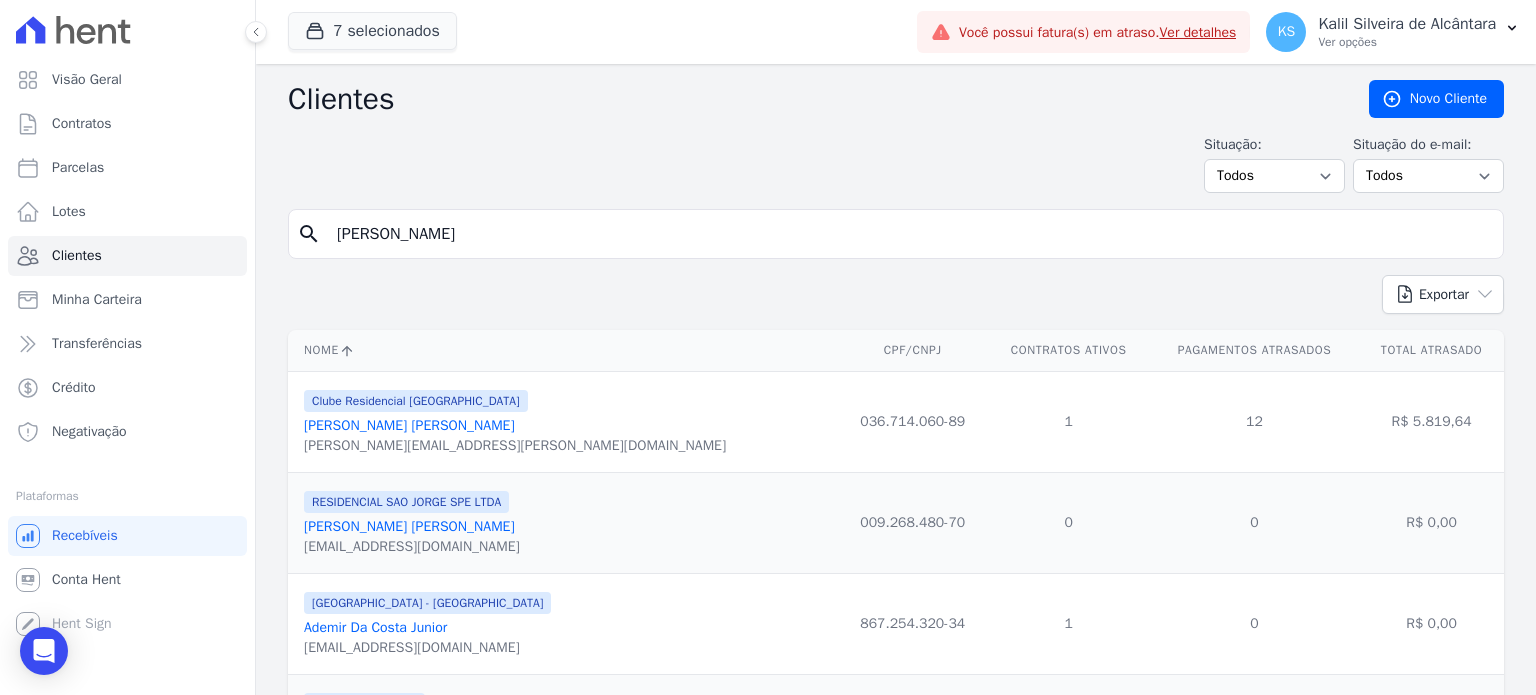 drag, startPoint x: 863, startPoint y: 207, endPoint x: 829, endPoint y: 234, distance: 43.416588 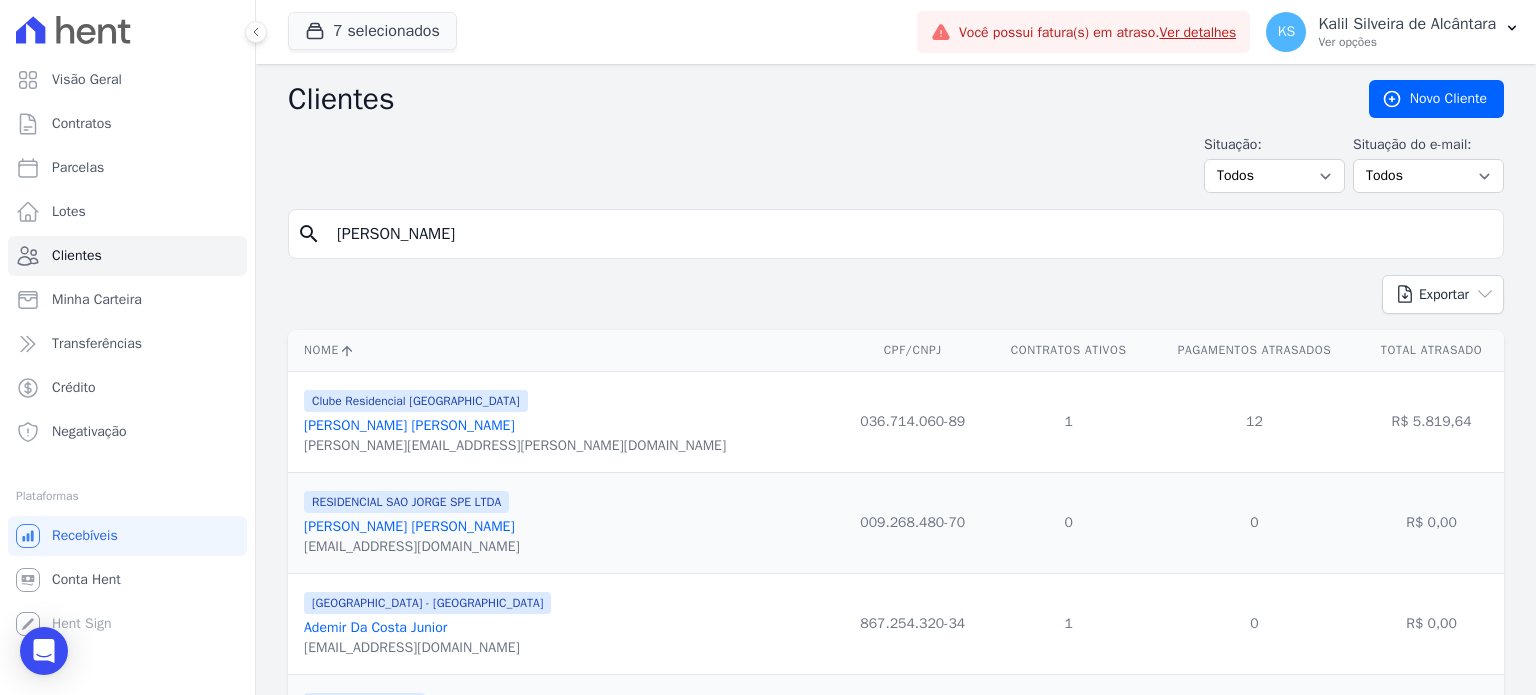 click on "search
[PERSON_NAME]" at bounding box center (896, 234) 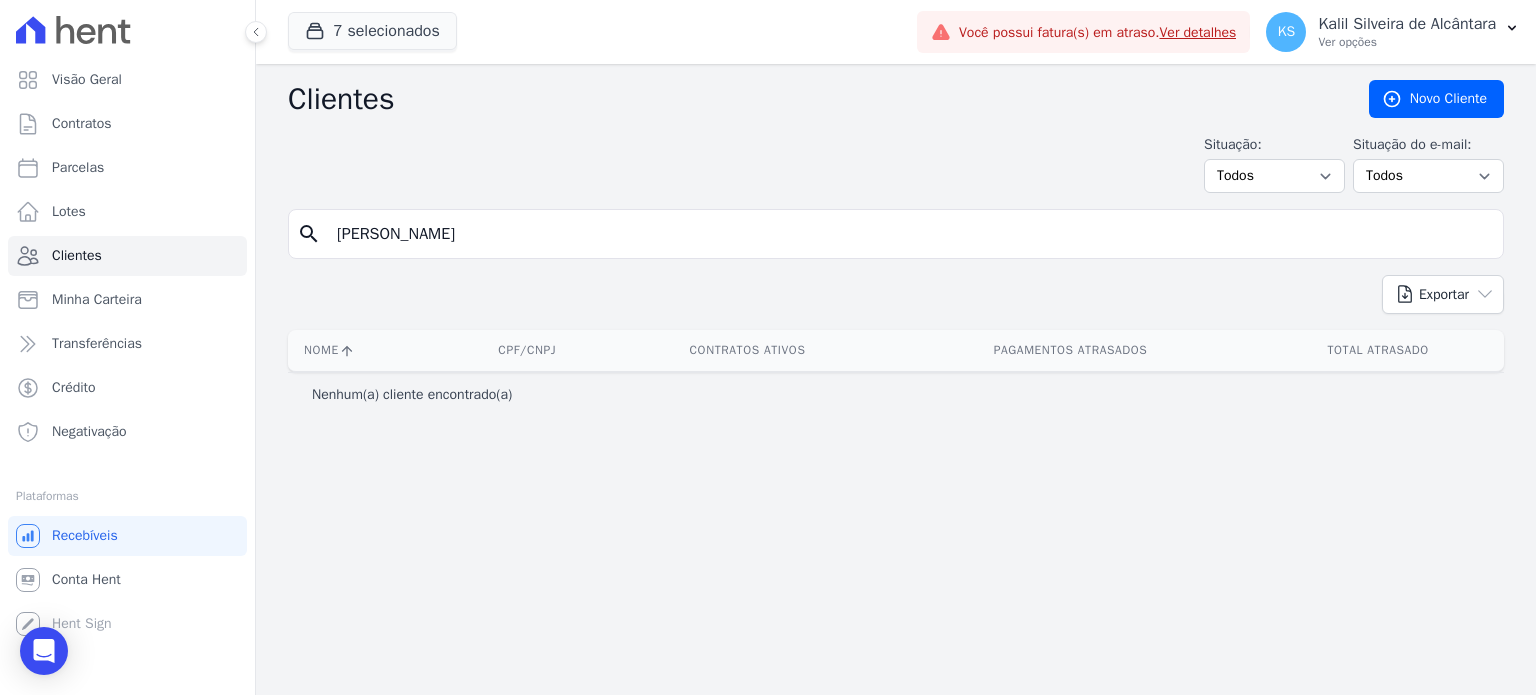 drag, startPoint x: 576, startPoint y: 229, endPoint x: 290, endPoint y: 230, distance: 286.00174 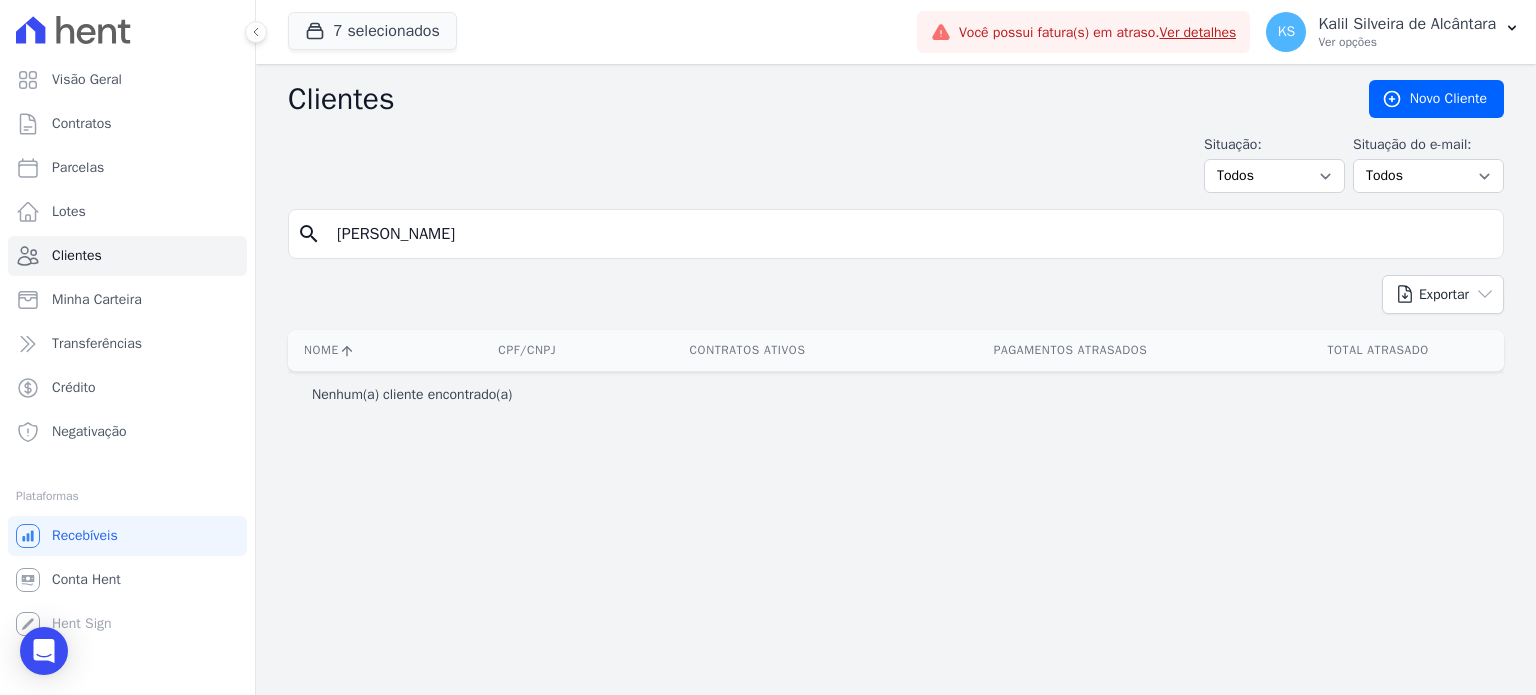 click on "search
[PERSON_NAME]" at bounding box center [896, 234] 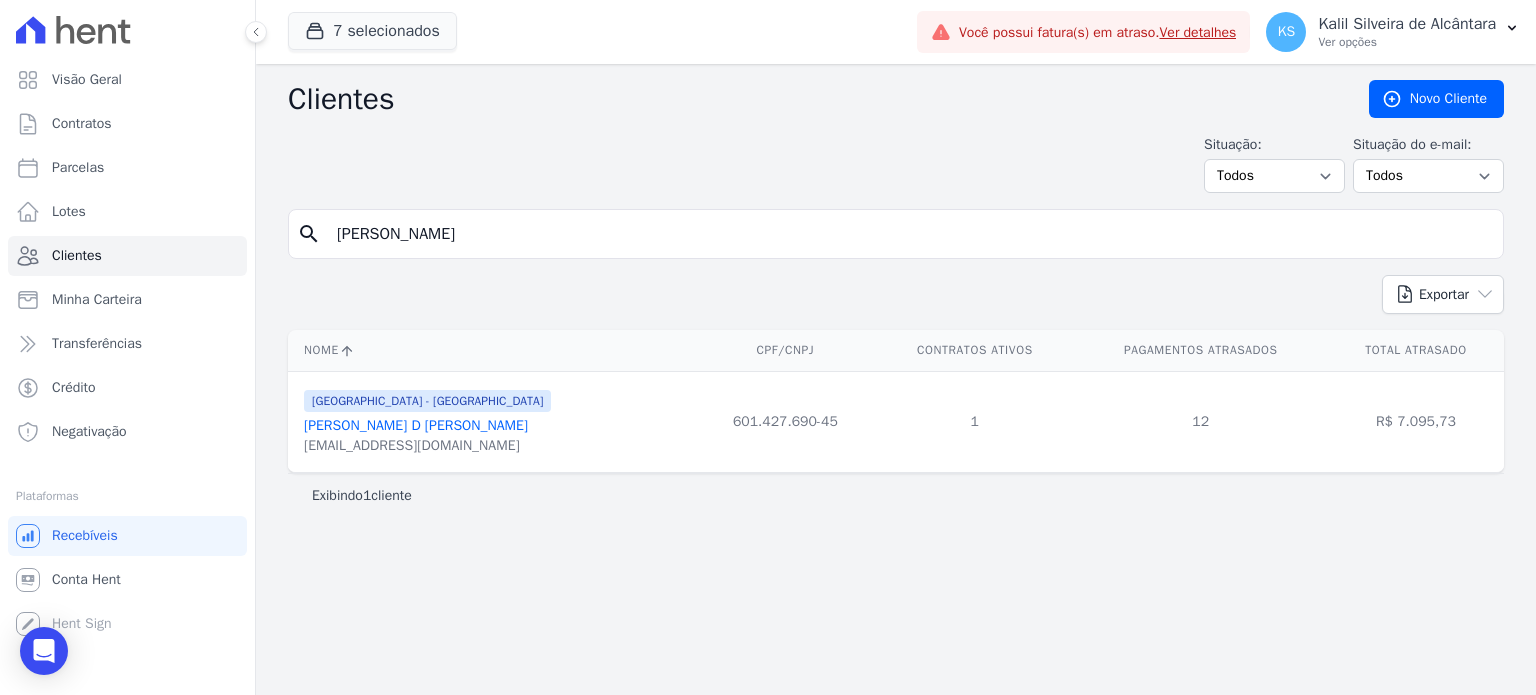 click on "[PERSON_NAME] D [PERSON_NAME]" at bounding box center [416, 425] 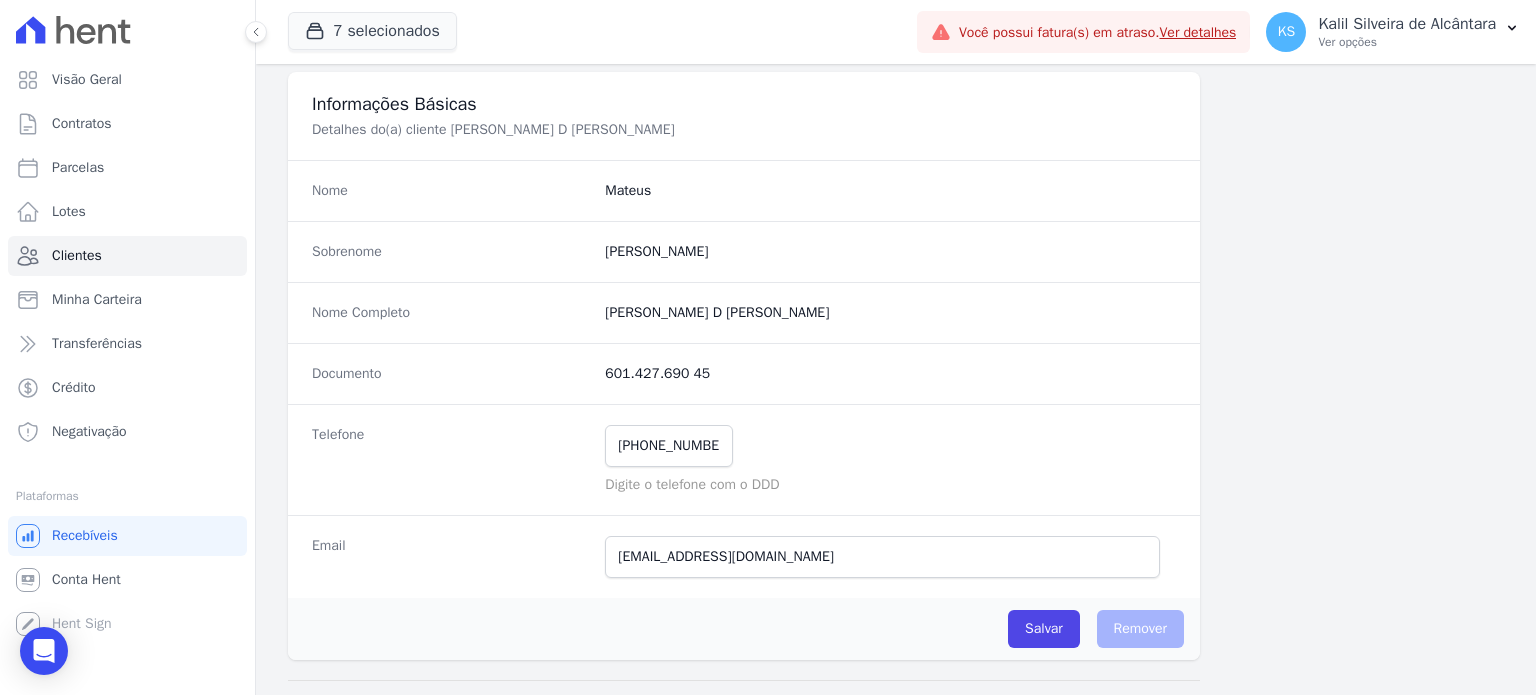 scroll, scrollTop: 200, scrollLeft: 0, axis: vertical 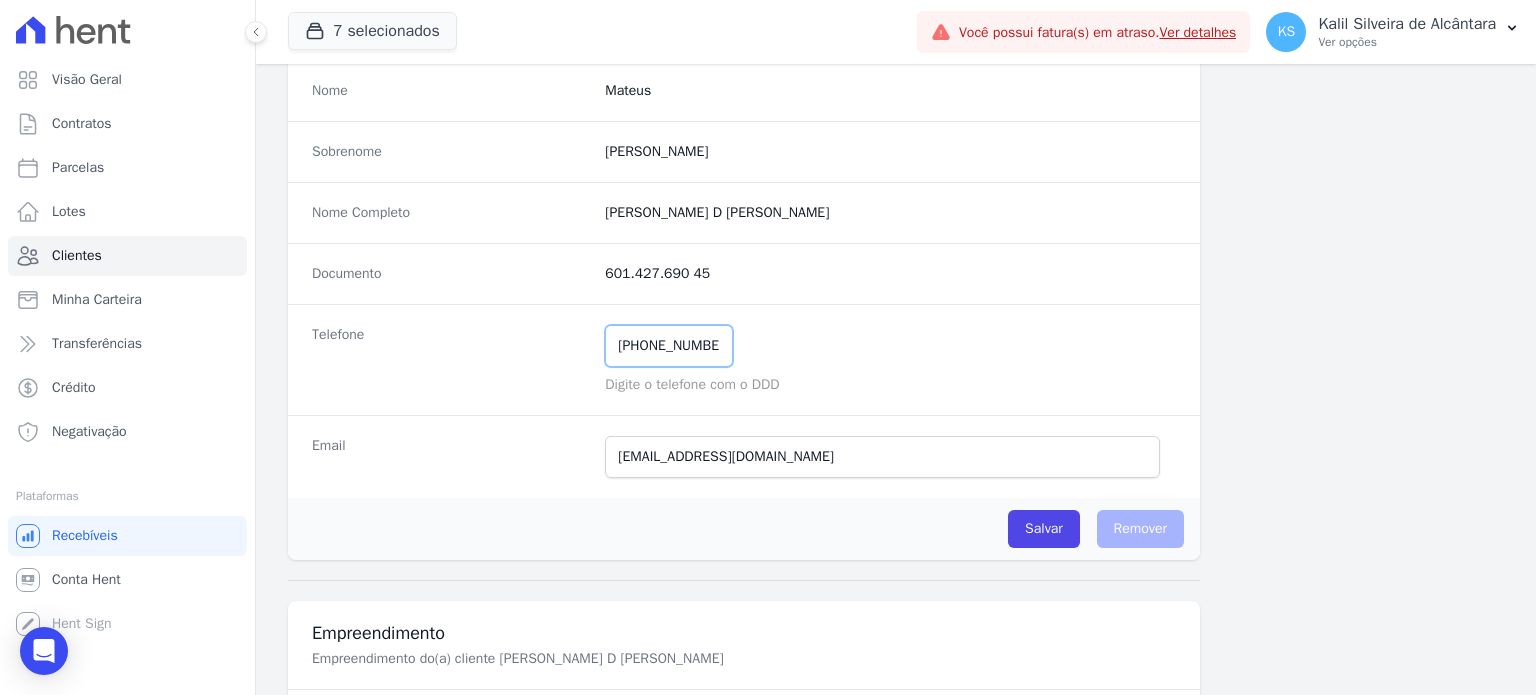 drag, startPoint x: 741, startPoint y: 343, endPoint x: 473, endPoint y: 343, distance: 268 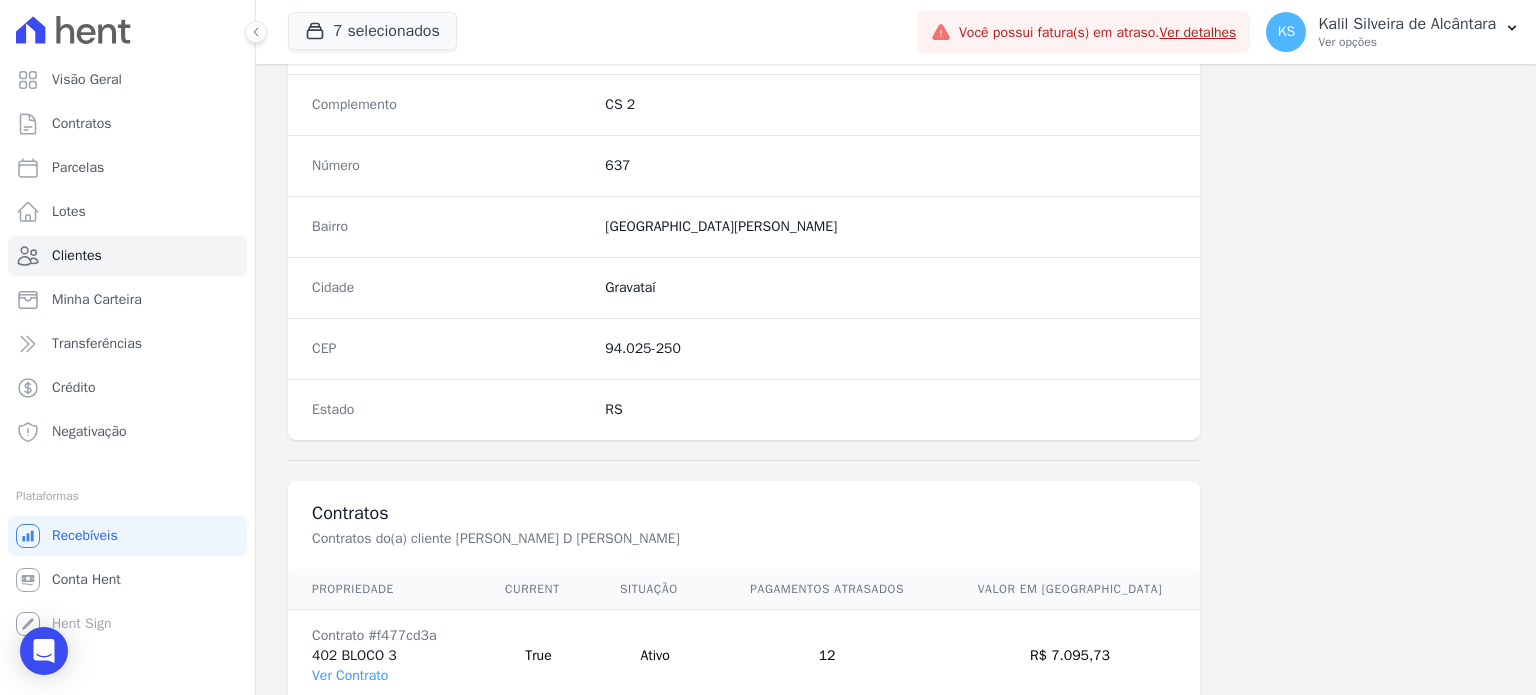 scroll, scrollTop: 1169, scrollLeft: 0, axis: vertical 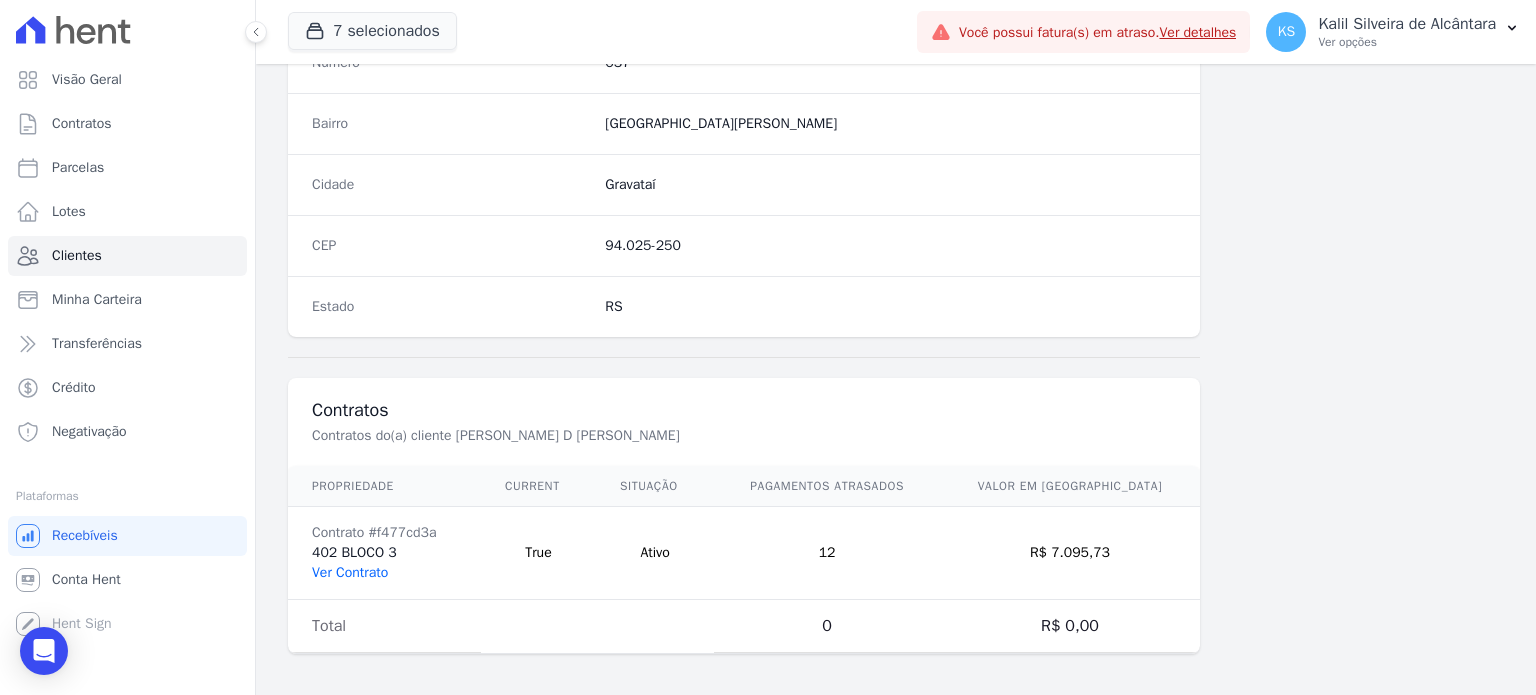 click on "Ver Contrato" at bounding box center (350, 572) 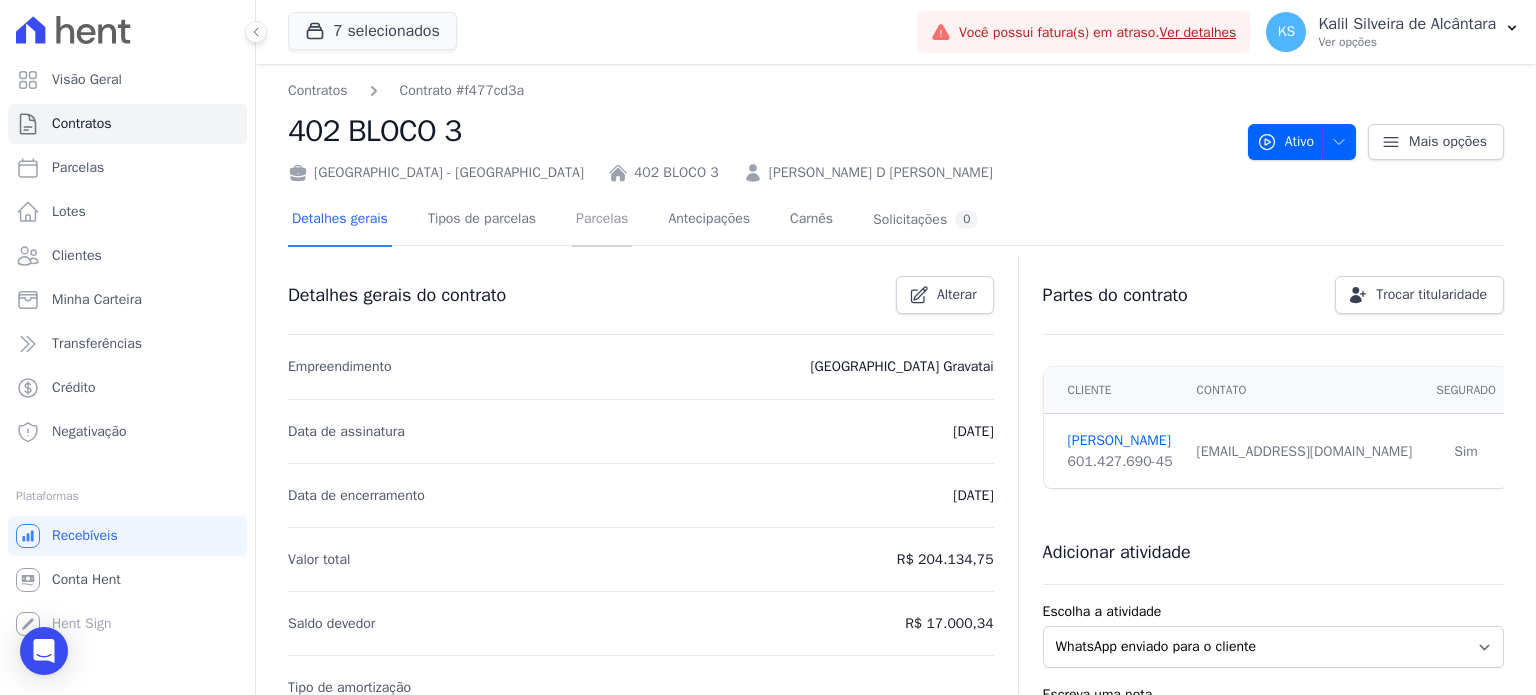 click on "Parcelas" at bounding box center (602, 220) 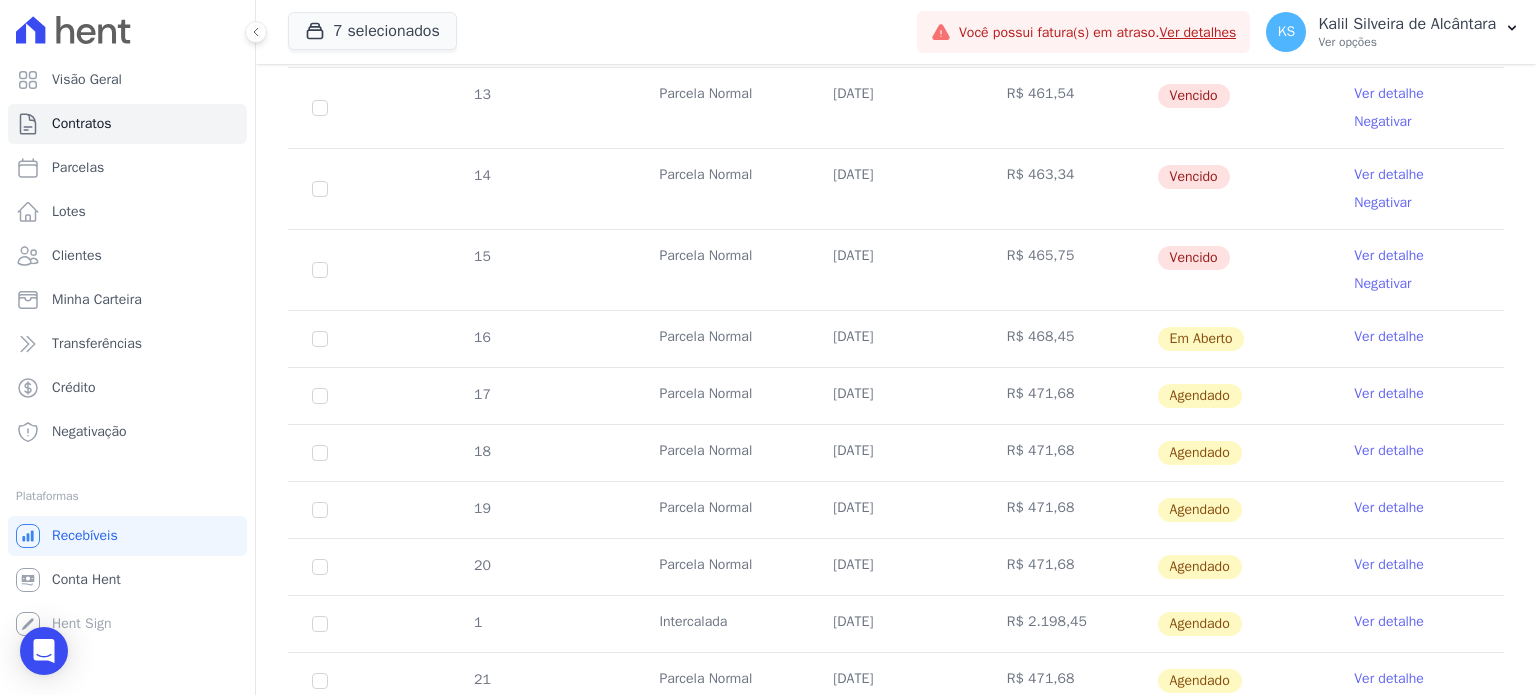 scroll, scrollTop: 760, scrollLeft: 0, axis: vertical 